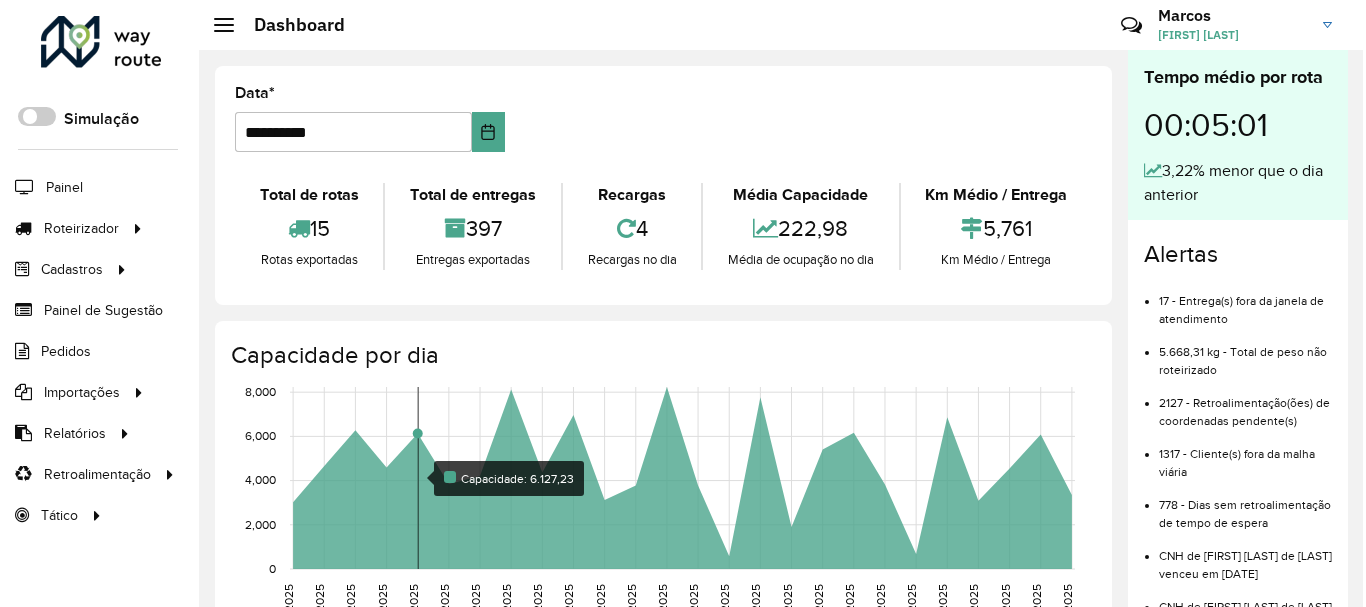 scroll, scrollTop: 0, scrollLeft: 0, axis: both 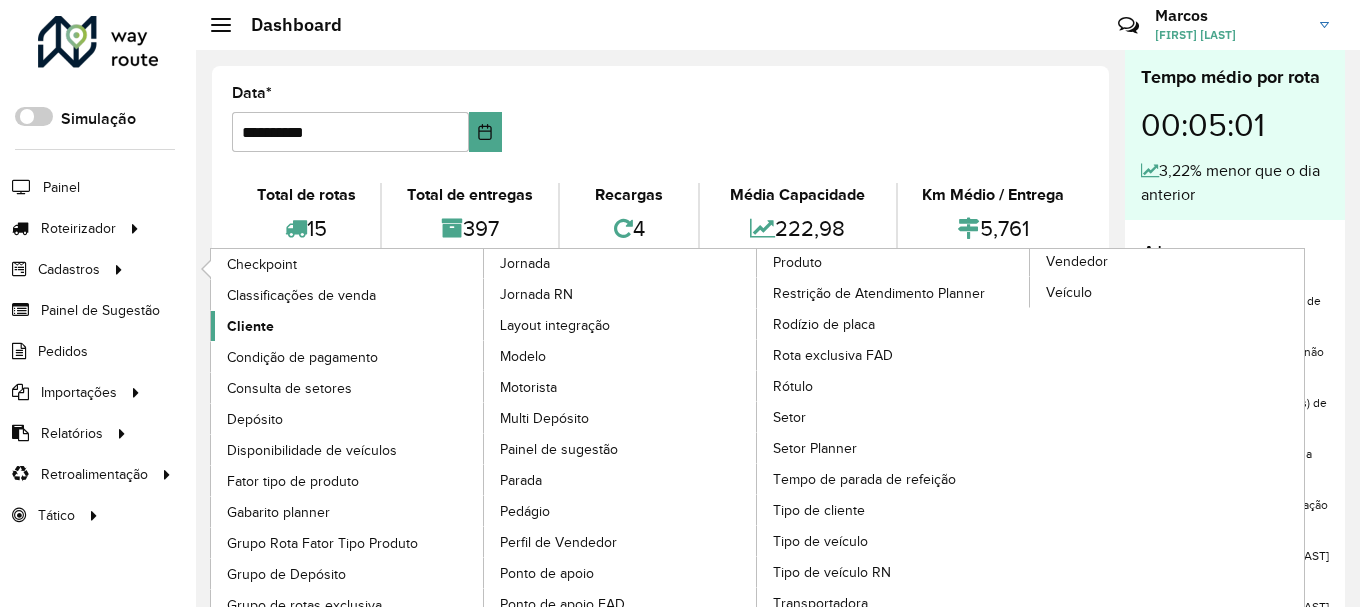 click on "Cliente" 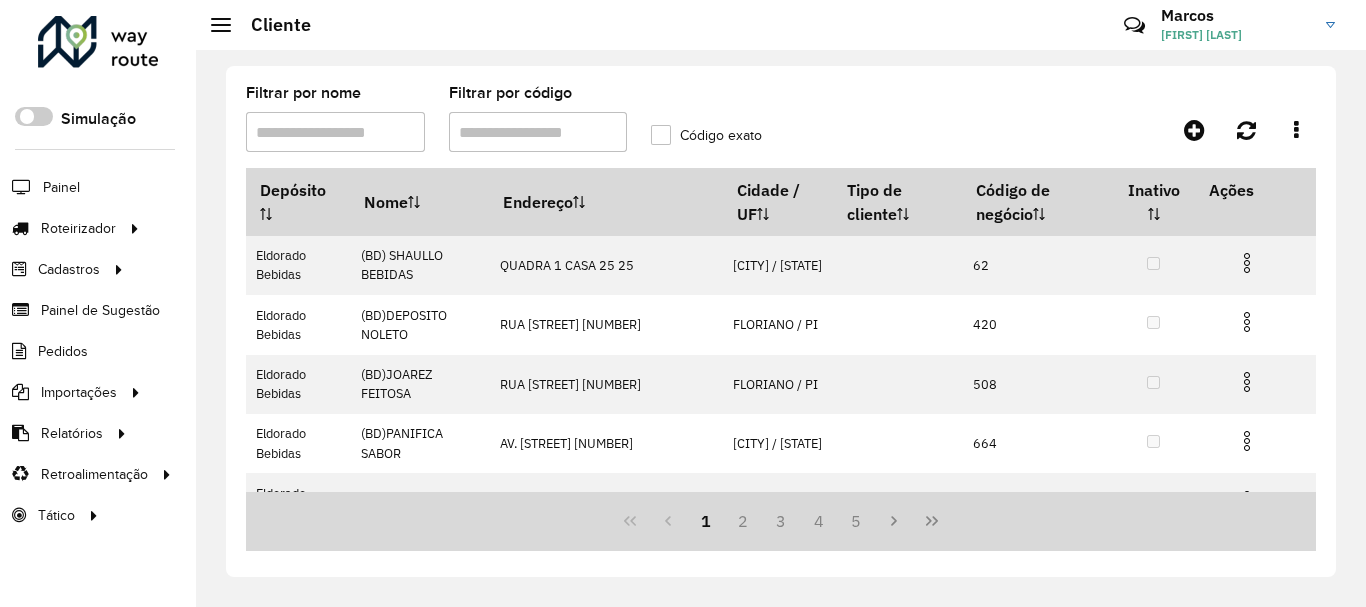 click on "Filtrar por nome" at bounding box center [335, 132] 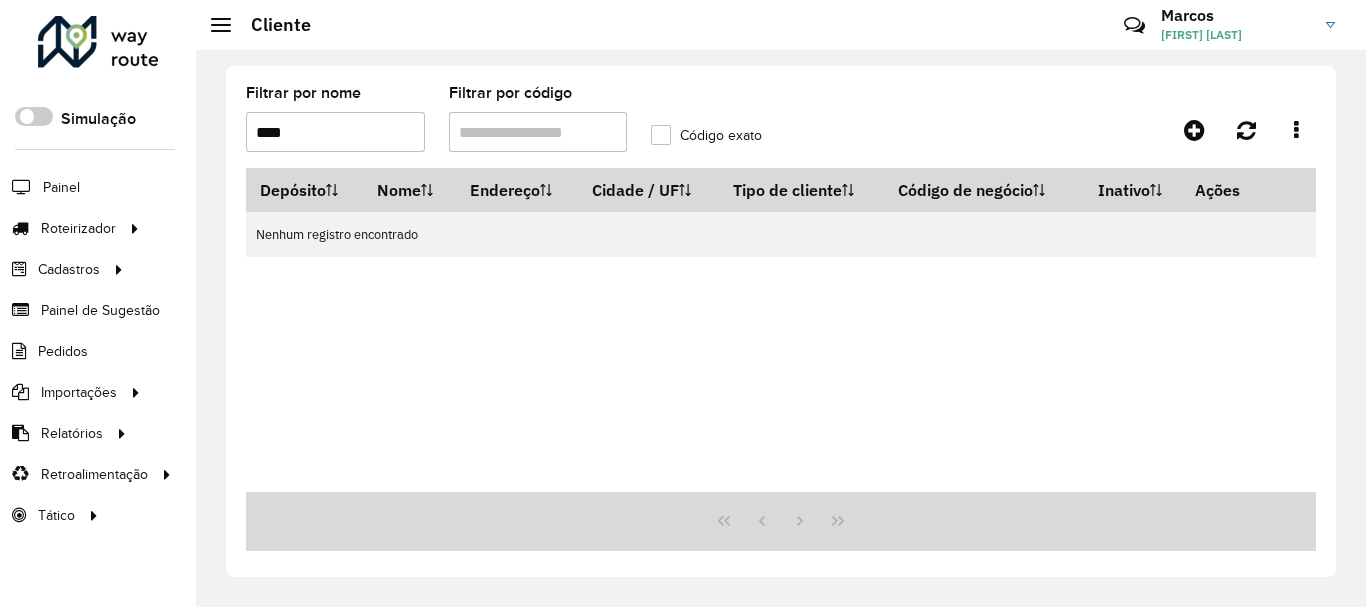 type on "*****" 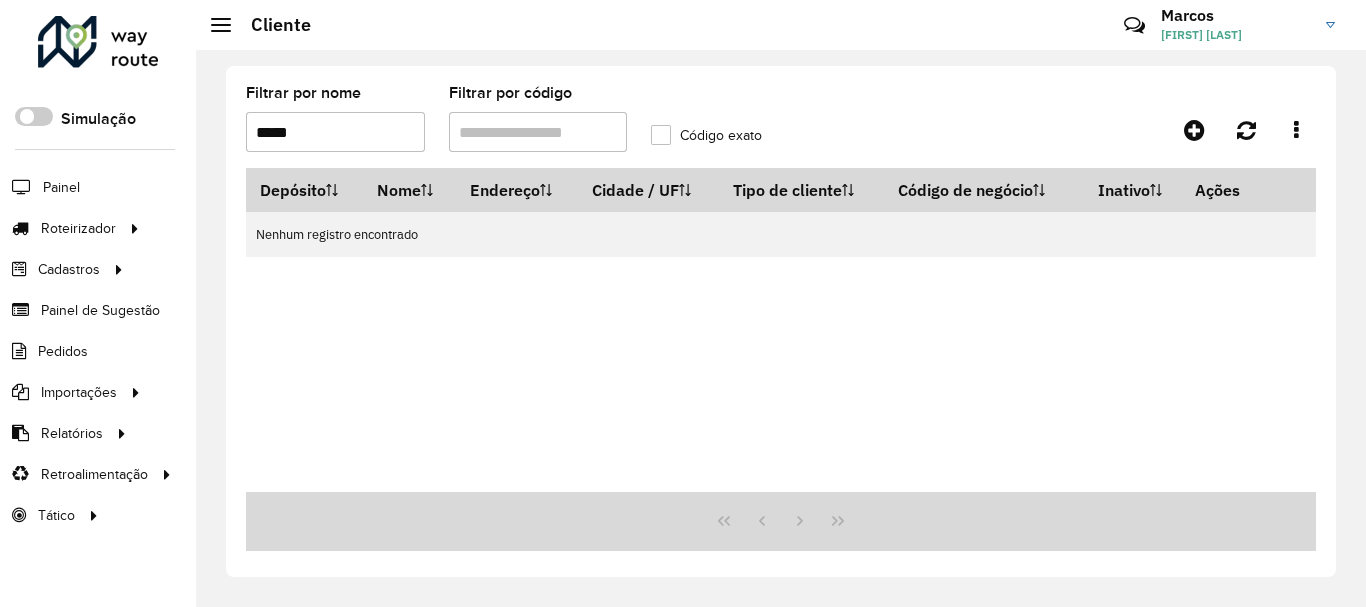 click on "*****" at bounding box center [335, 132] 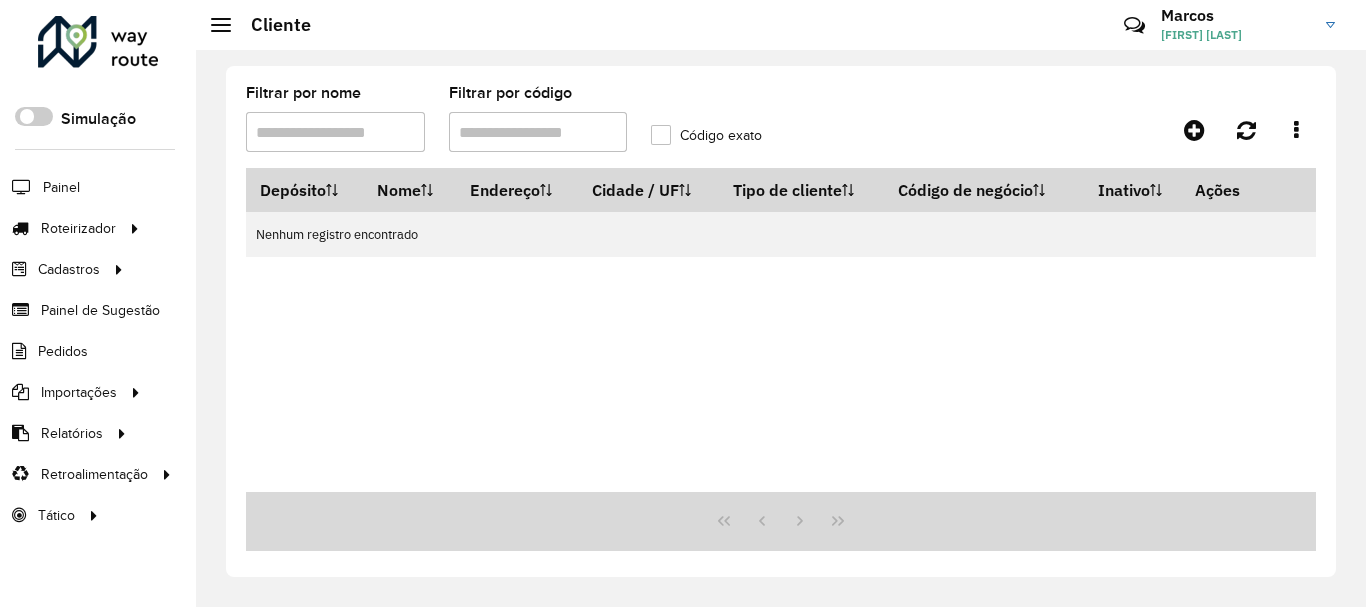 click on "Filtrar por código" at bounding box center [538, 132] 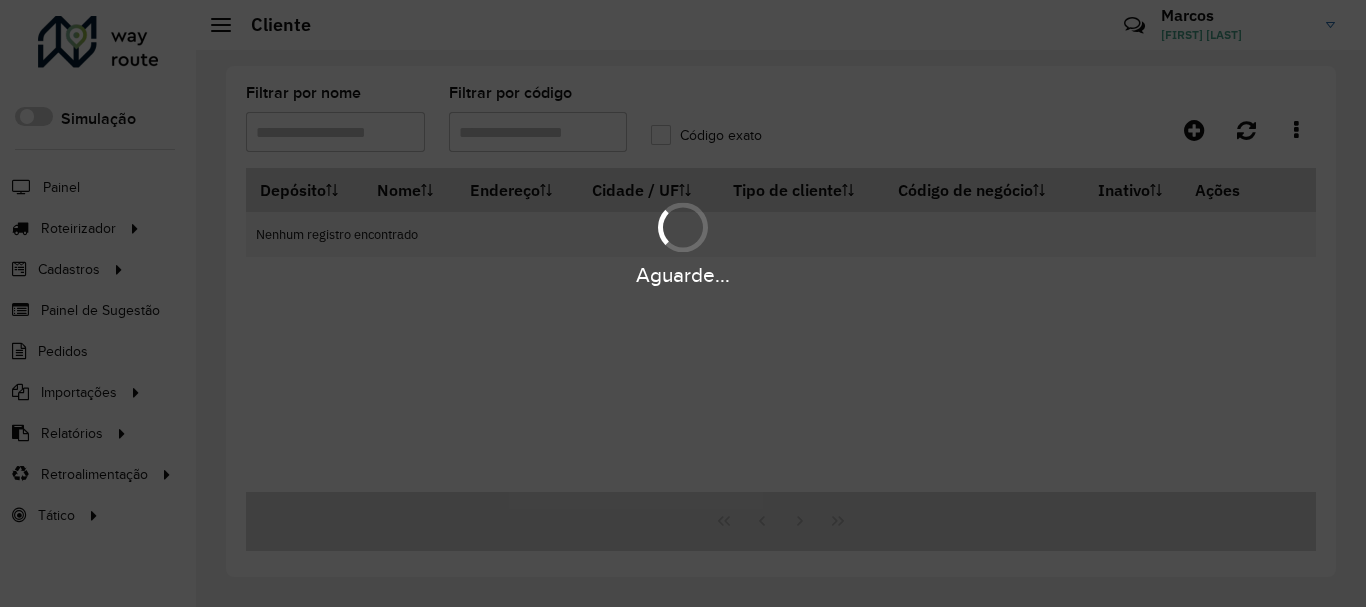 paste on "*****" 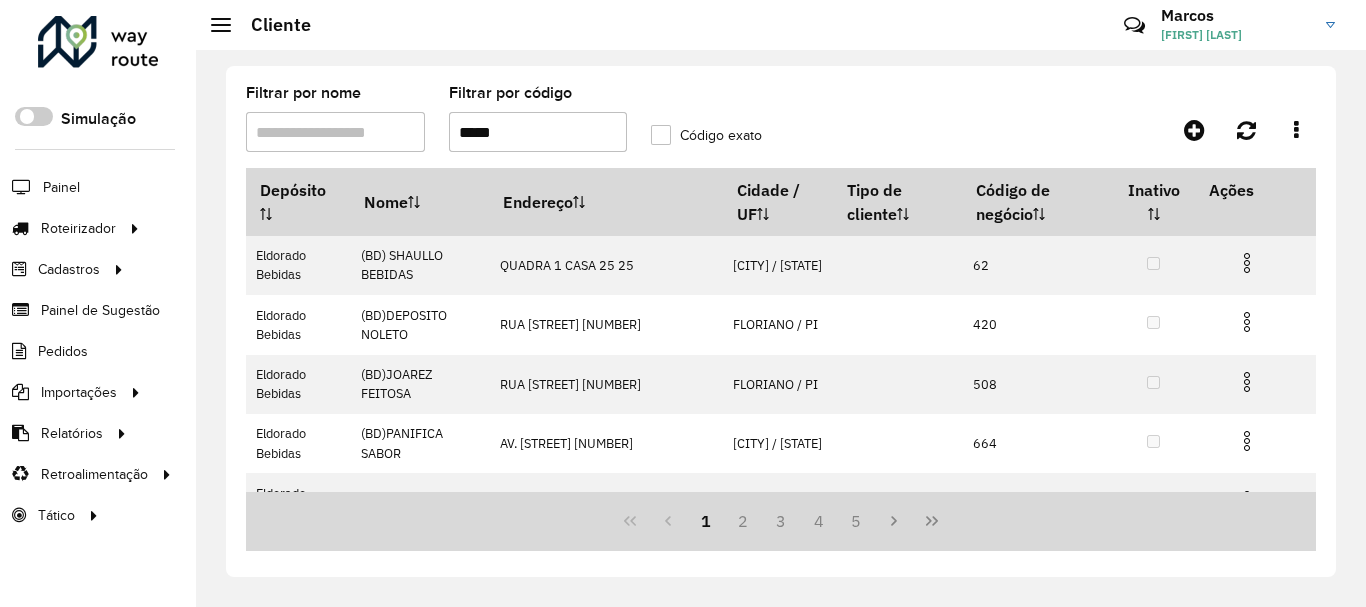 type on "*****" 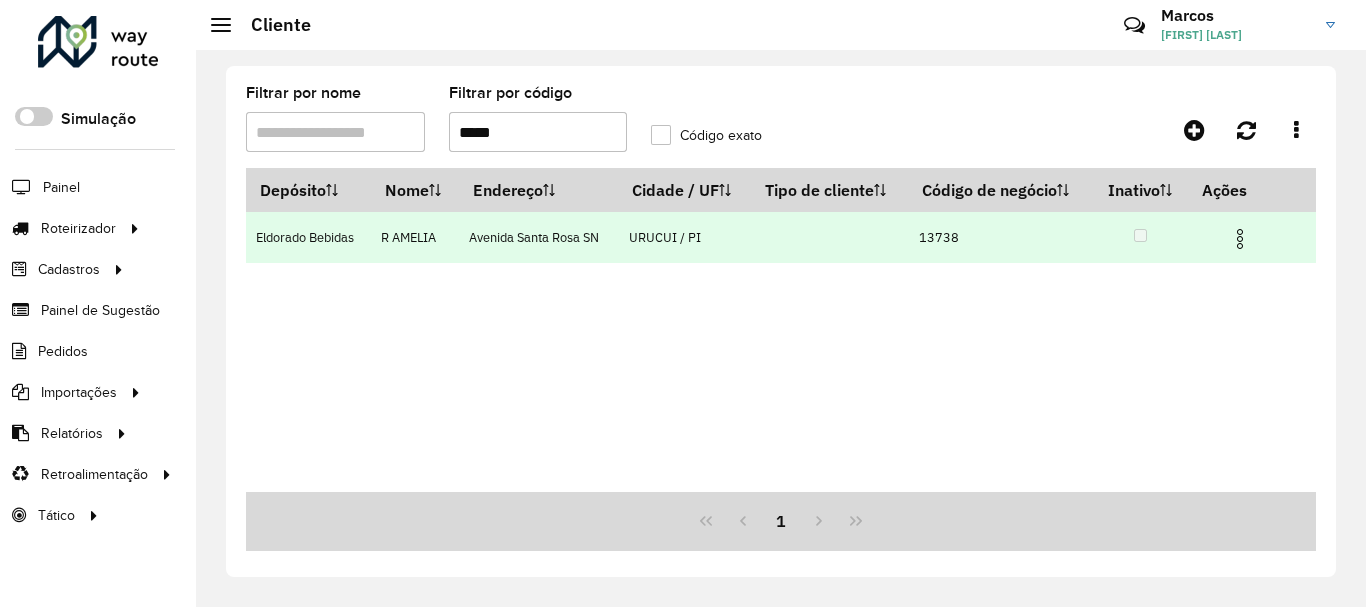 click at bounding box center [1240, 239] 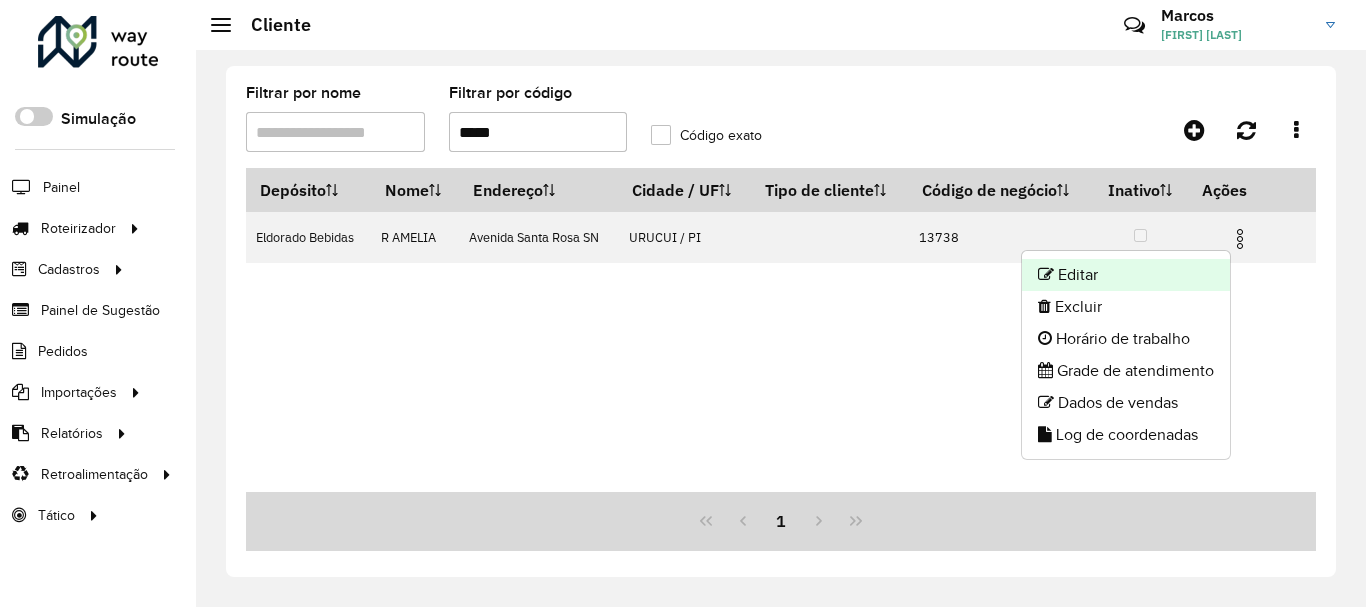 click on "Editar" 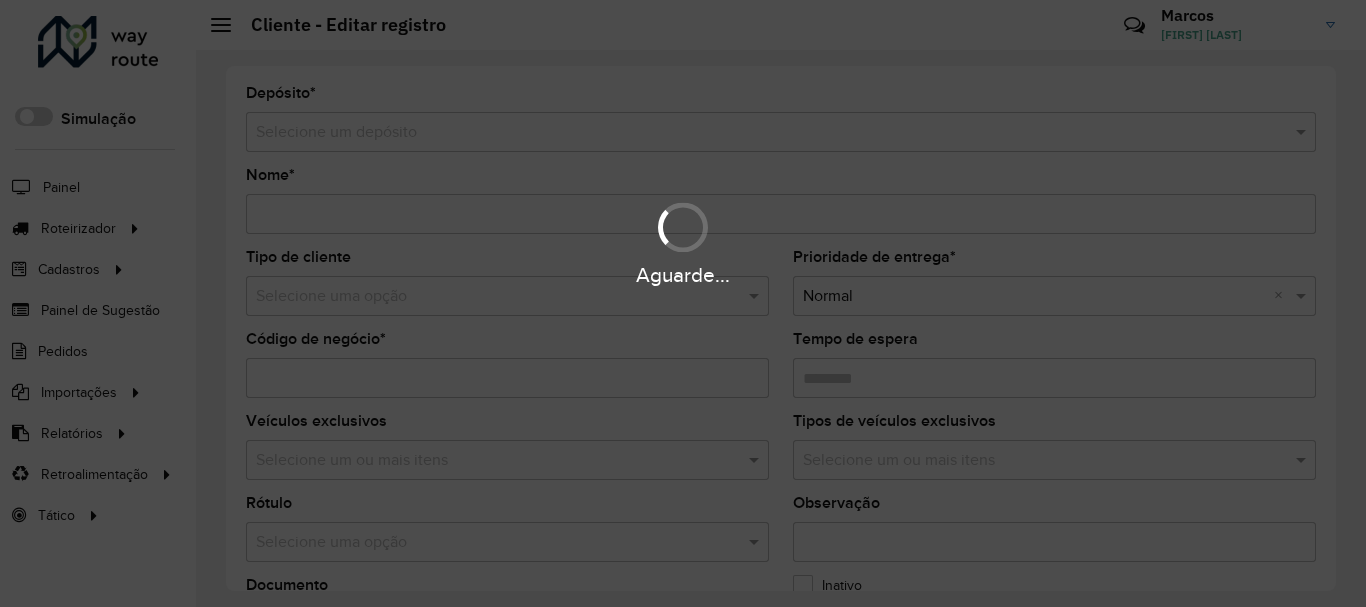 type on "********" 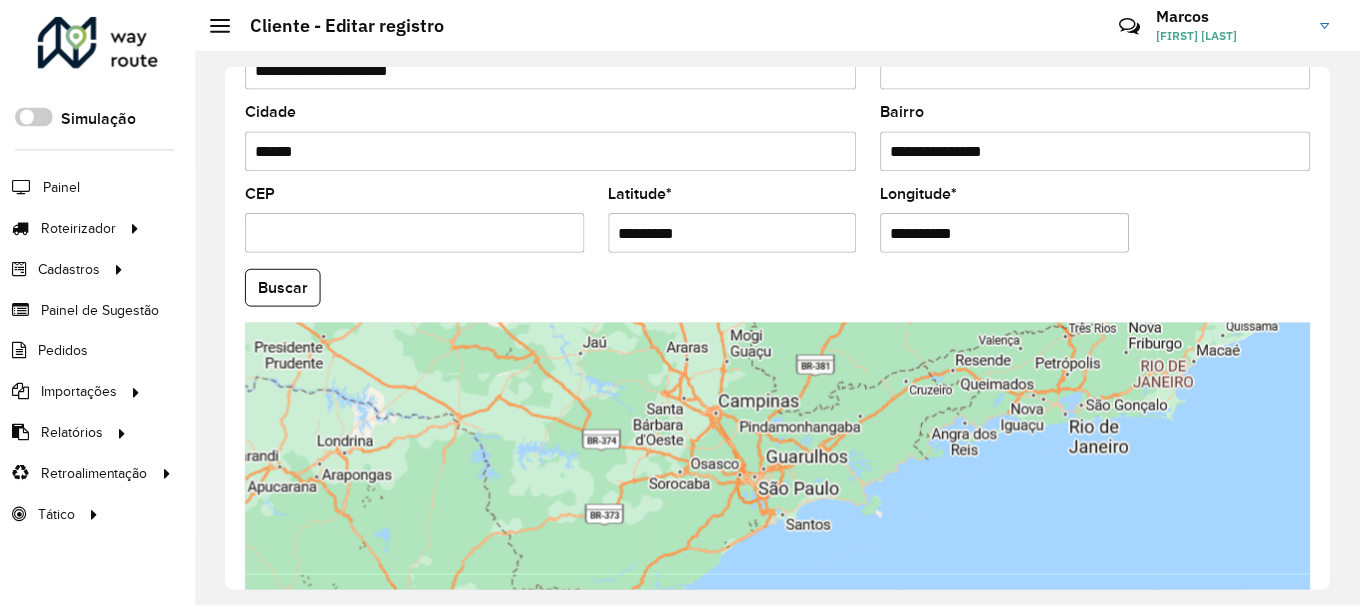 scroll, scrollTop: 881, scrollLeft: 0, axis: vertical 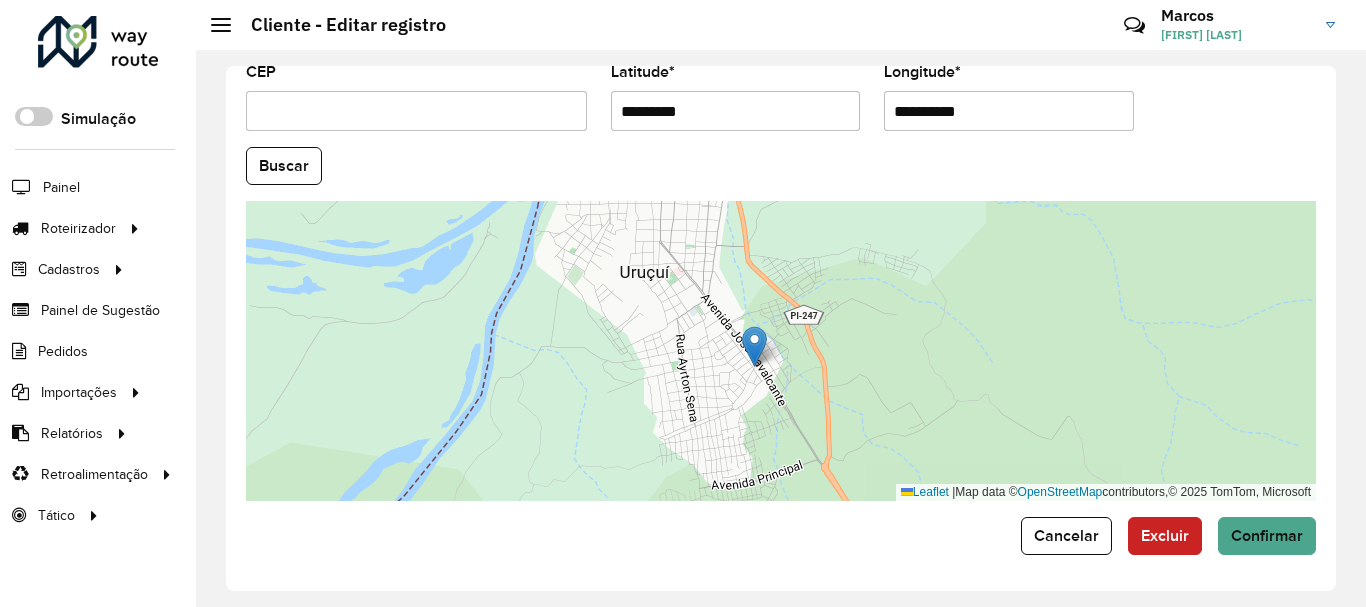 drag, startPoint x: 791, startPoint y: 343, endPoint x: 863, endPoint y: 344, distance: 72.00694 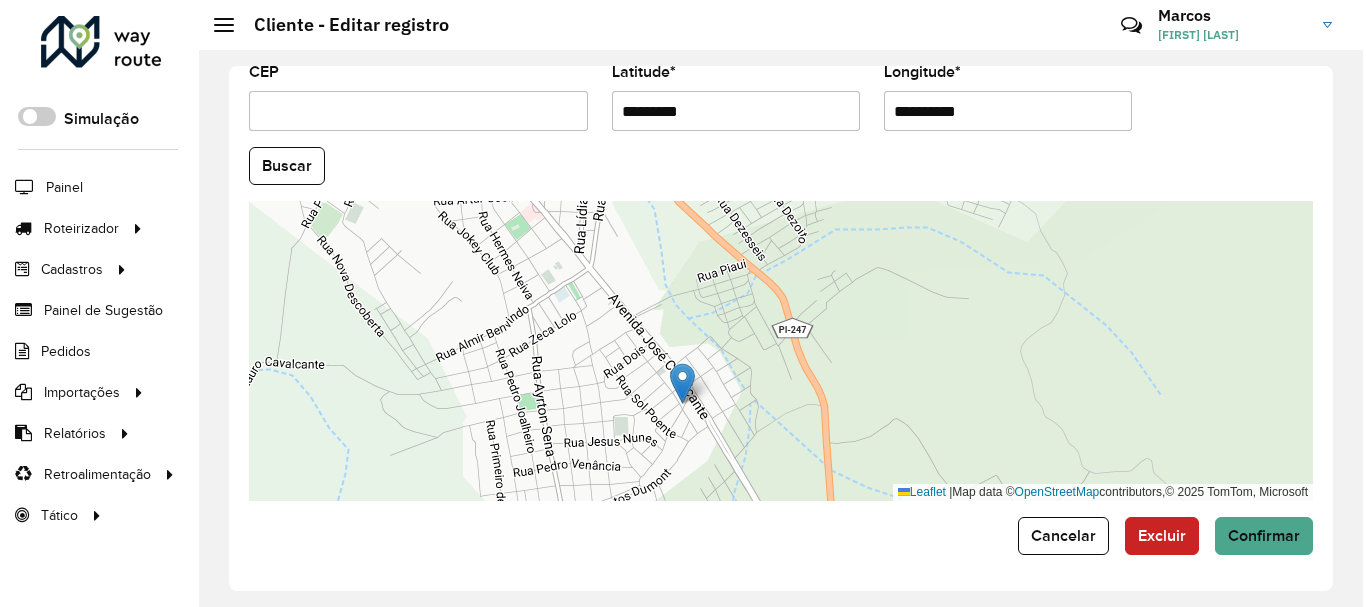 scroll, scrollTop: 0, scrollLeft: 0, axis: both 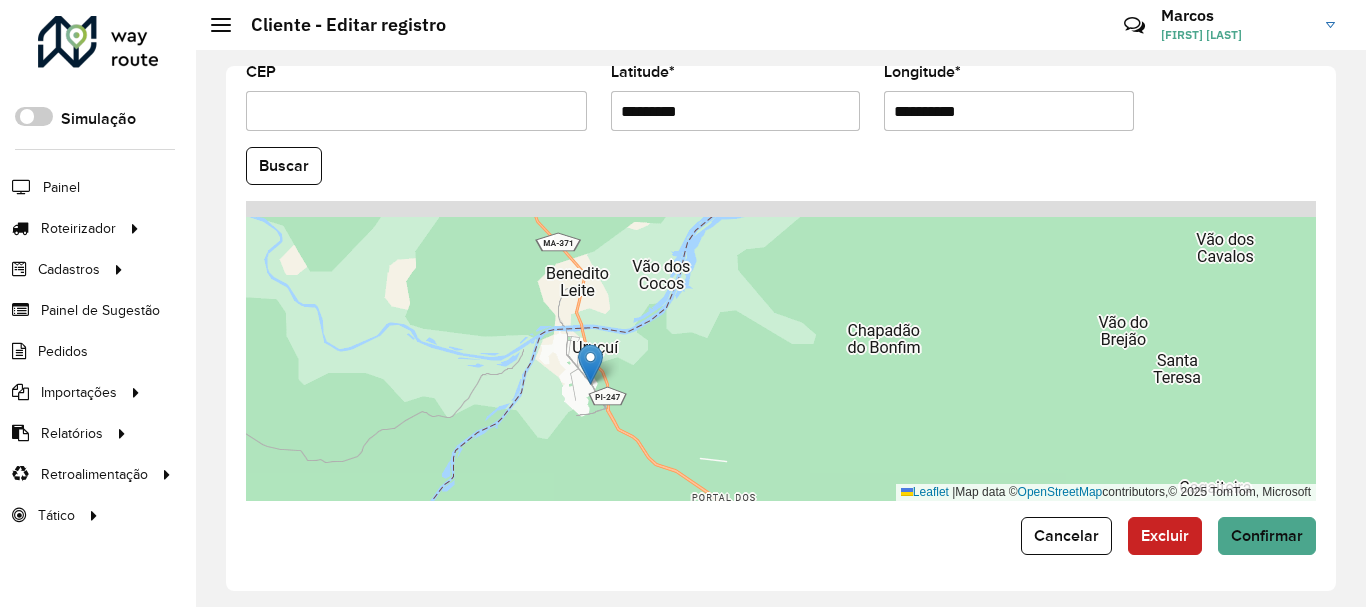 drag, startPoint x: 592, startPoint y: 381, endPoint x: 632, endPoint y: 427, distance: 60.959003 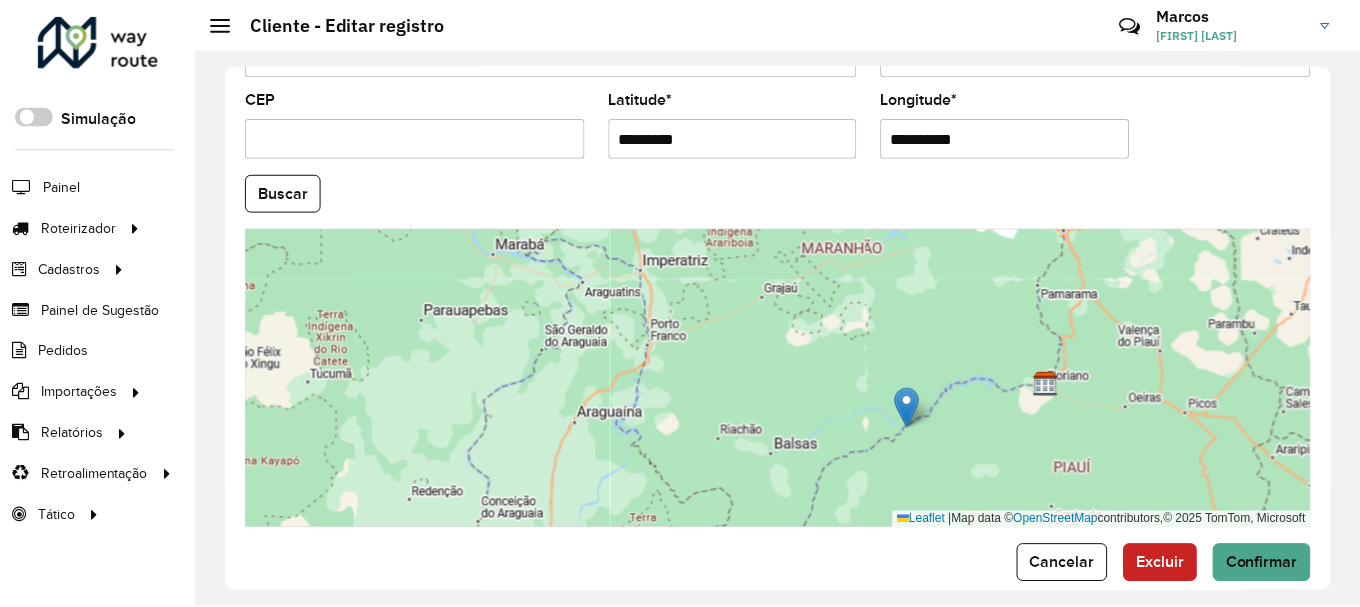 scroll, scrollTop: 881, scrollLeft: 0, axis: vertical 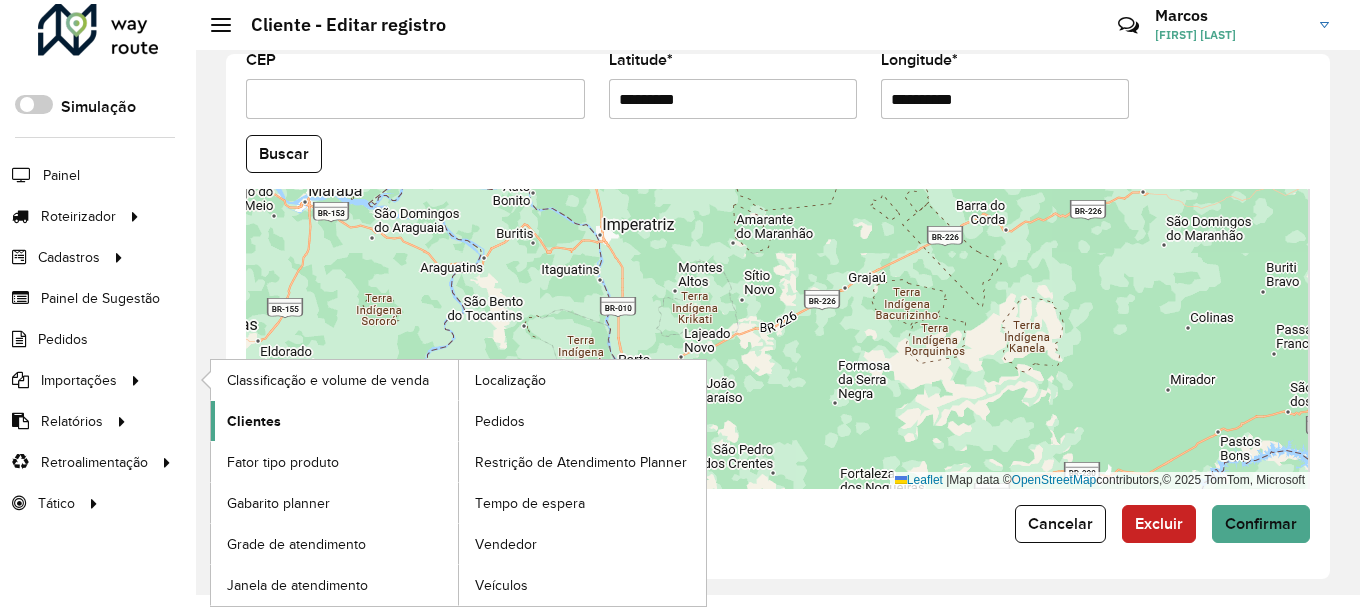 click on "Clientes" 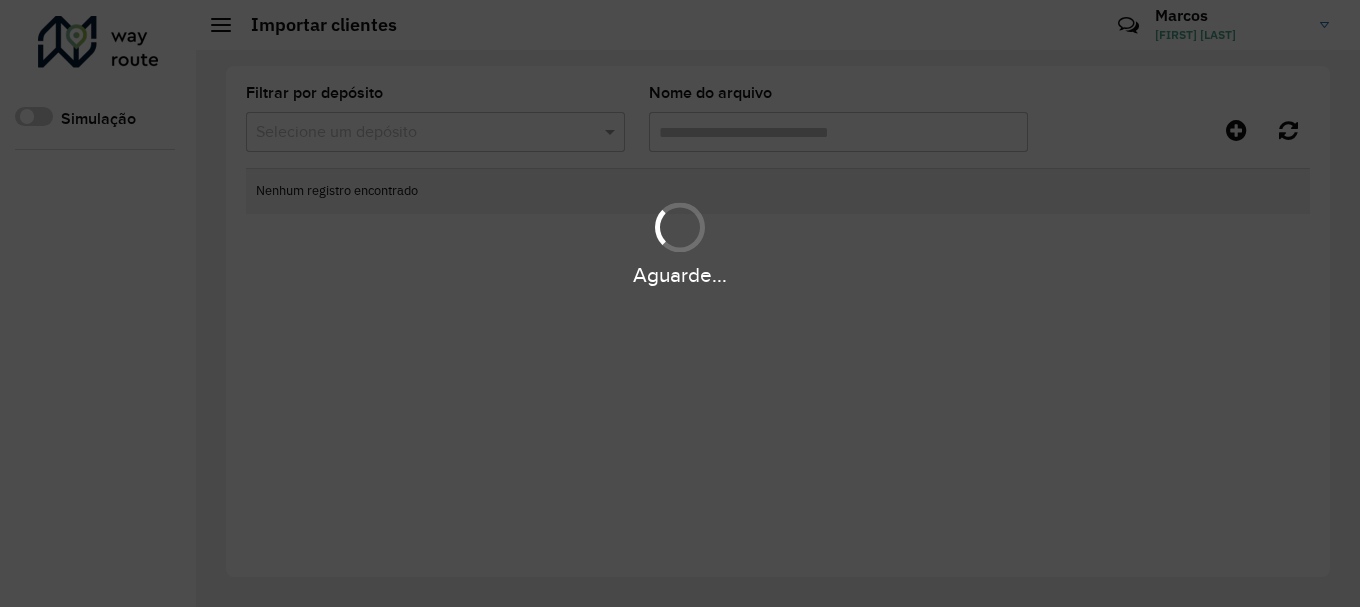 scroll, scrollTop: 0, scrollLeft: 0, axis: both 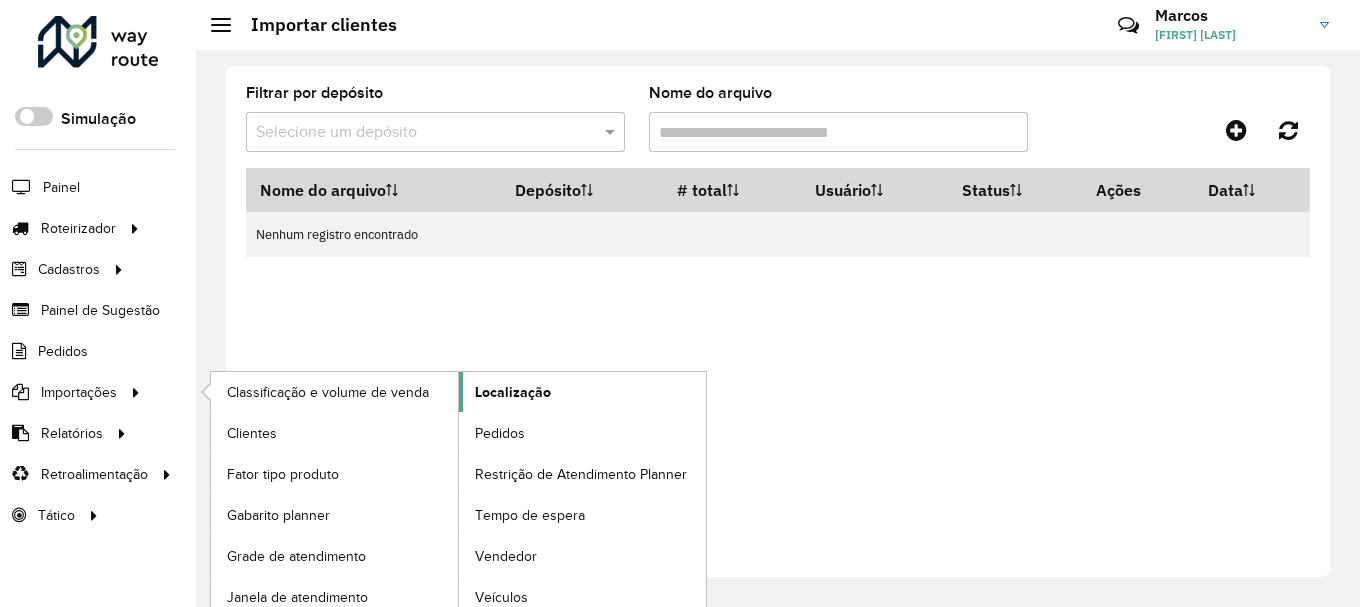 click on "Localização" 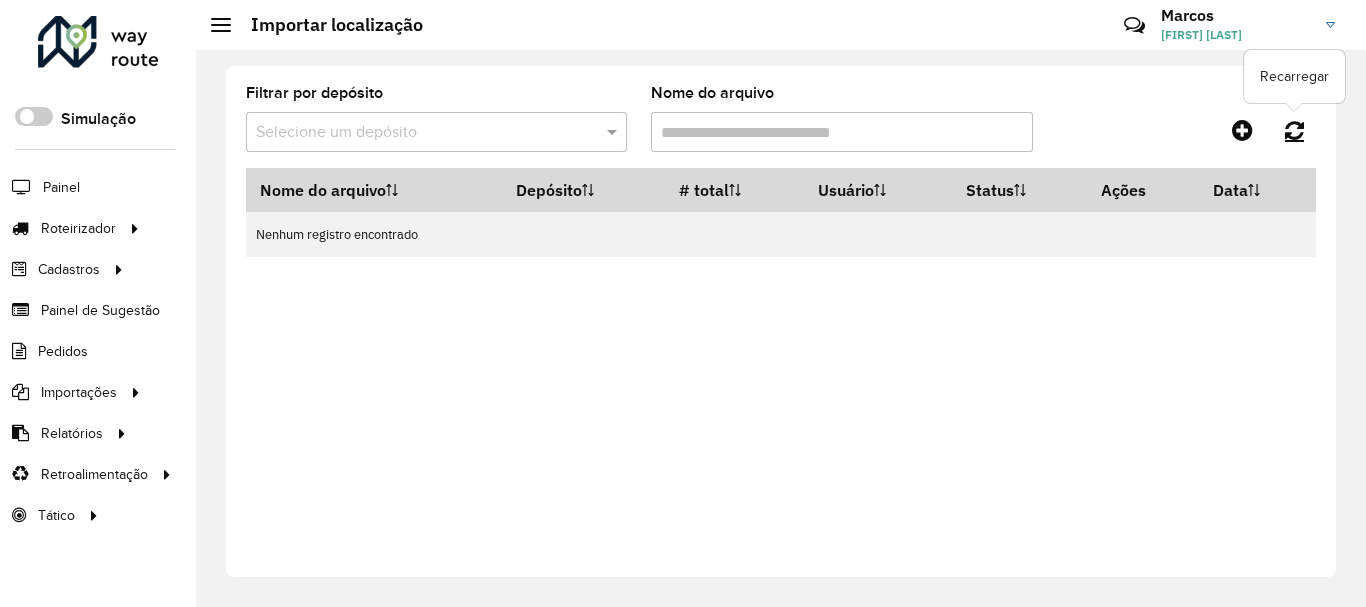 click 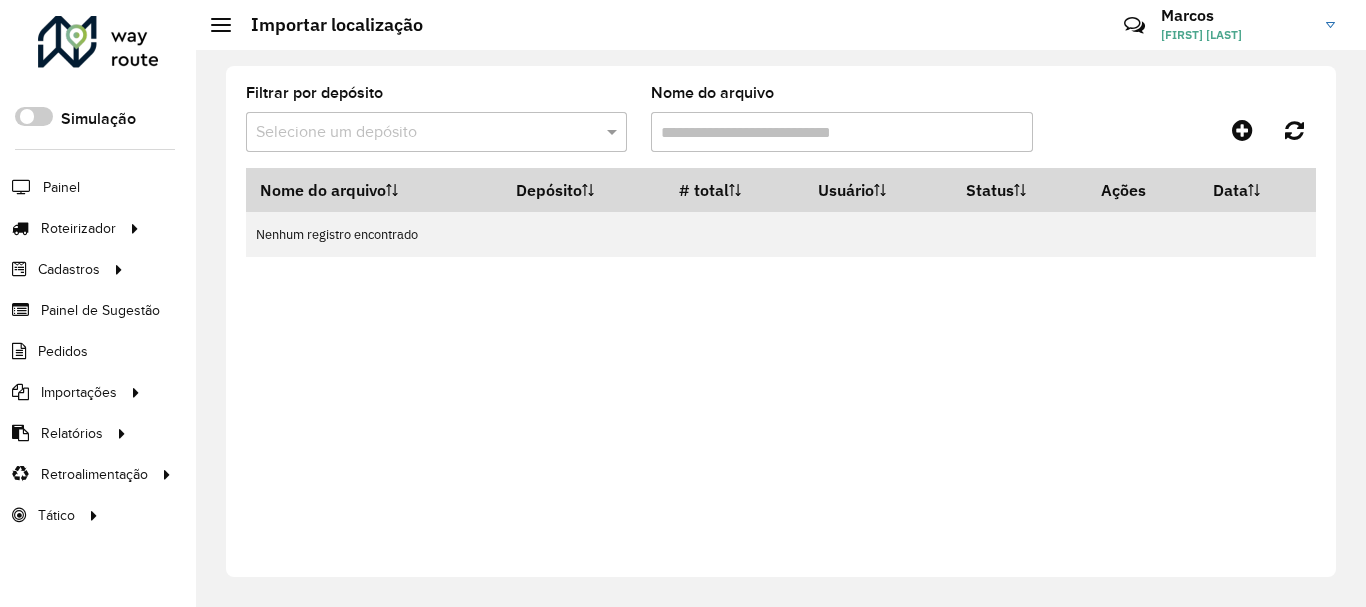 click at bounding box center (416, 133) 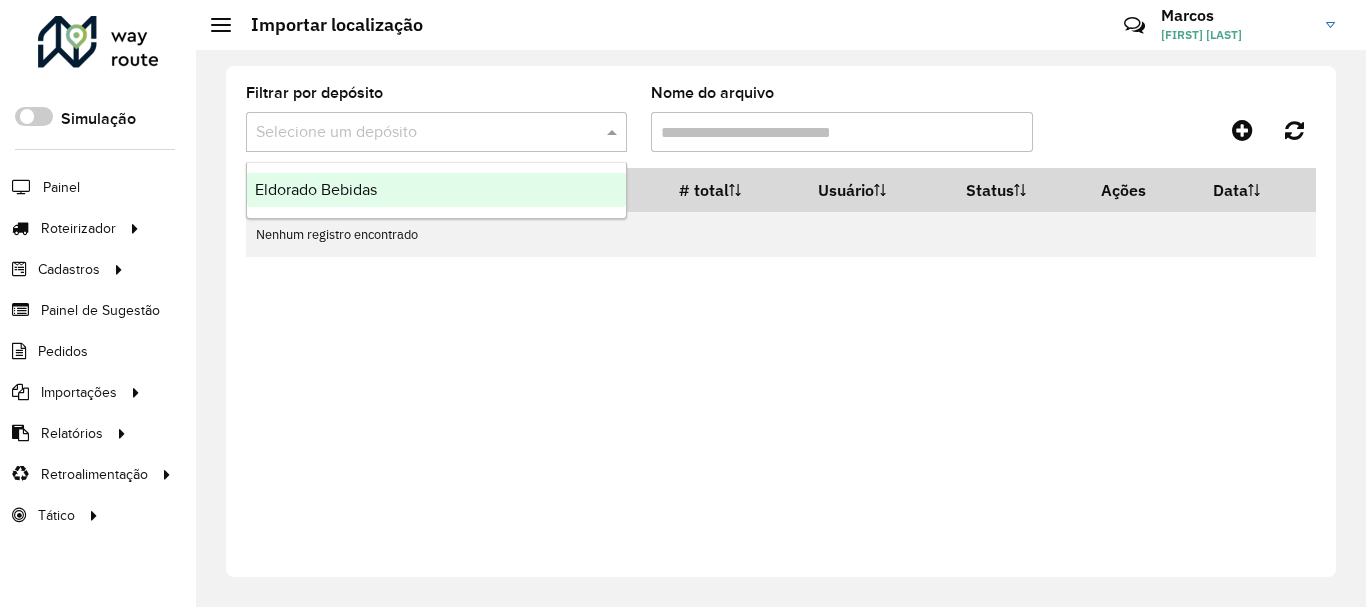 click on "Eldorado Bebidas" at bounding box center [436, 190] 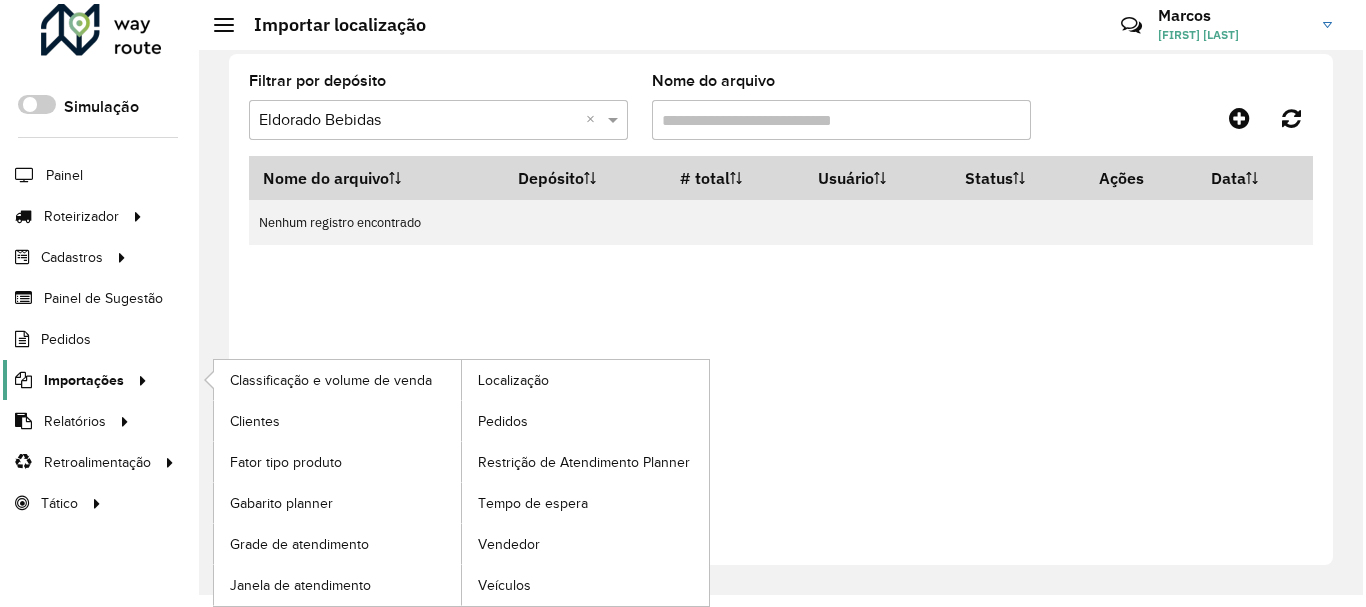 scroll, scrollTop: 0, scrollLeft: 0, axis: both 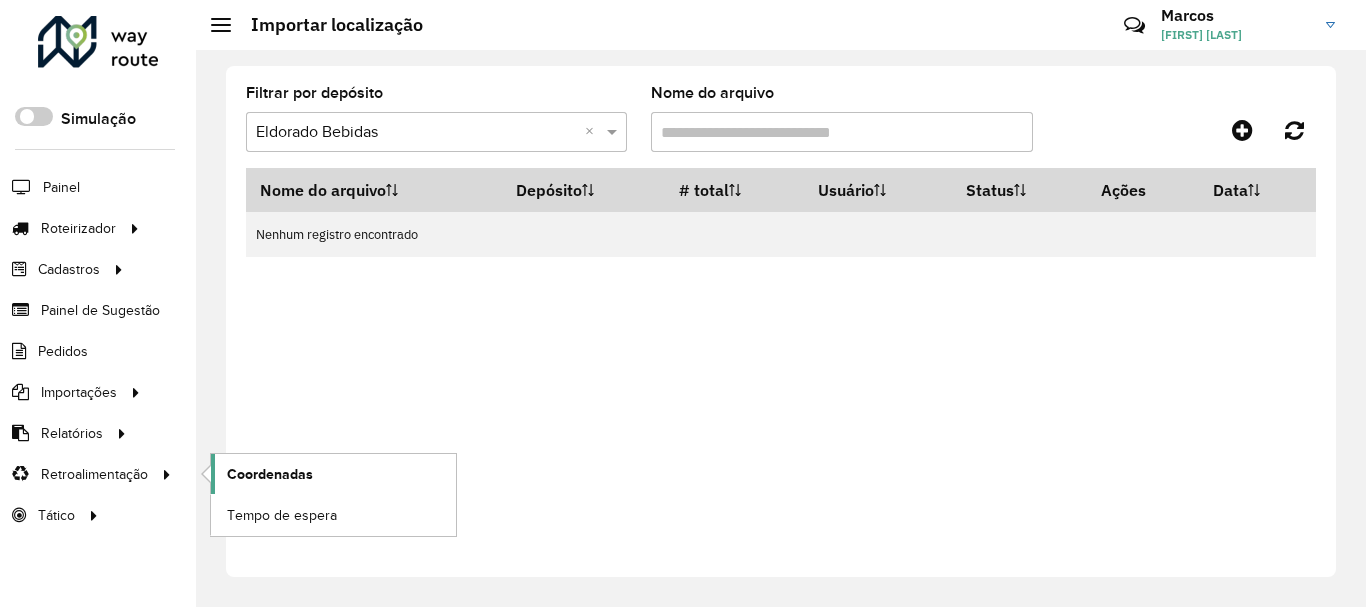click on "Coordenadas" 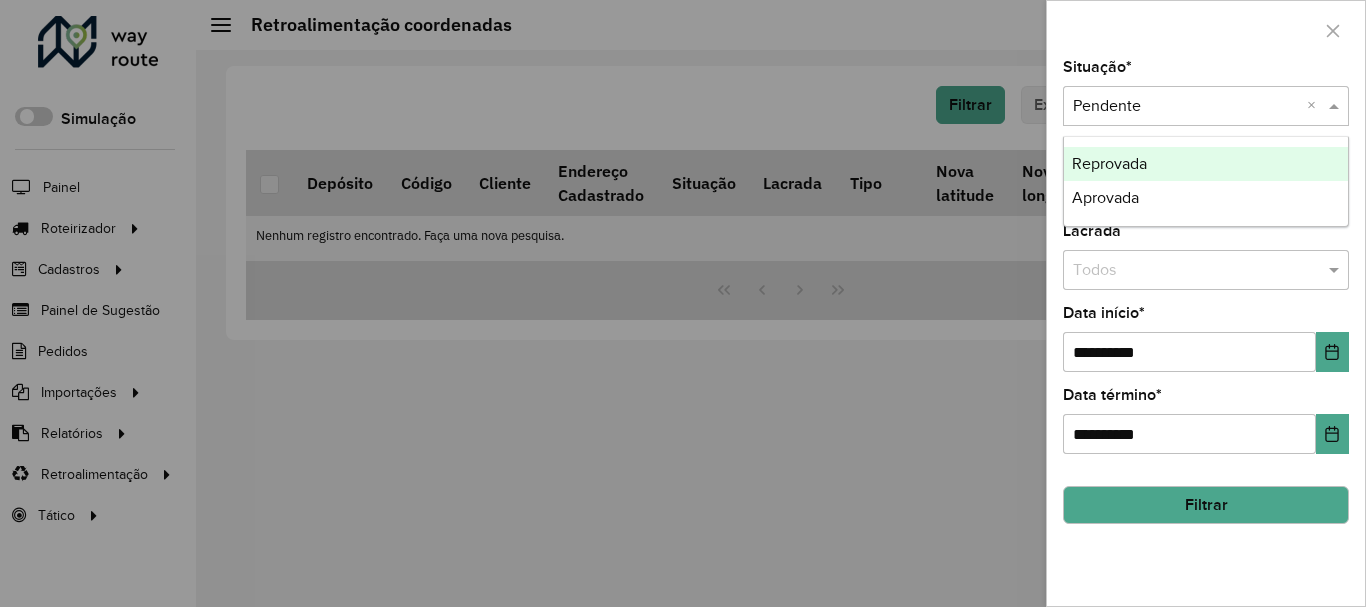 click at bounding box center (1186, 107) 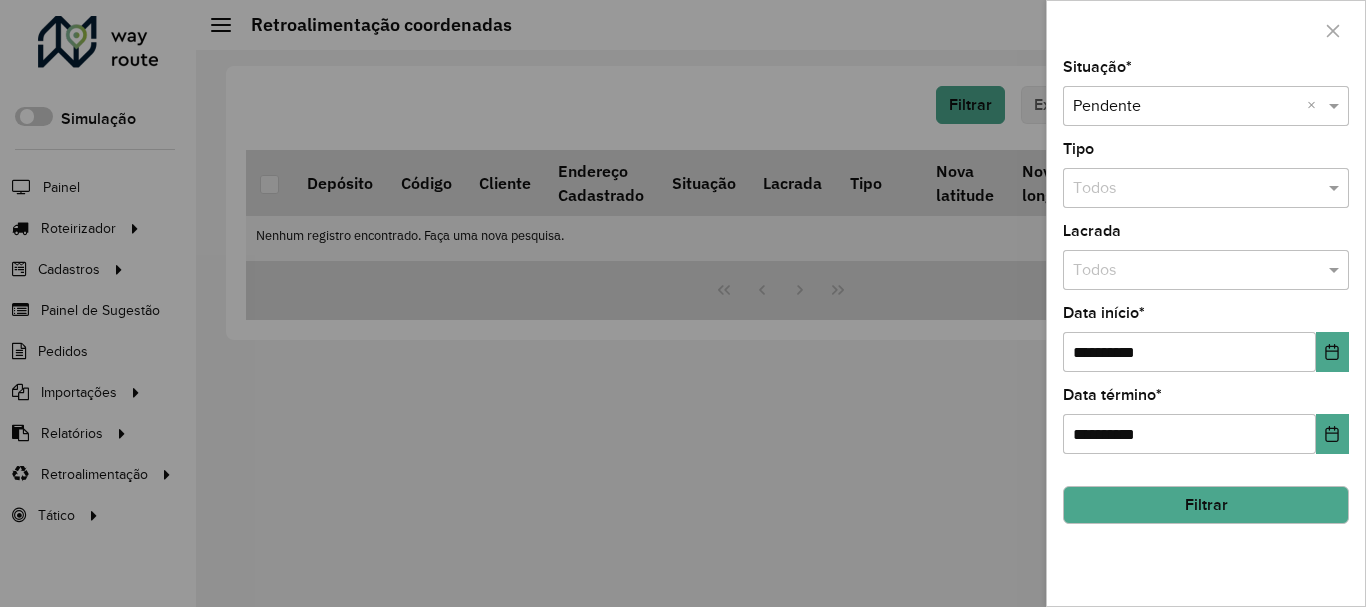click at bounding box center [1186, 271] 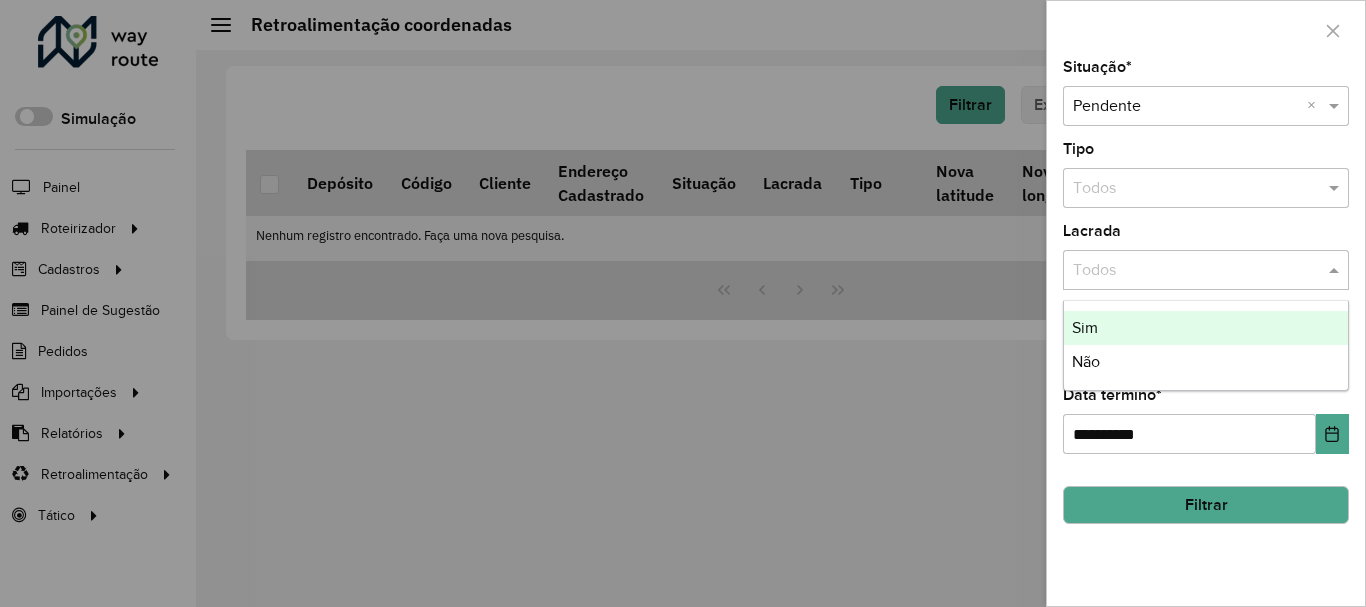 click on "Sim" at bounding box center (1206, 328) 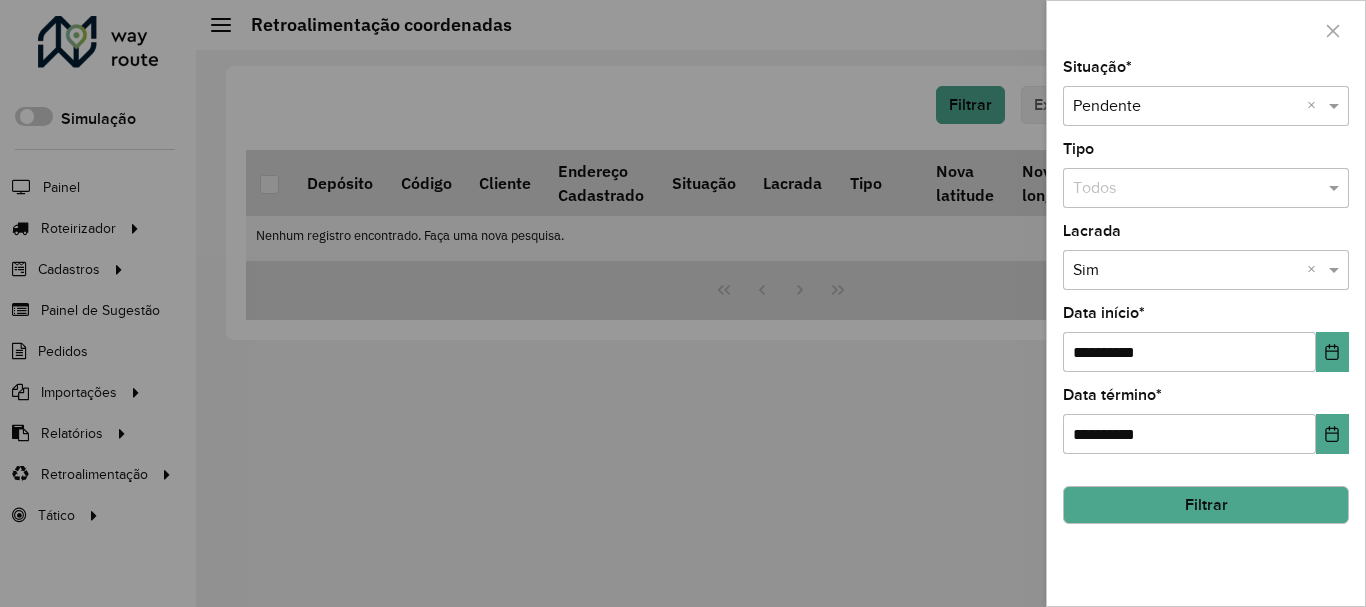 click on "Filtrar" 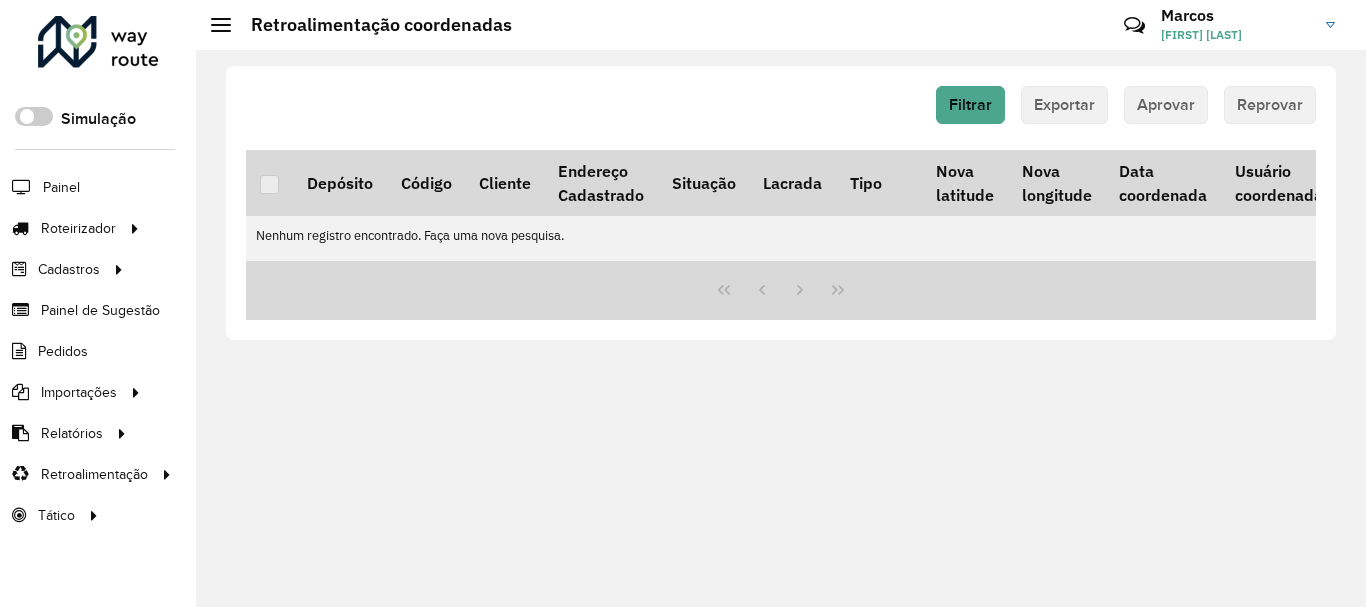 click on "Marcos Marcos da  Silva" 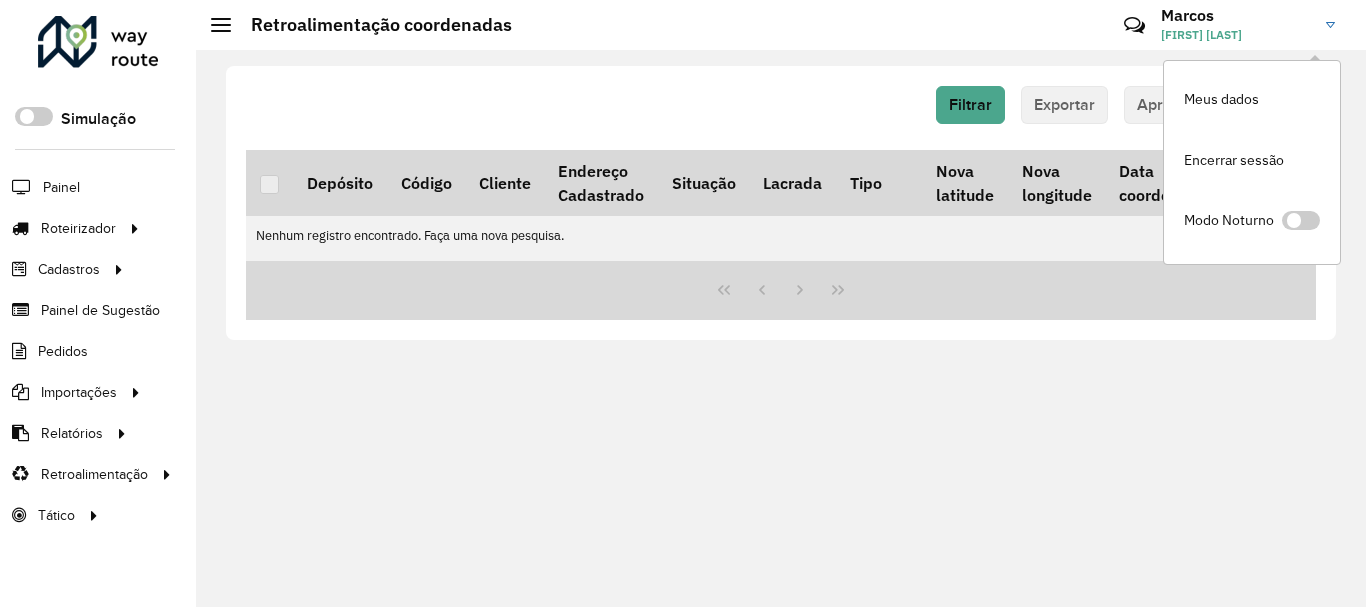 click on "Filtrar   Exportar   Aprovar   Reprovar" 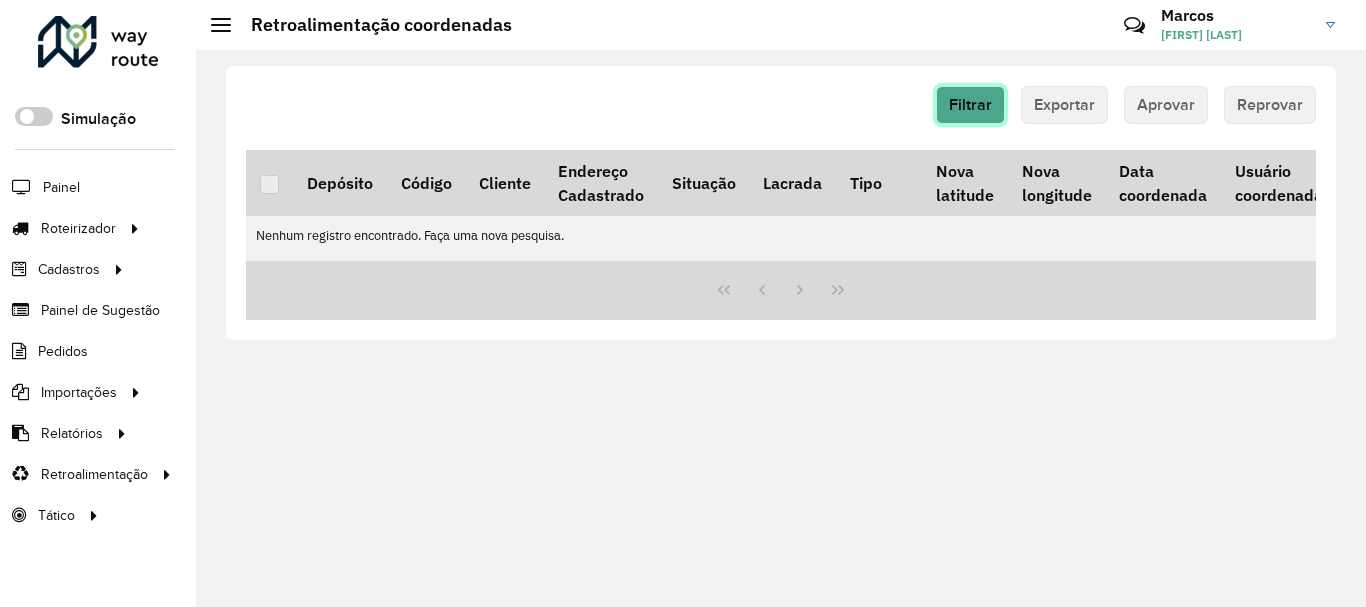 click on "Filtrar" 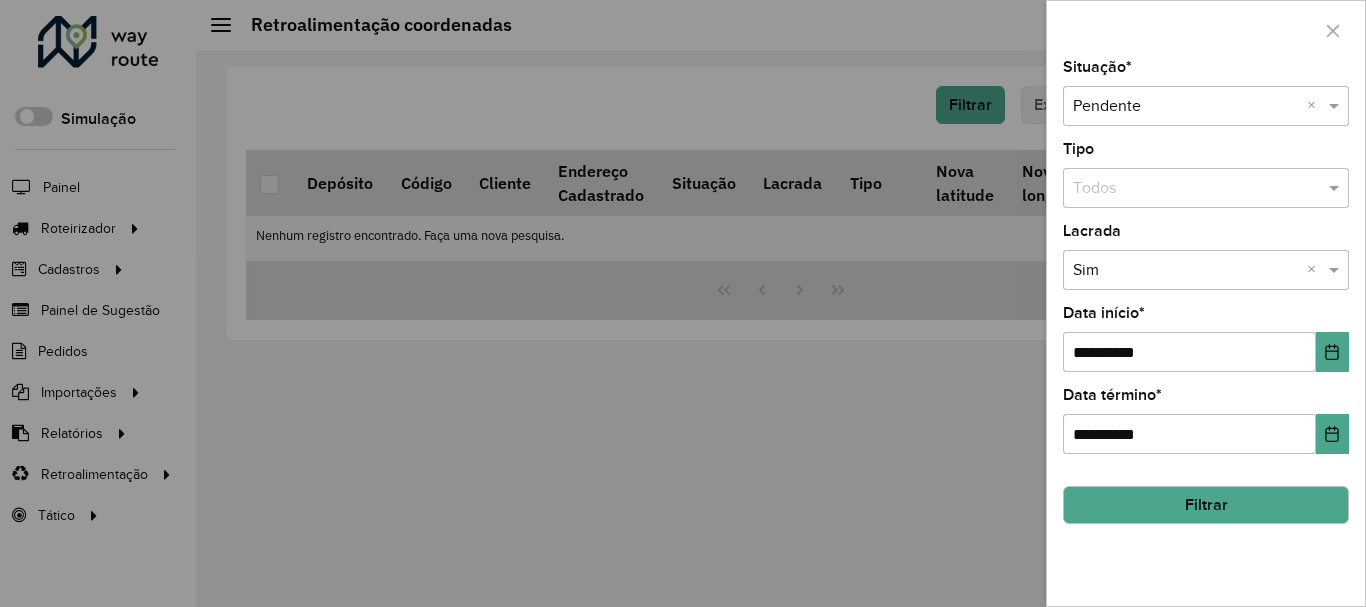 click at bounding box center [1186, 107] 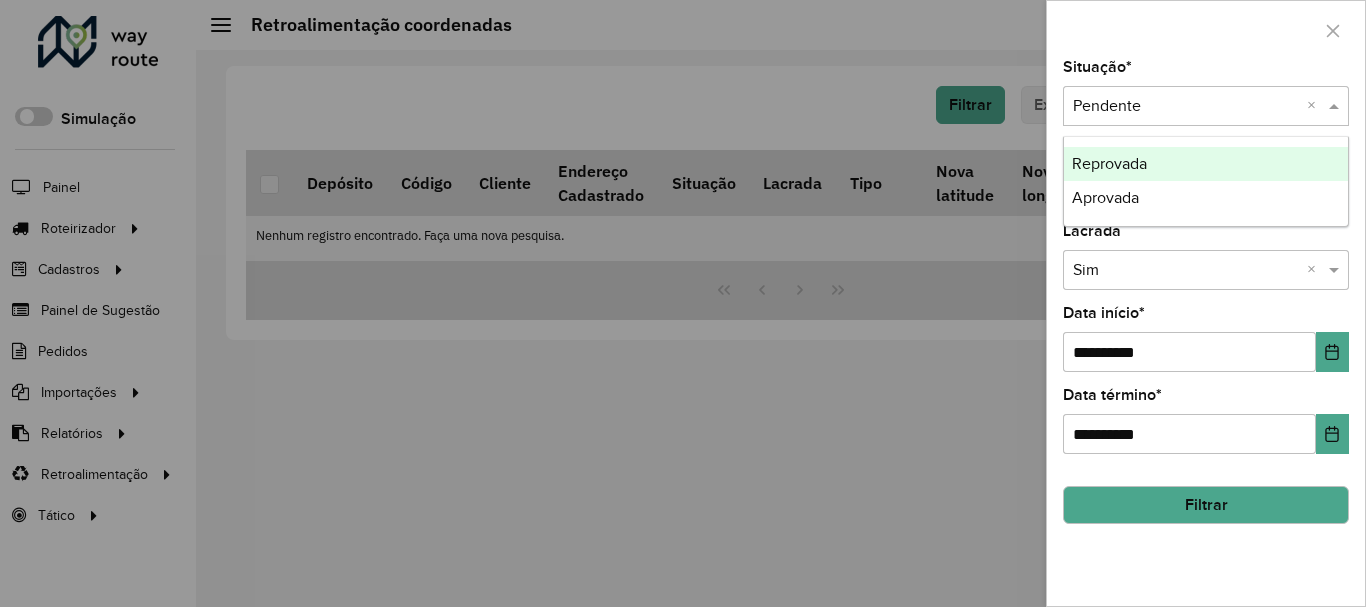 drag, startPoint x: 1158, startPoint y: 195, endPoint x: 1163, endPoint y: 176, distance: 19.646883 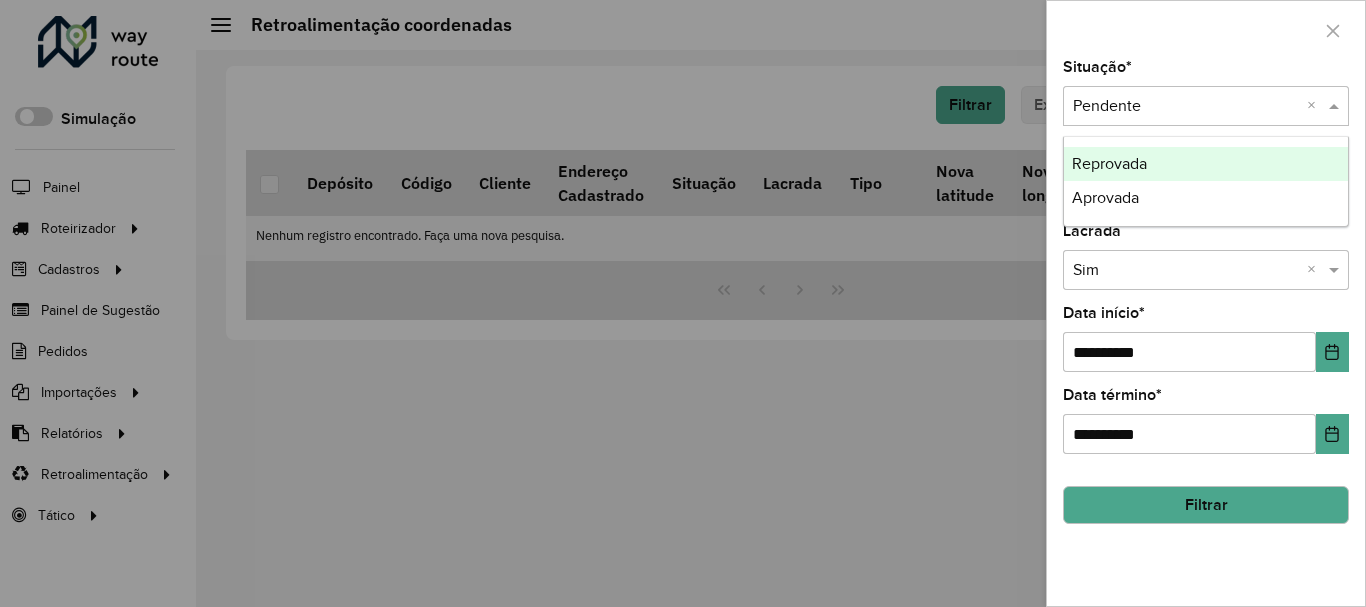 click on "Reprovada Aprovada" at bounding box center [1206, 181] 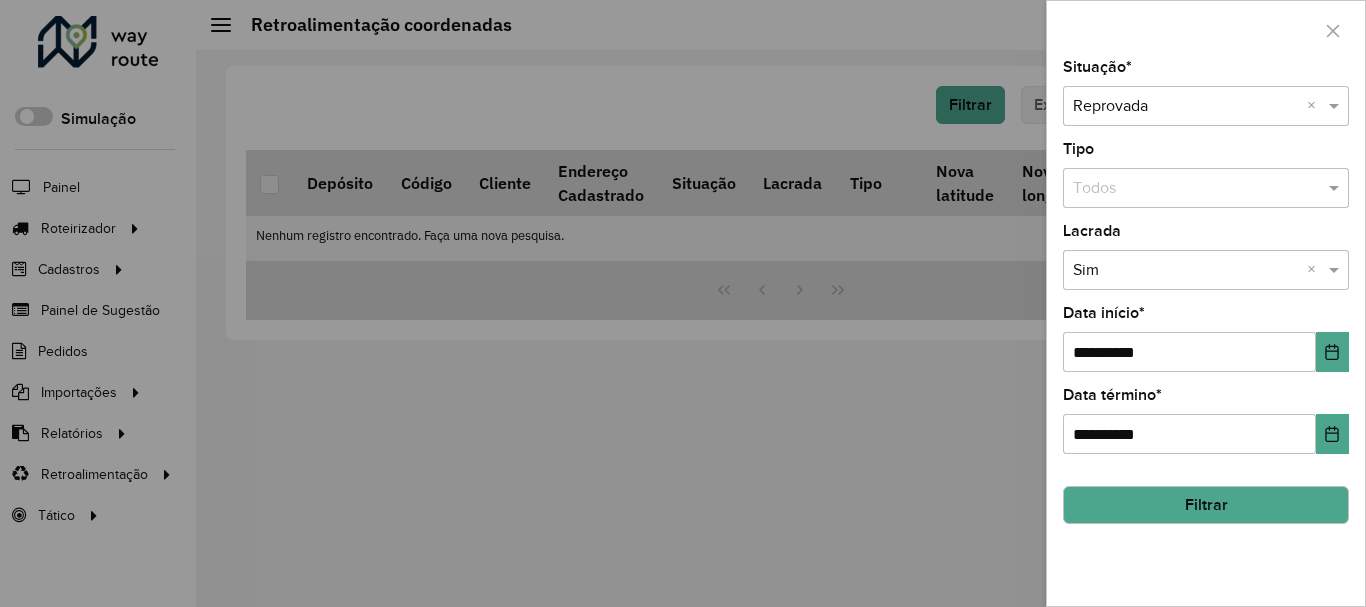 click on "Todos" at bounding box center [1206, 188] 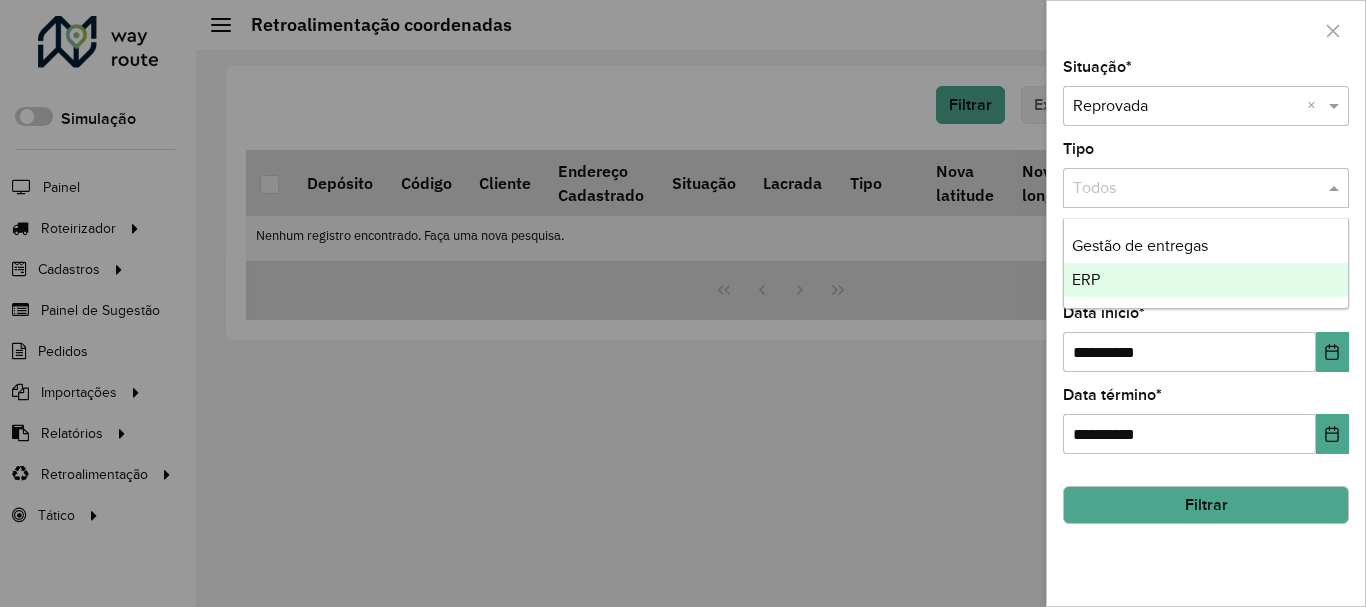 click on "ERP" at bounding box center [1206, 280] 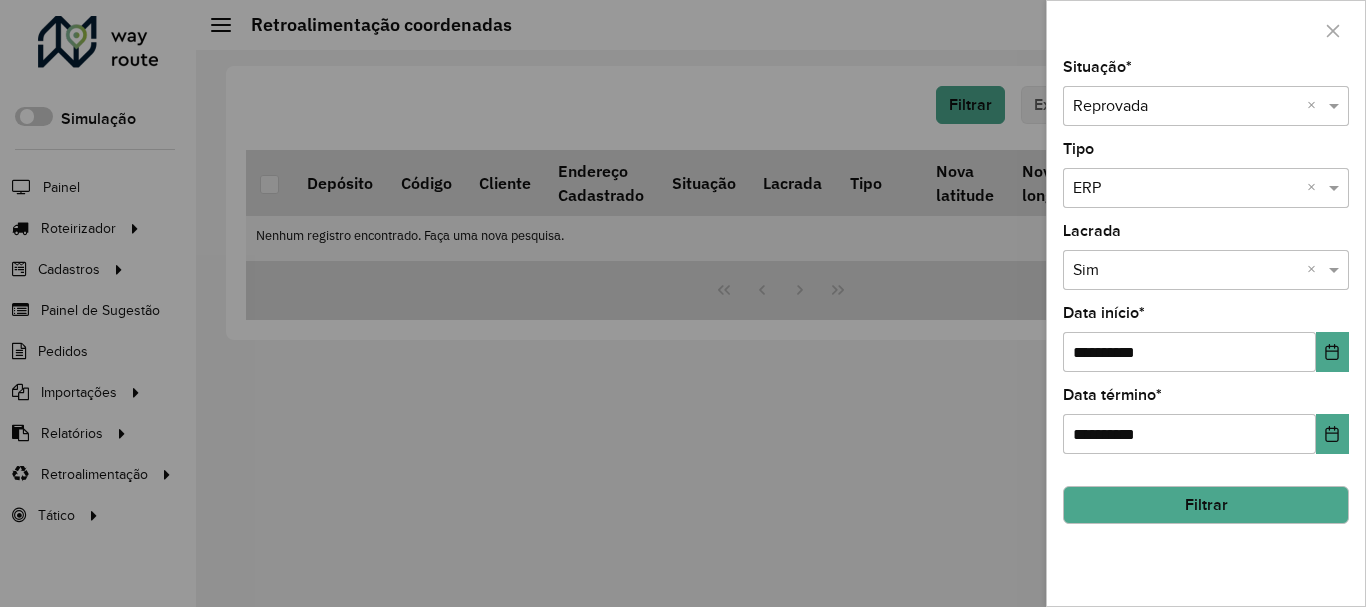 click on "Filtrar" 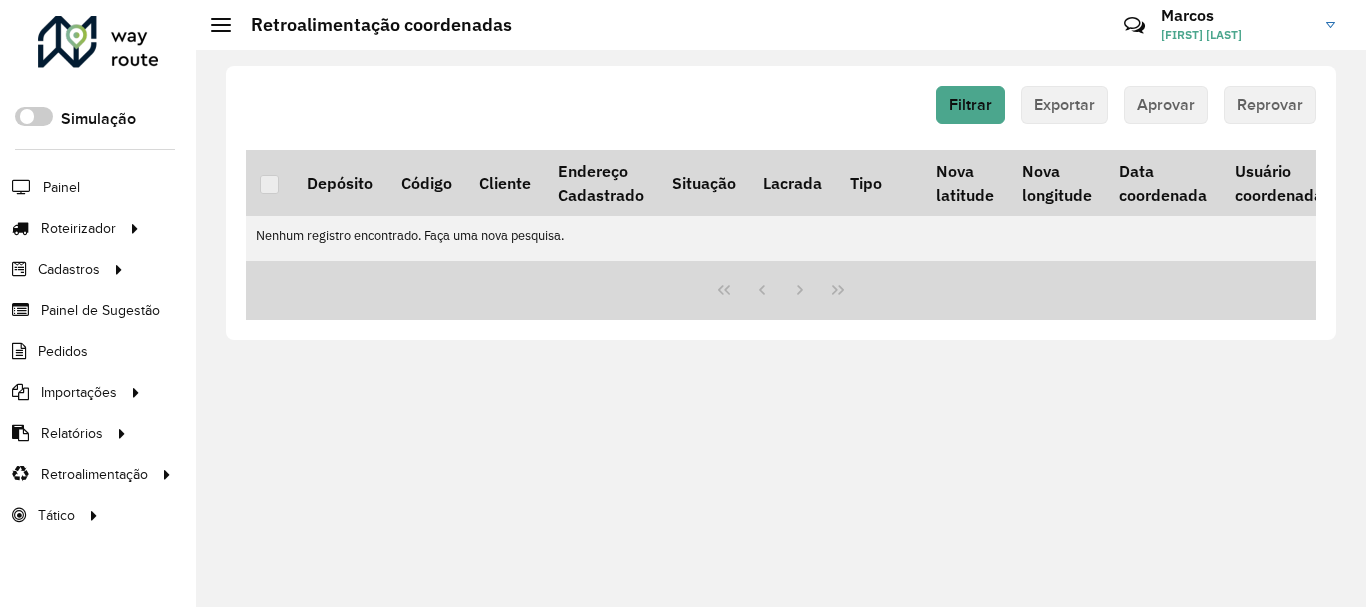 click on "[FIRST] da [LAST]" 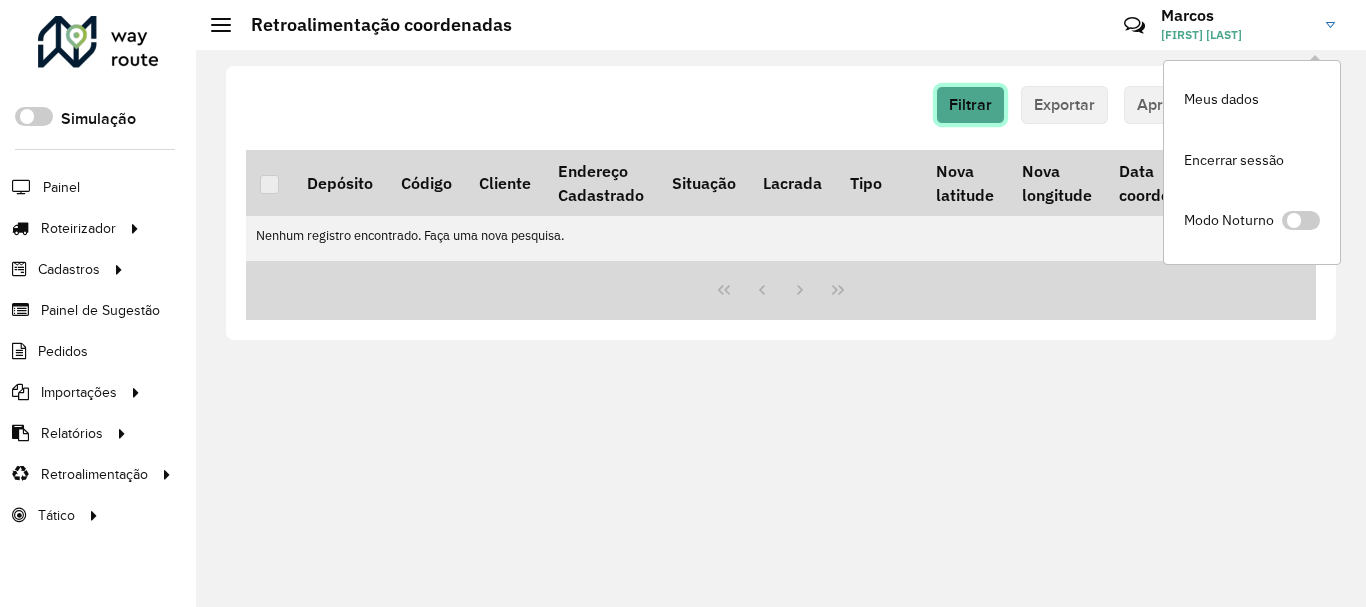click on "Filtrar" 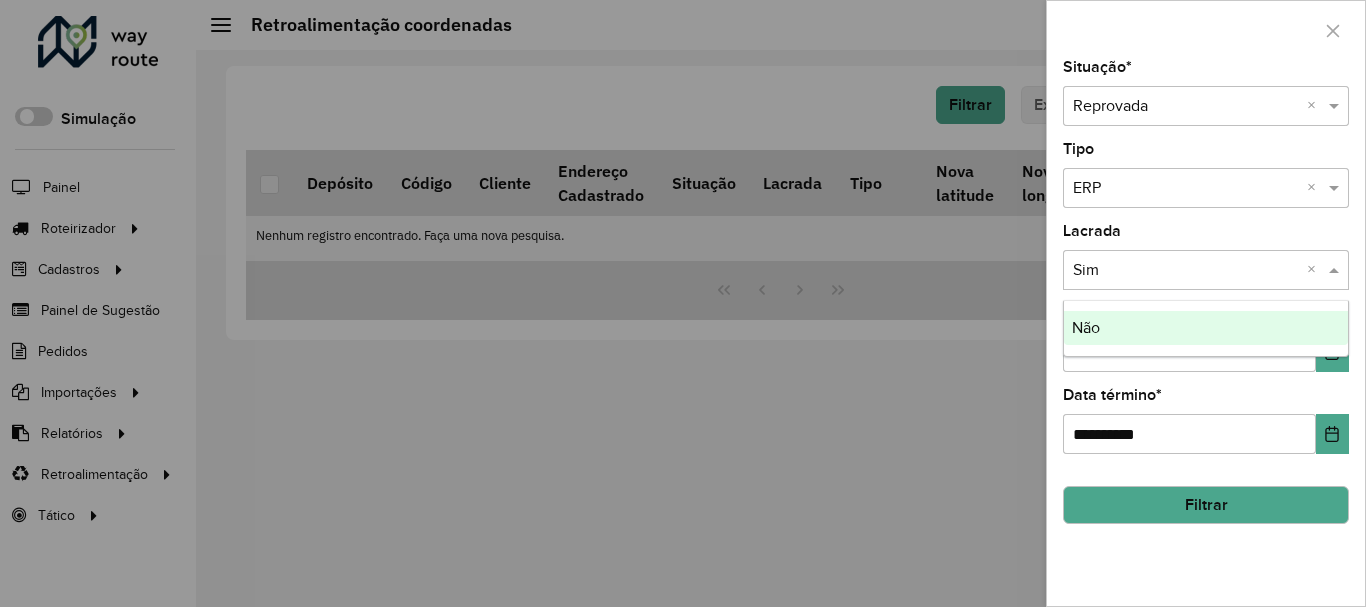 click on "Todos × Sim ×" at bounding box center [1206, 270] 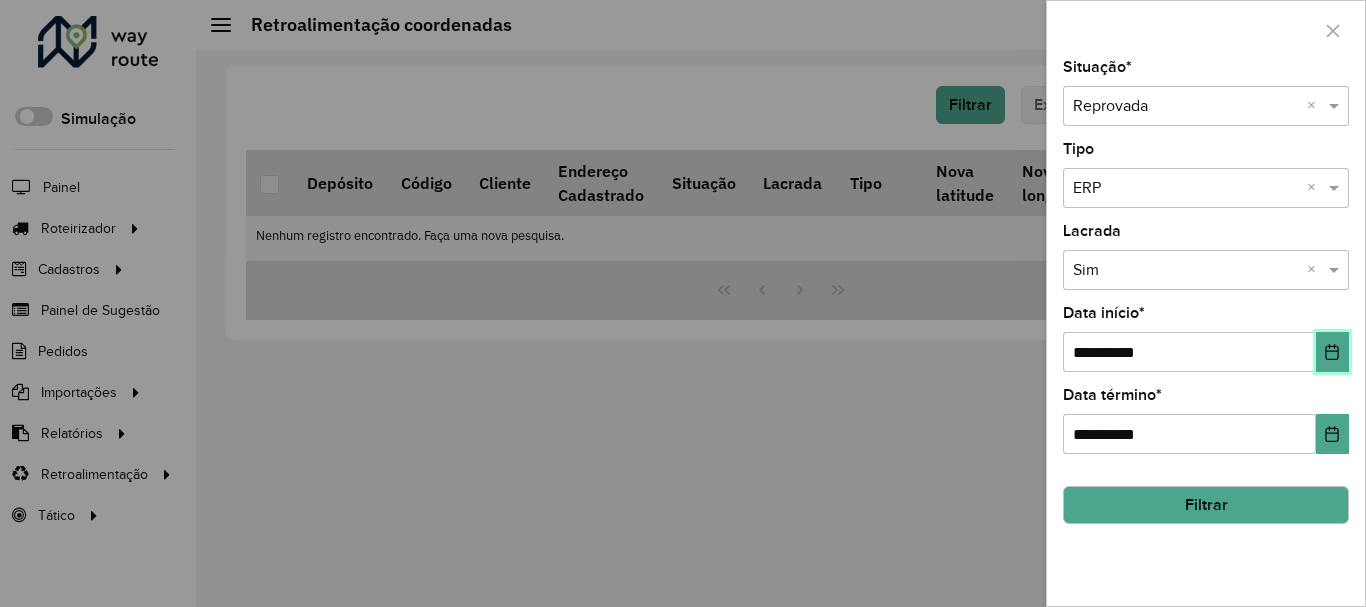 click 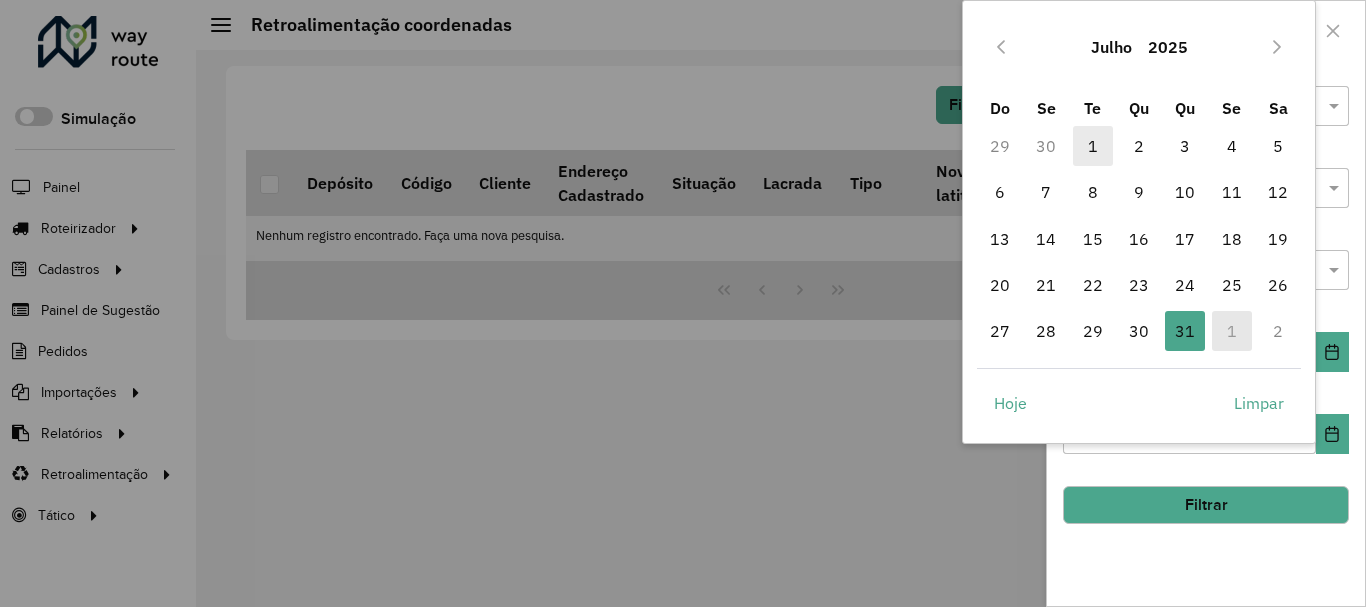 click on "1" at bounding box center [1093, 146] 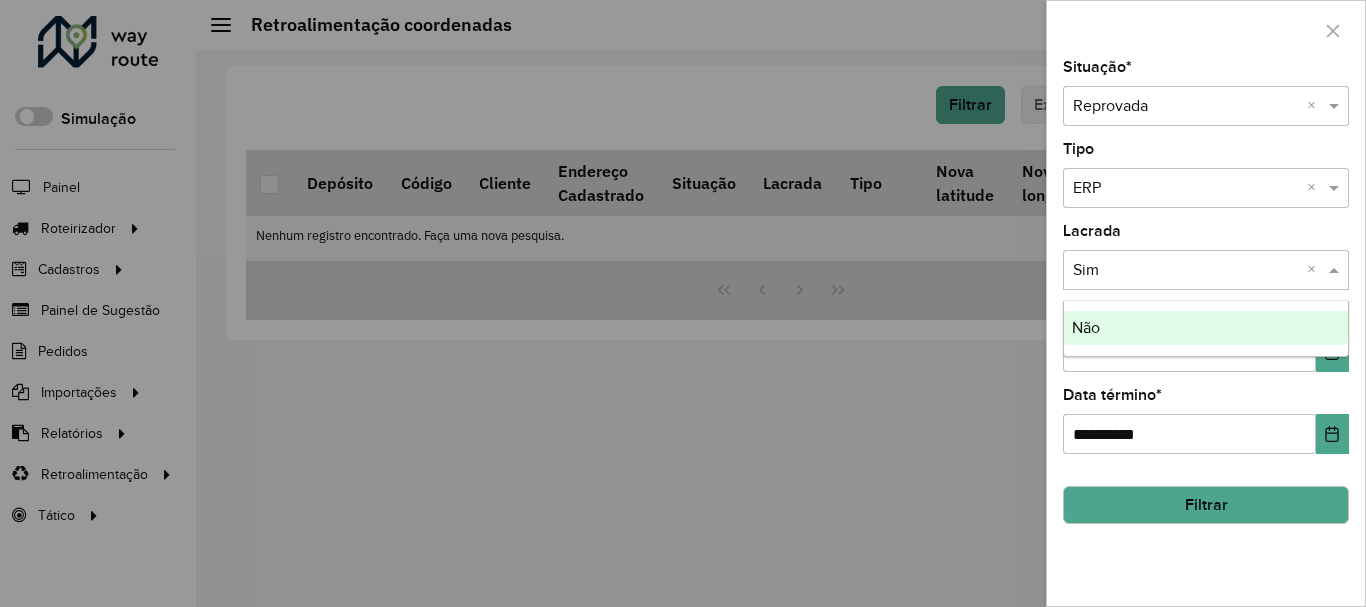click on "Todos × Sim ×" at bounding box center (1206, 270) 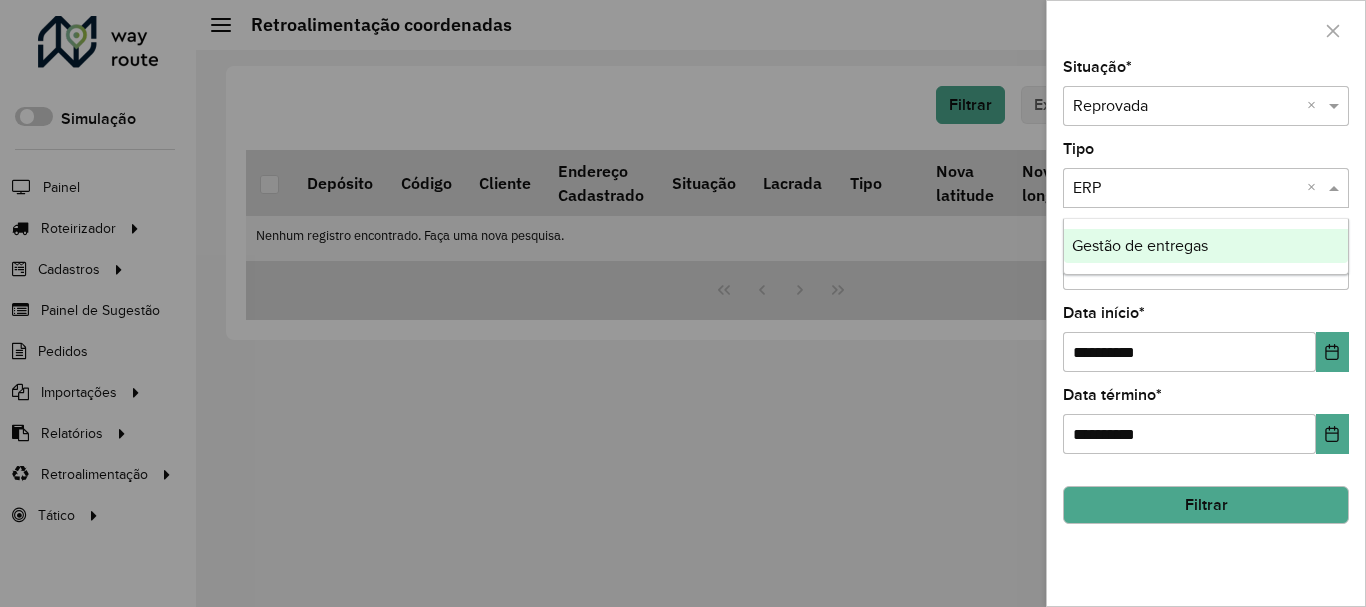 click at bounding box center [1186, 189] 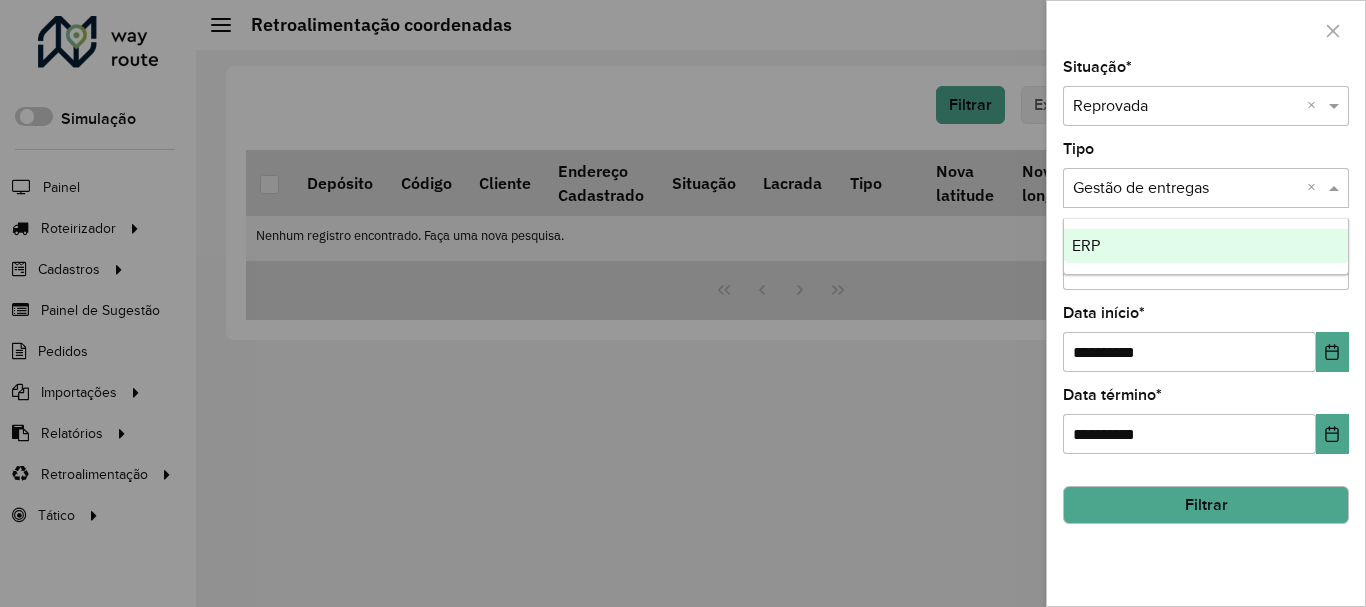 click at bounding box center [1186, 189] 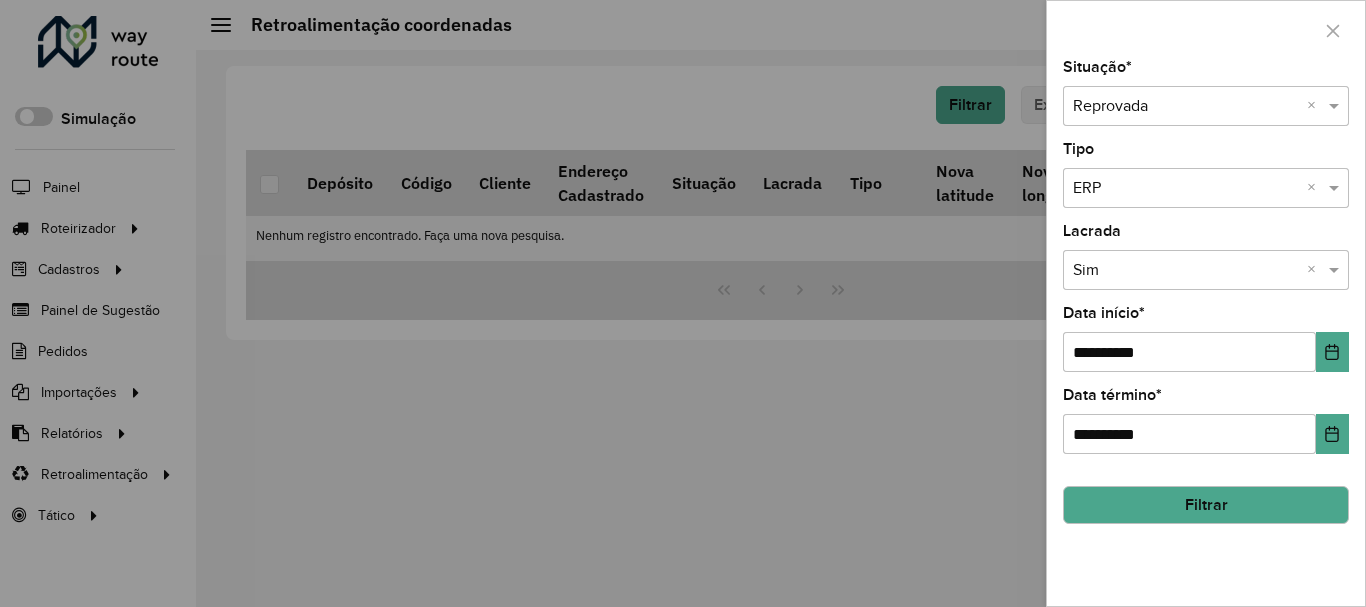 click at bounding box center [1186, 189] 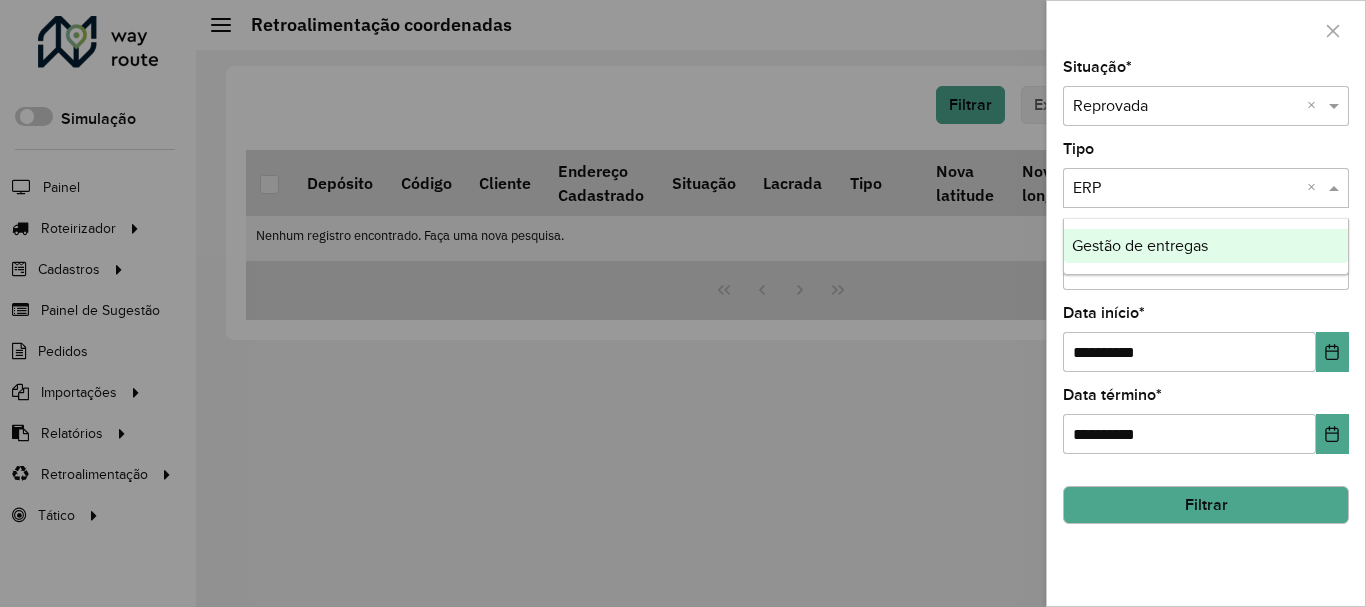 click on "**********" 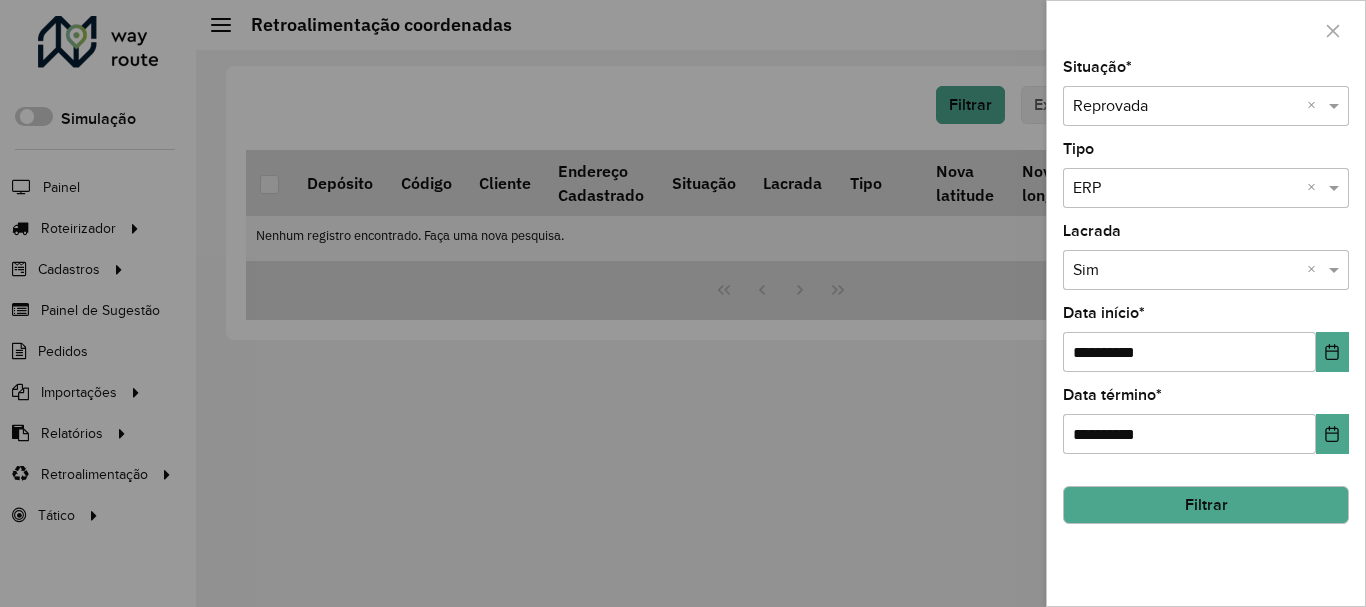 click on "Selecione uma opção × Reprovada ×" at bounding box center [1206, 106] 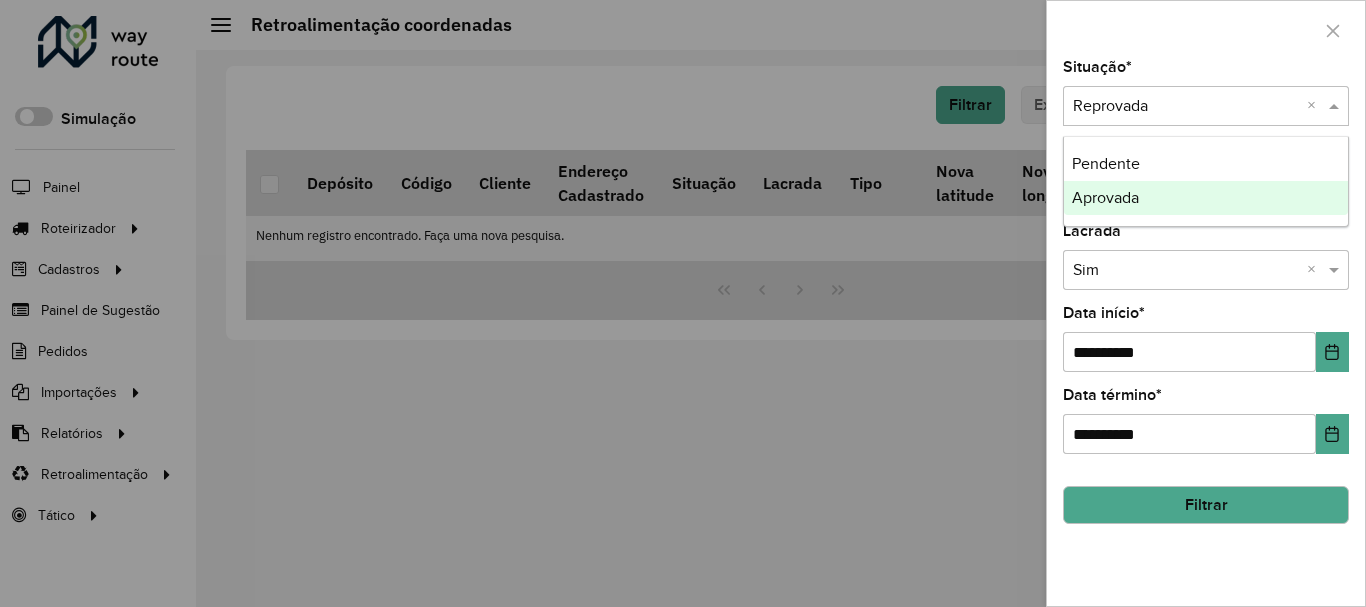 click on "Aprovada" at bounding box center (1206, 198) 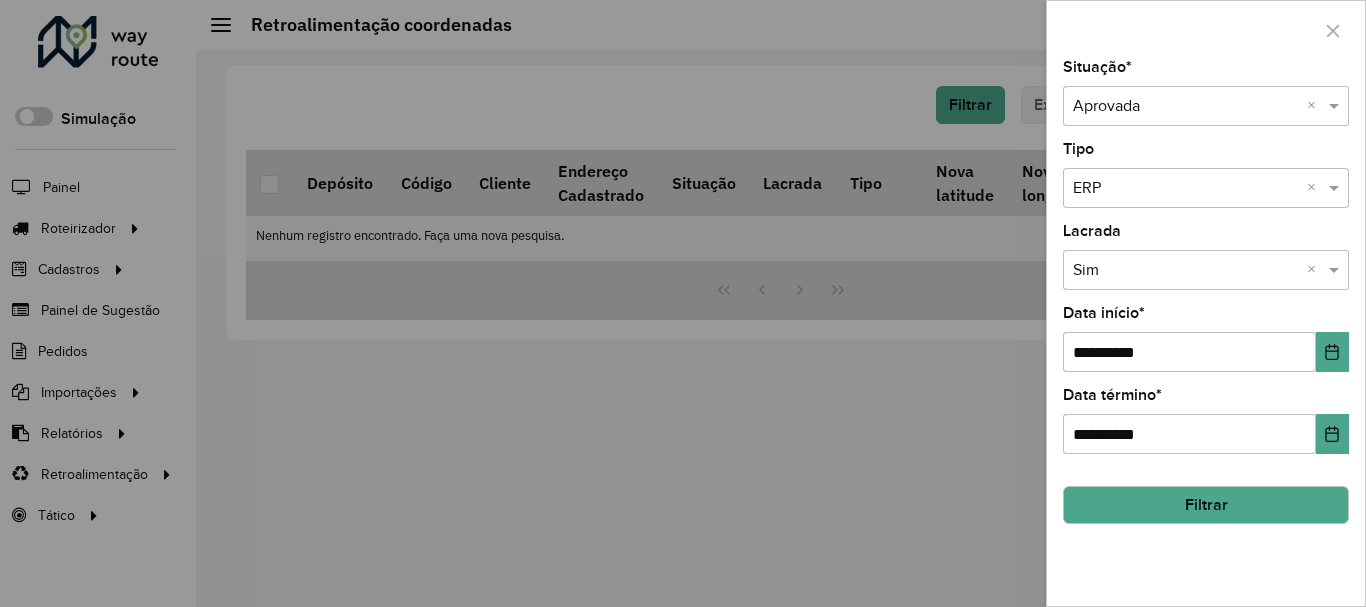 click on "Filtrar" 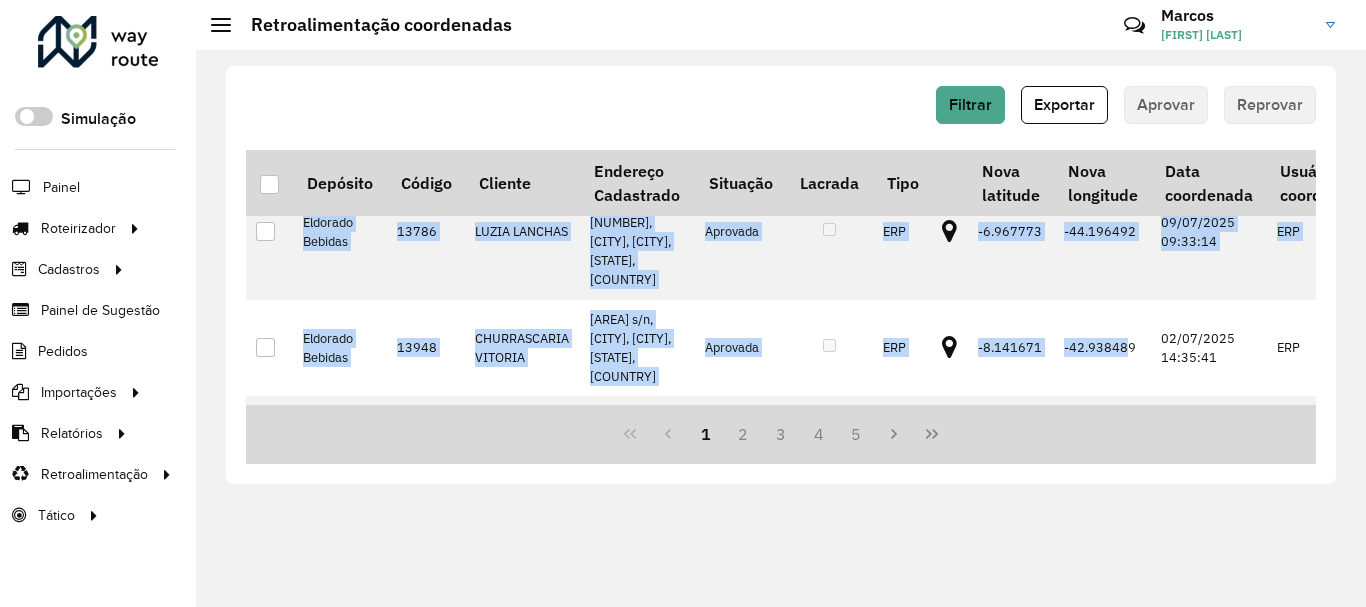 scroll, scrollTop: 722, scrollLeft: 0, axis: vertical 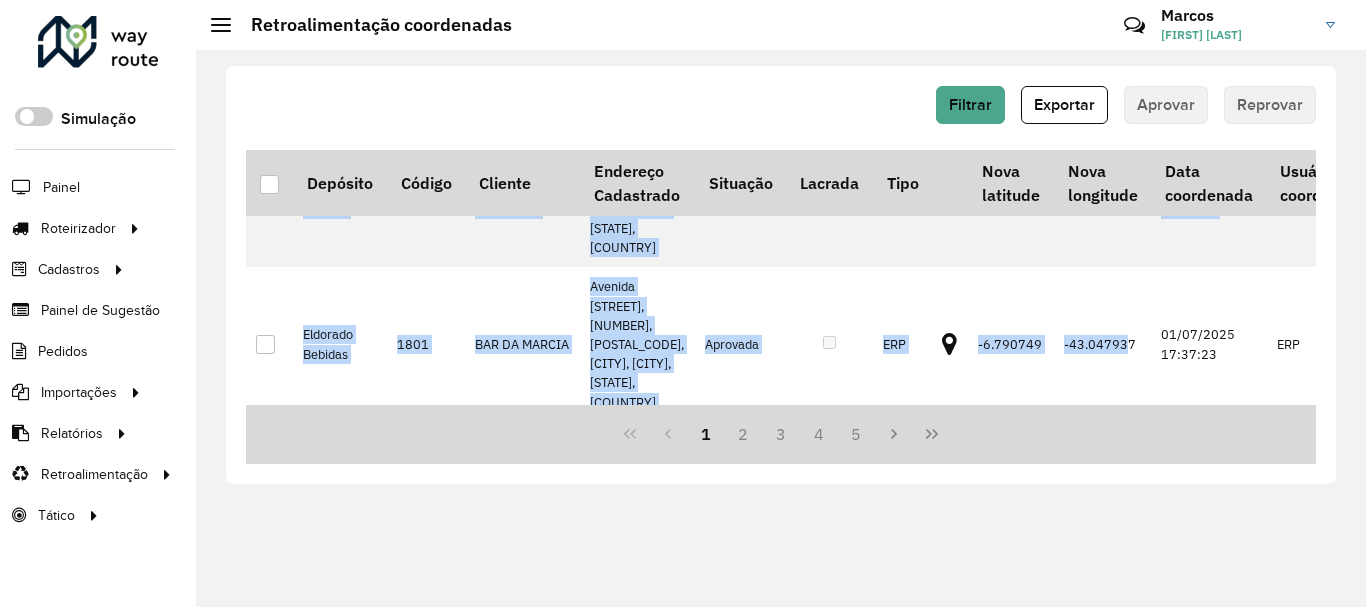 drag, startPoint x: 1000, startPoint y: 398, endPoint x: 1128, endPoint y: 402, distance: 128.06248 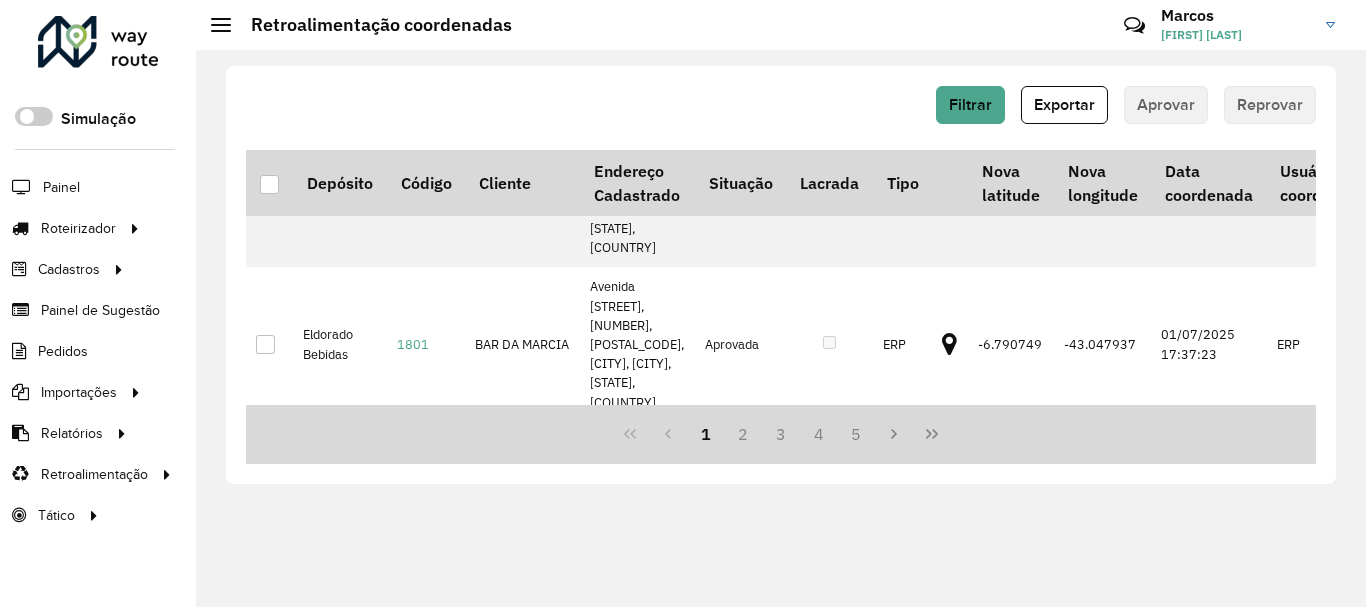 click on "Filtrar   Exportar   Aprovar   Reprovar  Depósito Código Cliente Endereço Cadastrado Situação  Lacrada   Tipo   Nova latitude   Nova longitude   Data coordenada   Usuário coordenada  Data avaliação  Usuário avaliação  Eldorado Bebidas  13960  ESPETO DO JOHNY  VILA SAO JOSE SN, VILA SAO JOSE, LANDRI SALES, PI, BR Aprovada ERP -7.257001 -43.925716 16/07/2025 09:21:04 ERP 17/07/2025 16:39:12 Eldorado Bebidas  13880  BAR DO CLEANDO  canto do buriti patua SN, CENTRO, CANTO DO BURITI, PI, BR Aprovada ERP -8.137322 -43.066064 15/07/2025 15:47:07 ERP 17/07/2025 16:39:11 Eldorado Bebidas  13956  MERCADINHO JI  povoado gaviao 1 SN, CENTRO, CANTO DO BURITI, PI, BR Aprovada ERP -8.167158 -43.044193 15/07/2025 15:47:07 ERP 17/07/2025 16:39:11 Eldorado Bebidas  10808  MERCADINHO 3M  RUA ADAO LEITAO 810, CENTRO, ITAUEIRA, PI, BR Aprovada ERP -7.600946 -43.028679 15/07/2025 15:47:07 ERP 17/07/2025 16:39:11 Eldorado Bebidas  13786  LUZIA LANCHAS  Wlises pereira de sousa 1250, CENTRO, PORTO ALEGRE DO PIAUI, PI, BR" 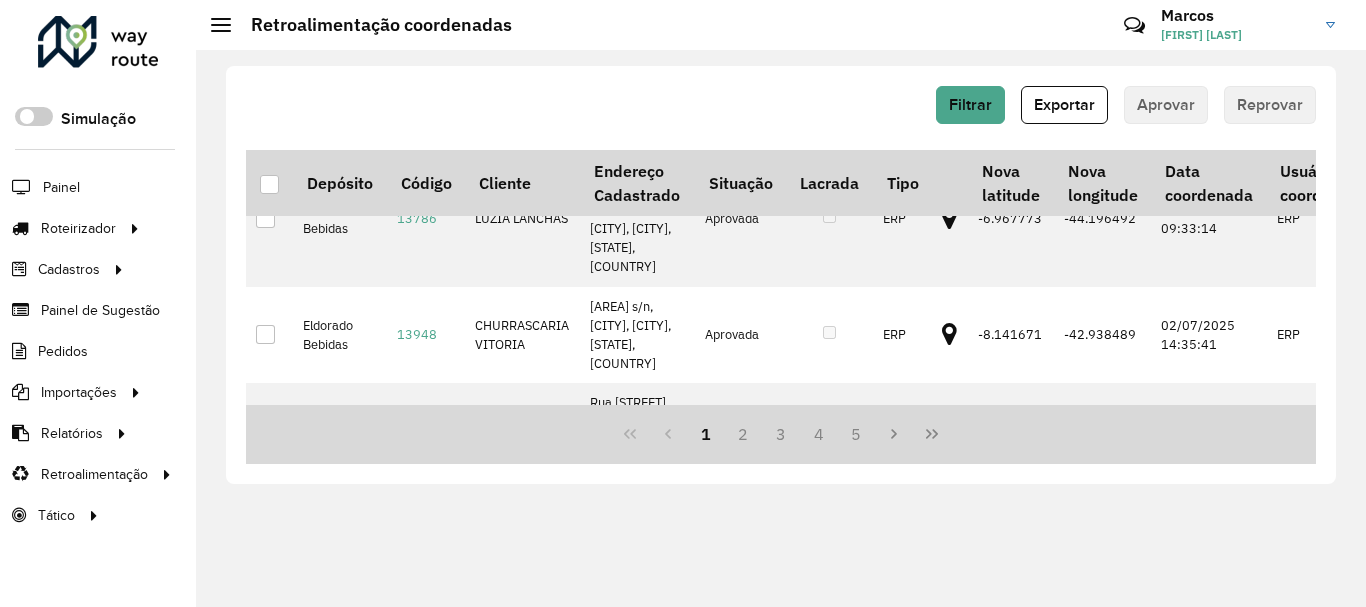 scroll, scrollTop: 441, scrollLeft: 0, axis: vertical 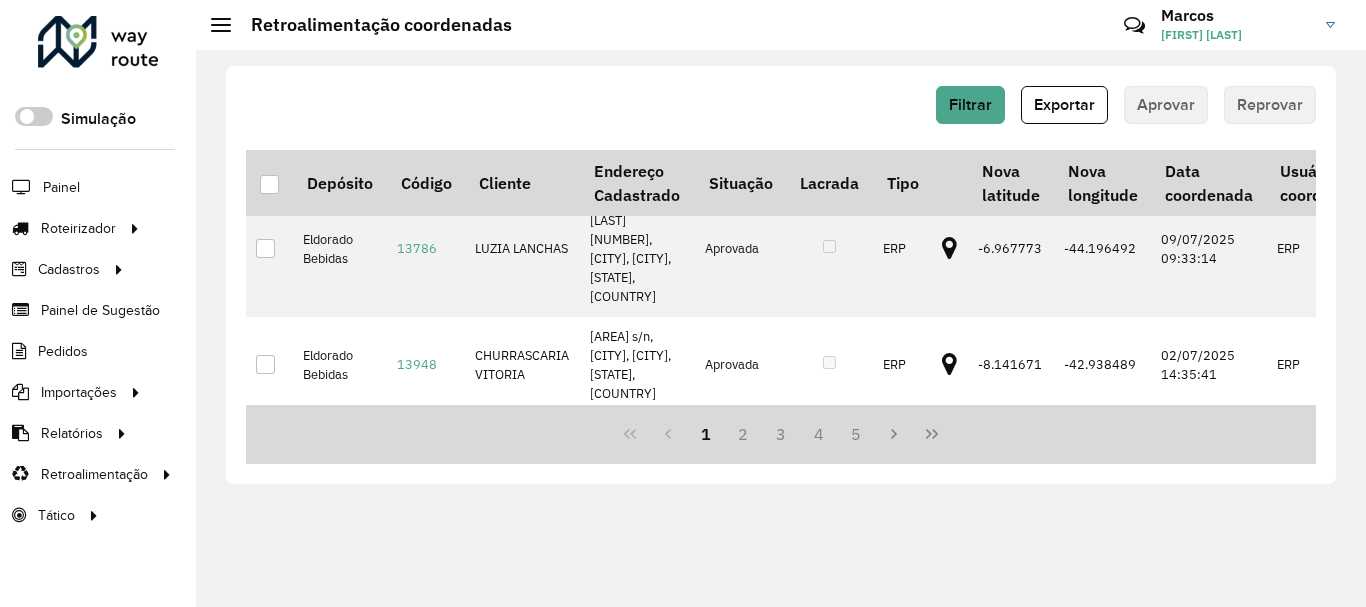 click on "Filtrar   Exportar   Aprovar   Reprovar  Depósito Código Cliente Endereço Cadastrado Situação  Lacrada   Tipo   Nova latitude   Nova longitude   Data coordenada   Usuário coordenada  Data avaliação  Usuário avaliação  Eldorado Bebidas  13960  ESPETO DO JOHNY  VILA SAO JOSE SN, VILA SAO JOSE, LANDRI SALES, PI, BR Aprovada ERP -7.257001 -43.925716 16/07/2025 09:21:04 ERP 17/07/2025 16:39:12 Eldorado Bebidas  13880  BAR DO CLEANDO  canto do buriti patua SN, CENTRO, CANTO DO BURITI, PI, BR Aprovada ERP -8.137322 -43.066064 15/07/2025 15:47:07 ERP 17/07/2025 16:39:11 Eldorado Bebidas  13956  MERCADINHO JI  povoado gaviao 1 SN, CENTRO, CANTO DO BURITI, PI, BR Aprovada ERP -8.167158 -43.044193 15/07/2025 15:47:07 ERP 17/07/2025 16:39:11 Eldorado Bebidas  10808  MERCADINHO 3M  RUA ADAO LEITAO 810, CENTRO, ITAUEIRA, PI, BR Aprovada ERP -7.600946 -43.028679 15/07/2025 15:47:07 ERP 17/07/2025 16:39:11 Eldorado Bebidas  13786  LUZIA LANCHAS  Wlises pereira de sousa 1250, CENTRO, PORTO ALEGRE DO PIAUI, PI, BR" 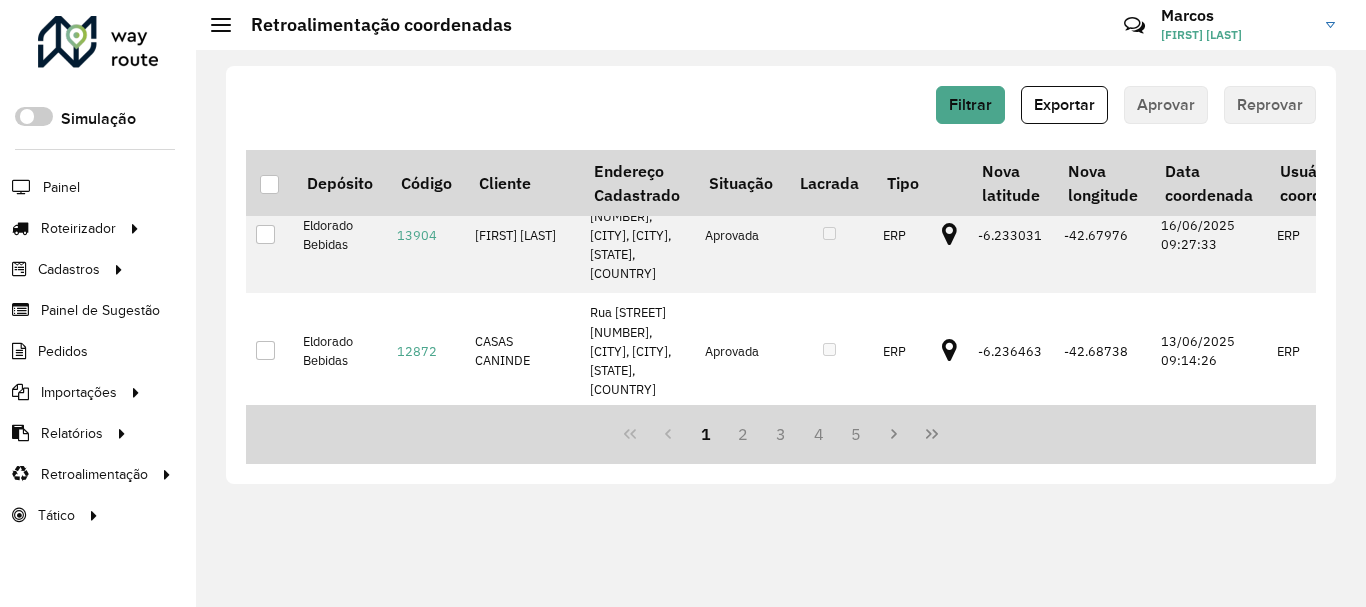scroll, scrollTop: 2194, scrollLeft: 0, axis: vertical 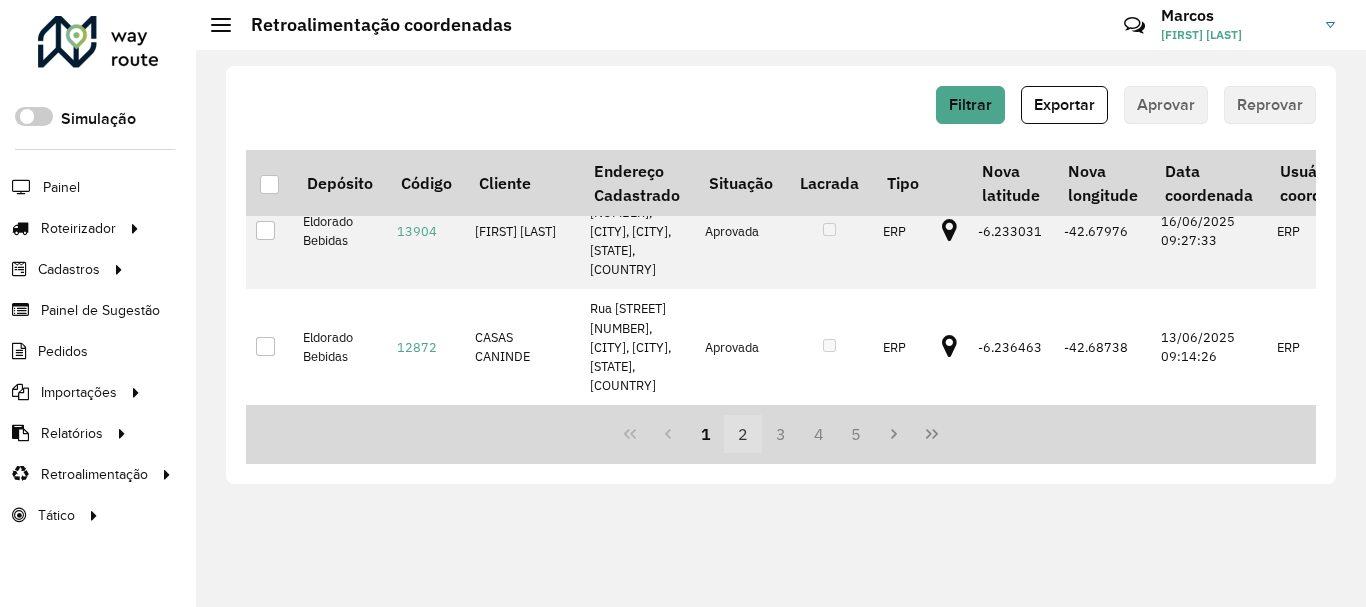 click on "2" at bounding box center [743, 434] 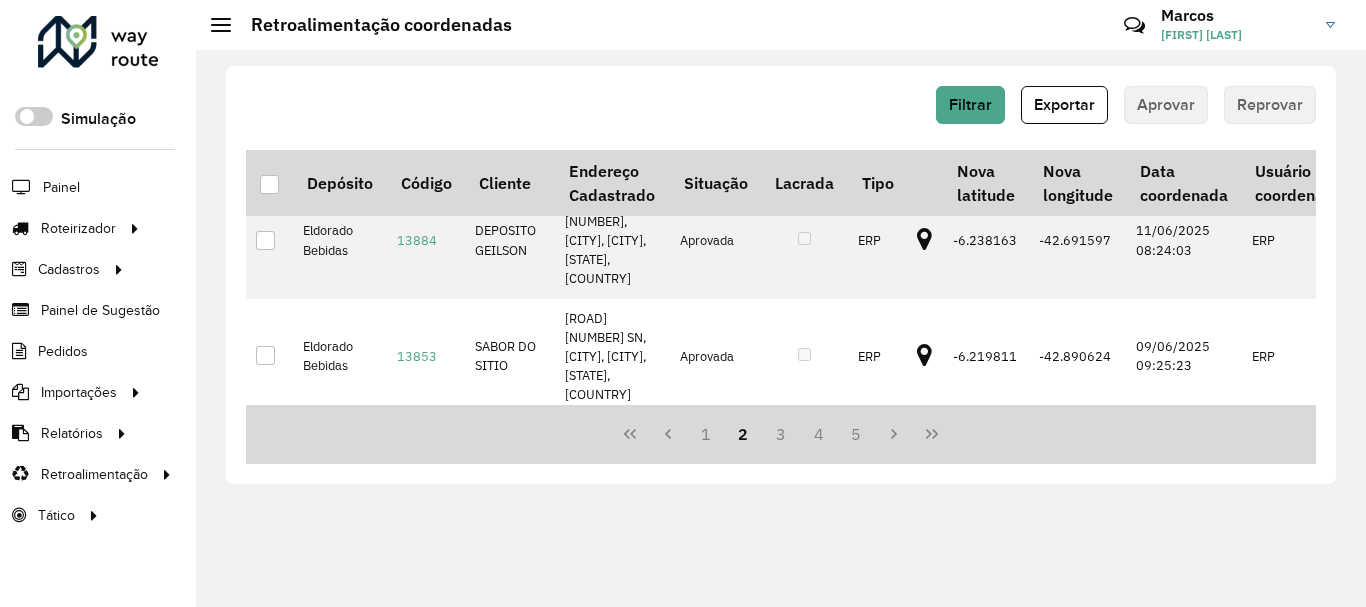 scroll, scrollTop: 623, scrollLeft: 0, axis: vertical 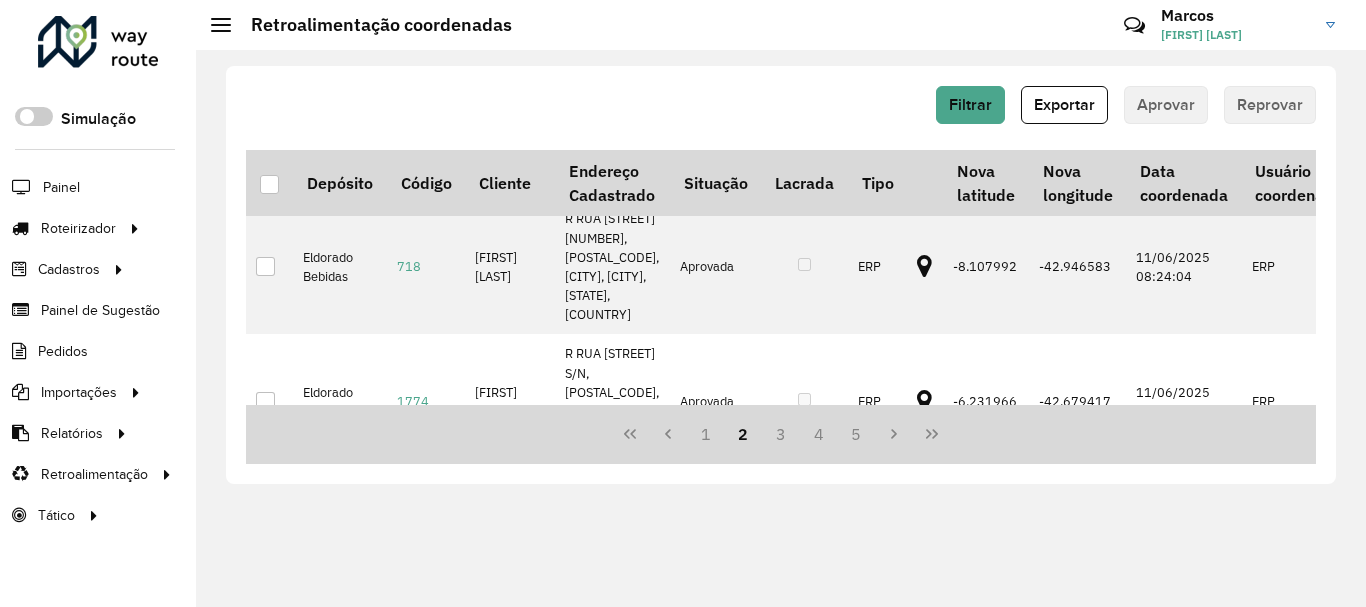 type 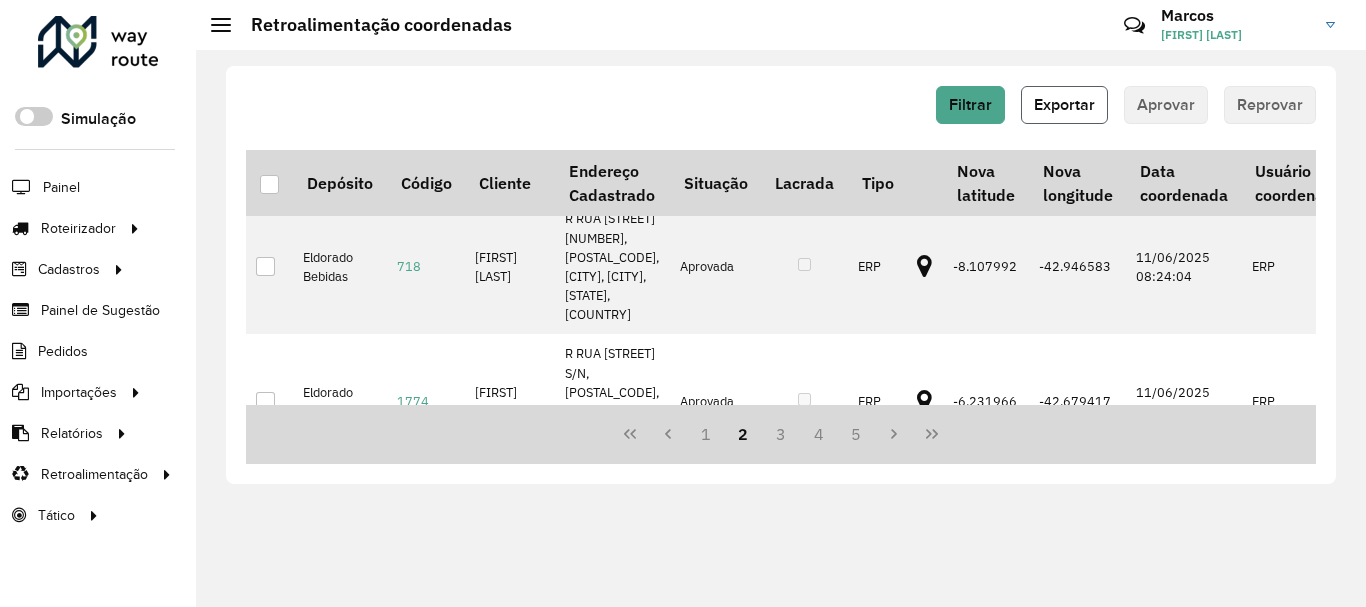 click on "Exportar" 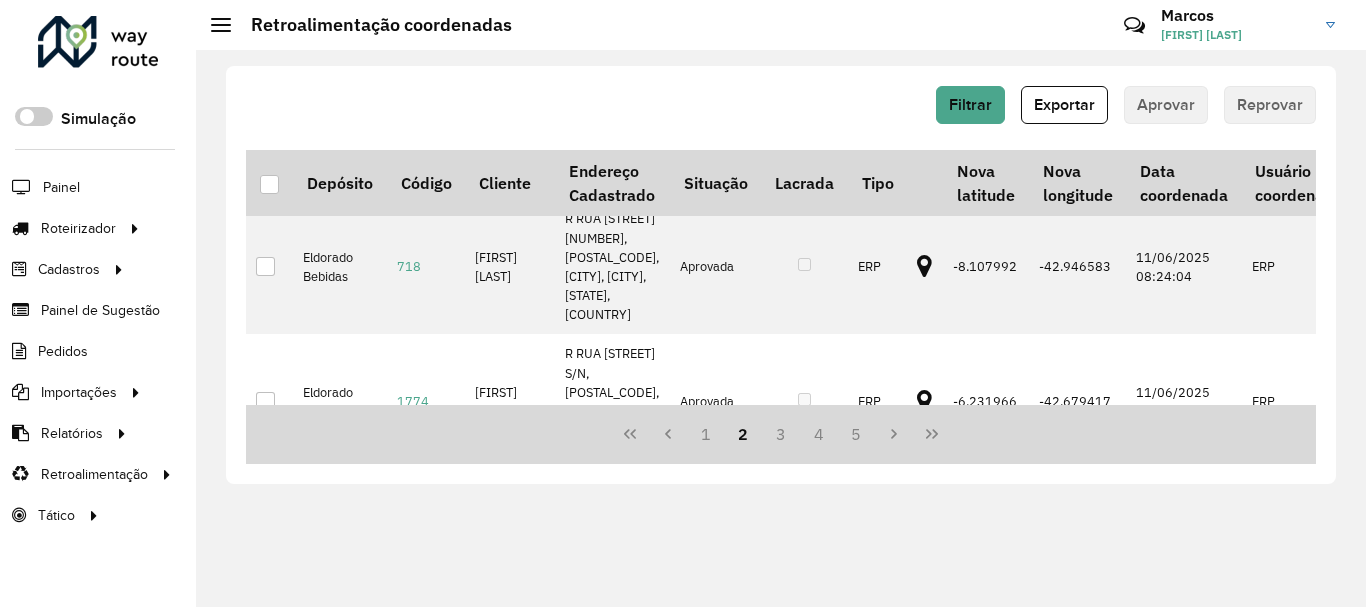scroll, scrollTop: 268, scrollLeft: 249, axis: both 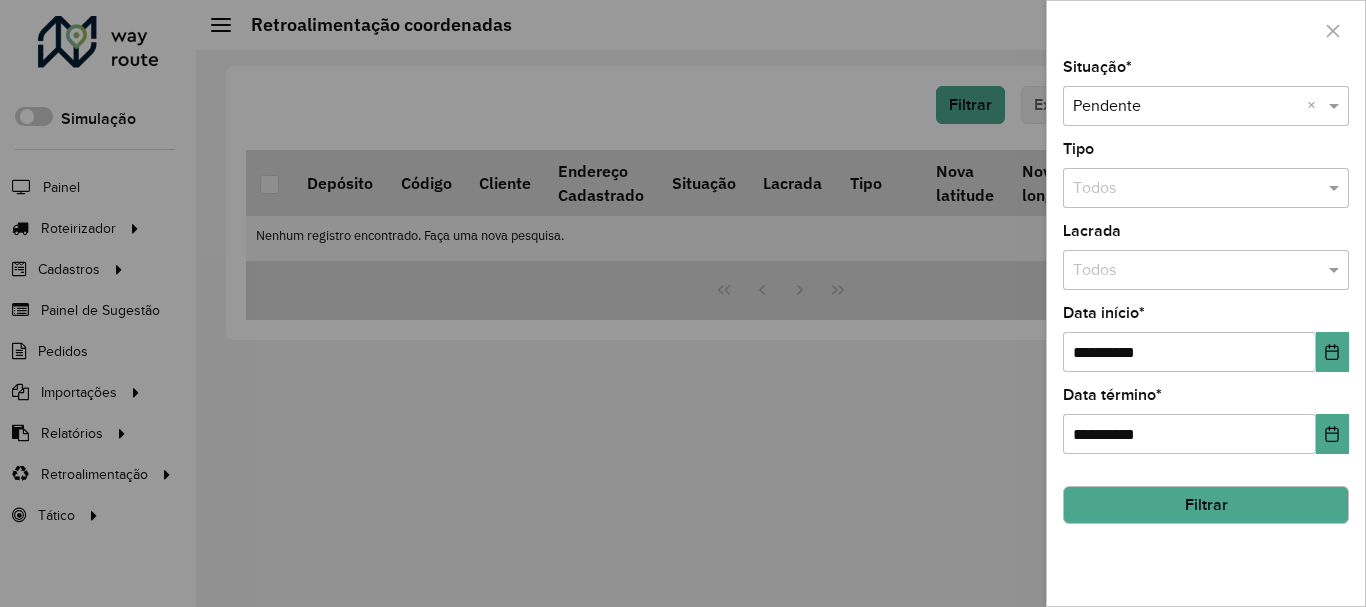 click at bounding box center [683, 303] 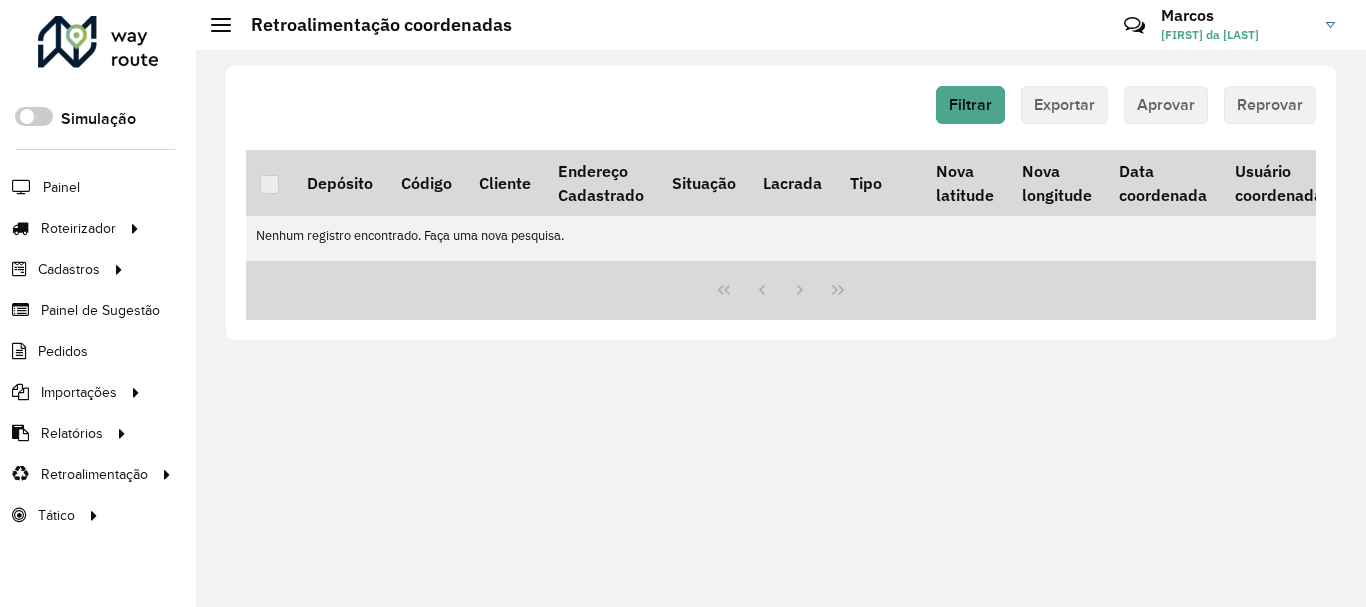 click 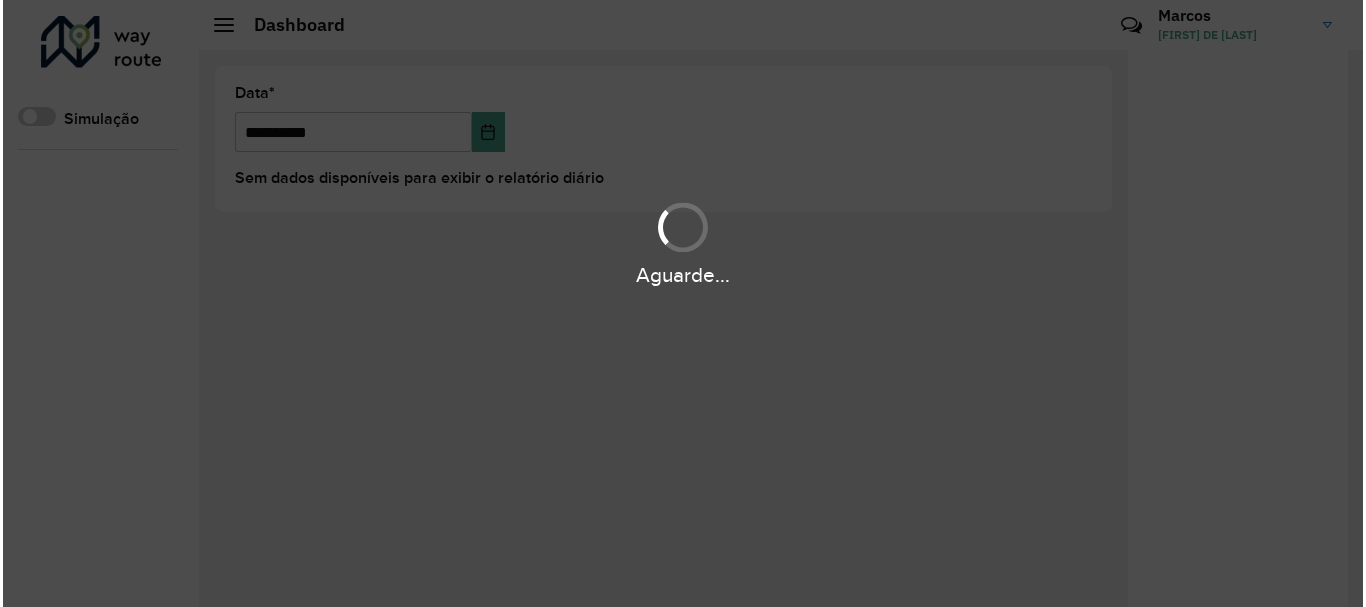 scroll, scrollTop: 0, scrollLeft: 0, axis: both 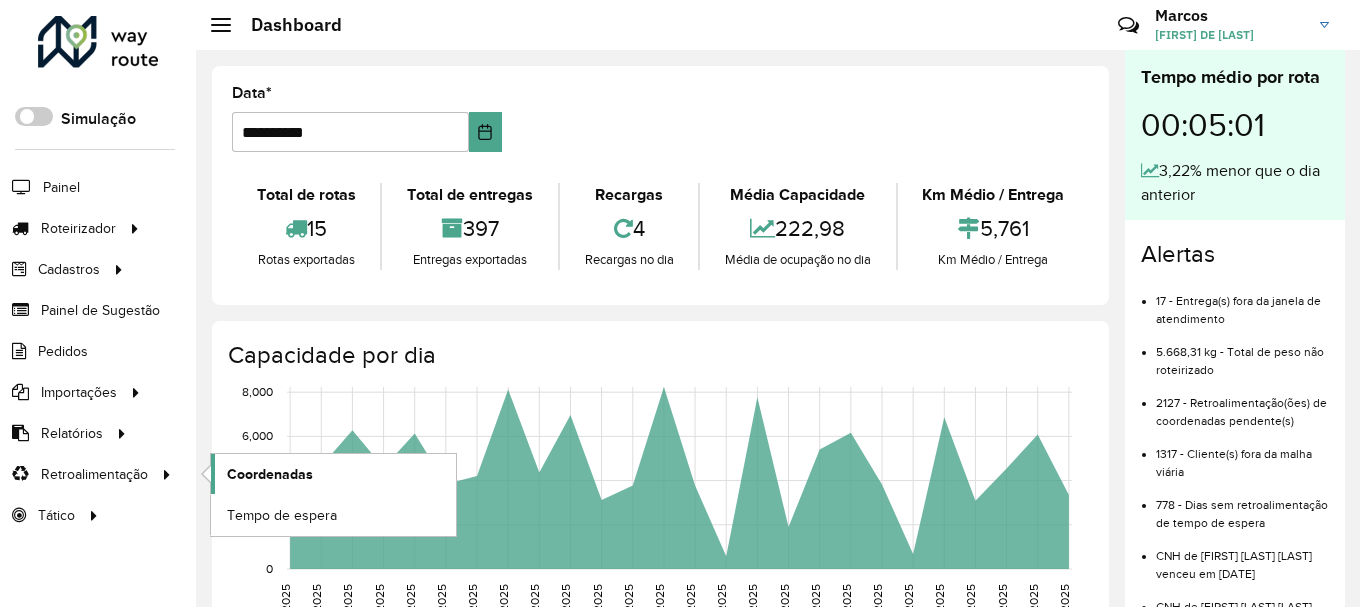 click on "Coordenadas" 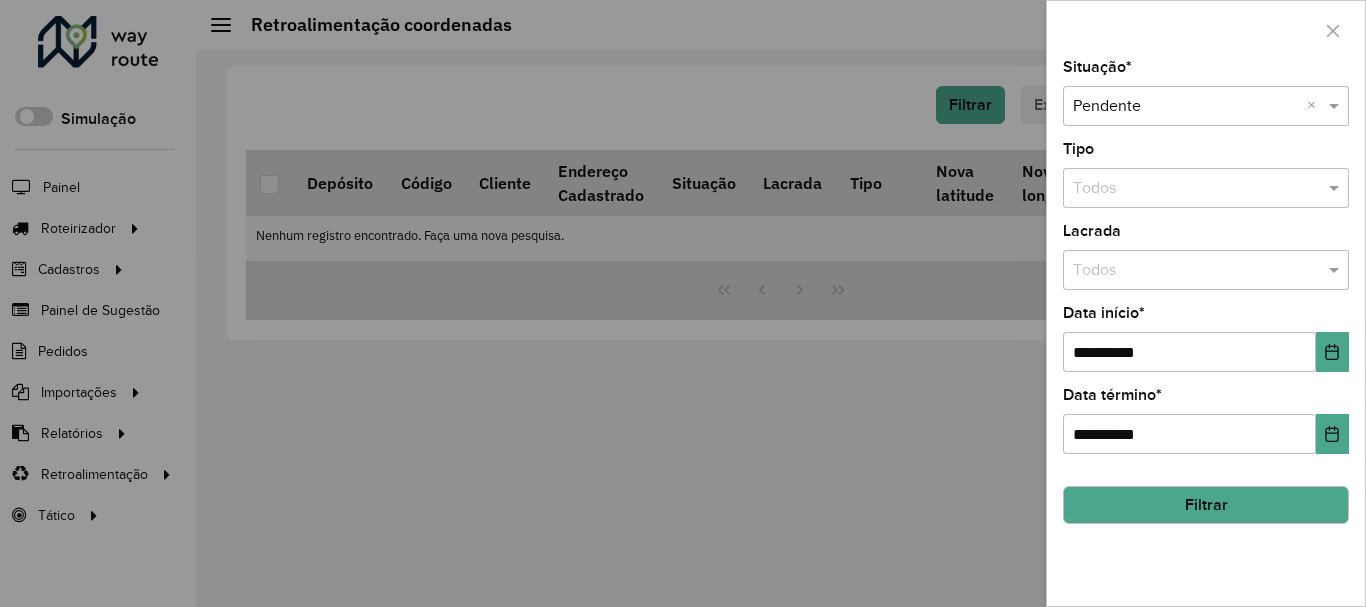 click on "Filtrar" 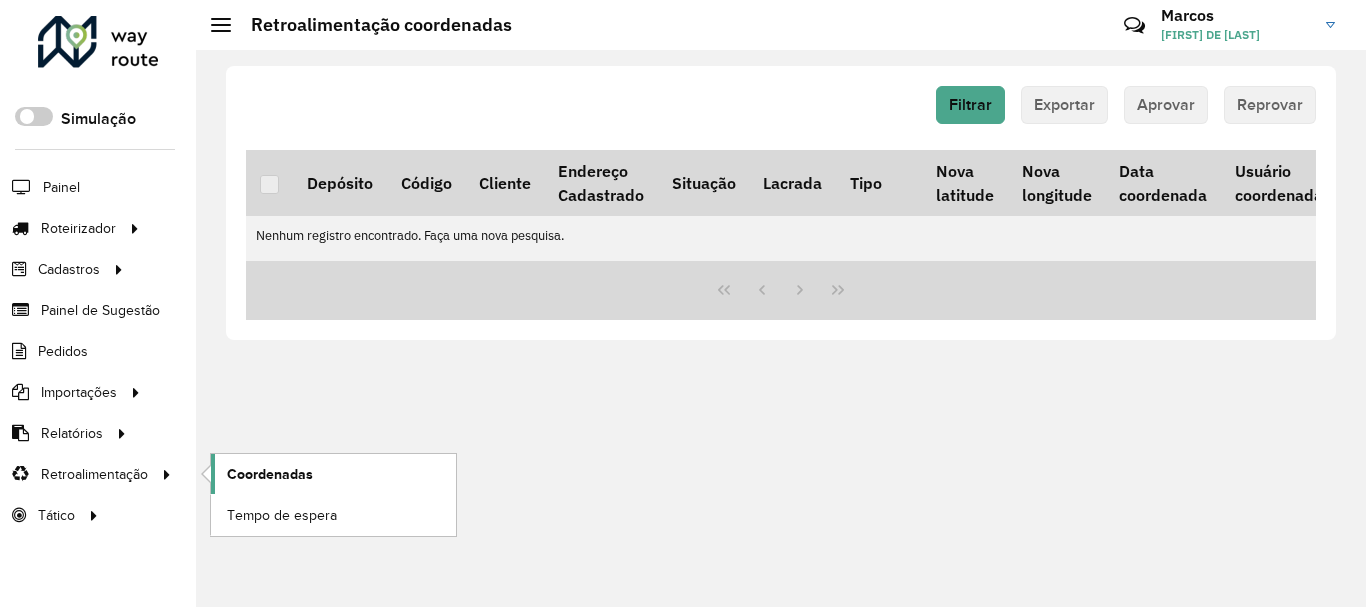 click on "Coordenadas" 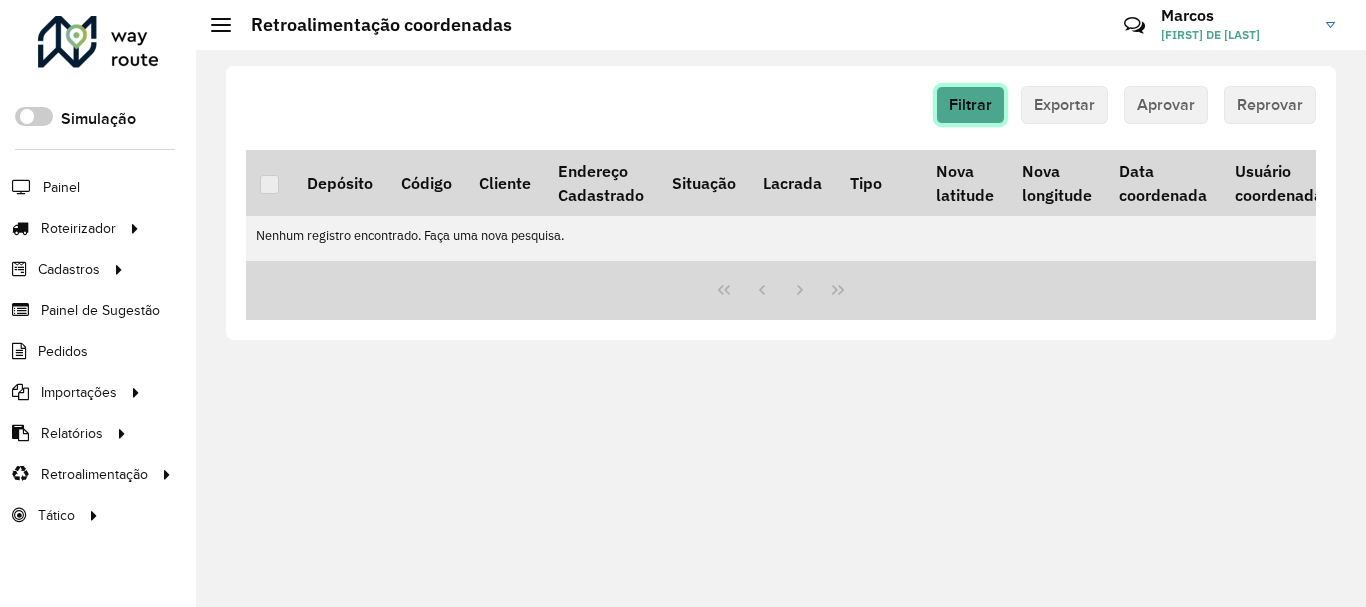 click on "Filtrar" 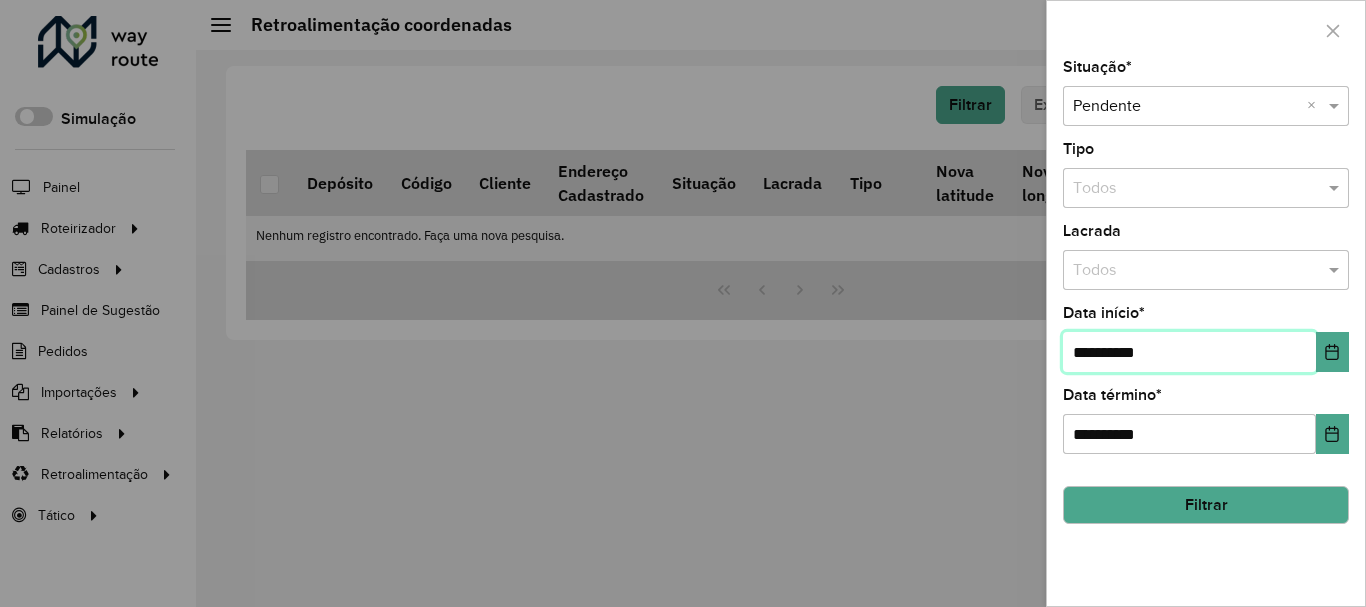 click on "**********" at bounding box center [1189, 352] 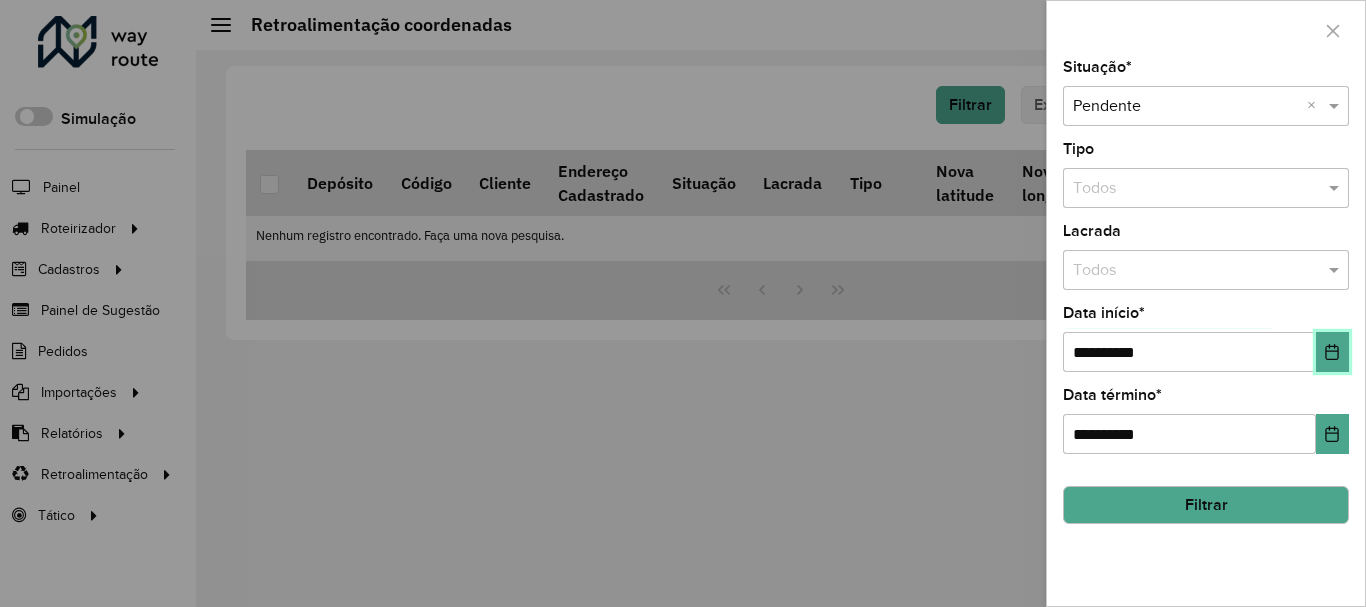 click at bounding box center [1332, 352] 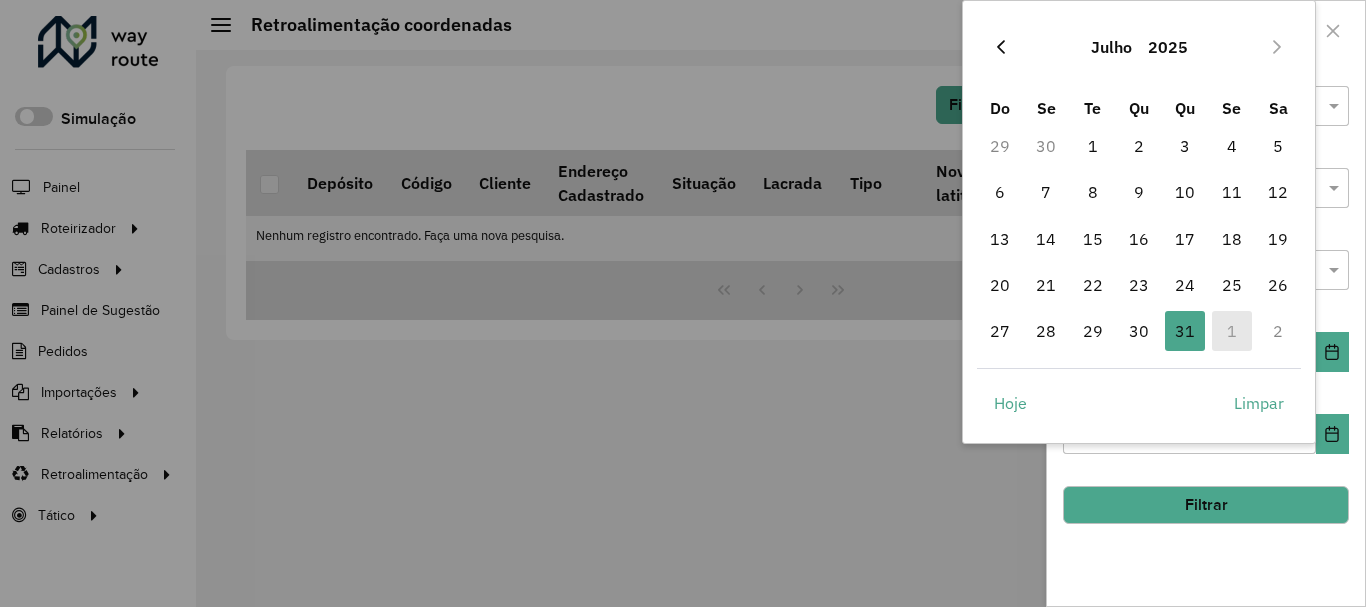 click 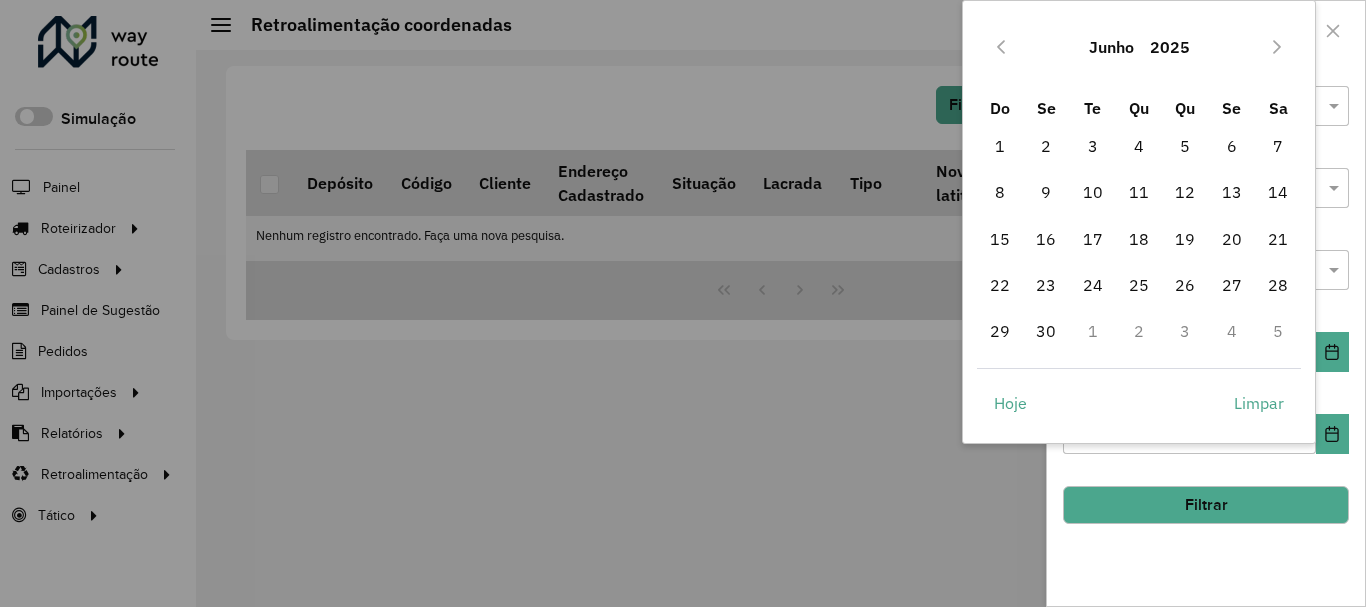 click 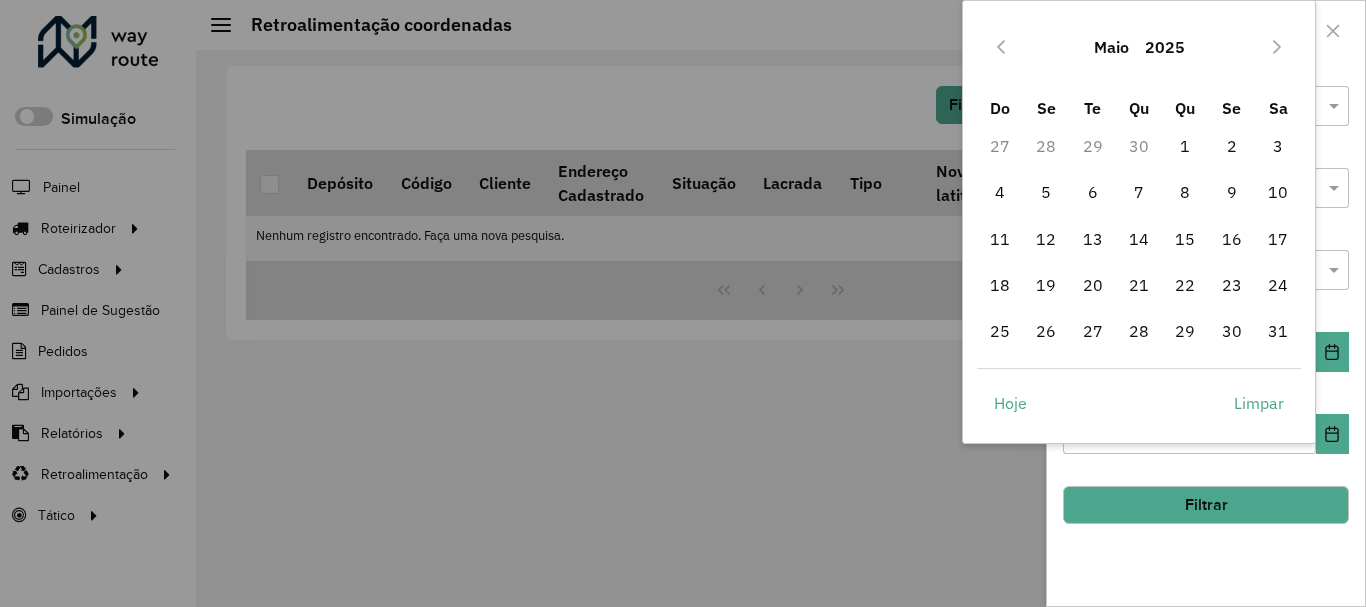 click 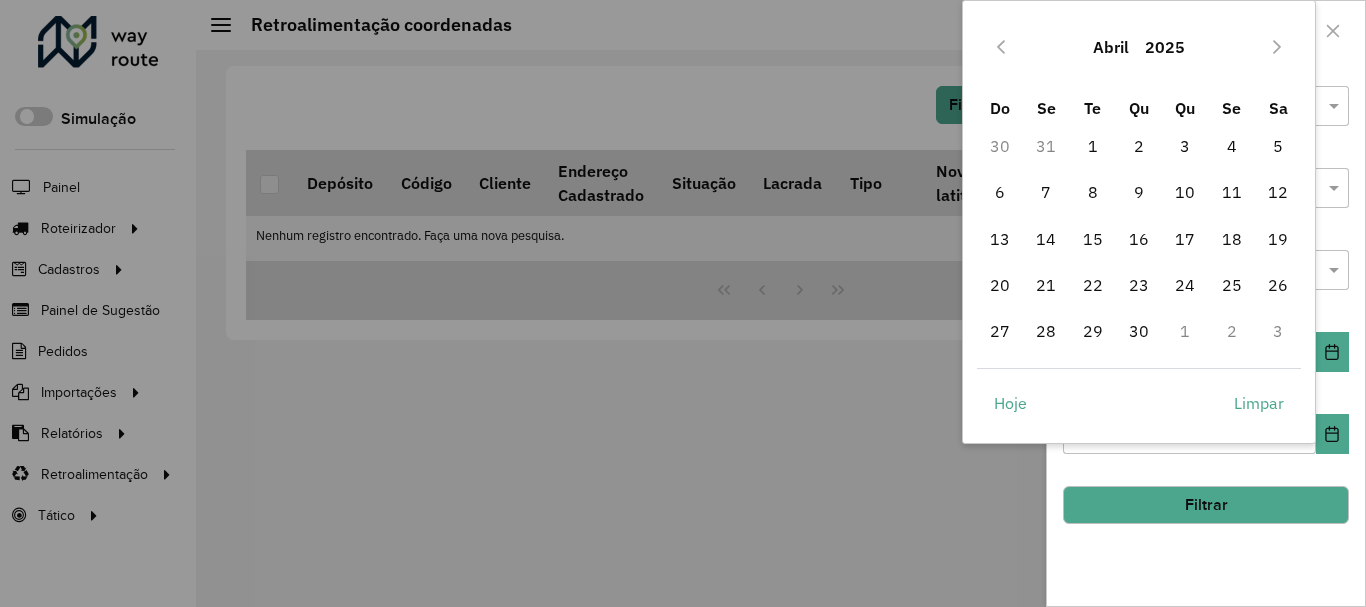 click 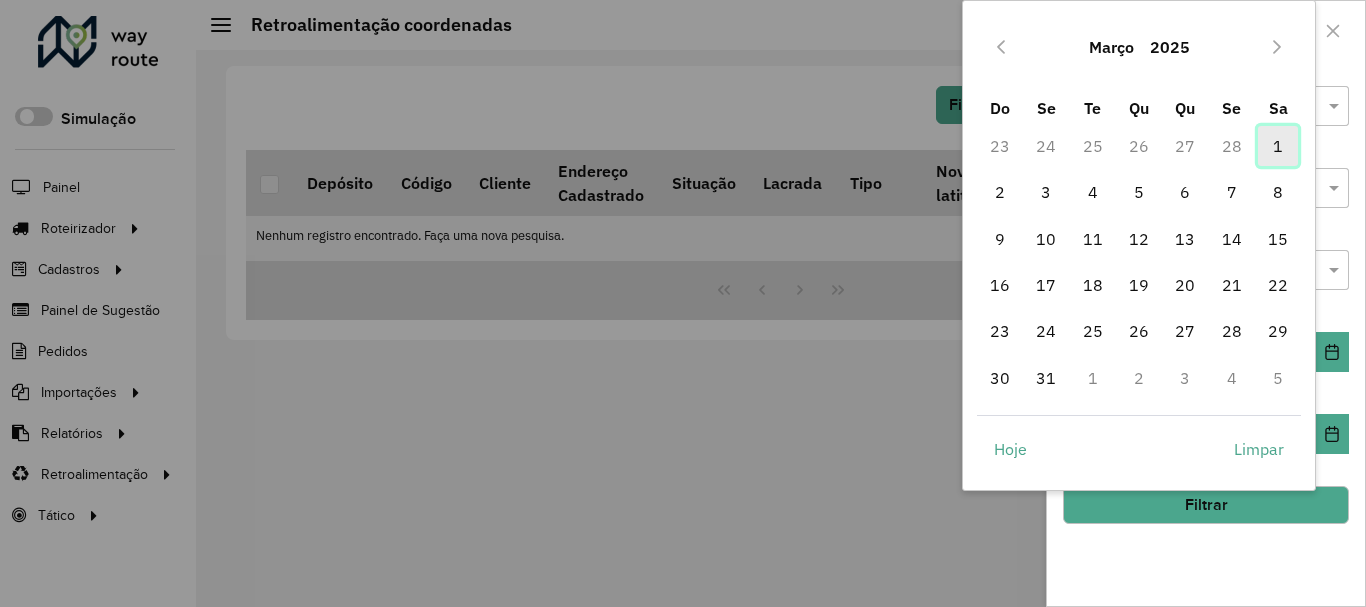click on "1" at bounding box center [1278, 146] 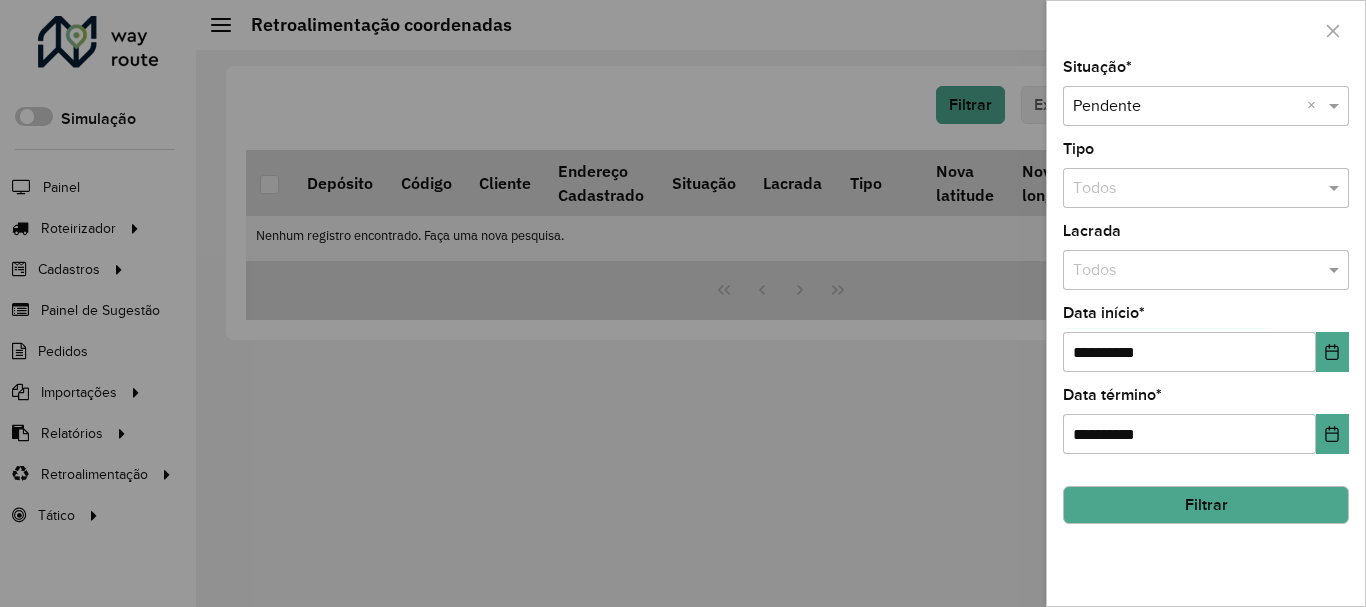 click on "Filtrar" 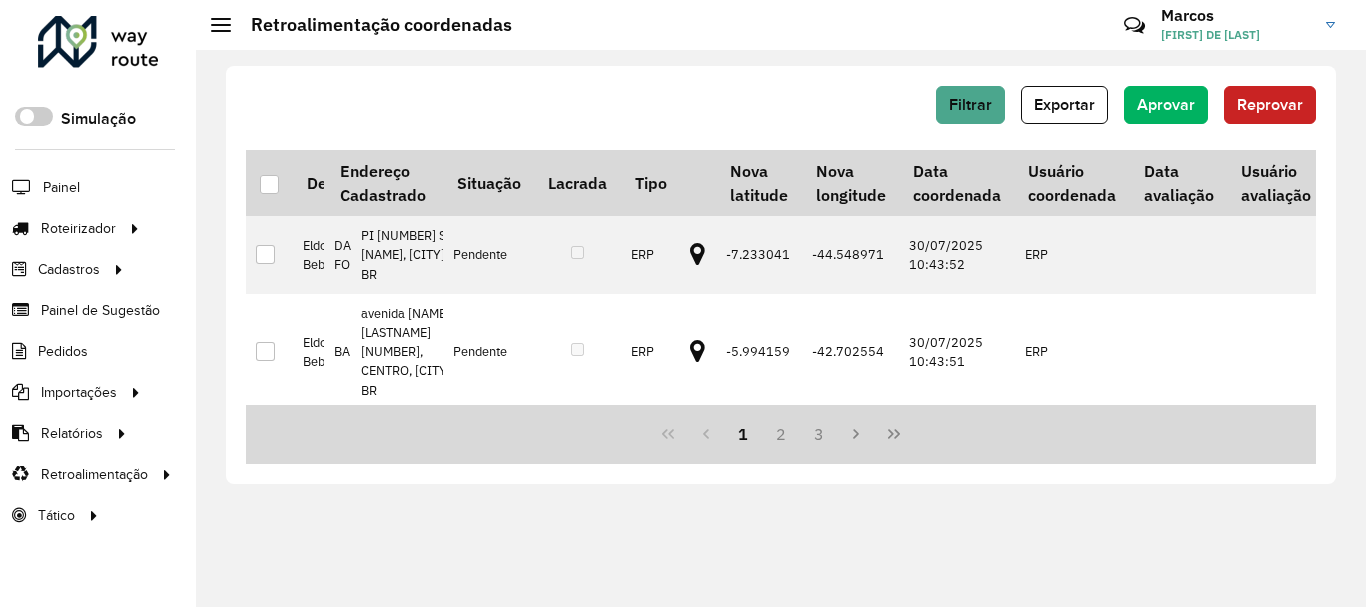 scroll, scrollTop: 0, scrollLeft: 0, axis: both 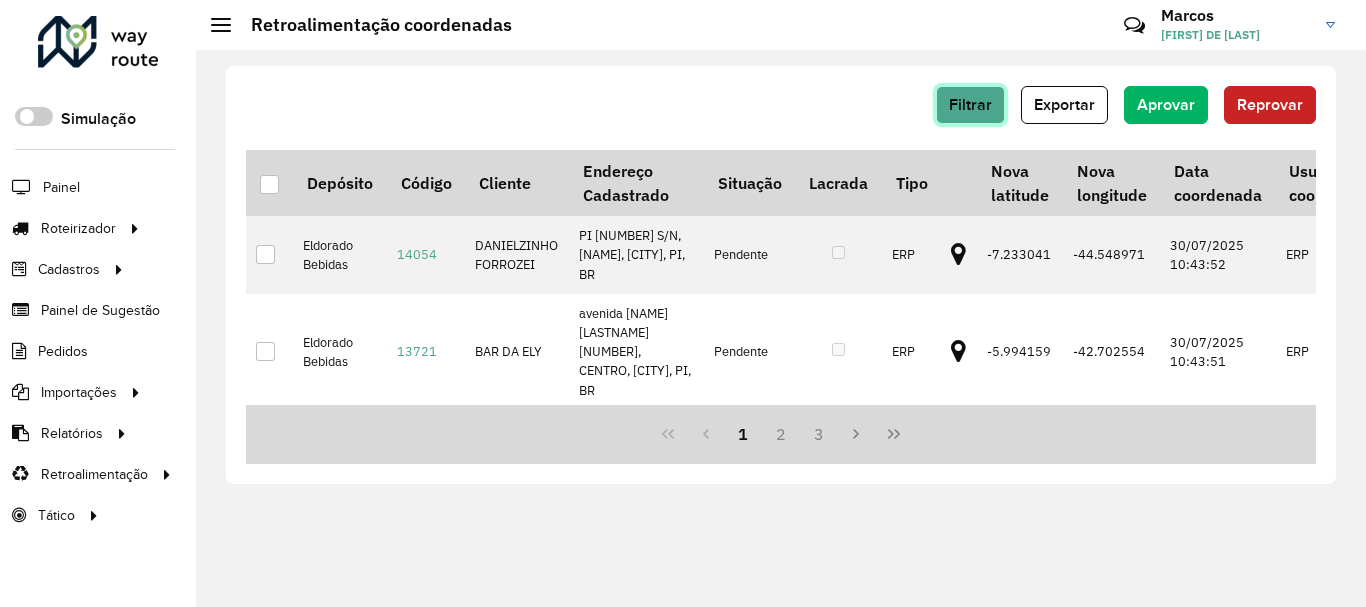 click on "Filtrar" 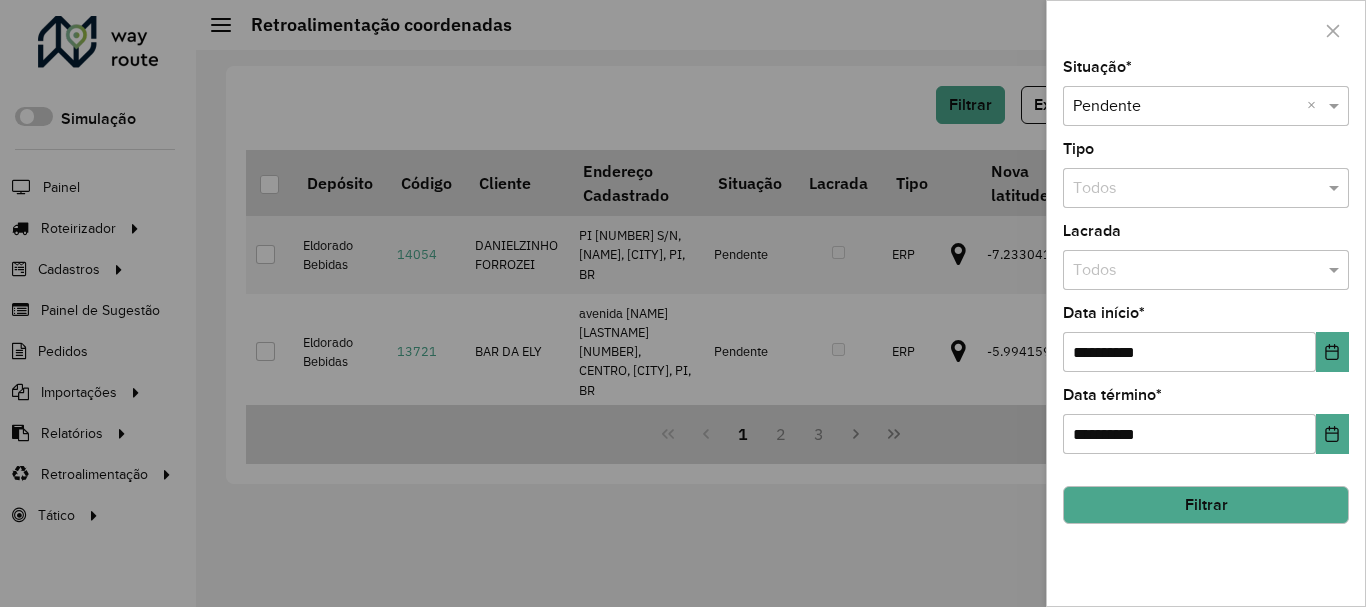 click on "**********" 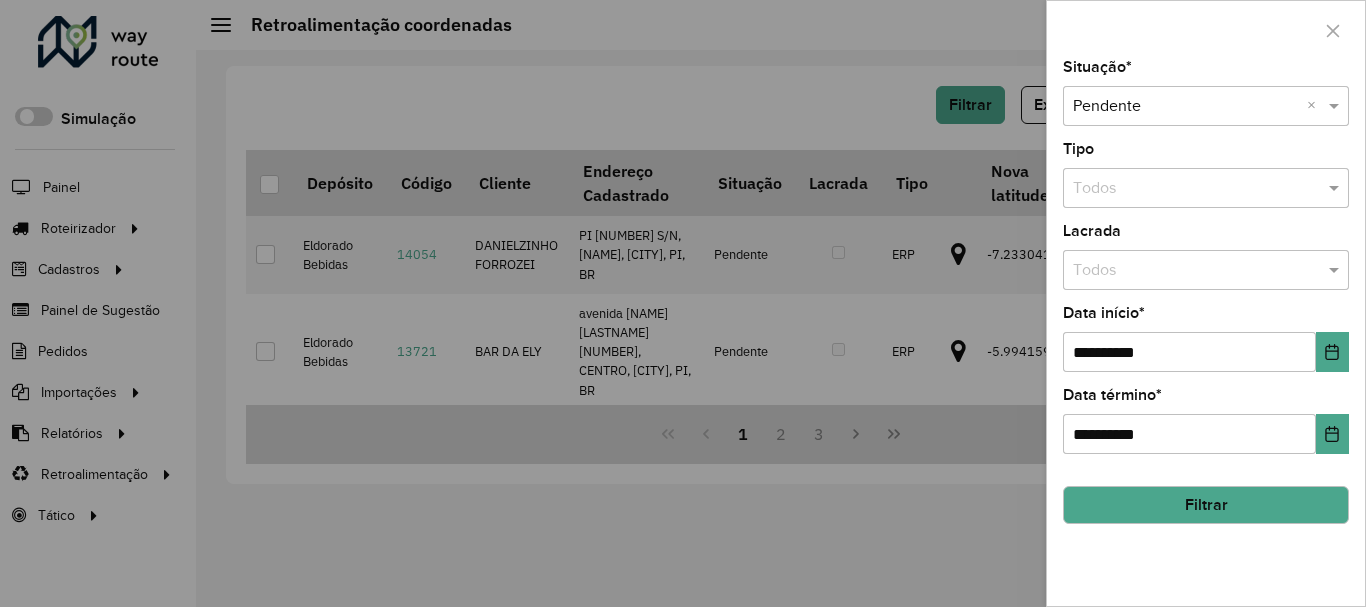 click on "**********" 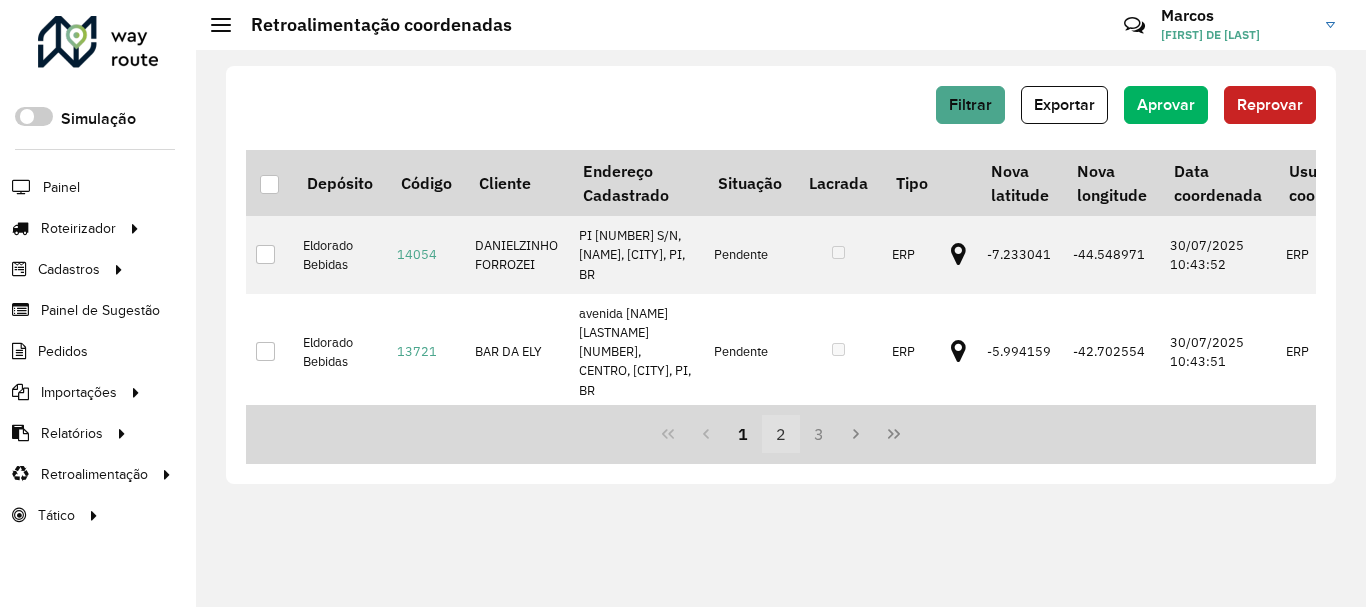 click on "2" at bounding box center (781, 434) 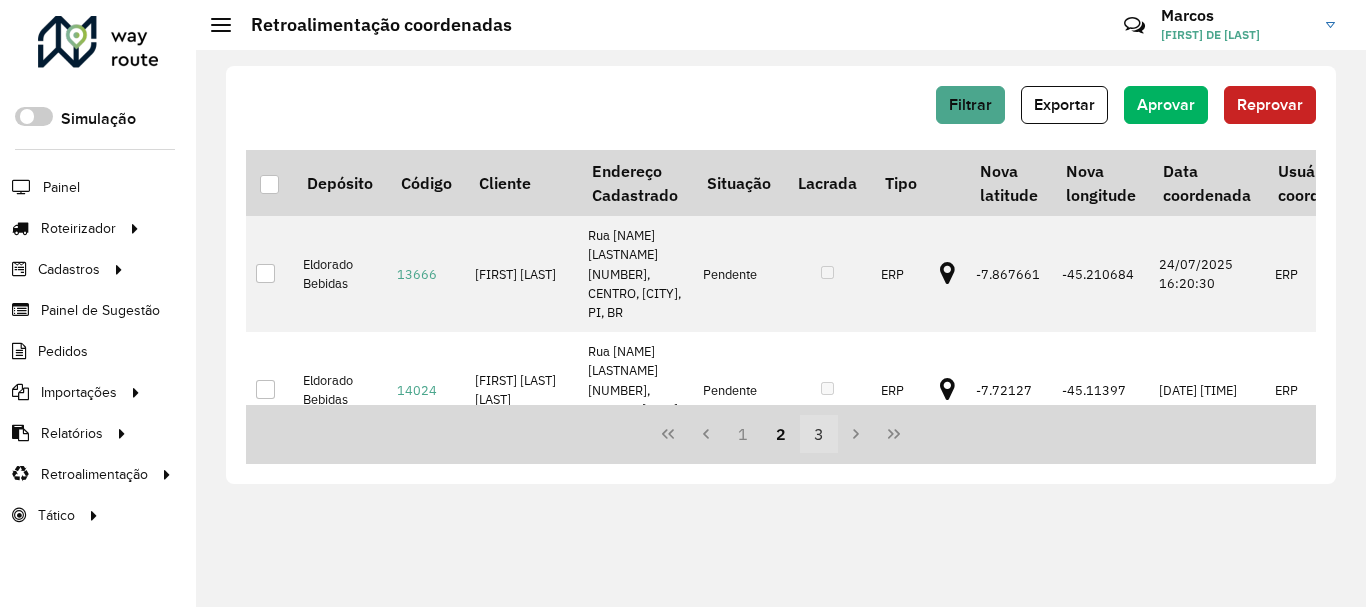 click on "3" at bounding box center (819, 434) 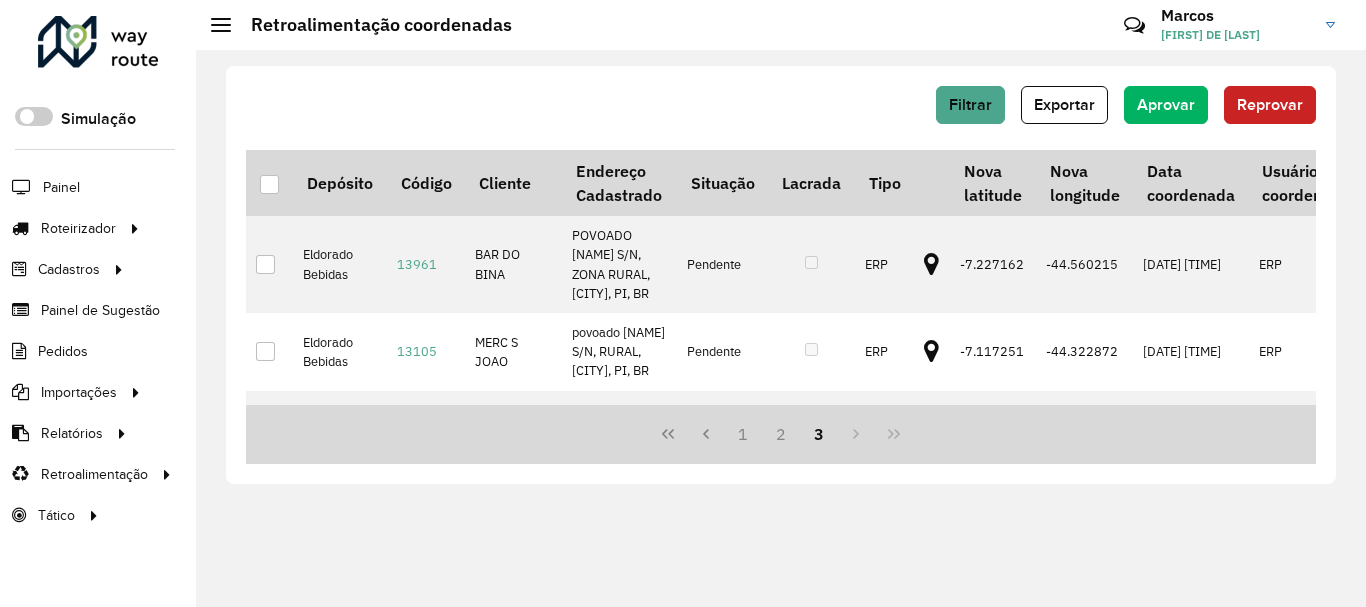 click on "1   2   3" at bounding box center [781, 434] 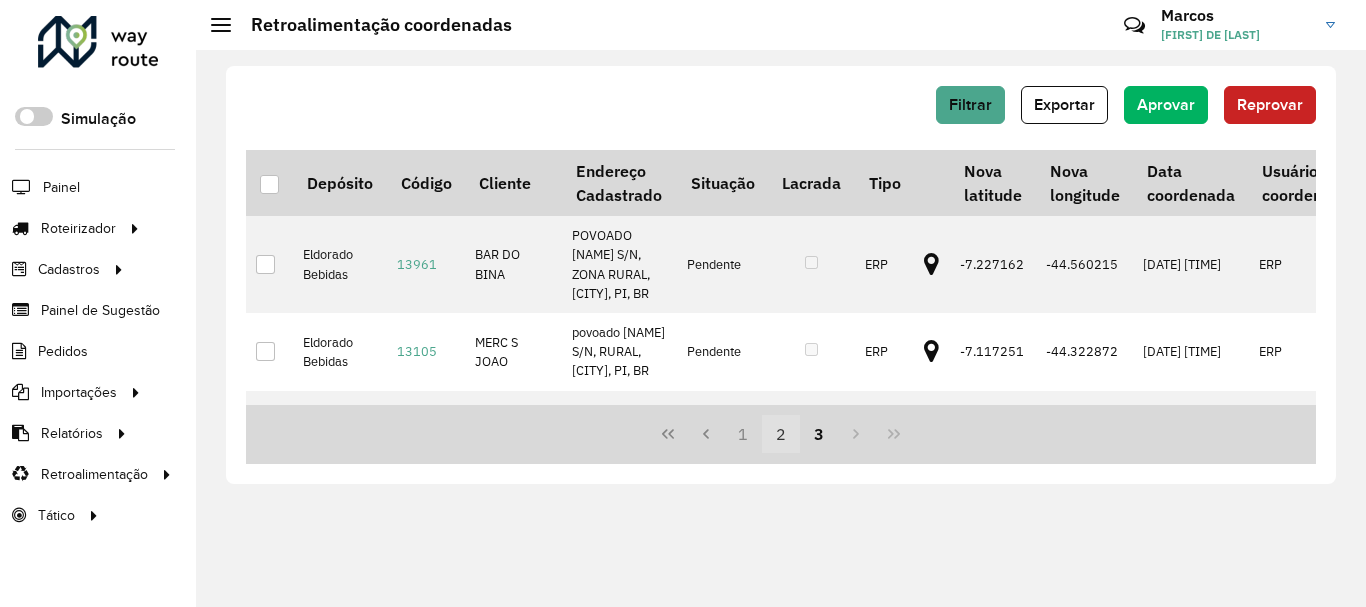 click on "2" at bounding box center [781, 434] 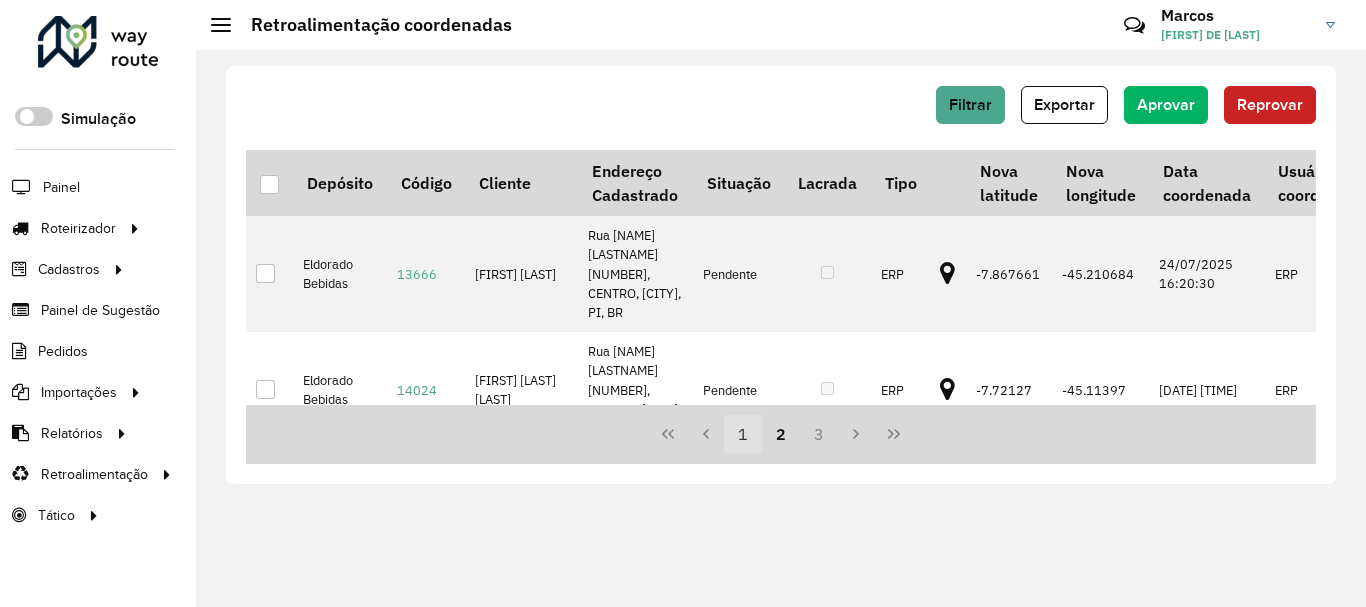 click on "1" at bounding box center (743, 434) 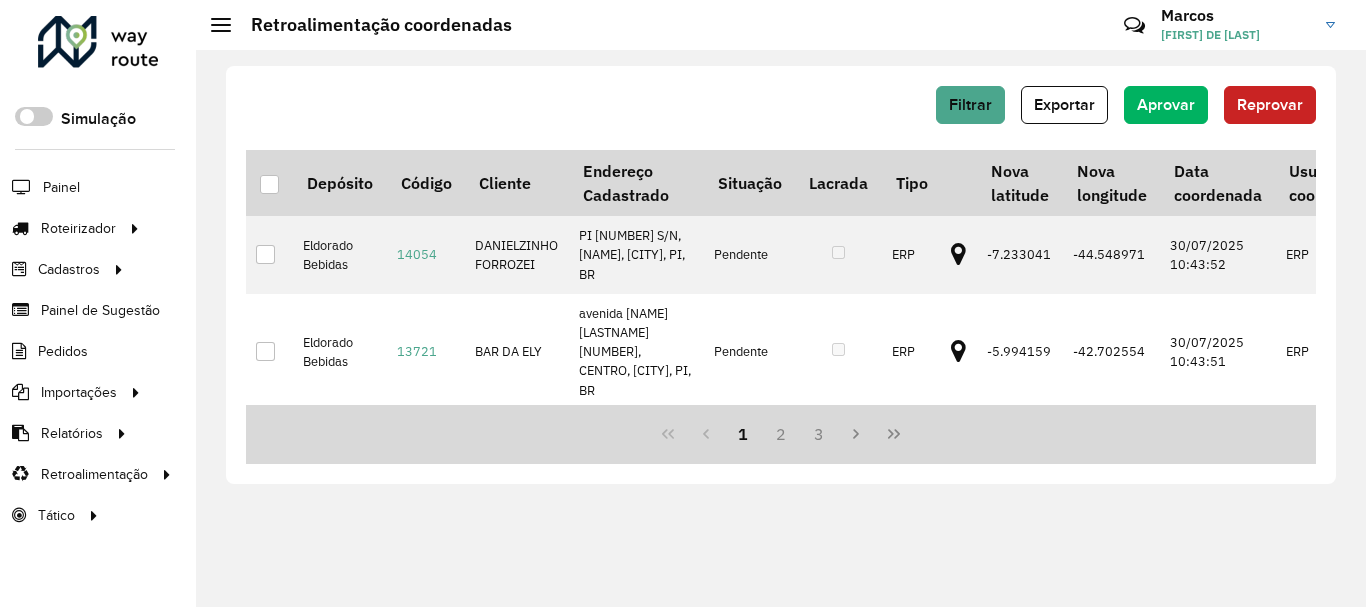 click on "1   2   3" at bounding box center [781, 434] 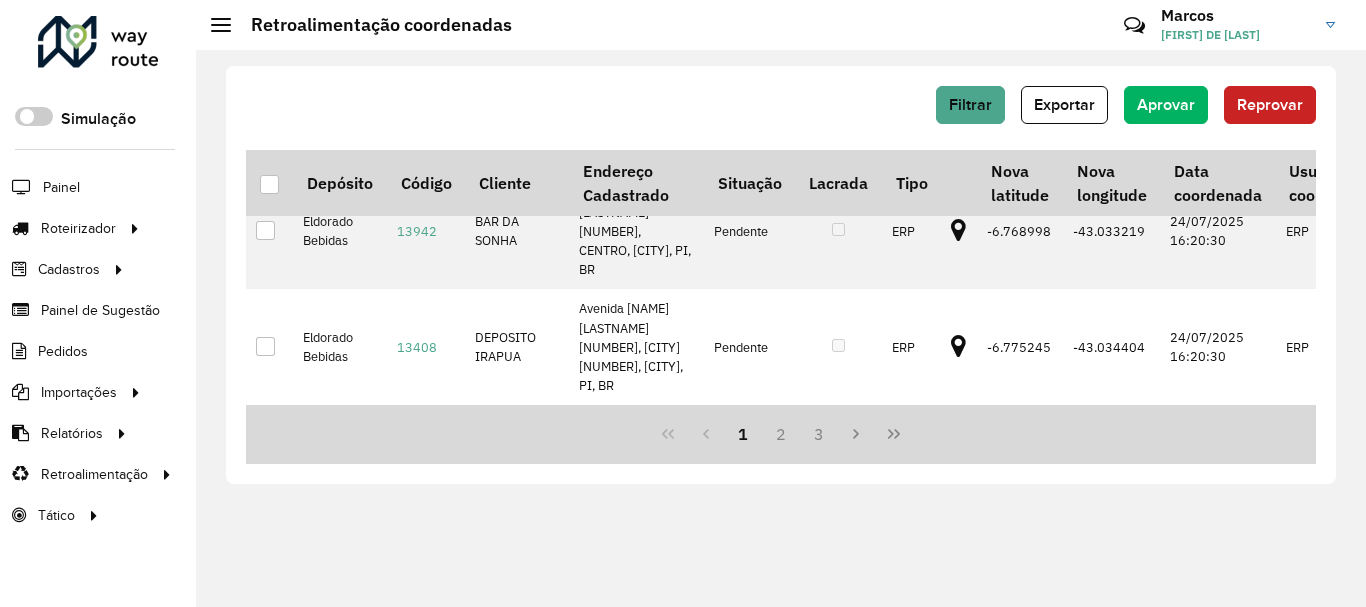 scroll, scrollTop: 2098, scrollLeft: 0, axis: vertical 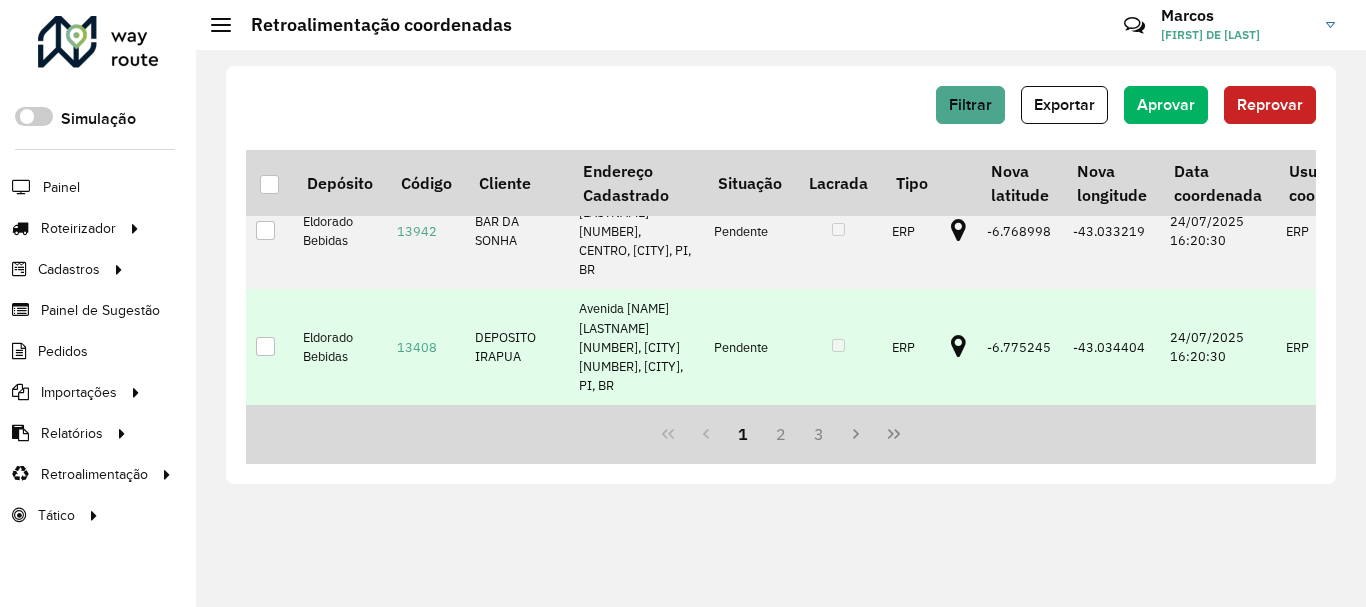 click at bounding box center (265, 346) 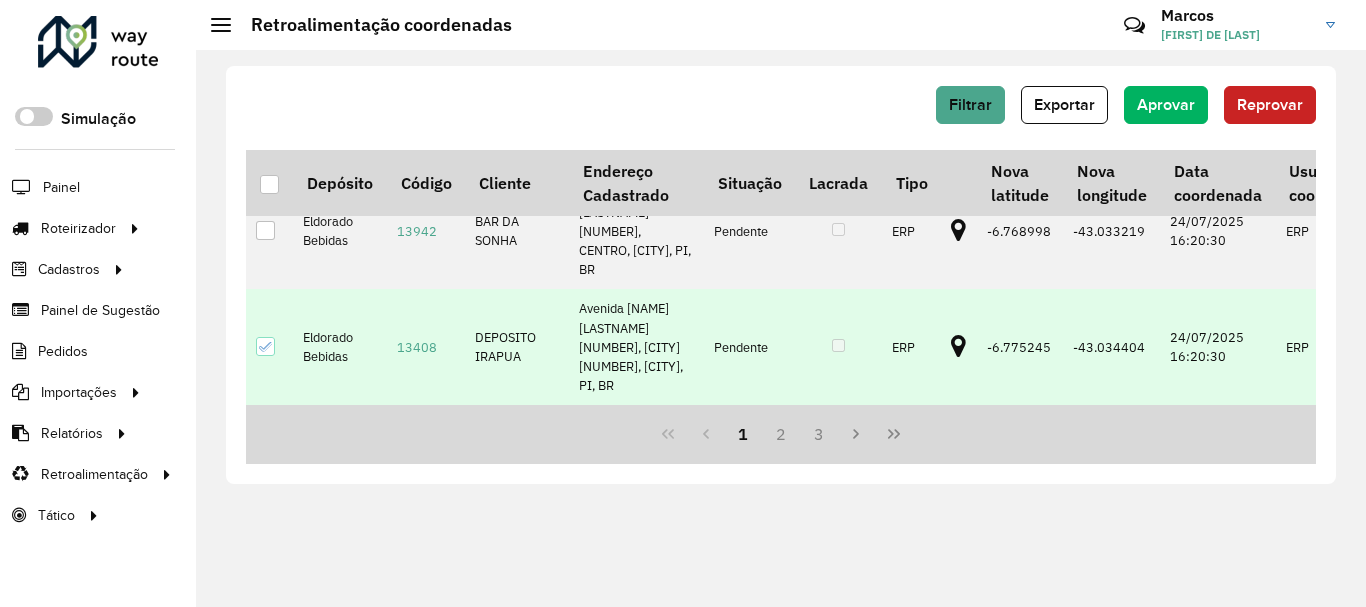 click 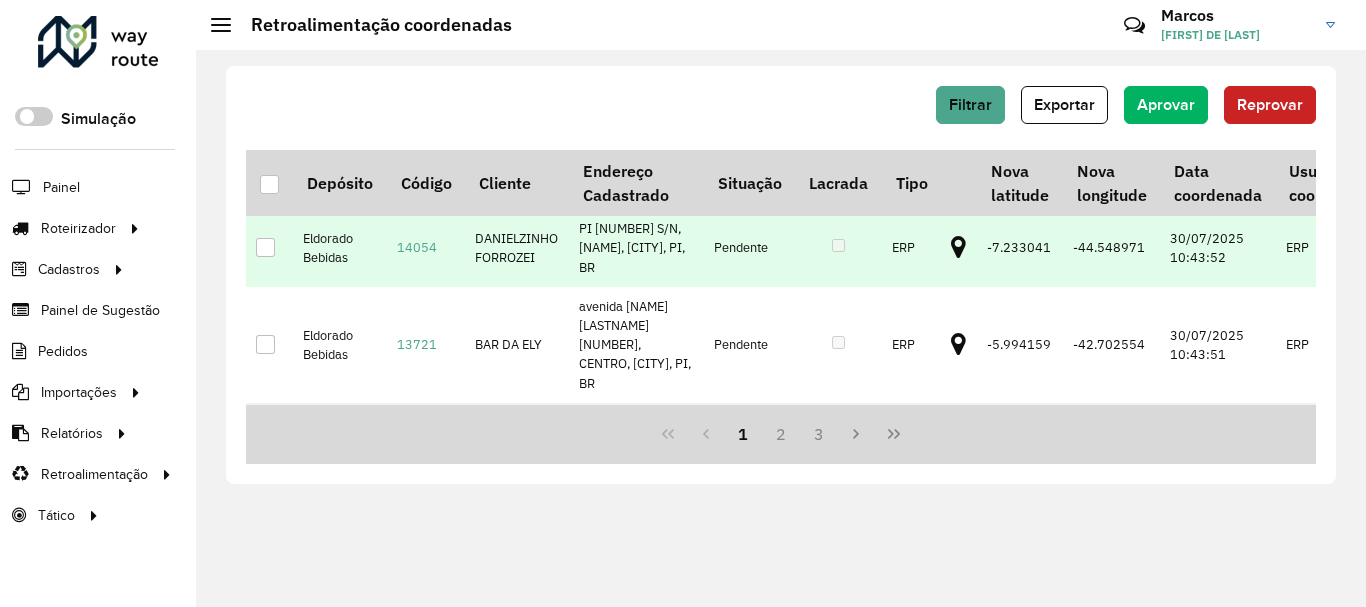 scroll, scrollTop: 0, scrollLeft: 0, axis: both 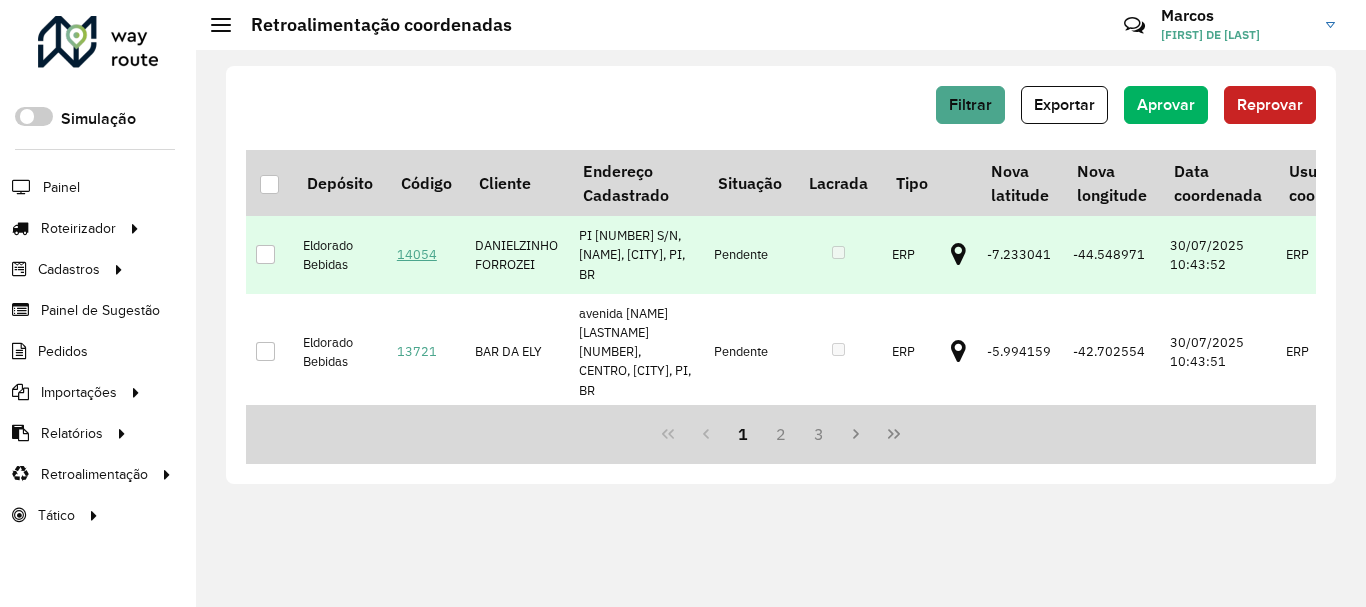 click on "14054" at bounding box center [417, 254] 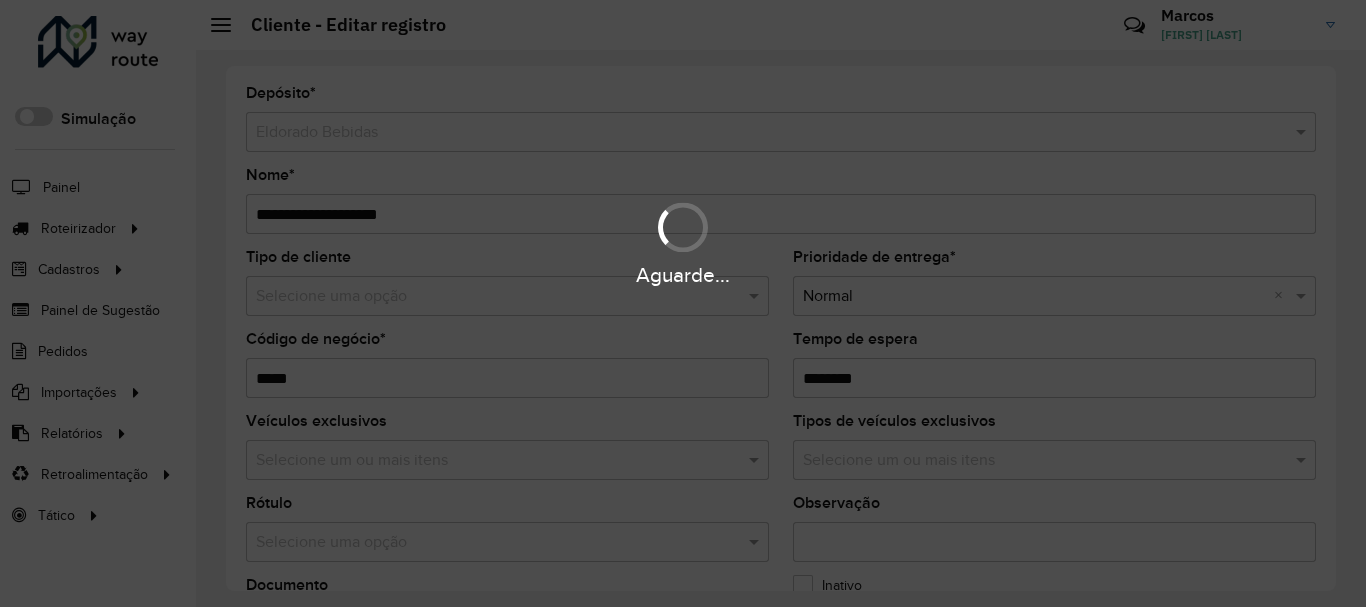 scroll, scrollTop: 0, scrollLeft: 0, axis: both 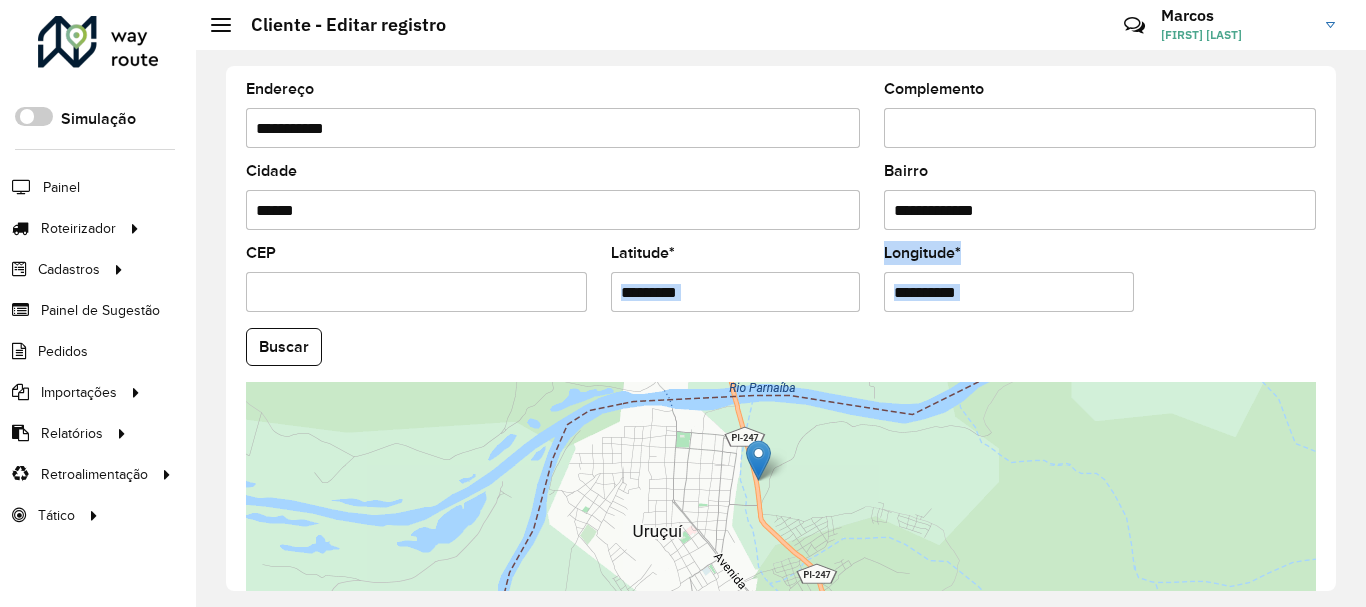drag, startPoint x: 836, startPoint y: 335, endPoint x: 843, endPoint y: 279, distance: 56.435802 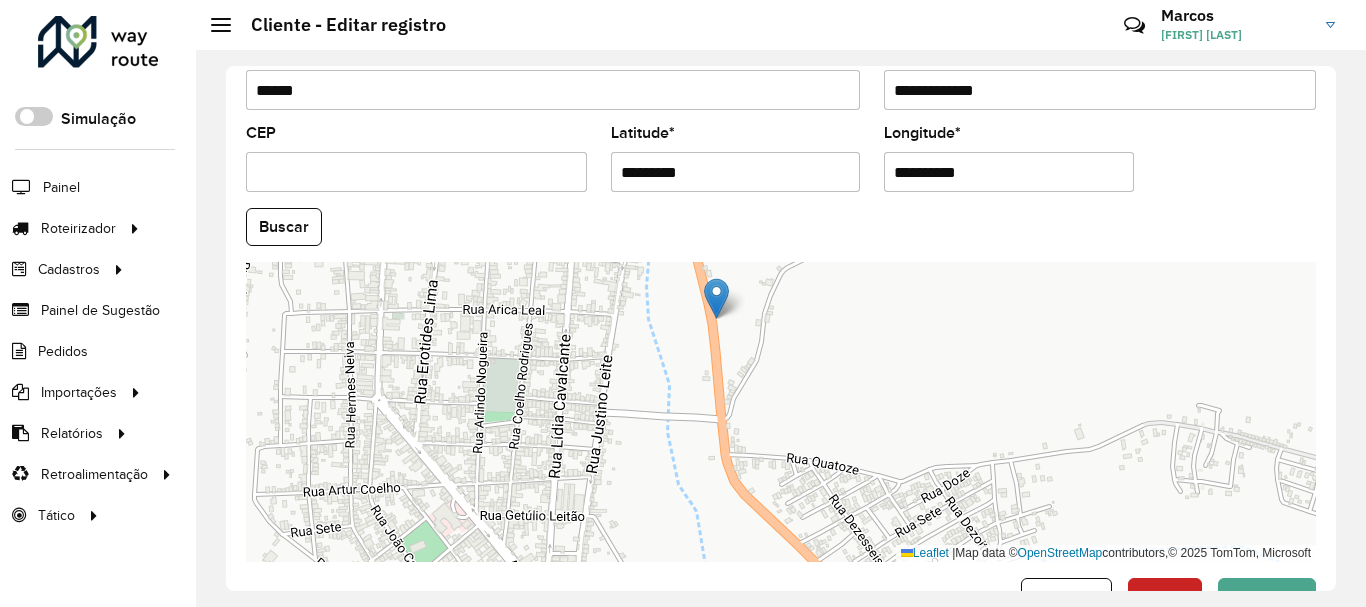scroll, scrollTop: 881, scrollLeft: 0, axis: vertical 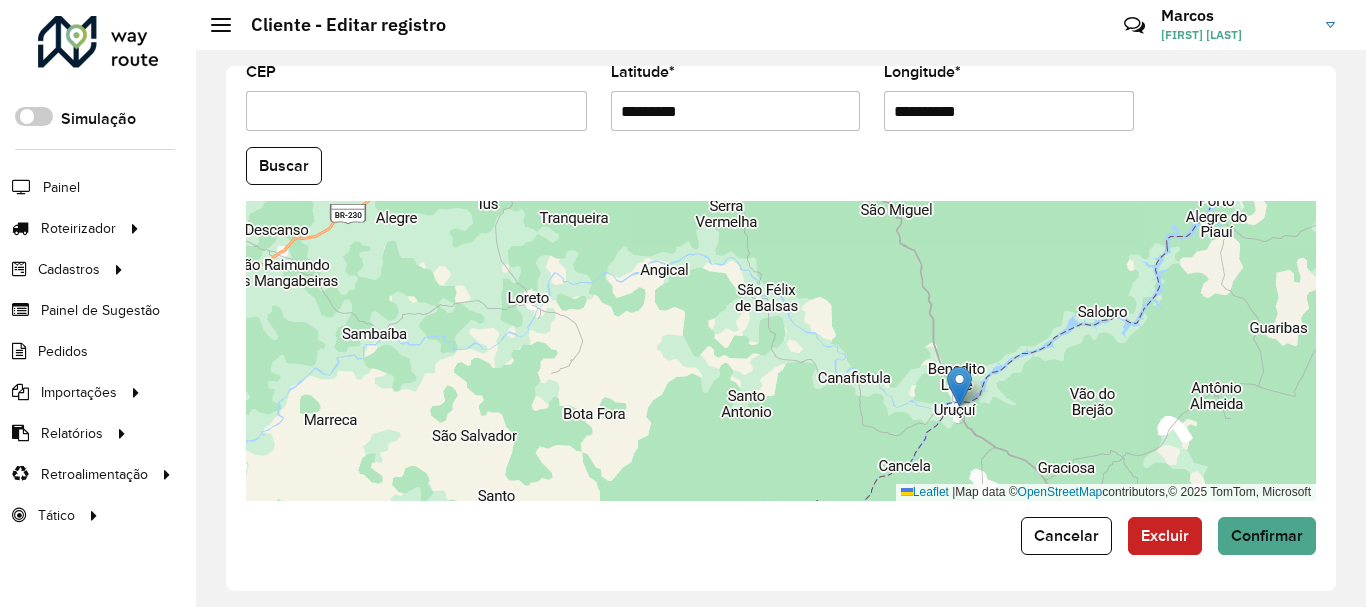 drag, startPoint x: 1018, startPoint y: 411, endPoint x: 923, endPoint y: 334, distance: 122.28655 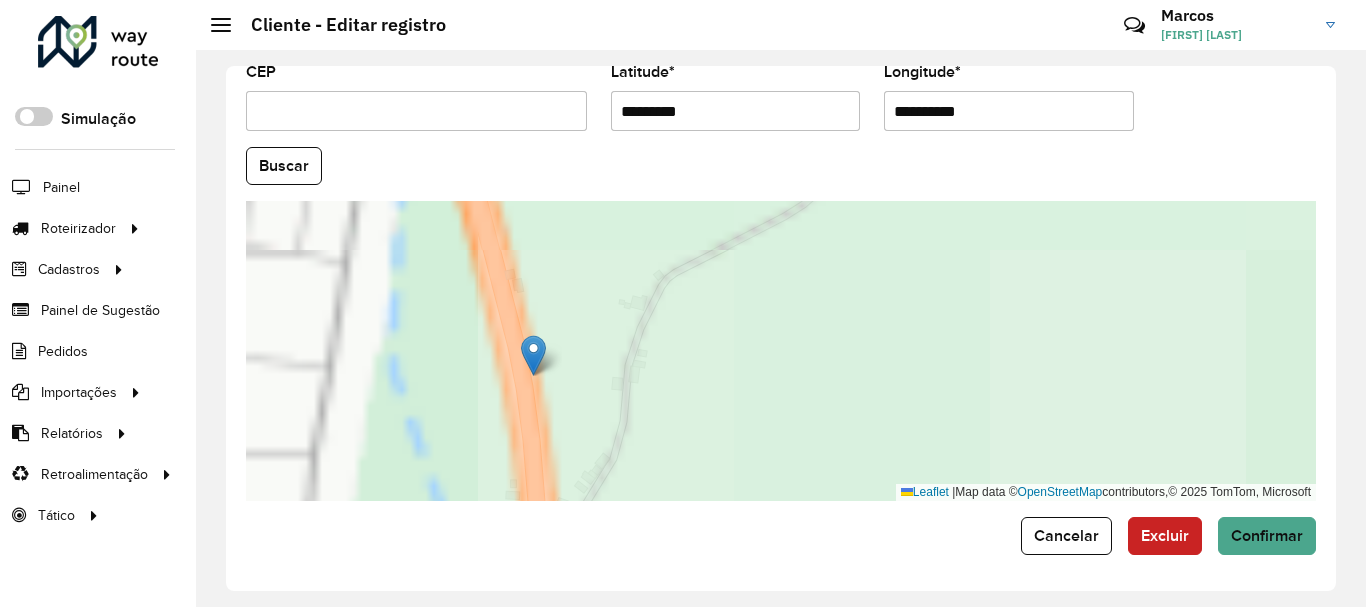 click on "Leaflet   |  Map data ©  OpenStreetMap  contributors,© 2025 TomTom, Microsoft" at bounding box center [781, 351] 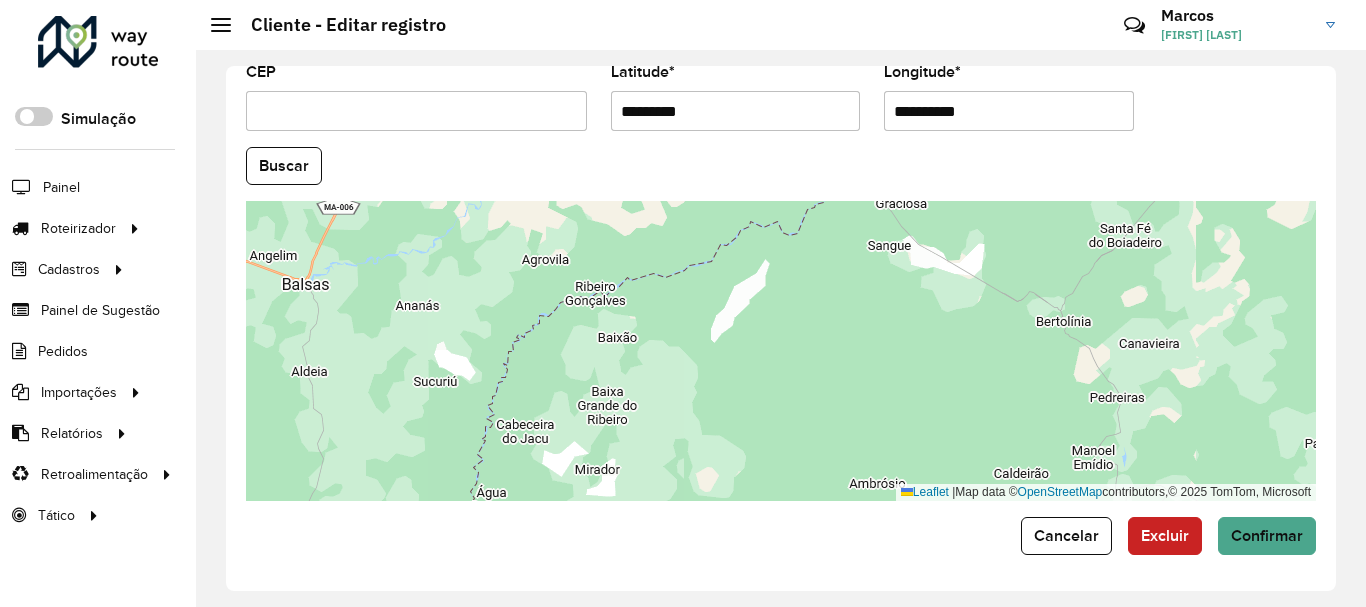 click on "Leaflet   |  Map data ©  OpenStreetMap  contributors,© 2025 TomTom, Microsoft" at bounding box center (781, 351) 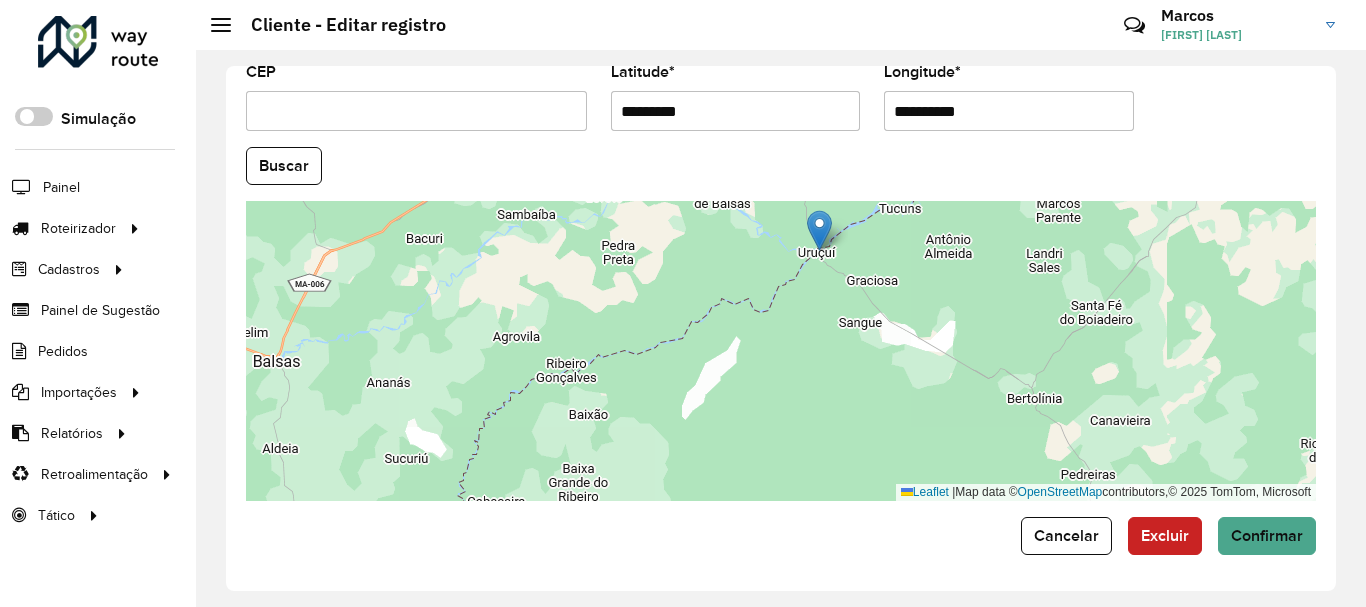 drag, startPoint x: 849, startPoint y: 390, endPoint x: 848, endPoint y: 403, distance: 13.038404 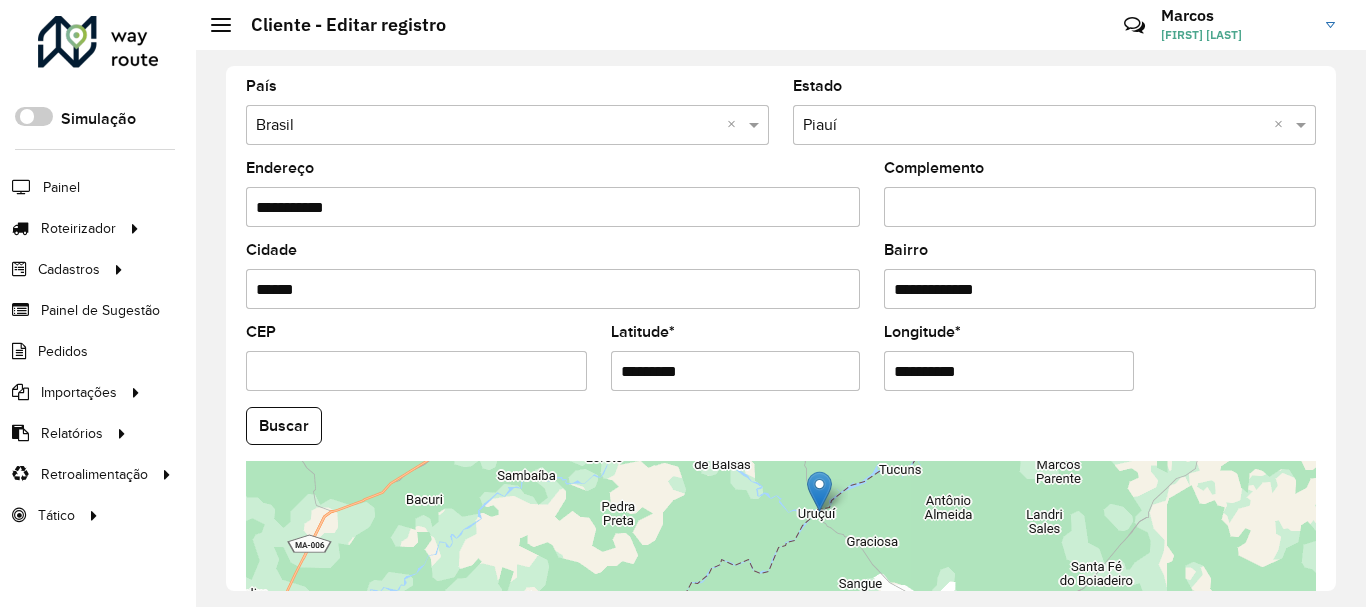 scroll, scrollTop: 781, scrollLeft: 0, axis: vertical 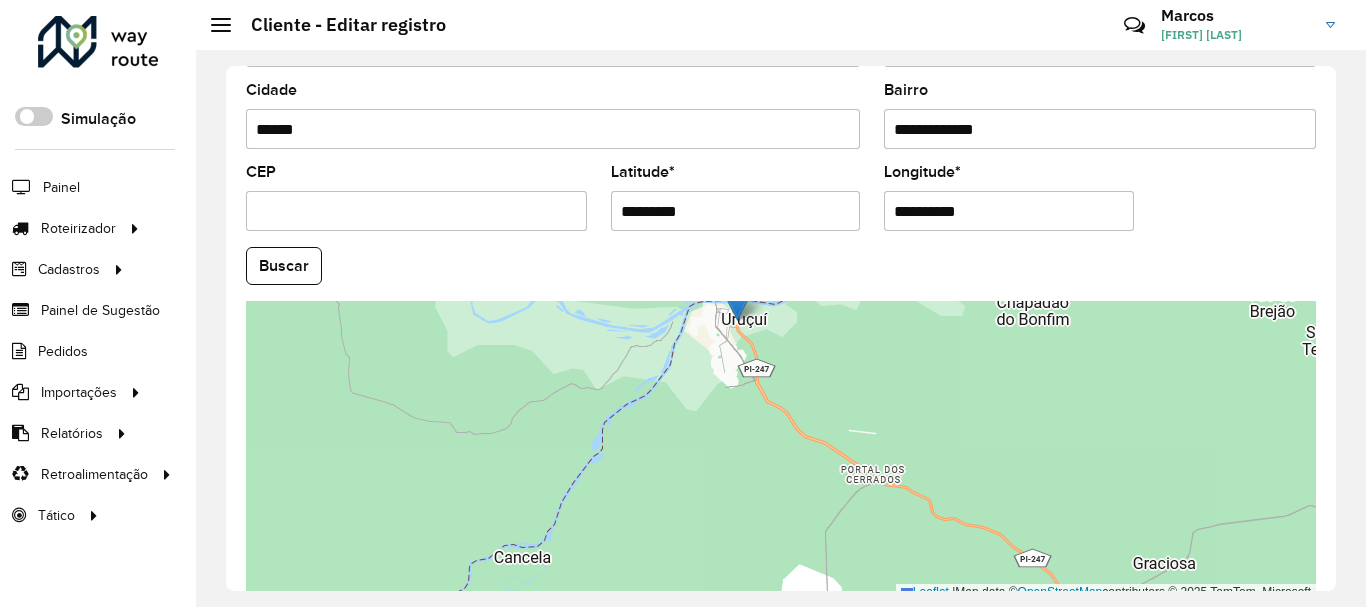 drag, startPoint x: 777, startPoint y: 433, endPoint x: 795, endPoint y: 454, distance: 27.658634 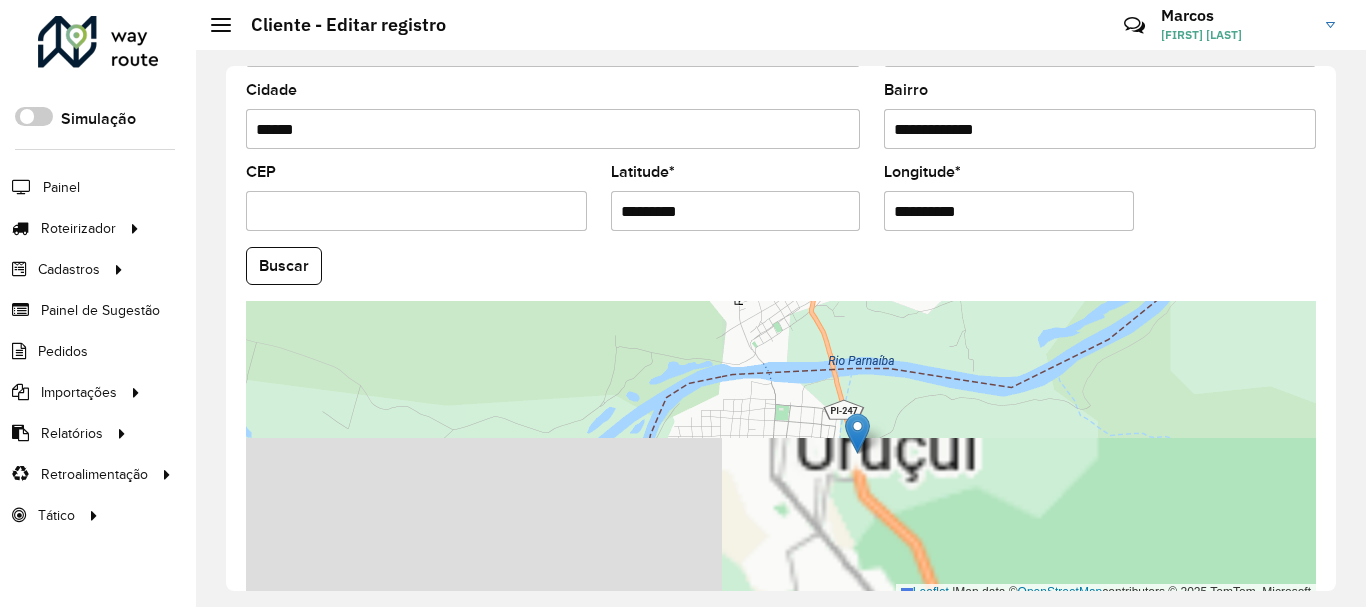 drag, startPoint x: 843, startPoint y: 364, endPoint x: 826, endPoint y: 319, distance: 48.104053 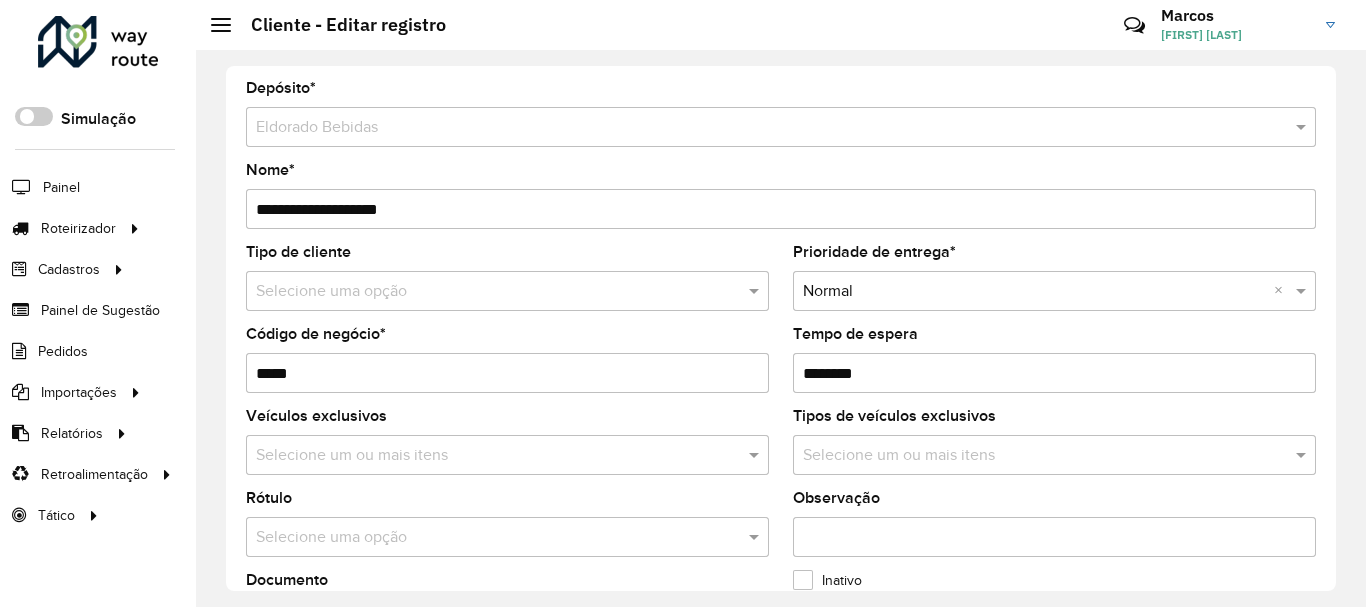 scroll, scrollTop: 0, scrollLeft: 0, axis: both 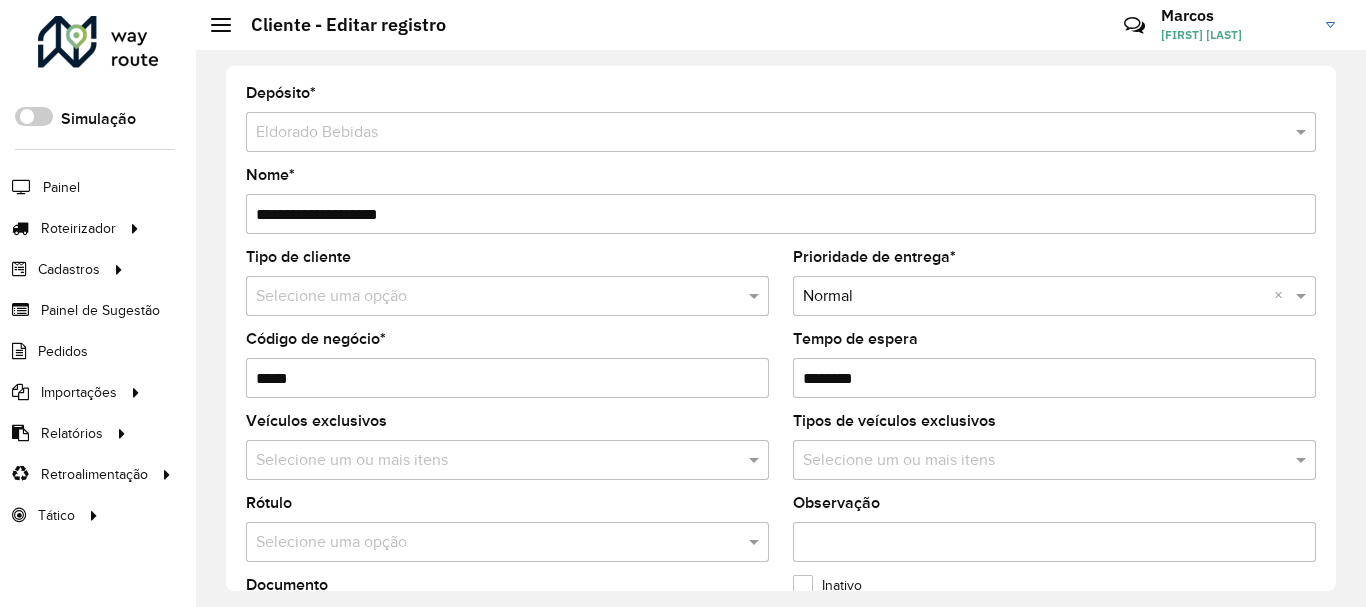 click 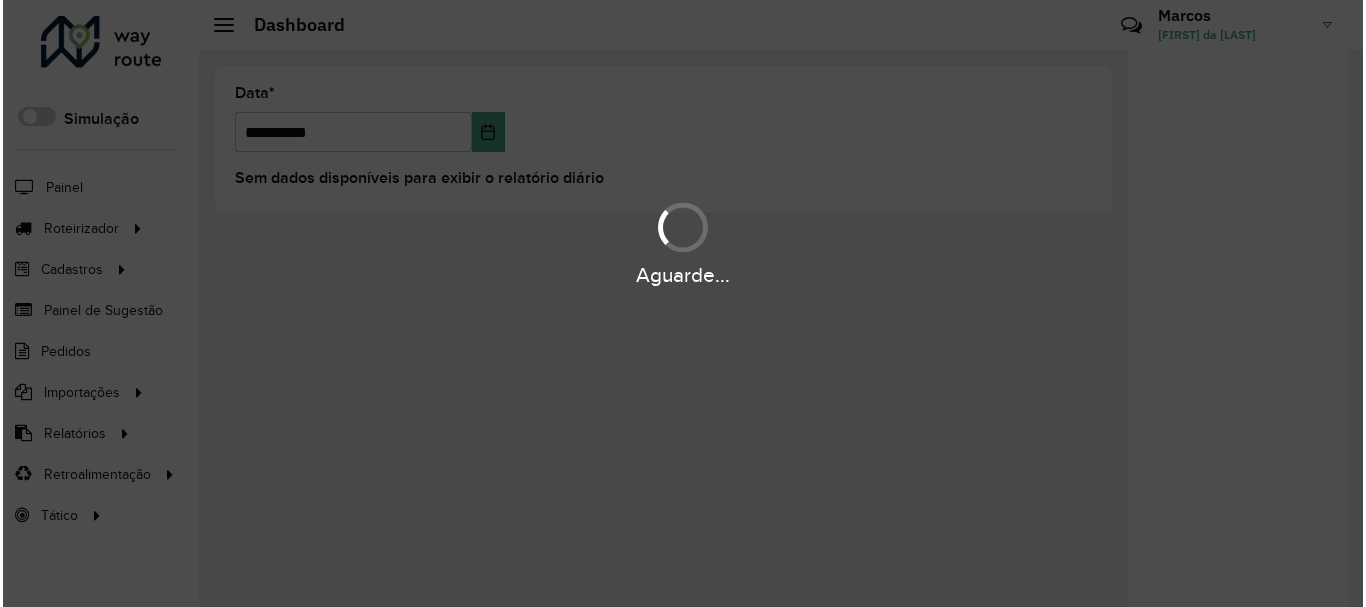 scroll, scrollTop: 0, scrollLeft: 0, axis: both 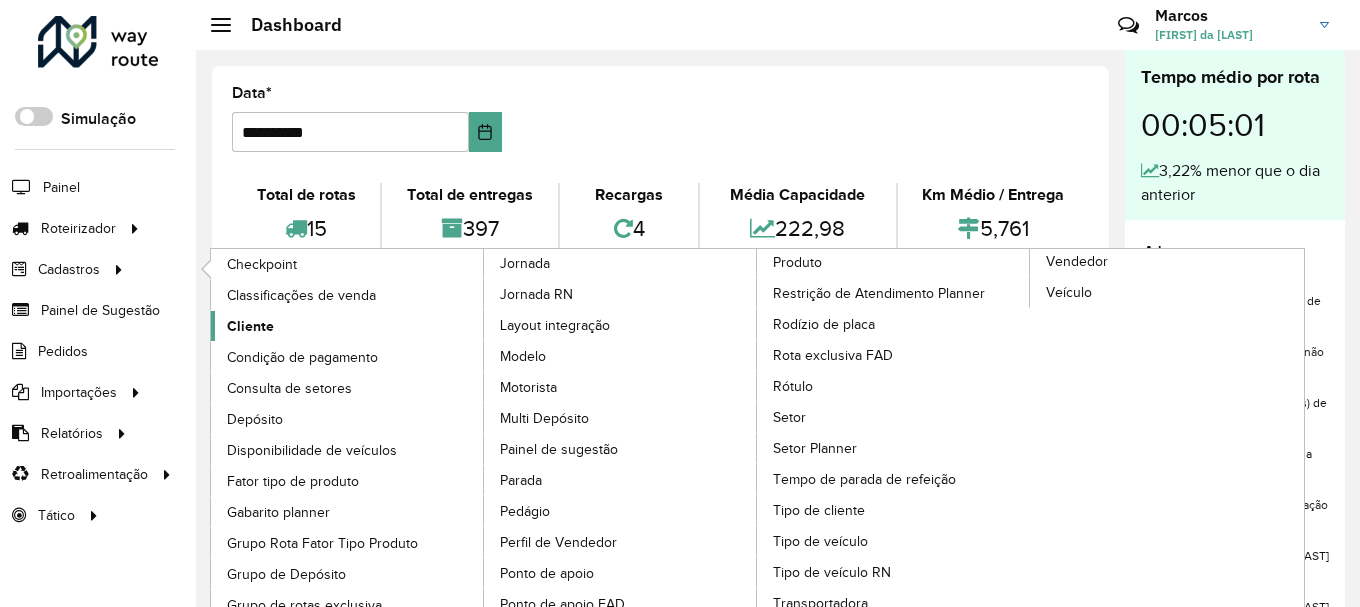 click on "Cliente" 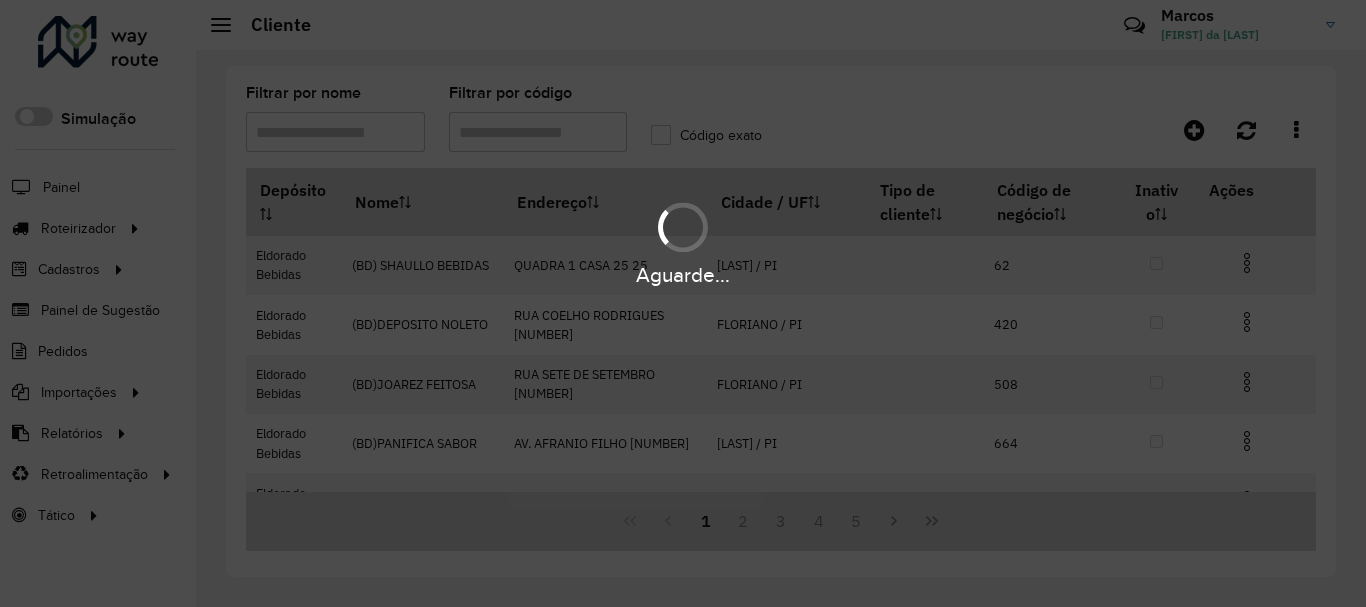 click on "Aguarde..." at bounding box center (683, 303) 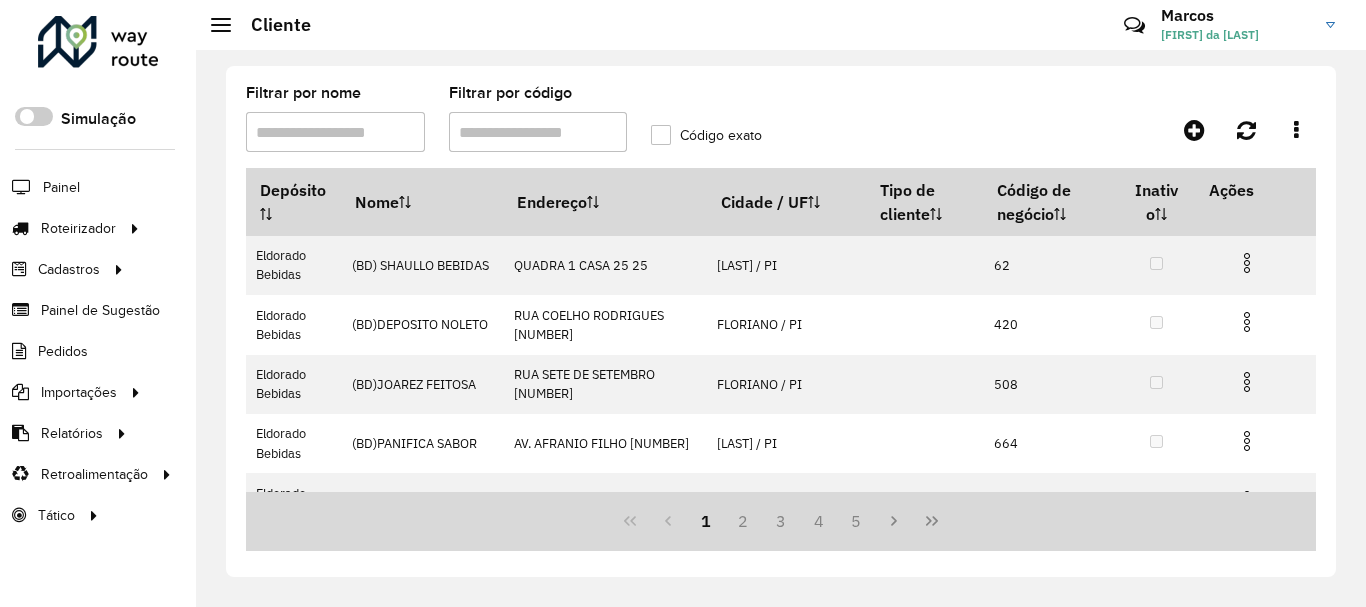 click on "Filtrar por código" at bounding box center (538, 132) 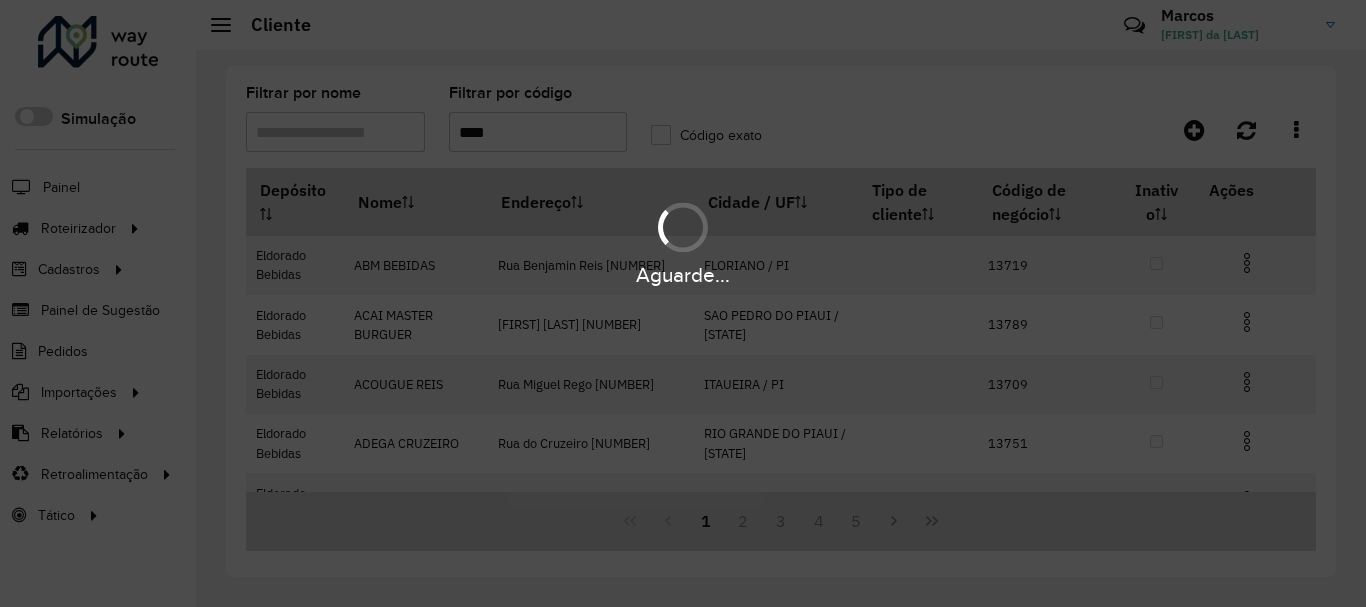 type on "*****" 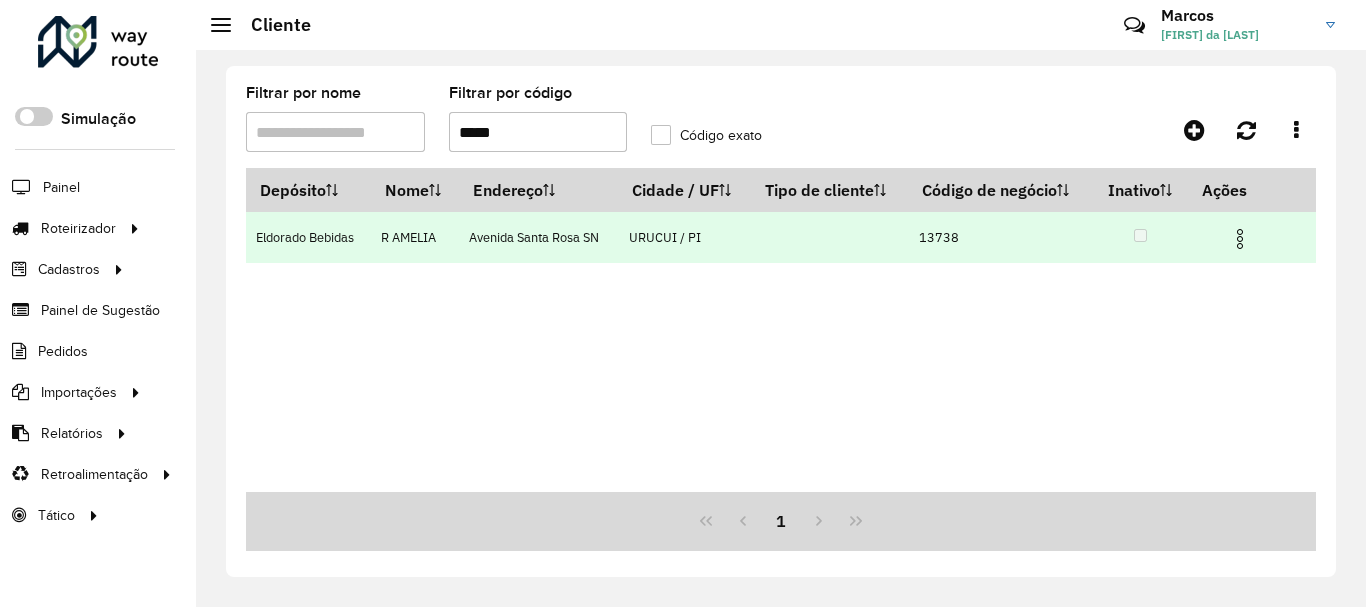 click at bounding box center (1240, 239) 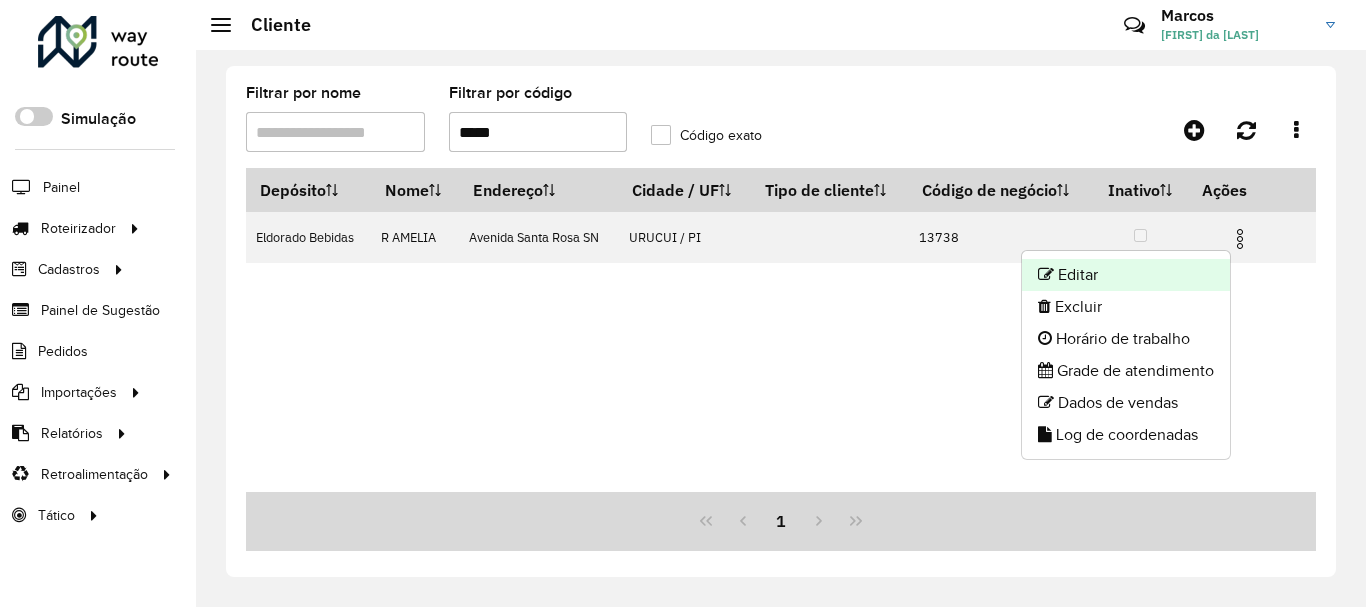 click on "Editar" 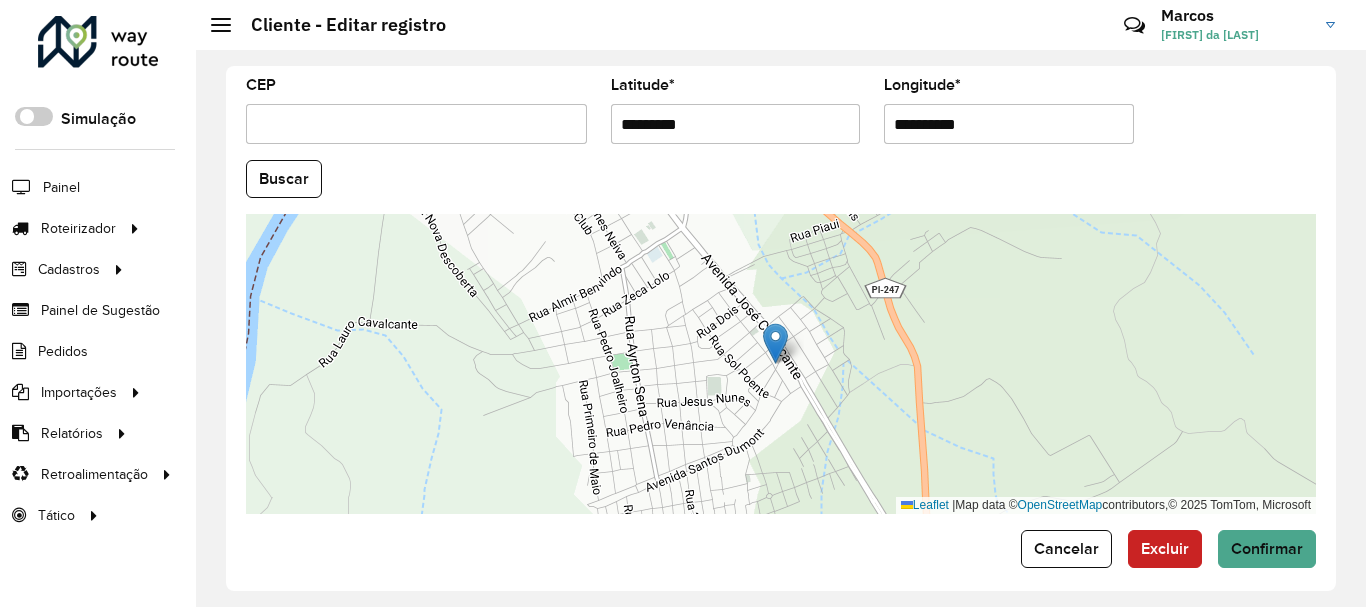 scroll, scrollTop: 881, scrollLeft: 0, axis: vertical 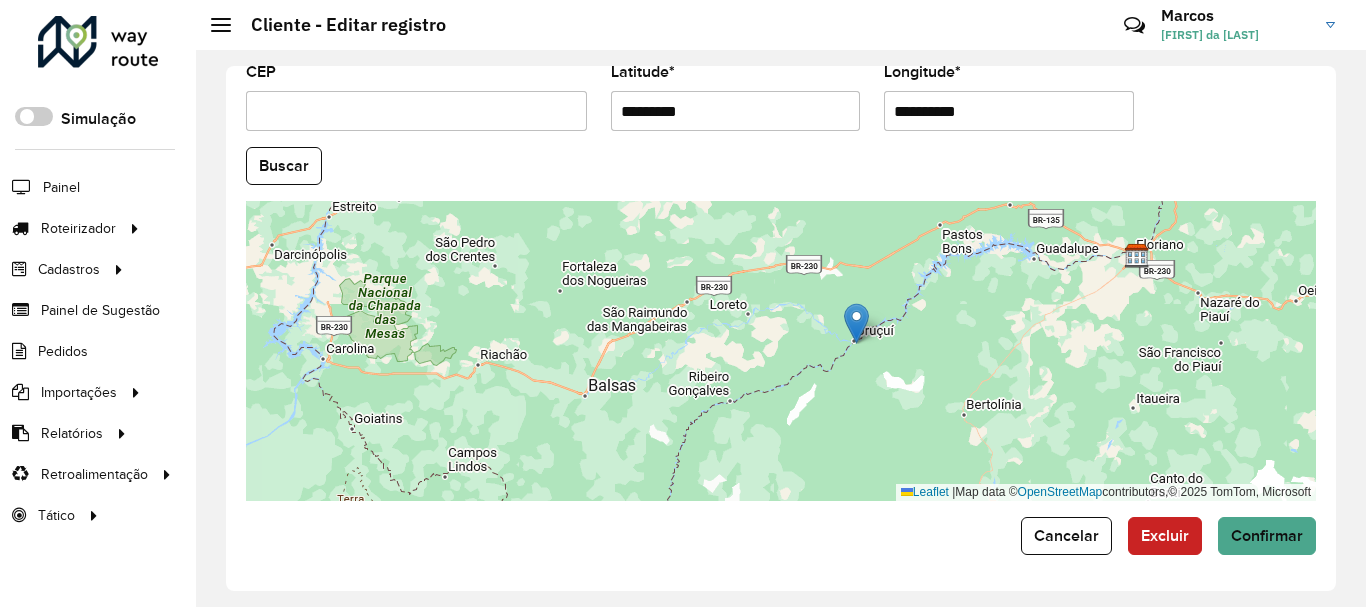 drag, startPoint x: 914, startPoint y: 180, endPoint x: 901, endPoint y: 234, distance: 55.542778 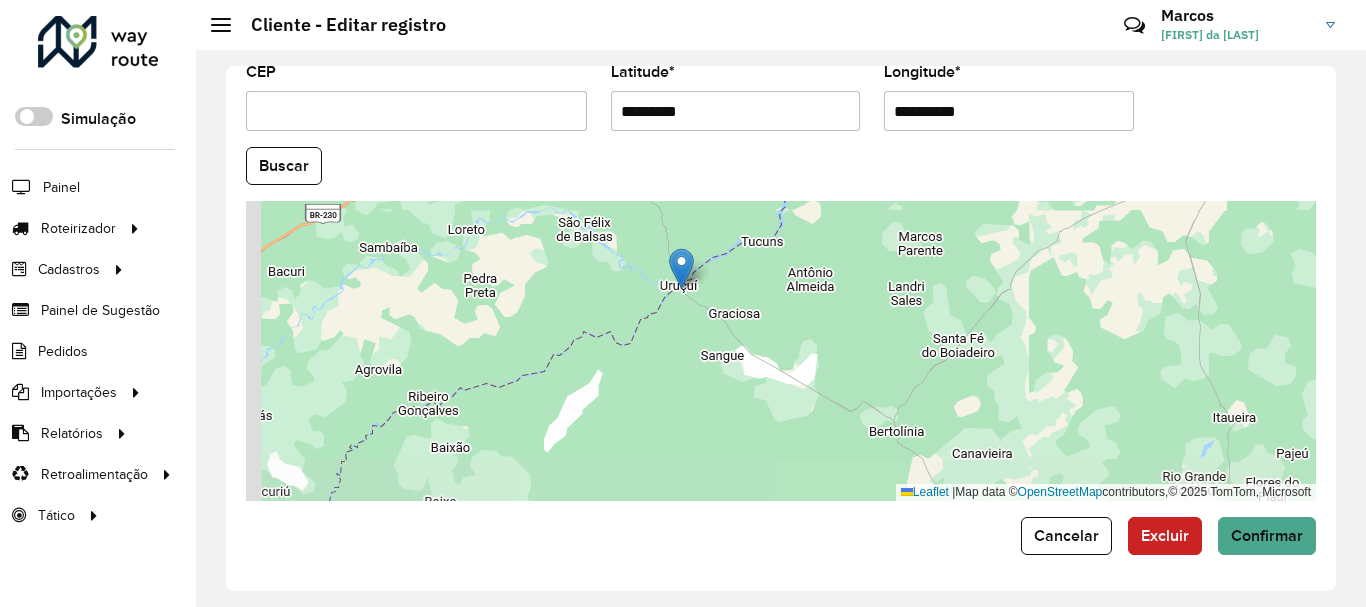 drag, startPoint x: 613, startPoint y: 436, endPoint x: 693, endPoint y: 341, distance: 124.197426 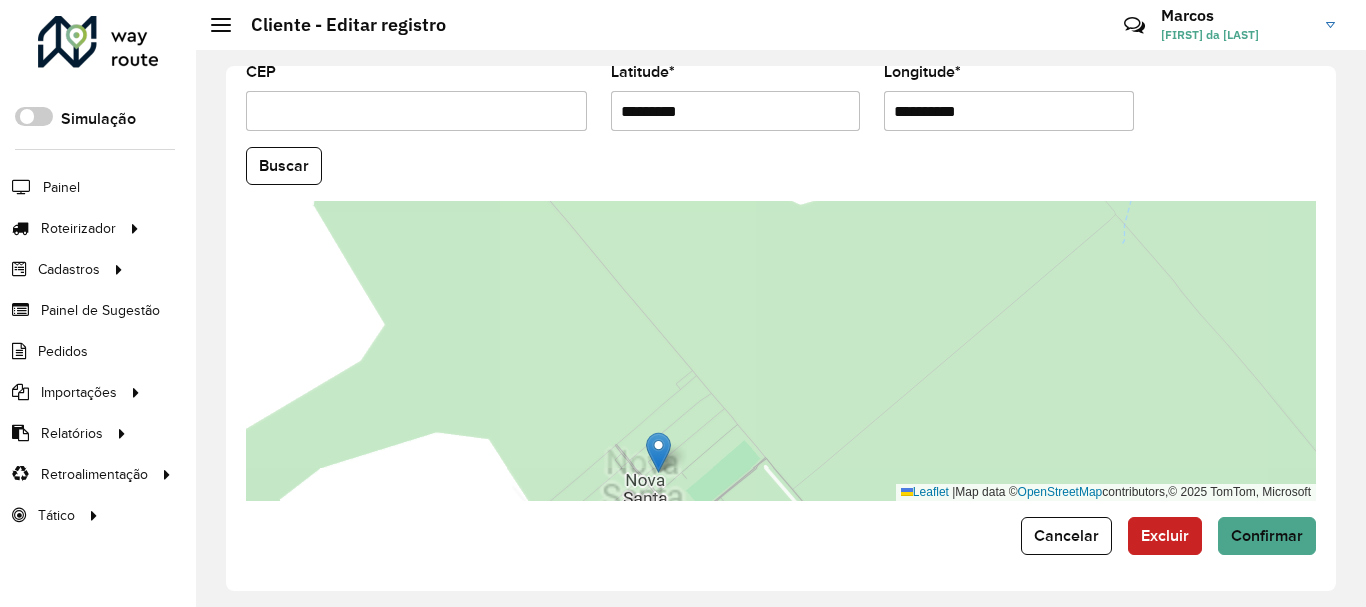 drag, startPoint x: 685, startPoint y: 290, endPoint x: 660, endPoint y: 471, distance: 182.71837 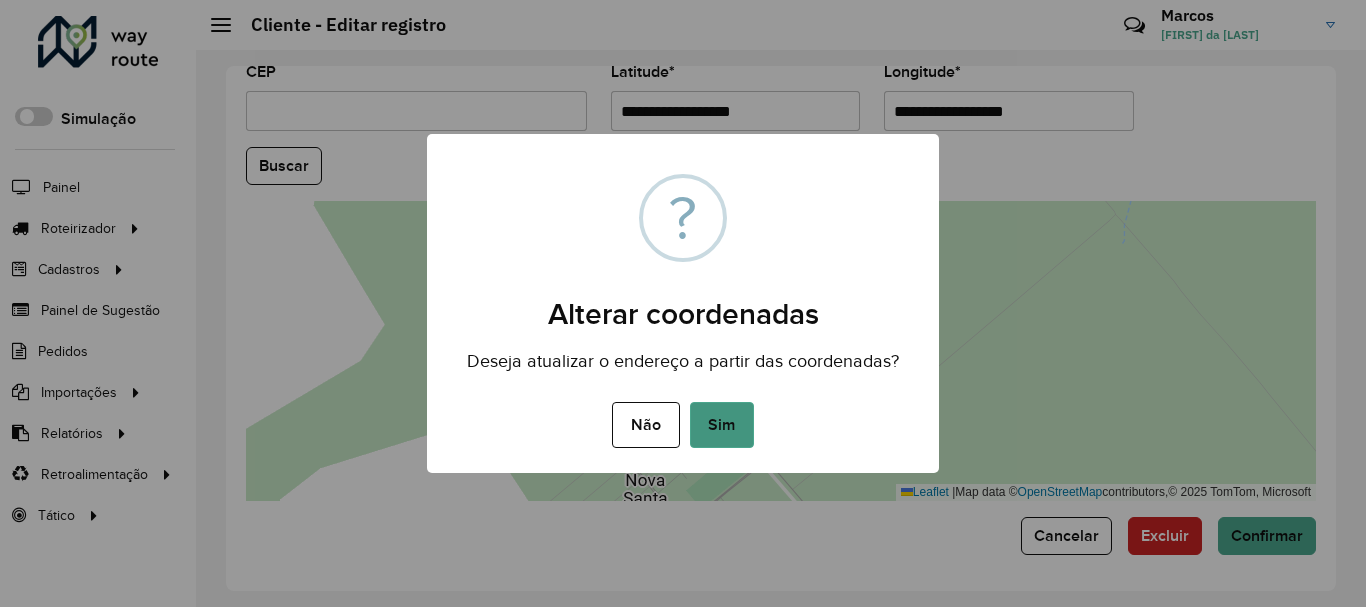 click on "Sim" at bounding box center (722, 425) 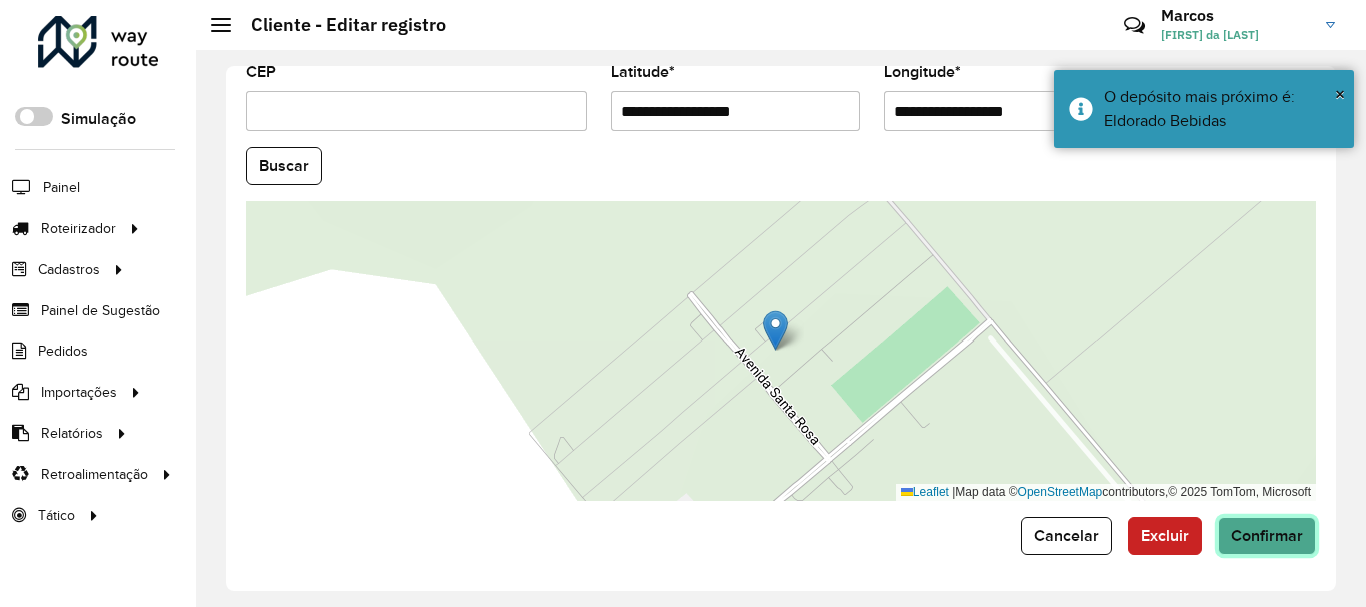 click on "Confirmar" 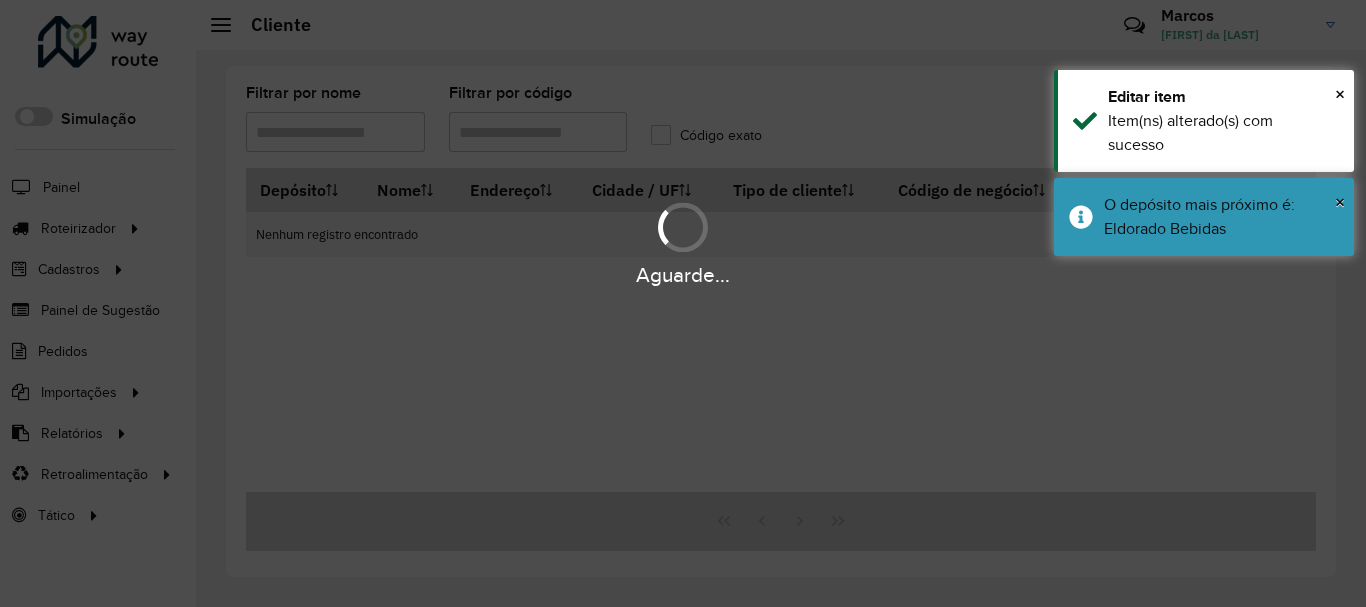 type on "*****" 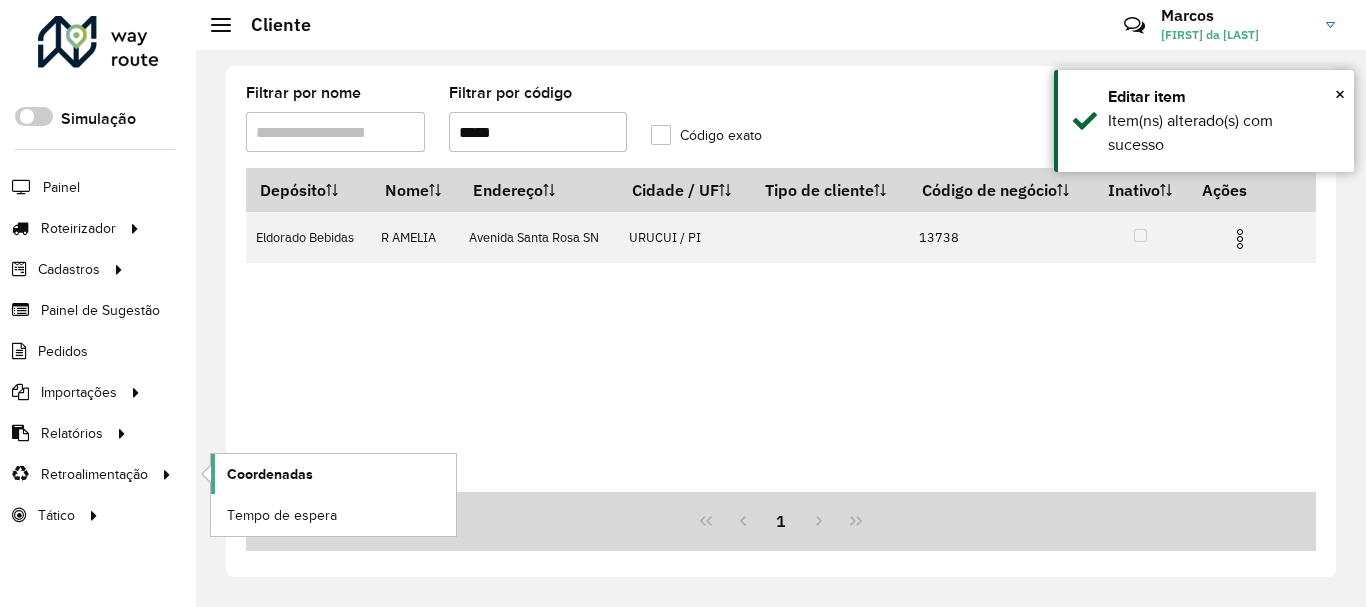 click on "Coordenadas" 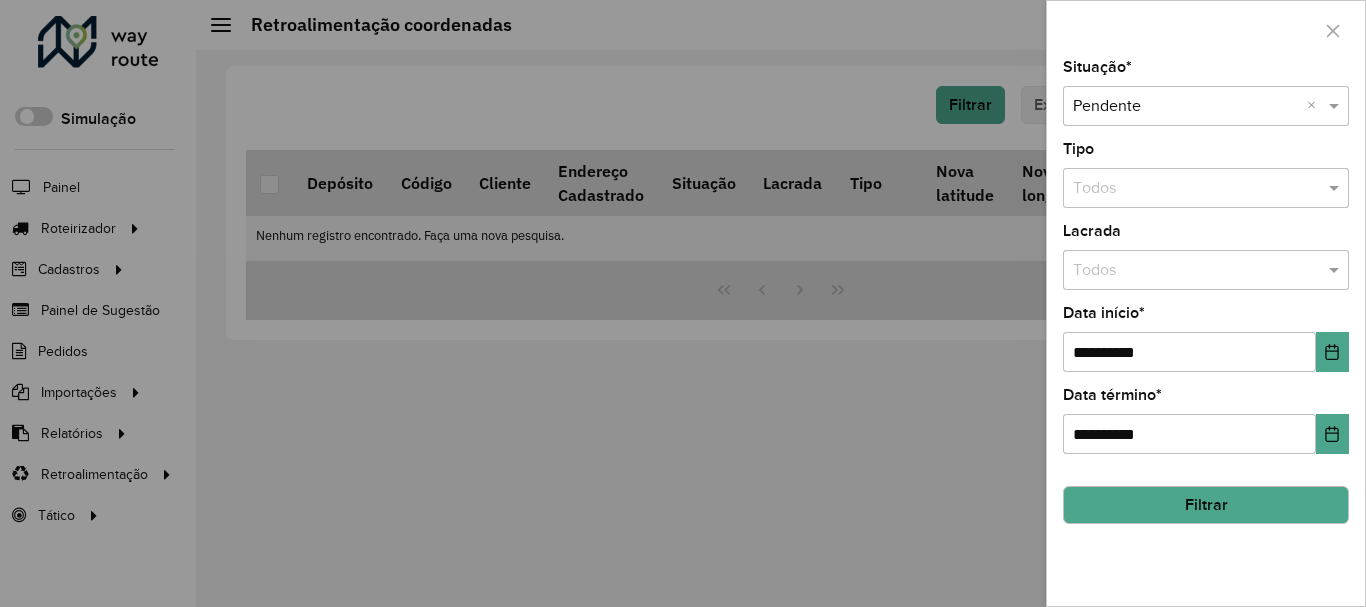 click on "Filtrar" 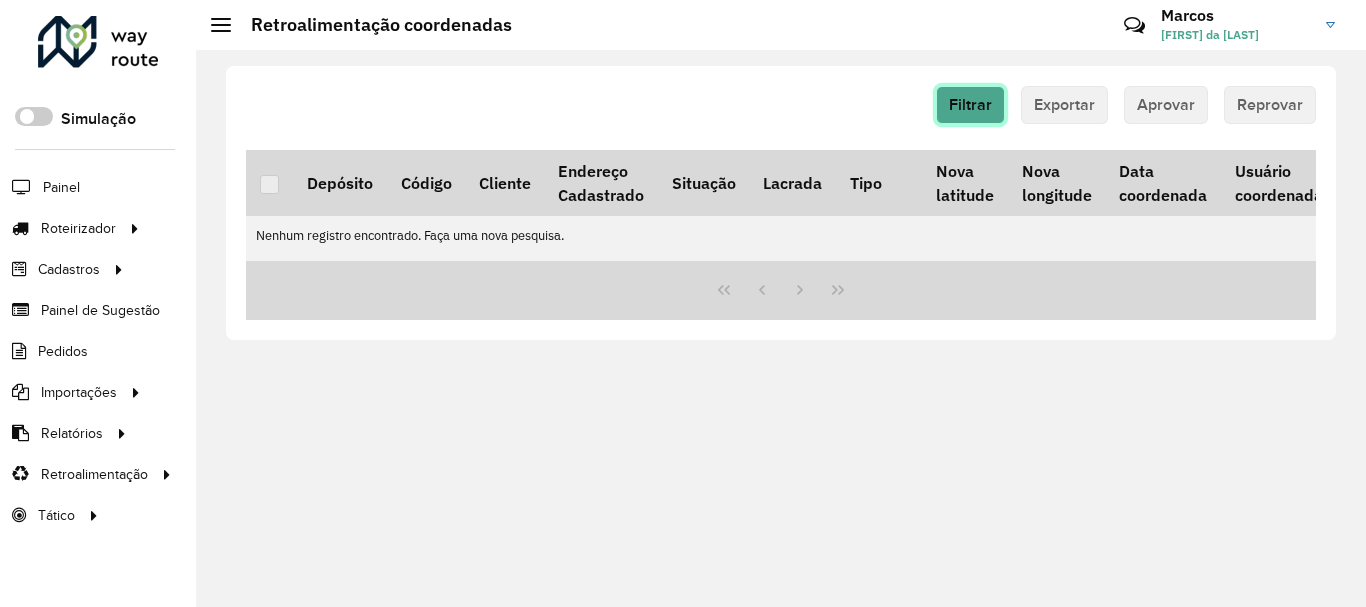 click on "Filtrar" 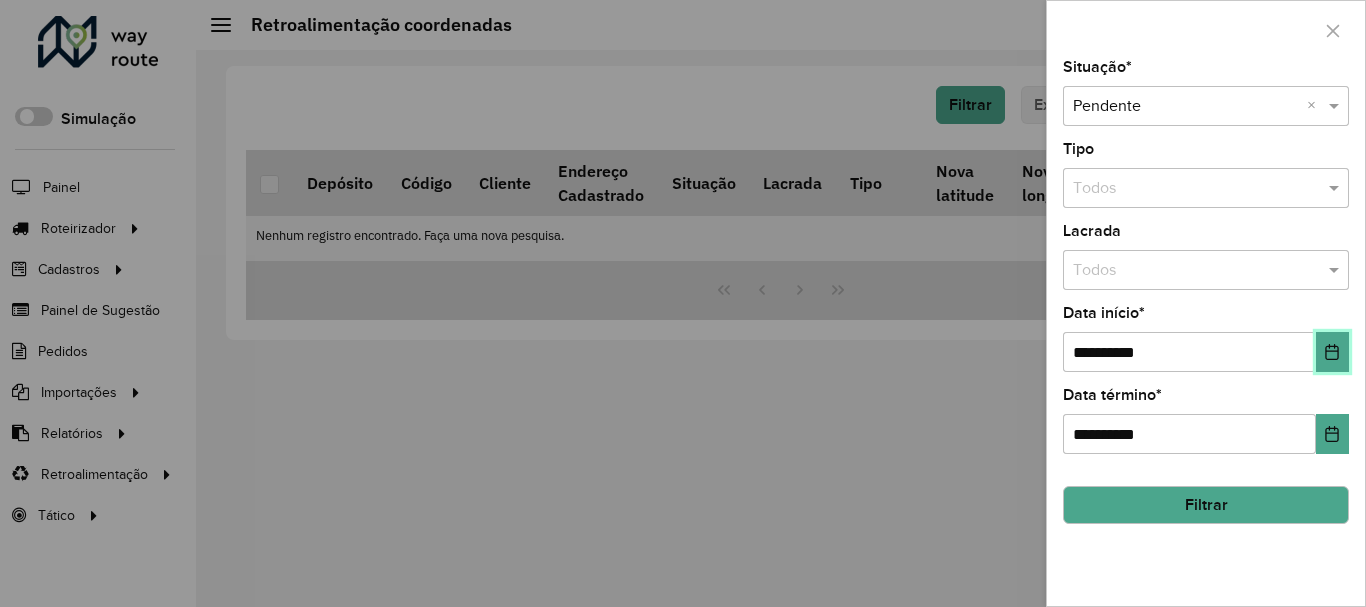 click at bounding box center [1332, 352] 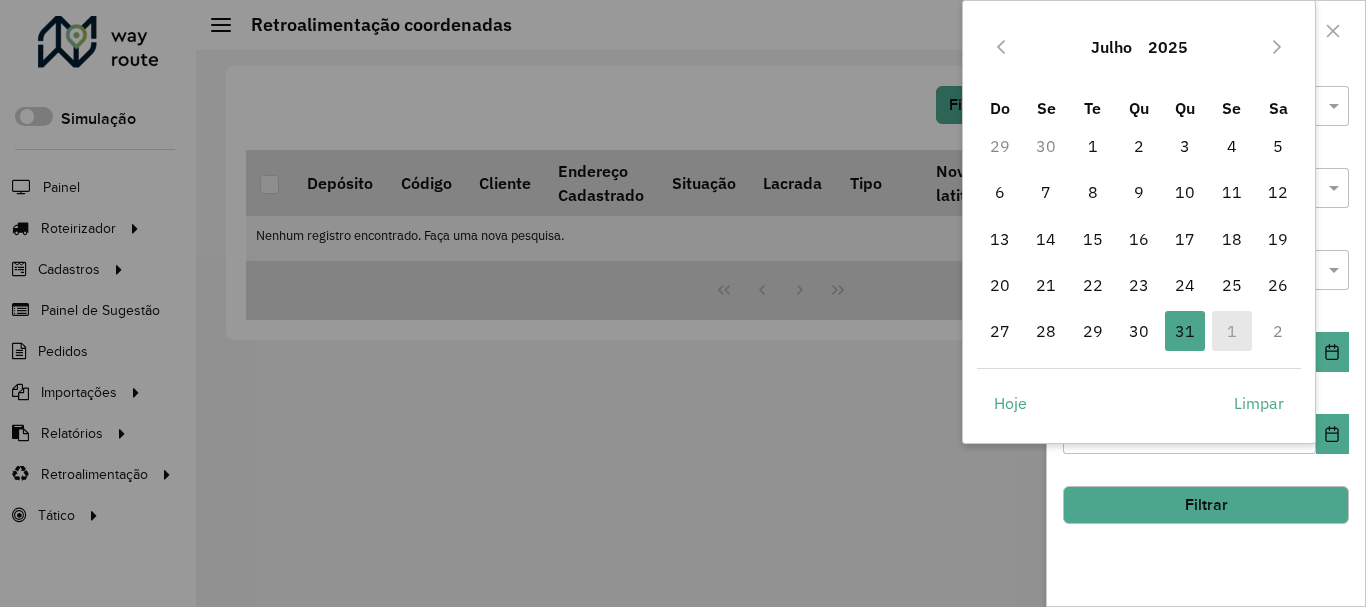 click on "29" at bounding box center (1092, 331) 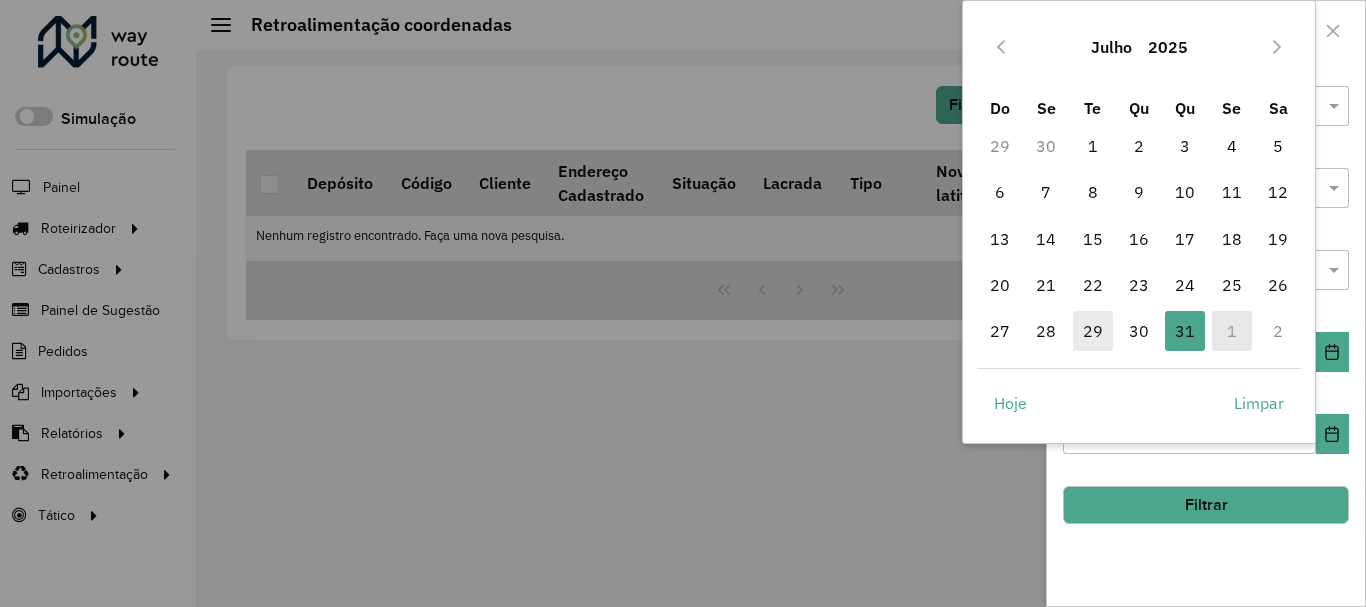 click on "29" at bounding box center [1093, 331] 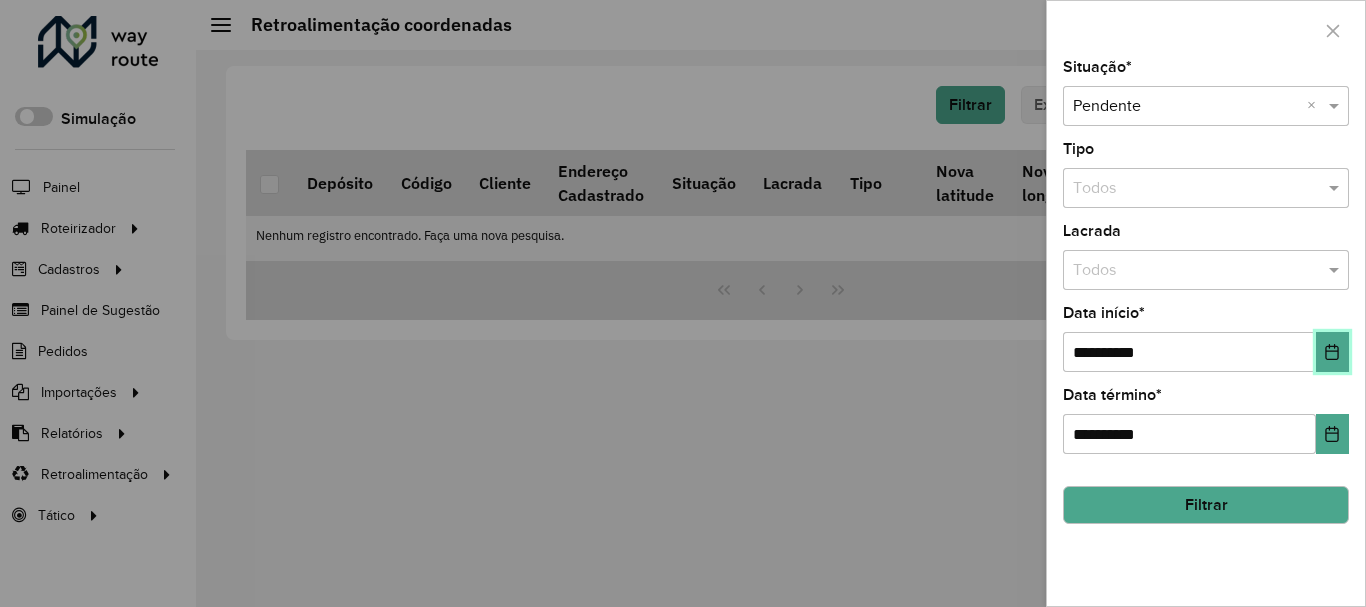 click 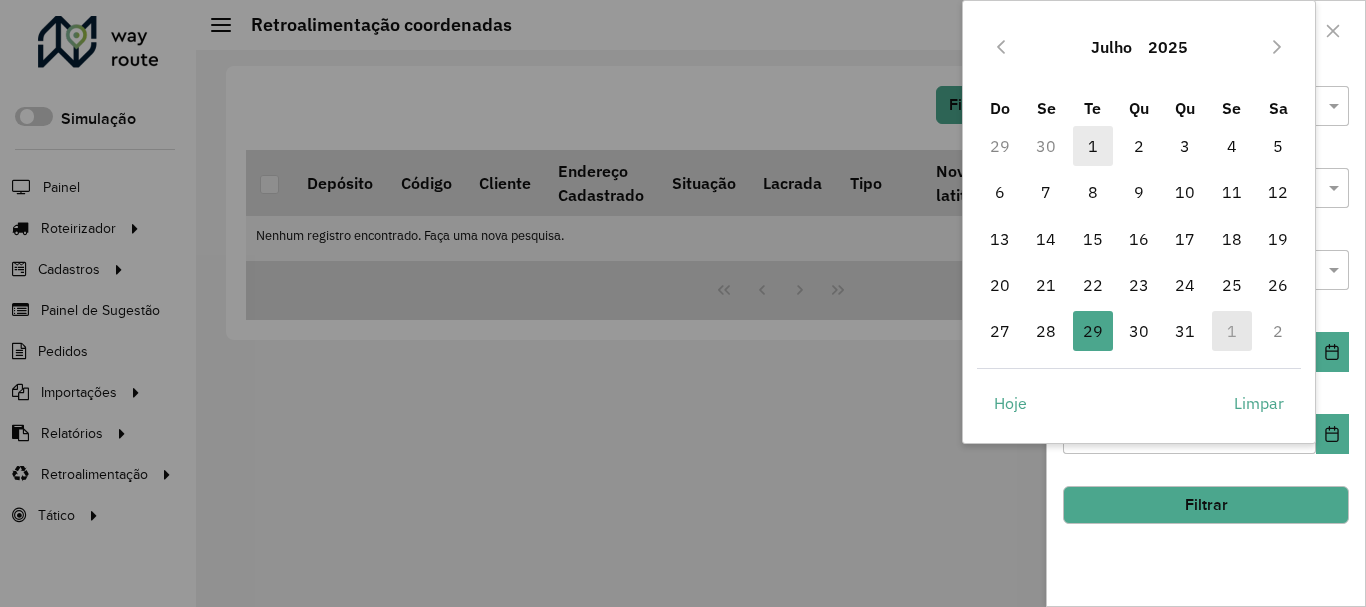 click on "1" at bounding box center (1093, 146) 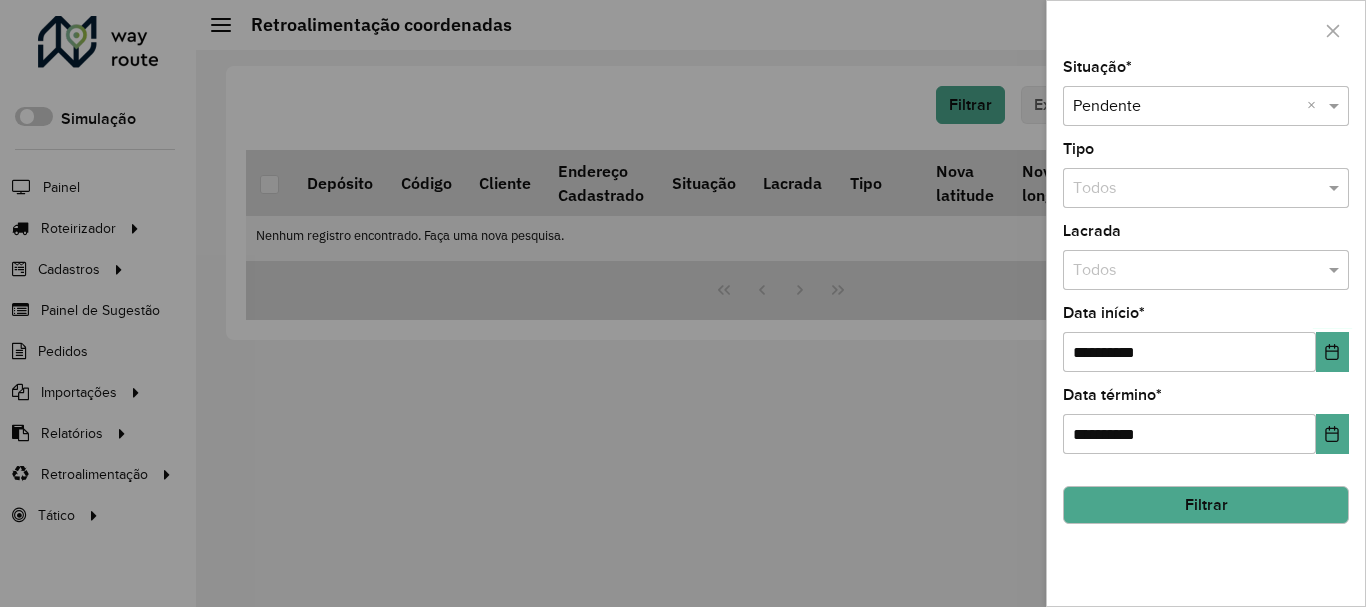 click on "Filtrar" 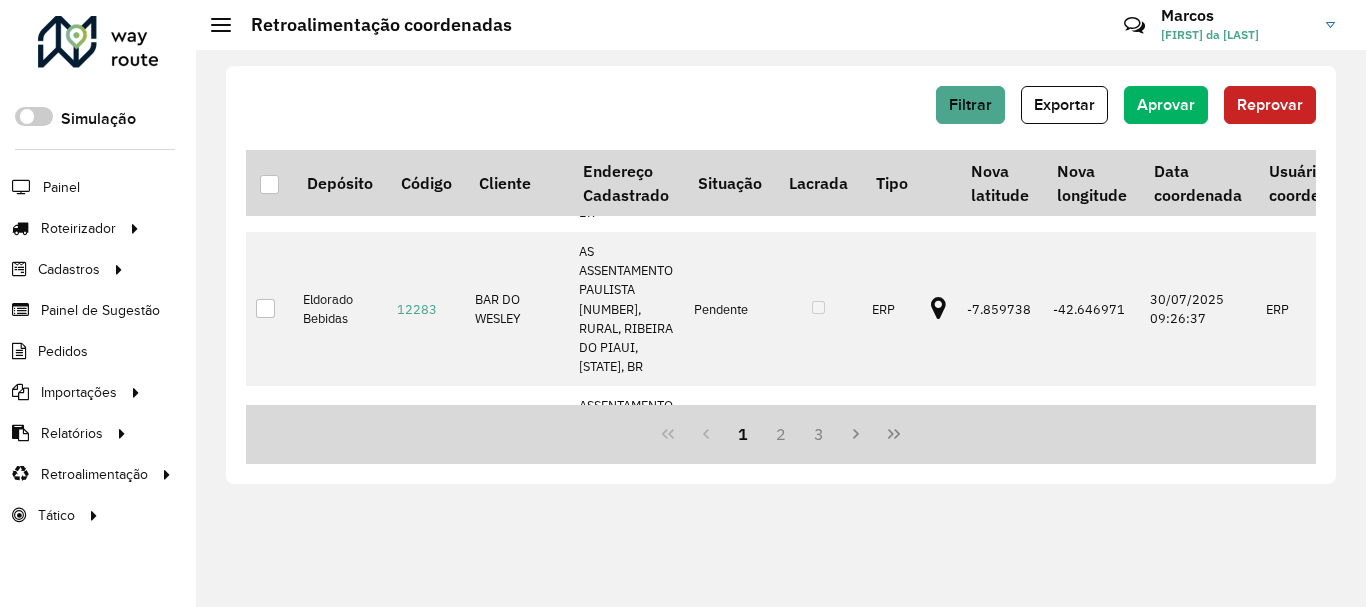 scroll, scrollTop: 800, scrollLeft: 0, axis: vertical 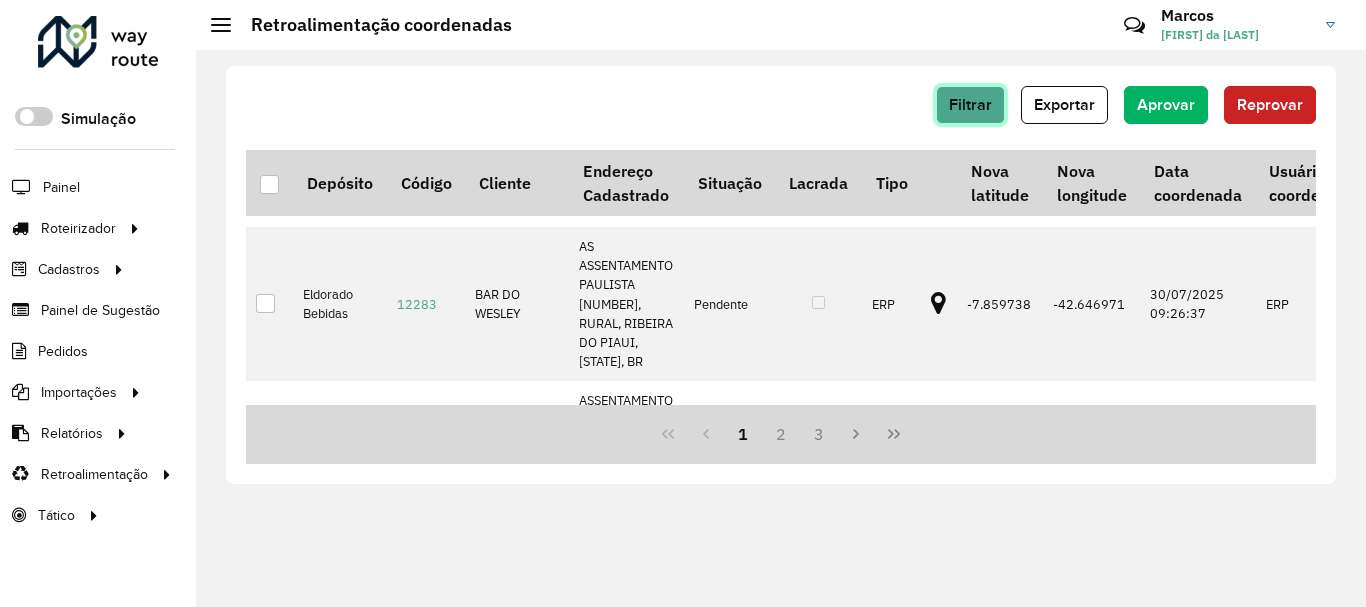click on "Filtrar" 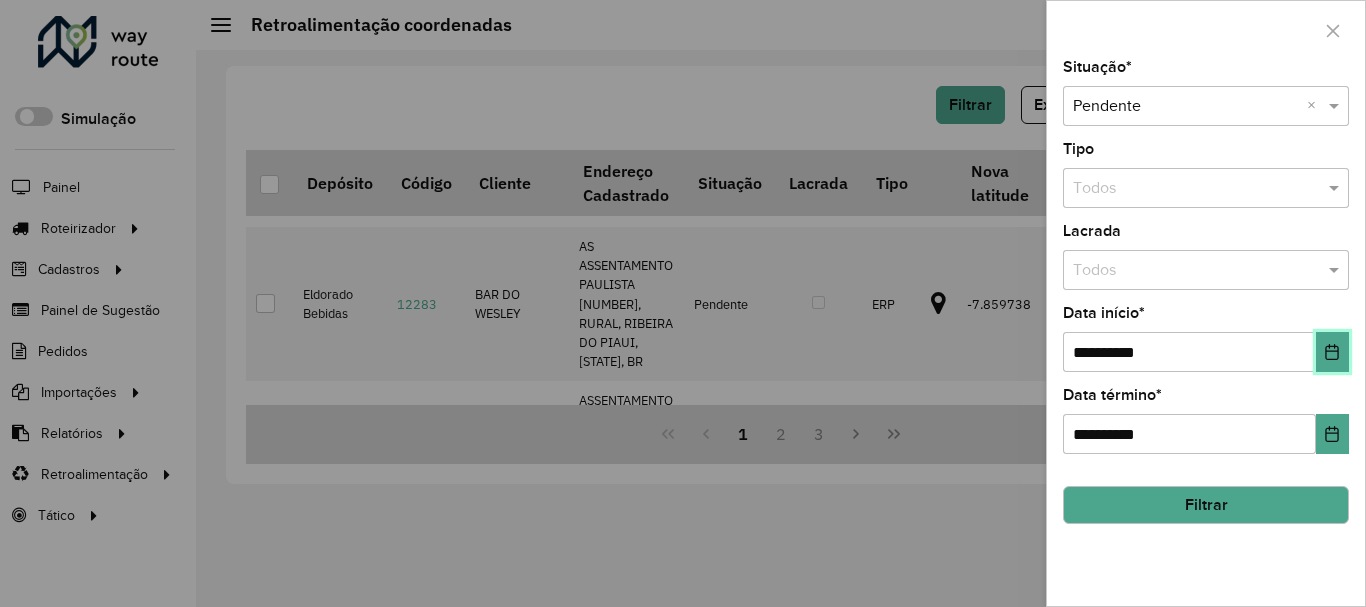 click 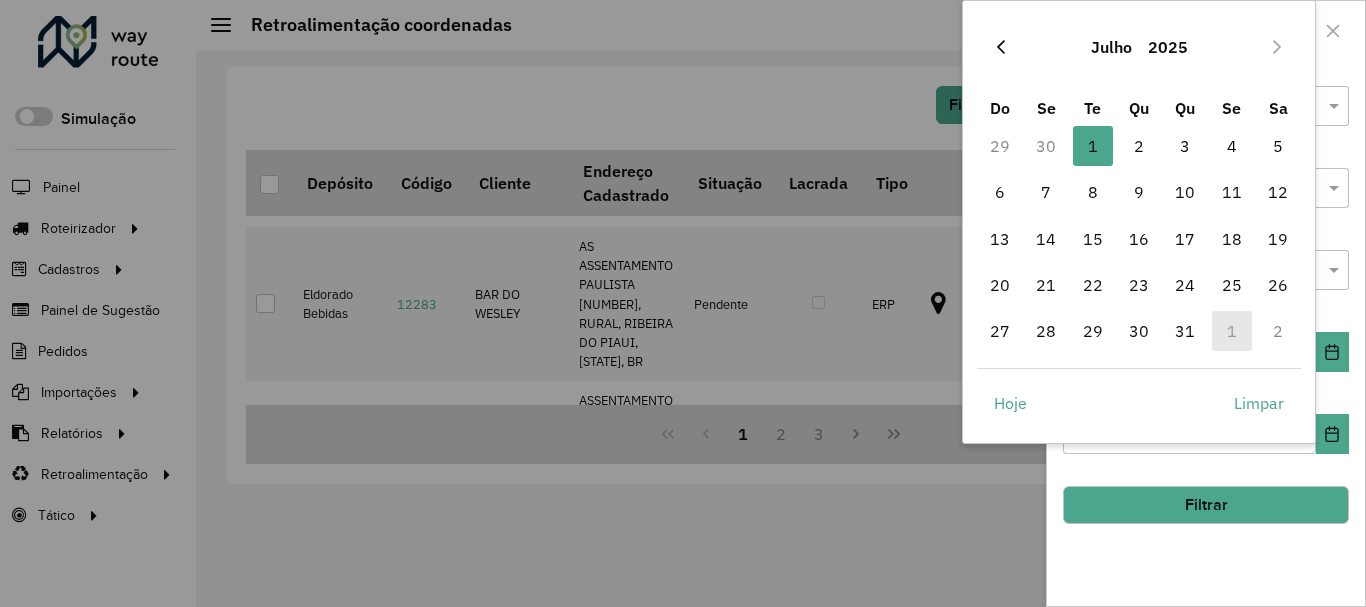 click 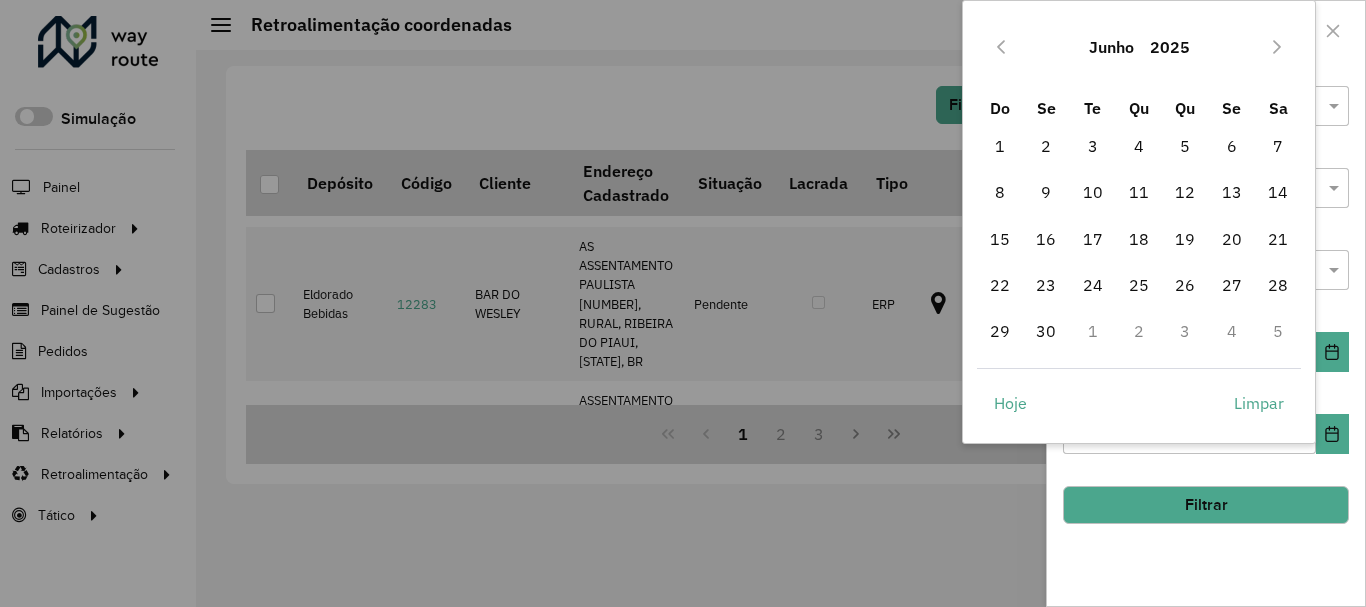 click 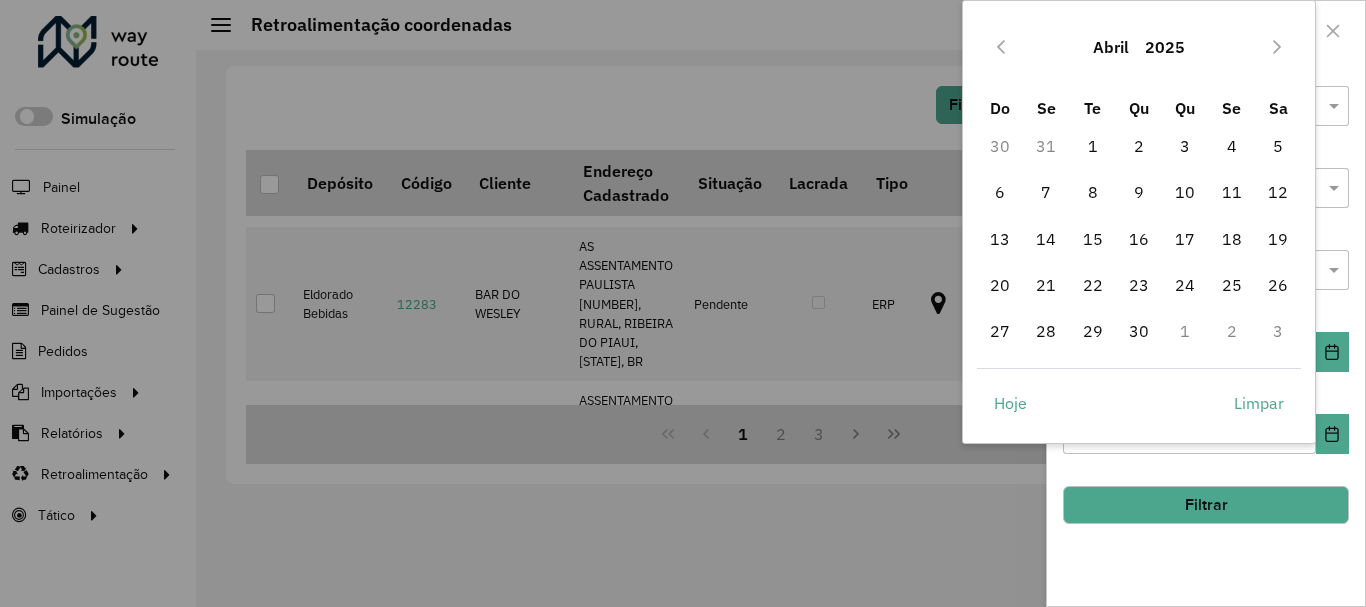 click 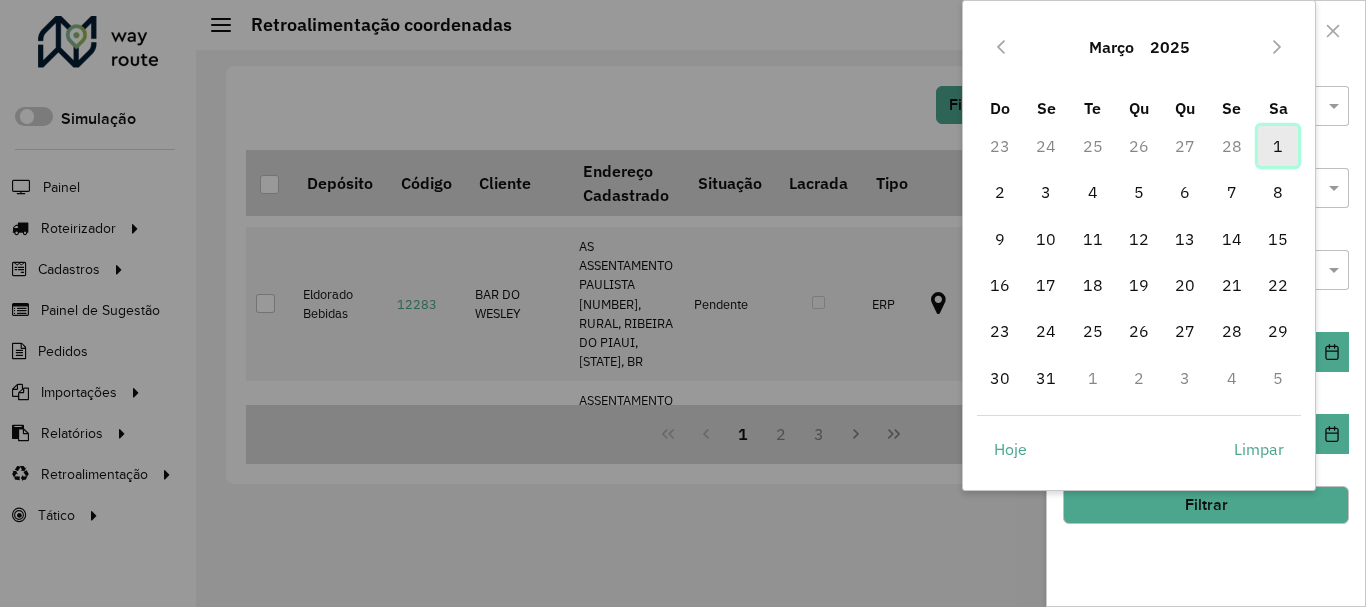 click on "1" at bounding box center [1278, 146] 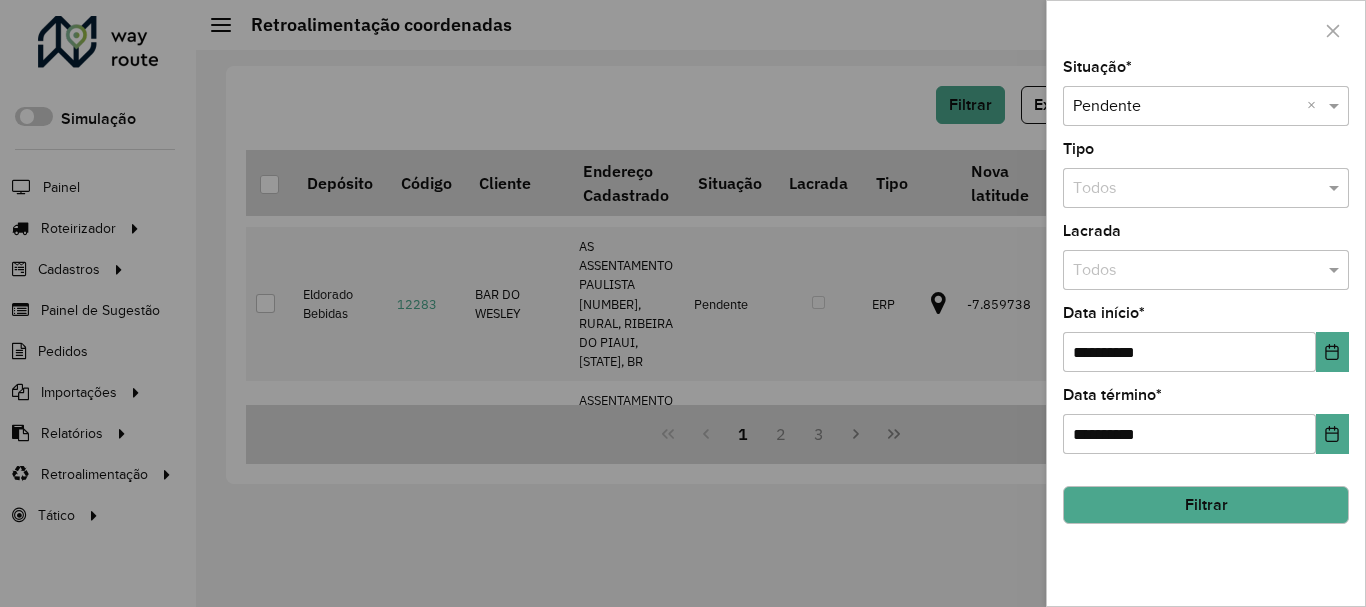 click on "Filtrar" 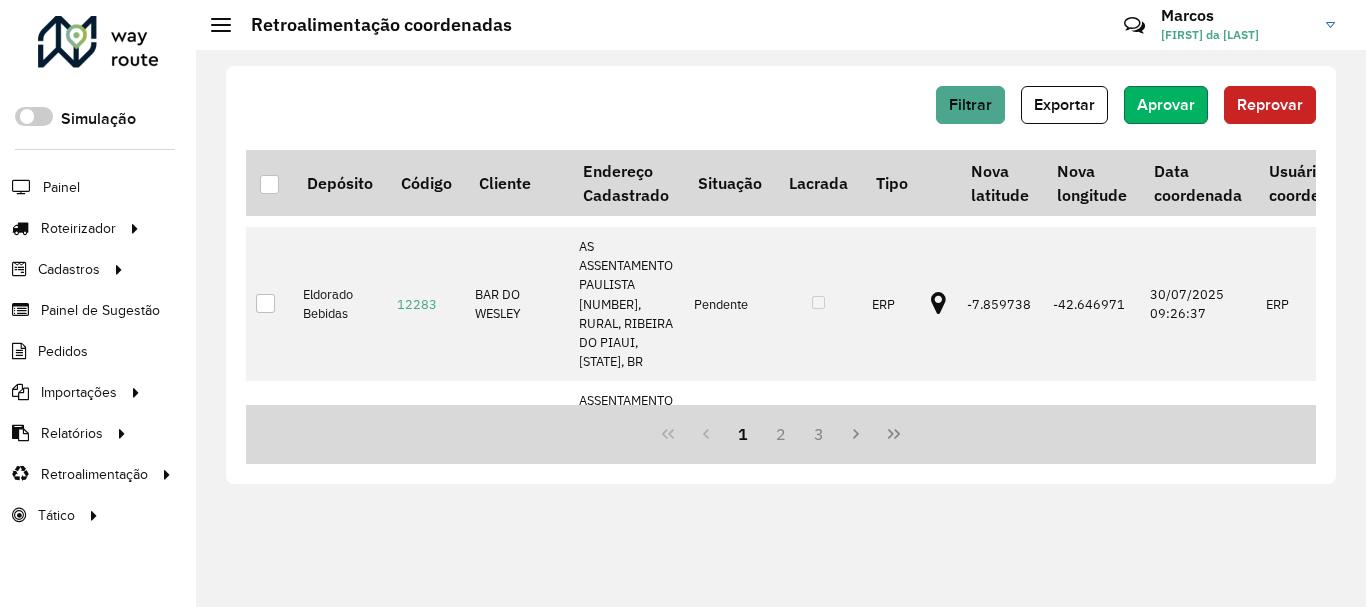 click on "Aprovar" 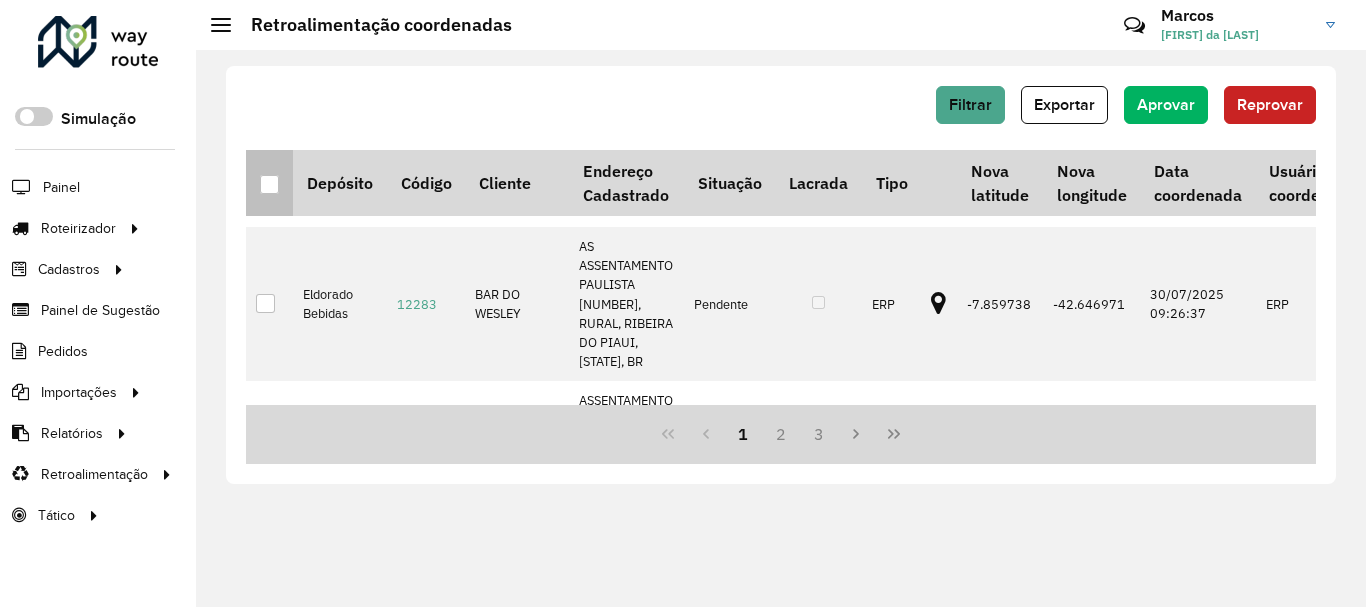 click at bounding box center [269, 184] 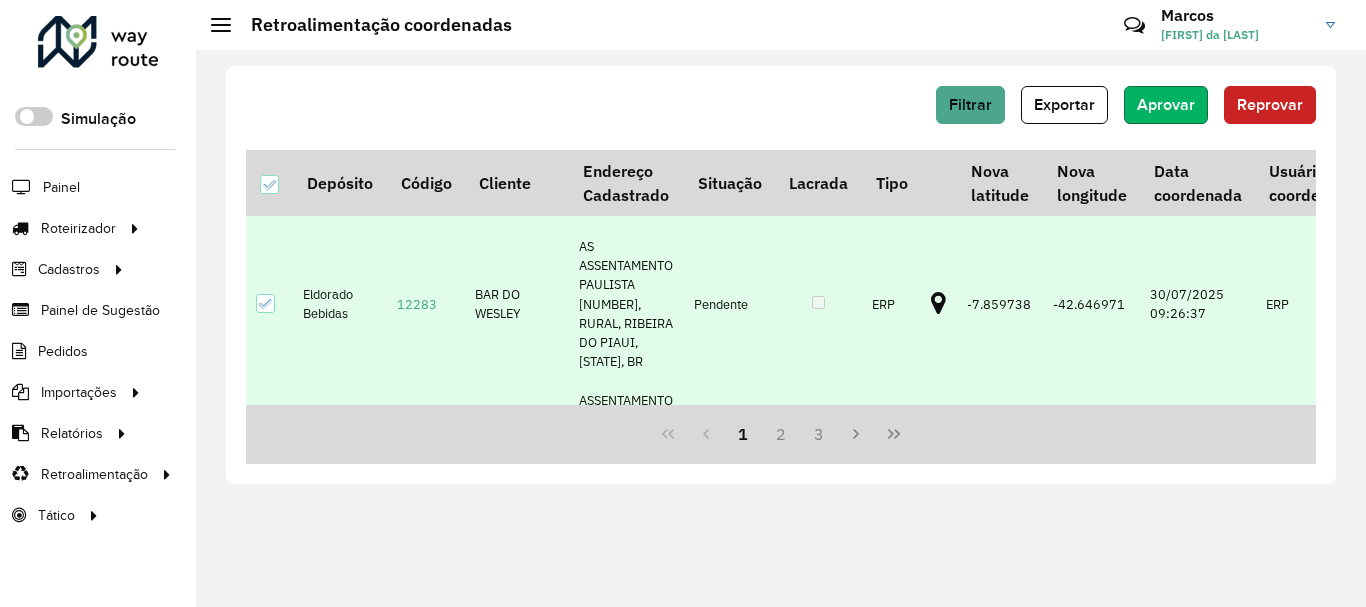 click on "Aprovar" 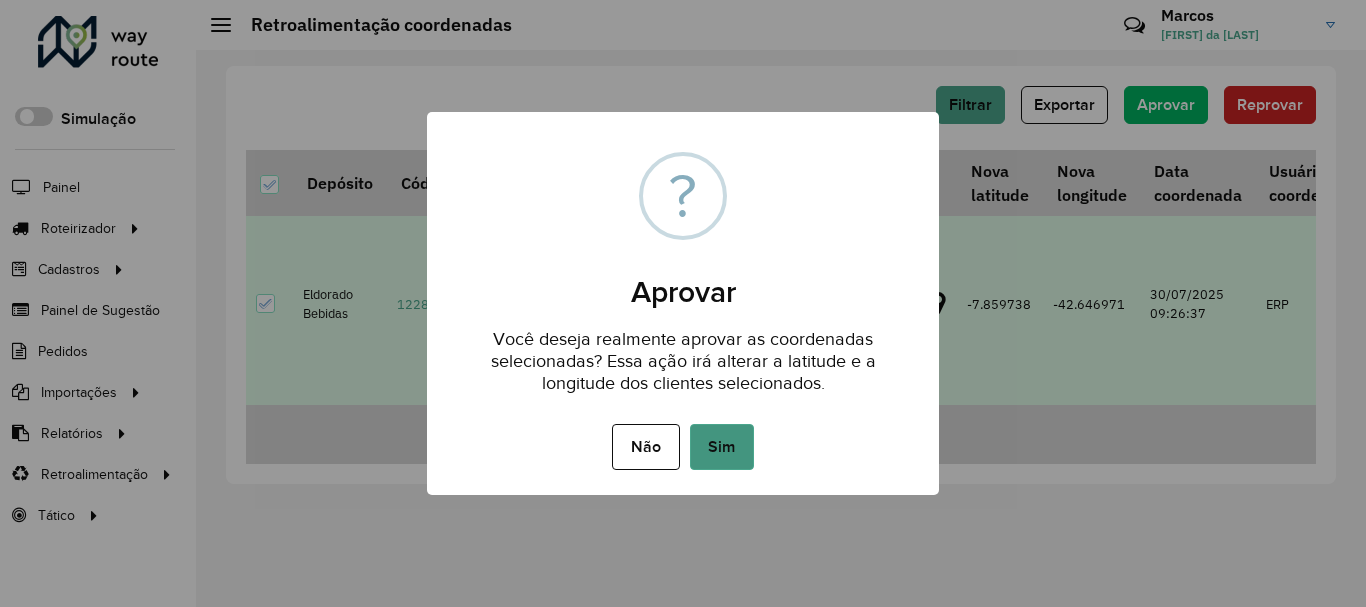 click on "Sim" at bounding box center [722, 447] 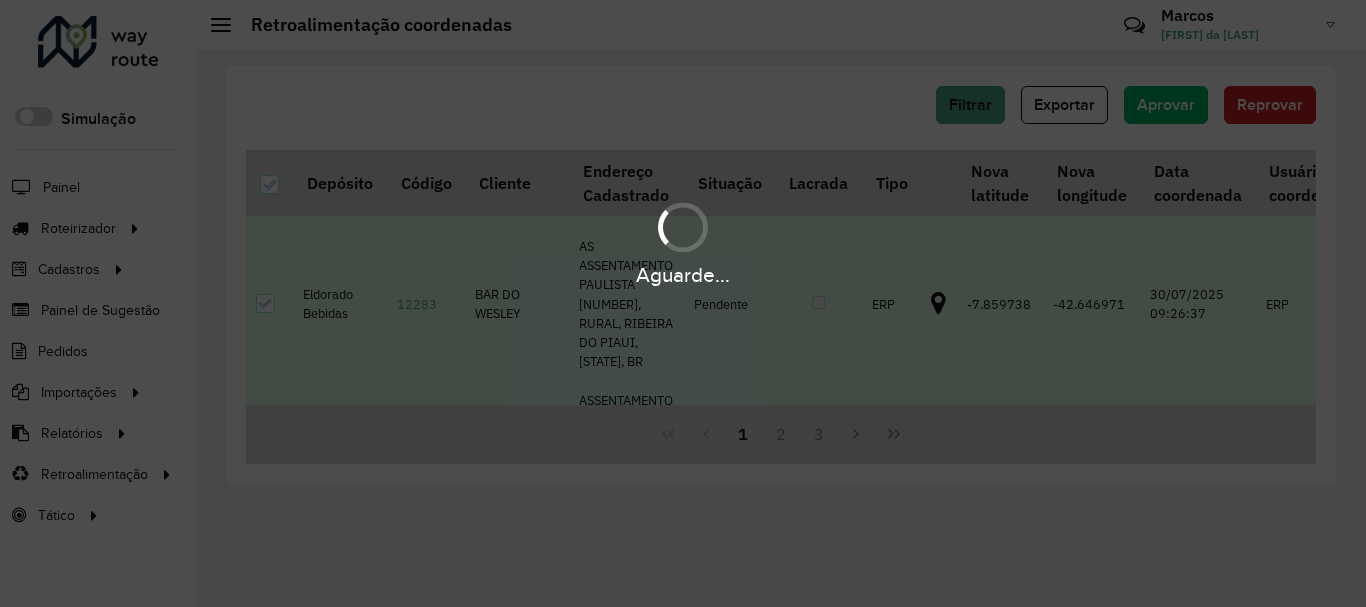 scroll, scrollTop: 0, scrollLeft: 0, axis: both 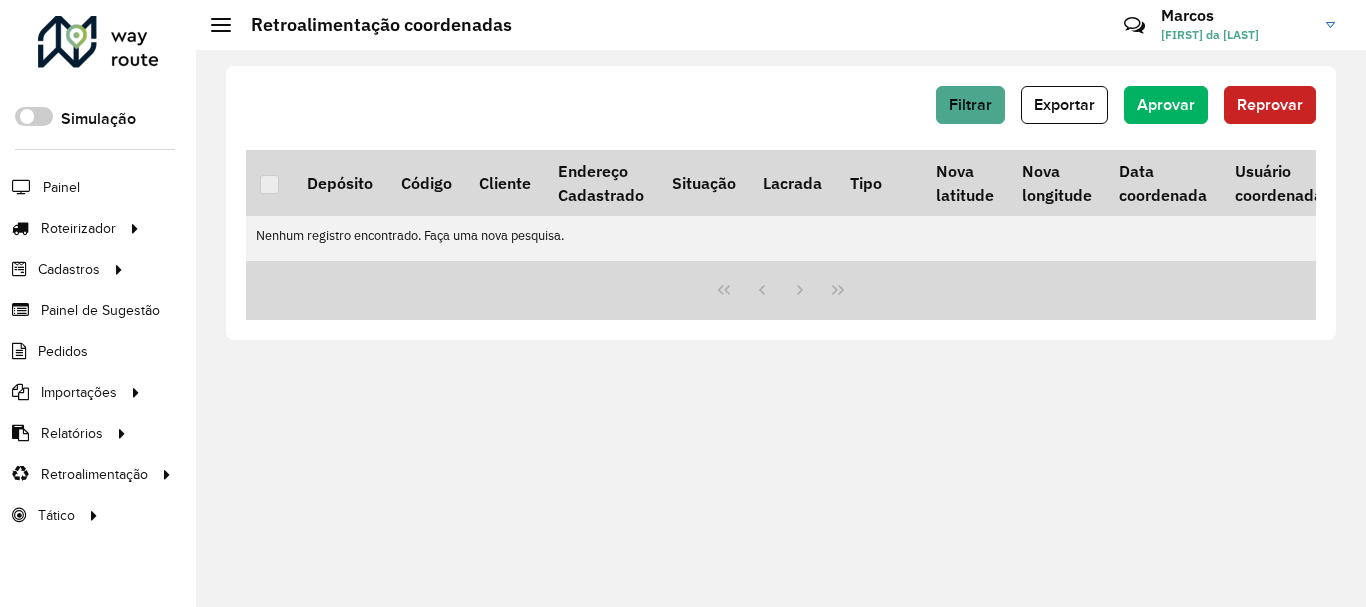 click on "Roteirizador AmbevTech Simulação Painel Roteirizador Entregas Vendas Cadastros Checkpoint Classificações de venda Cliente Condição de pagamento Consulta de setores Depósito Disponibilidade de veículos Fator tipo de produto Gabarito planner Grupo Rota Fator Tipo Produto Grupo de Depósito Grupo de rotas exclusiva Grupo de setores Jornada Jornada RN Layout integração Modelo Motorista Multi Depósito Painel de sugestão Parada Pedágio Perfil de Vendedor Ponto de apoio Ponto de apoio FAD Prioridade pedido Produto Restrição de Atendimento Planner Rodízio de placa Rota exclusiva FAD Rótulo Setor Setor Planner Tempo de parada de refeição Tipo de cliente Tipo de veículo Tipo de veículo RN Transportadora Usuário Vendedor Veículo Painel de Sugestão Pedidos Importações Classificação e volume de venda Clientes Fator tipo produto Gabarito planner Grade de atendimento Janela de atendimento Localização Pedidos Restrição de Atendimento Planner Tempo de espera Vendedor Veículos Relatórios Setor" 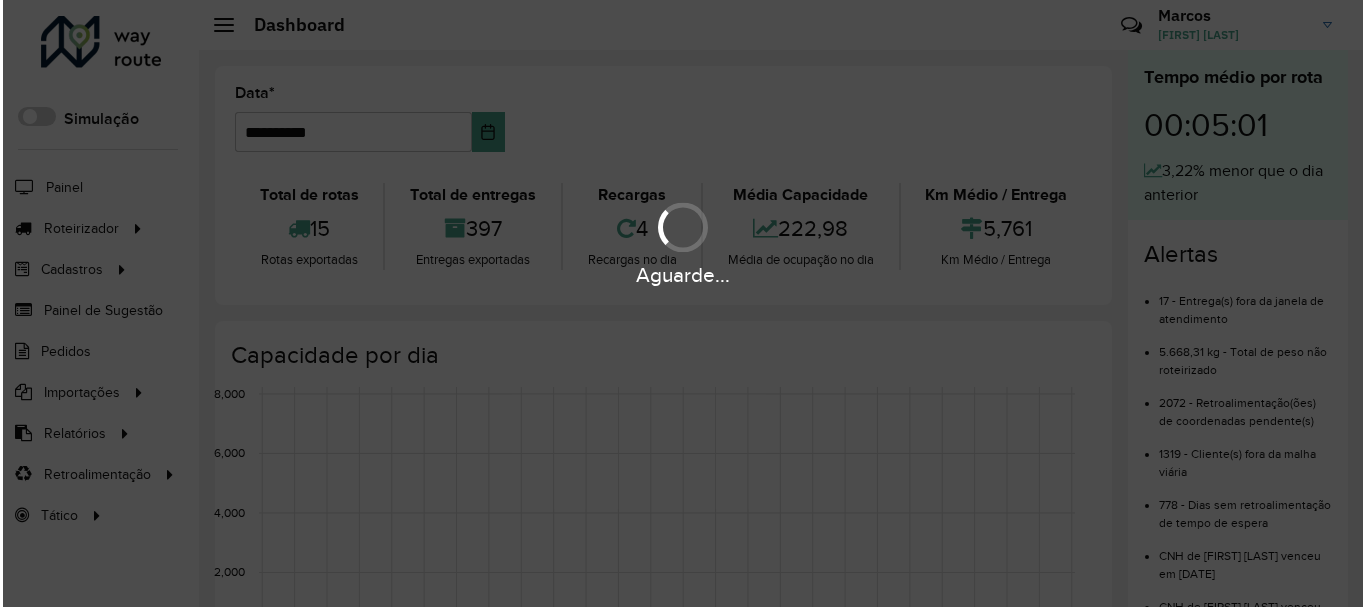 scroll, scrollTop: 0, scrollLeft: 0, axis: both 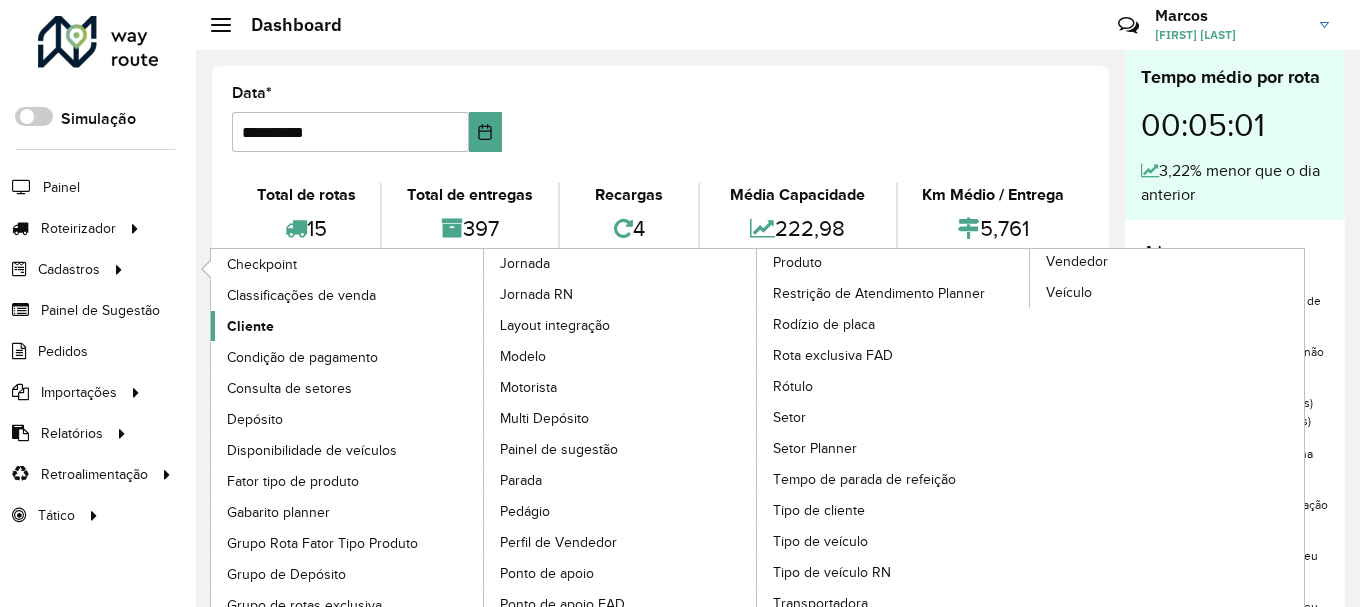 click on "Cliente" 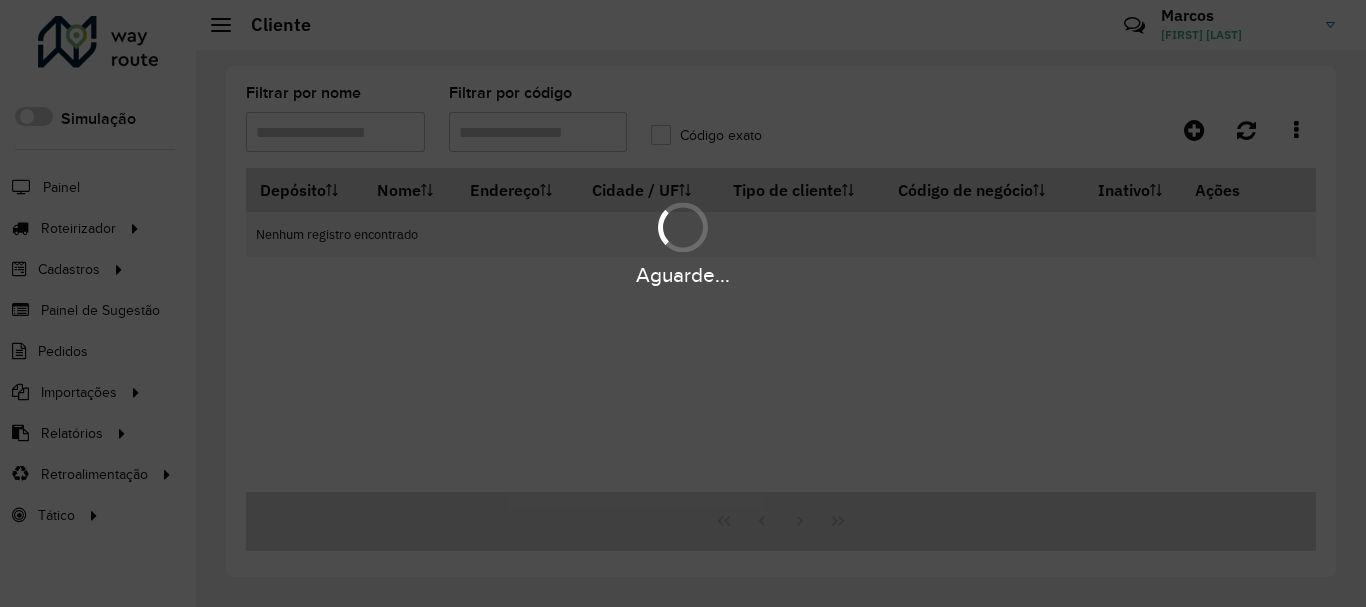 type on "*****" 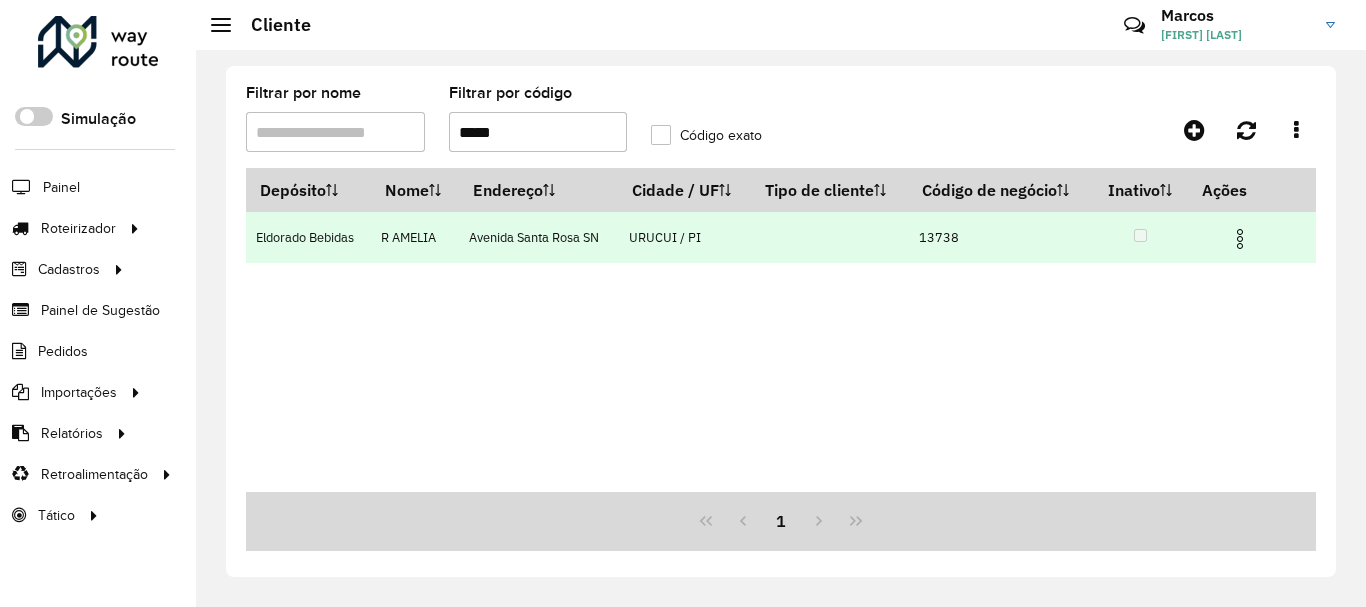 click at bounding box center [1240, 239] 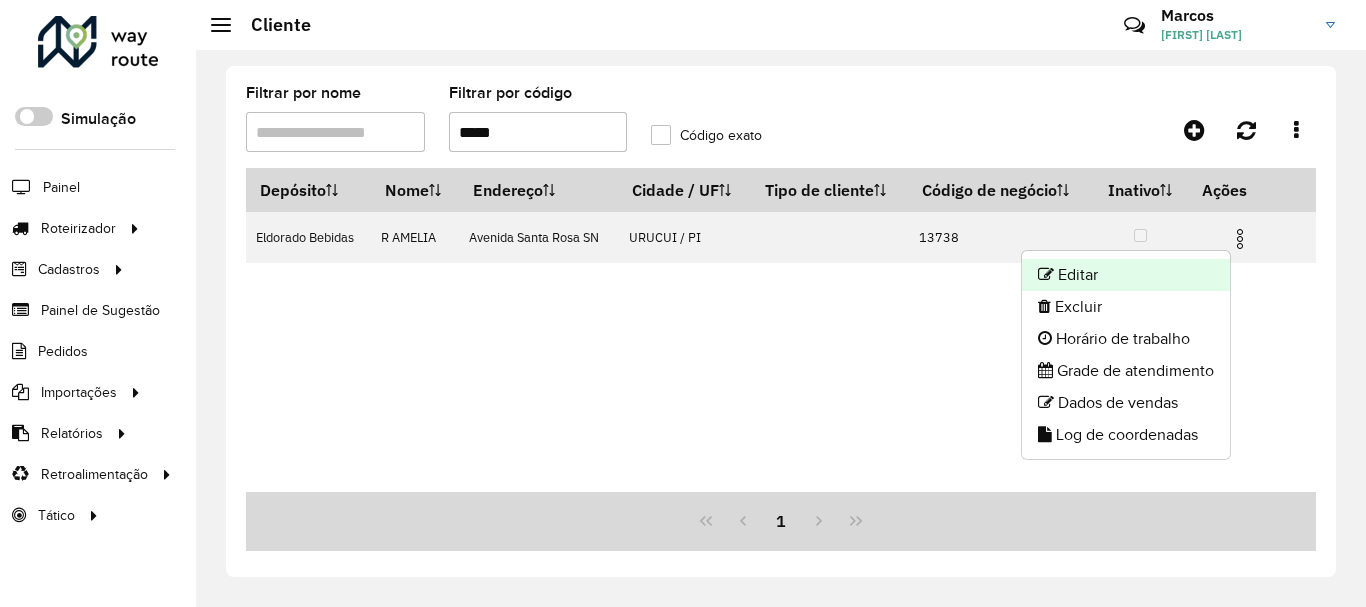 click on "Editar" 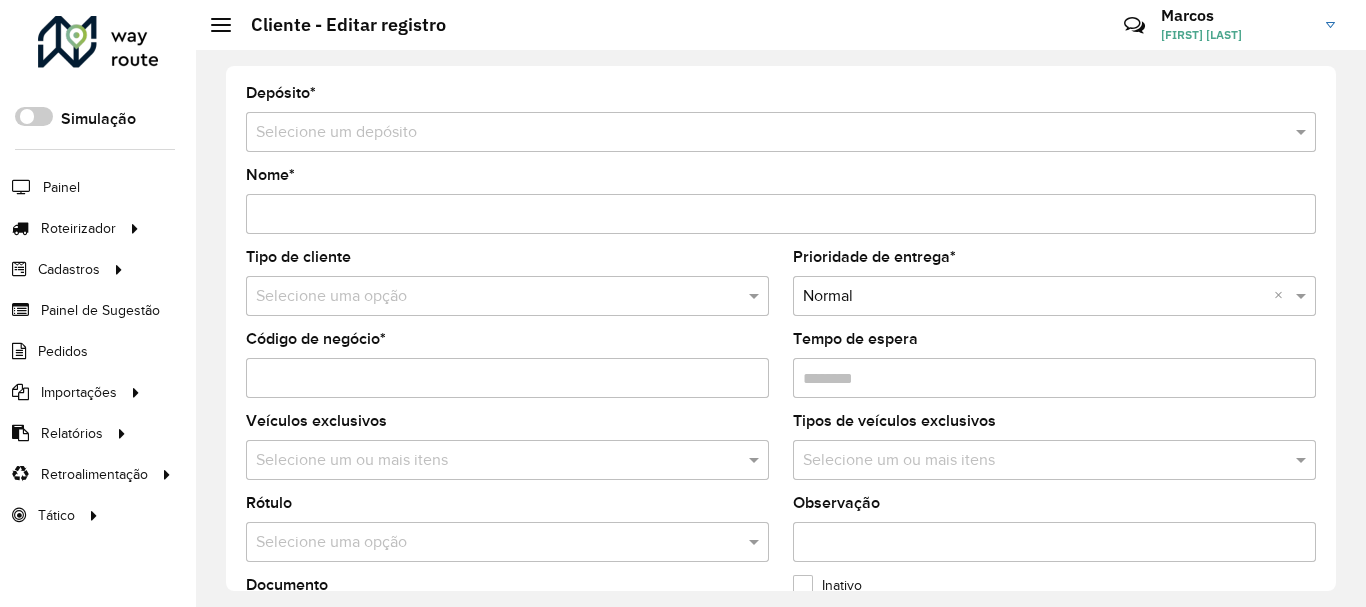type on "********" 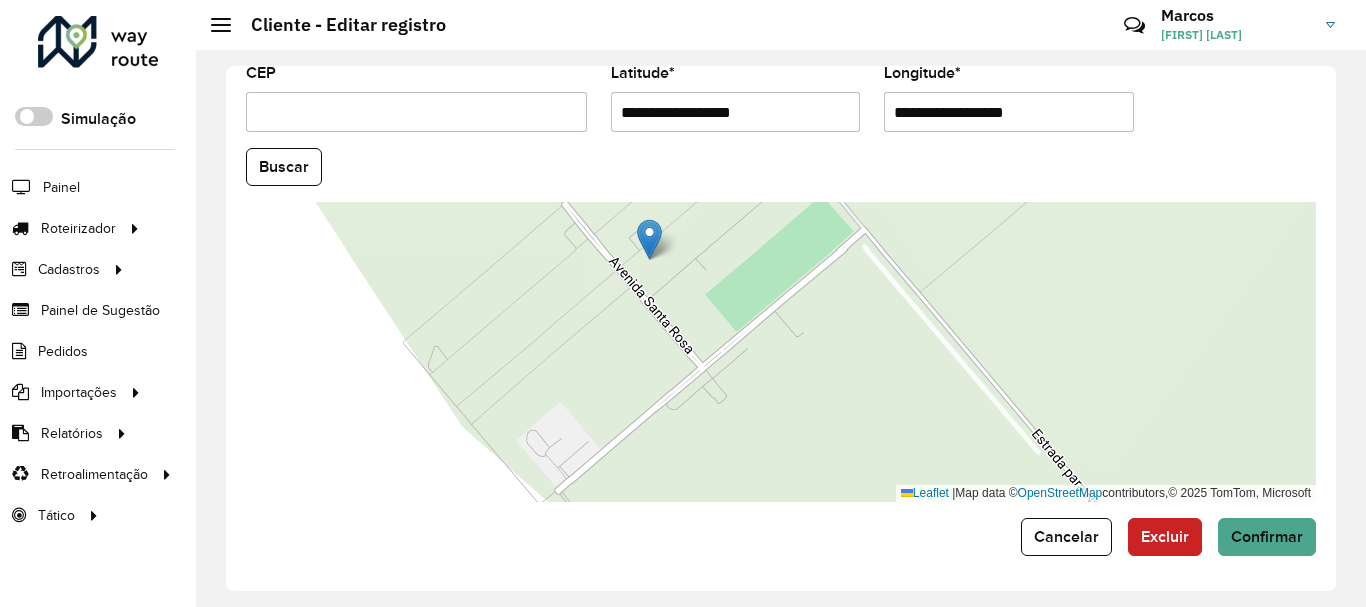 scroll, scrollTop: 881, scrollLeft: 0, axis: vertical 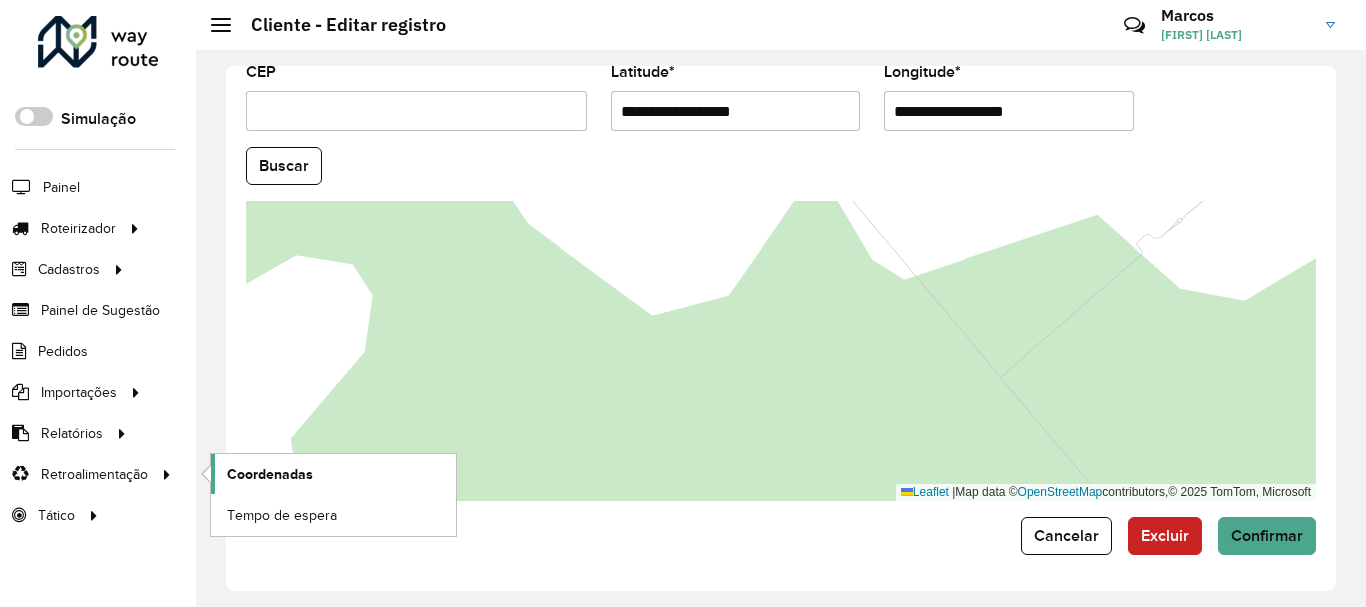 click on "Coordenadas" 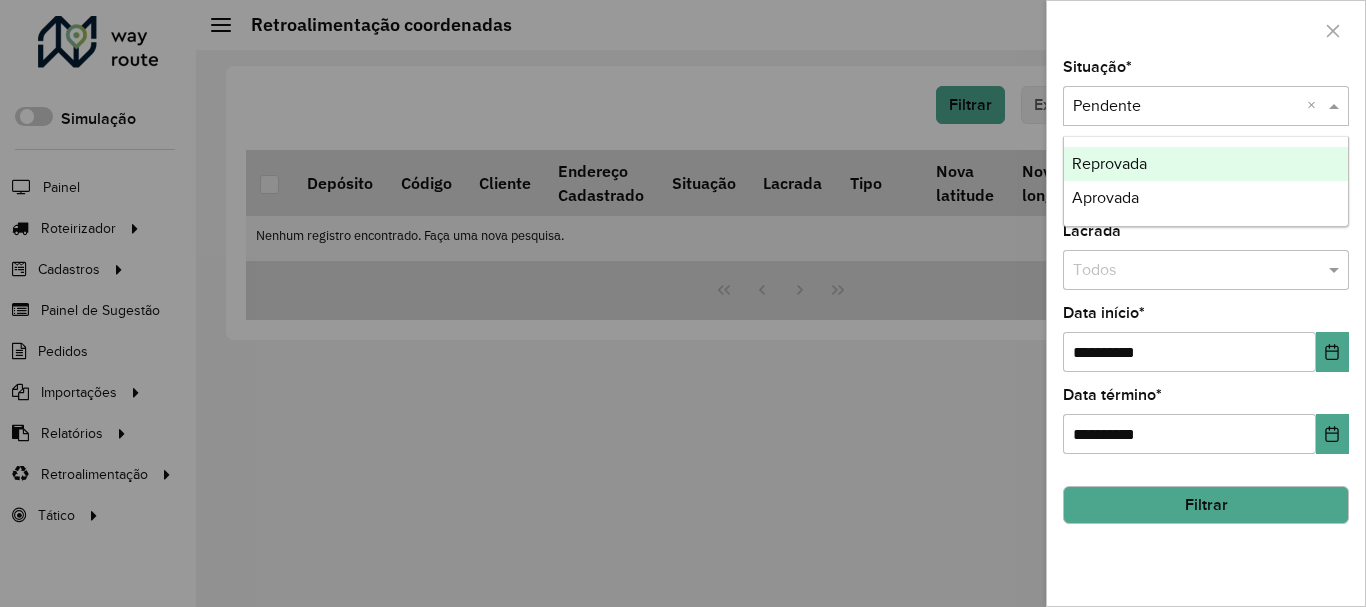 click at bounding box center (1186, 107) 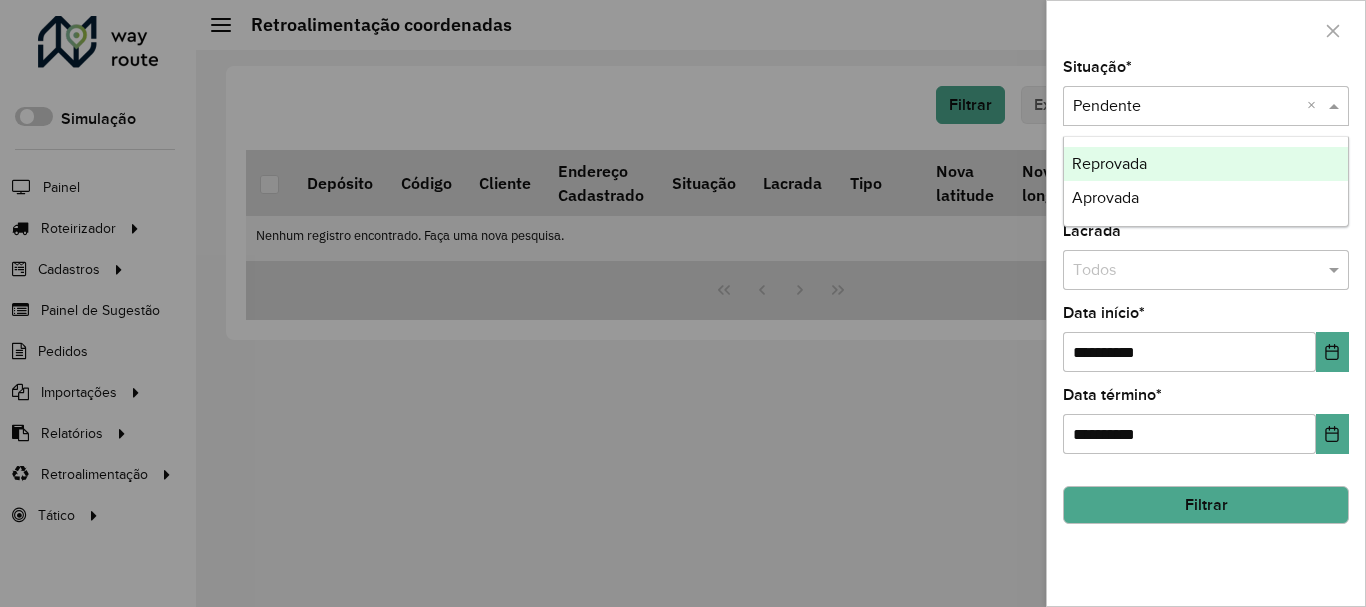 click on "Situação  * Selecione uma opção × Pendente ×" 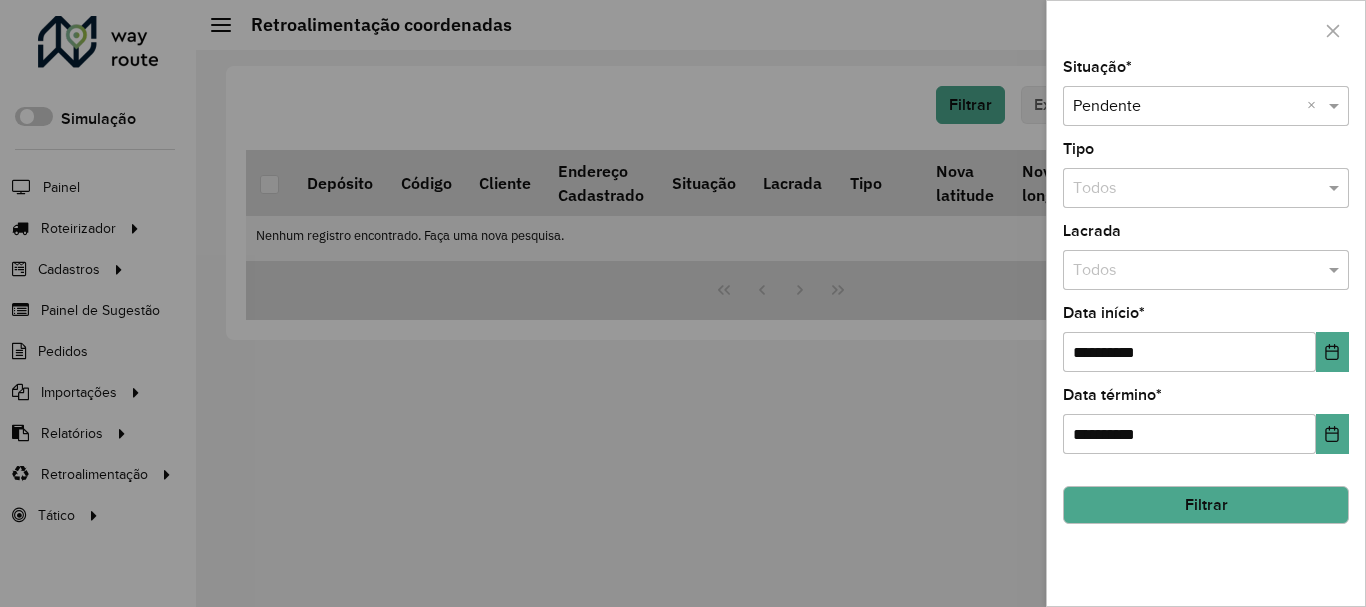 click at bounding box center (1186, 189) 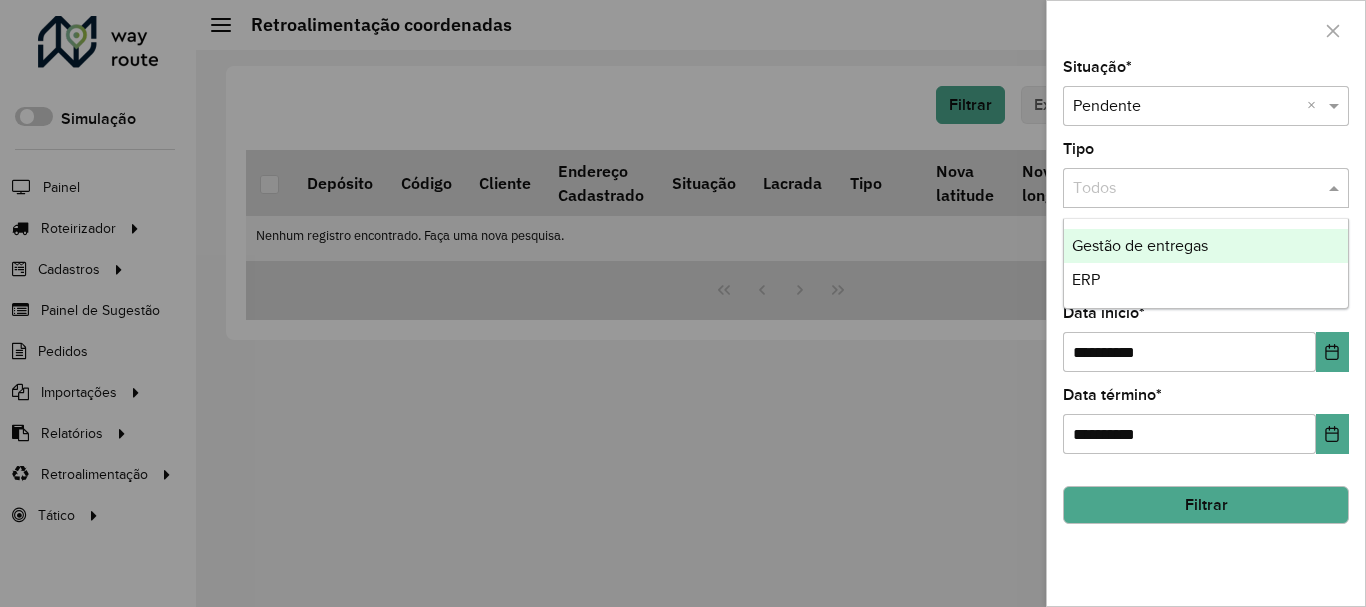 click at bounding box center (1186, 189) 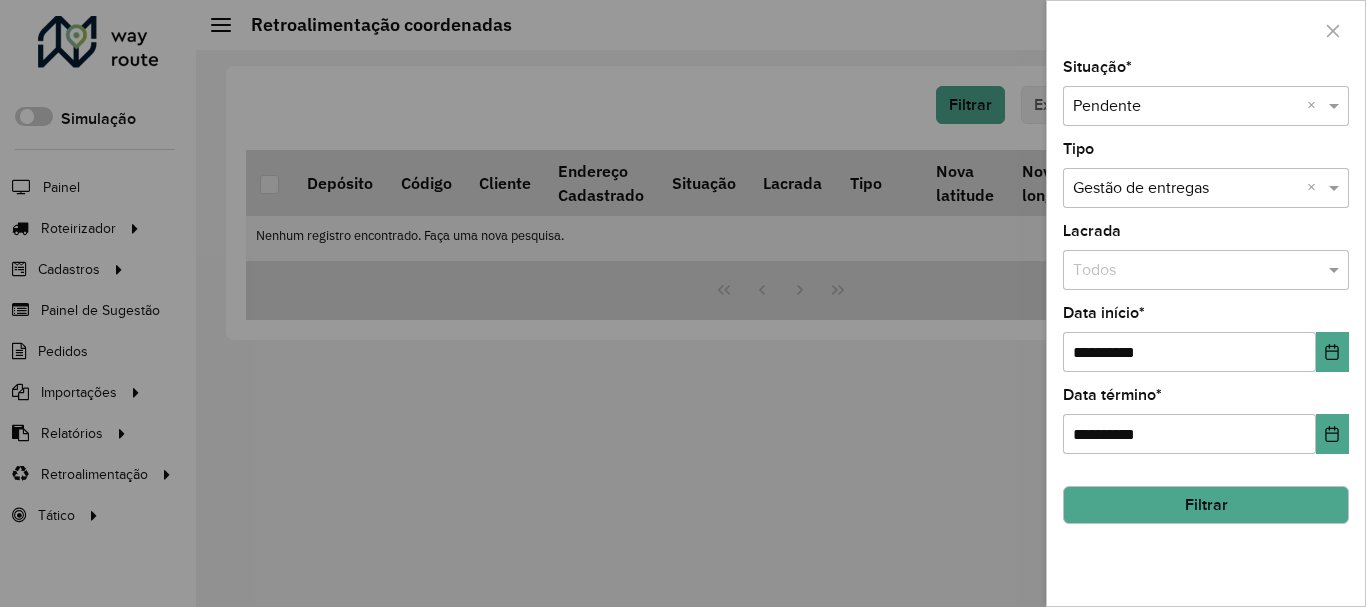 click on "Todos" at bounding box center [1206, 270] 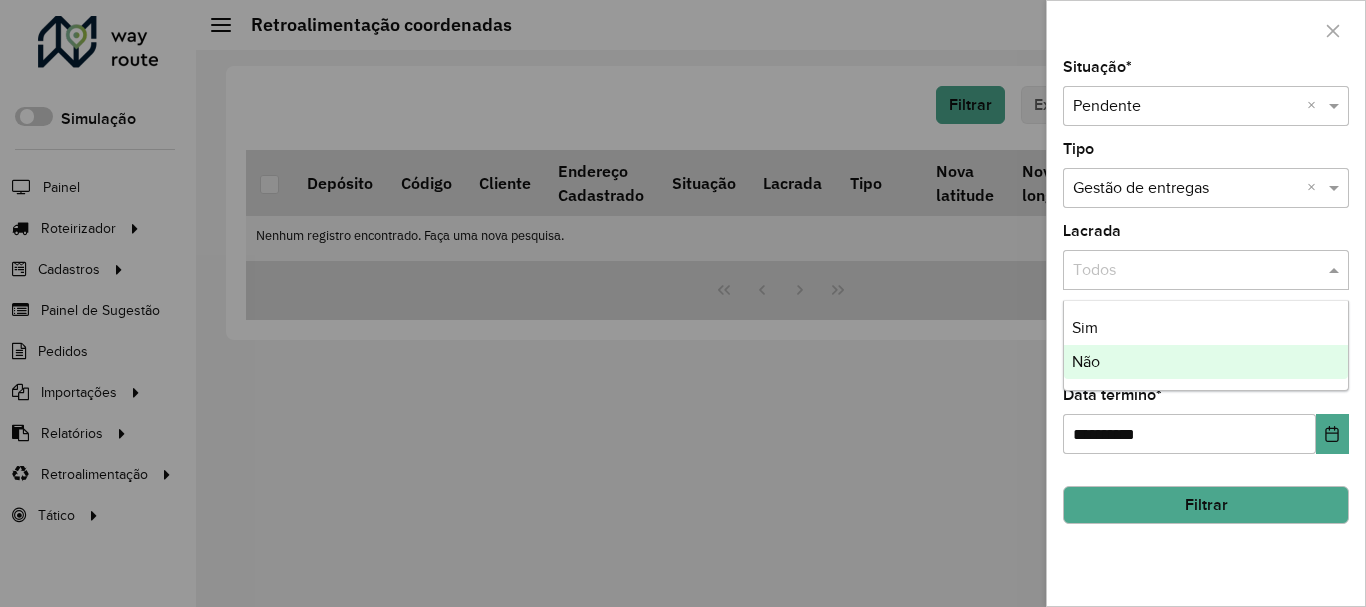 click on "Não" at bounding box center [1206, 362] 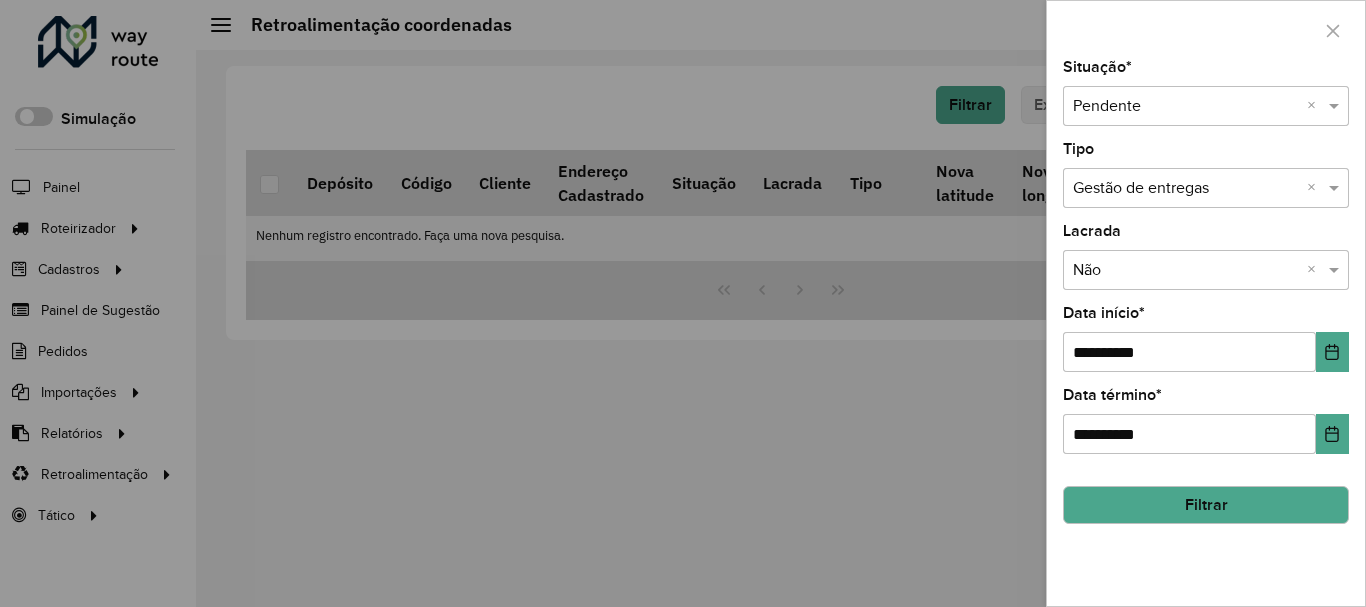 click on "Filtrar" 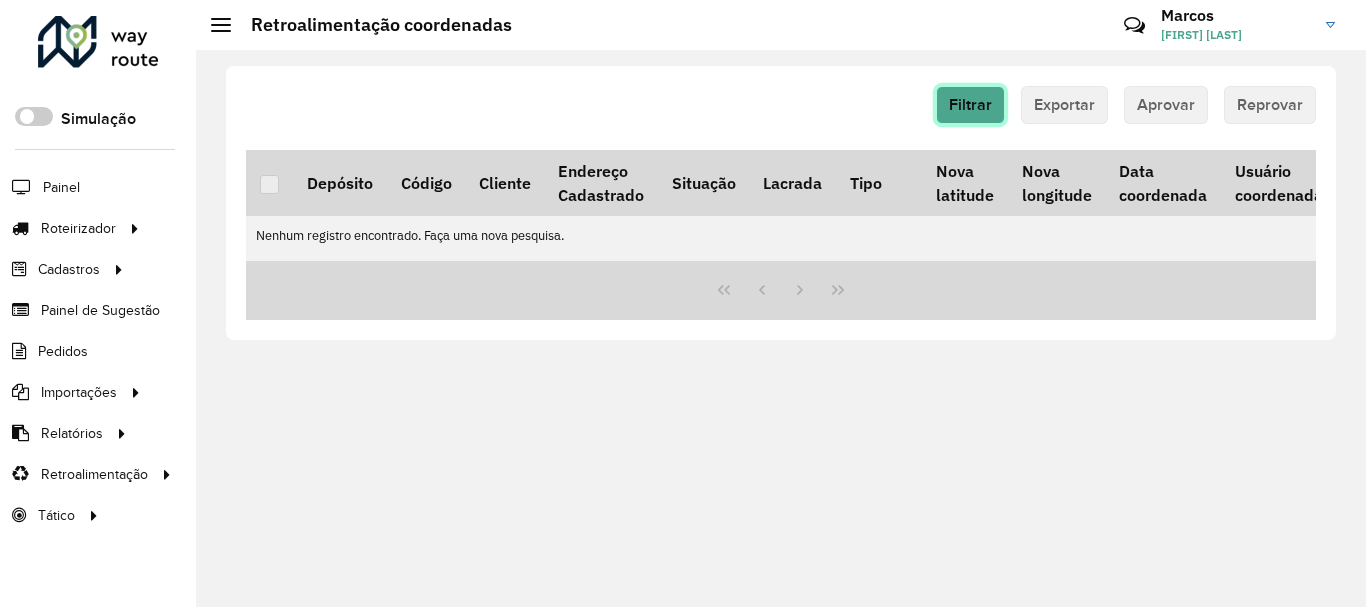 click on "Filtrar" 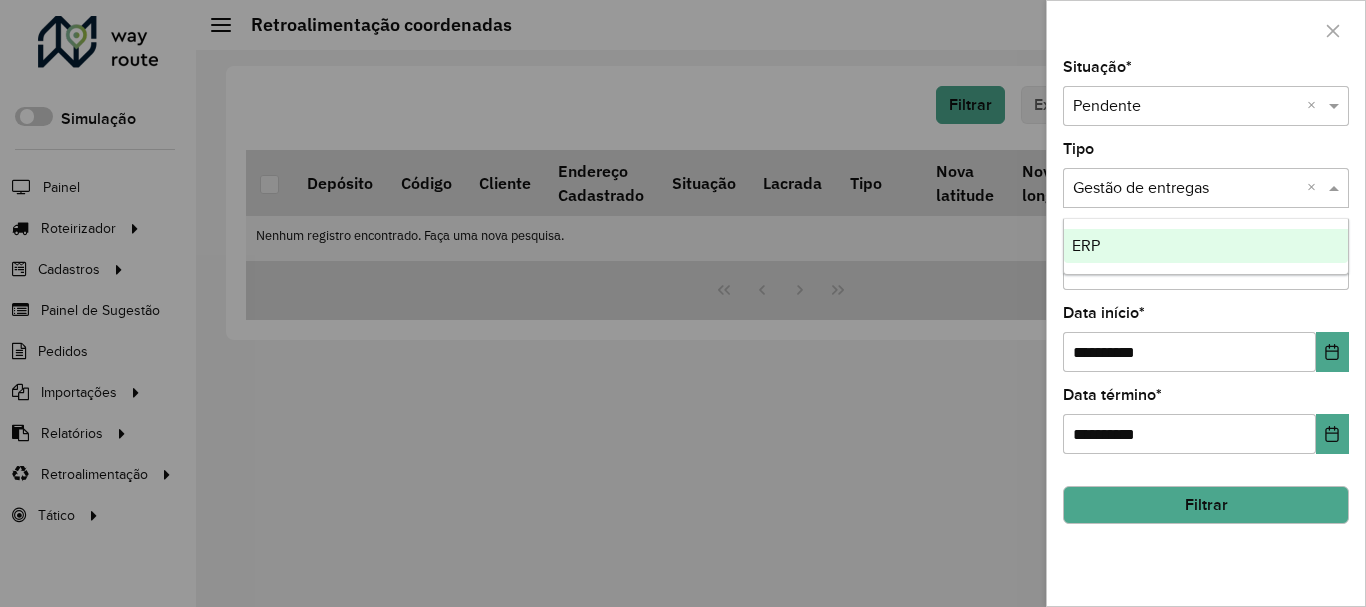 click at bounding box center (1186, 189) 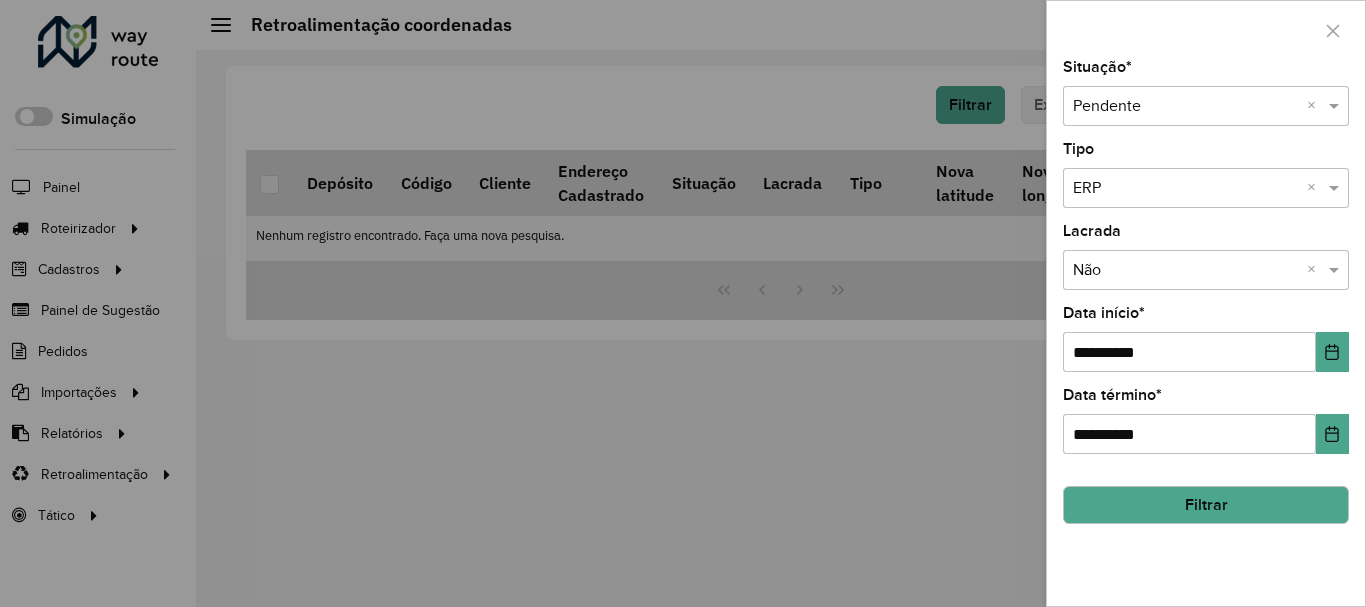 click on "Filtrar" 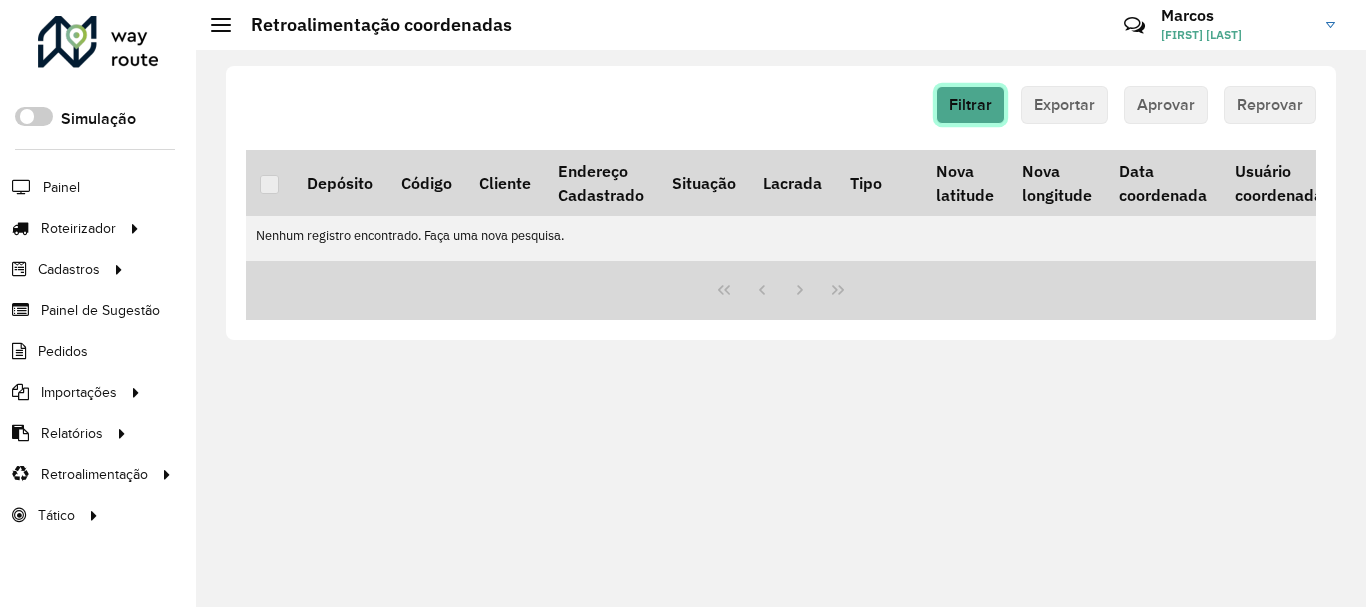 click on "Filtrar" 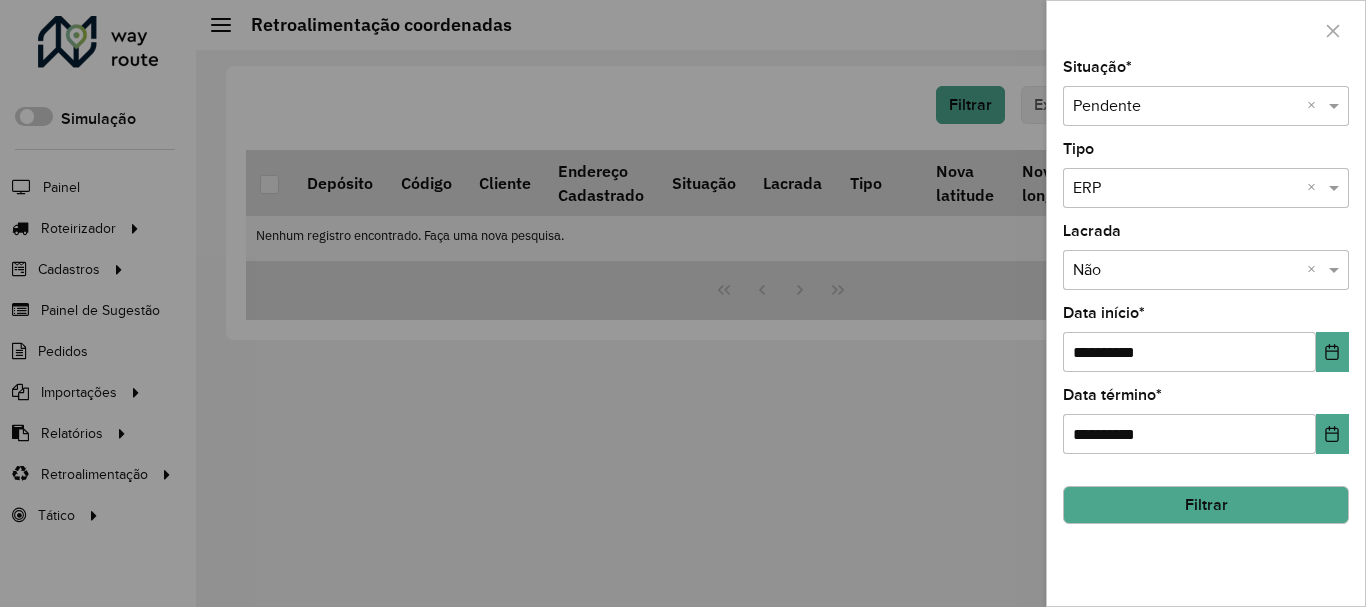 click at bounding box center (1186, 107) 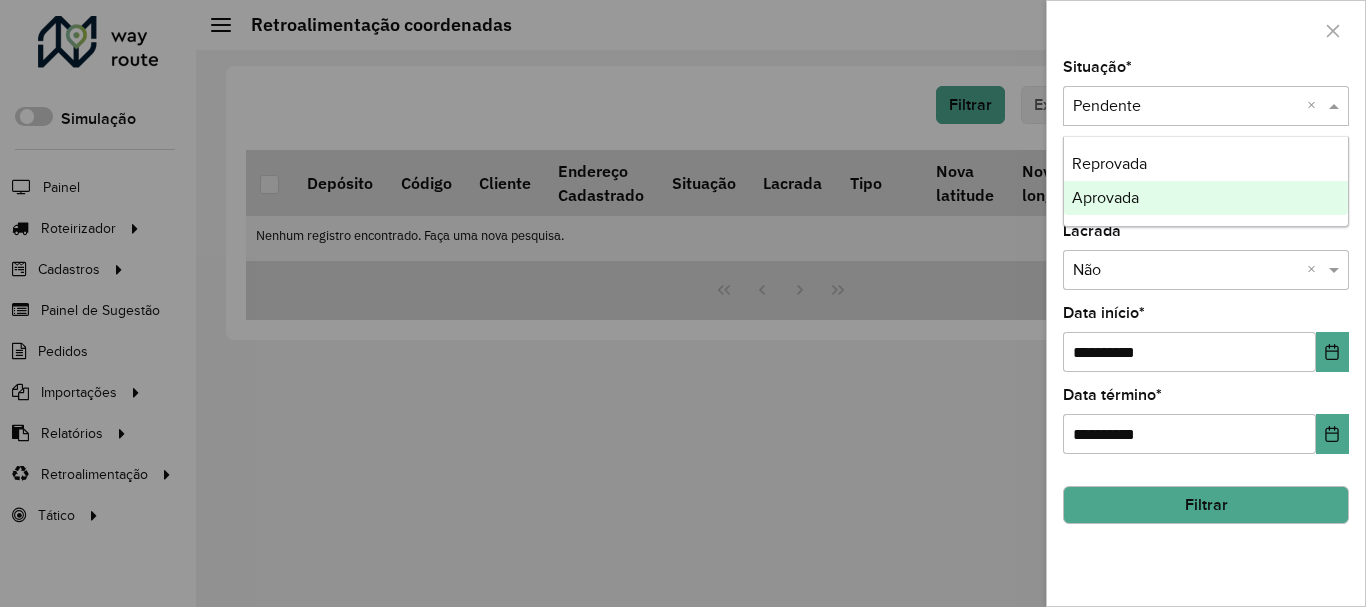 click on "Aprovada" at bounding box center (1206, 198) 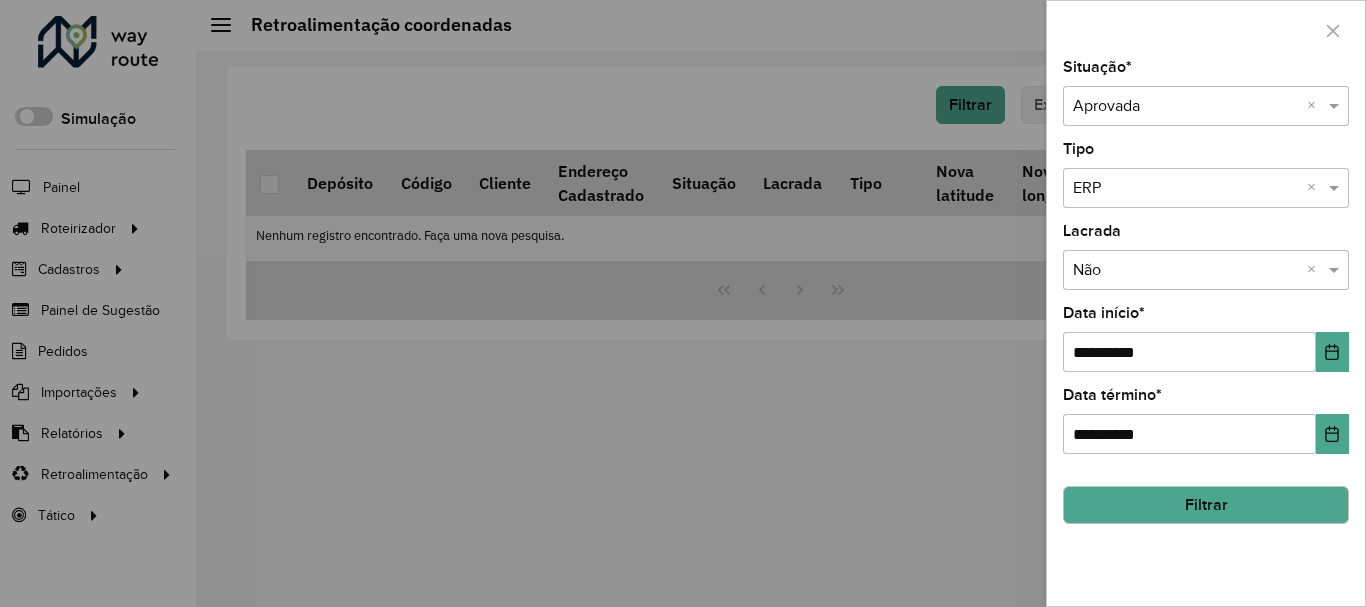 click on "Filtrar" 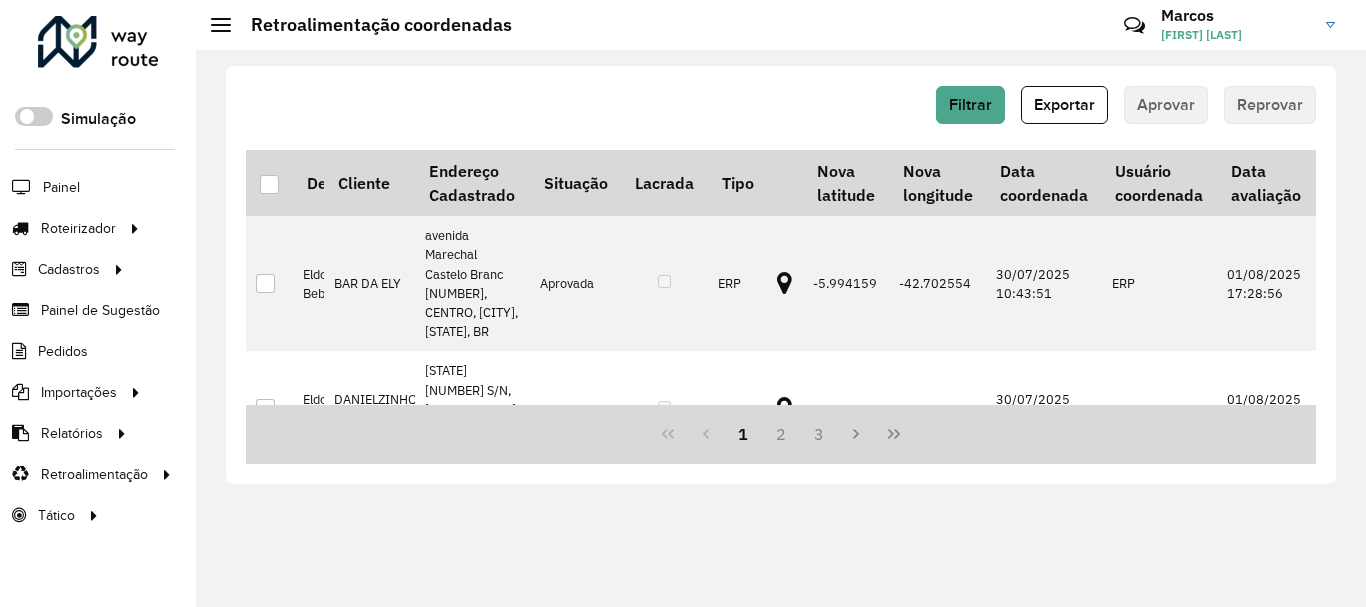 scroll, scrollTop: 0, scrollLeft: 0, axis: both 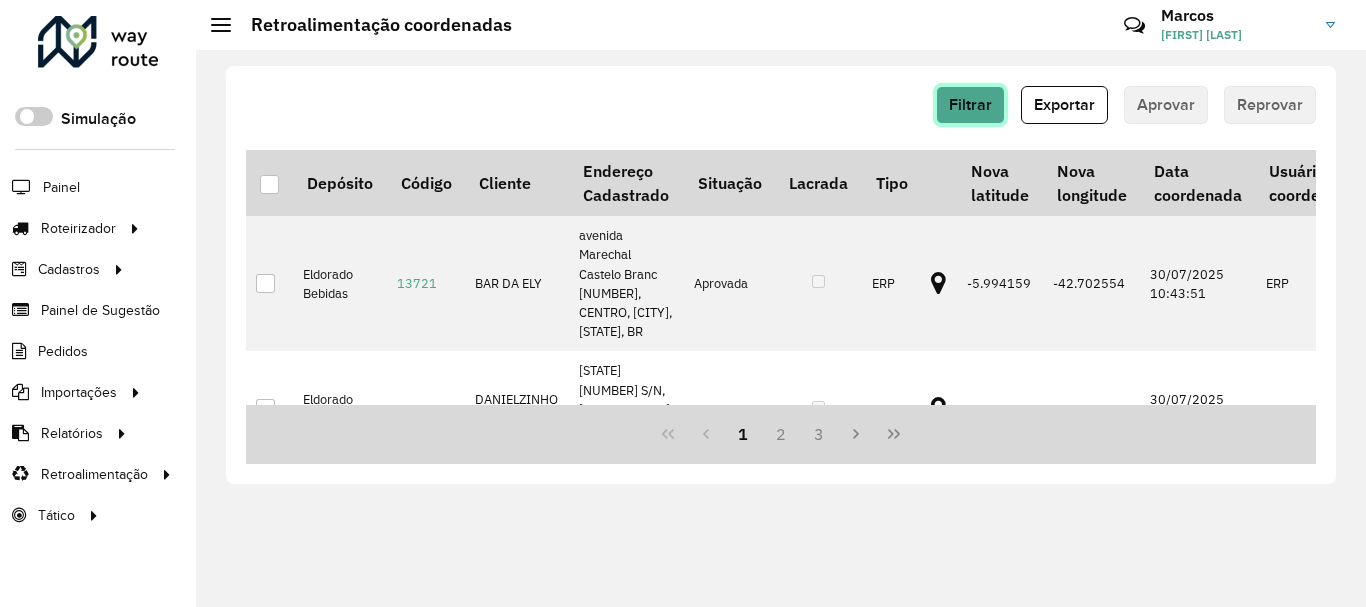 click on "Filtrar" 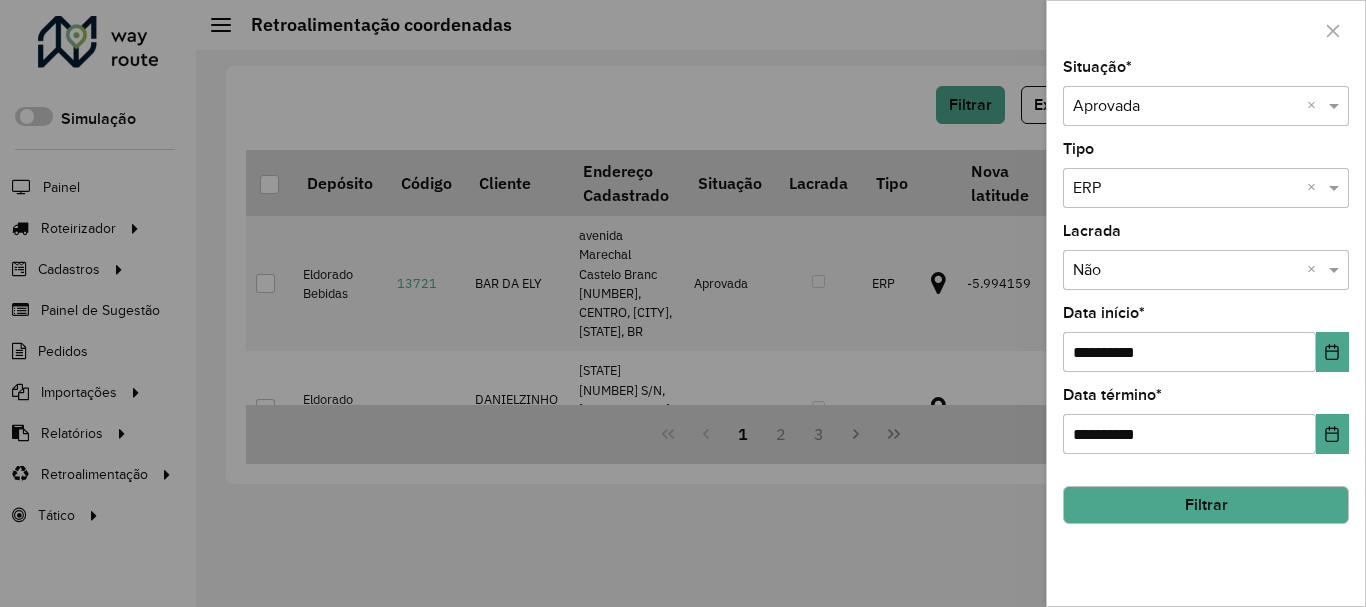 click at bounding box center (683, 303) 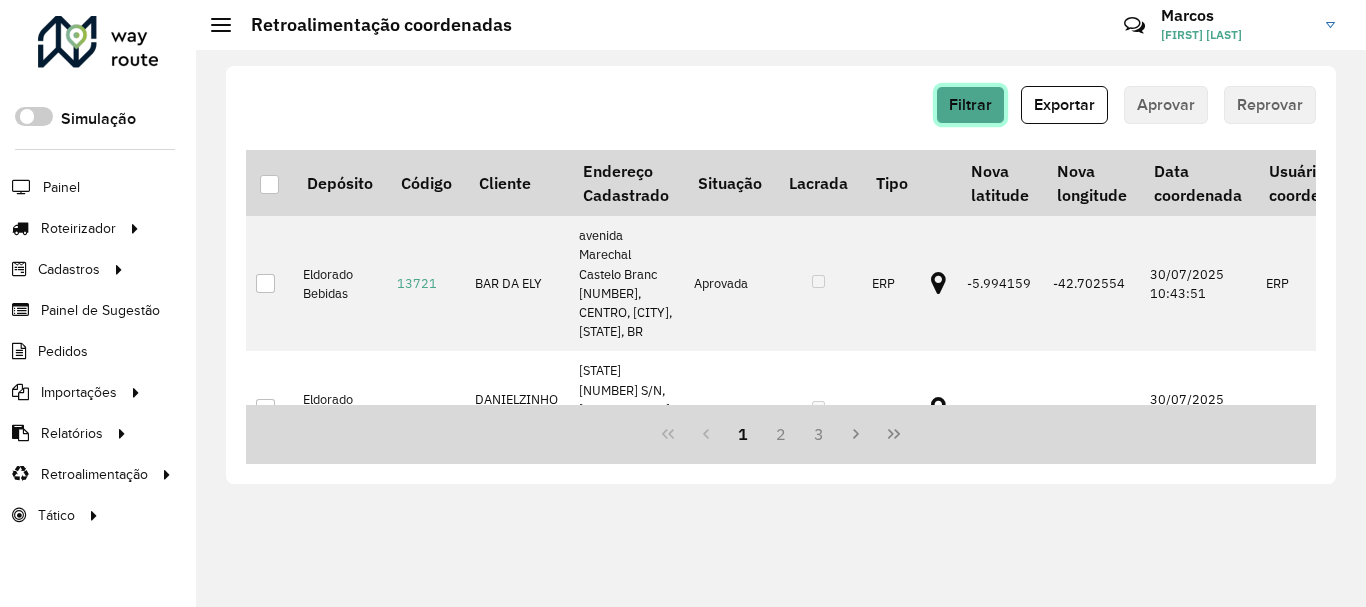 click on "Filtrar" 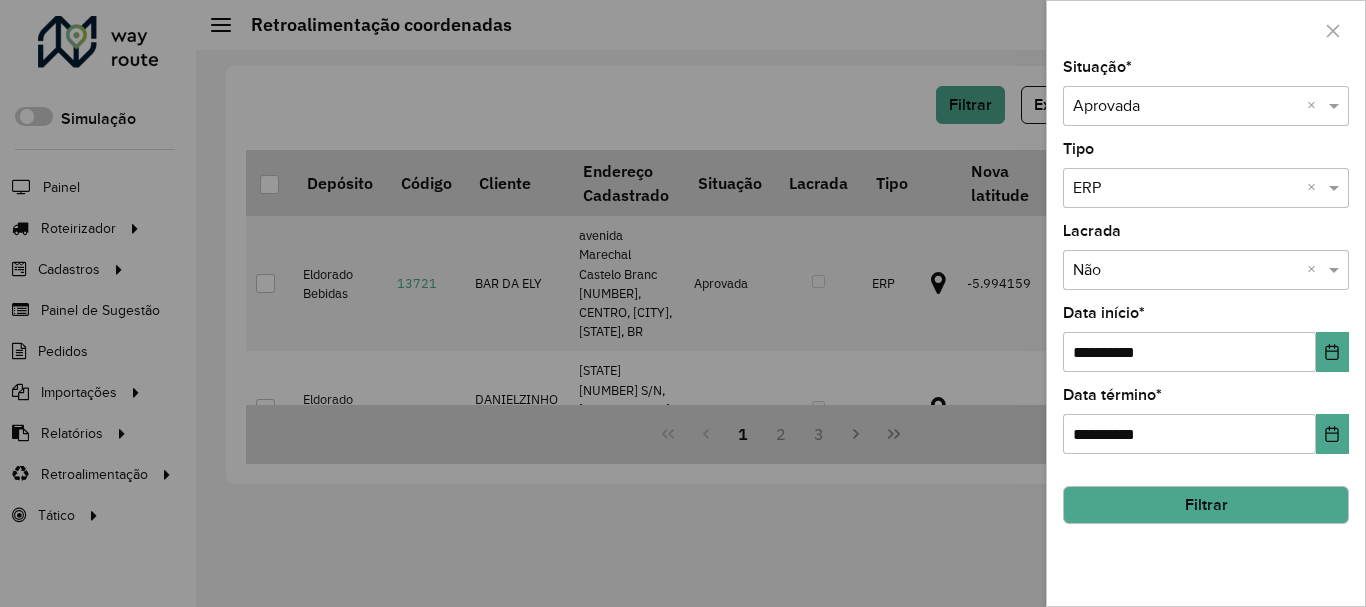 click at bounding box center [1186, 107] 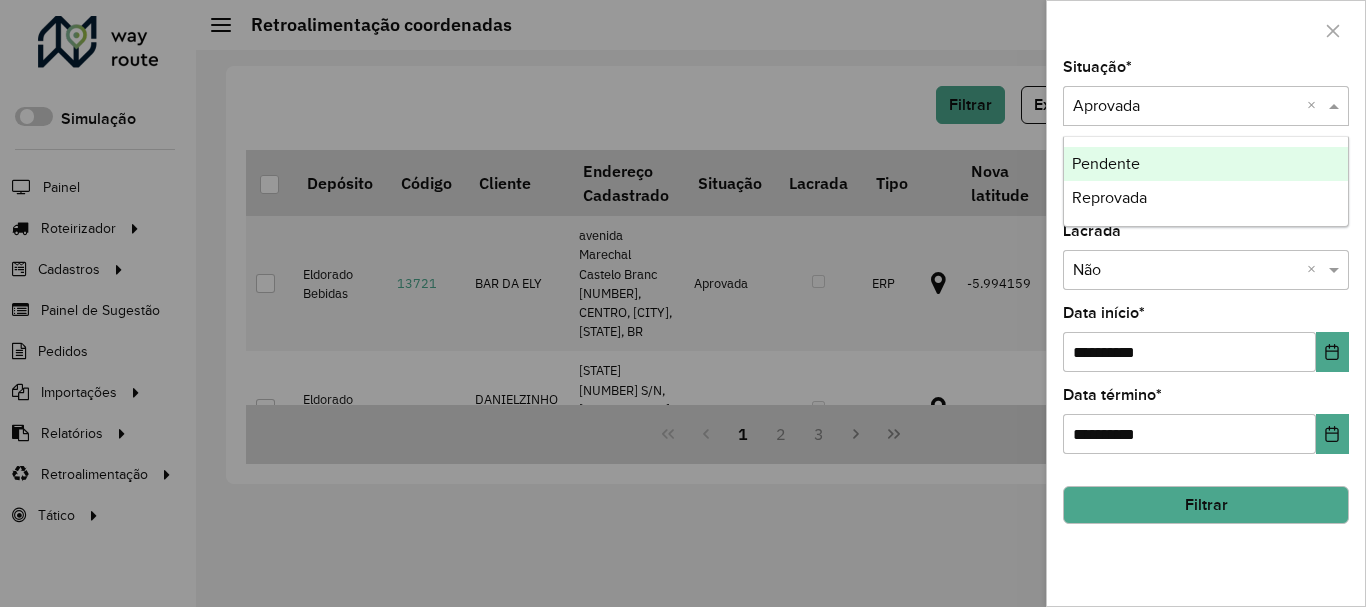 click at bounding box center (1186, 107) 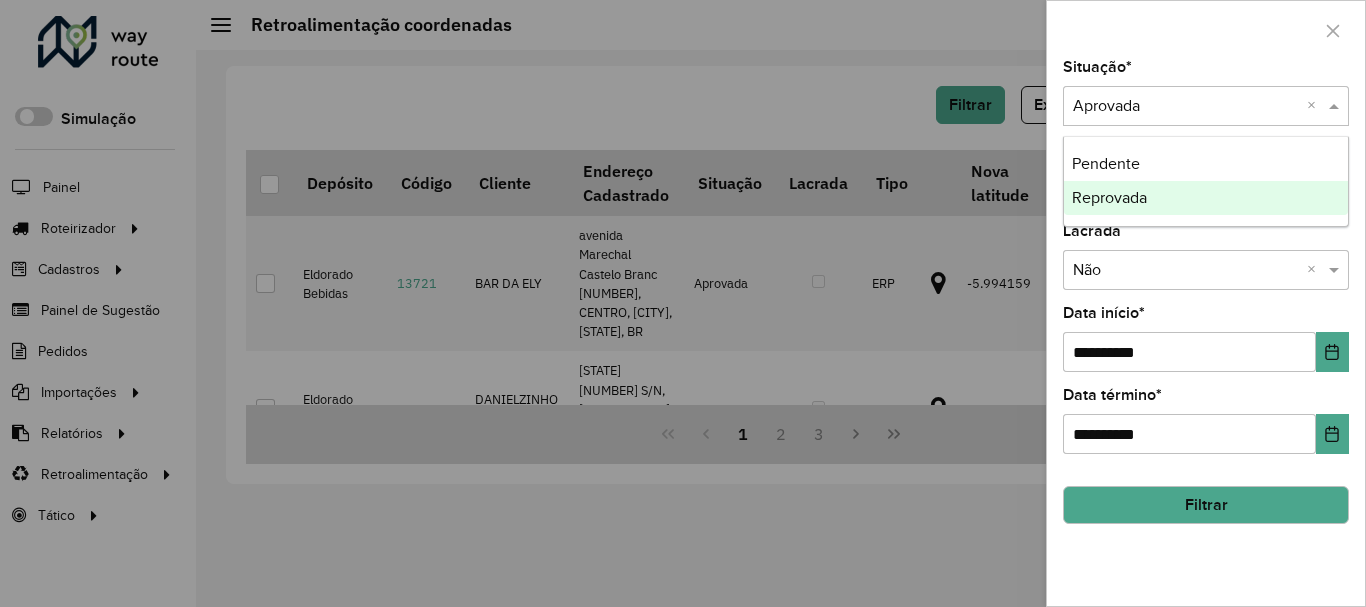 click on "Lacrada  Todos × Não ×" 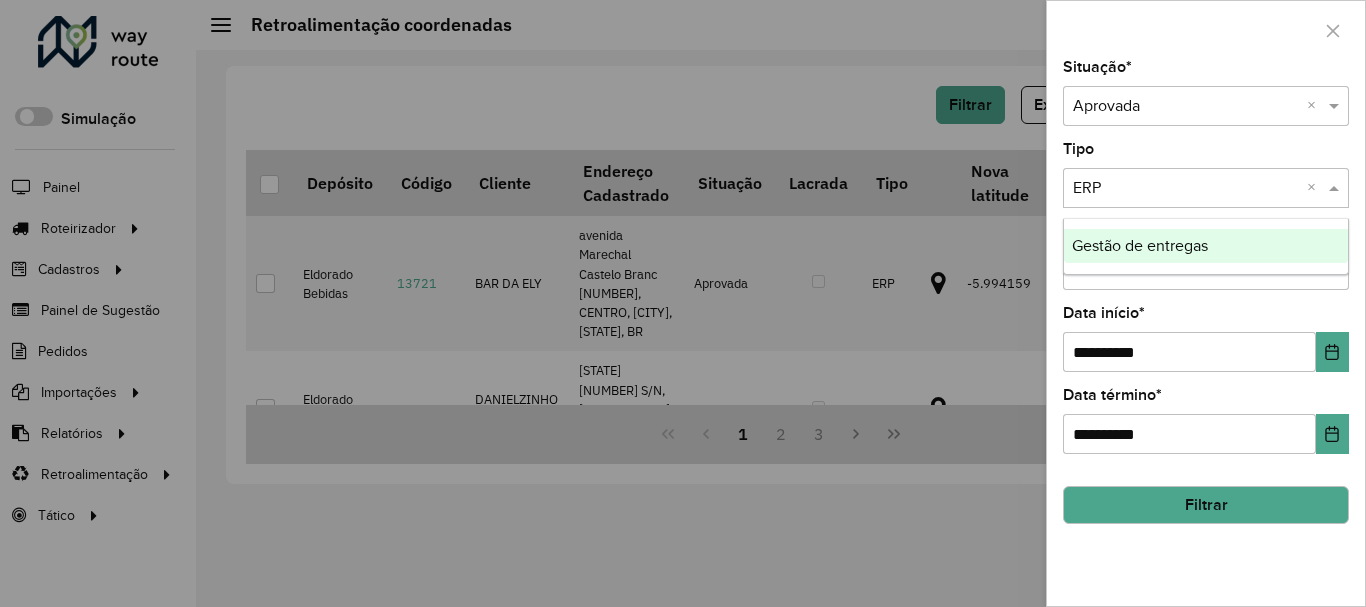 click at bounding box center (1186, 189) 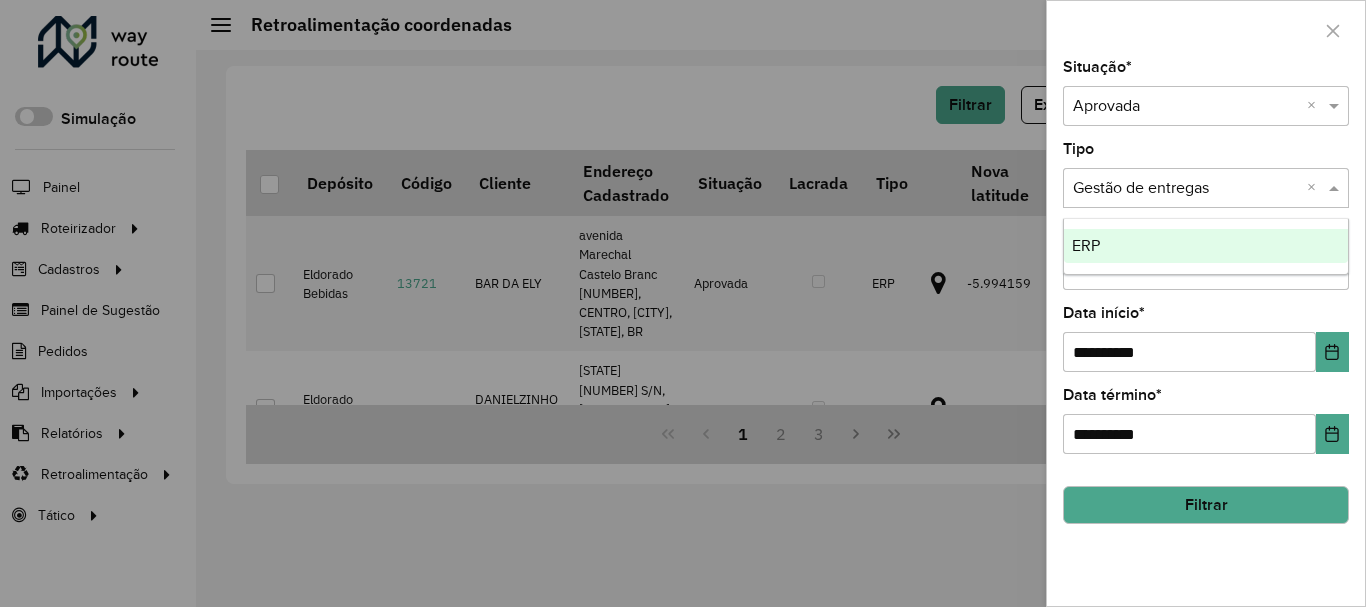 click at bounding box center (1186, 189) 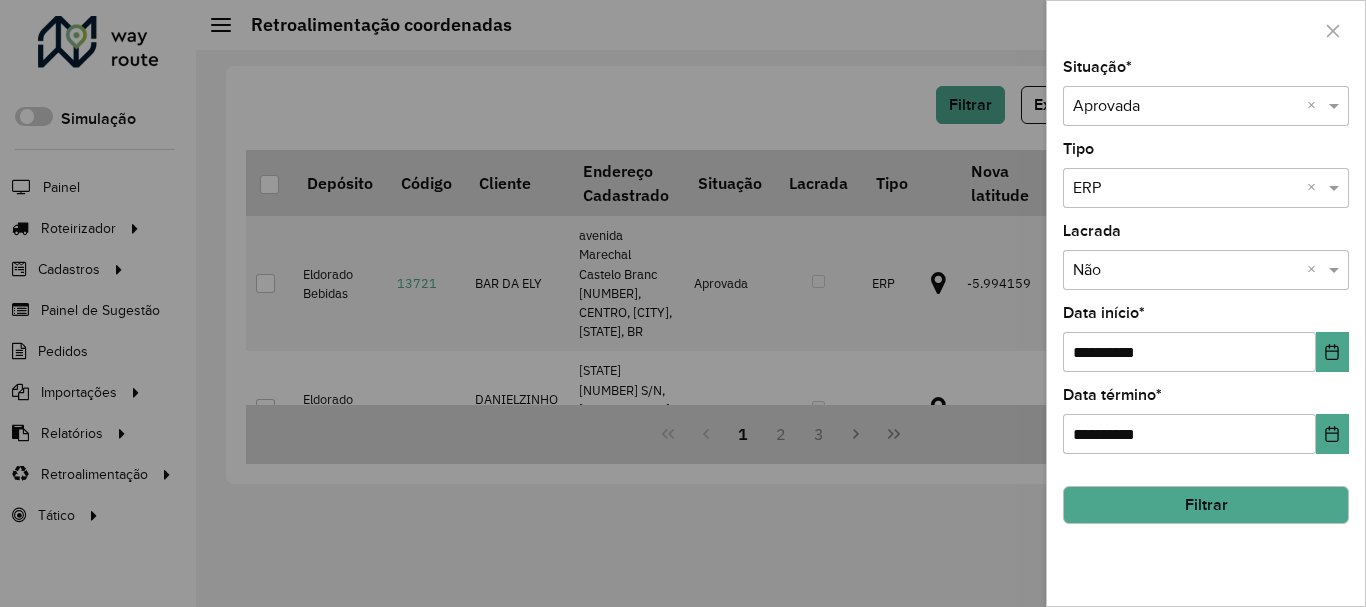 click on "Filtrar" 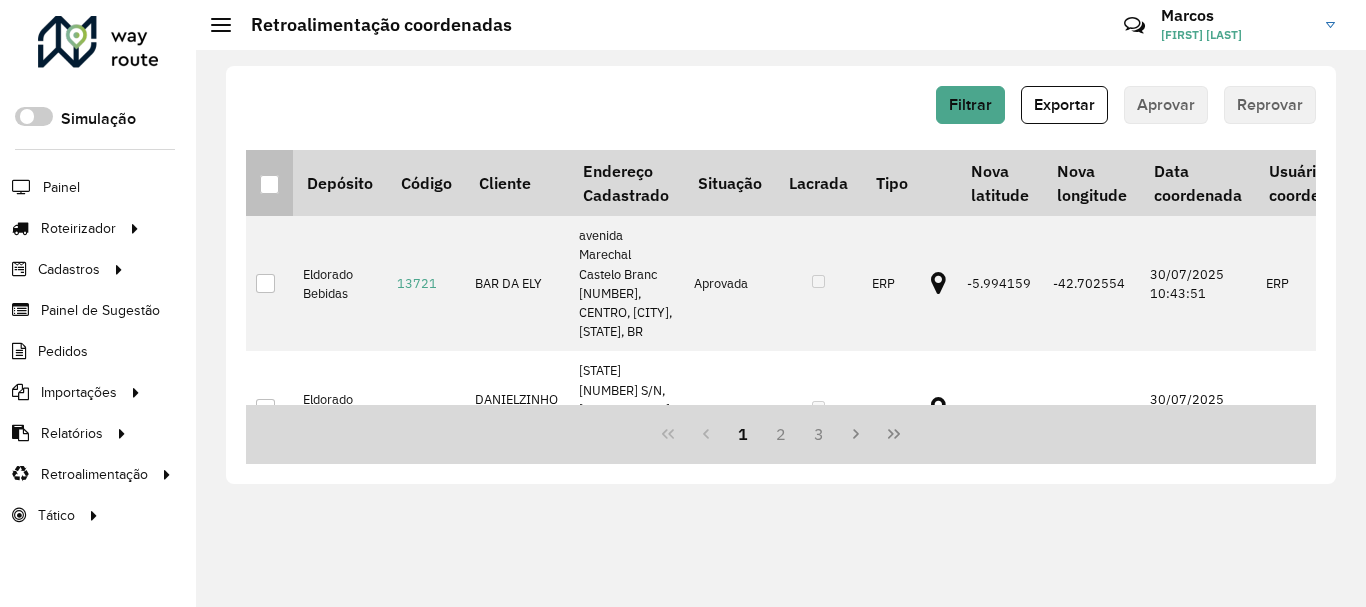 click at bounding box center [269, 184] 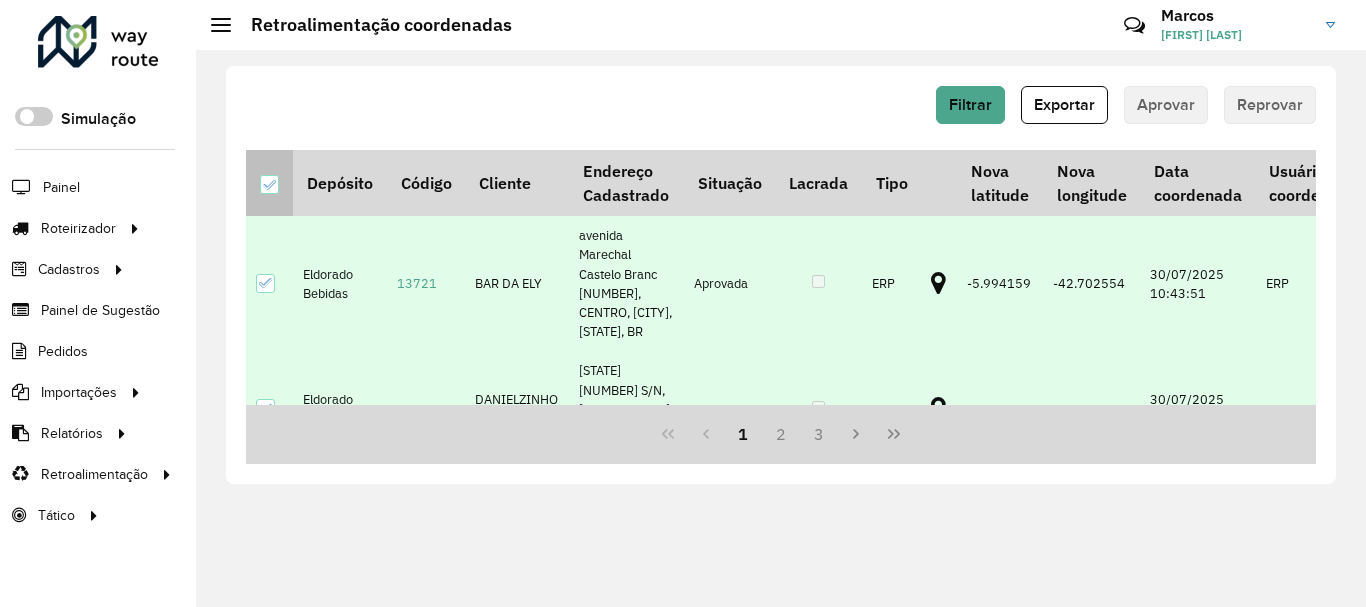 click at bounding box center [269, 183] 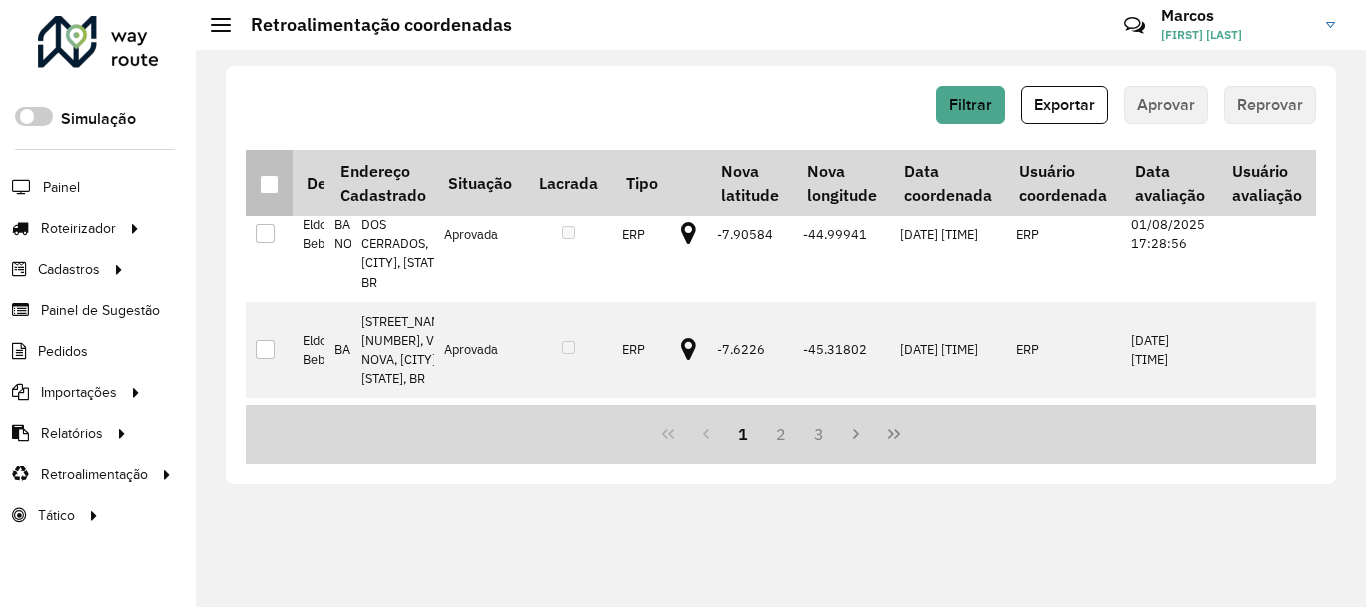 scroll, scrollTop: 2059, scrollLeft: 0, axis: vertical 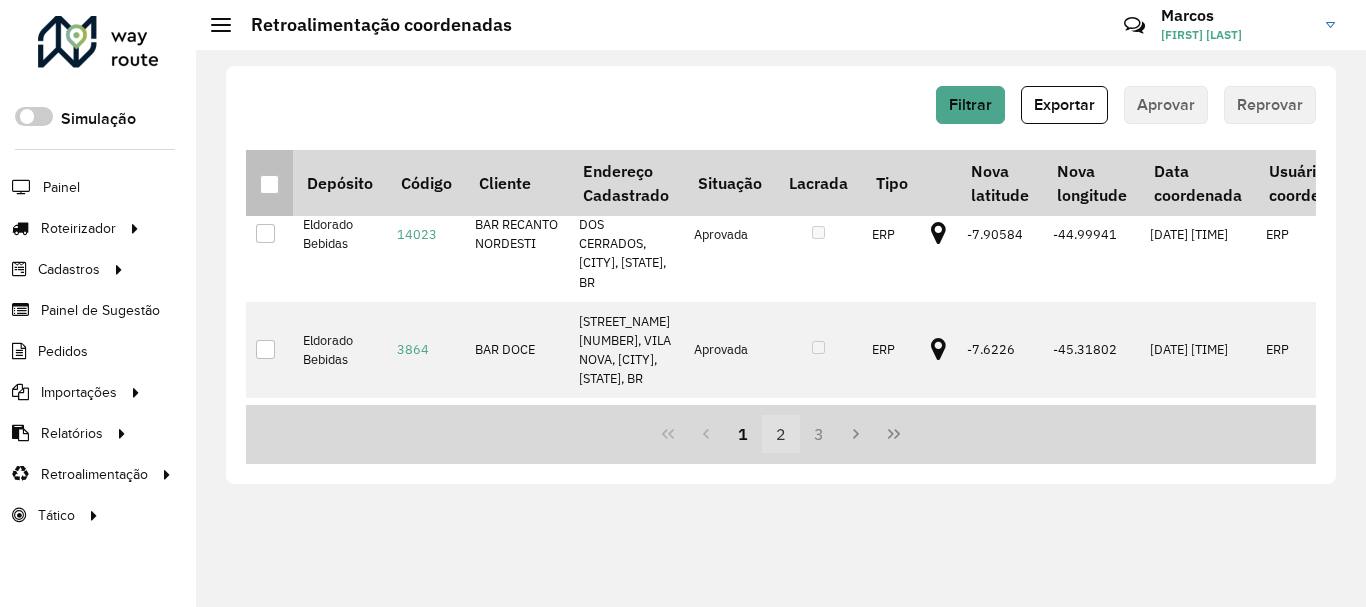 click on "2" at bounding box center (781, 434) 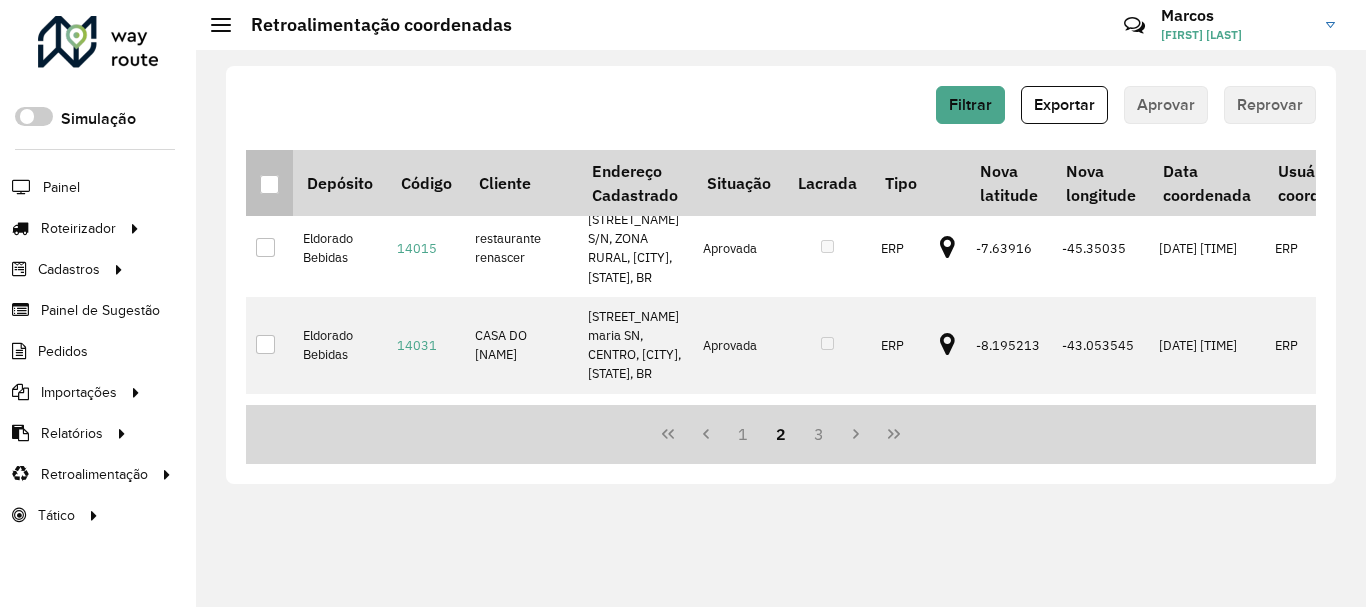 scroll, scrollTop: 0, scrollLeft: 0, axis: both 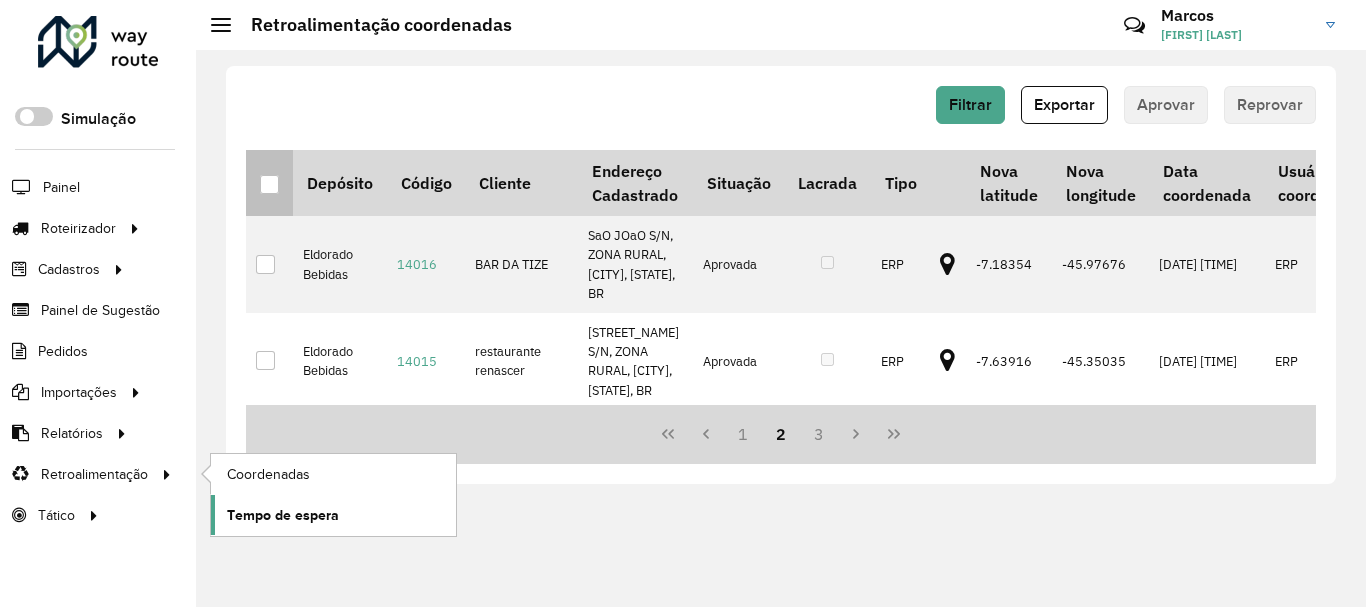 click on "Tempo de espera" 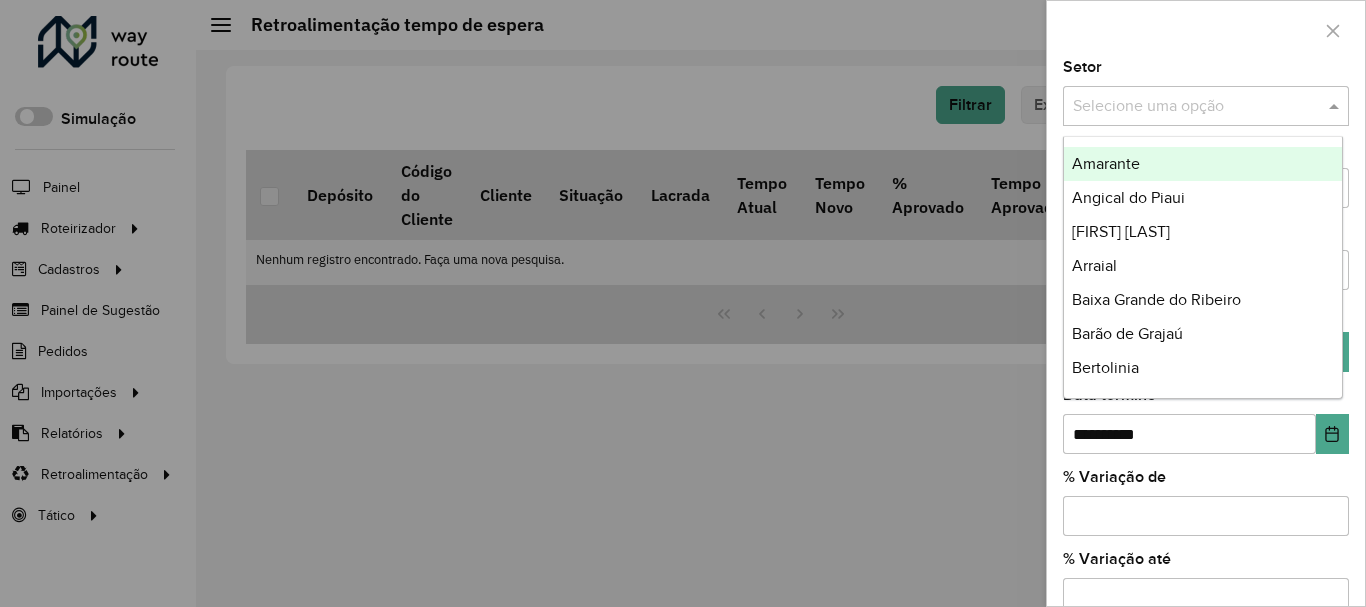 click at bounding box center (1186, 107) 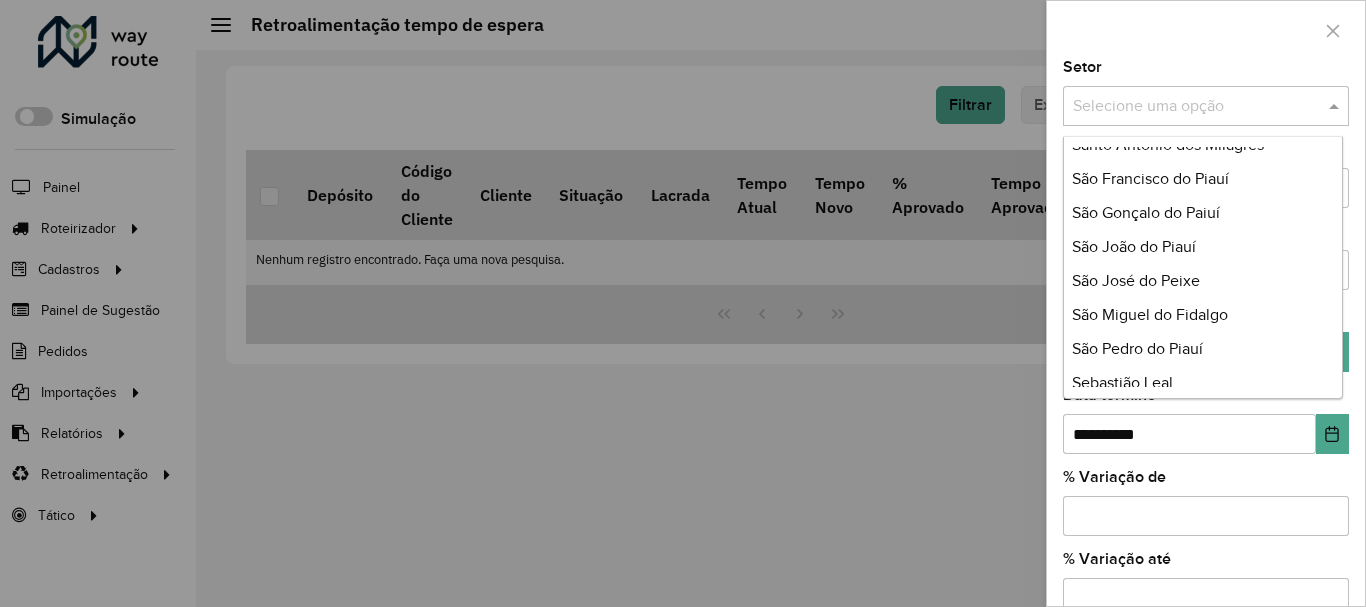 scroll, scrollTop: 1086, scrollLeft: 0, axis: vertical 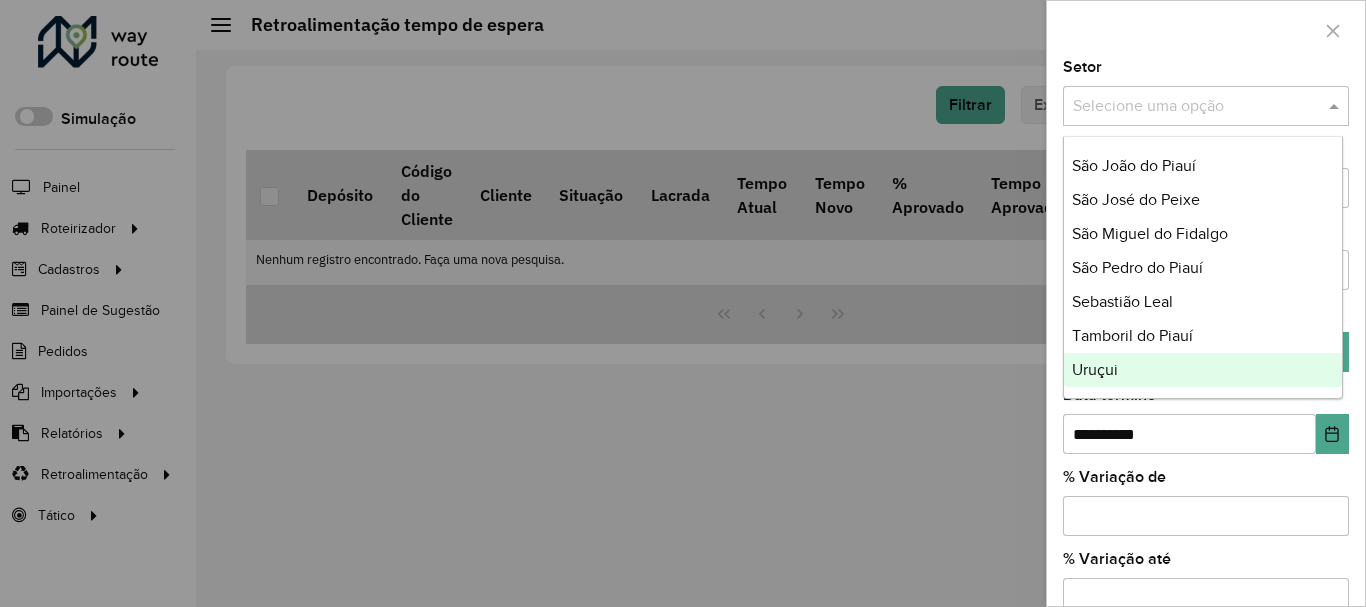 click on "Uruçui" at bounding box center (1203, 370) 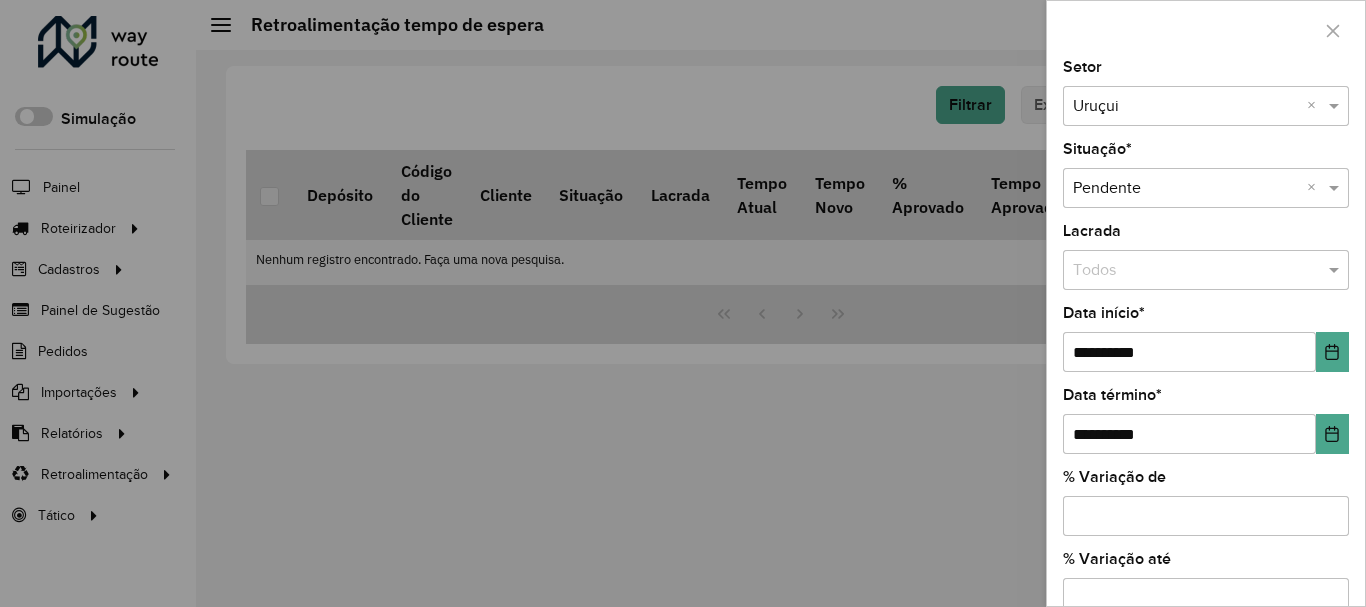click on "Todos" at bounding box center [1206, 270] 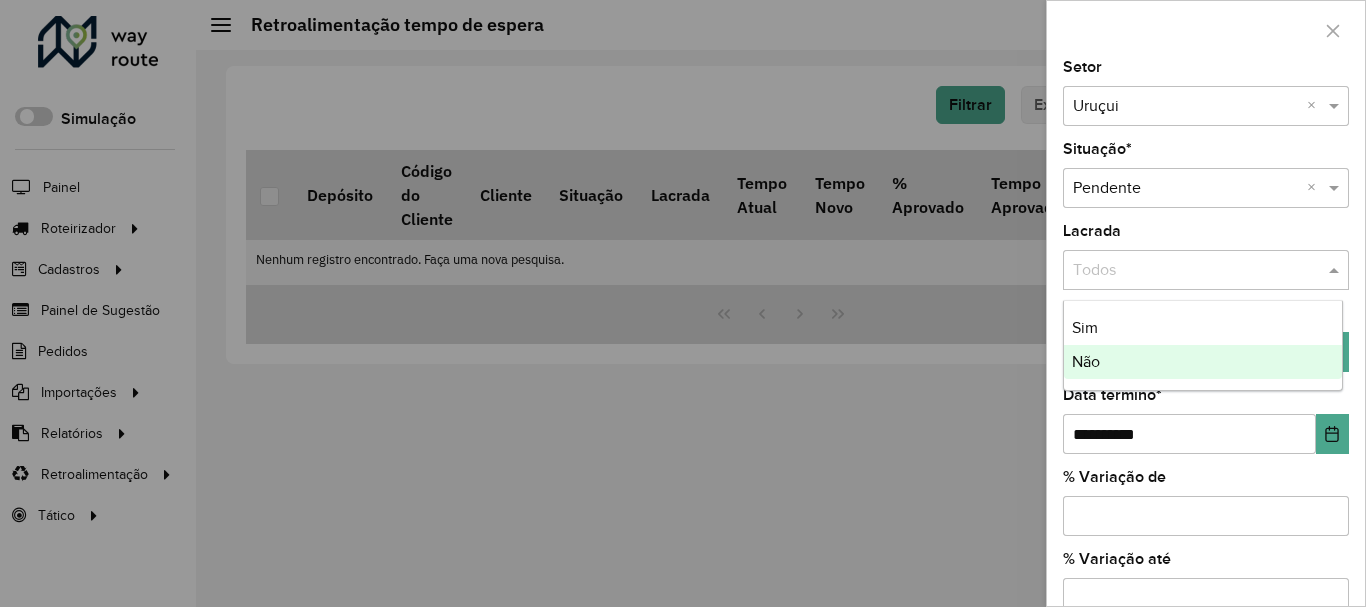click on "Não" at bounding box center [1203, 362] 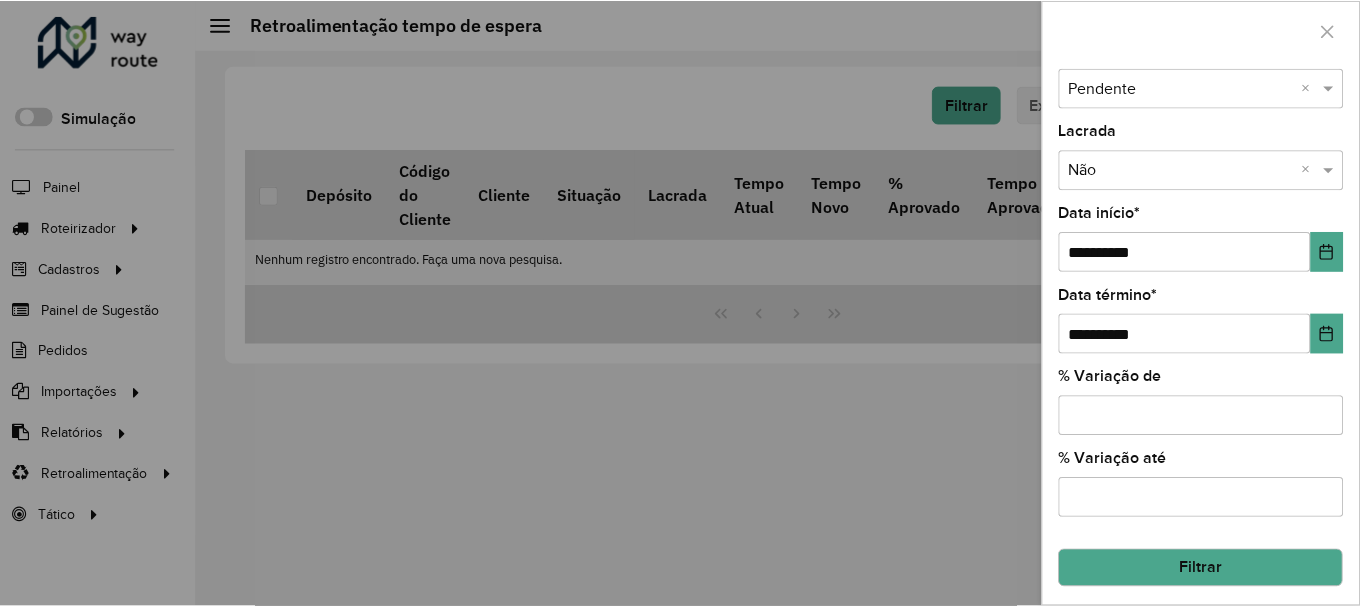 scroll, scrollTop: 107, scrollLeft: 0, axis: vertical 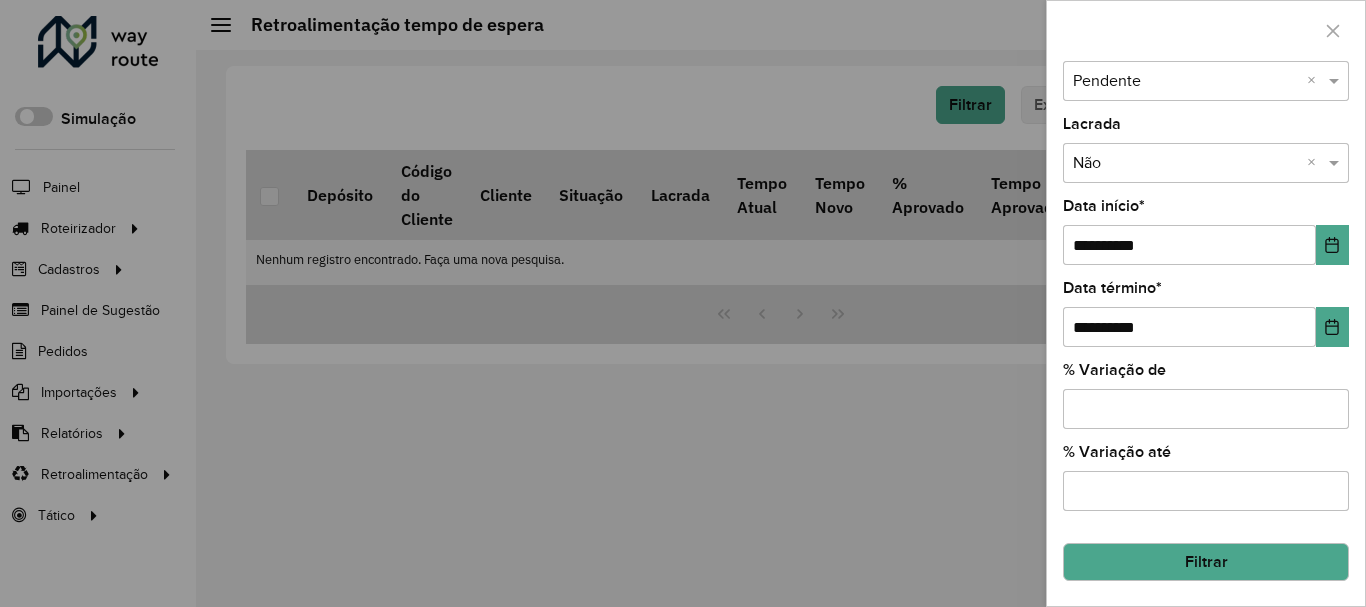 click on "Filtrar" 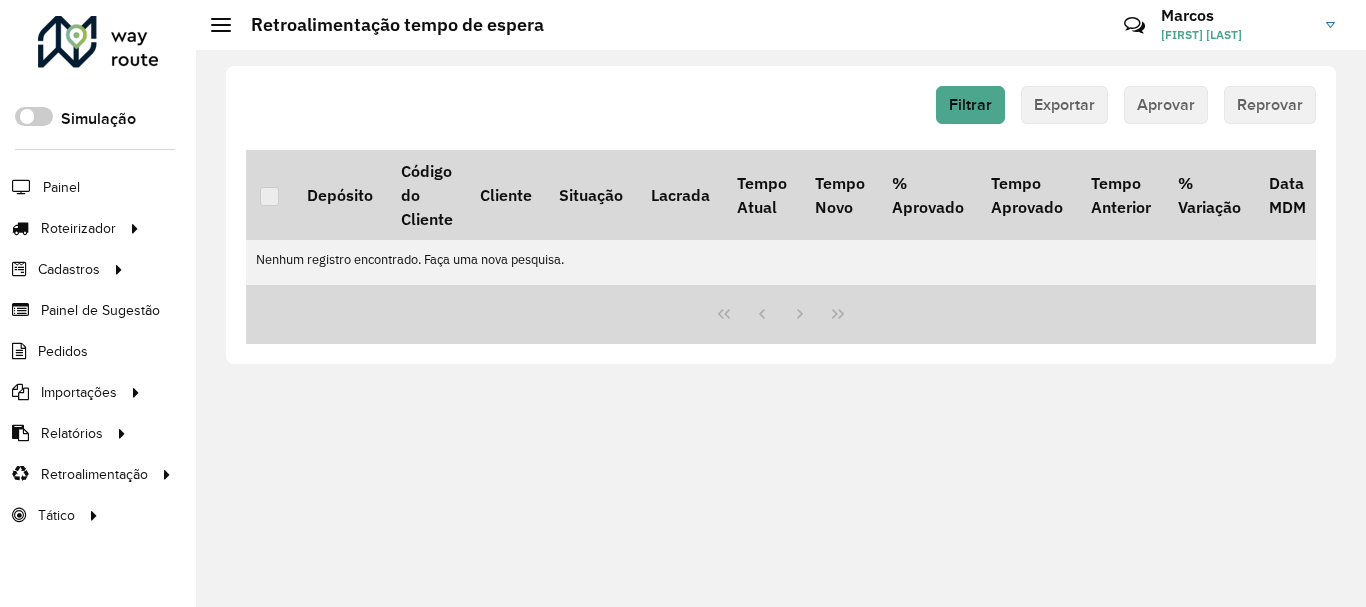 click on "Filtrar   Exportar   Aprovar   Reprovar  Depósito  Código do Cliente  Cliente Situação  Lacrada   Tempo Atual   Tempo Novo   % Aprovado   Tempo Aprovado   Tempo Anterior   % Variação   Data MDM   Usuário MDM  Data avaliação  Usuário avaliação  Nenhum registro encontrado. Faça uma nova pesquisa." 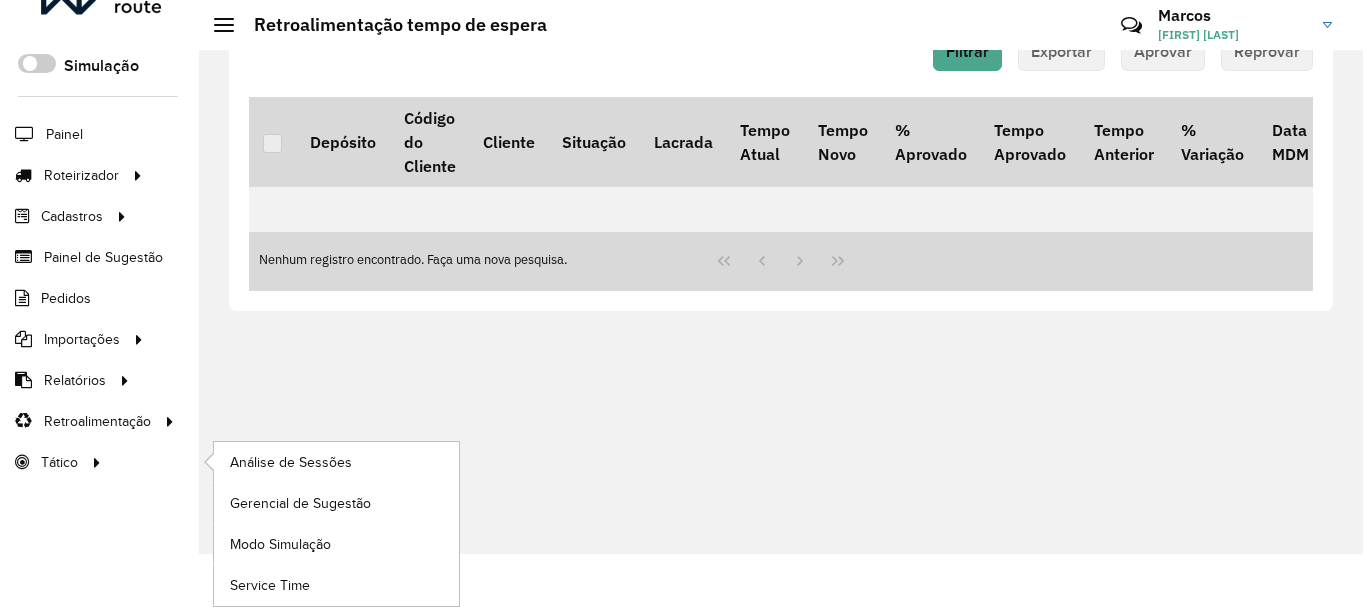 scroll, scrollTop: 0, scrollLeft: 0, axis: both 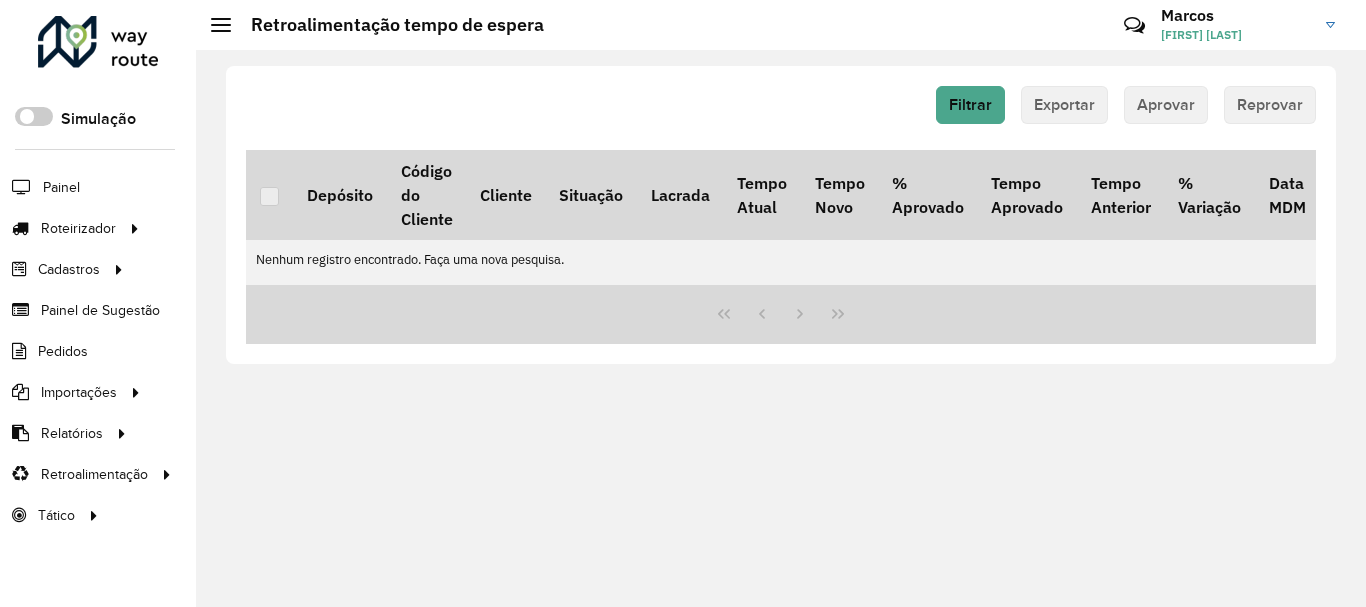 click on "Filtrar   Exportar   Aprovar   Reprovar  Depósito  Código do Cliente  Cliente Situação  Lacrada   Tempo Atual   Tempo Novo   % Aprovado   Tempo Aprovado   Tempo Anterior   % Variação   Data MDM   Usuário MDM  Data avaliação  Usuário avaliação  Nenhum registro encontrado. Faça uma nova pesquisa." 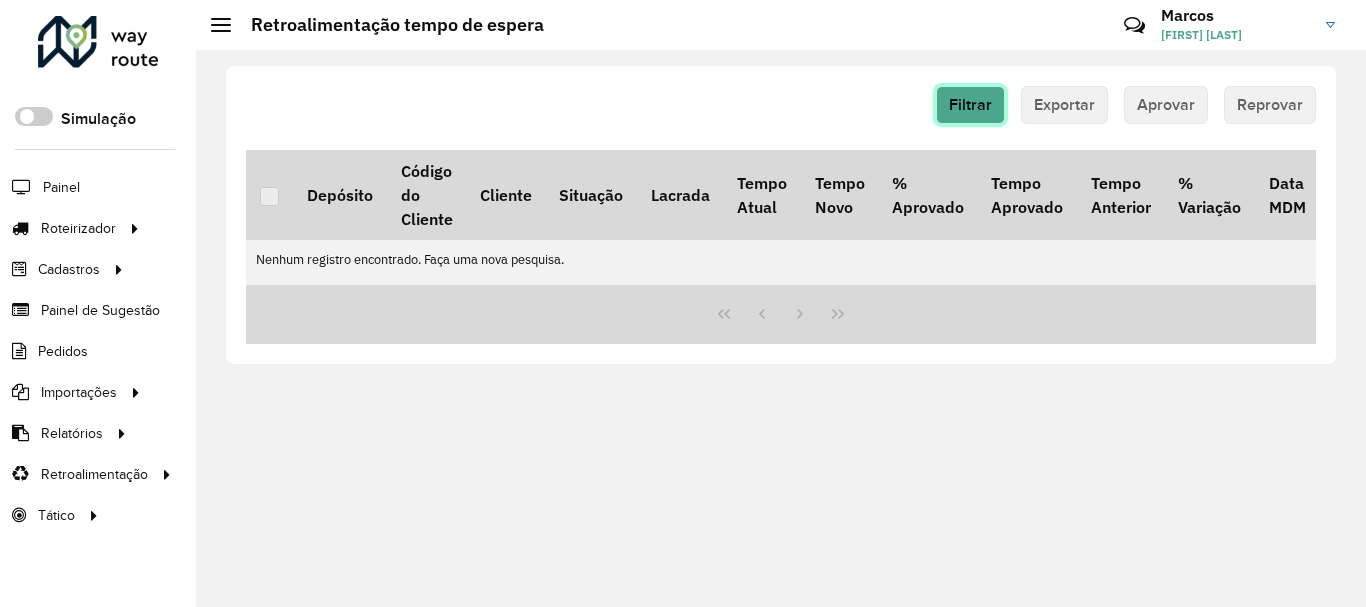click on "Filtrar" 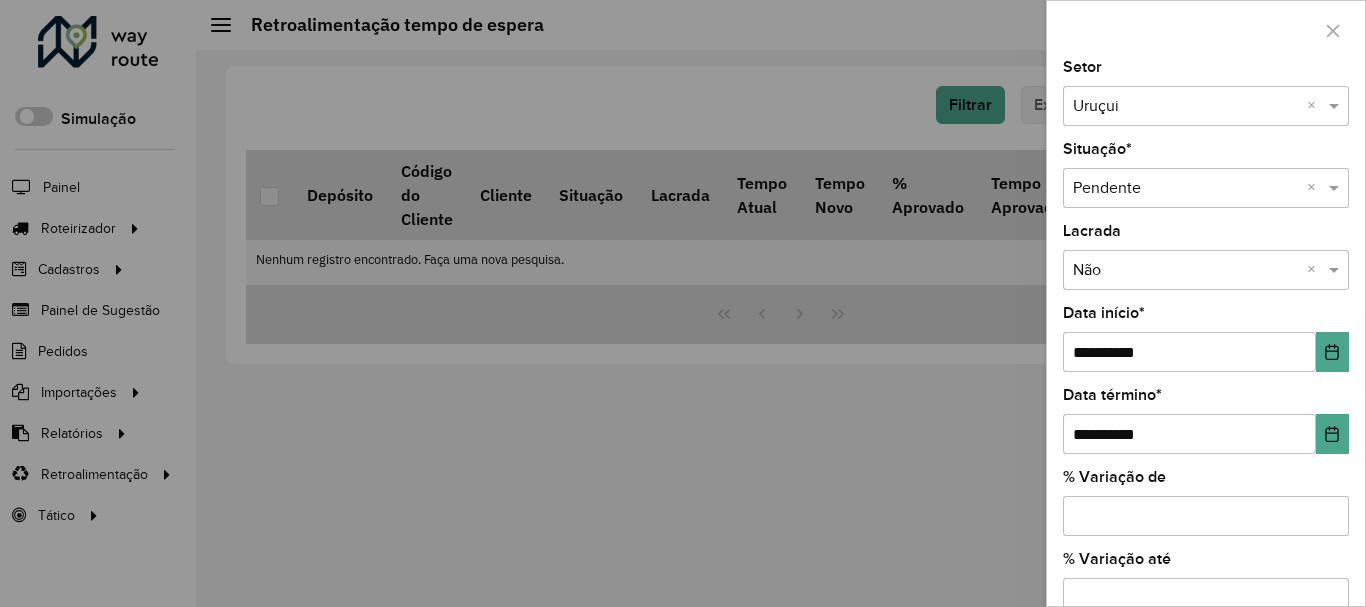 click 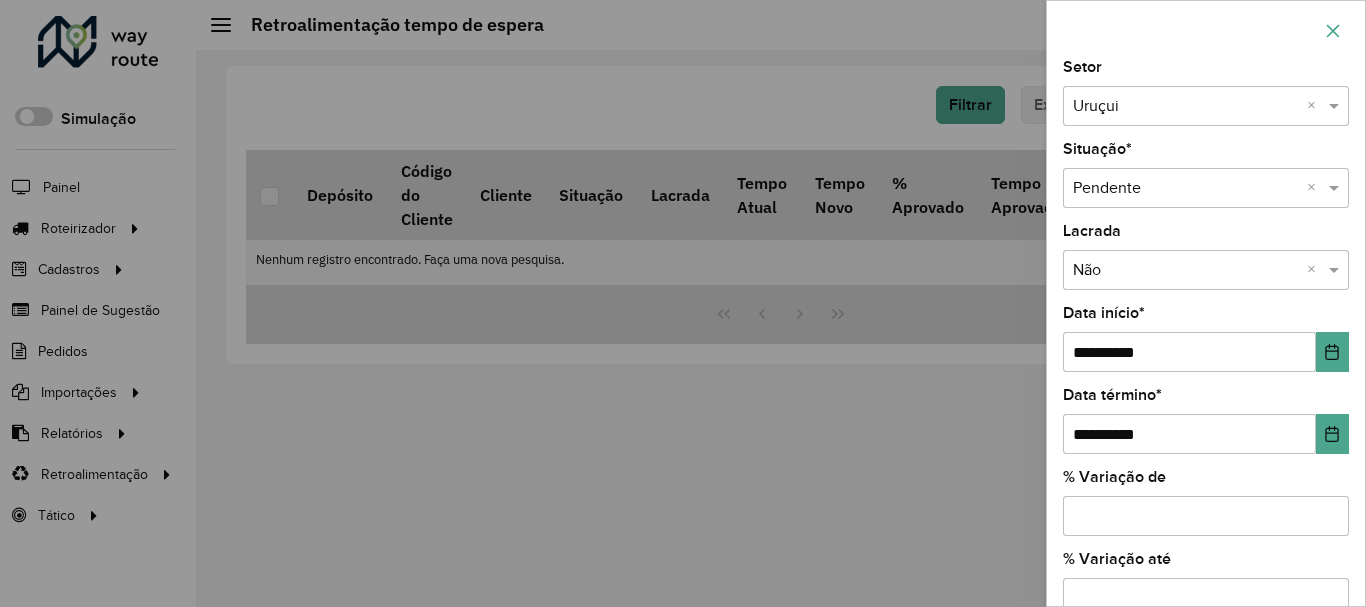 click 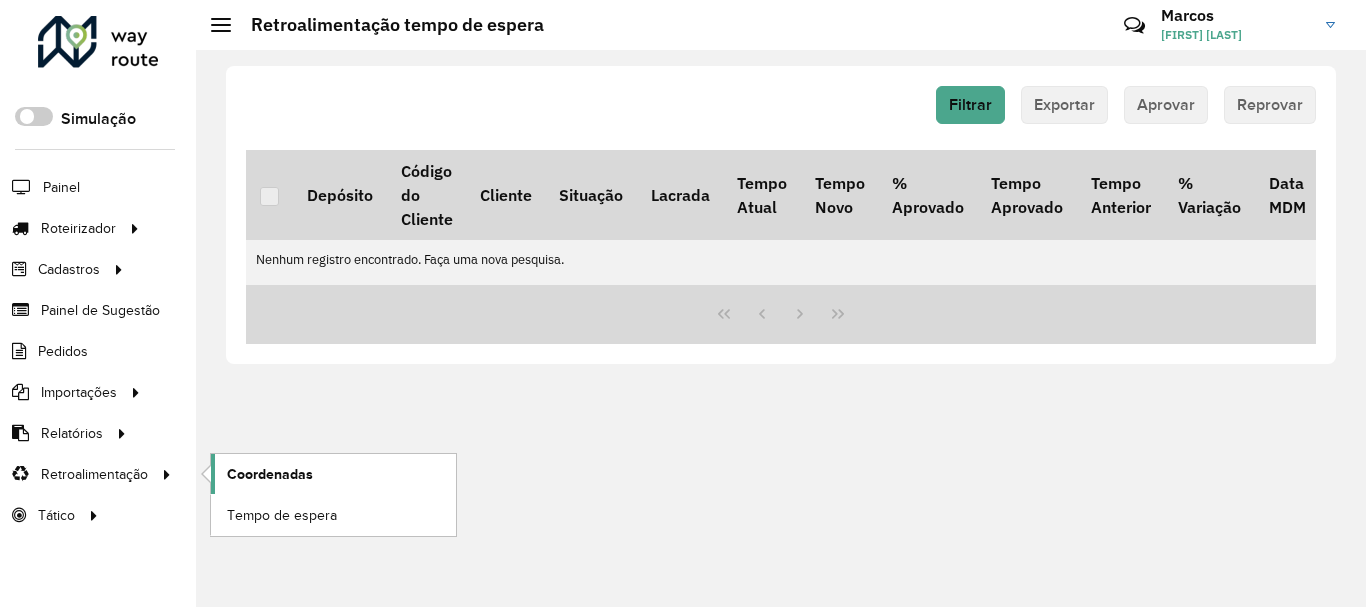 click on "Coordenadas" 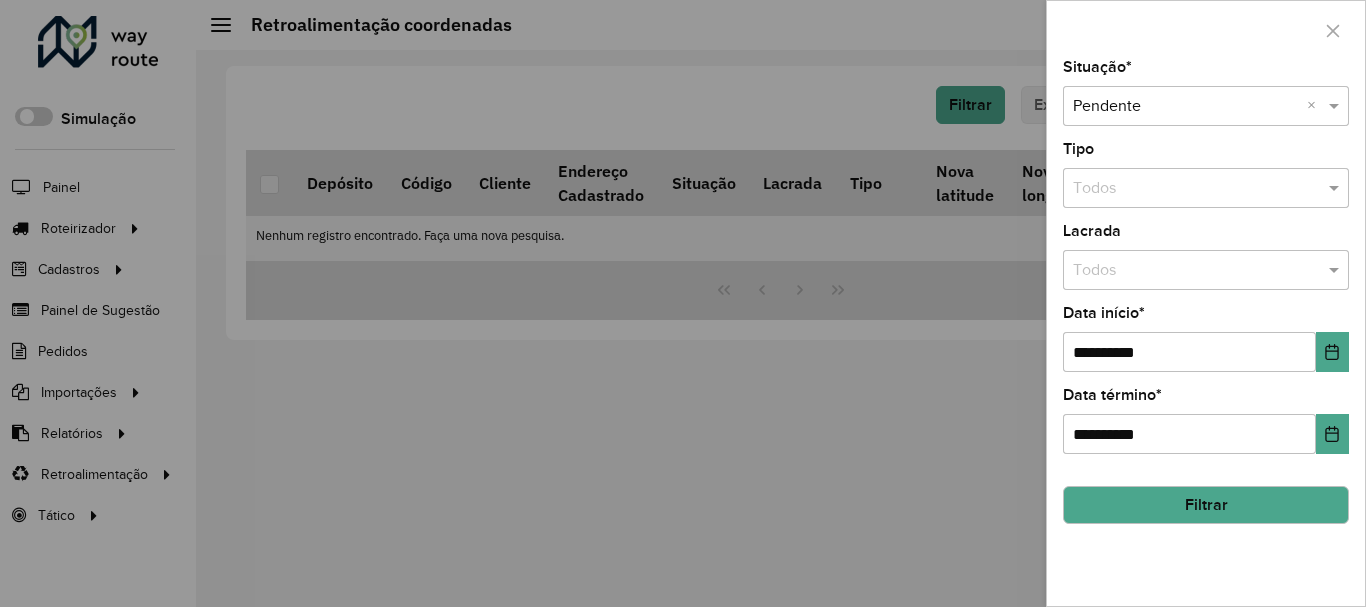 click at bounding box center (1186, 107) 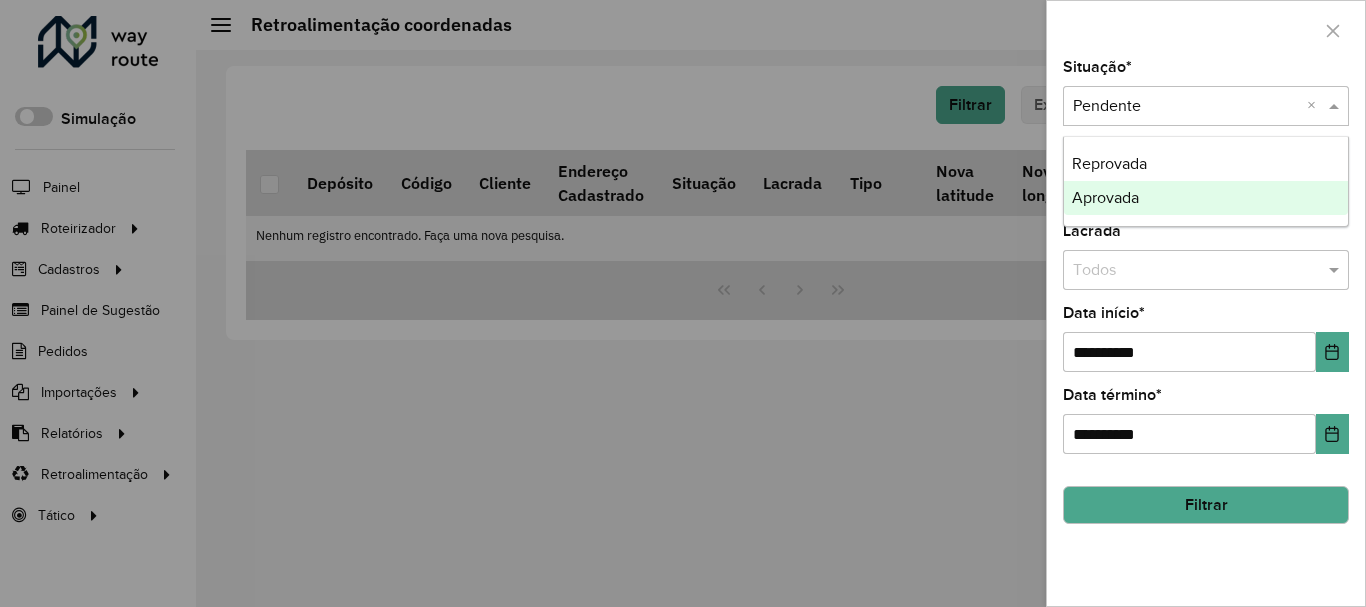 click on "Aprovada" at bounding box center [1206, 198] 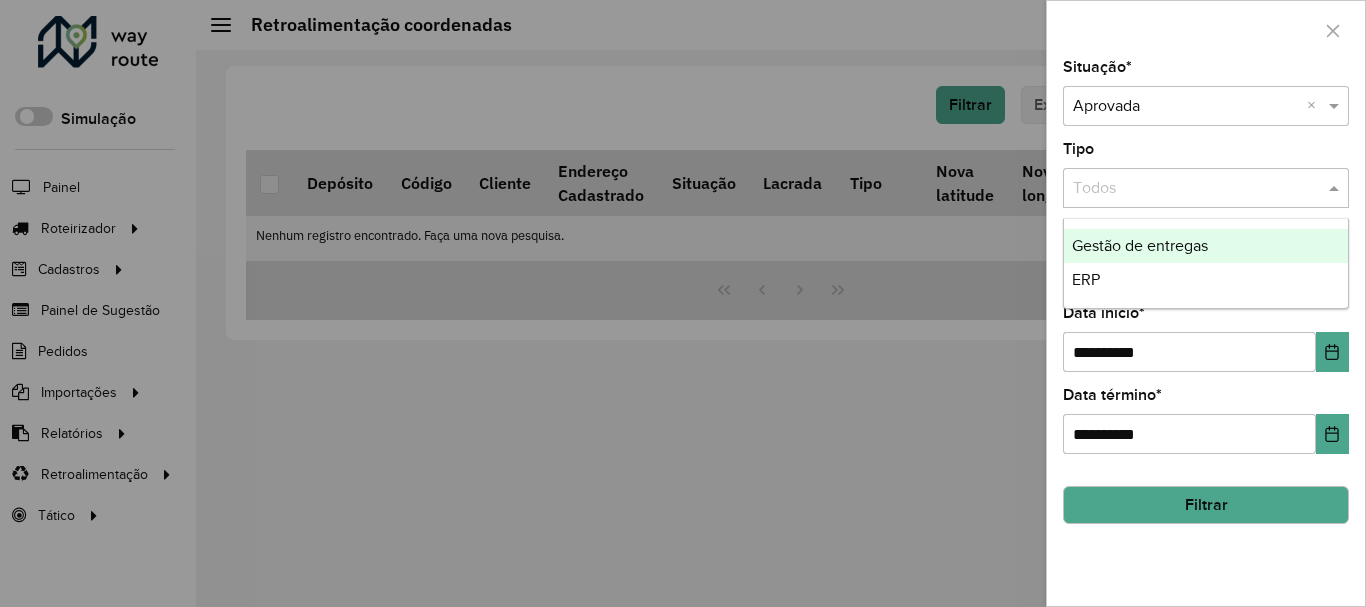 click at bounding box center (1206, 188) 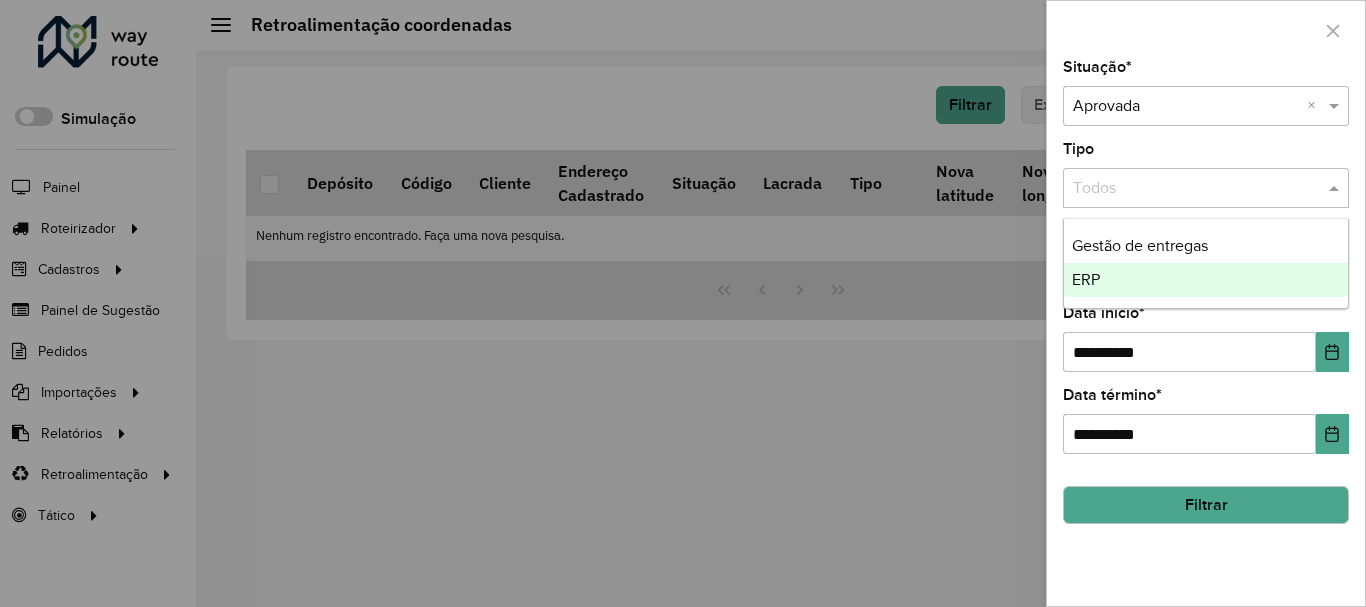 click on "Filtrar" 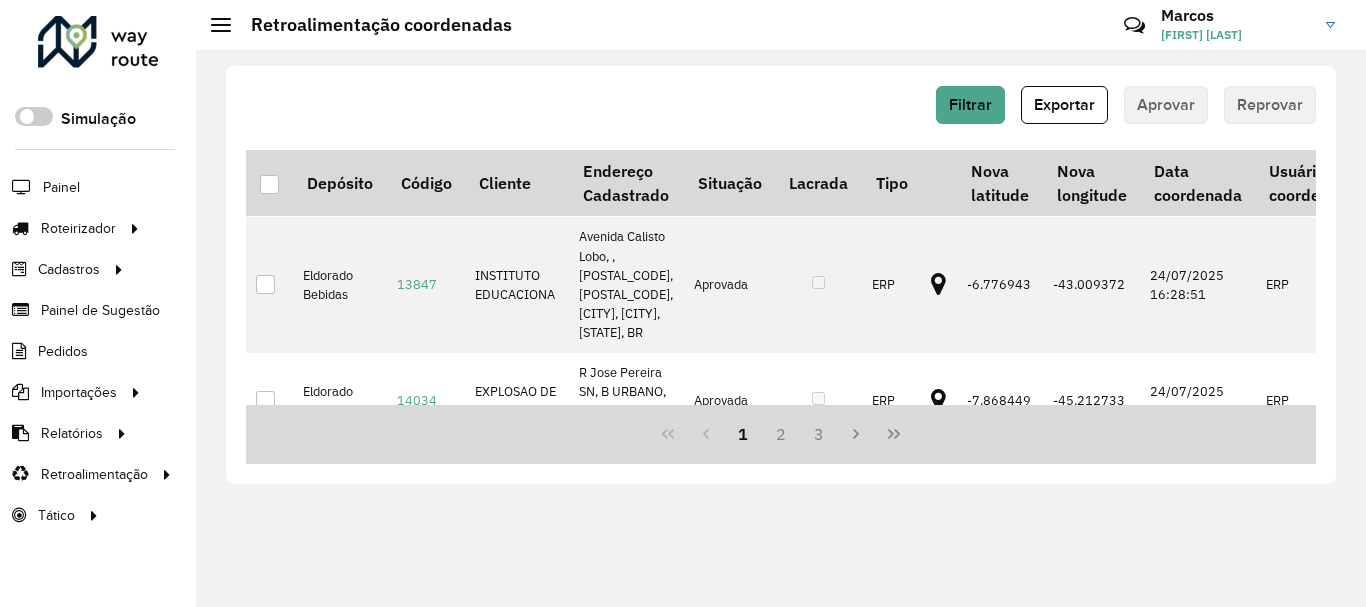 scroll, scrollTop: 1620, scrollLeft: 0, axis: vertical 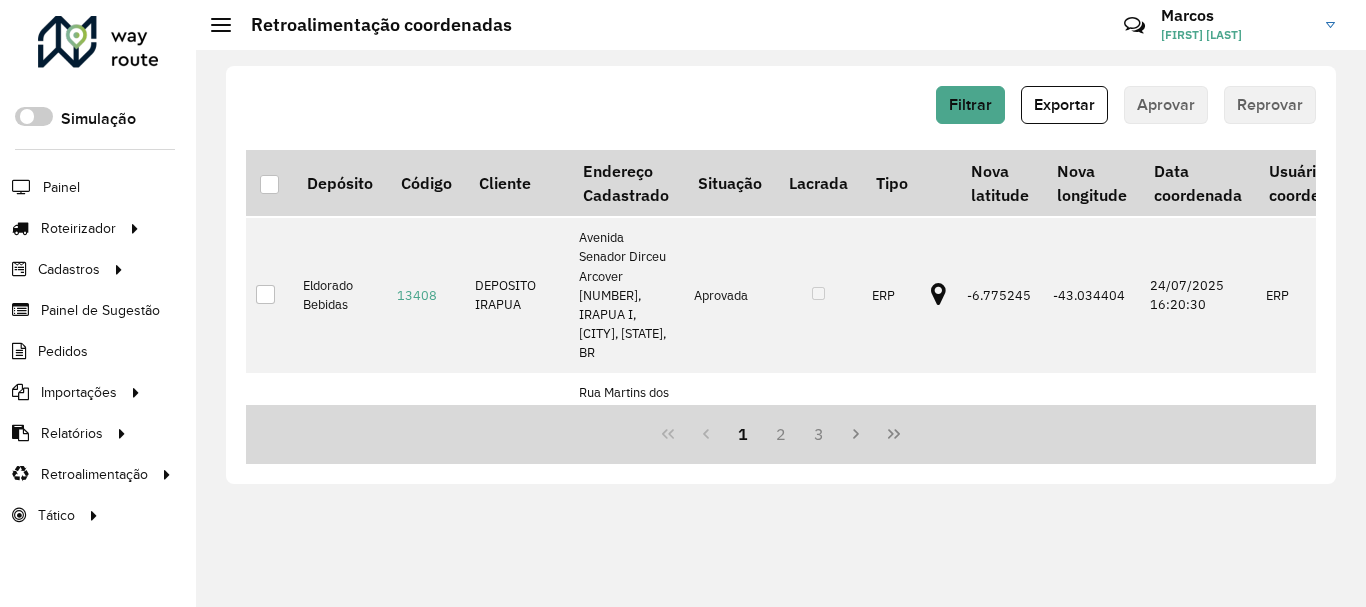drag, startPoint x: 707, startPoint y: 405, endPoint x: 1050, endPoint y: 415, distance: 343.14575 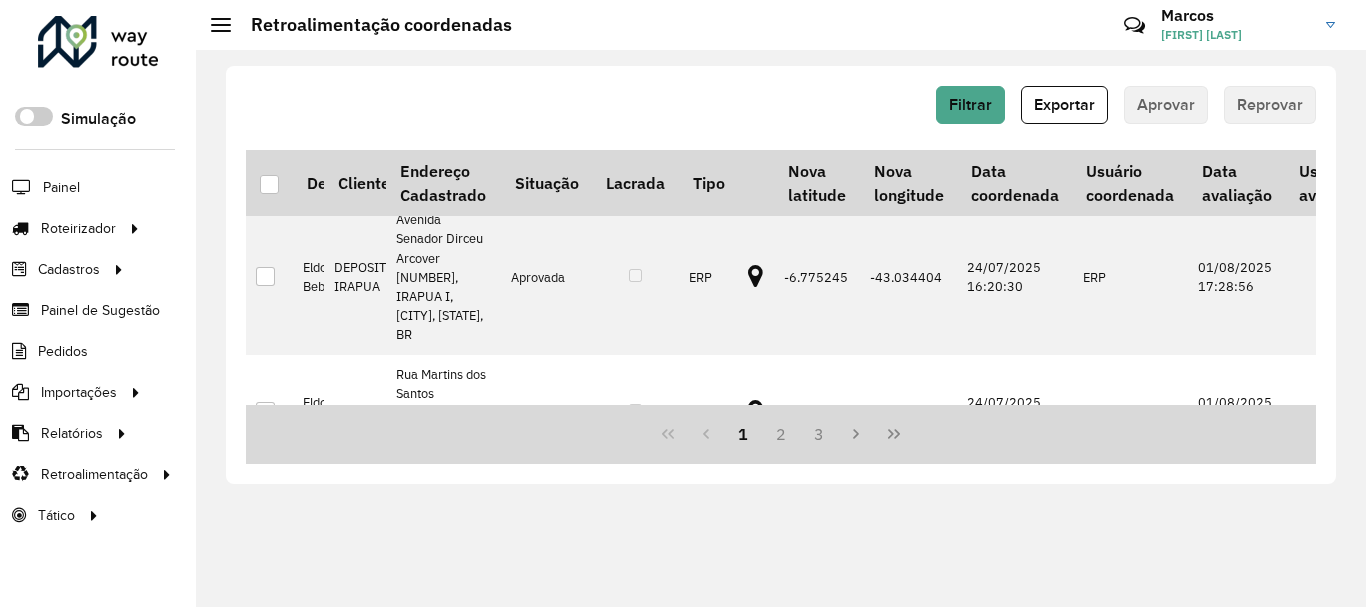 scroll, scrollTop: 1620, scrollLeft: 261, axis: both 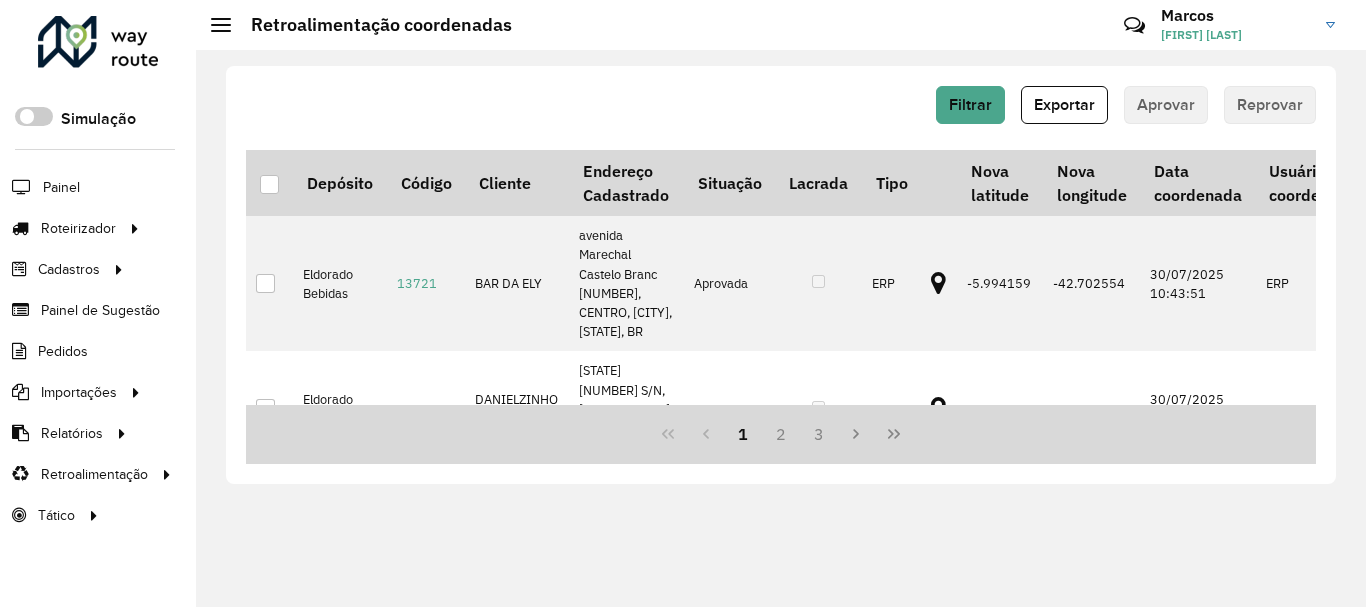 click 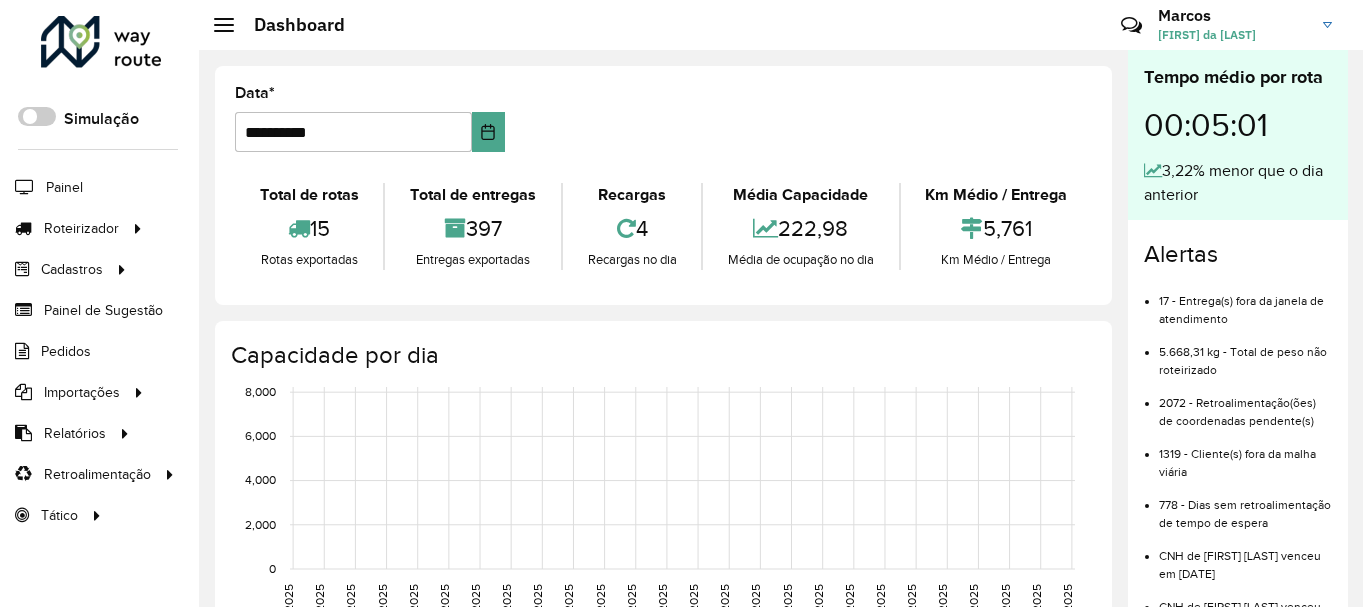 scroll, scrollTop: 0, scrollLeft: 0, axis: both 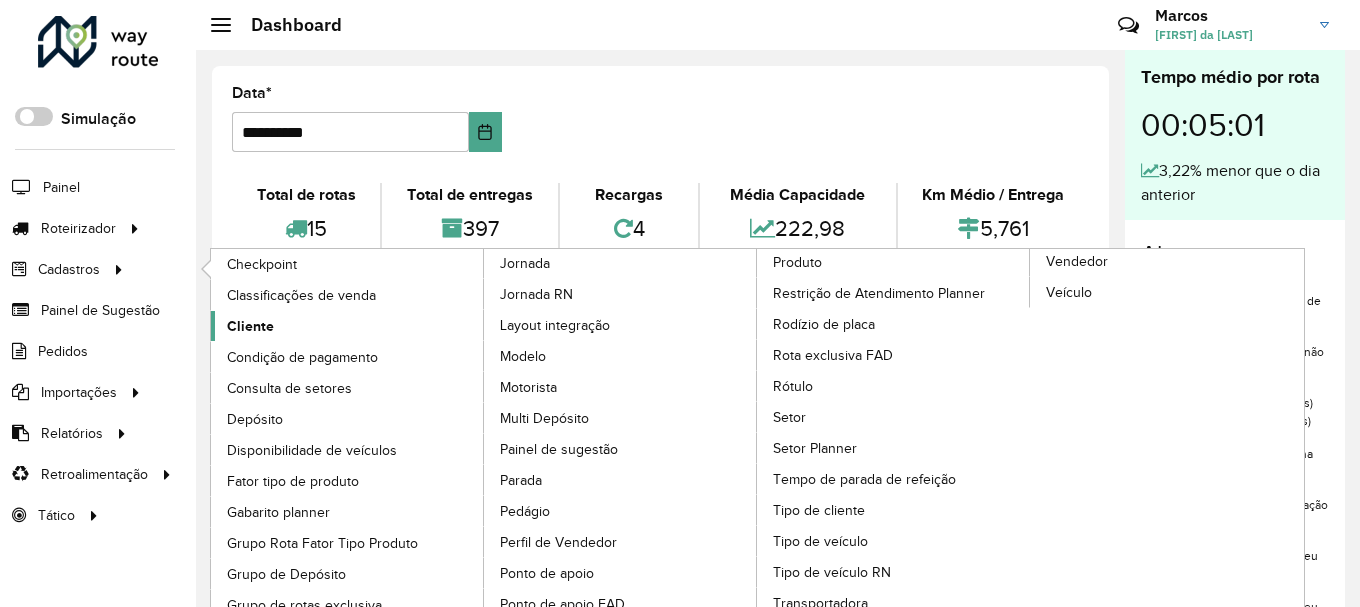 click on "Cliente" 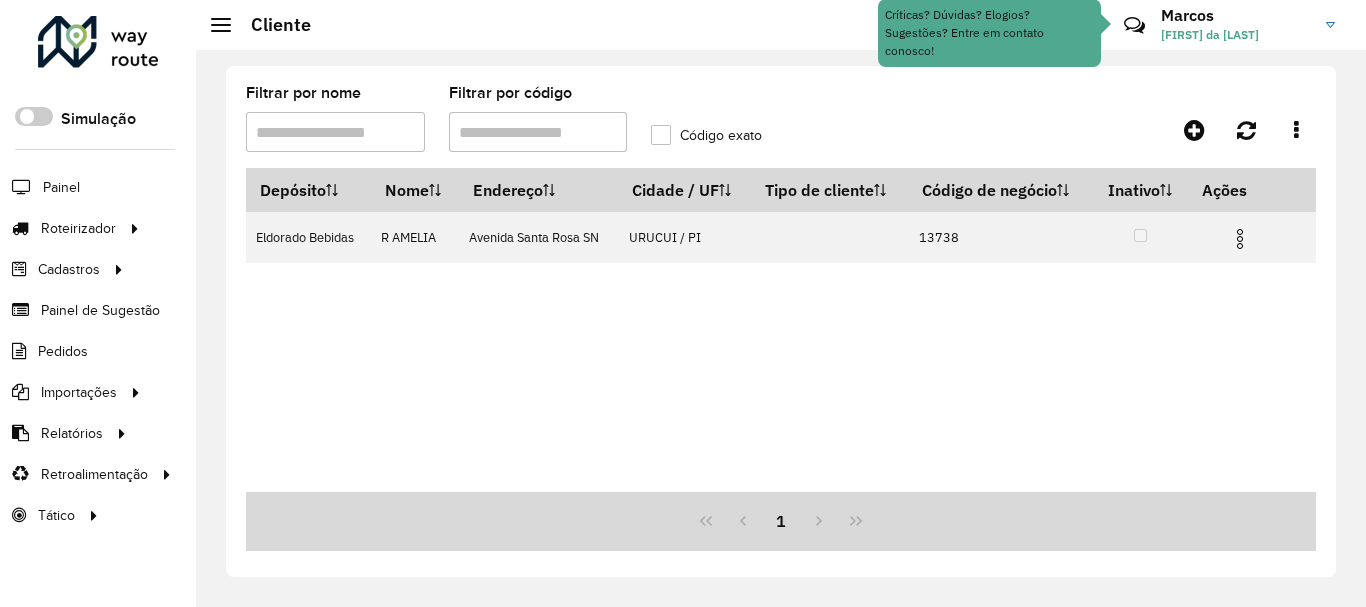 click on "Filtrar por código" at bounding box center [538, 132] 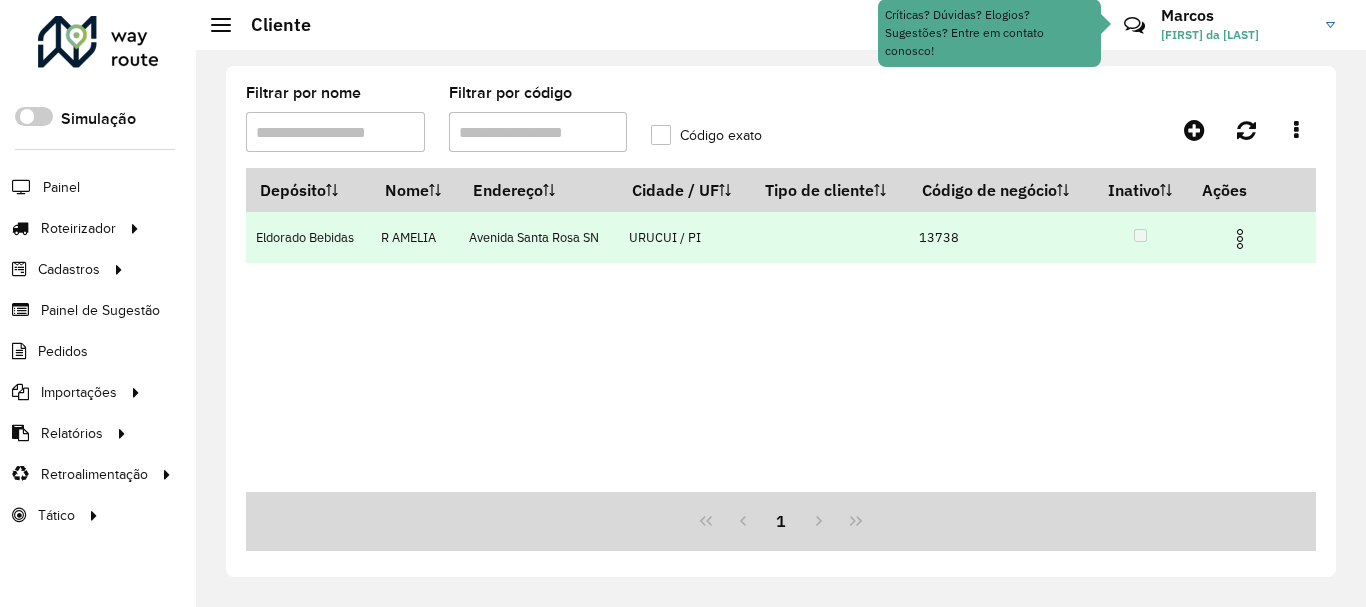 click at bounding box center [1240, 239] 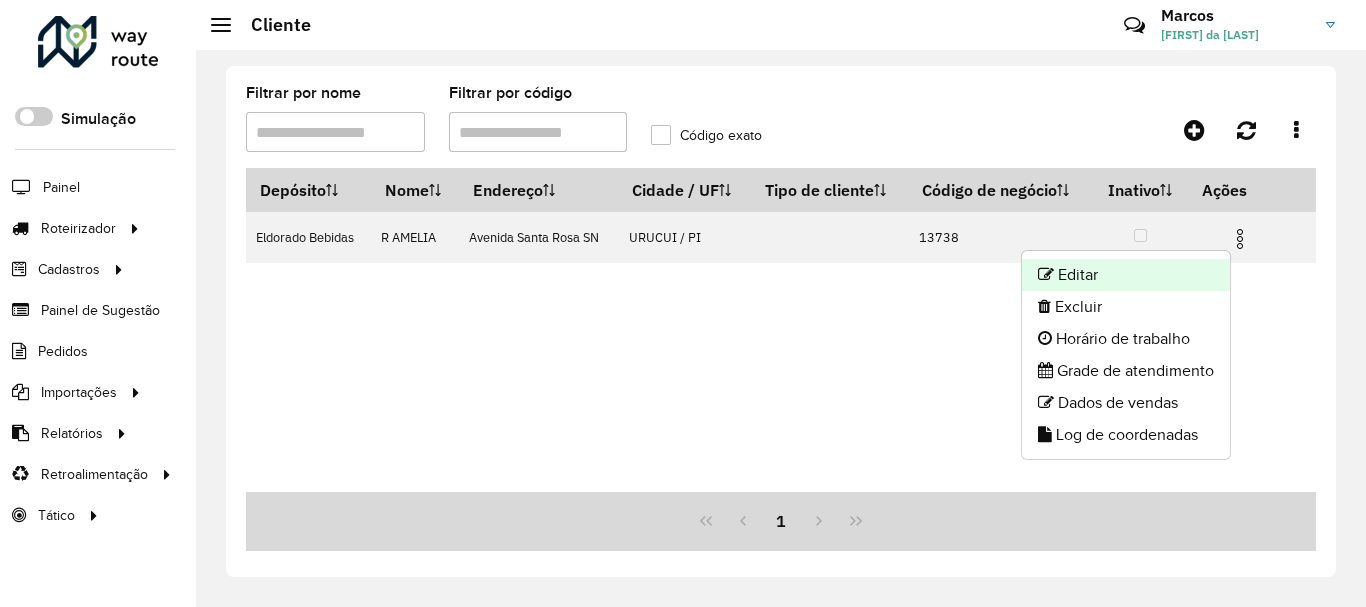 click on "Editar" 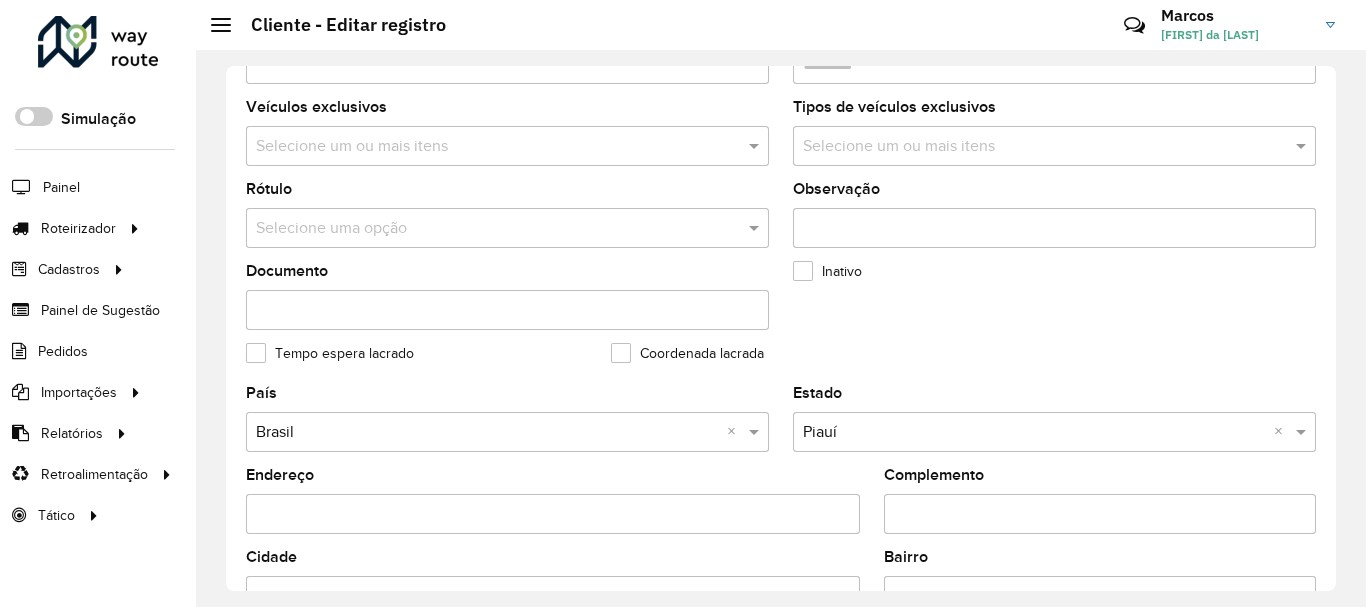scroll, scrollTop: 800, scrollLeft: 0, axis: vertical 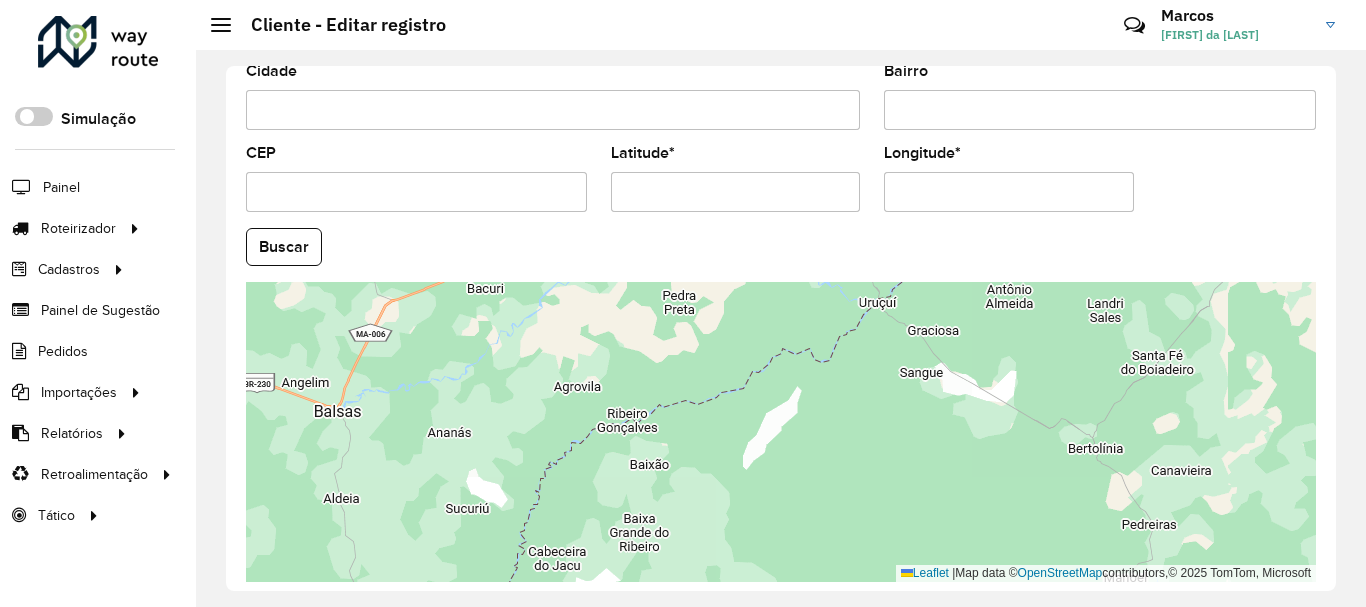 drag, startPoint x: 882, startPoint y: 388, endPoint x: 874, endPoint y: 416, distance: 29.12044 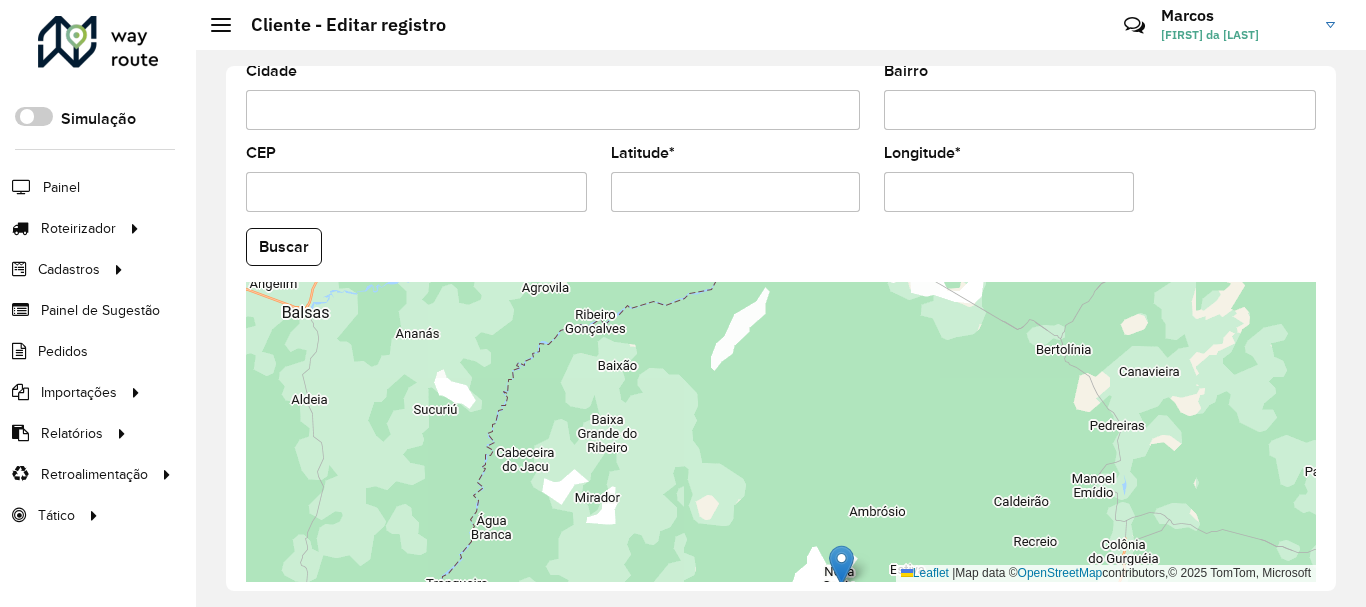 drag, startPoint x: 877, startPoint y: 373, endPoint x: 832, endPoint y: 264, distance: 117.923706 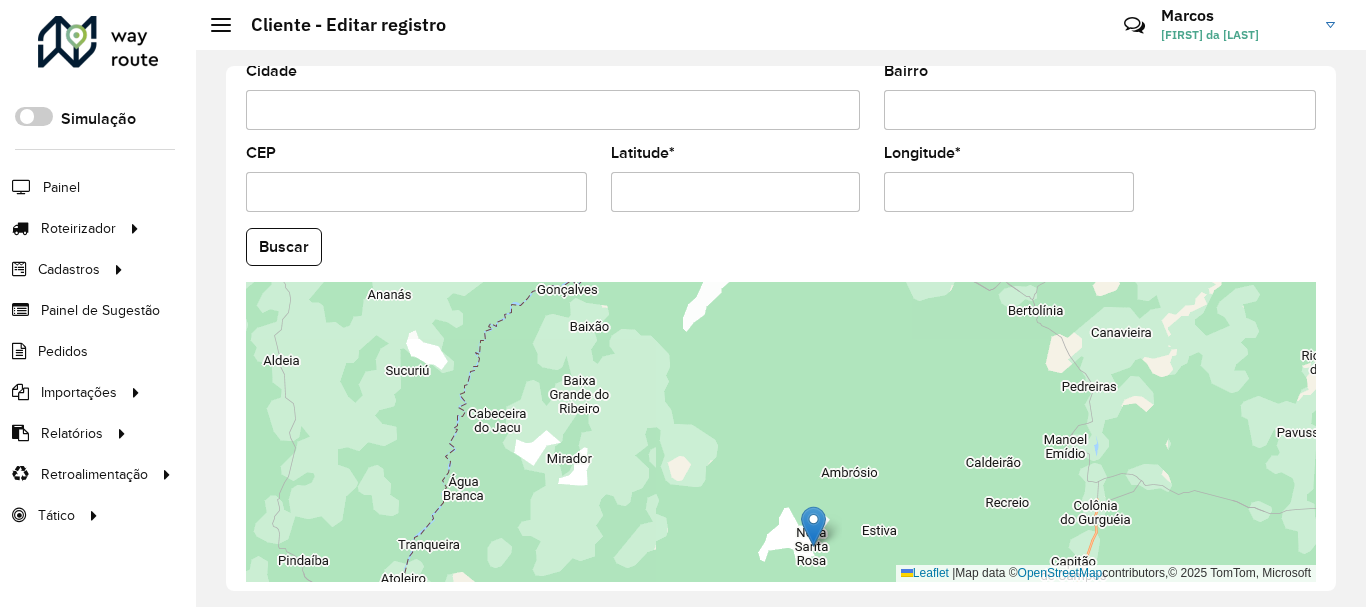 drag, startPoint x: 915, startPoint y: 351, endPoint x: 911, endPoint y: 315, distance: 36.221542 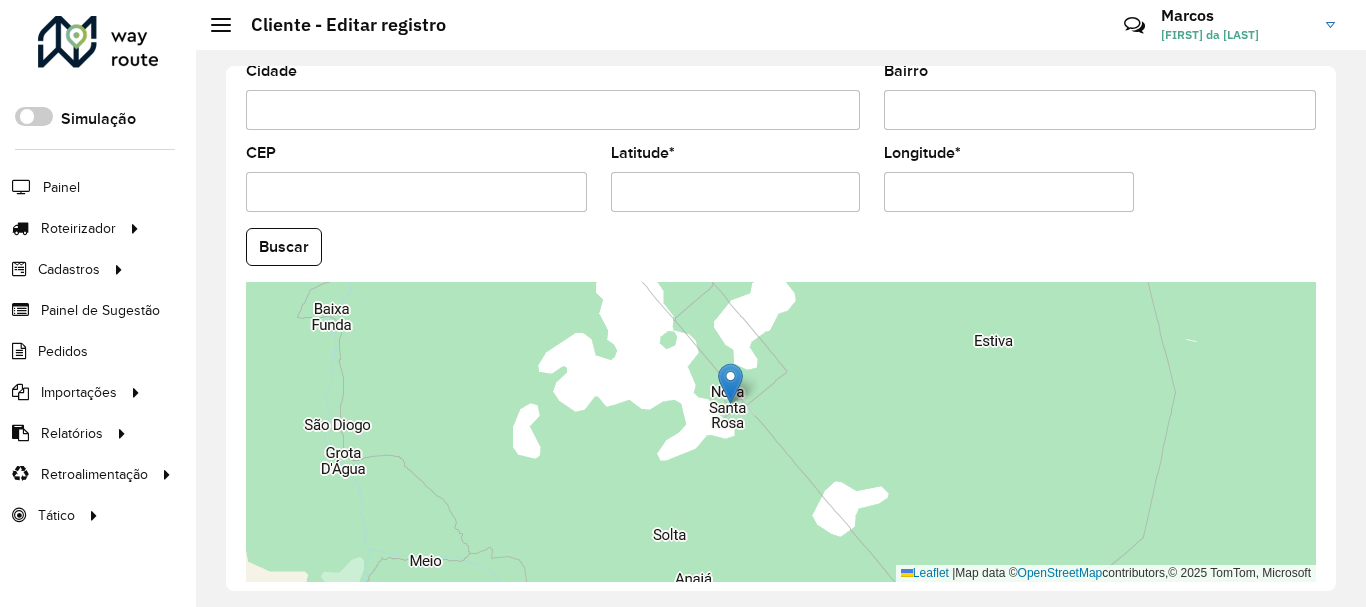 click 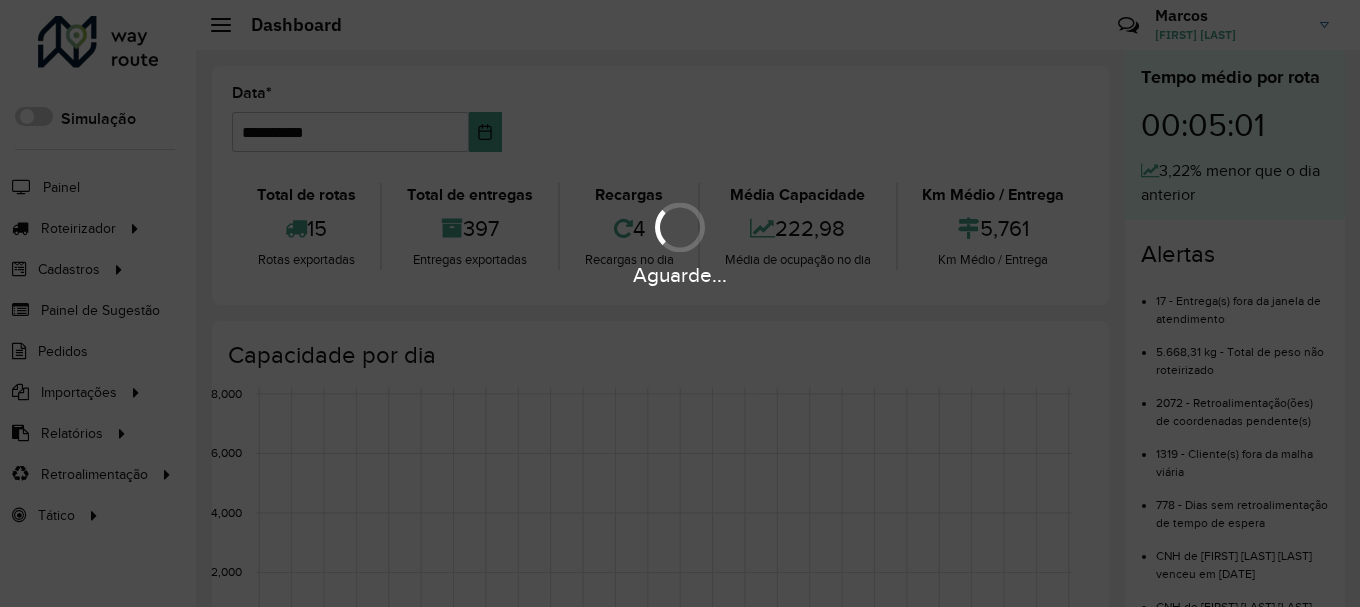 scroll, scrollTop: 0, scrollLeft: 0, axis: both 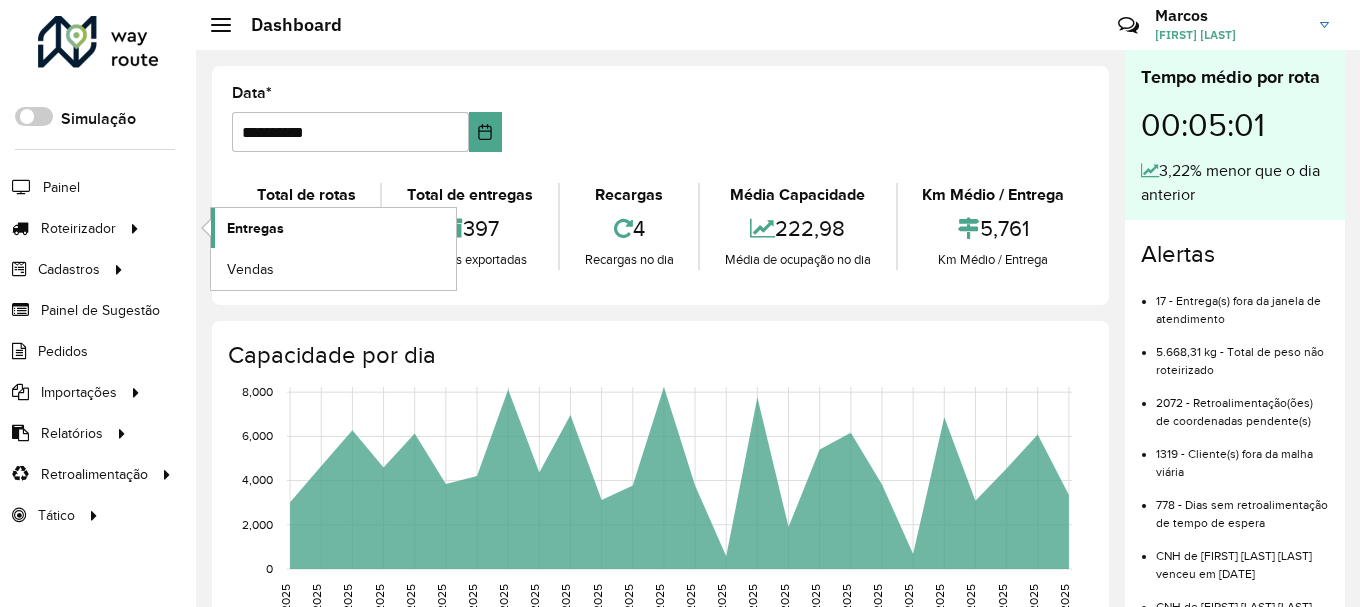 click on "Entregas" 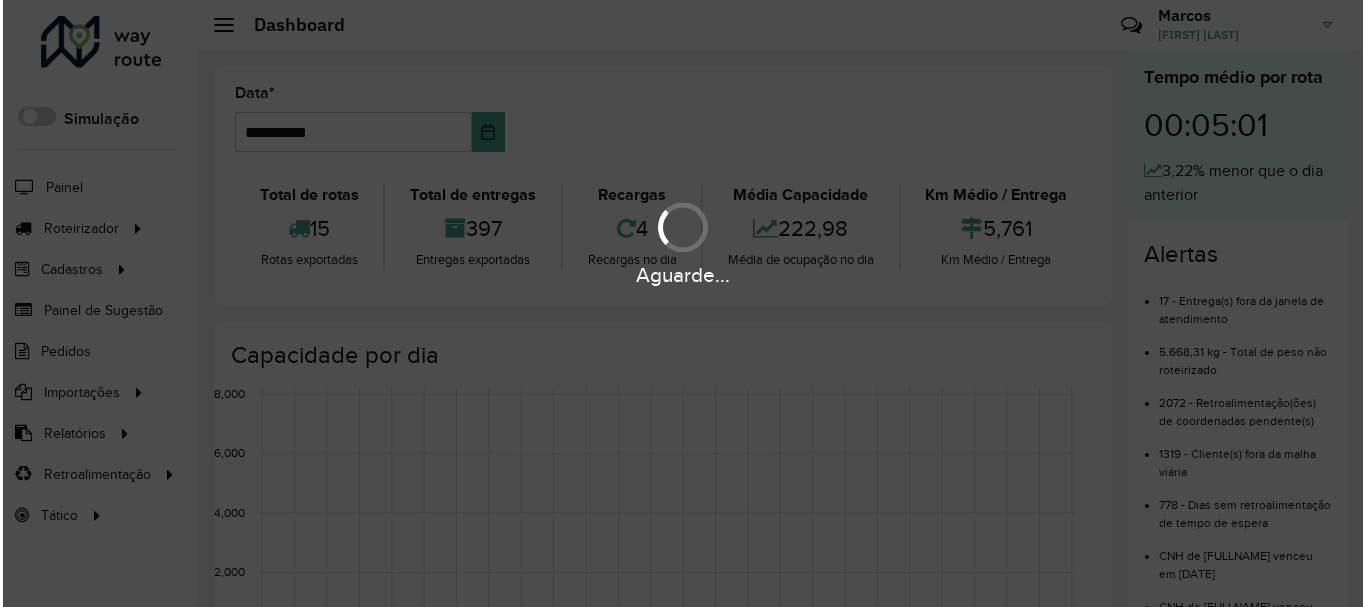 scroll, scrollTop: 0, scrollLeft: 0, axis: both 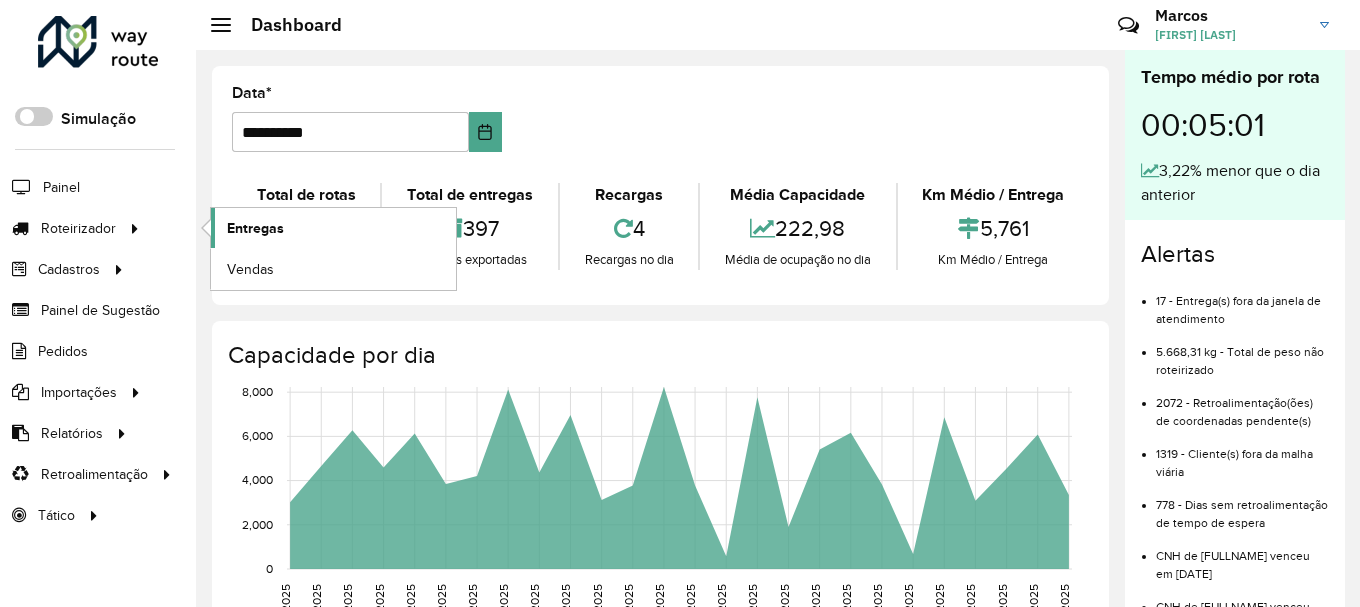 click on "Entregas" 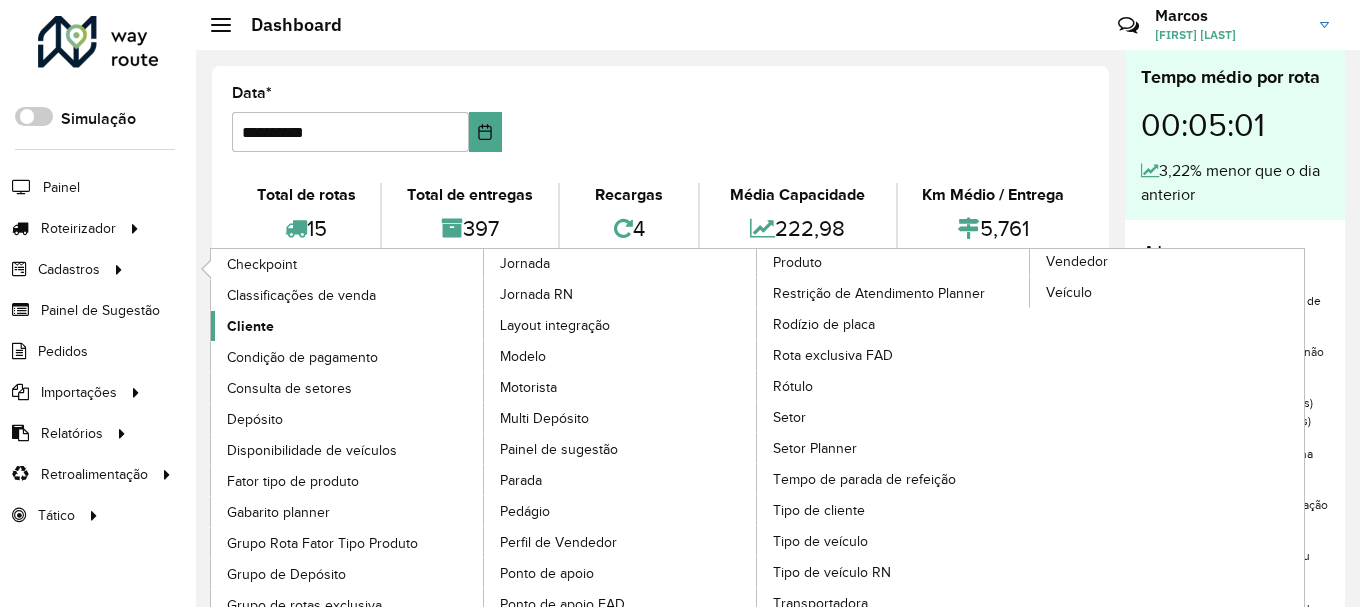 click on "Cliente" 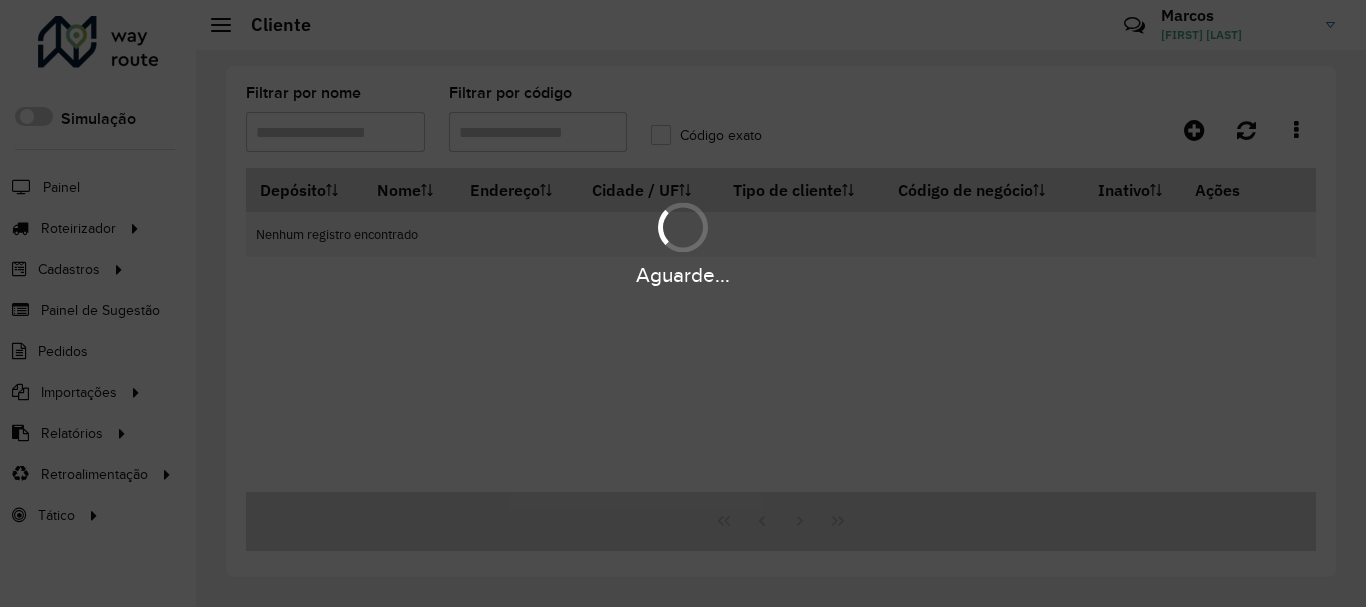 type on "*****" 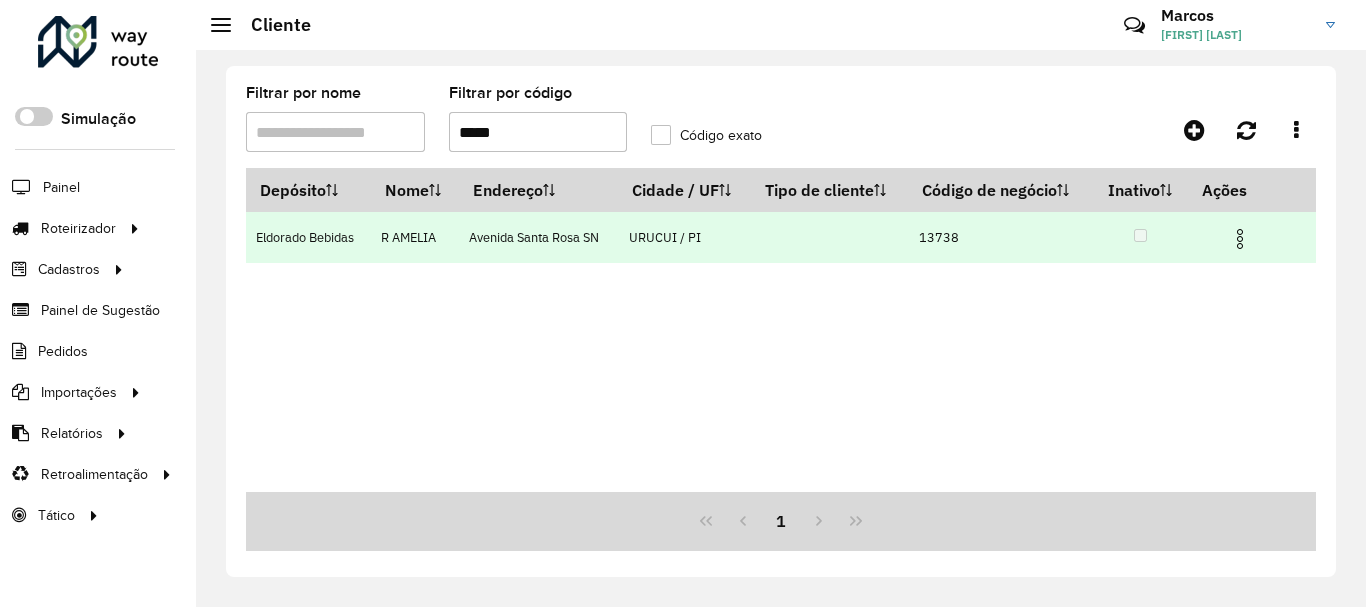 click at bounding box center (1240, 239) 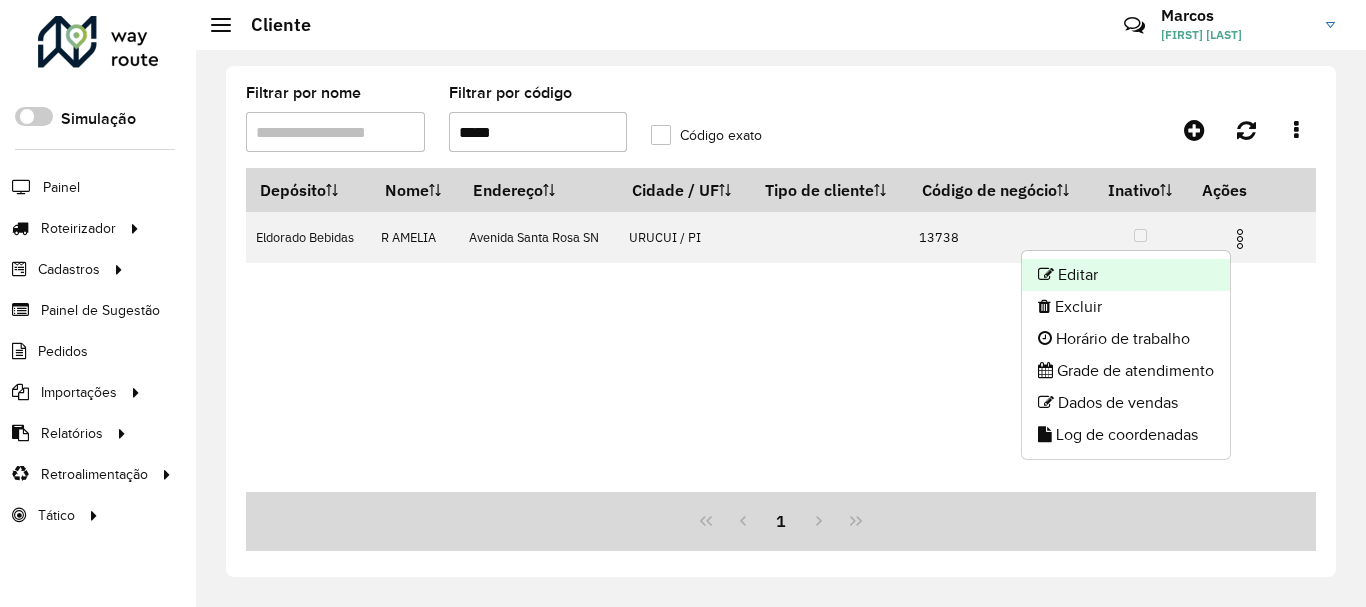 click on "Editar" 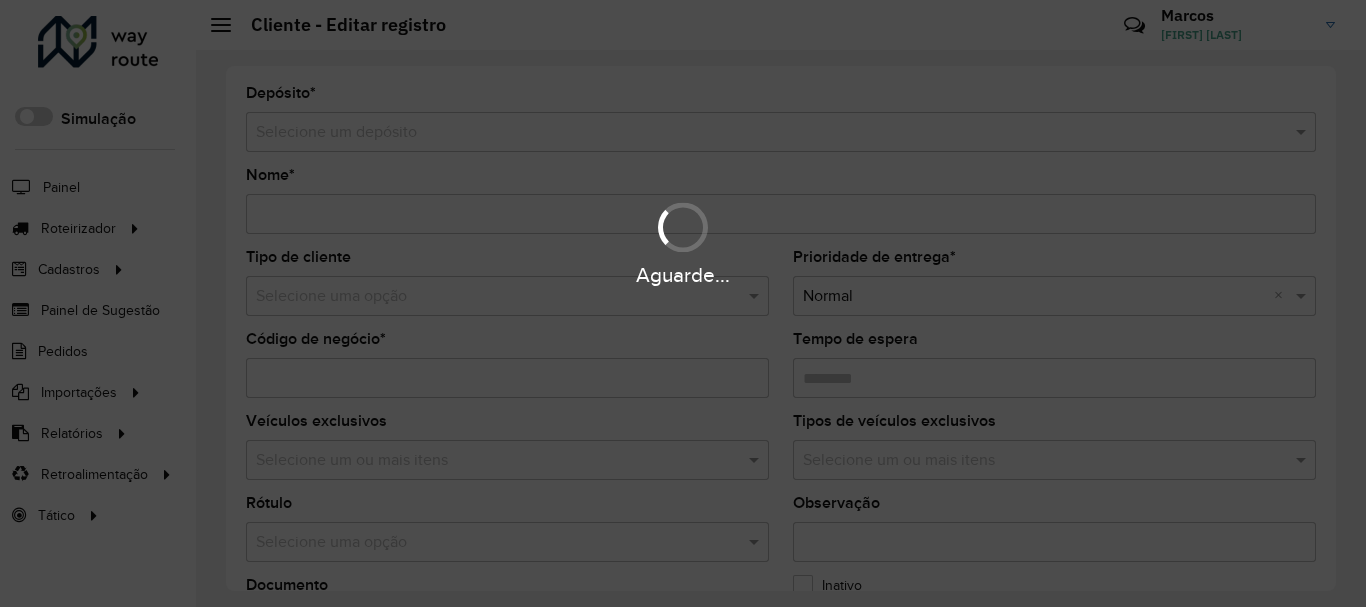 type on "********" 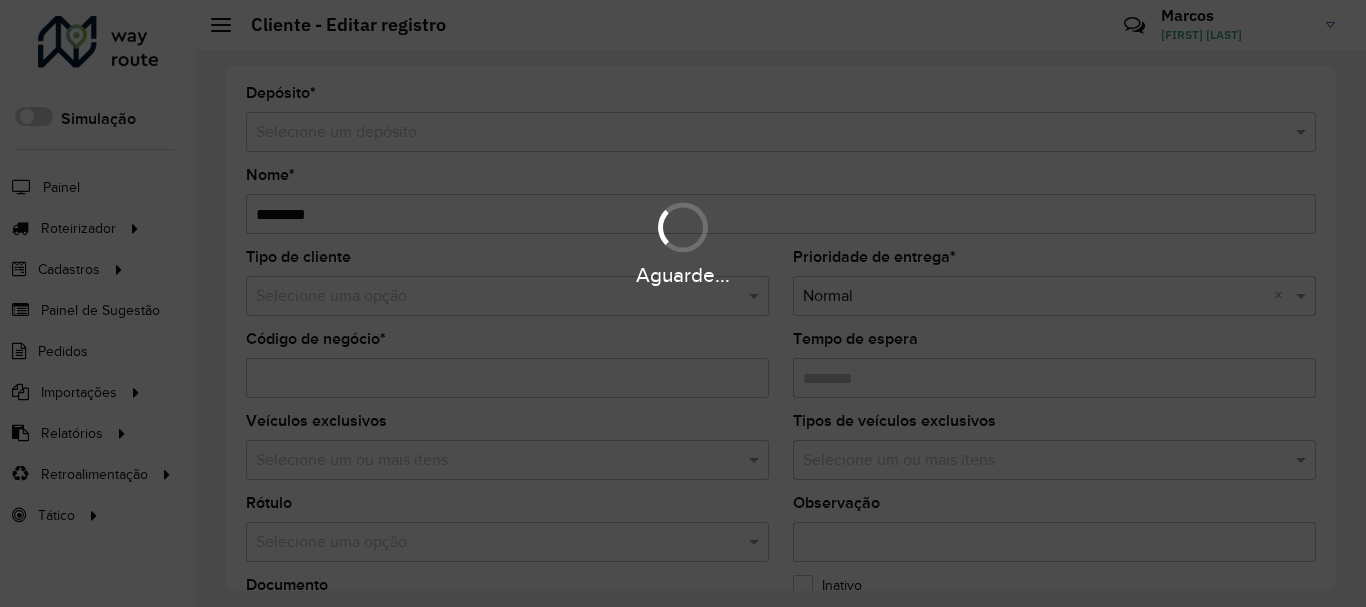 type on "*****" 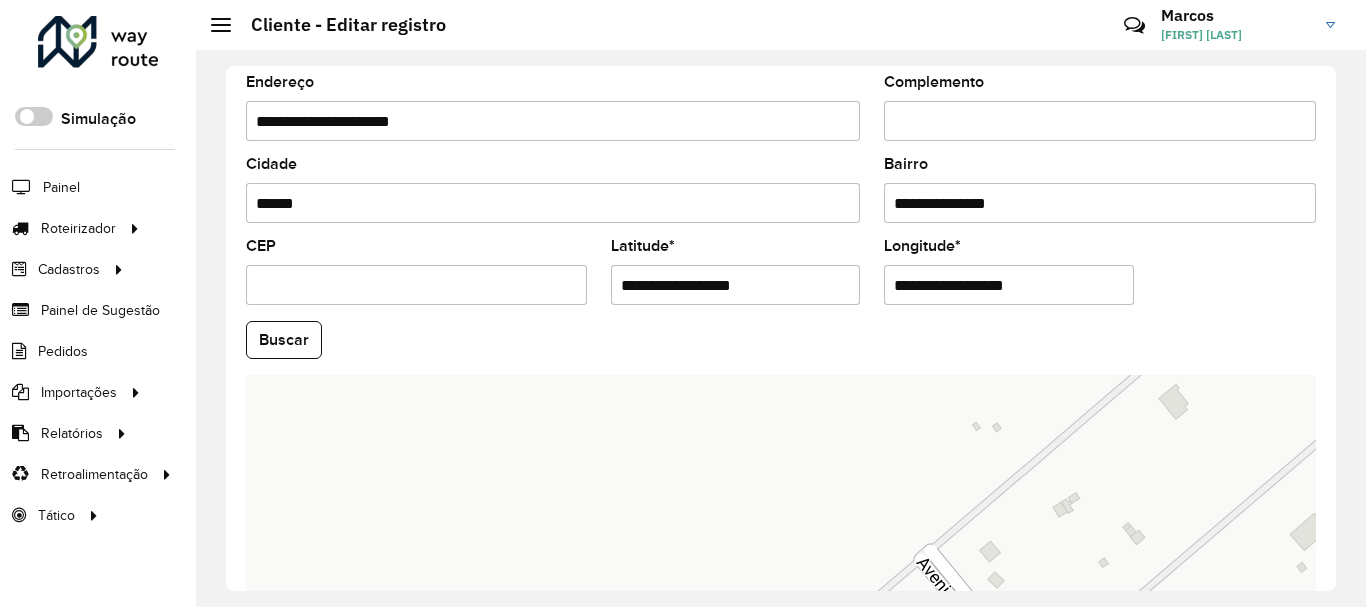 scroll, scrollTop: 681, scrollLeft: 0, axis: vertical 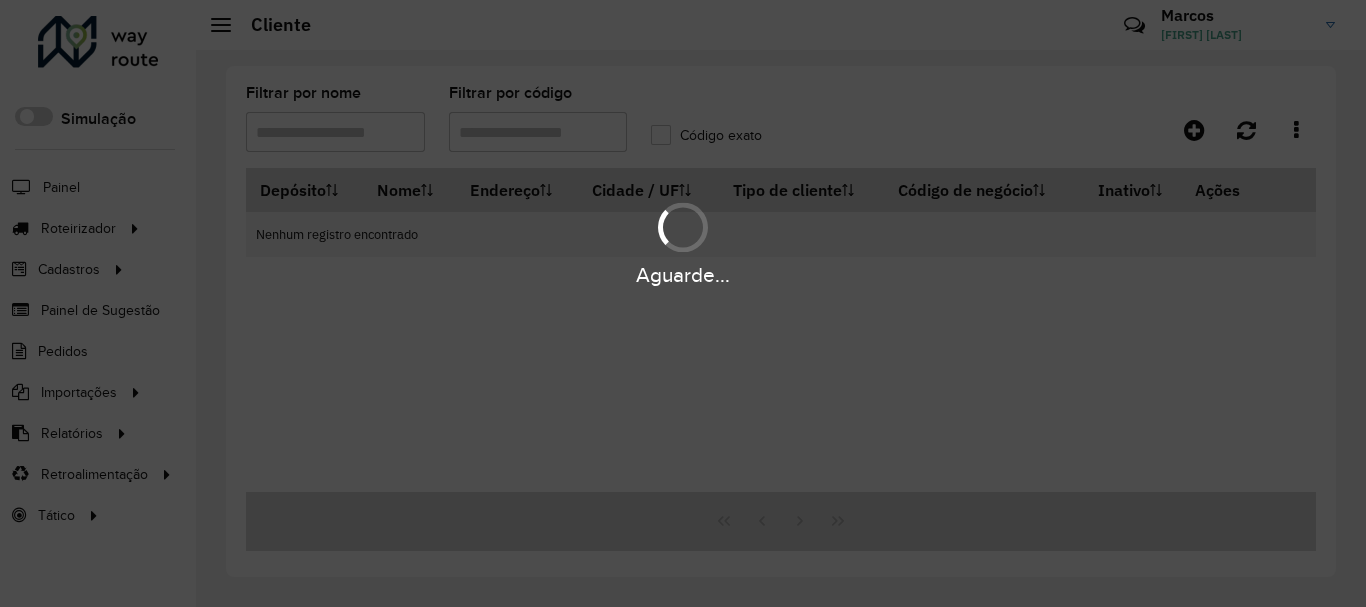 type on "*****" 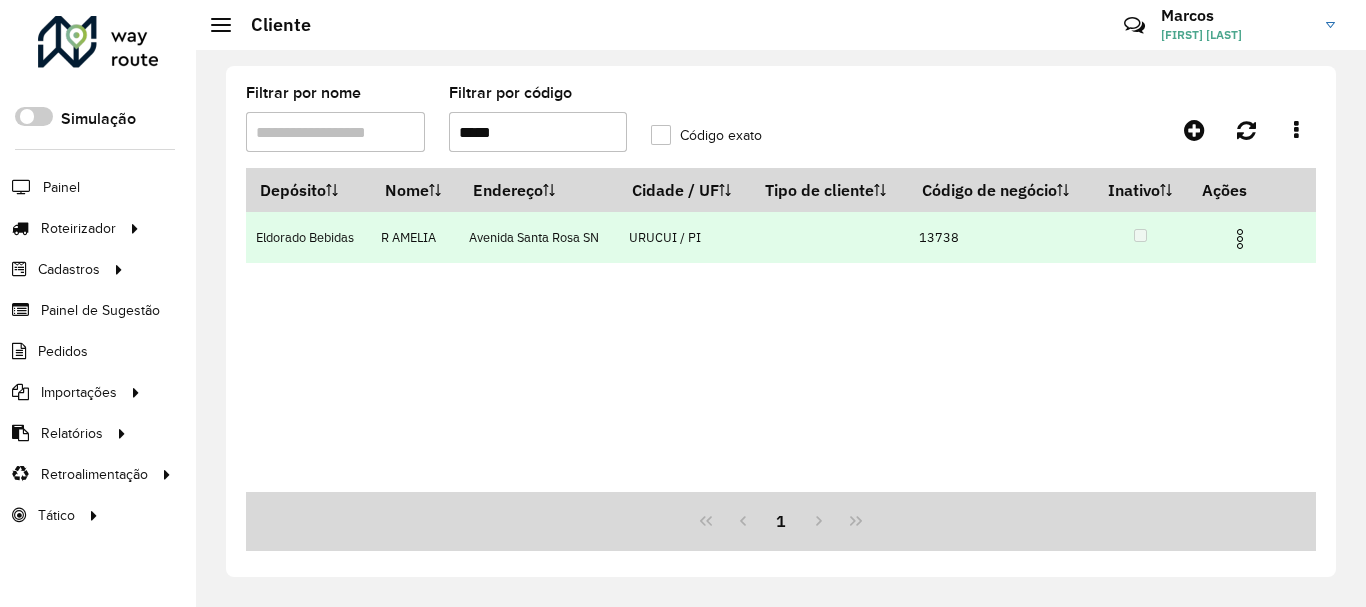 click at bounding box center [1249, 237] 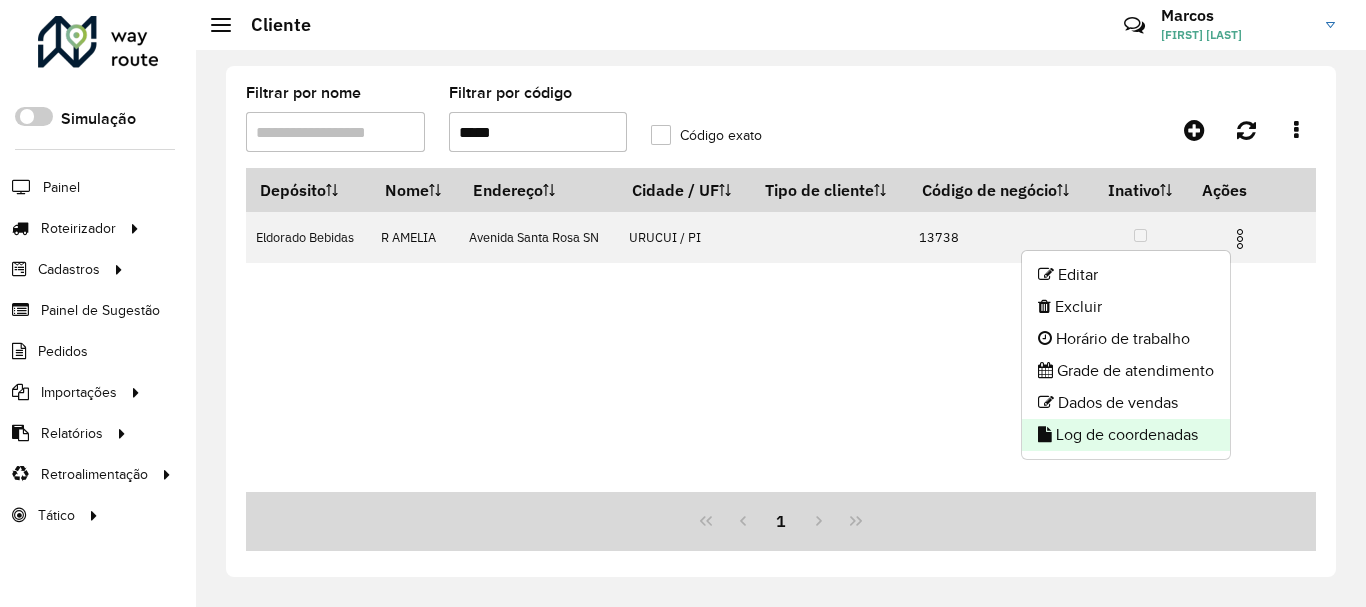 click on "Log de coordenadas" 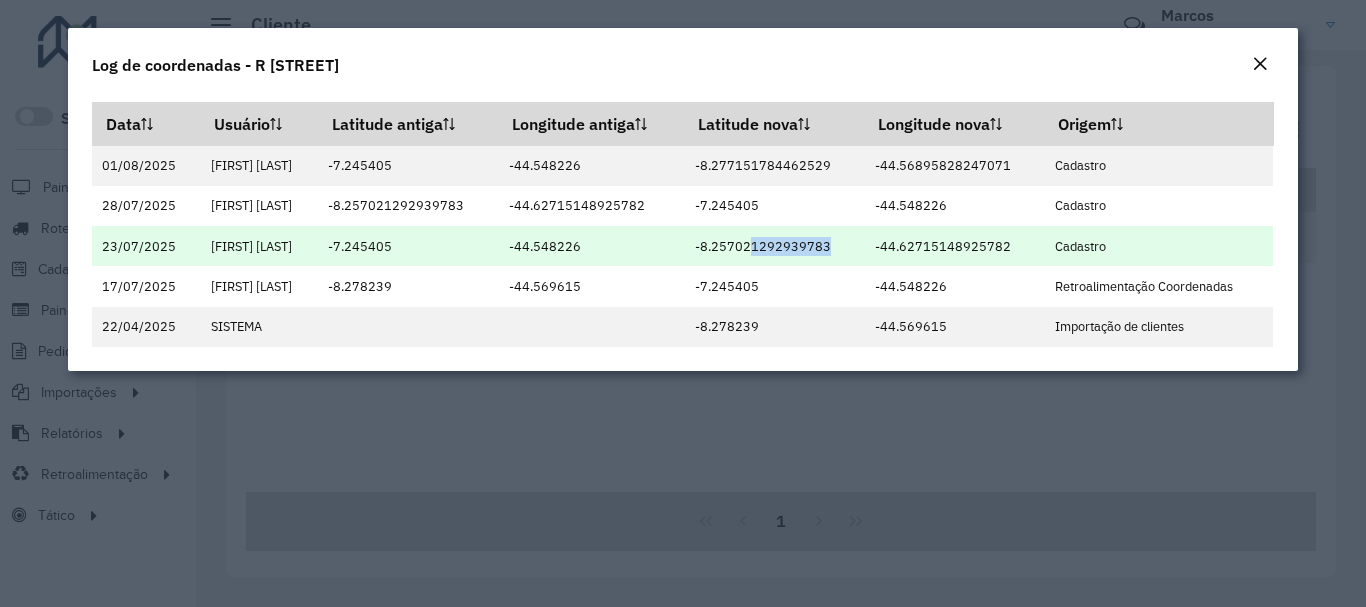 drag, startPoint x: 768, startPoint y: 249, endPoint x: 852, endPoint y: 251, distance: 84.0238 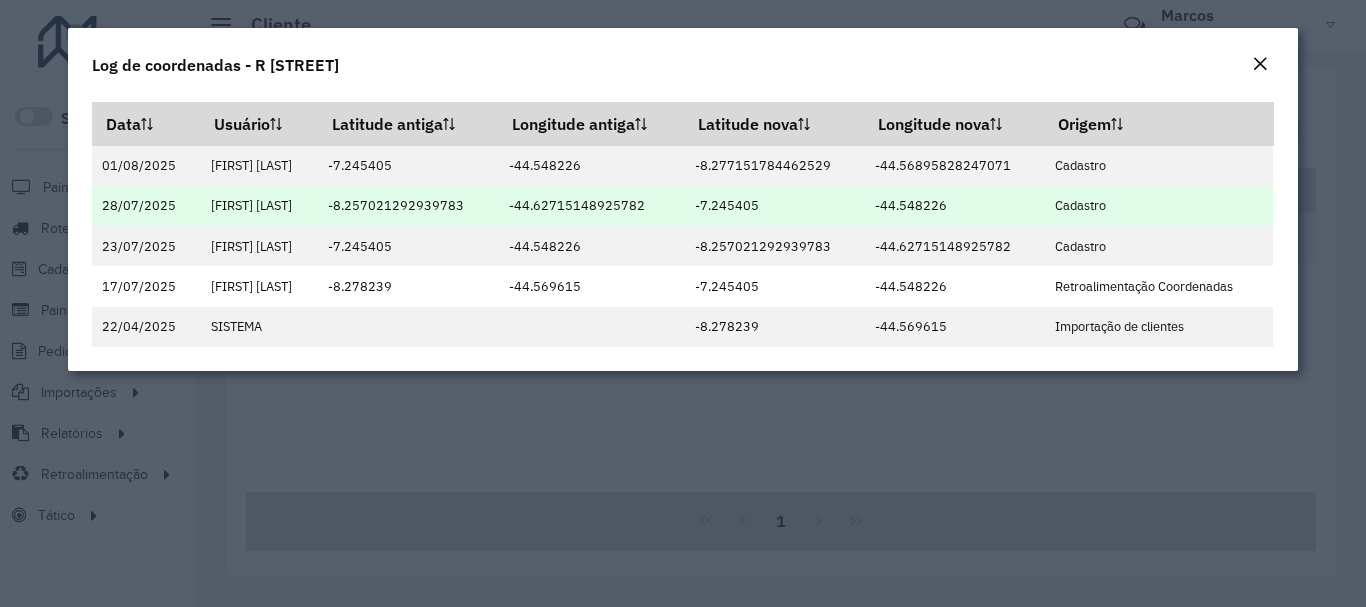 click on "-7.245405" at bounding box center [774, 206] 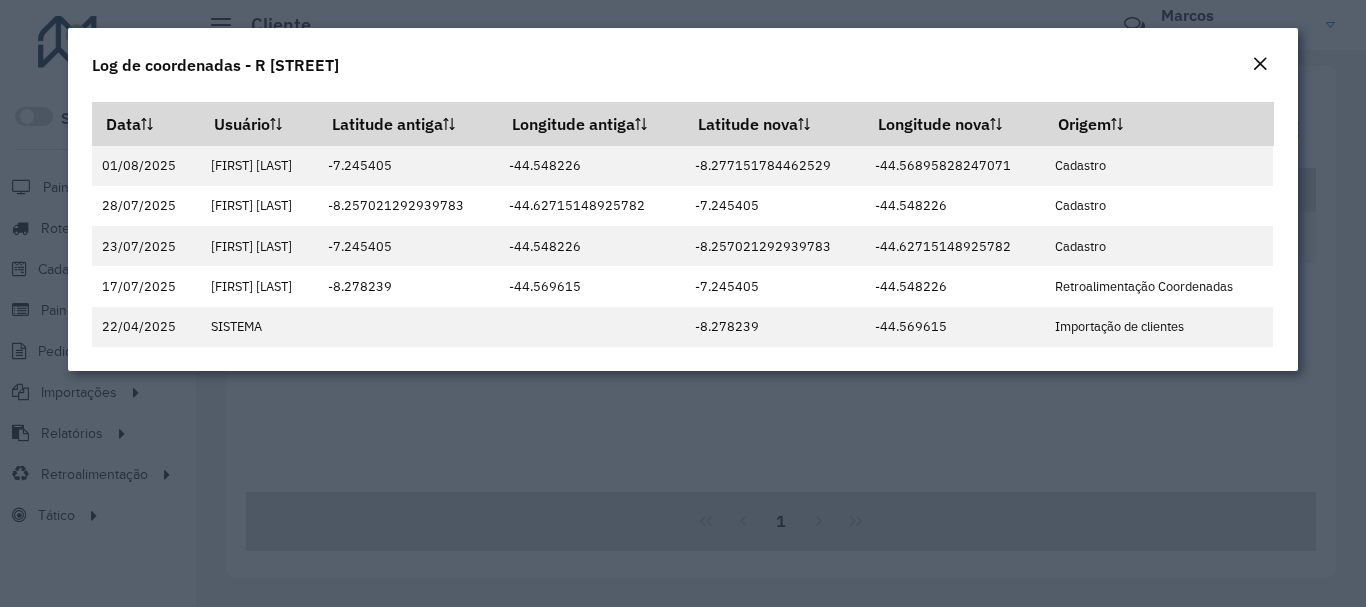 click 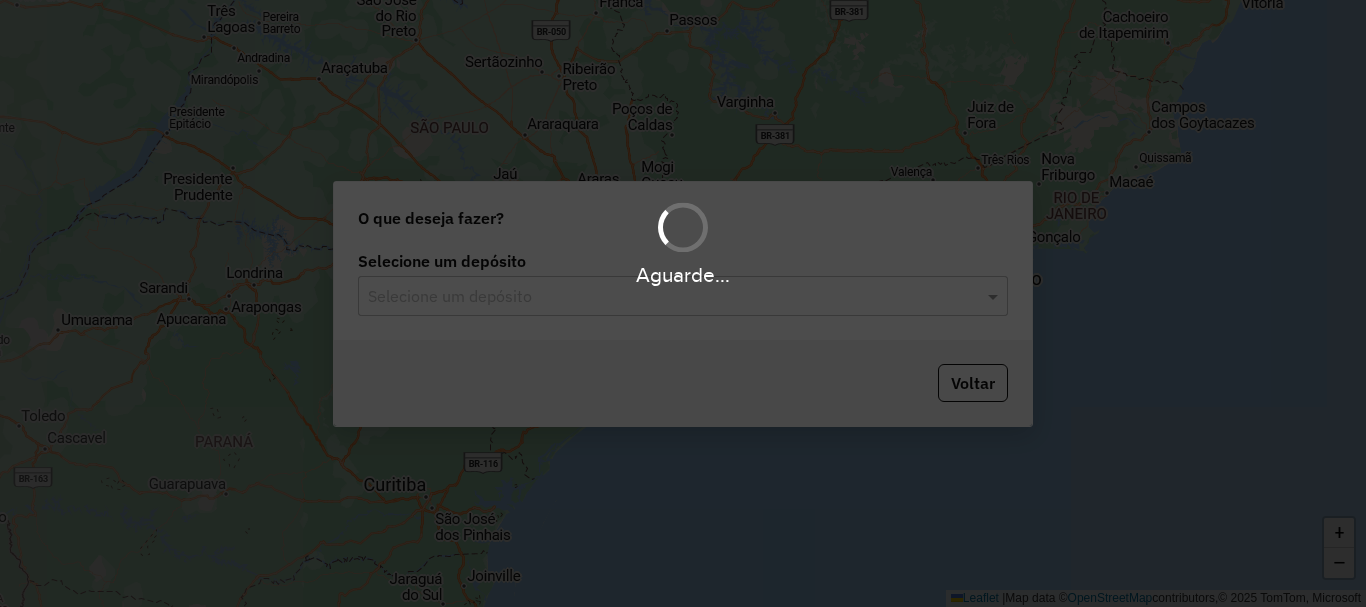 scroll, scrollTop: 0, scrollLeft: 0, axis: both 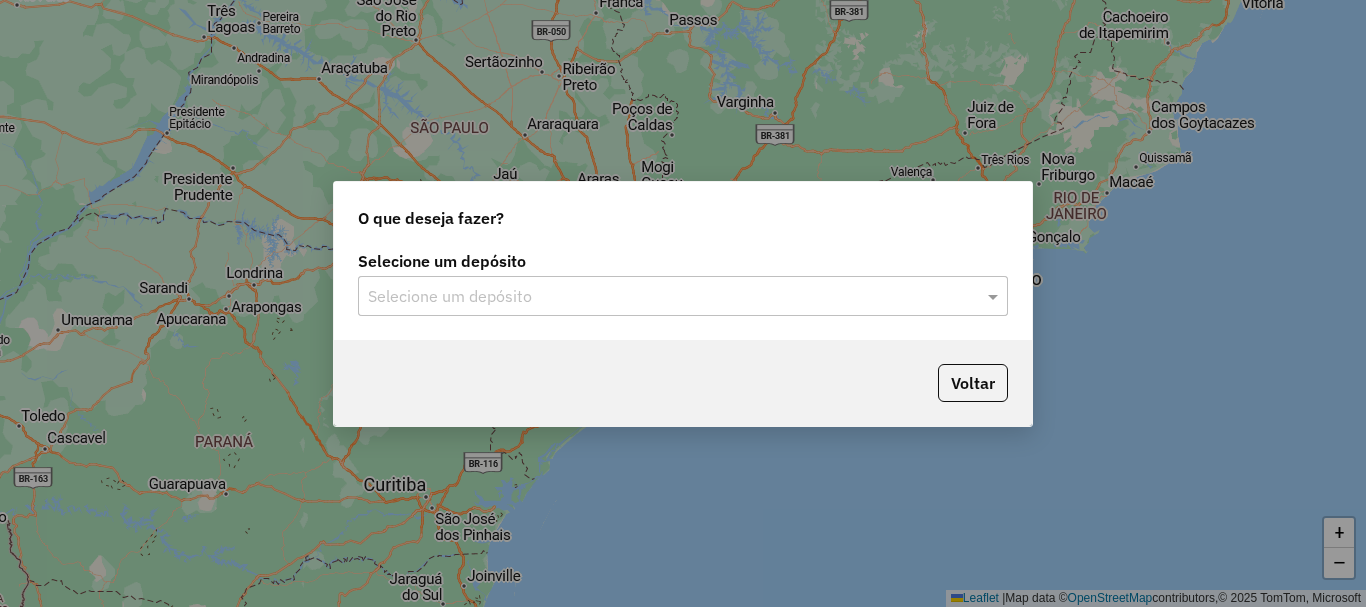click 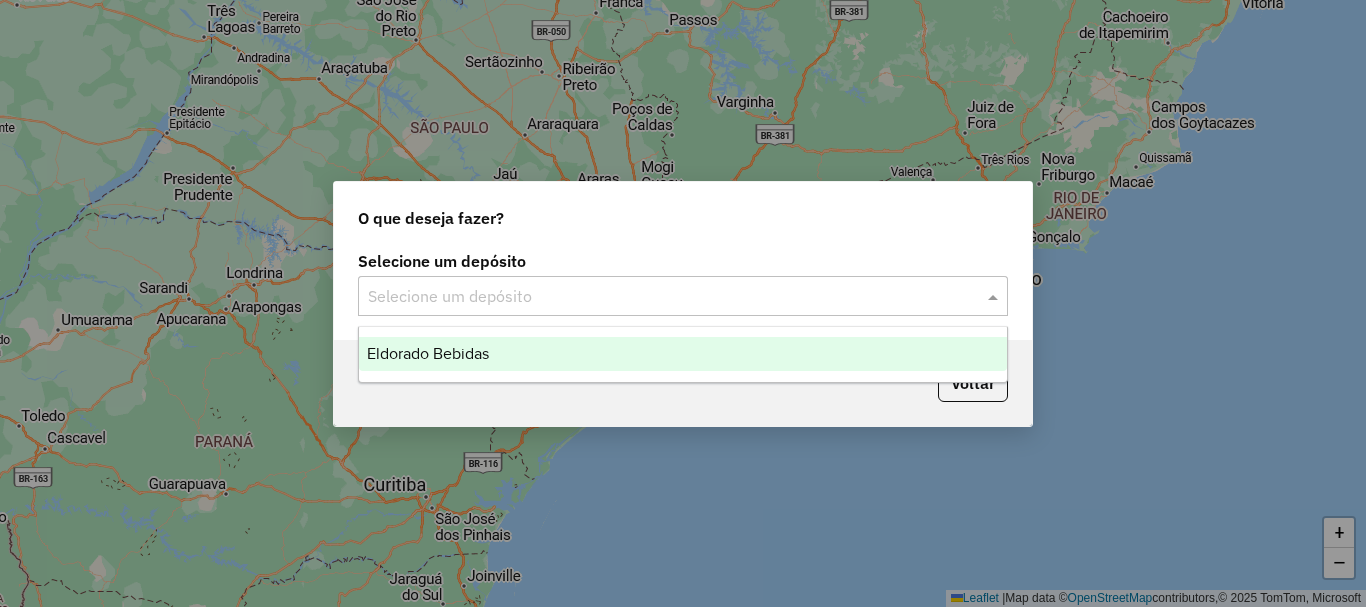 click on "Eldorado Bebidas" at bounding box center [428, 353] 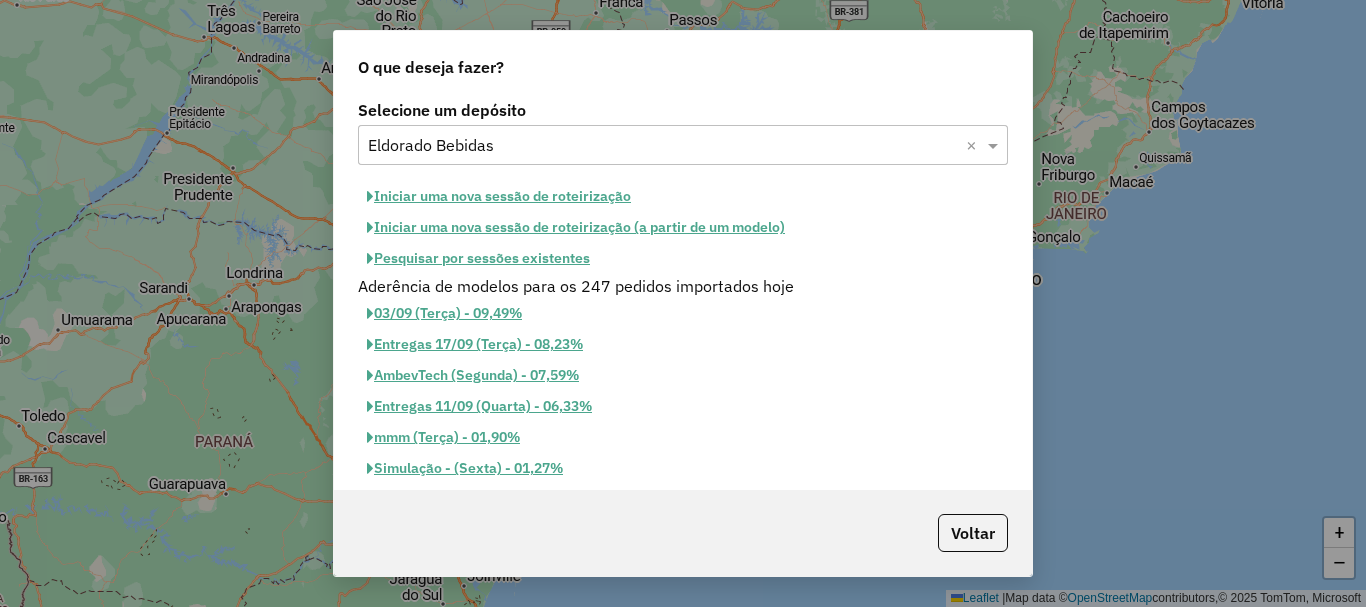 click on "Iniciar uma nova sessão de roteirização" 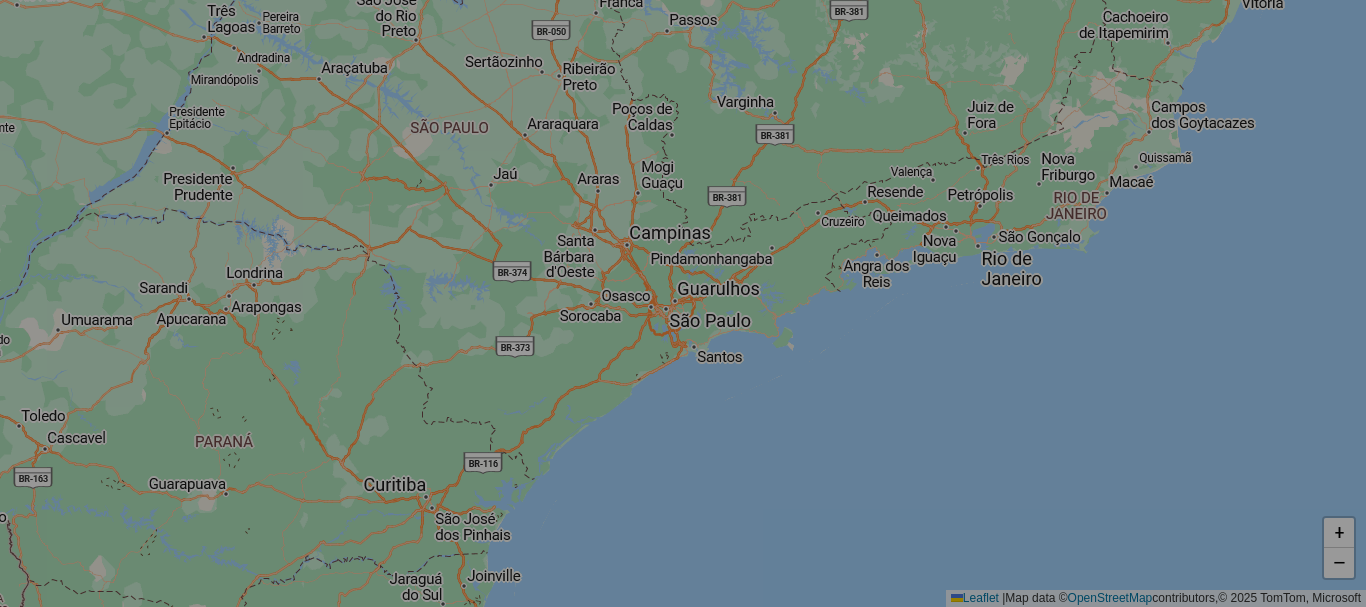 select on "*" 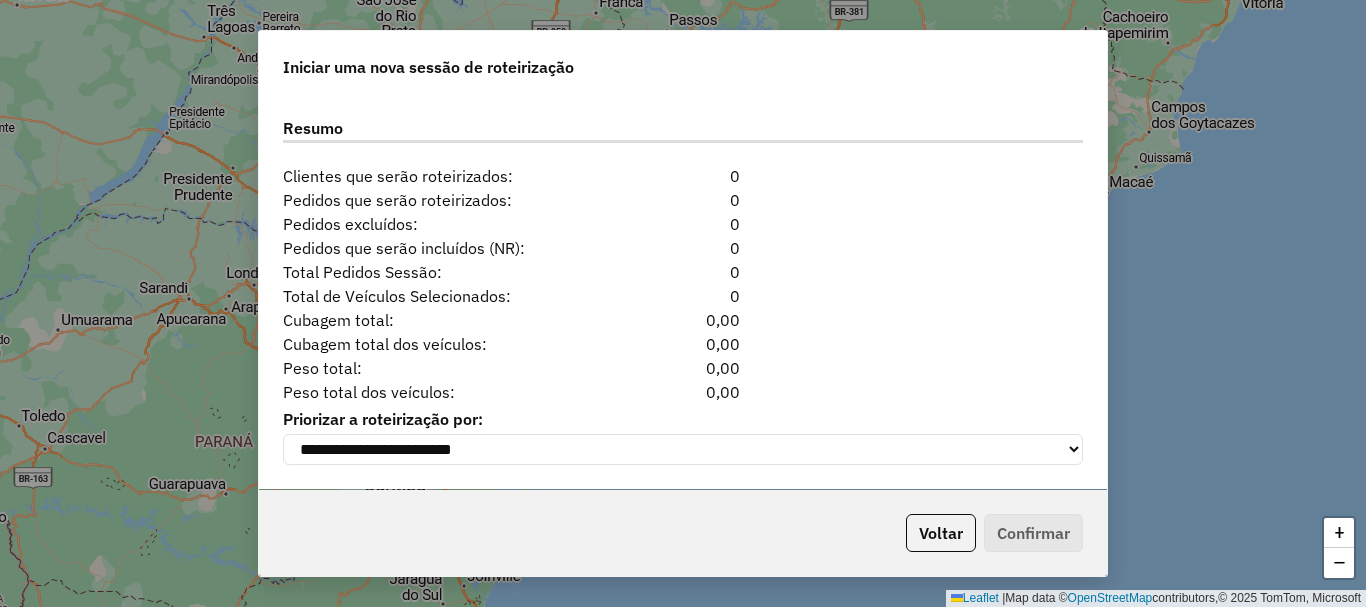 scroll, scrollTop: 1841, scrollLeft: 0, axis: vertical 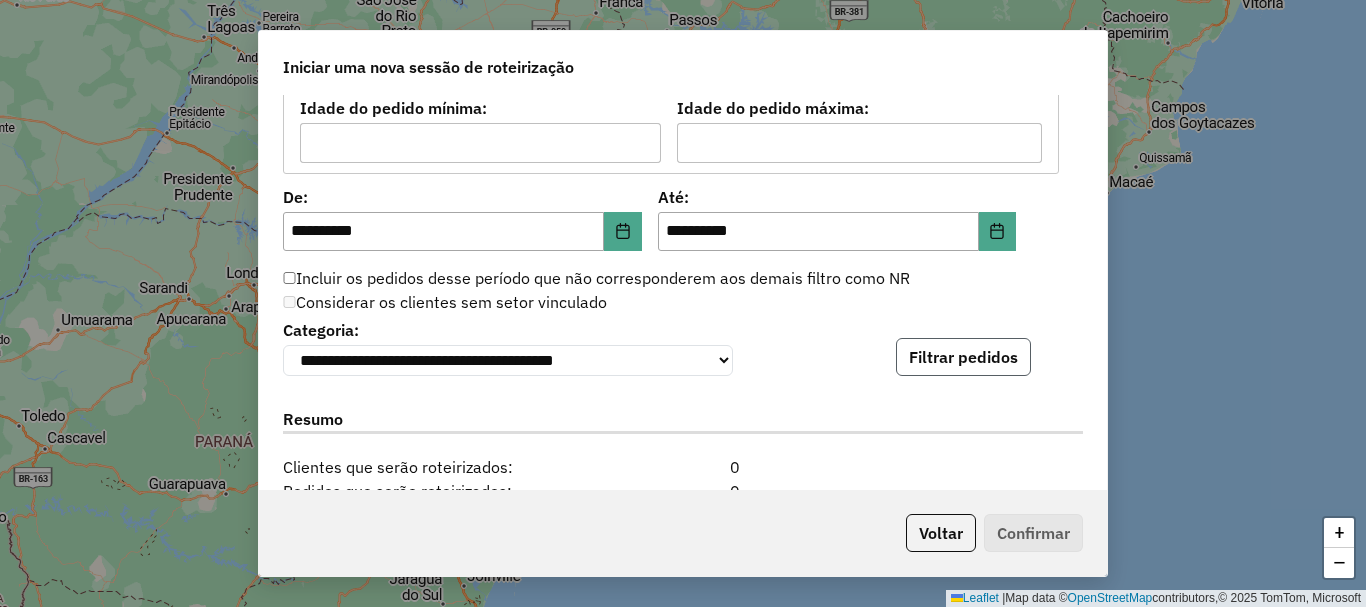 click on "Filtrar pedidos" 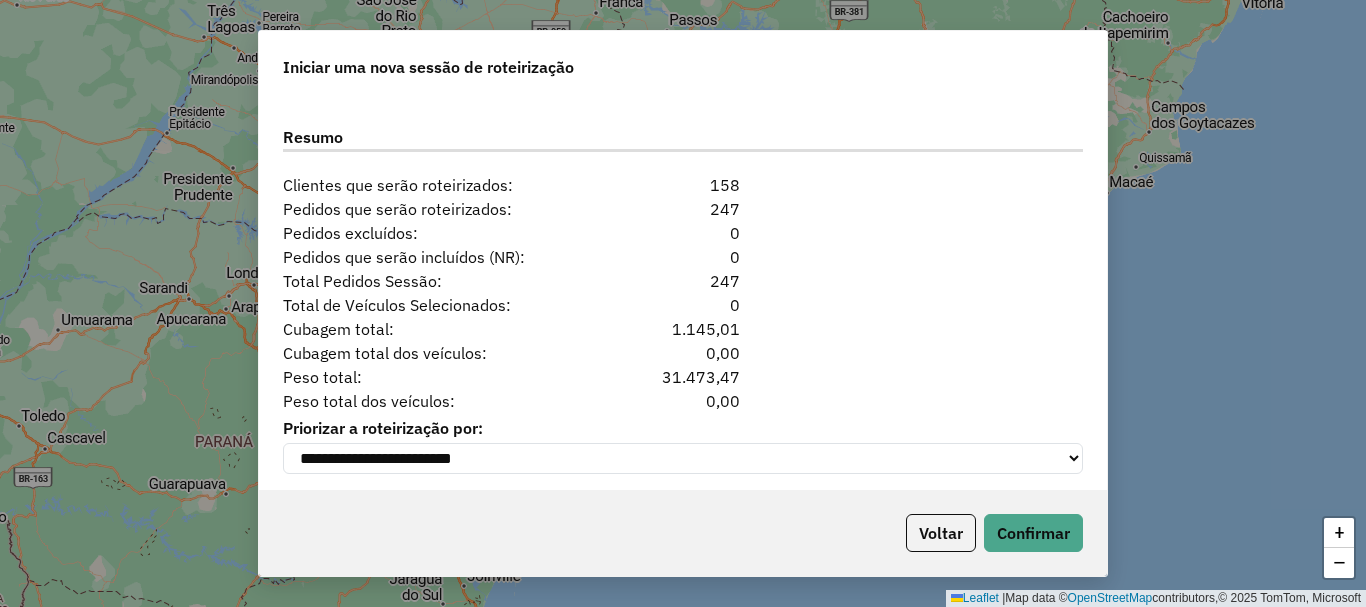 scroll, scrollTop: 2554, scrollLeft: 0, axis: vertical 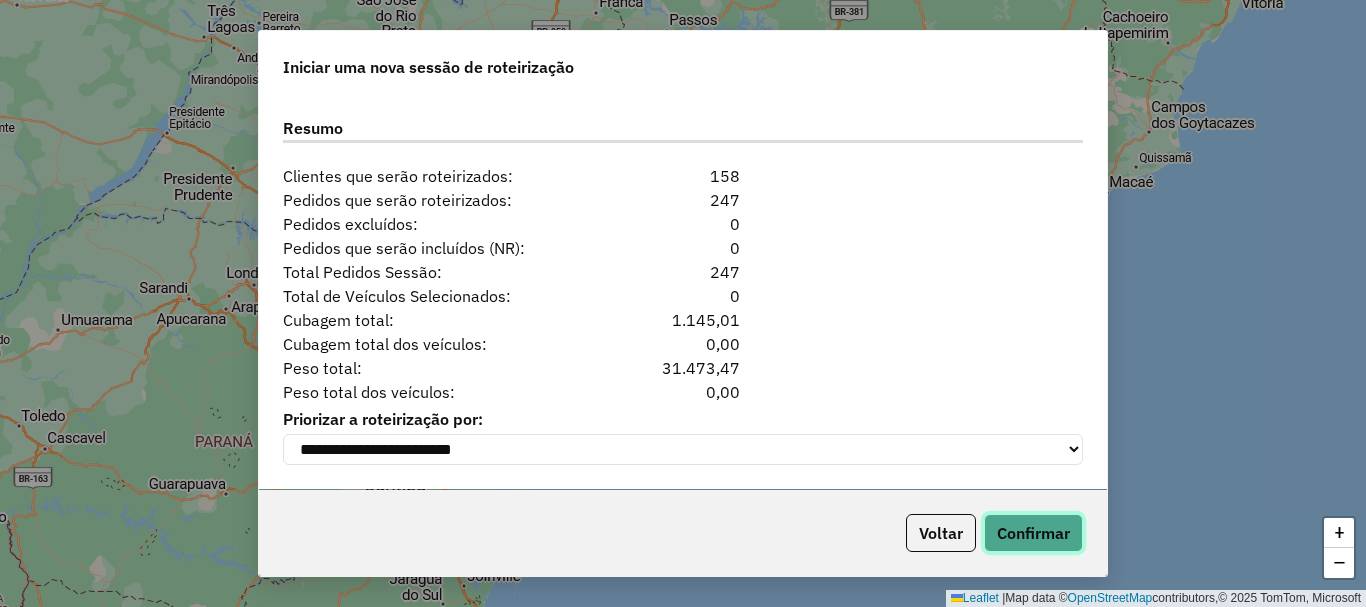 click on "Confirmar" 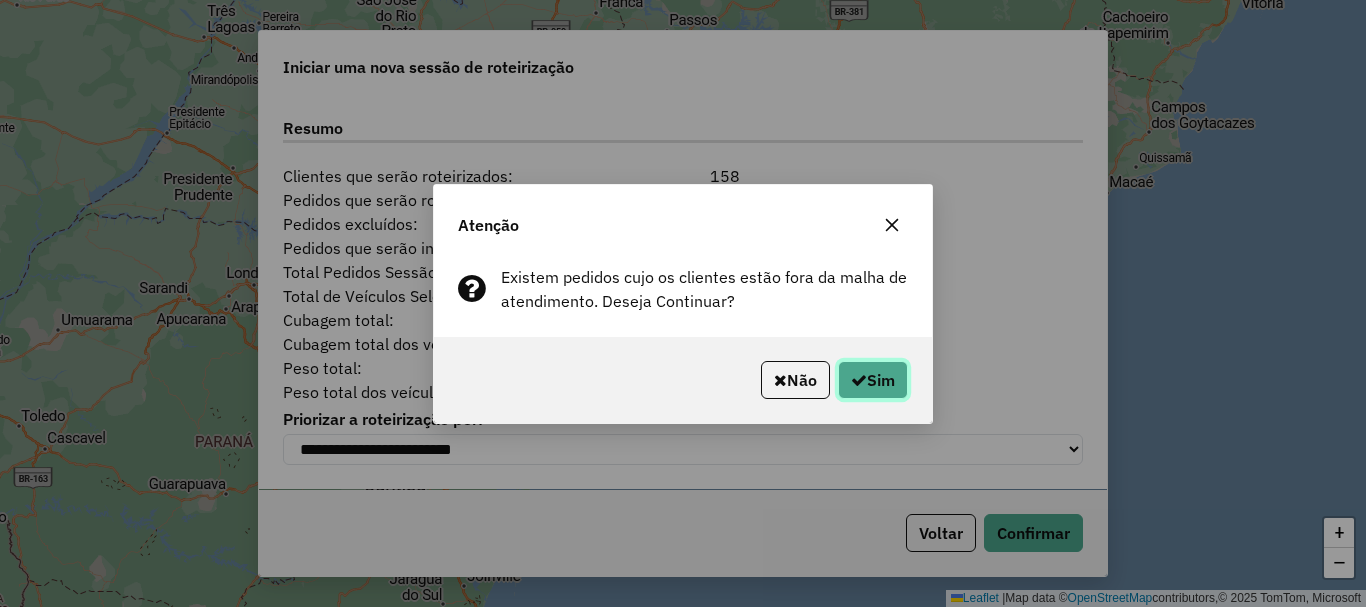 click on "Sim" 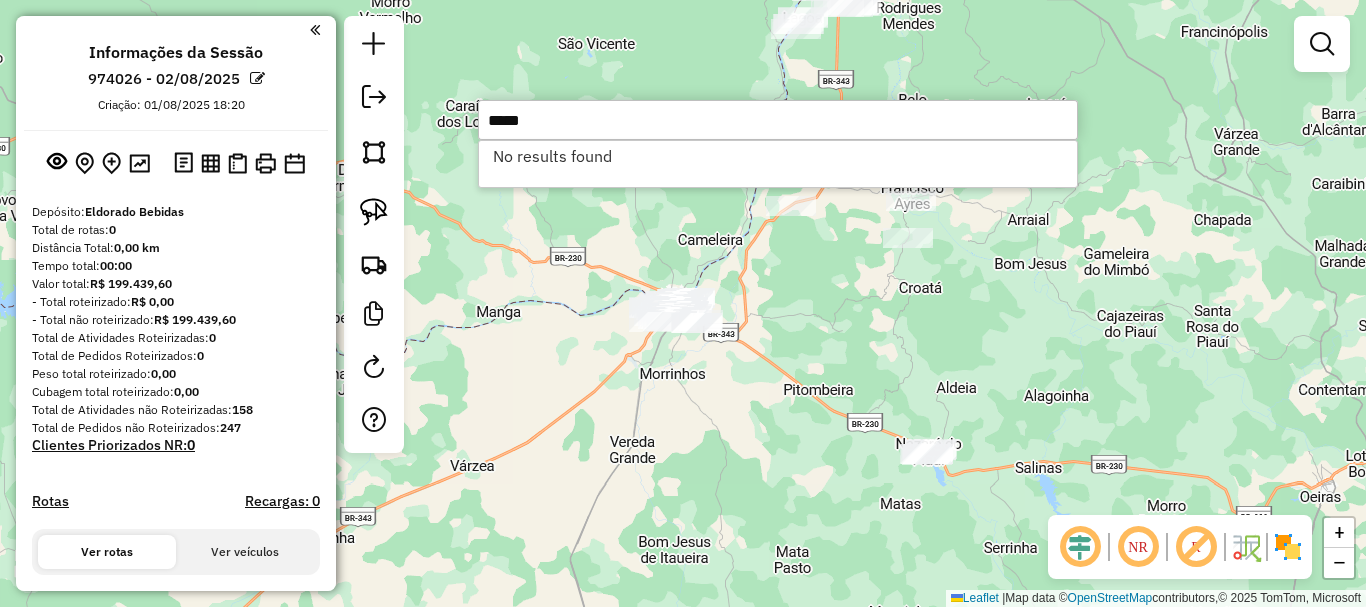 type on "*****" 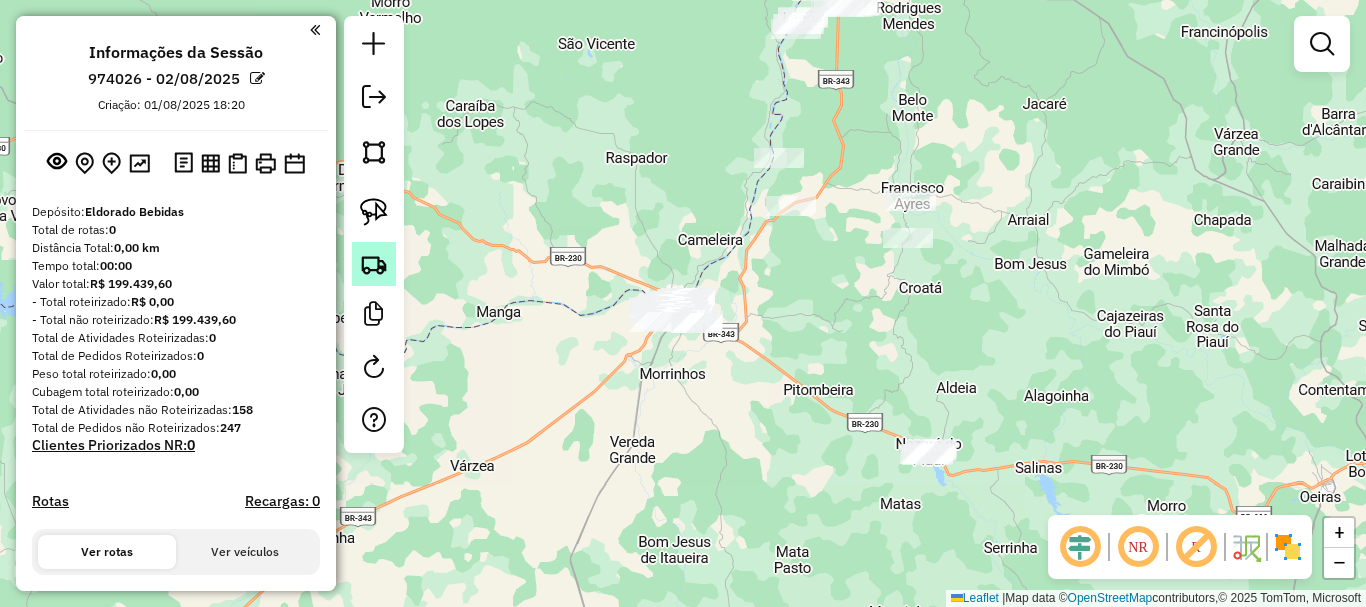 click 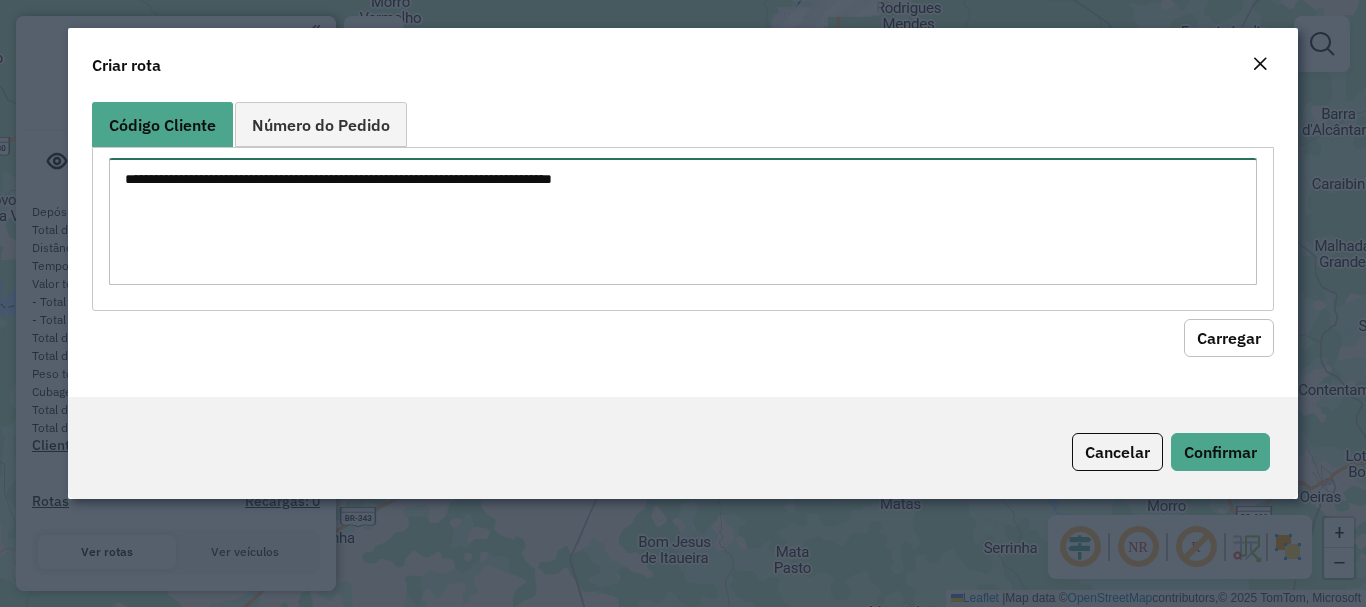 click at bounding box center [682, 221] 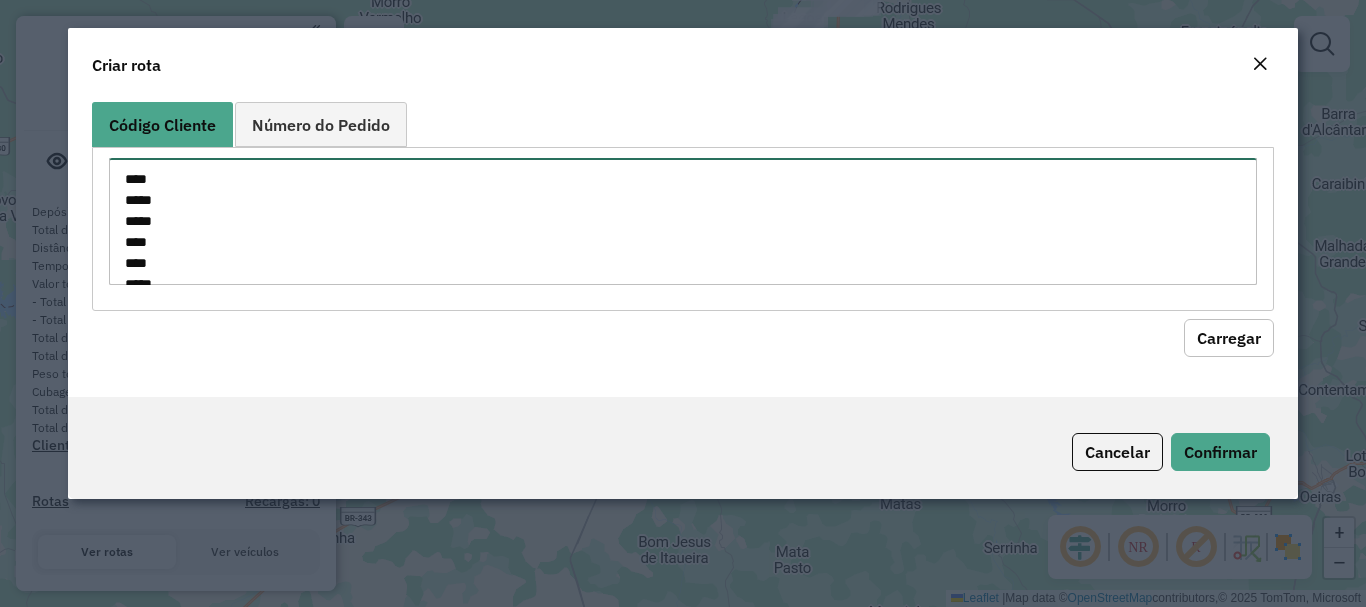 scroll, scrollTop: 1226, scrollLeft: 0, axis: vertical 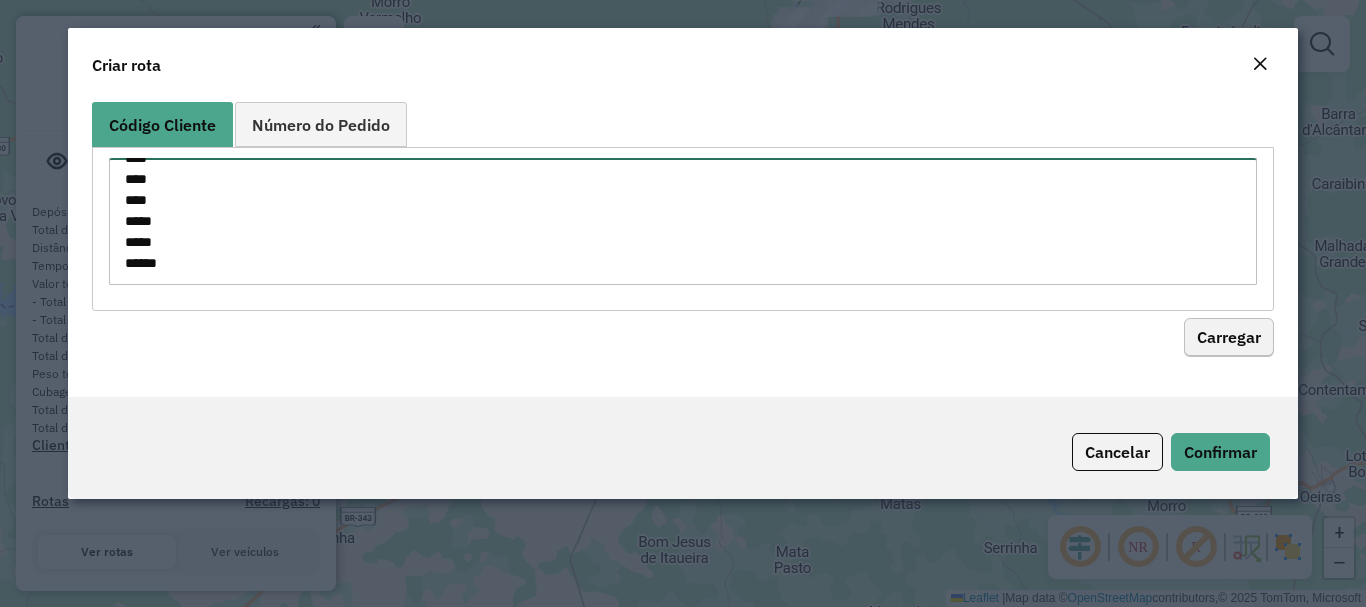 type on "****
*****
*****
****
****
*****
****
****
****
*****
*****
*****
*****
*****
****
****
*****
****
****
*****
****
****
****
*****
****
****
****
*****
****
*****
****
***
****
****
****
****
****
****
***
****
****
****
****
****
****
****
****
****
****
****
****
****
****
****
****
****
****
****
****
****
*****
*****
*****" 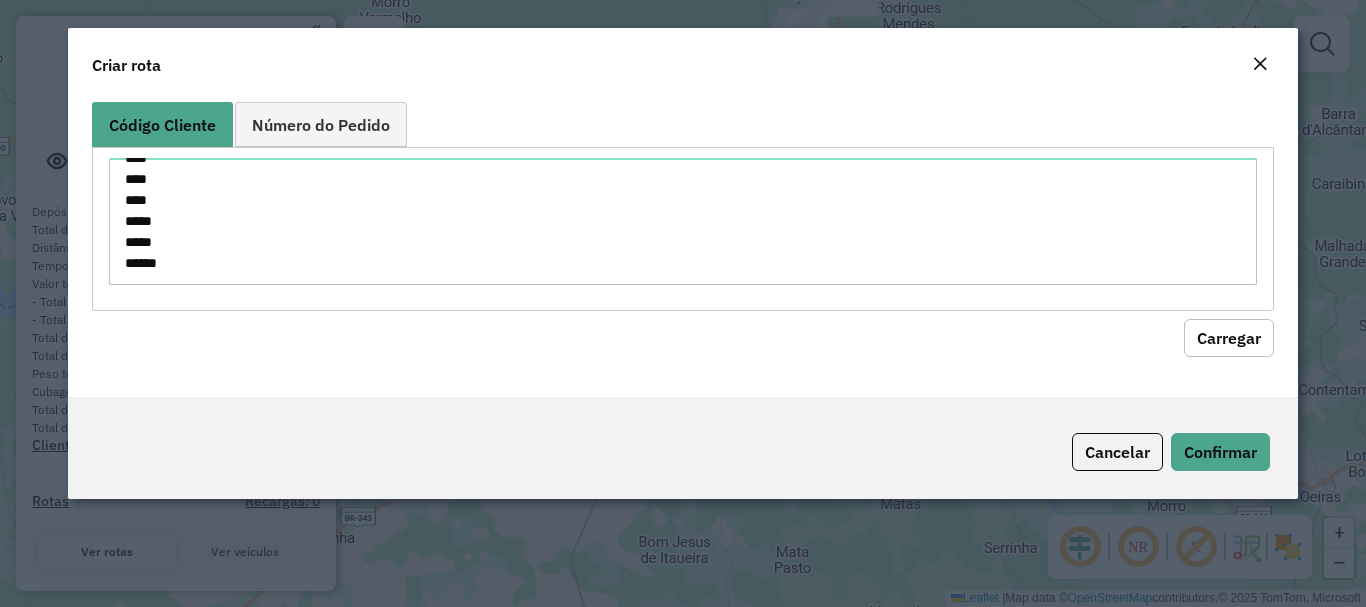 click on "Carregar" 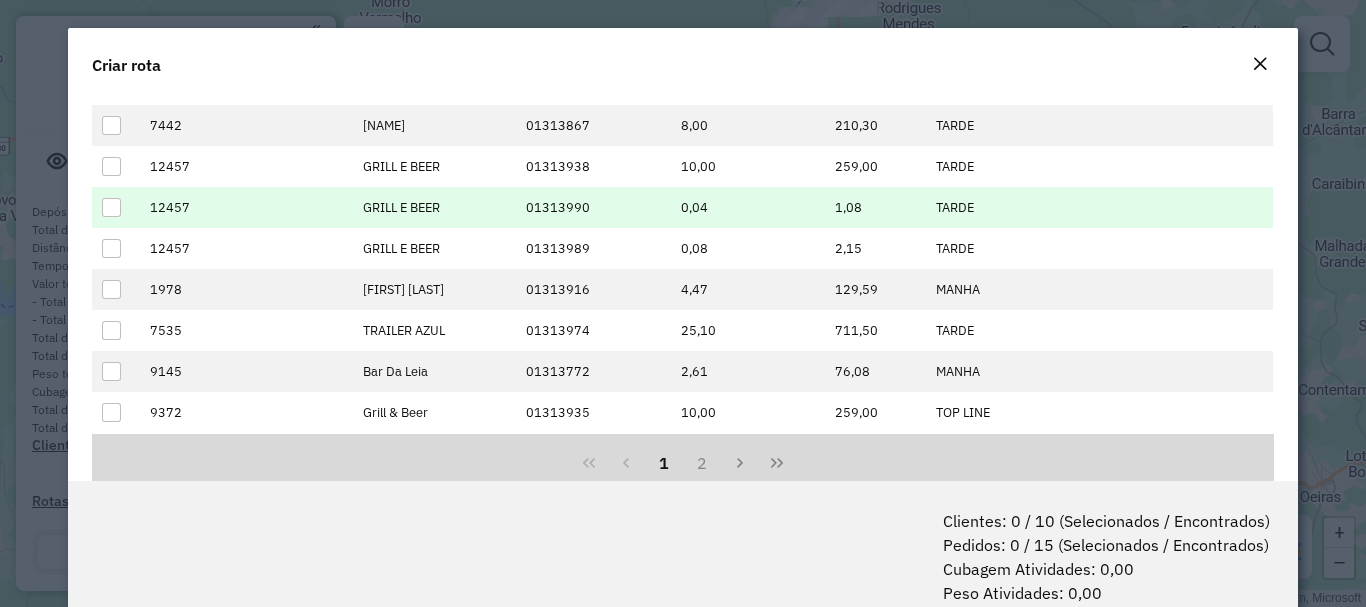 scroll, scrollTop: 243, scrollLeft: 0, axis: vertical 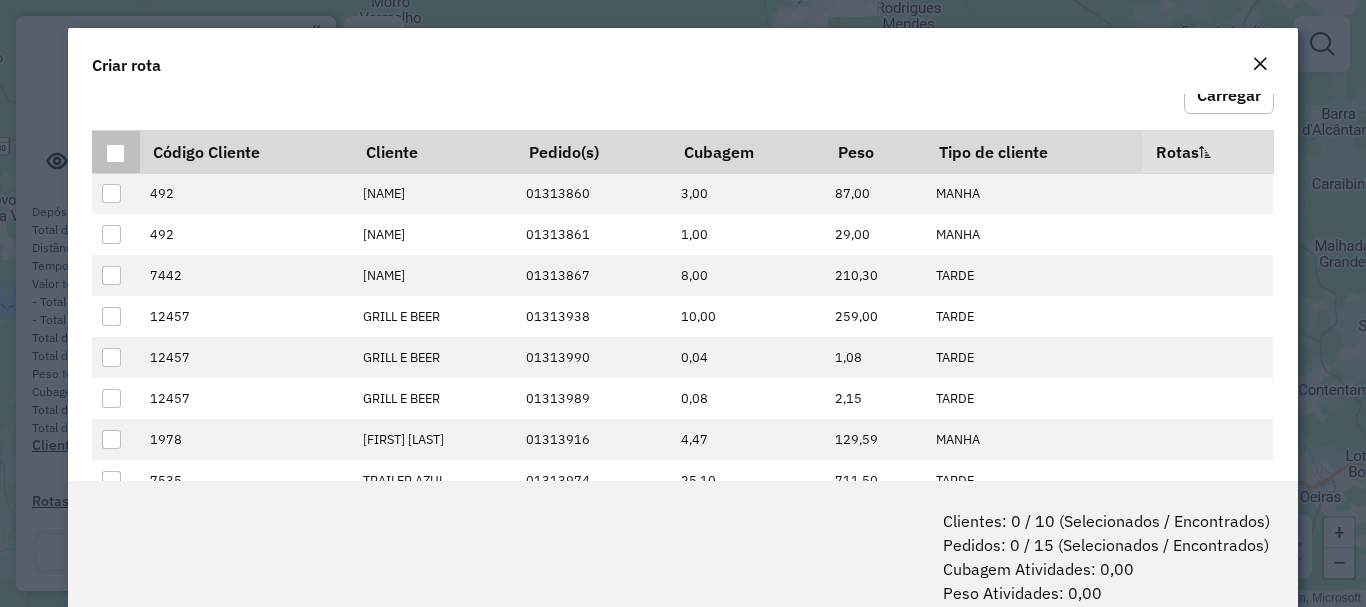 click at bounding box center [115, 153] 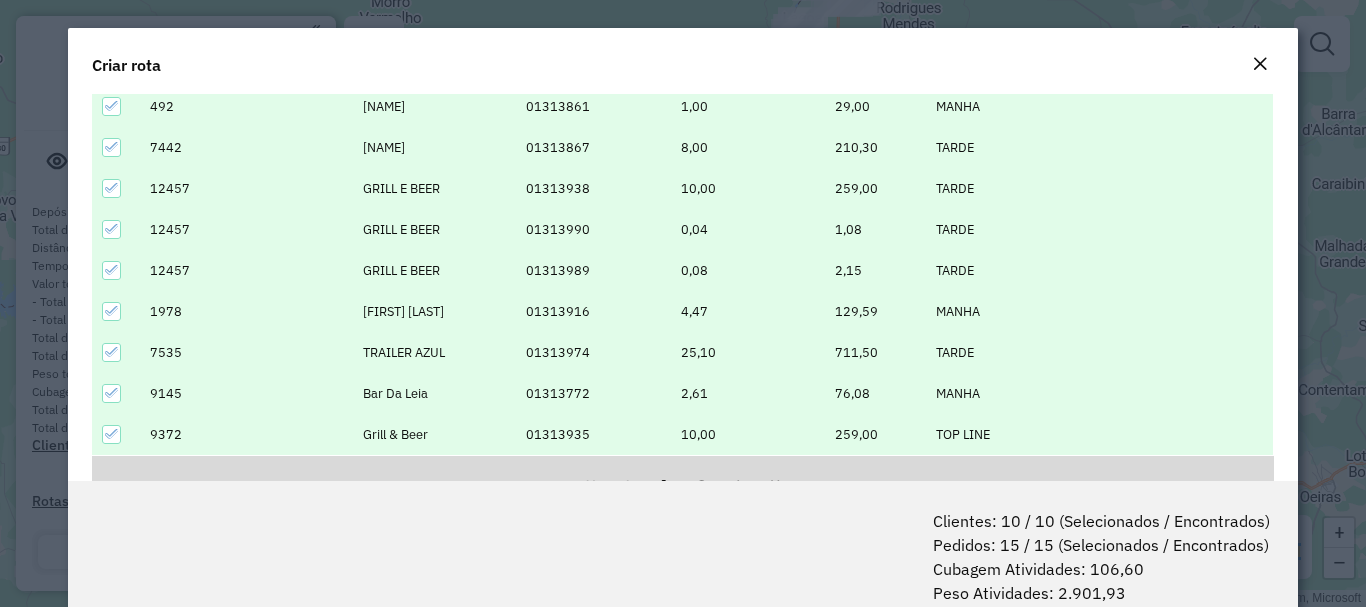 scroll, scrollTop: 443, scrollLeft: 0, axis: vertical 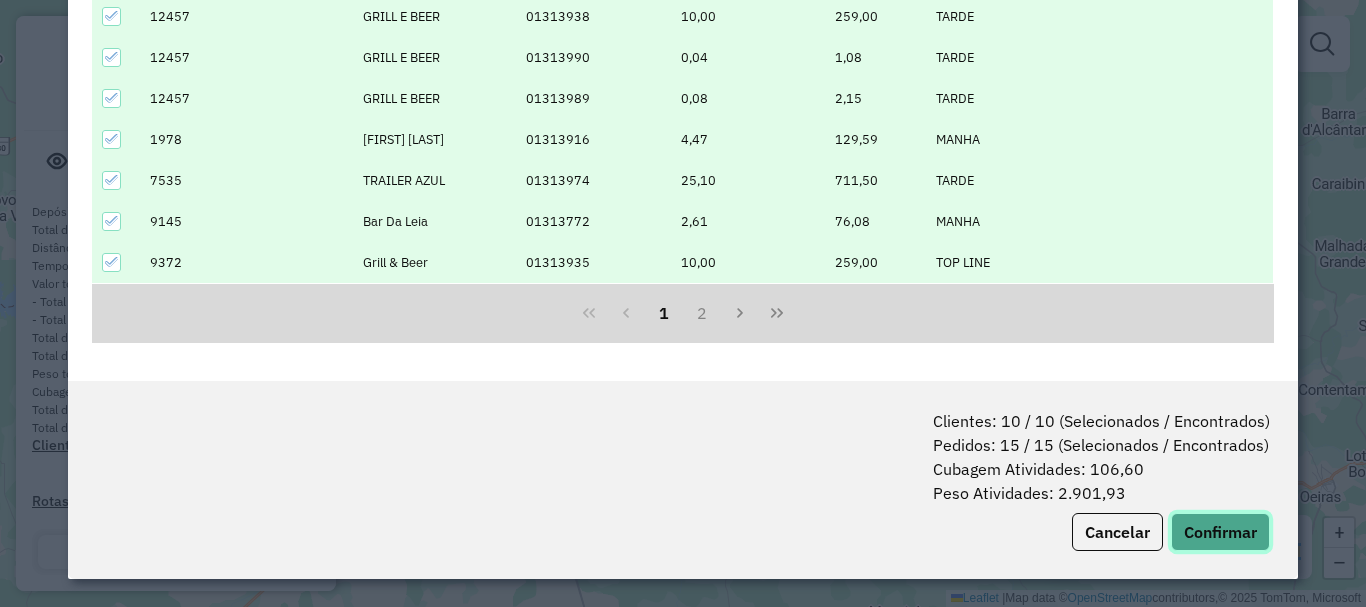 click on "Confirmar" 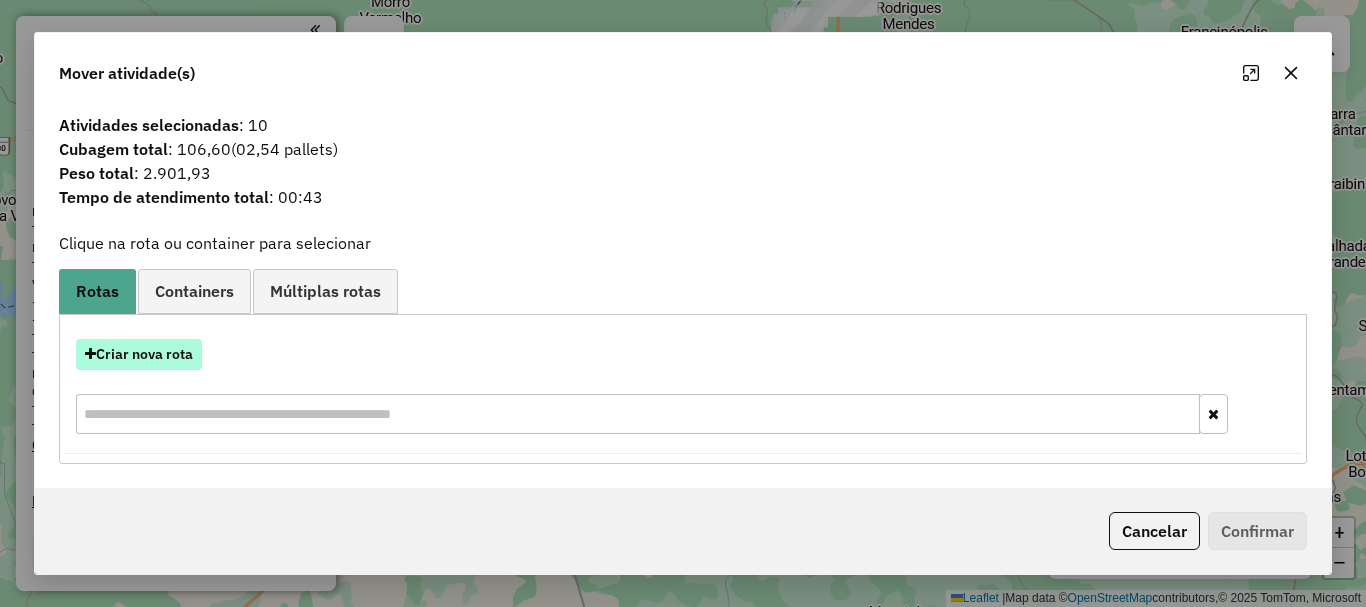 click on "Criar nova rota" at bounding box center (139, 354) 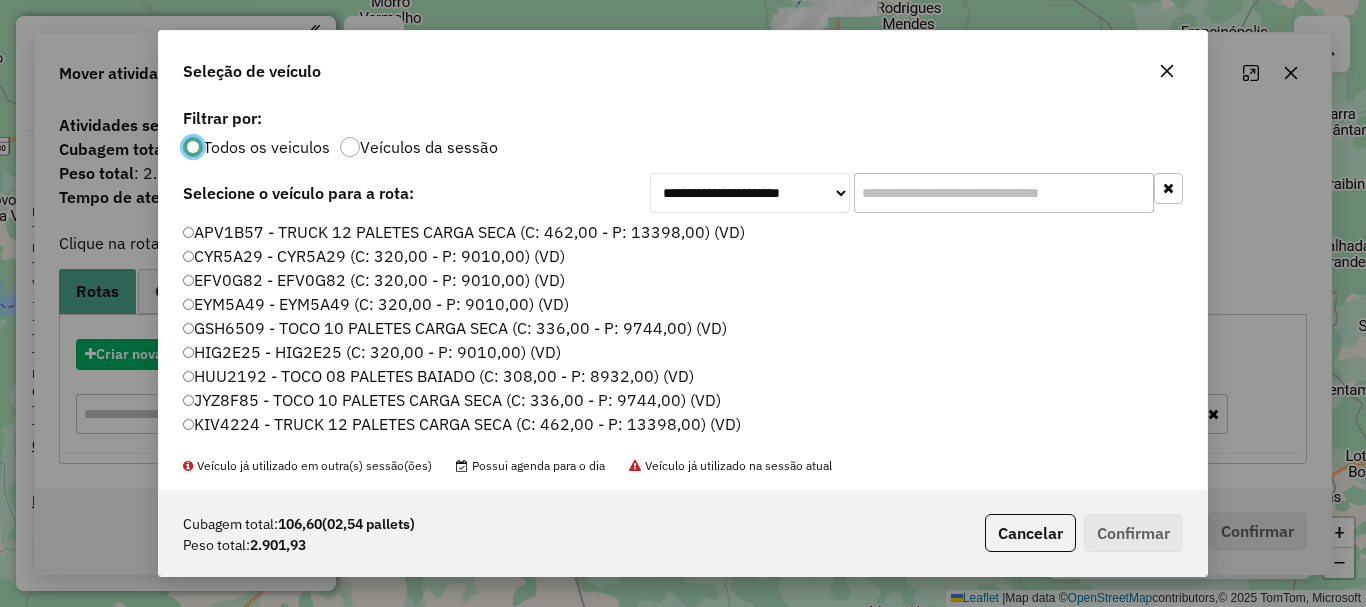 scroll, scrollTop: 11, scrollLeft: 6, axis: both 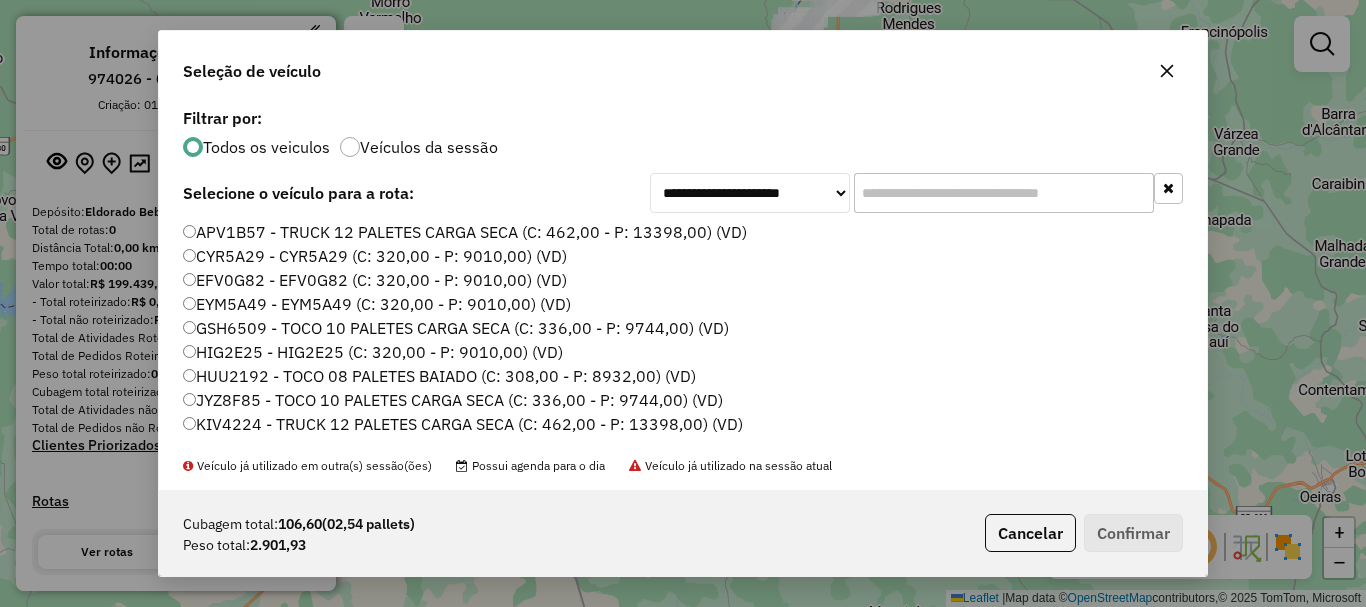 click 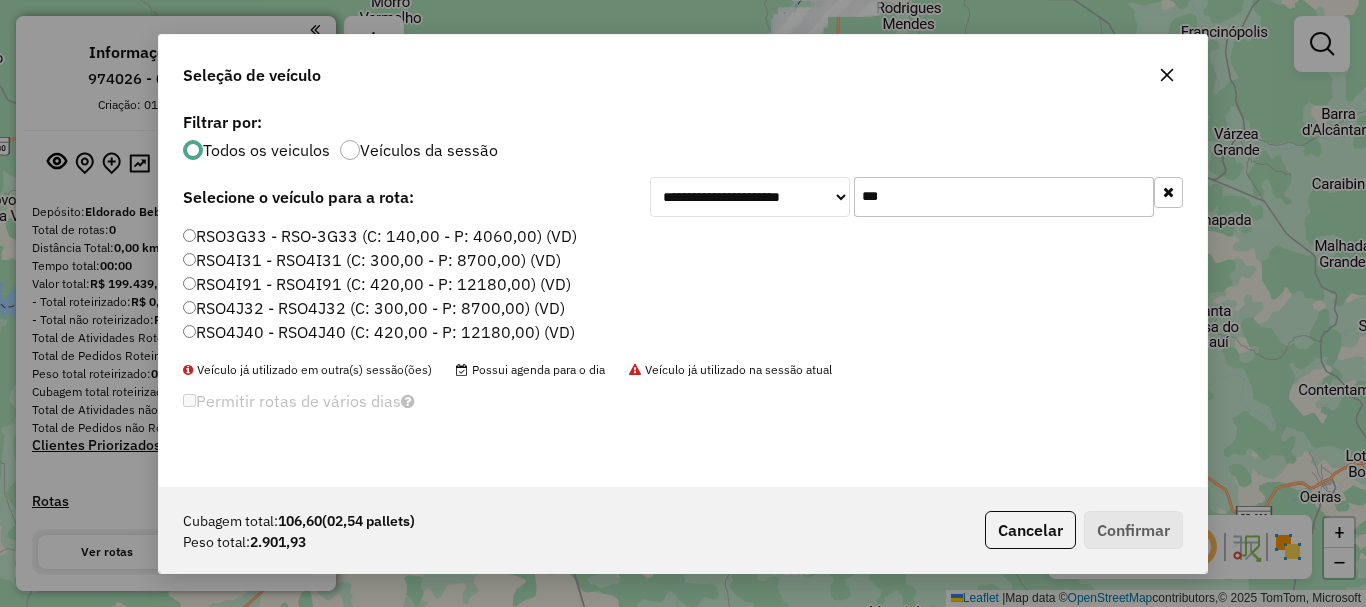 type on "***" 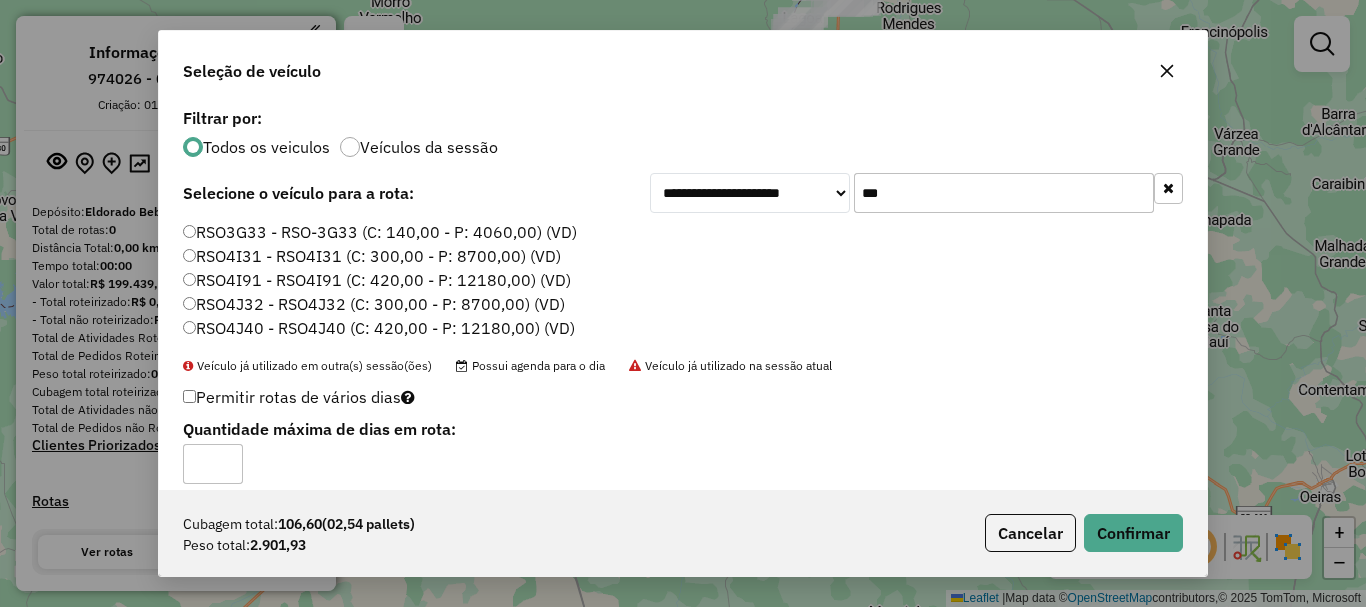 click on "Cubagem total:  106,60   (02,54 pallets)  Peso total: 2.901,93  Cancelar   Confirmar" 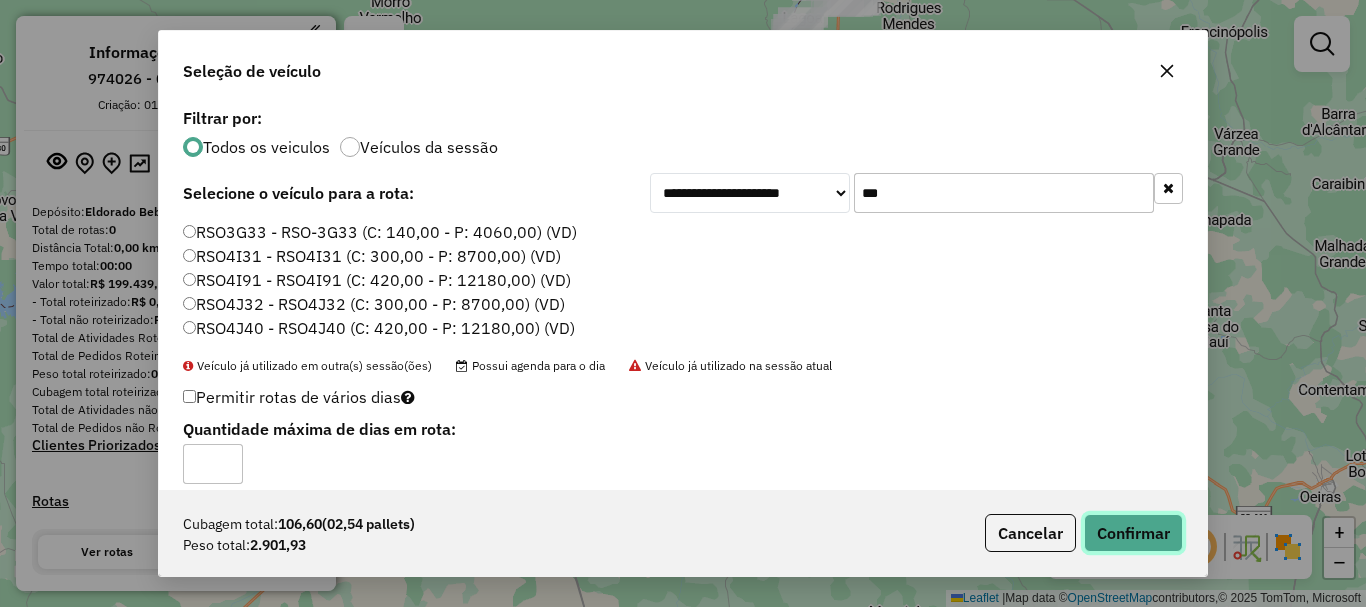 click on "Confirmar" 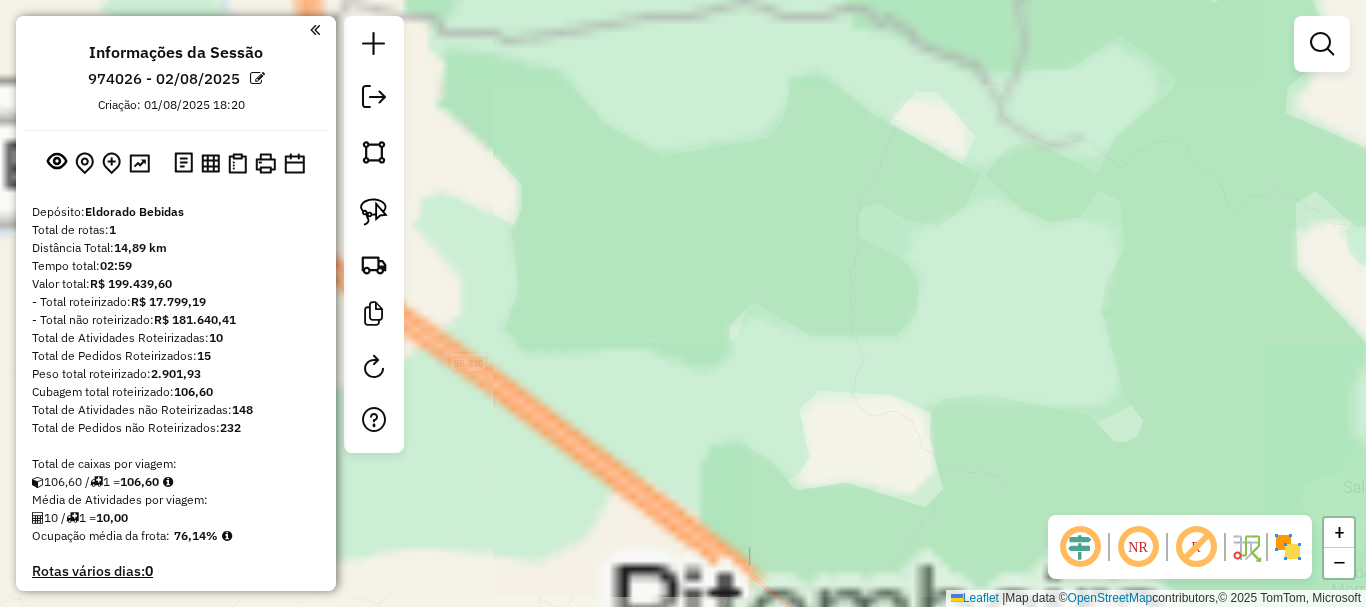 drag, startPoint x: 573, startPoint y: 307, endPoint x: 995, endPoint y: 321, distance: 422.23218 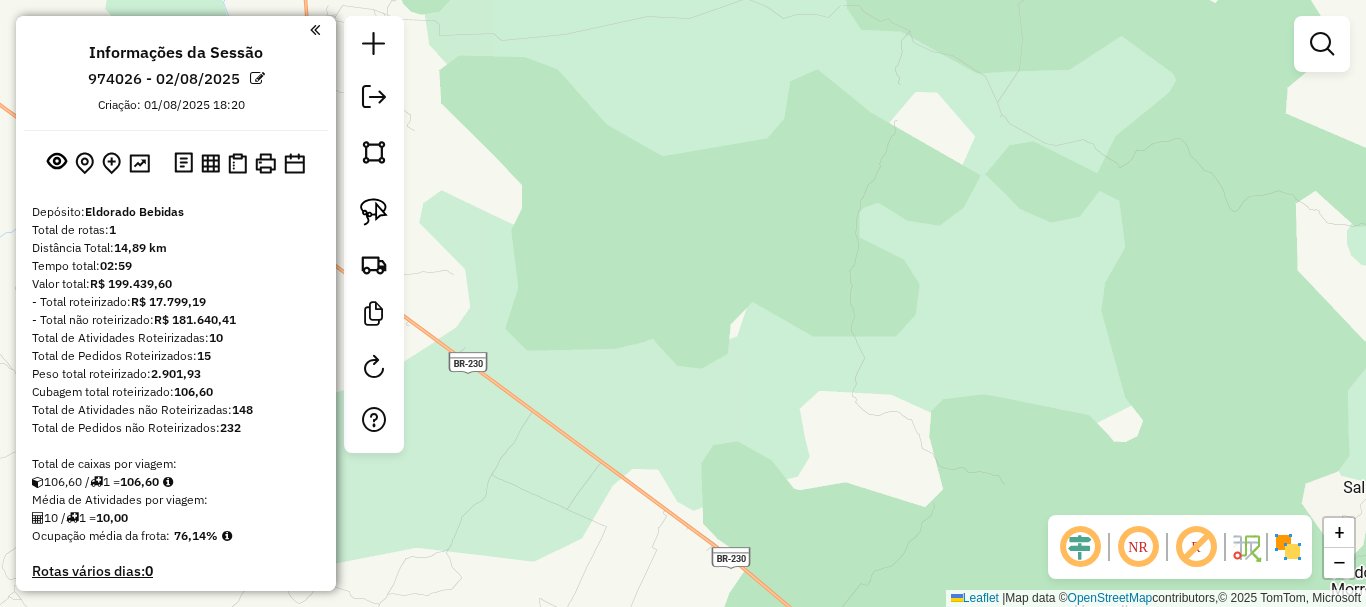 drag, startPoint x: 694, startPoint y: 281, endPoint x: 1153, endPoint y: 284, distance: 459.0098 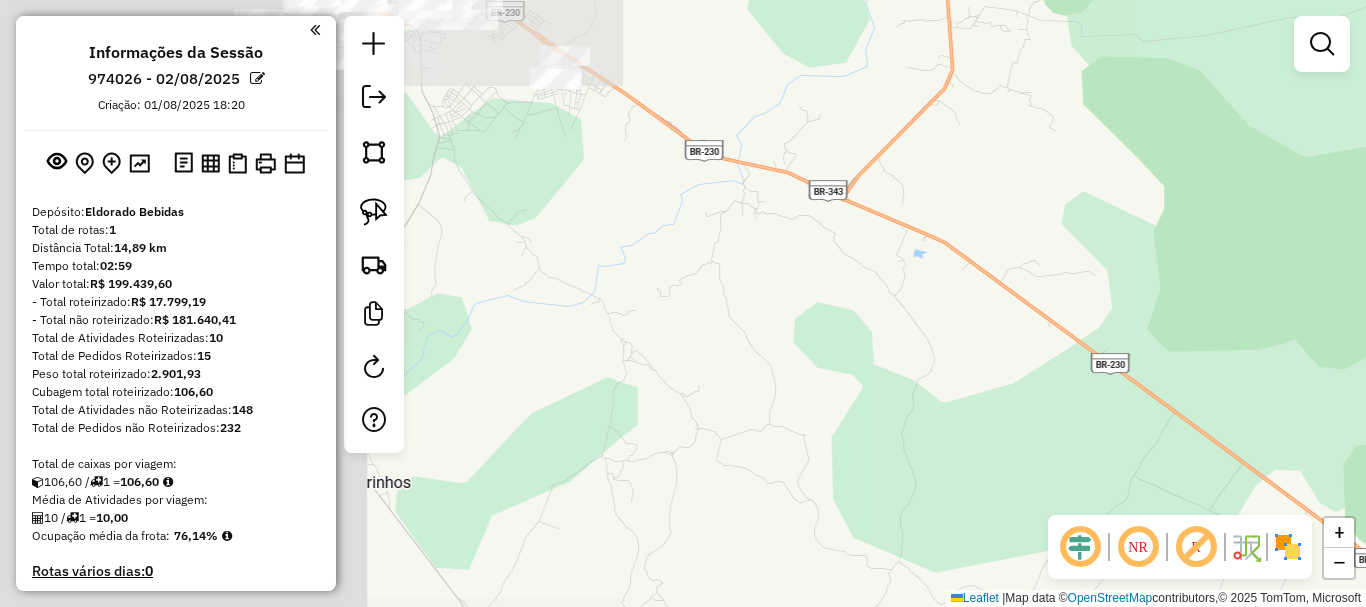 drag, startPoint x: 891, startPoint y: 307, endPoint x: 1068, endPoint y: 354, distance: 183.13383 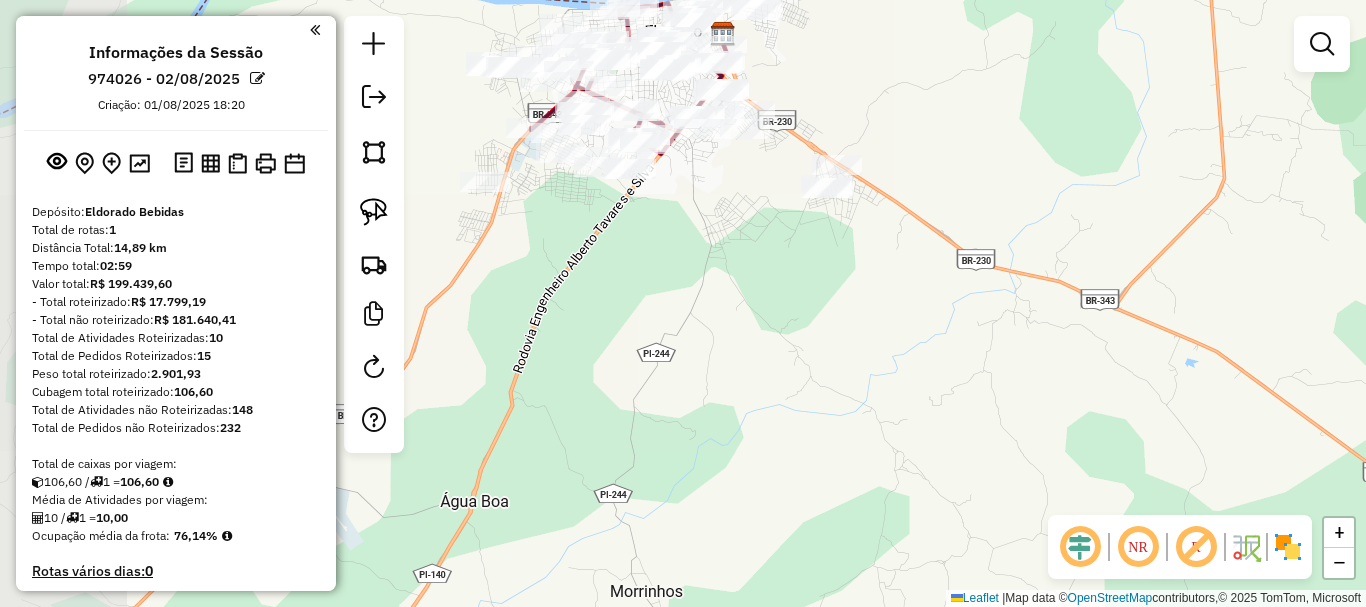 drag, startPoint x: 842, startPoint y: 319, endPoint x: 771, endPoint y: 304, distance: 72.56721 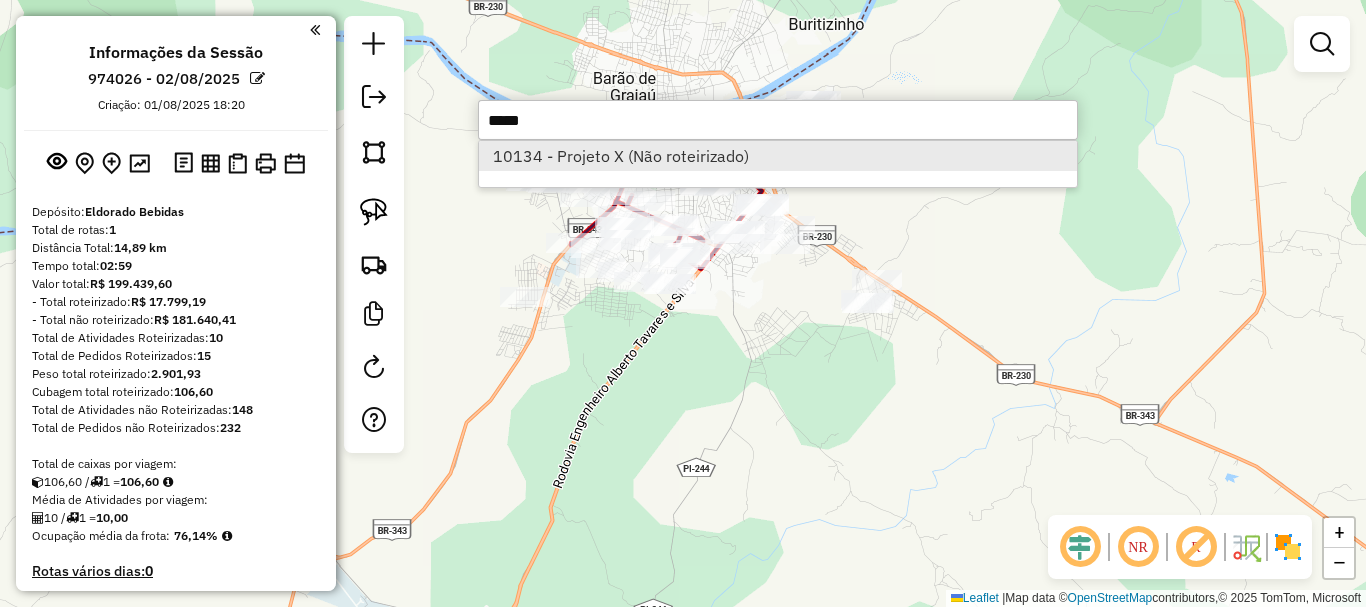 type on "*****" 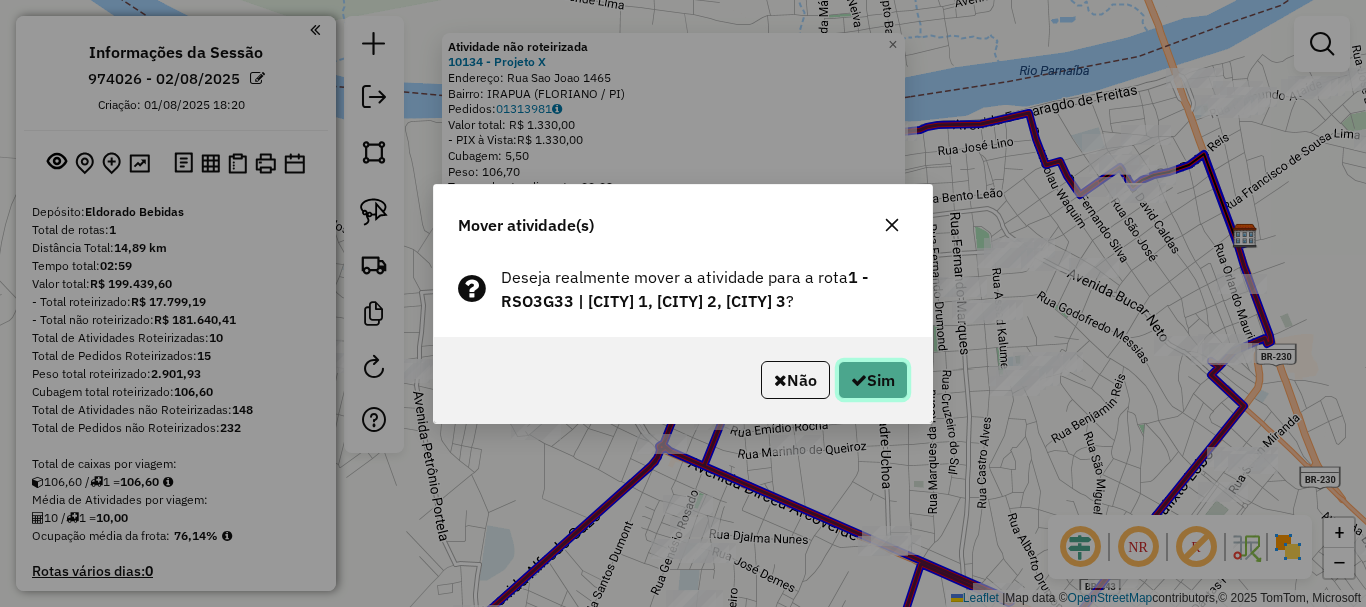click on "Sim" 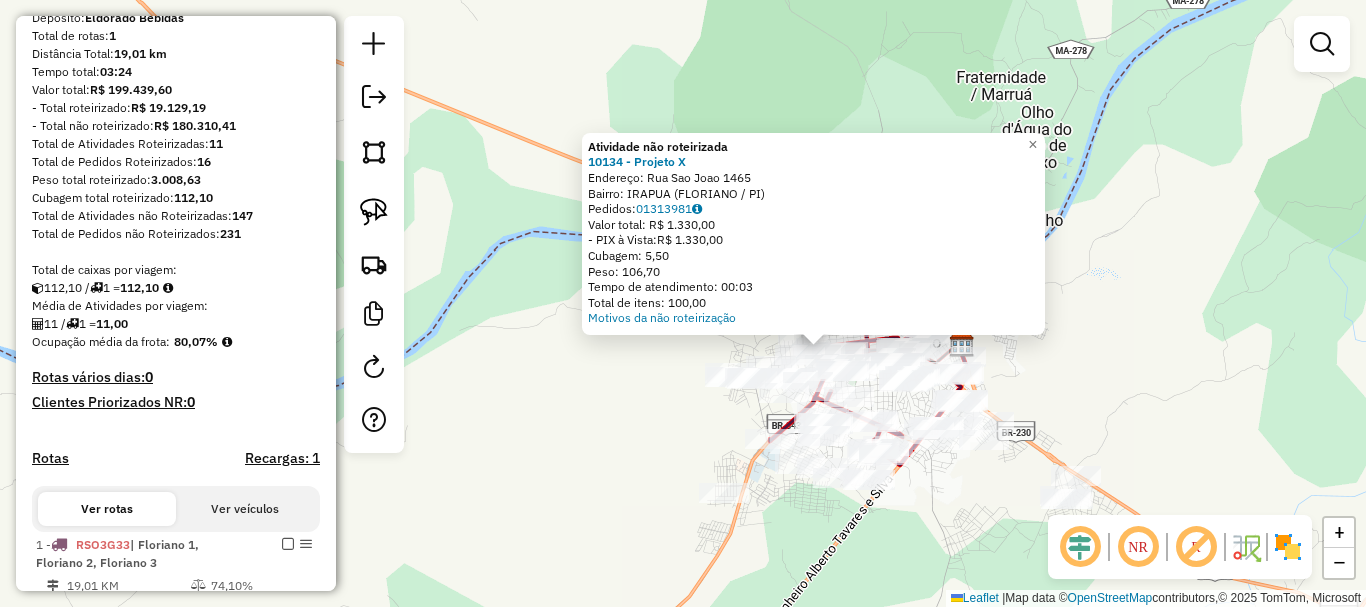 scroll, scrollTop: 300, scrollLeft: 0, axis: vertical 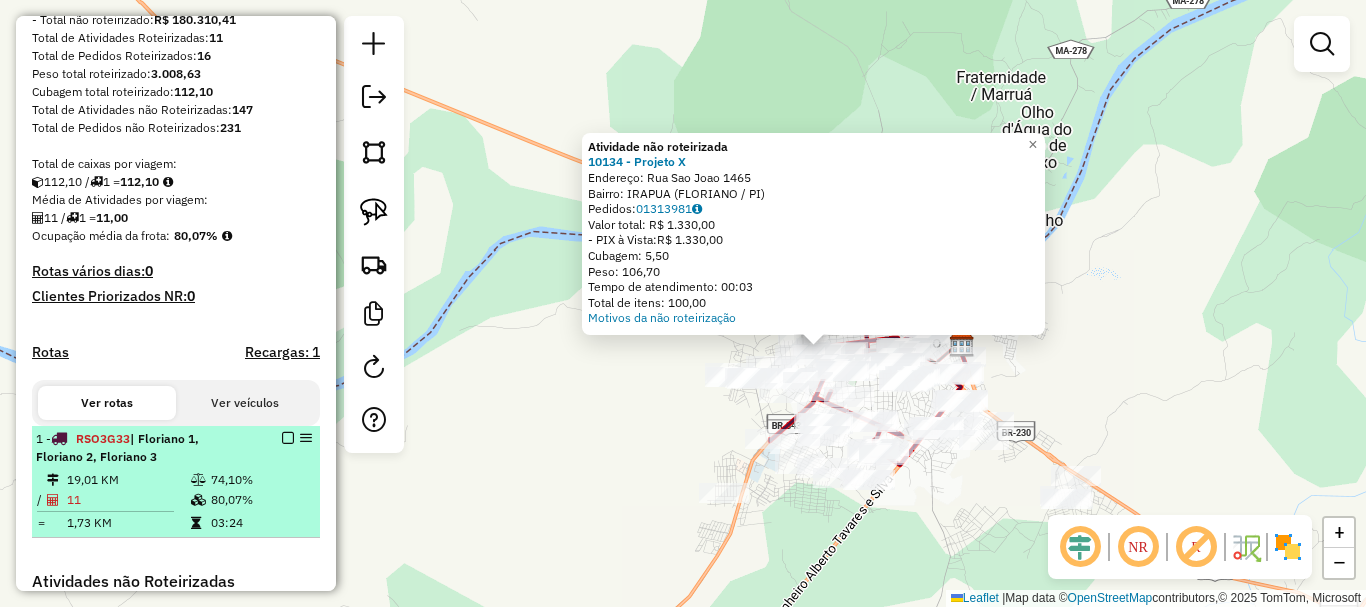 click on "1 -       RSO3G33   | Floriano 1, Floriano 2, Floriano 3" at bounding box center [176, 448] 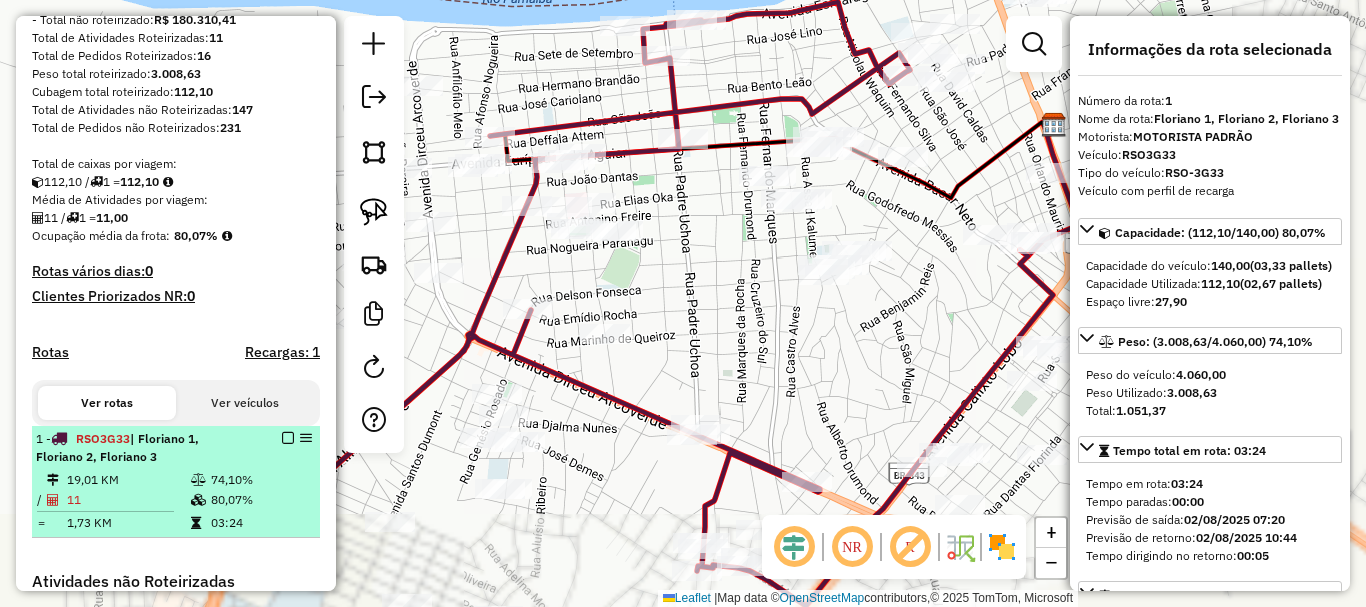 click at bounding box center [288, 438] 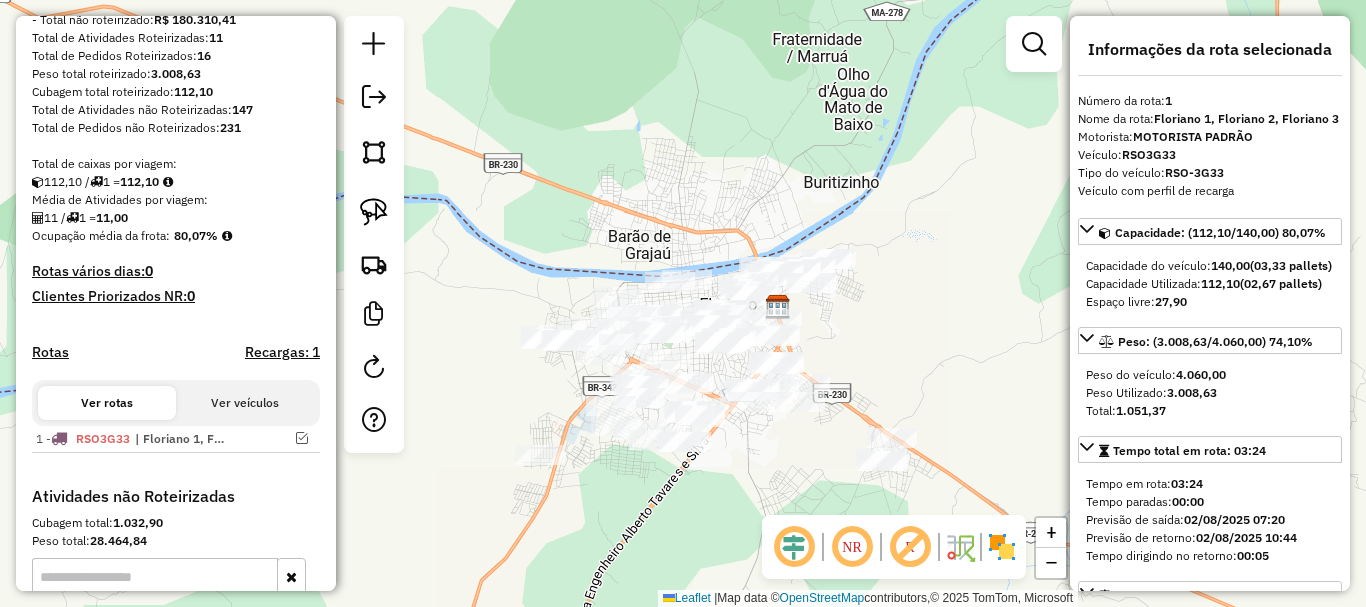 click on "Janela de atendimento Grade de atendimento Capacidade Transportadoras Veículos Cliente Pedidos  Rotas Selecione os dias de semana para filtrar as janelas de atendimento  Seg   Ter   Qua   Qui   Sex   Sáb   Dom  Informe o período da janela de atendimento: De: Até:  Filtrar exatamente a janela do cliente  Considerar janela de atendimento padrão  Selecione os dias de semana para filtrar as grades de atendimento  Seg   Ter   Qua   Qui   Sex   Sáb   Dom   Considerar clientes sem dia de atendimento cadastrado  Clientes fora do dia de atendimento selecionado Filtrar as atividades entre os valores definidos abaixo:  Peso mínimo:   Peso máximo:   Cubagem mínima:   Cubagem máxima:   De:   Até:  Filtrar as atividades entre o tempo de atendimento definido abaixo:  De:   Até:   Considerar capacidade total dos clientes não roteirizados Transportadora: Selecione um ou mais itens Tipo de veículo: Selecione um ou mais itens Veículo: Selecione um ou mais itens Motorista: Selecione um ou mais itens Nome: Rótulo:" 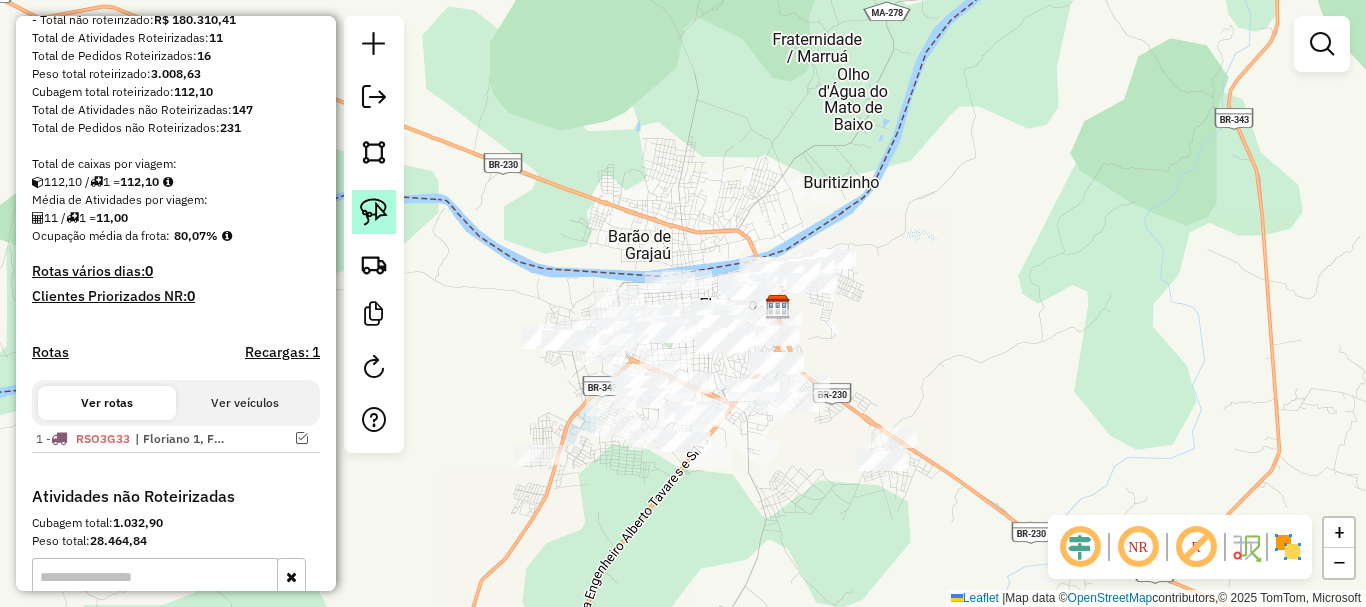 click 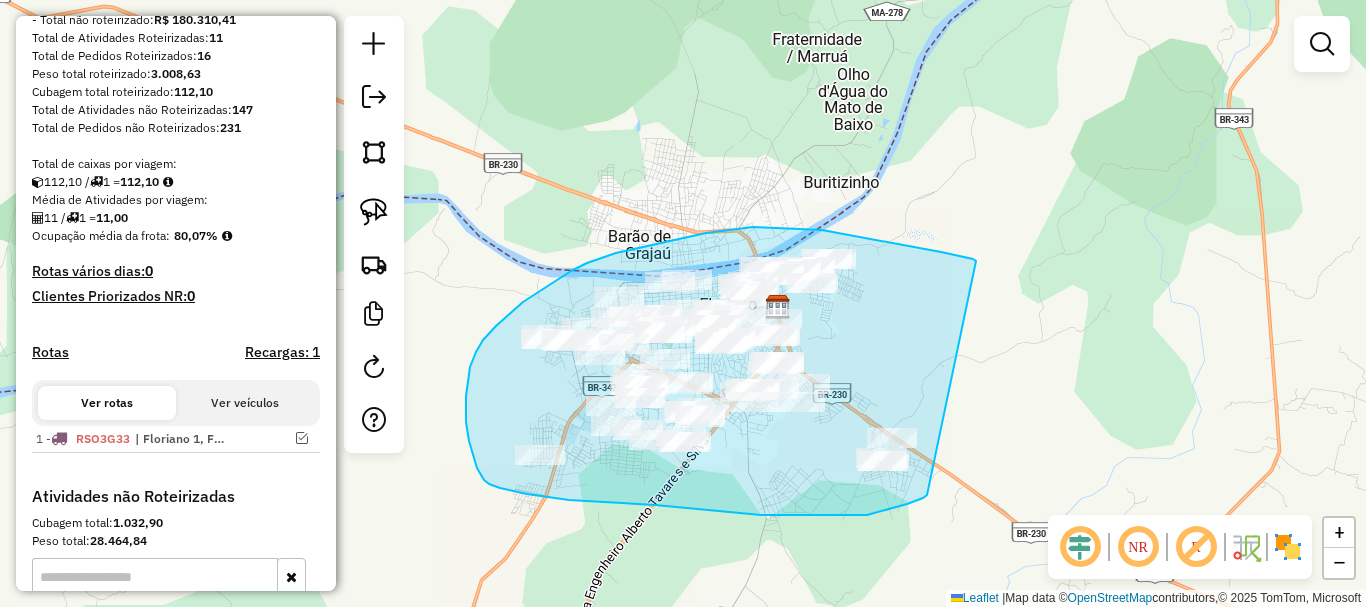 drag, startPoint x: 976, startPoint y: 261, endPoint x: 927, endPoint y: 495, distance: 239.0753 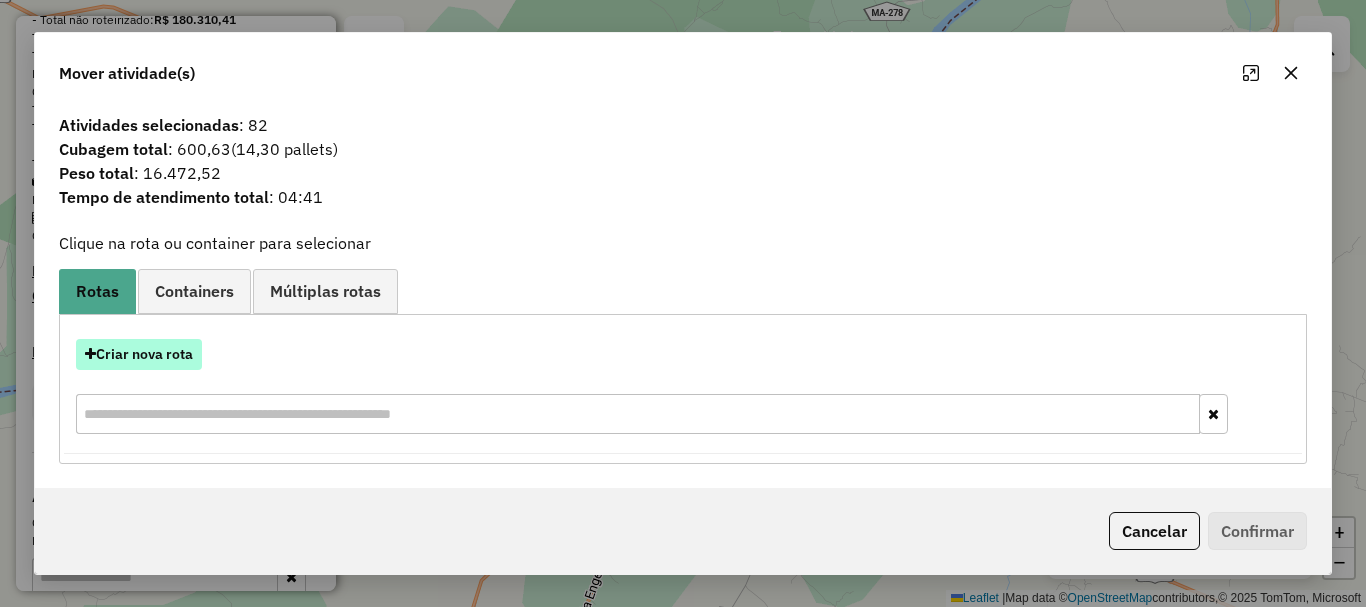 click on "Criar nova rota" at bounding box center [139, 354] 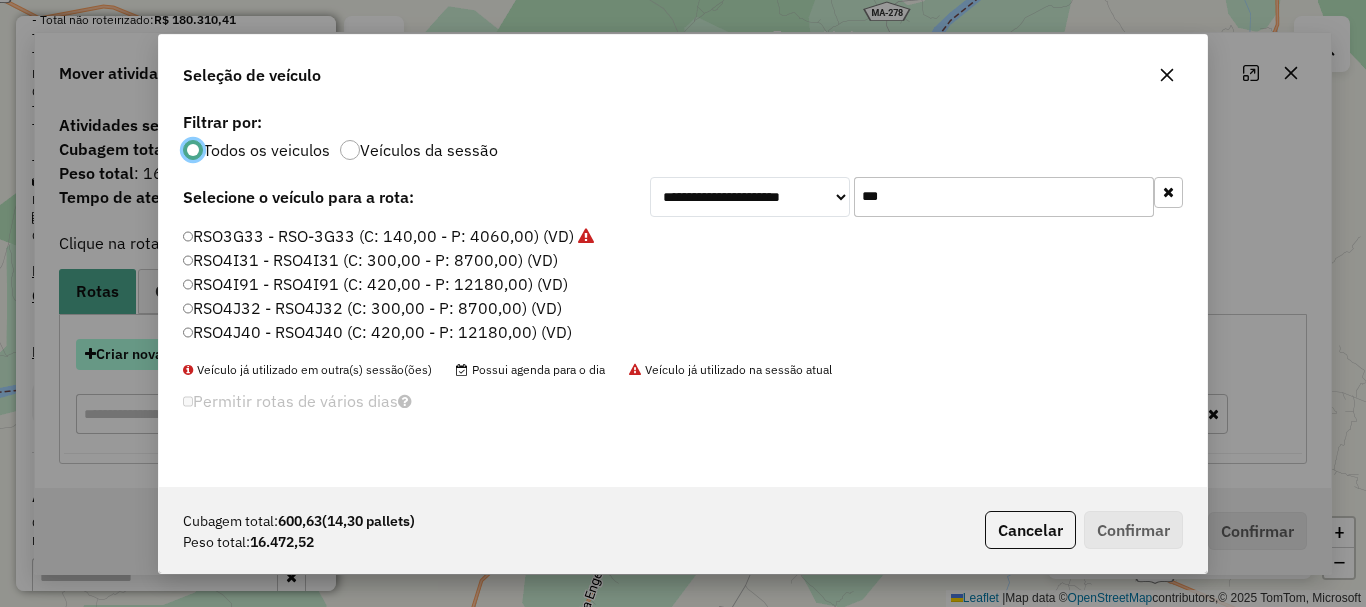 scroll, scrollTop: 11, scrollLeft: 6, axis: both 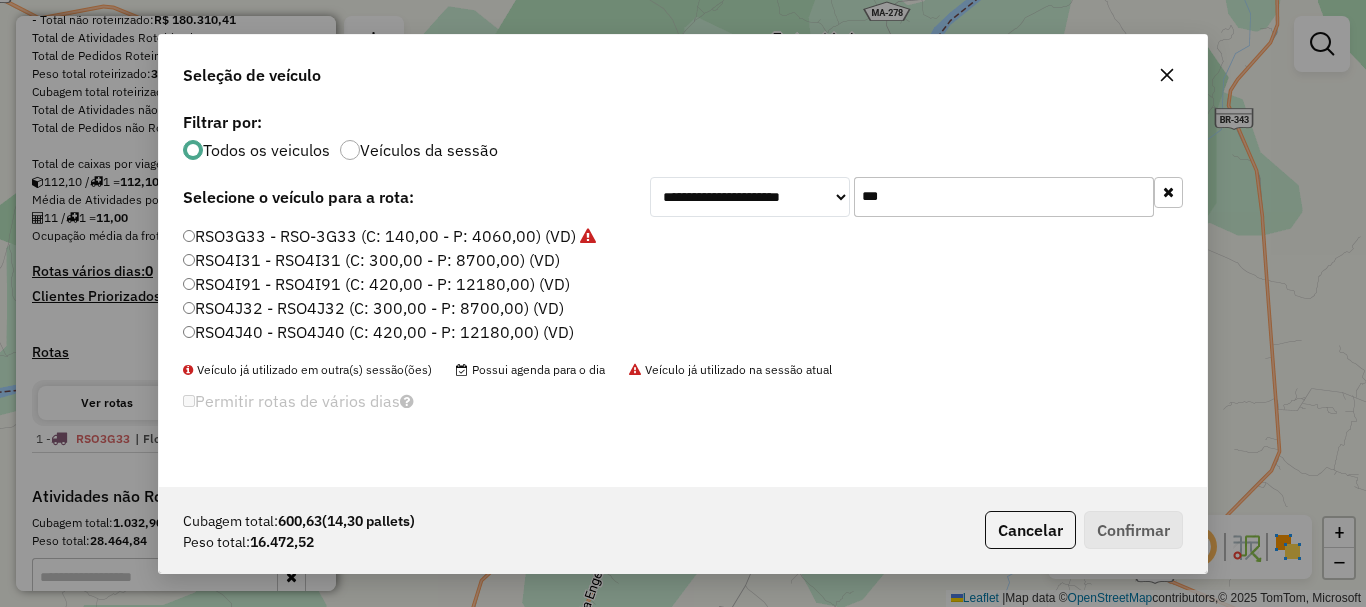 click on "***" 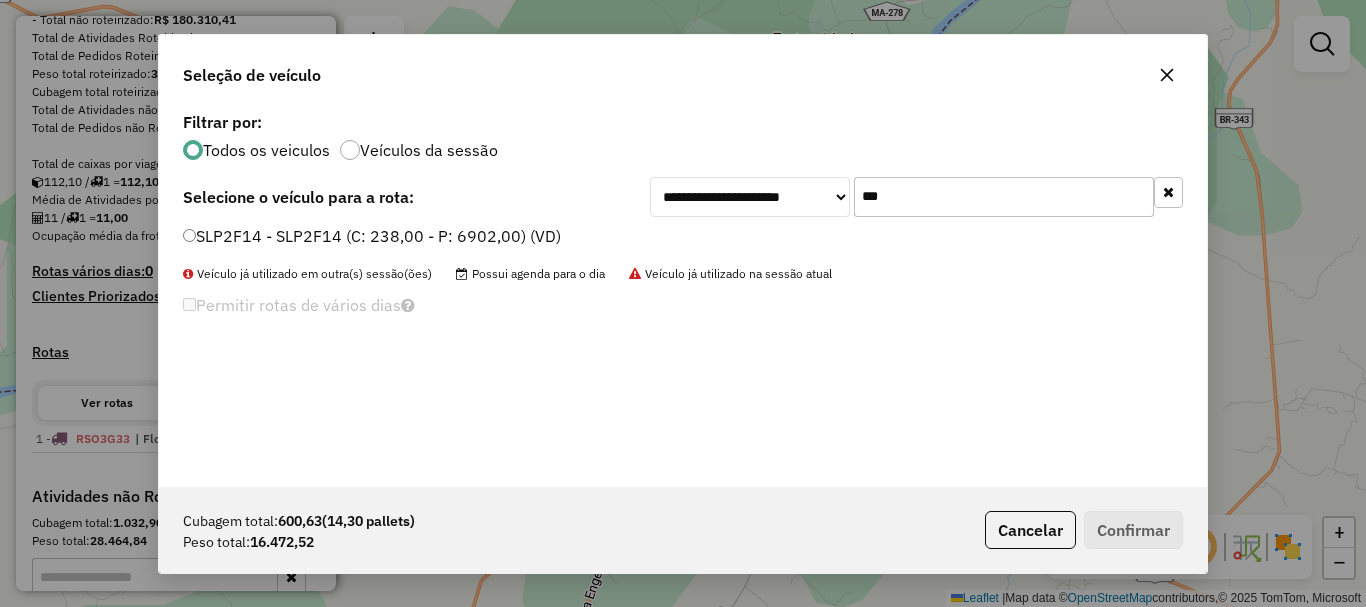 type on "***" 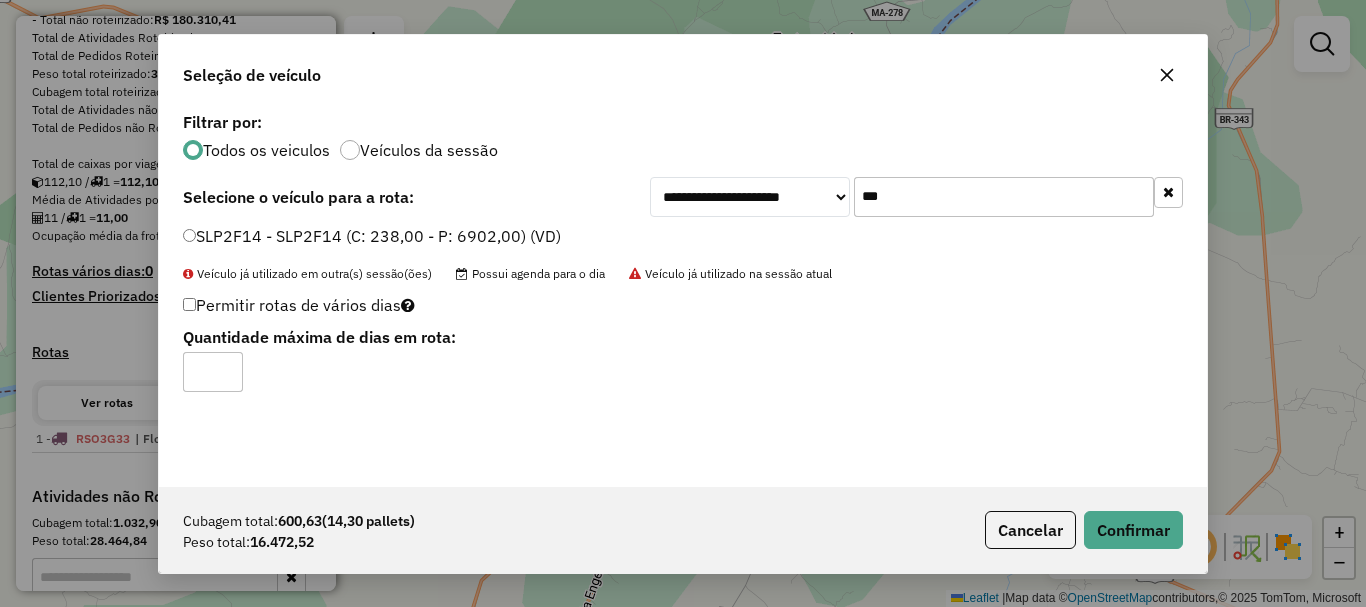 type on "*" 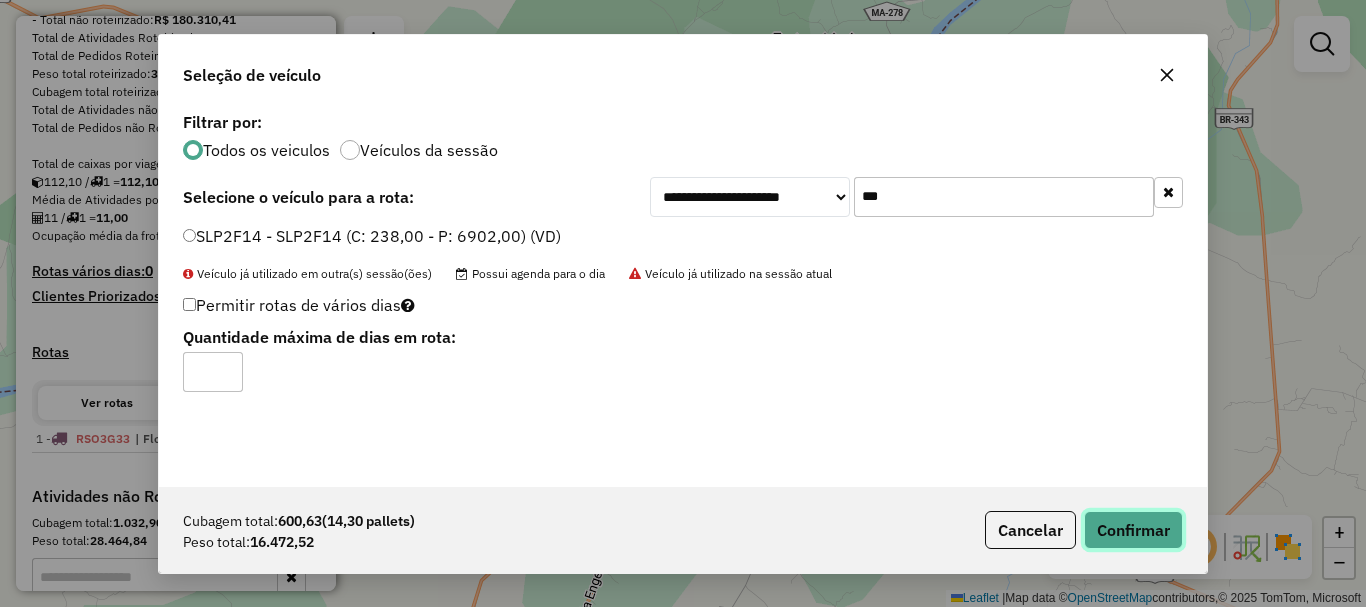 click on "Confirmar" 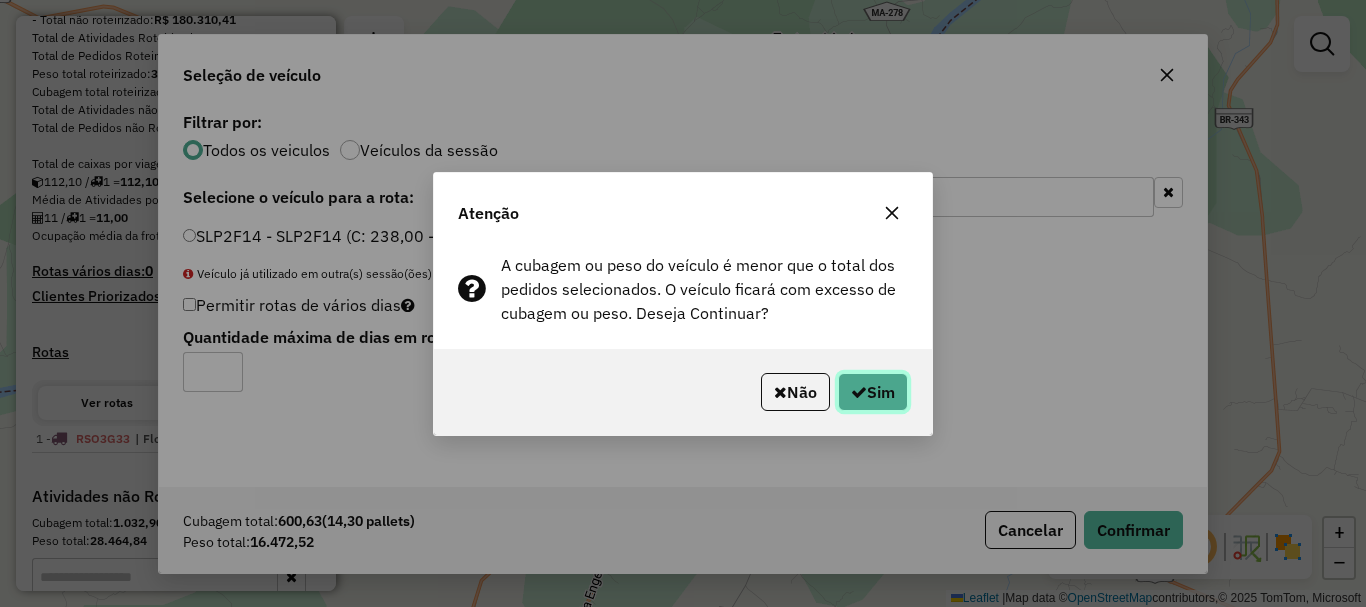 click 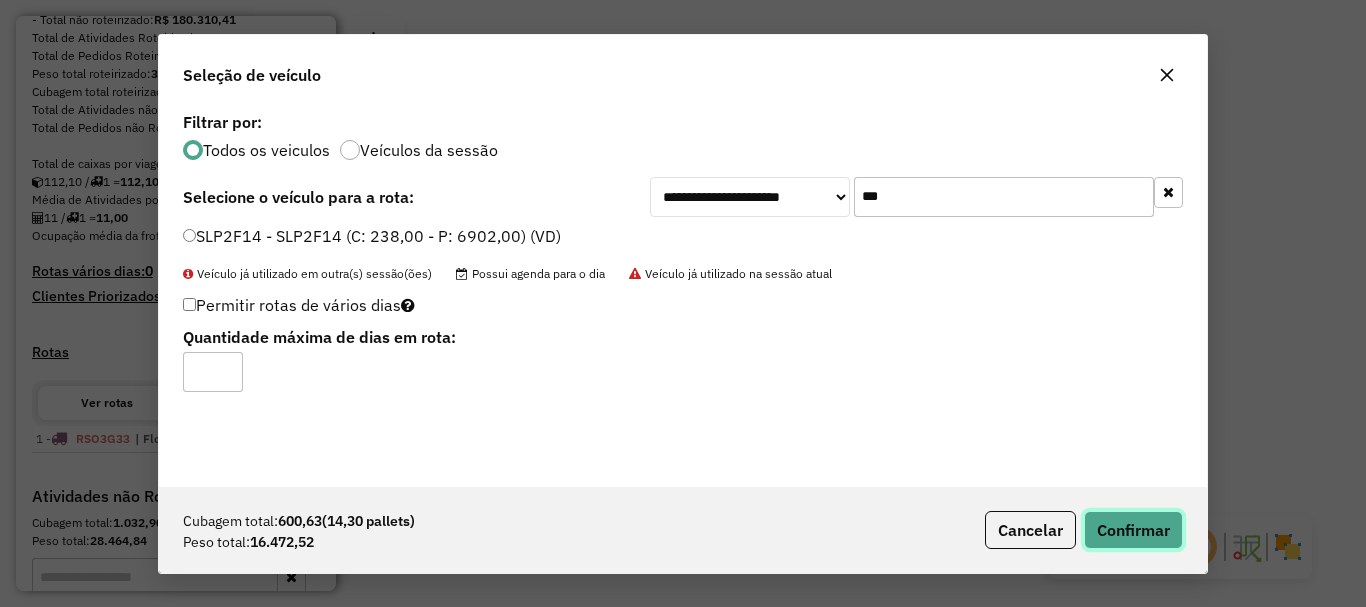 click on "Confirmar" 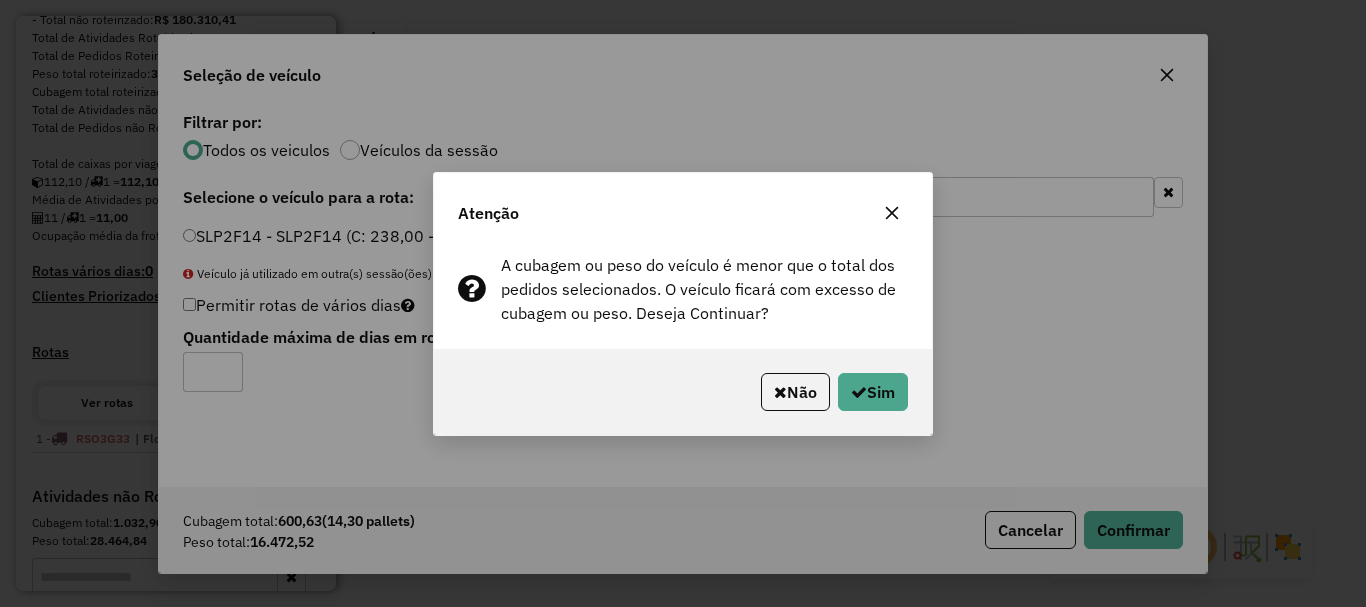 click on "Não   Sim" 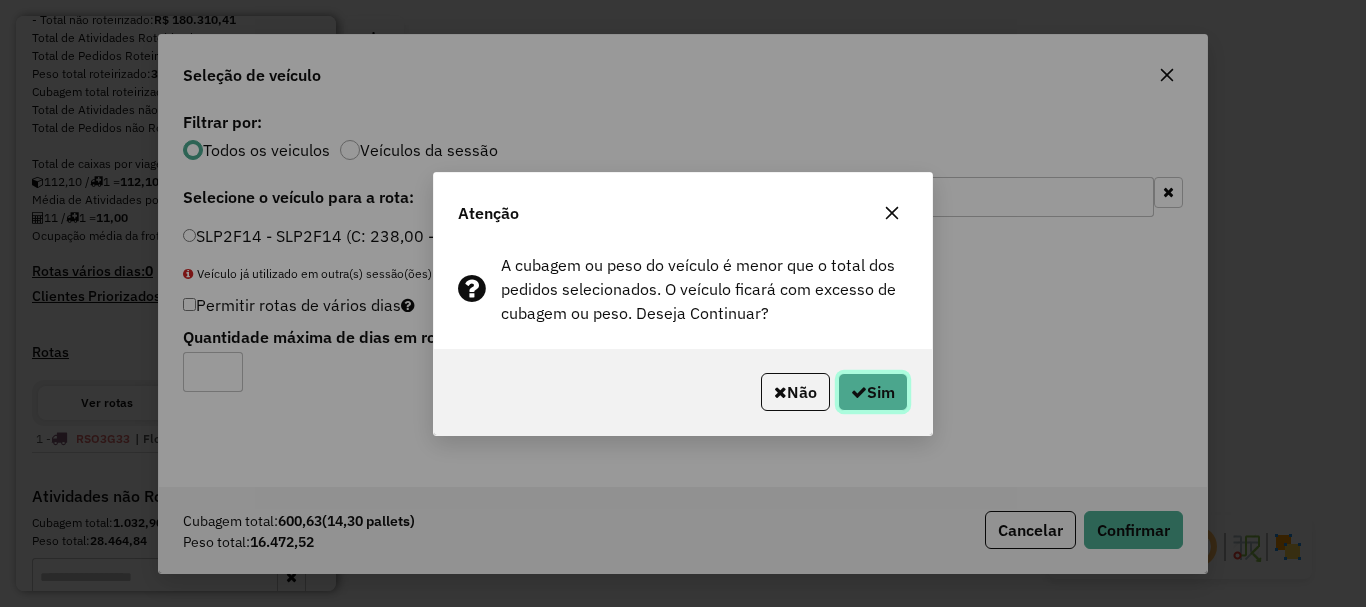 drag, startPoint x: 905, startPoint y: 404, endPoint x: 884, endPoint y: 394, distance: 23.259407 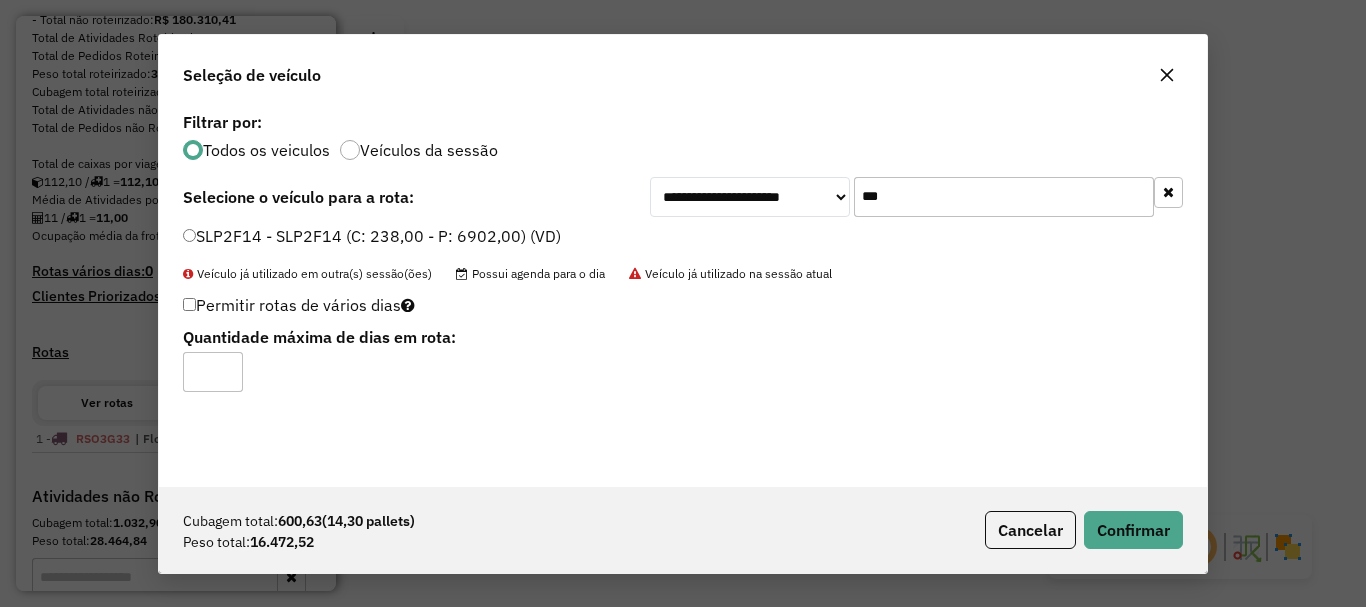 click 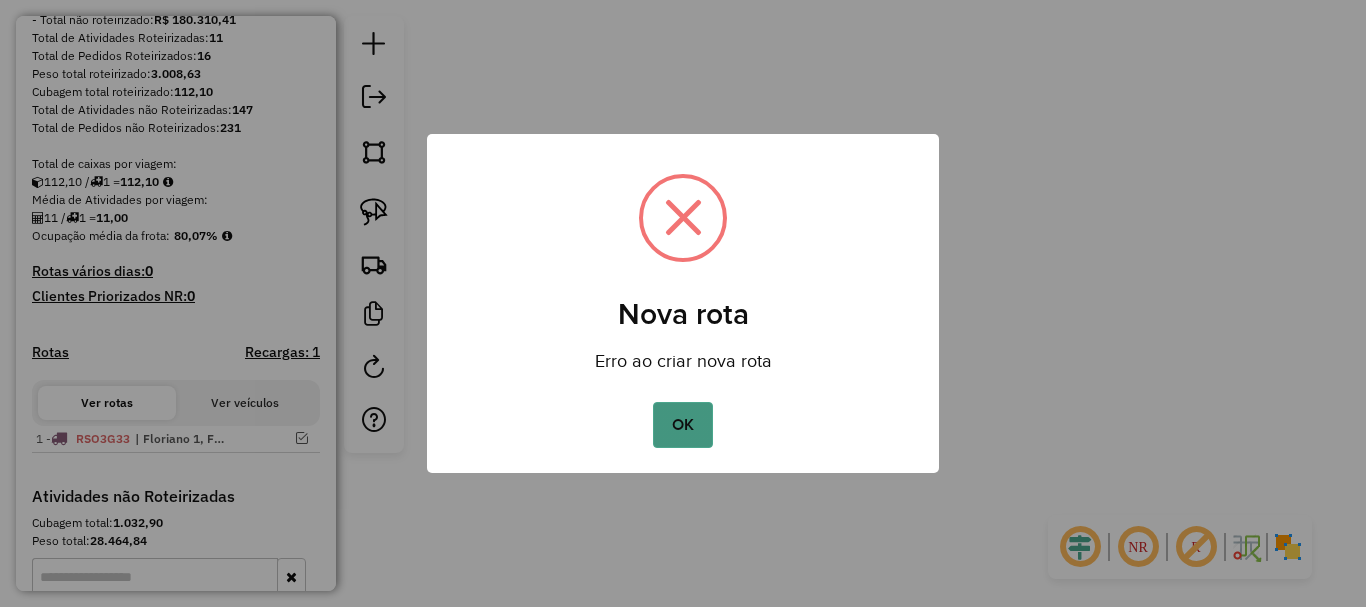 click on "OK" at bounding box center (682, 425) 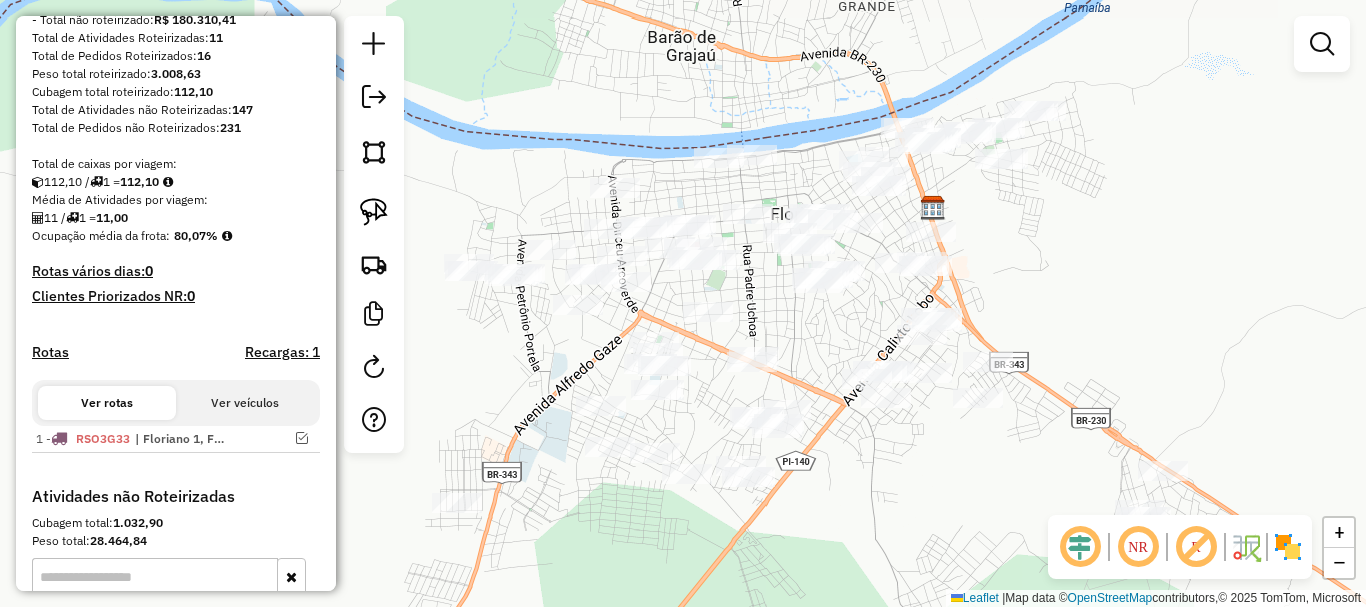 click on "Janela de atendimento Grade de atendimento Capacidade Transportadoras Veículos Cliente Pedidos  Rotas Selecione os dias de semana para filtrar as janelas de atendimento  Seg   Ter   Qua   Qui   Sex   Sáb   Dom  Informe o período da janela de atendimento: De: Até:  Filtrar exatamente a janela do cliente  Considerar janela de atendimento padrão  Selecione os dias de semana para filtrar as grades de atendimento  Seg   Ter   Qua   Qui   Sex   Sáb   Dom   Considerar clientes sem dia de atendimento cadastrado  Clientes fora do dia de atendimento selecionado Filtrar as atividades entre os valores definidos abaixo:  Peso mínimo:   Peso máximo:   Cubagem mínima:   Cubagem máxima:   De:   Até:  Filtrar as atividades entre o tempo de atendimento definido abaixo:  De:   Até:   Considerar capacidade total dos clientes não roteirizados Transportadora: Selecione um ou mais itens Tipo de veículo: Selecione um ou mais itens Veículo: Selecione um ou mais itens Motorista: Selecione um ou mais itens Nome: Rótulo:" 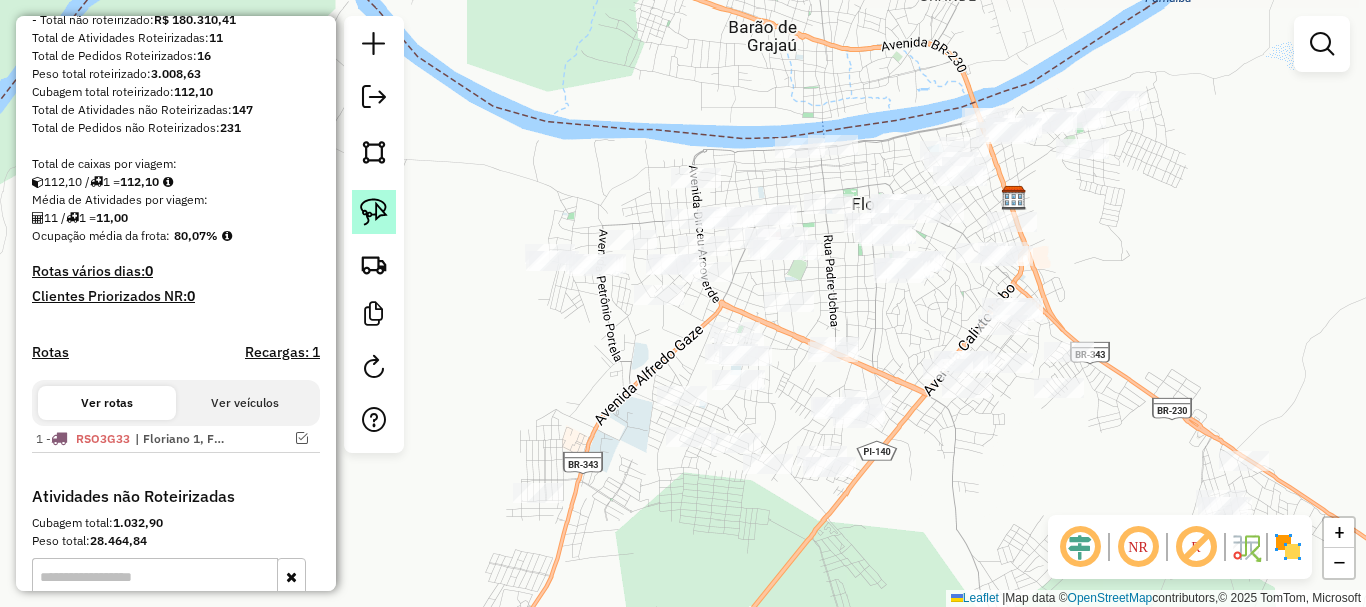 click 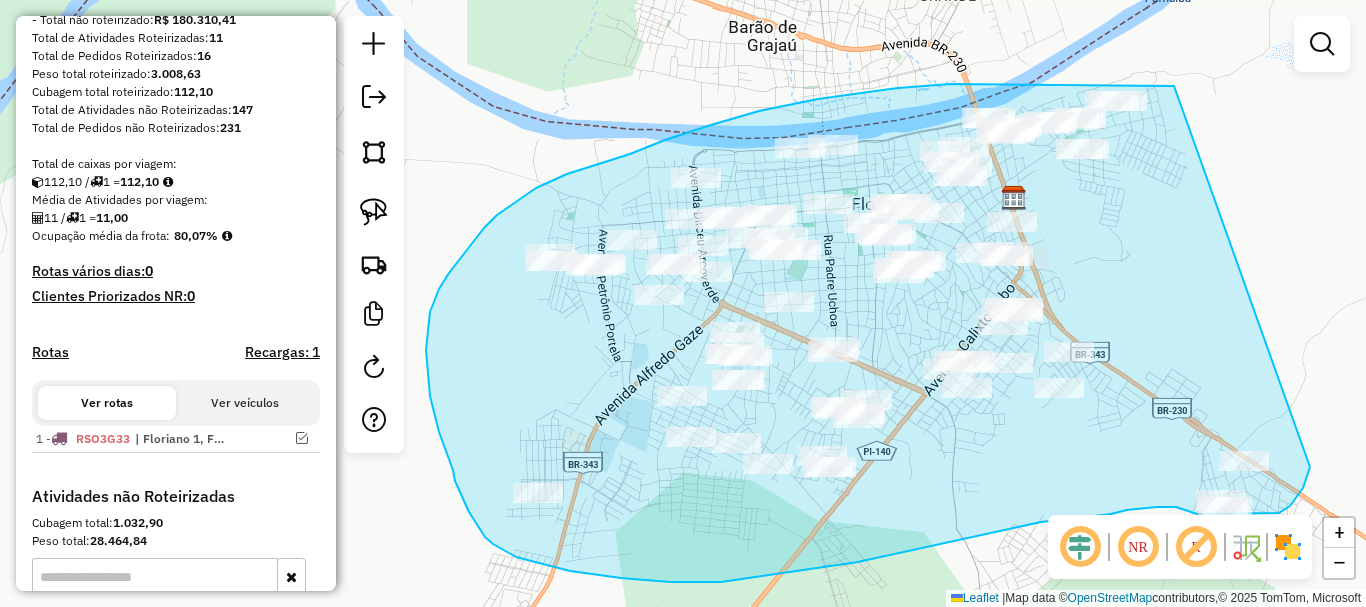 drag, startPoint x: 1174, startPoint y: 86, endPoint x: 1310, endPoint y: 467, distance: 404.5454 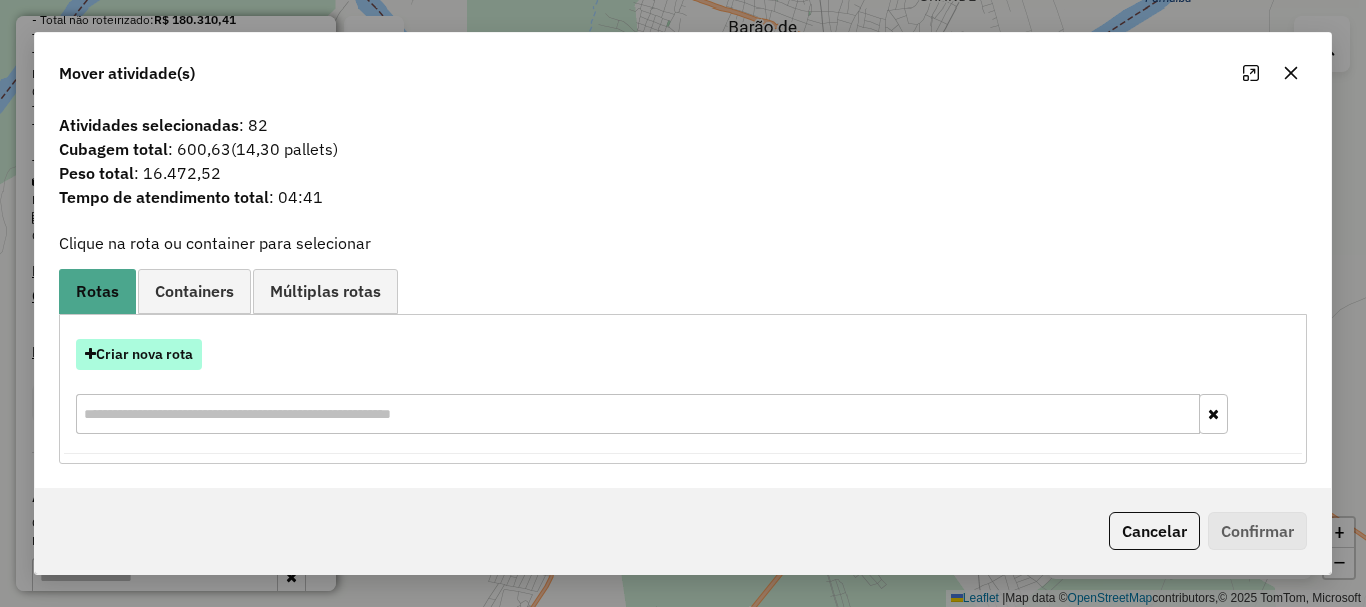 click on "Criar nova rota" at bounding box center (139, 354) 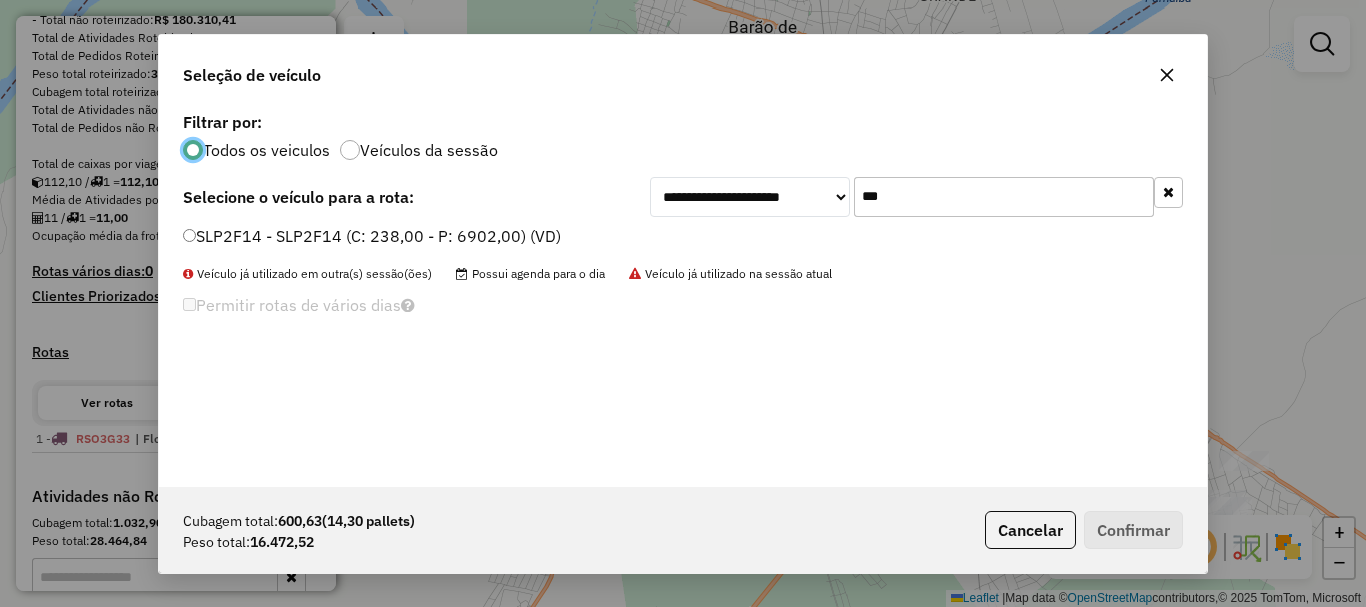 scroll, scrollTop: 11, scrollLeft: 6, axis: both 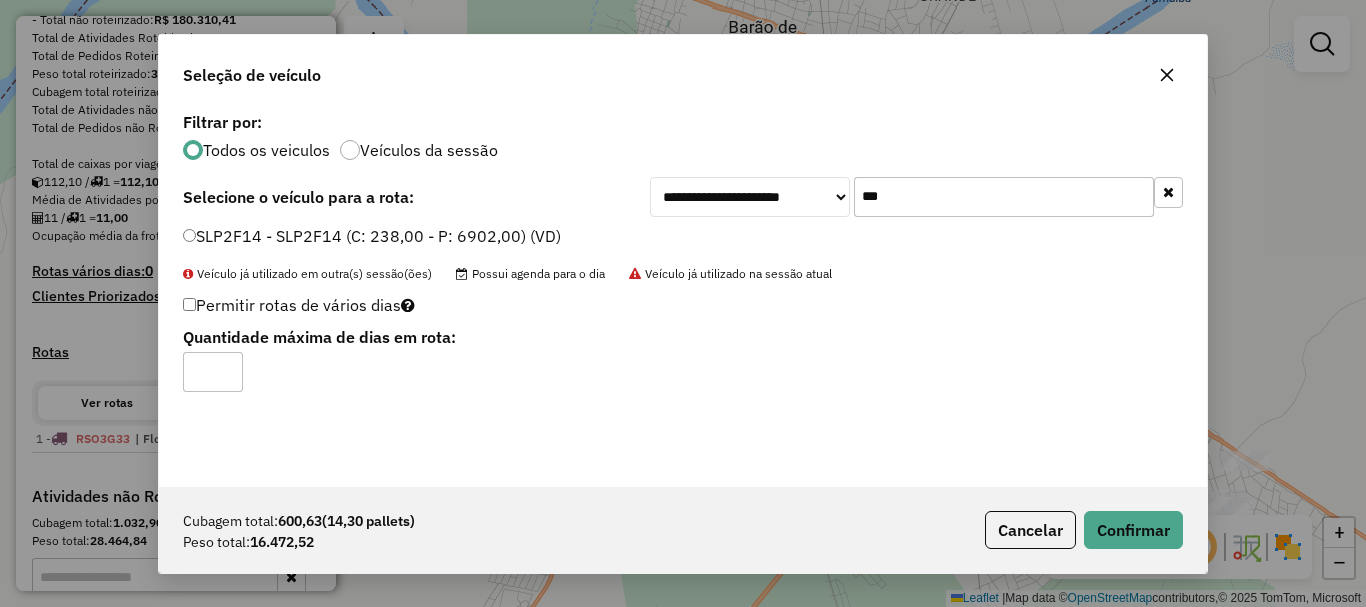 click on "Cubagem total:  600,63   (14,30 pallets)  Peso total: 16.472,52  Cancelar   Confirmar" 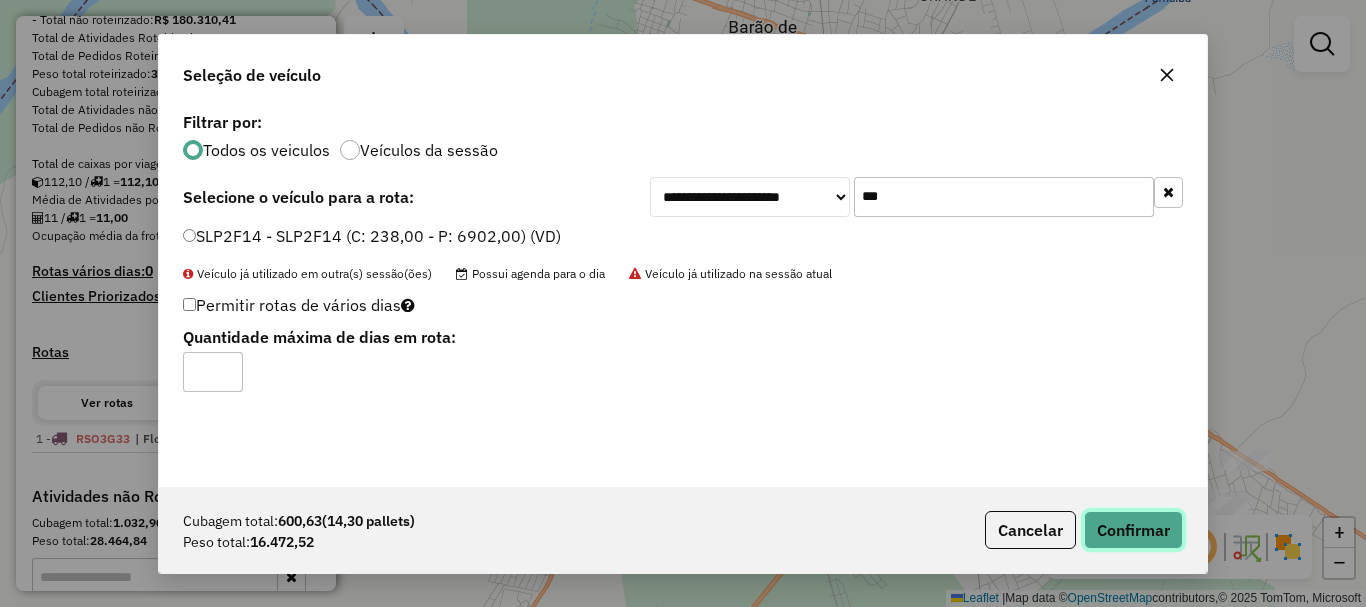 click on "Confirmar" 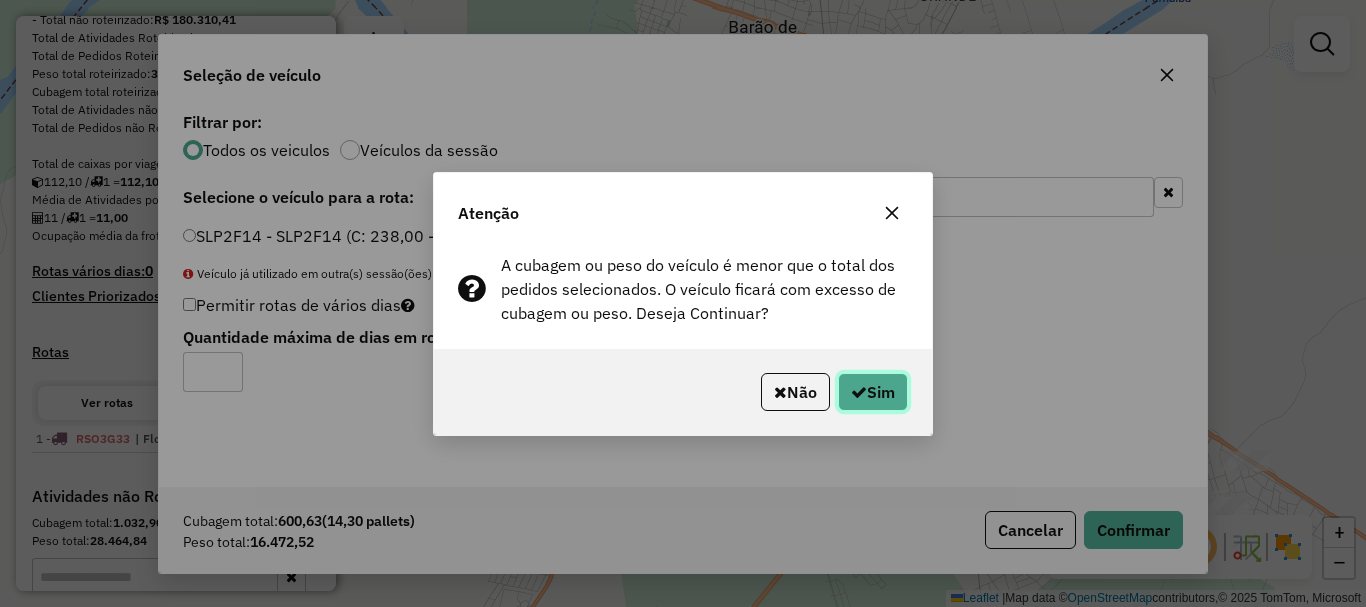 click on "Sim" 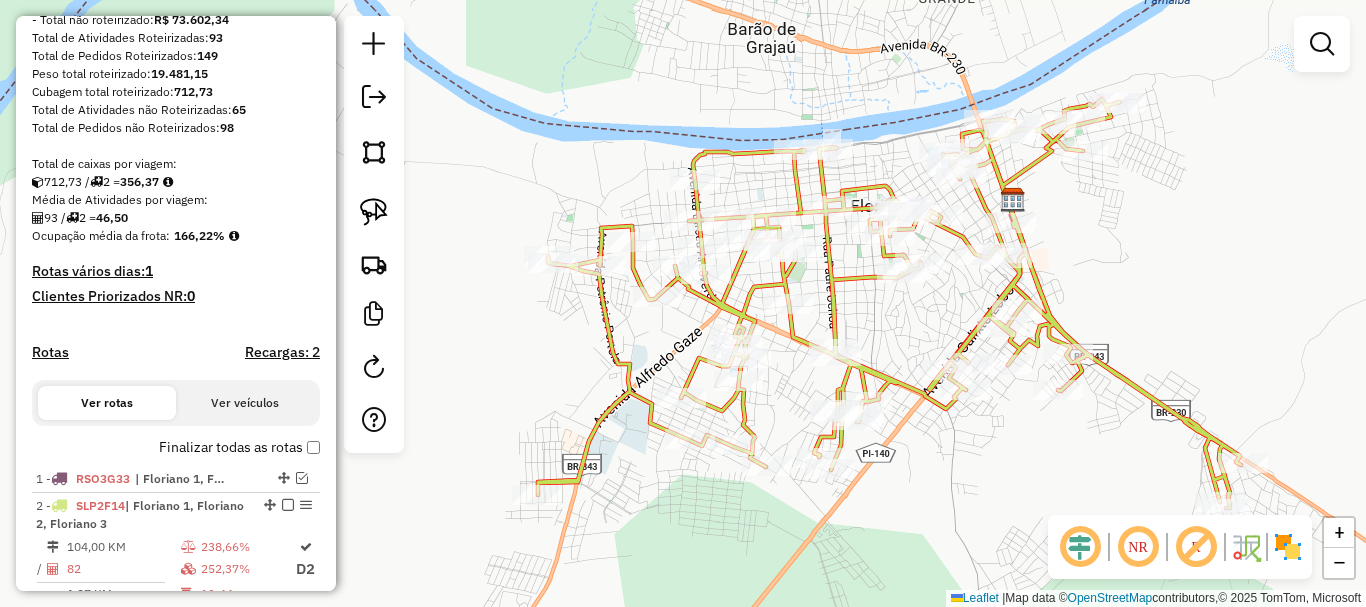 drag, startPoint x: 902, startPoint y: 354, endPoint x: 804, endPoint y: 456, distance: 141.44963 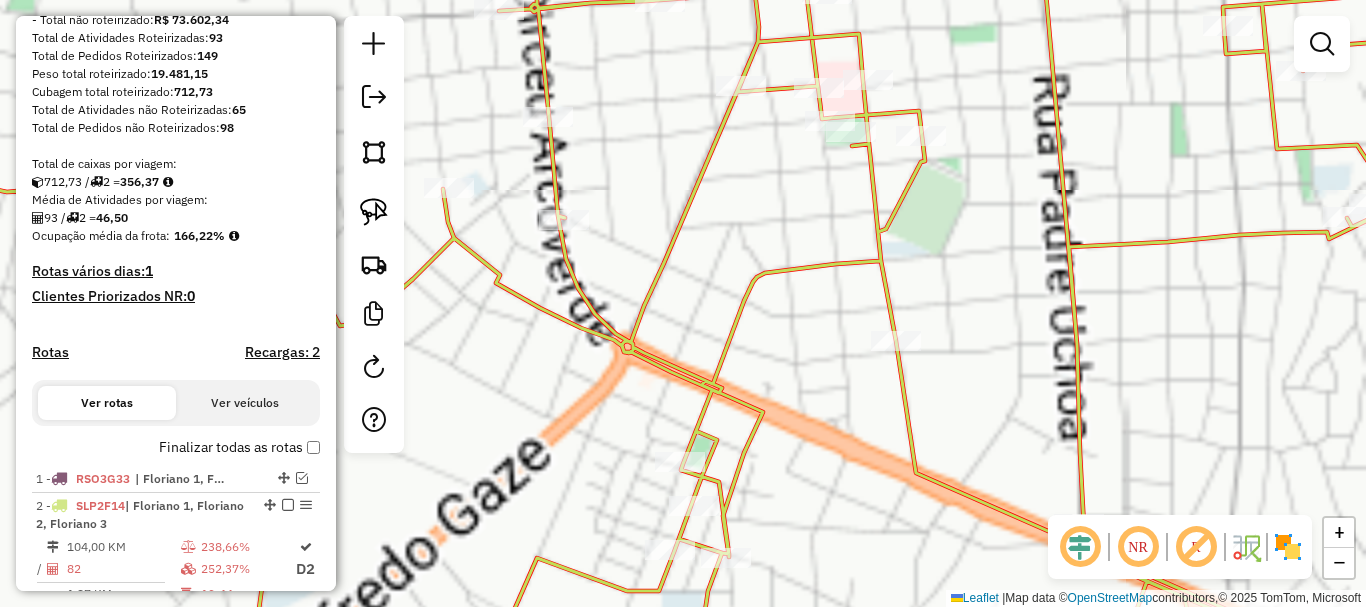 drag, startPoint x: 557, startPoint y: 386, endPoint x: 771, endPoint y: 342, distance: 218.47655 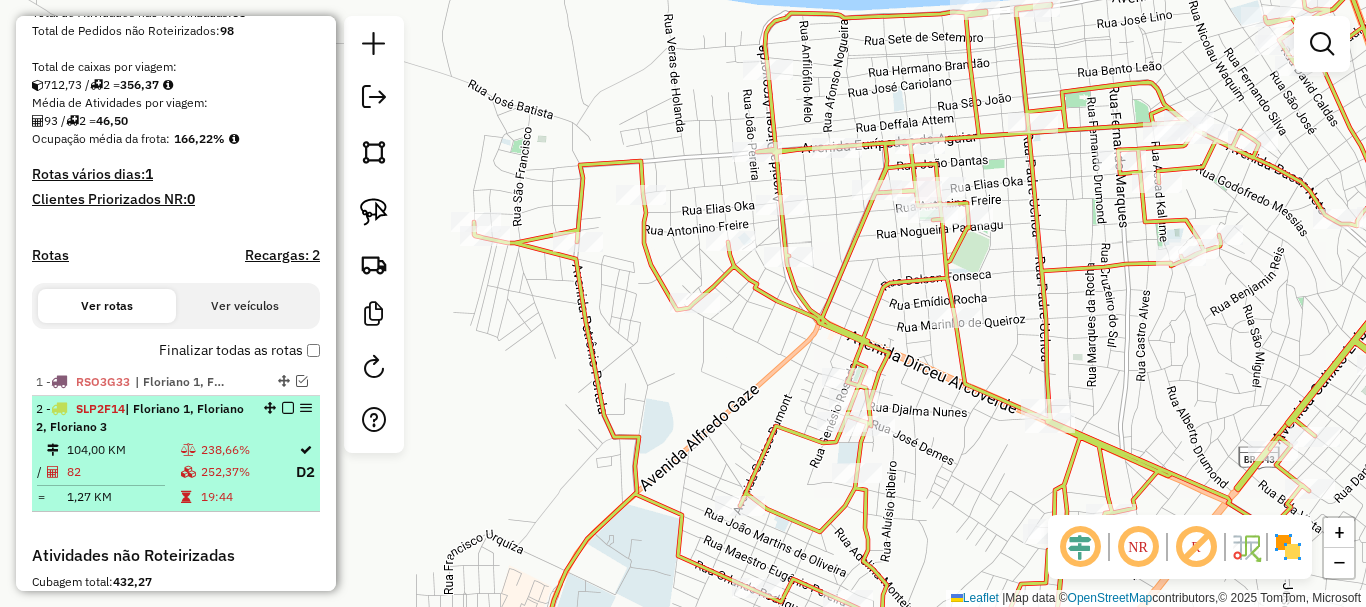 scroll, scrollTop: 500, scrollLeft: 0, axis: vertical 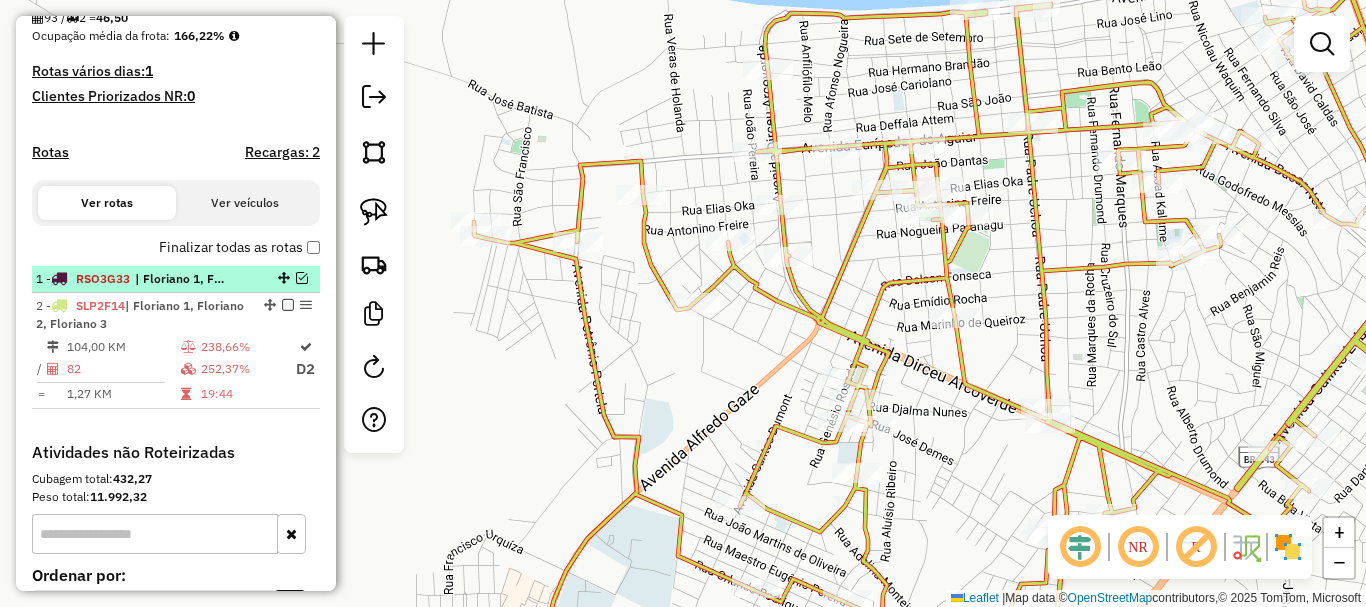 click at bounding box center (302, 278) 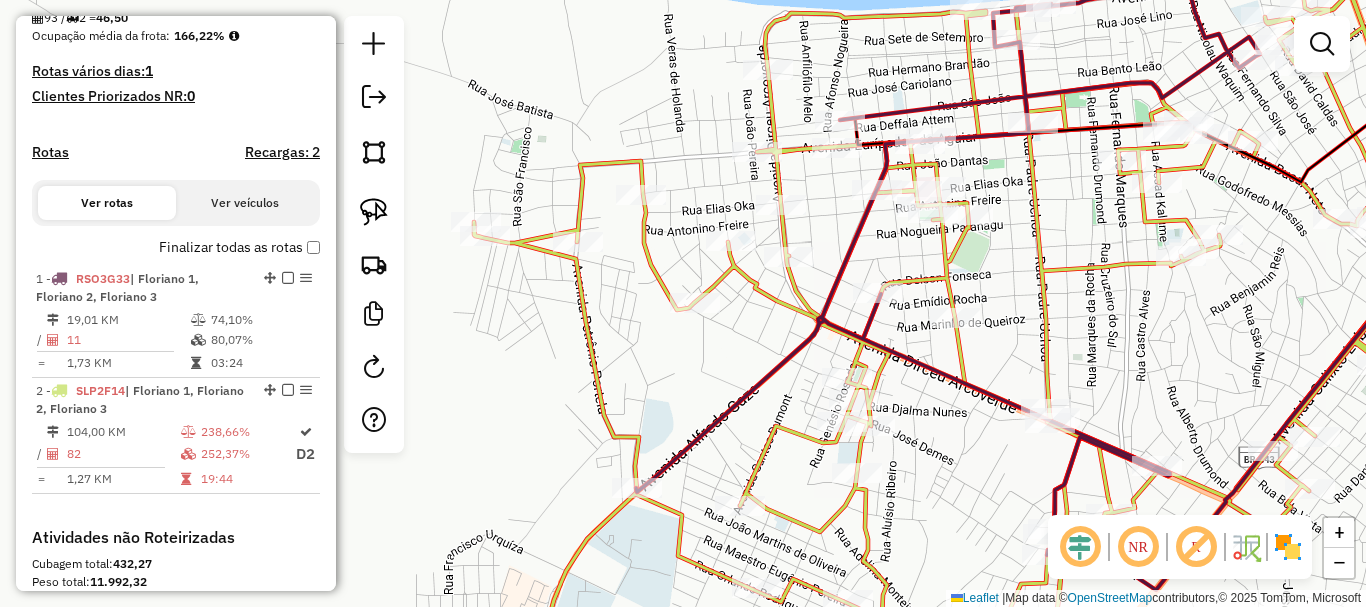 drag, startPoint x: 547, startPoint y: 305, endPoint x: 535, endPoint y: 324, distance: 22.472204 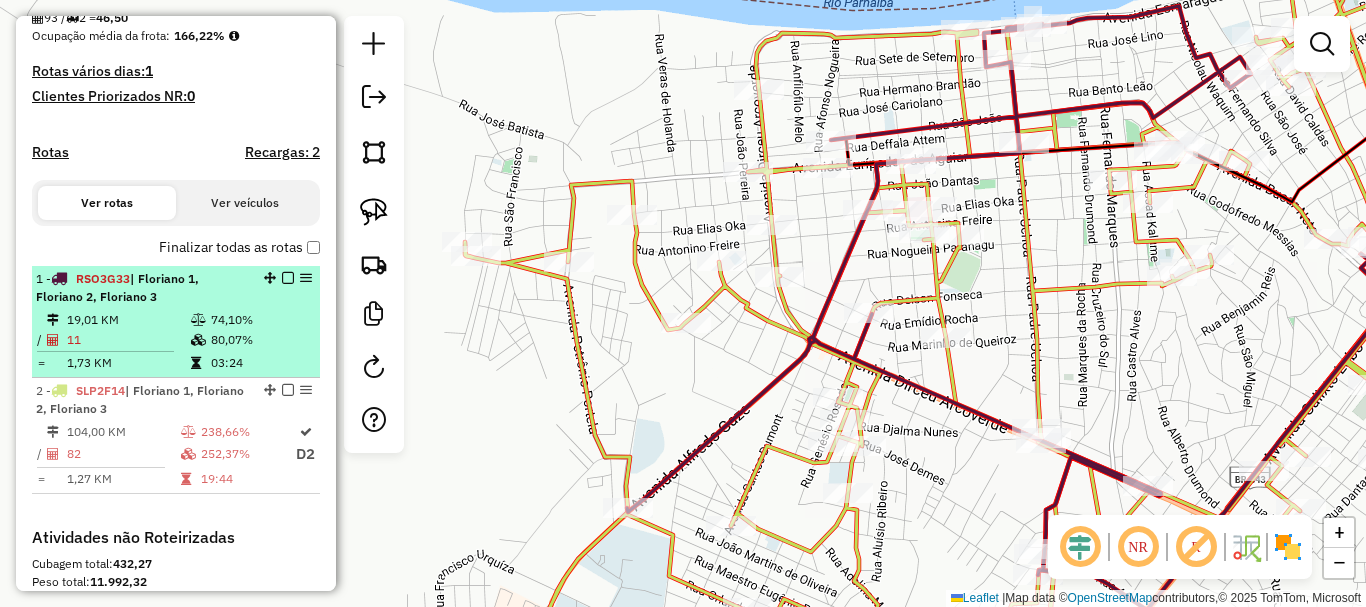 click on "03:24" at bounding box center (260, 363) 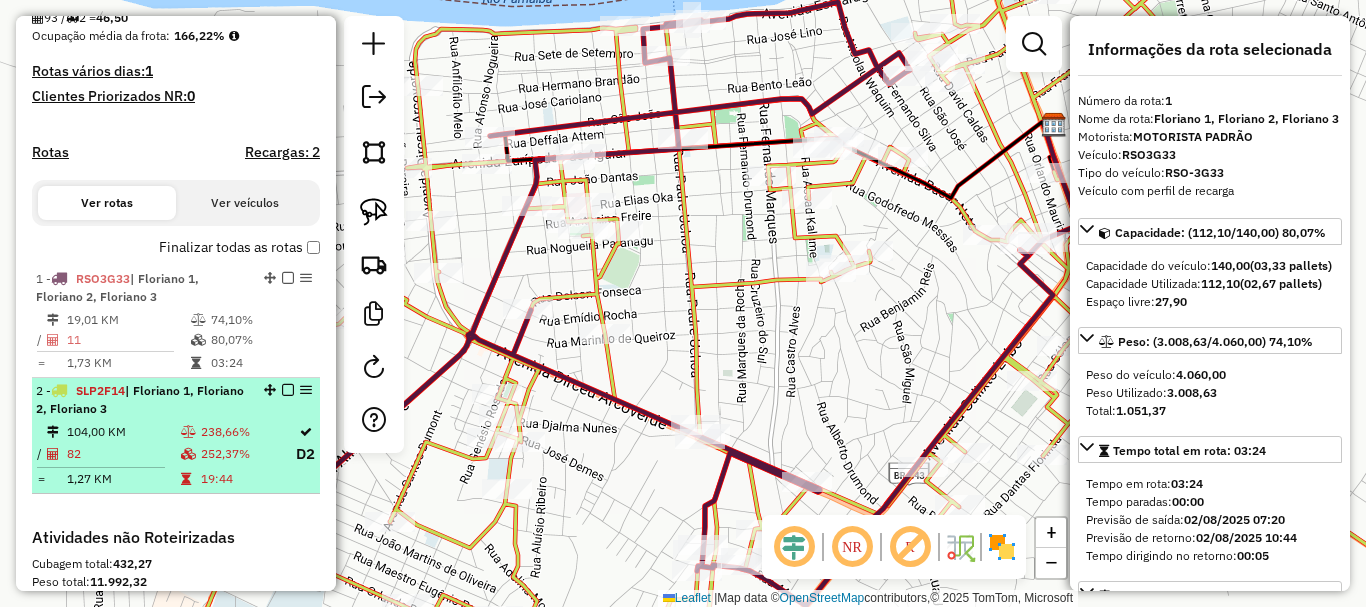 click on "252,37%" at bounding box center (247, 454) 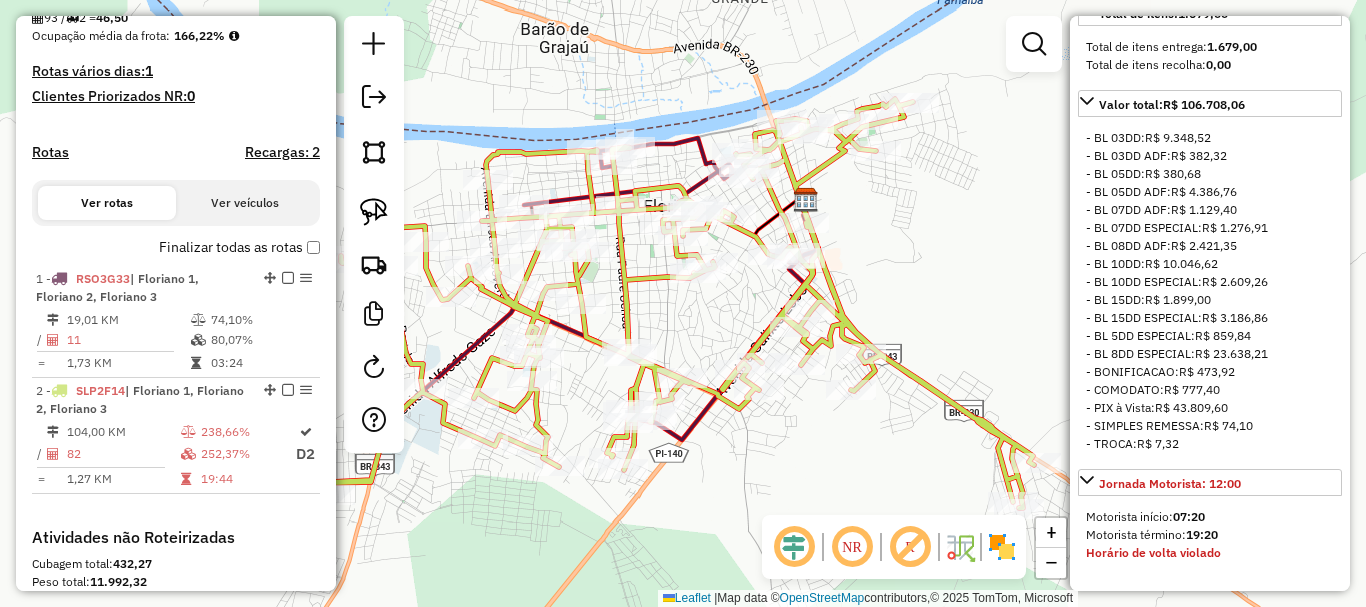 scroll, scrollTop: 1300, scrollLeft: 0, axis: vertical 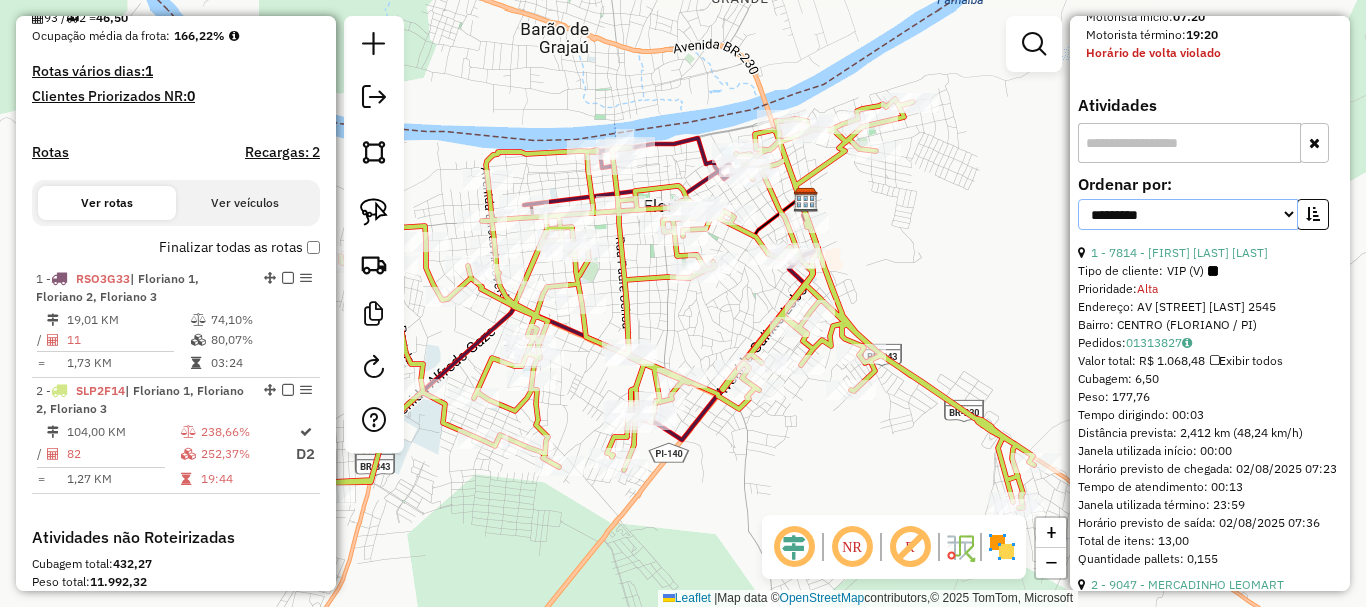 click on "**********" at bounding box center (1188, 214) 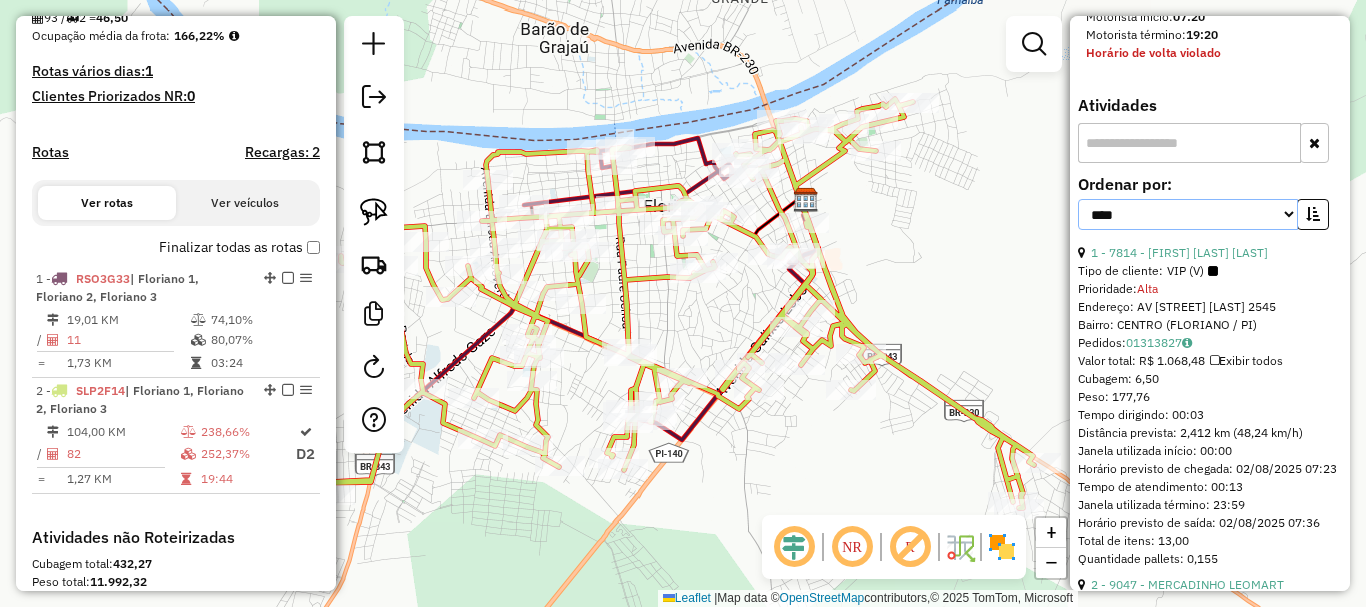 click on "**********" at bounding box center [1188, 214] 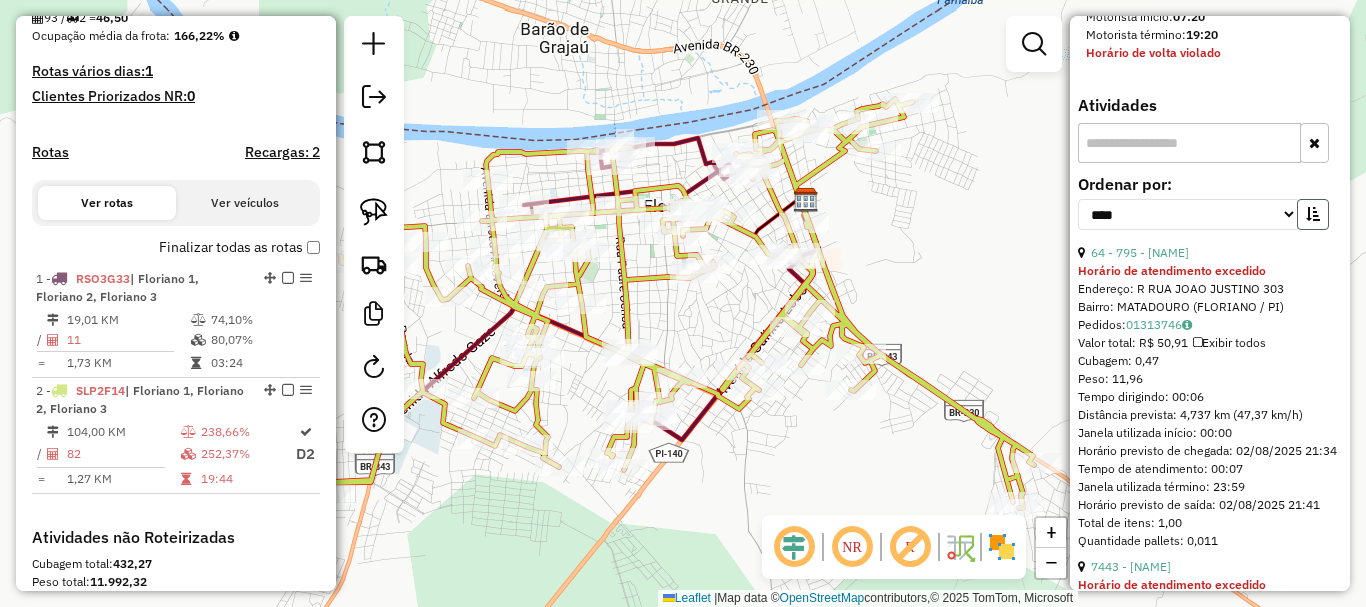 click at bounding box center (1313, 214) 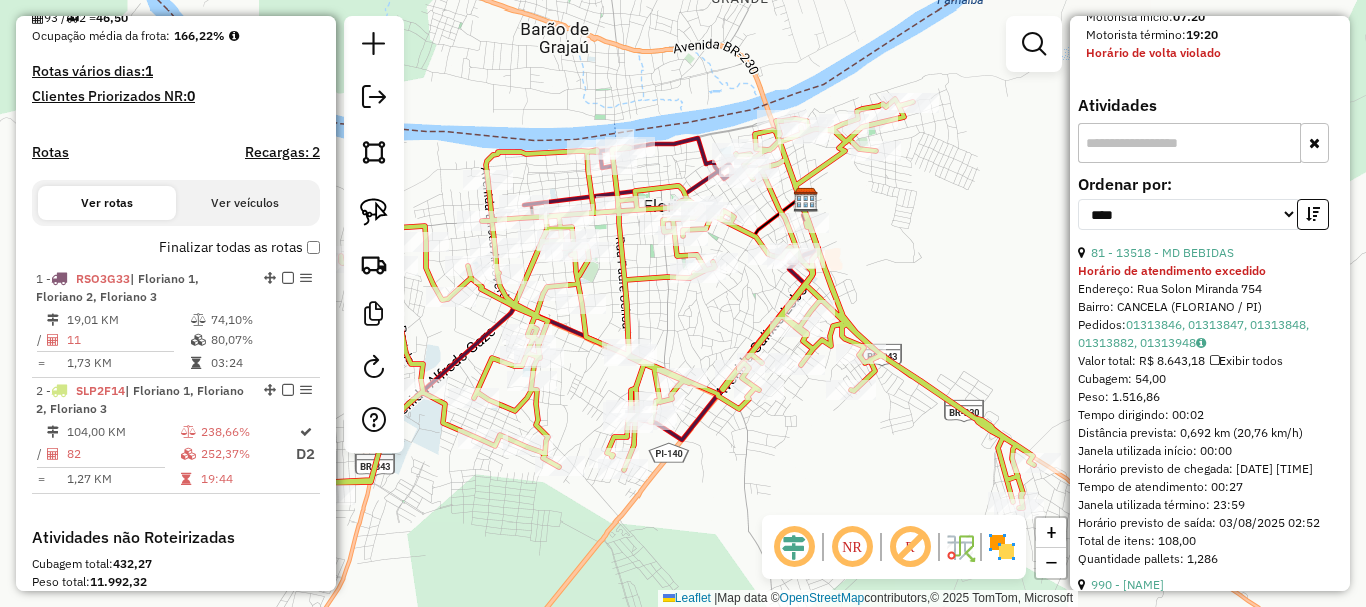 click on "**********" at bounding box center [1210, 210] 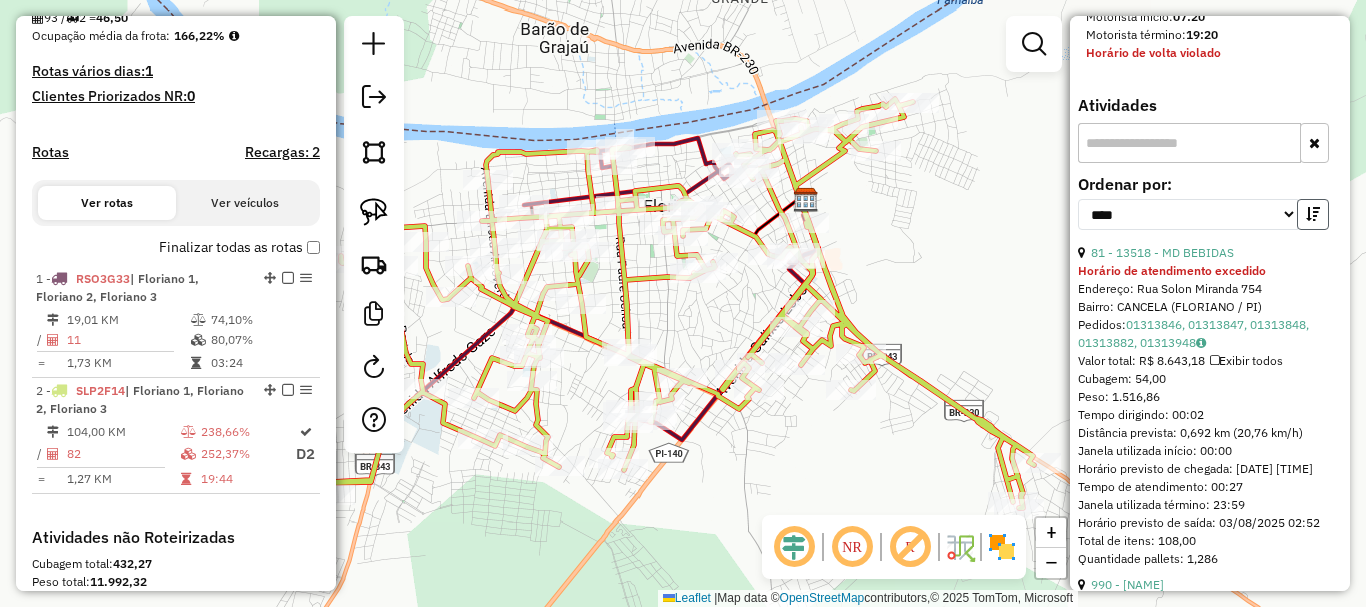 click at bounding box center (1313, 214) 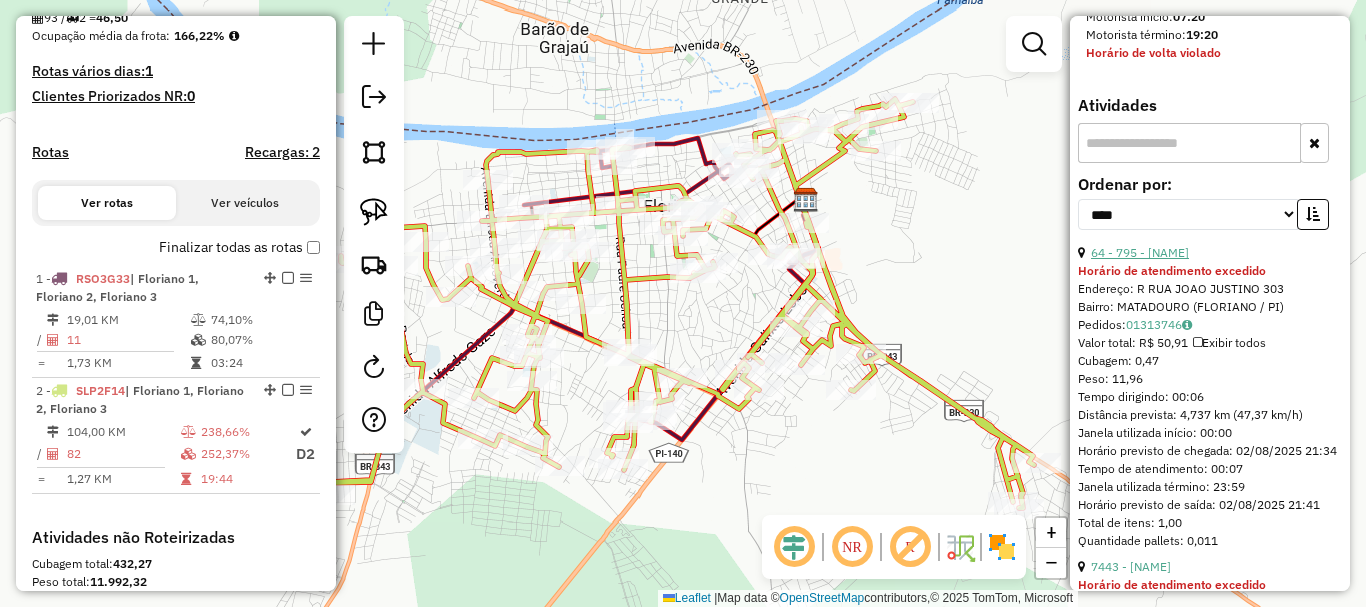 click on "64 - 795 - ELISANGELA DOS SANTOS RIBEIRO" at bounding box center [1140, 252] 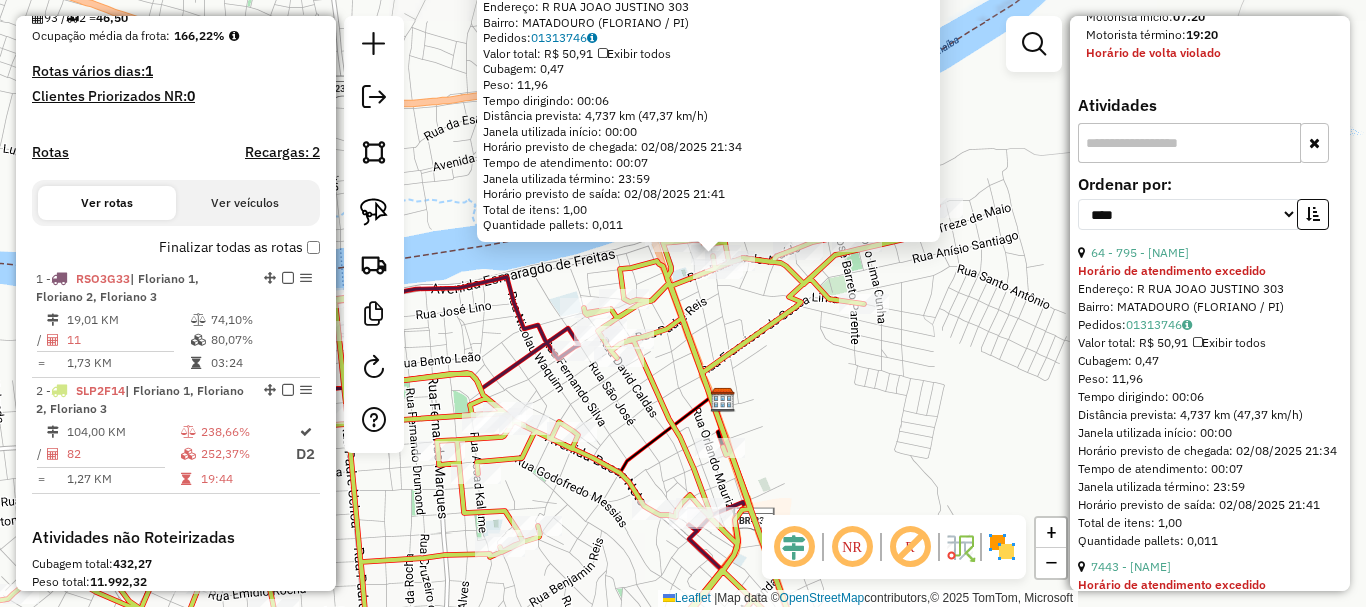 drag, startPoint x: 735, startPoint y: 356, endPoint x: 911, endPoint y: 298, distance: 185.31055 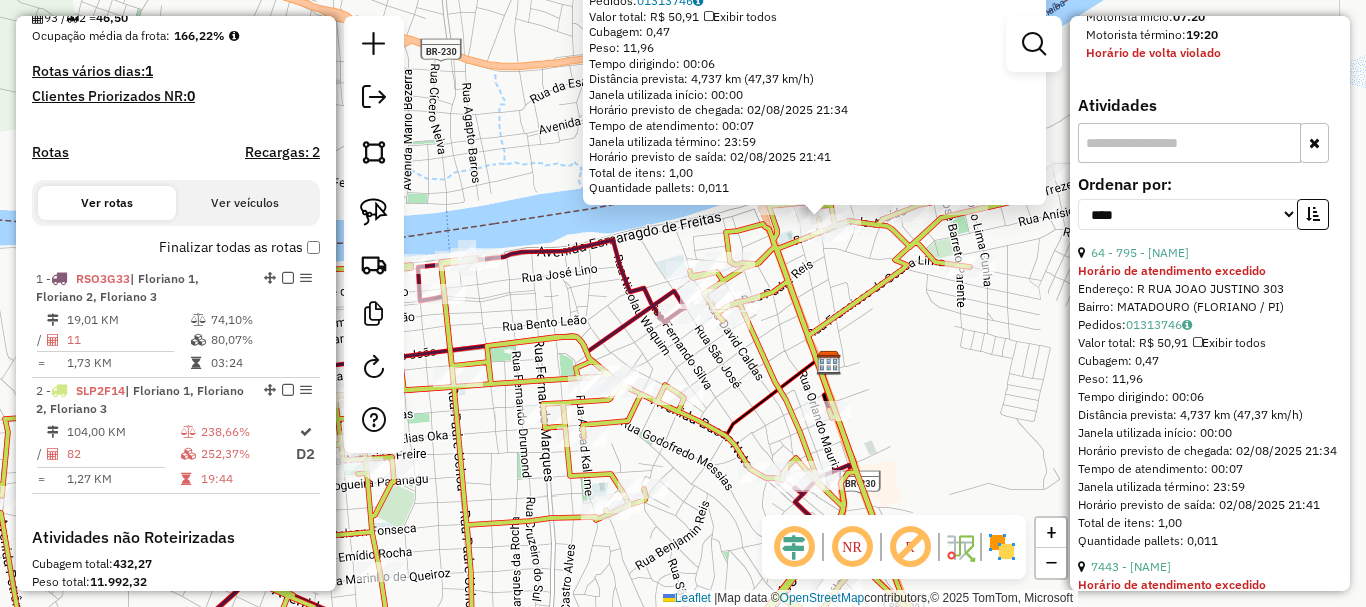 scroll, scrollTop: 1600, scrollLeft: 0, axis: vertical 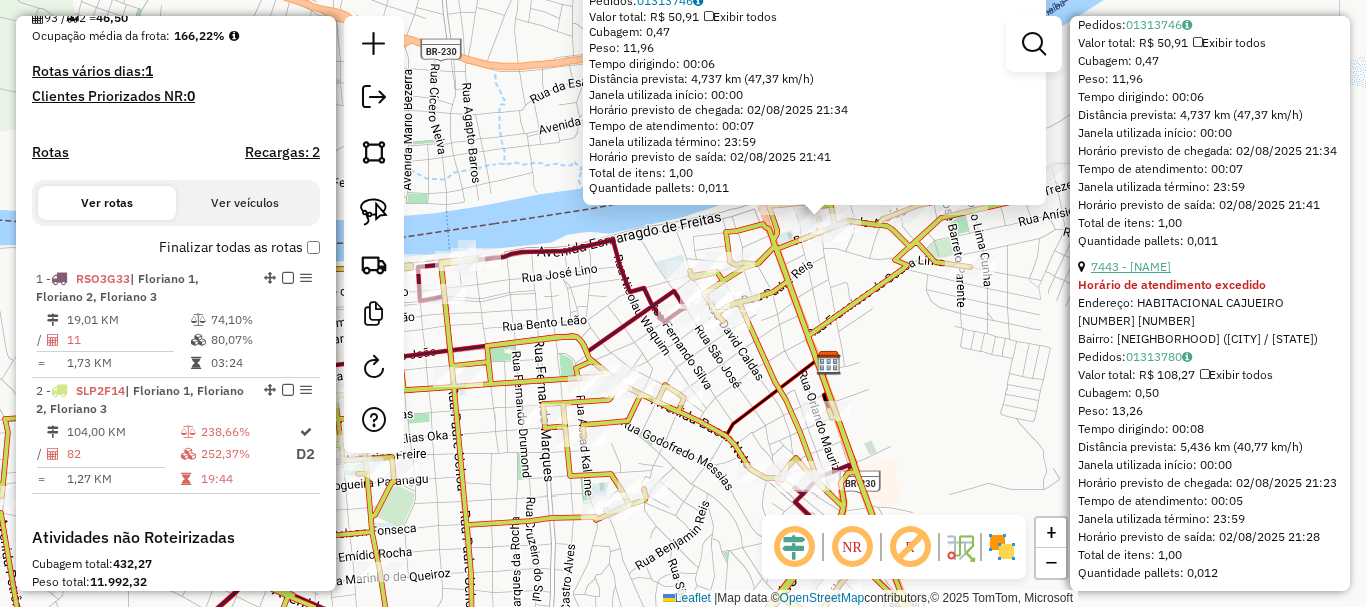 click on "63 - 7443 - BOTECO VIP" at bounding box center [1131, 266] 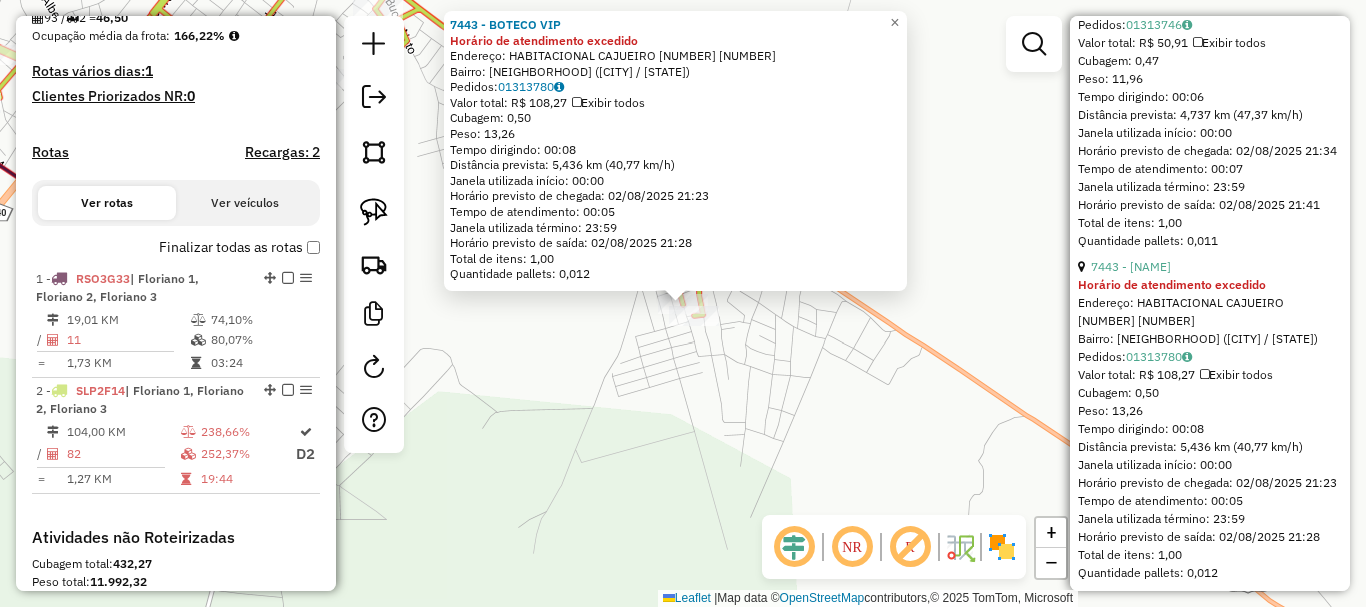 click on "7443 - BOTECO VIP Horário de atendimento excedido  Endereço:  HABITACIONAL CAJUEIRO 22 22   Bairro: CAJUEIRO 2 (FLORIANO / PI)   Pedidos:  01313780   Valor total: R$ 108,27   Exibir todos   Cubagem: 0,50  Peso: 13,26  Tempo dirigindo: 00:08   Distância prevista: 5,436 km (40,77 km/h)   Janela utilizada início: 00:00   Horário previsto de chegada: 02/08/2025 21:23   Tempo de atendimento: 00:05   Janela utilizada término: 23:59   Horário previsto de saída: 02/08/2025 21:28   Total de itens: 1,00   Quantidade pallets: 0,012  × Janela de atendimento Grade de atendimento Capacidade Transportadoras Veículos Cliente Pedidos  Rotas Selecione os dias de semana para filtrar as janelas de atendimento  Seg   Ter   Qua   Qui   Sex   Sáb   Dom  Informe o período da janela de atendimento: De: Até:  Filtrar exatamente a janela do cliente  Considerar janela de atendimento padrão  Selecione os dias de semana para filtrar as grades de atendimento  Seg   Ter   Qua   Qui   Sex   Sáb   Dom   Peso mínimo:   De:  De:" 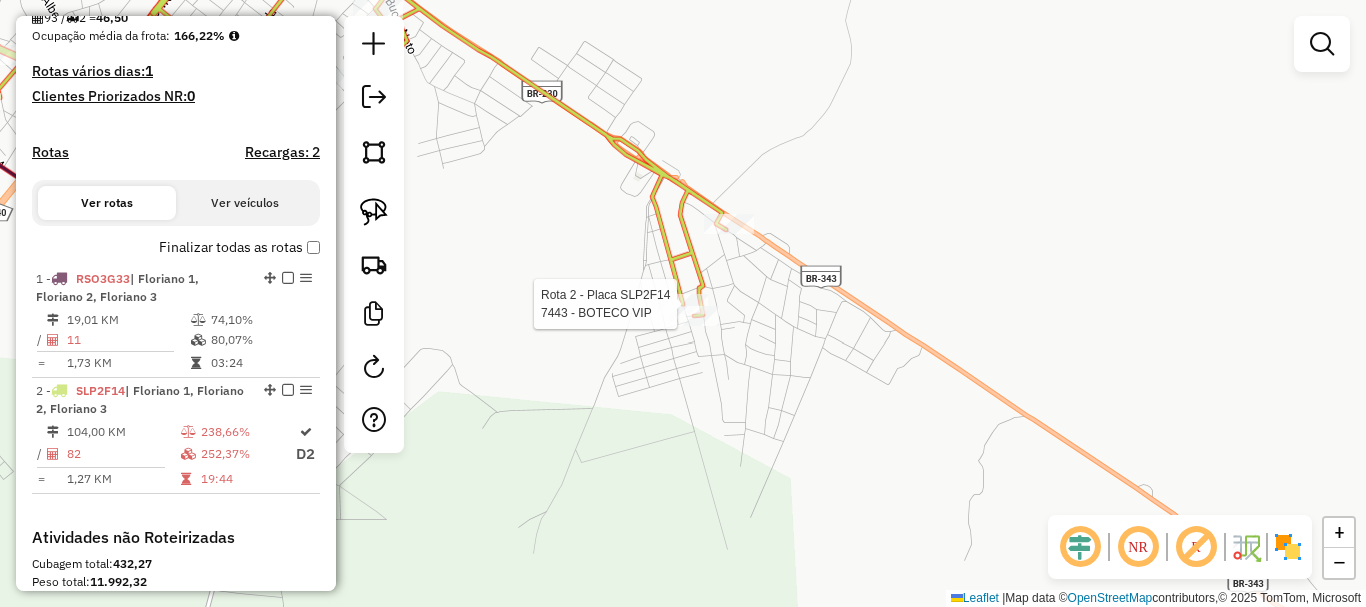 select on "*********" 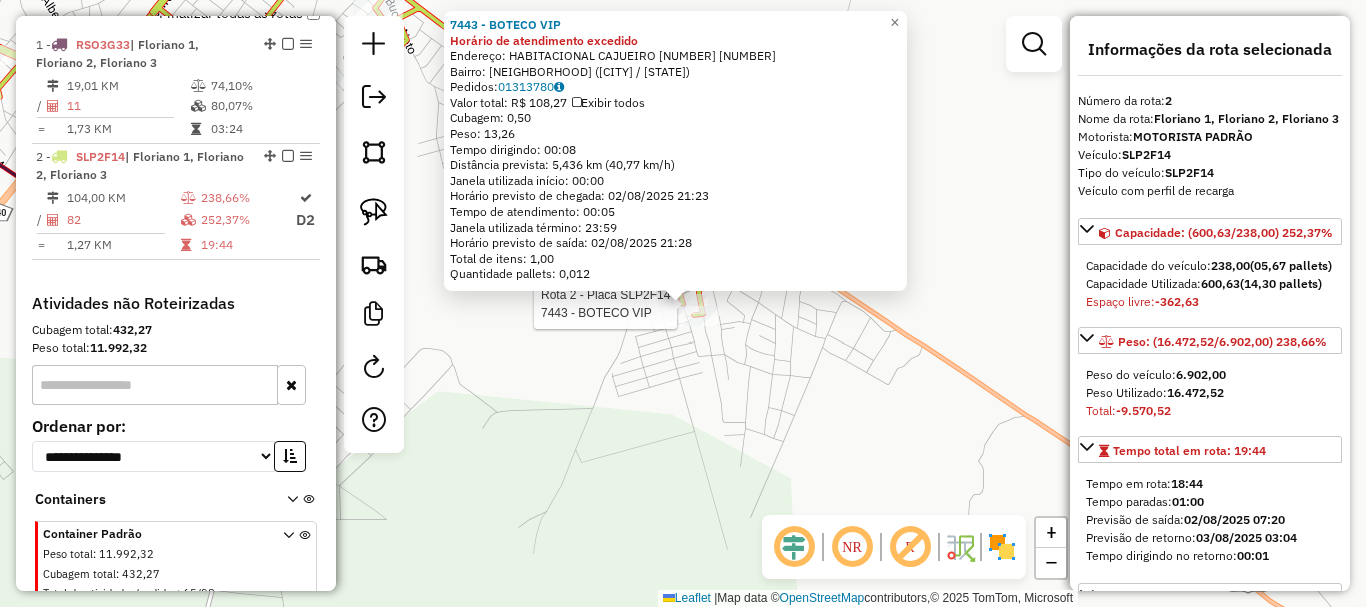 scroll, scrollTop: 797, scrollLeft: 0, axis: vertical 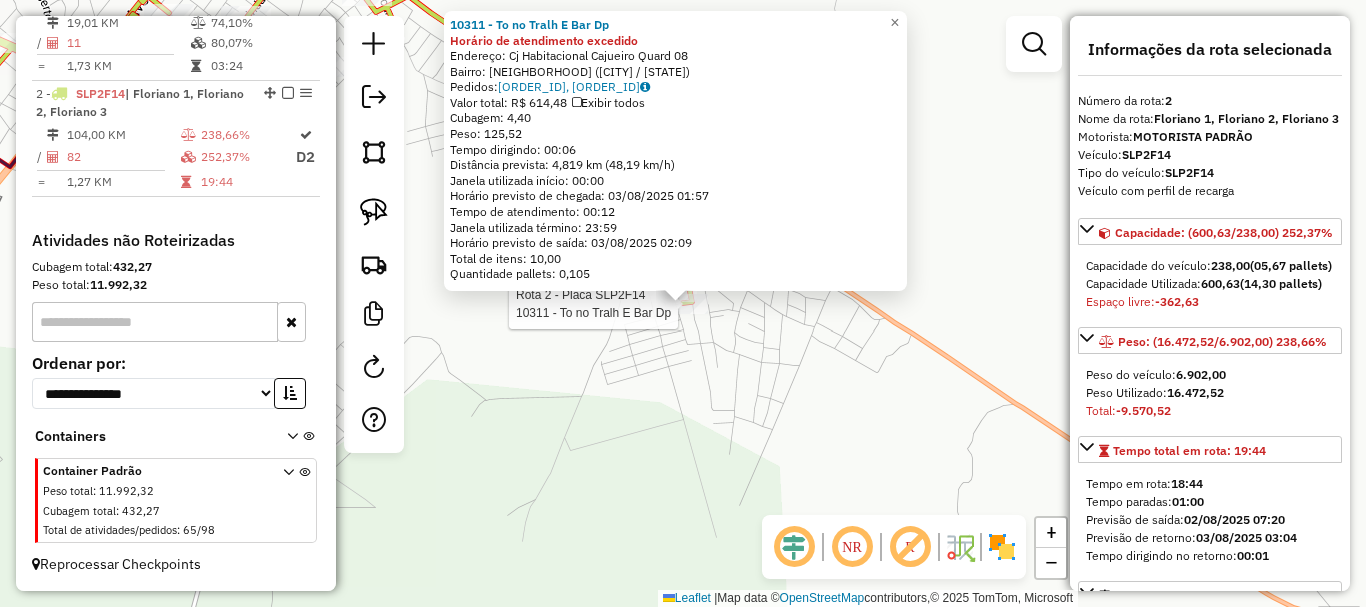 click on "Rota 2 - Placa SLP2F14  10311 - To no Tralh E Bar Dp 10311 - To no Tralh E Bar Dp Horário de atendimento excedido  Endereço:  Cj Habitacional Cajueiro Quard 08   Bairro: CAJUEIRO 2 (FLORIANO / PI)   Pedidos:  01313885, 01313893   Valor total: R$ 614,48   Exibir todos   Cubagem: 4,40  Peso: 125,52  Tempo dirigindo: 00:06   Distância prevista: 4,819 km (48,19 km/h)   Janela utilizada início: 00:00   Horário previsto de chegada: 03/08/2025 01:57   Tempo de atendimento: 00:12   Janela utilizada término: 23:59   Horário previsto de saída: 03/08/2025 02:09   Total de itens: 10,00   Quantidade pallets: 0,105  × Janela de atendimento Grade de atendimento Capacidade Transportadoras Veículos Cliente Pedidos  Rotas Selecione os dias de semana para filtrar as janelas de atendimento  Seg   Ter   Qua   Qui   Sex   Sáb   Dom  Informe o período da janela de atendimento: De: Até:  Filtrar exatamente a janela do cliente  Considerar janela de atendimento padrão   Seg   Ter   Qua   Qui   Sex   Sáb   Dom   De:  De:" 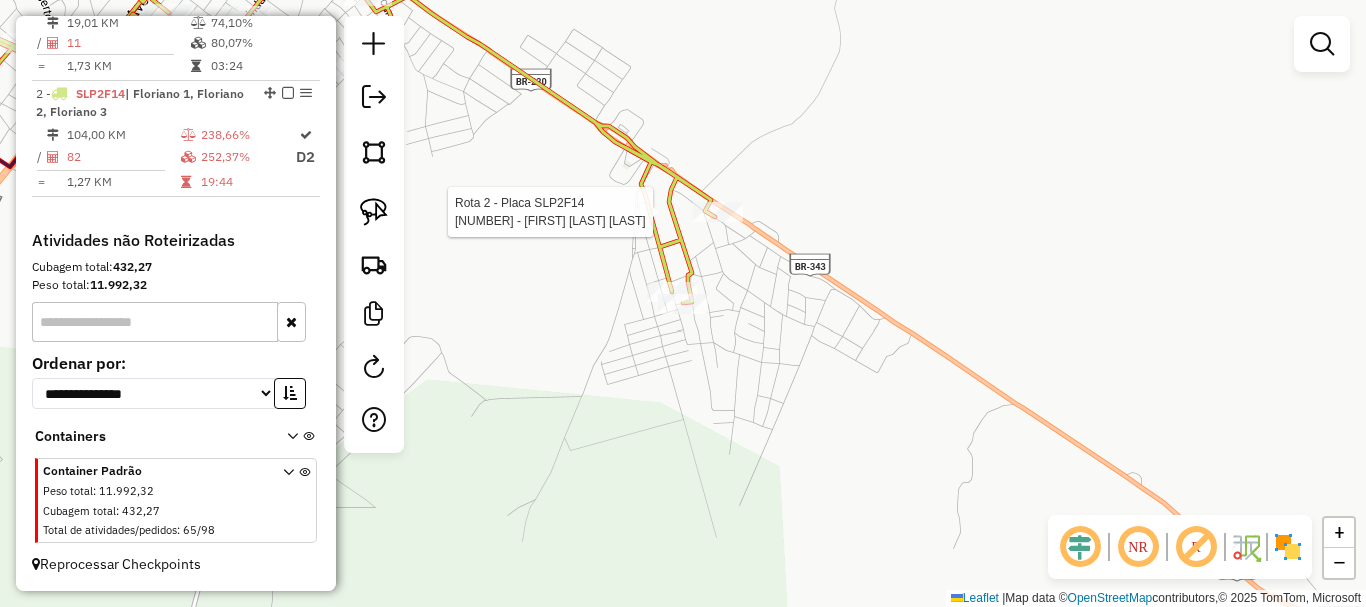 select on "*********" 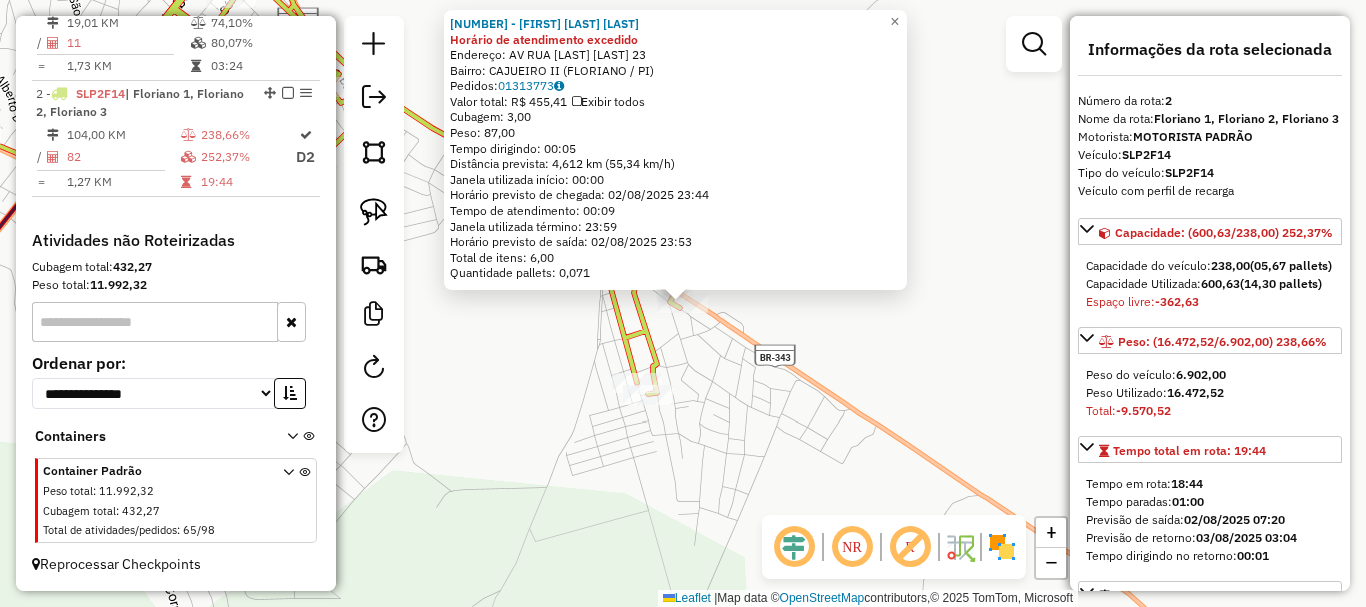click 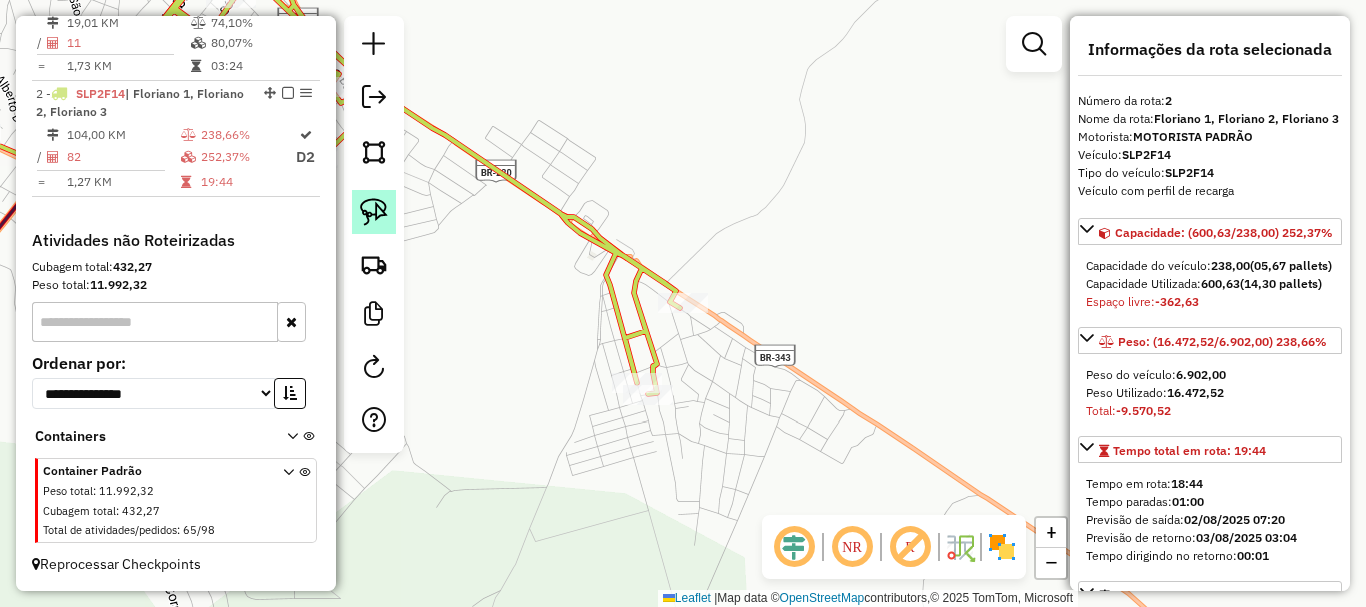 click 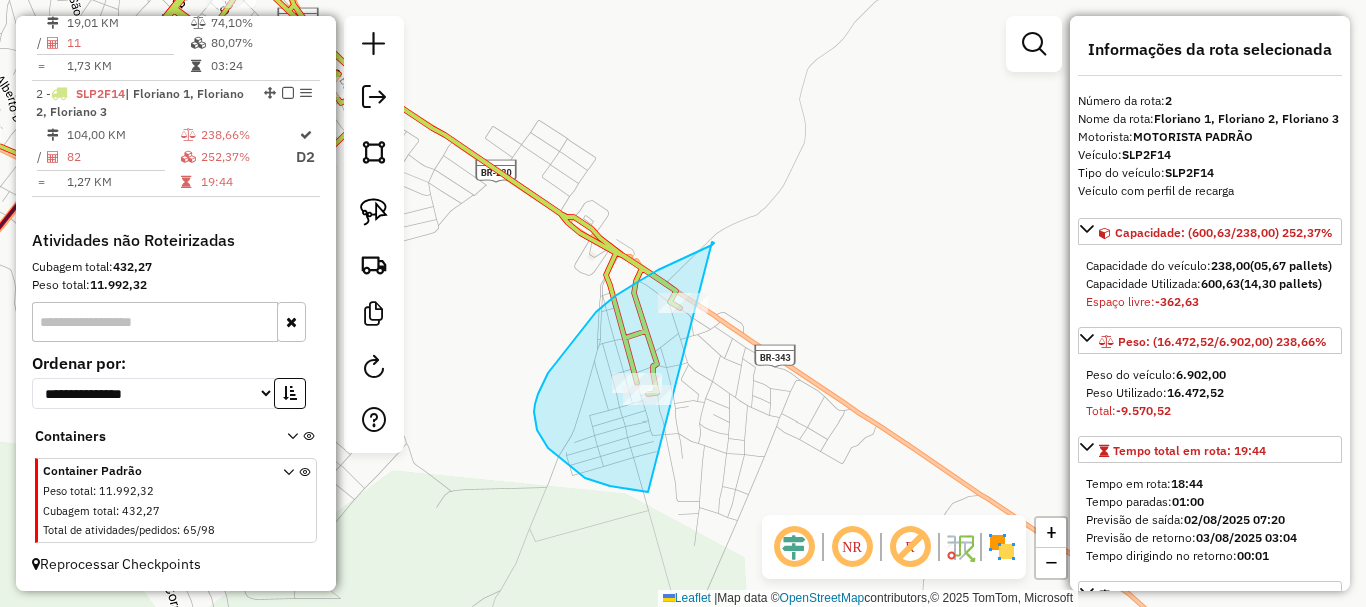 drag, startPoint x: 712, startPoint y: 242, endPoint x: 780, endPoint y: 489, distance: 256.1894 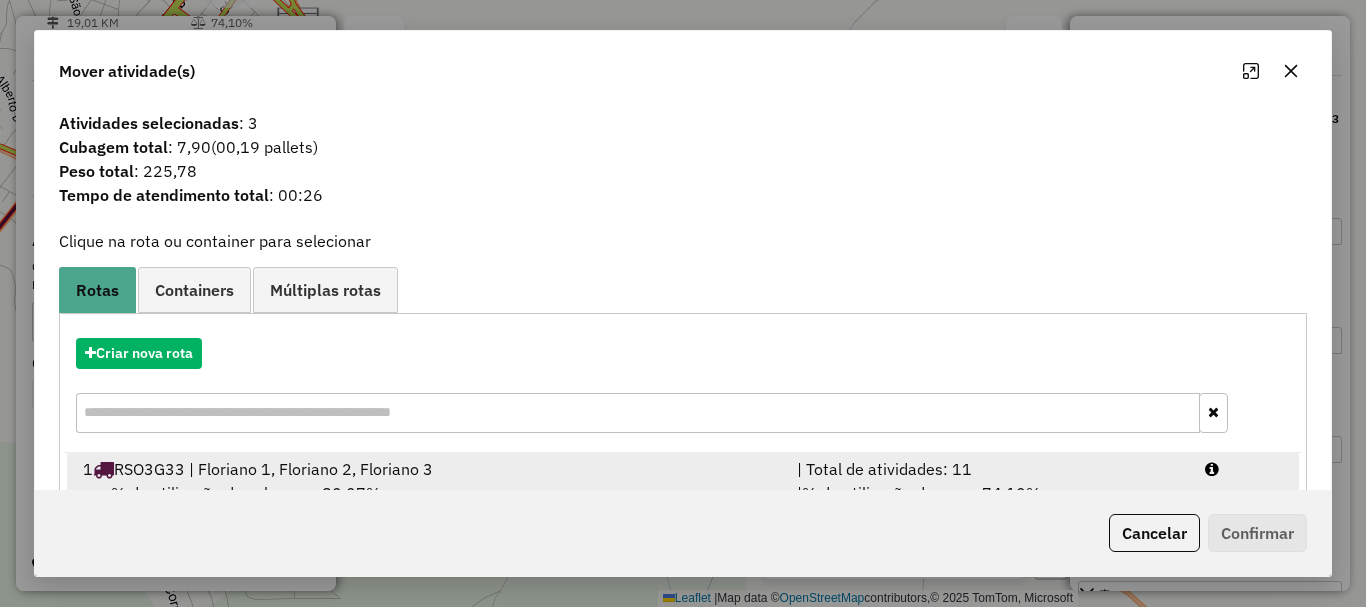 click on "% de utilização da cubagem: 80,07%" at bounding box center [246, 493] 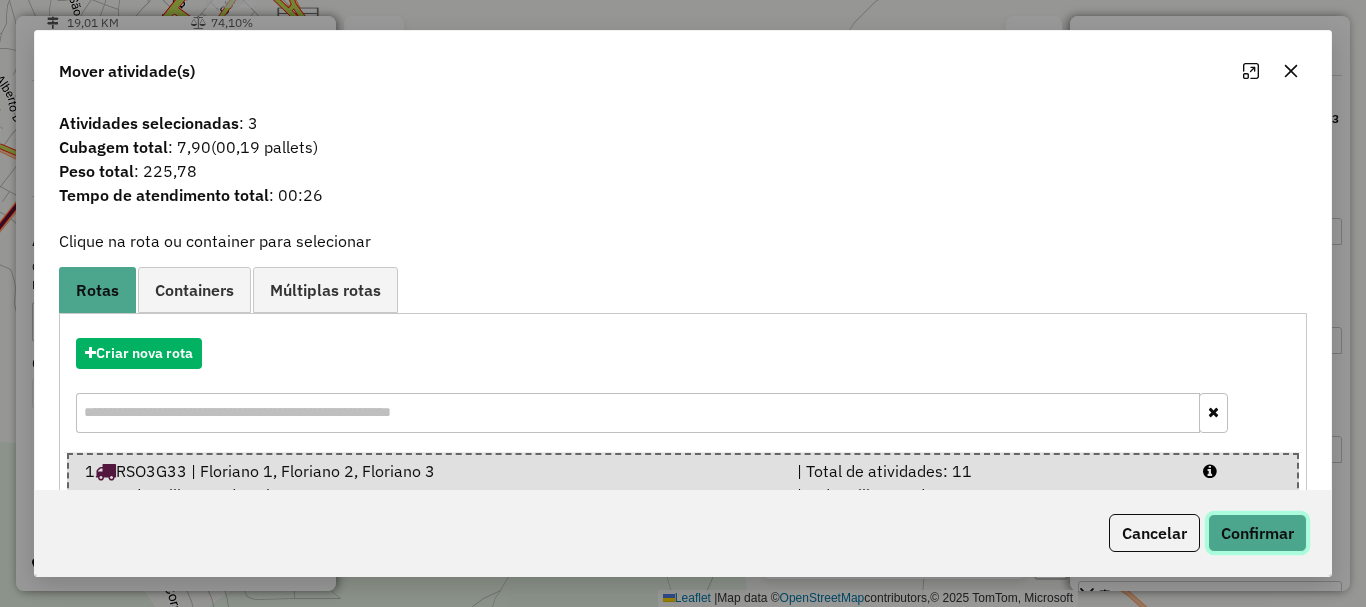 click on "Confirmar" 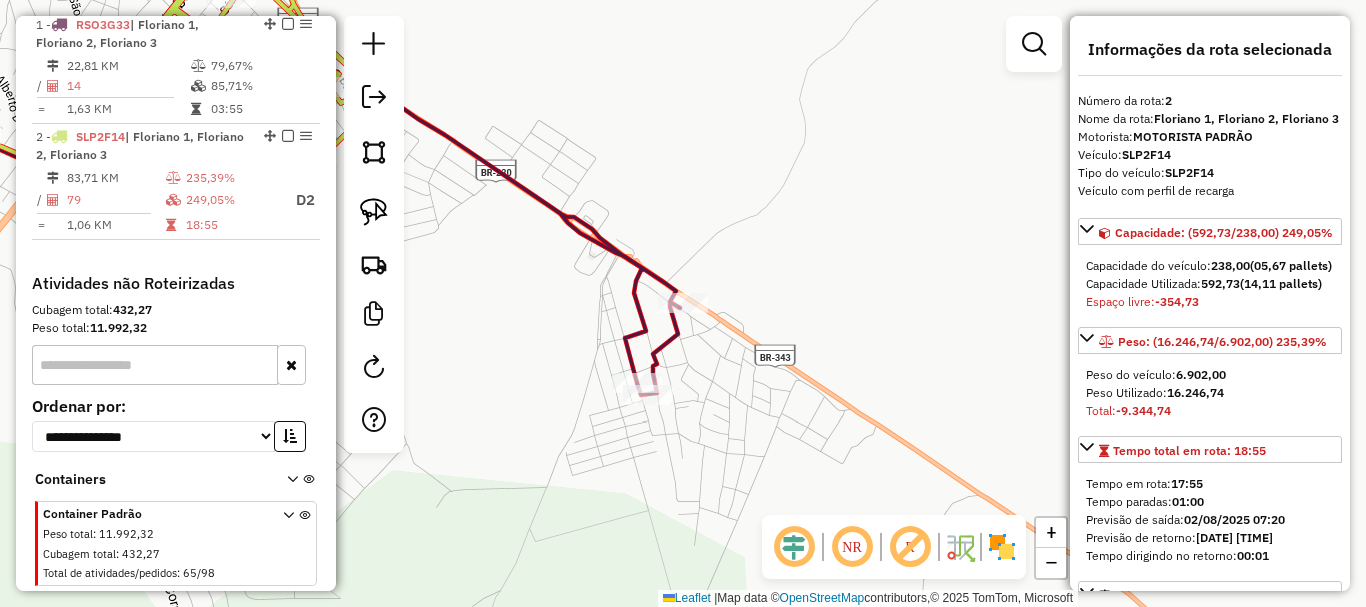 scroll, scrollTop: 797, scrollLeft: 0, axis: vertical 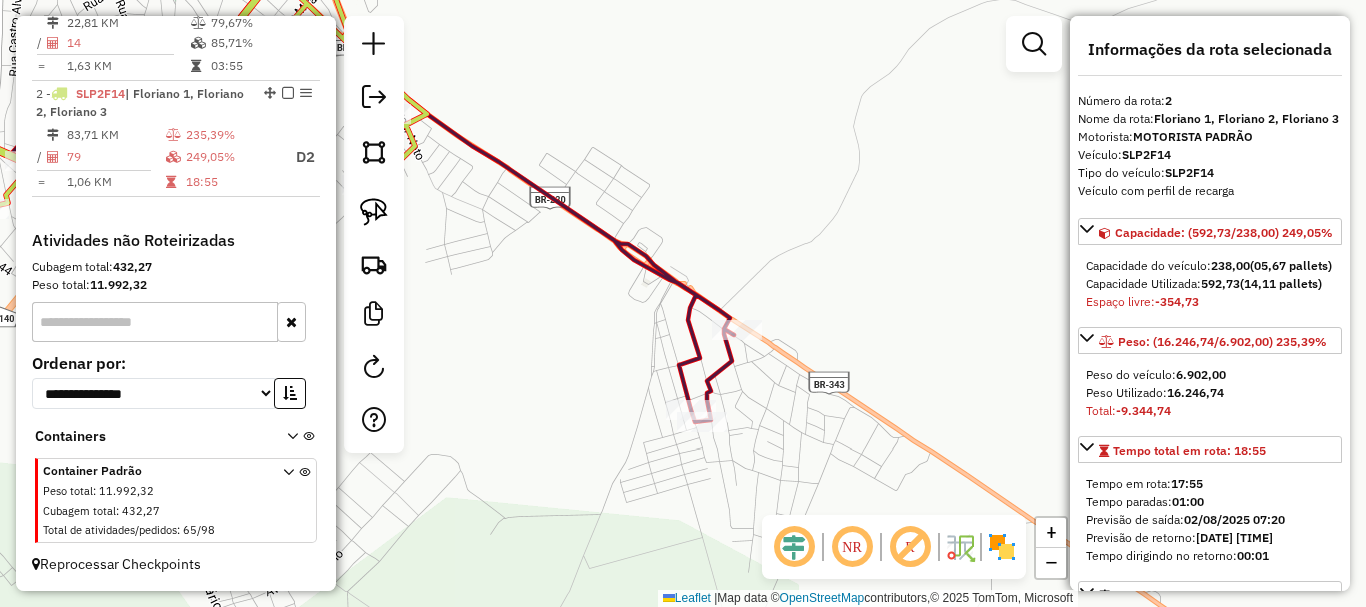drag, startPoint x: 614, startPoint y: 337, endPoint x: 732, endPoint y: 413, distance: 140.35669 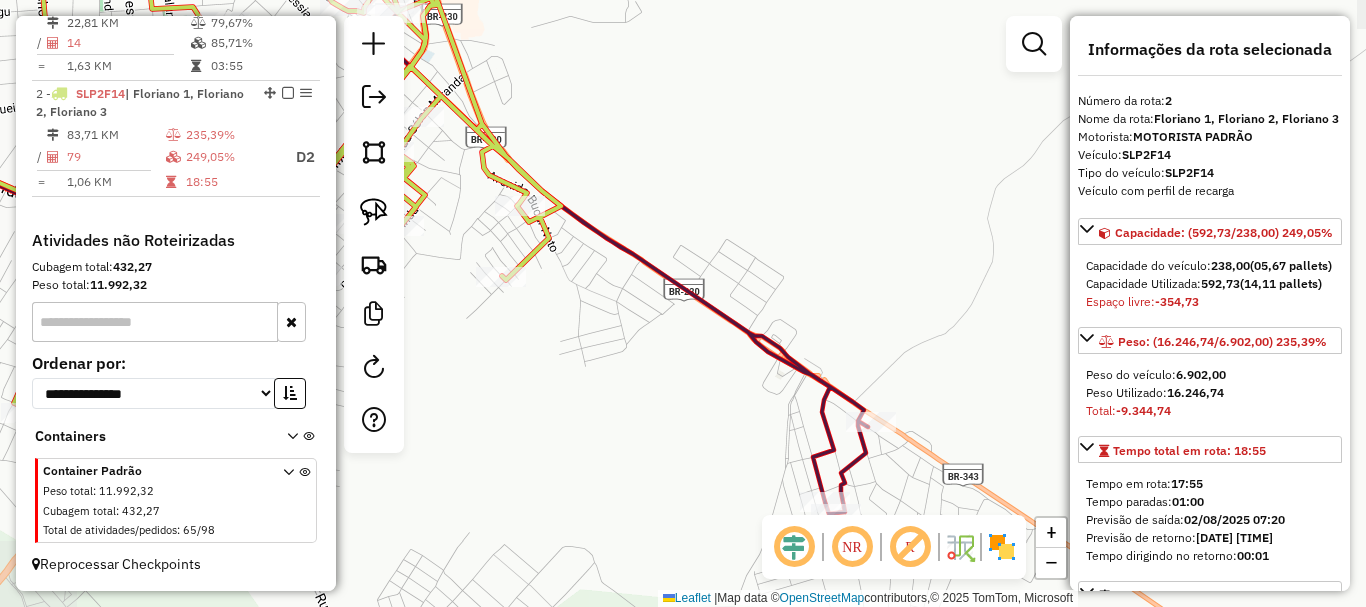 drag, startPoint x: 690, startPoint y: 414, endPoint x: 792, endPoint y: 456, distance: 110.308655 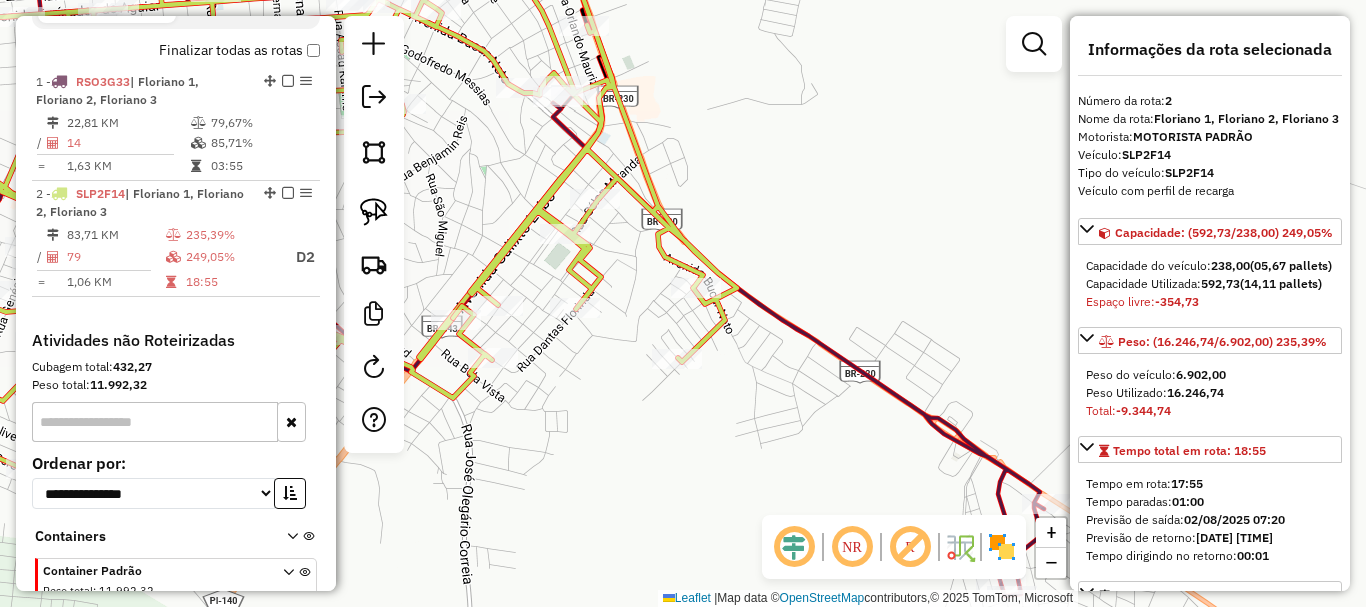 scroll, scrollTop: 797, scrollLeft: 0, axis: vertical 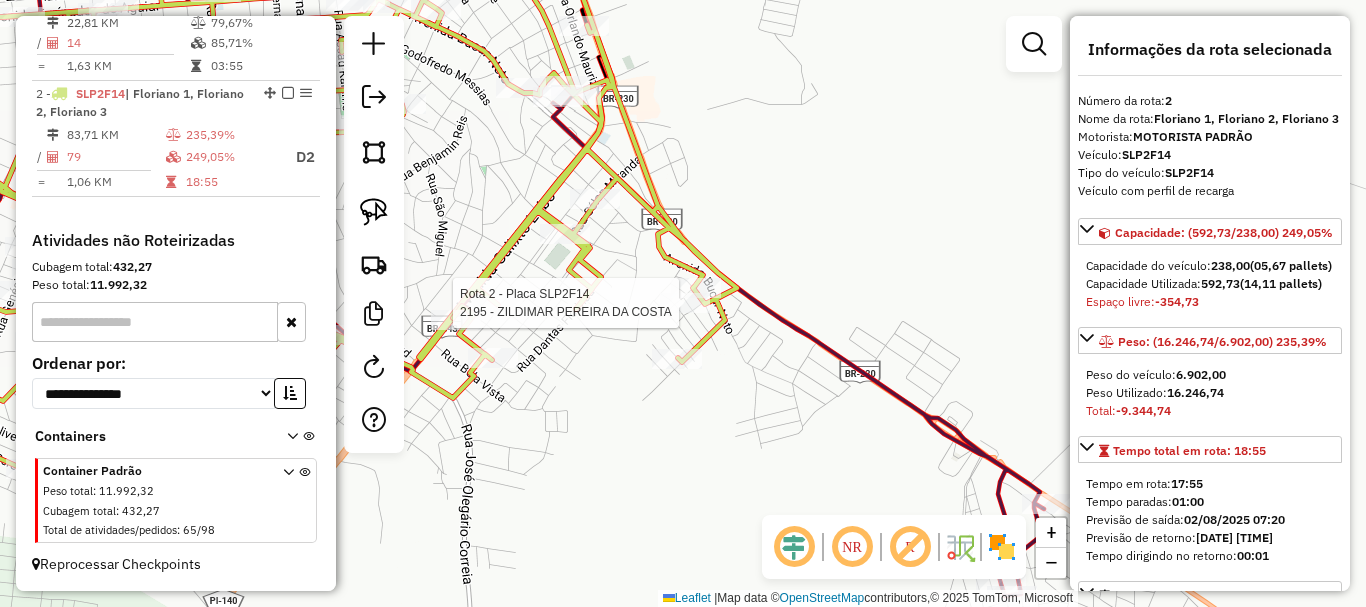 click 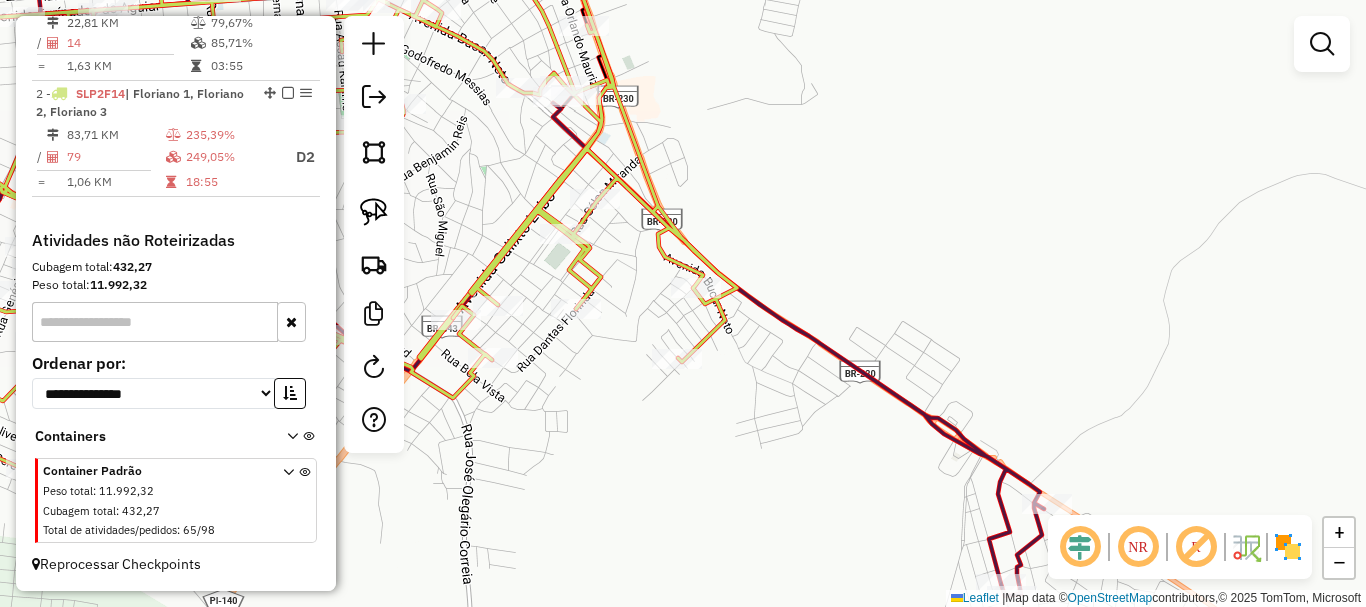 drag, startPoint x: 652, startPoint y: 375, endPoint x: 661, endPoint y: 383, distance: 12.0415945 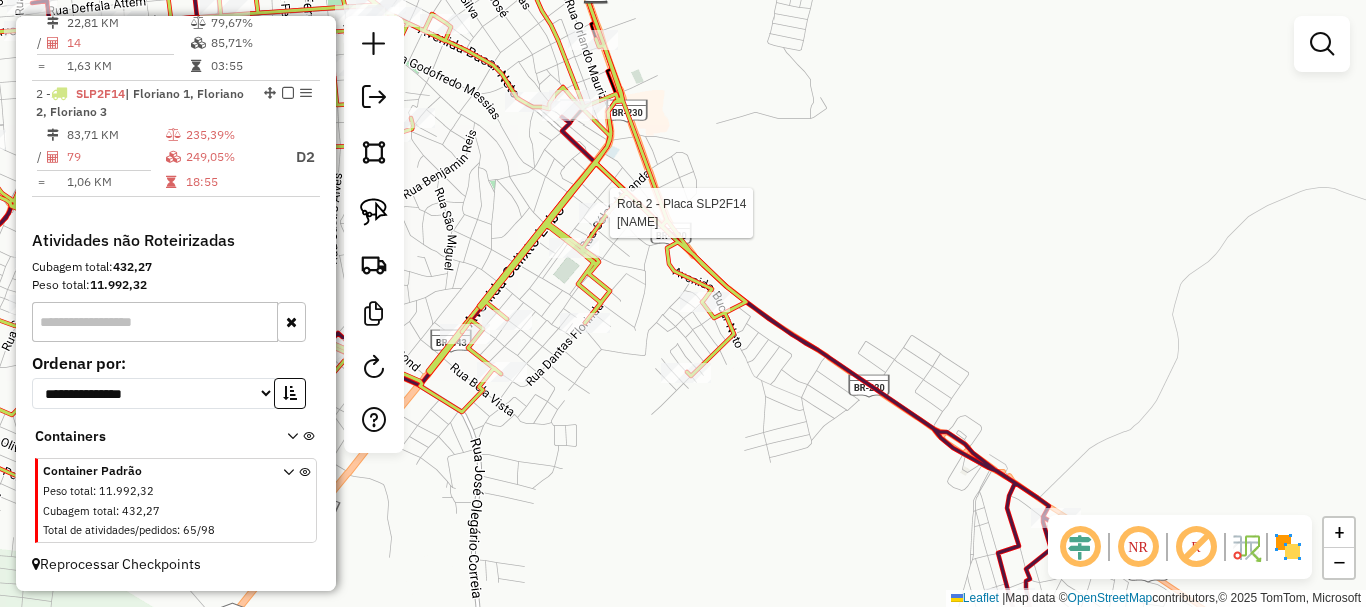 select on "*********" 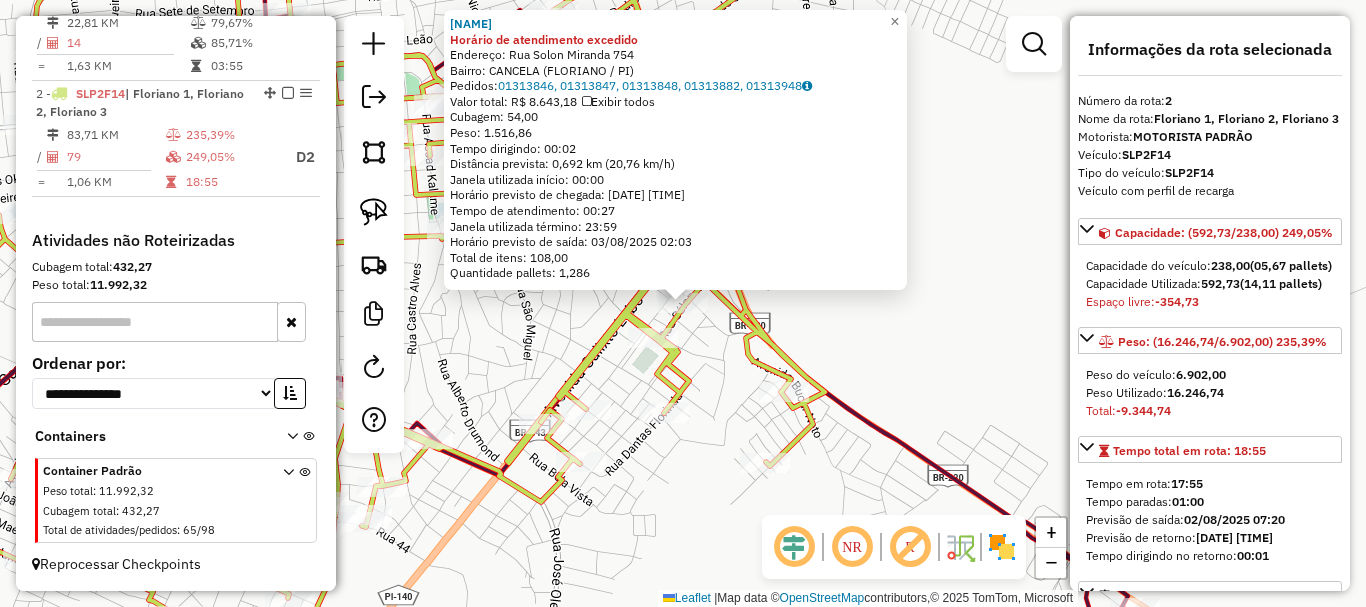 click on "13518 - MD BEBIDAS Horário de atendimento excedido  Endereço:  Rua Solon Miranda 754   Bairro: CANCELA (FLORIANO / PI)   Pedidos:  01313846, 01313847, 01313848, 01313882, 01313948   Valor total: R$ 8.643,18   Exibir todos   Cubagem: 54,00  Peso: 1.516,86  Tempo dirigindo: 00:02   Distância prevista: 0,692 km (20,76 km/h)   Janela utilizada início: 00:00   Horário previsto de chegada: 03/08/2025 01:36   Tempo de atendimento: 00:27   Janela utilizada término: 23:59   Horário previsto de saída: 03/08/2025 02:03   Total de itens: 108,00   Quantidade pallets: 1,286  × Janela de atendimento Grade de atendimento Capacidade Transportadoras Veículos Cliente Pedidos  Rotas Selecione os dias de semana para filtrar as janelas de atendimento  Seg   Ter   Qua   Qui   Sex   Sáb   Dom  Informe o período da janela de atendimento: De: Até:  Filtrar exatamente a janela do cliente  Considerar janela de atendimento padrão  Selecione os dias de semana para filtrar as grades de atendimento  Seg   Ter   Qua   Qui  De:" 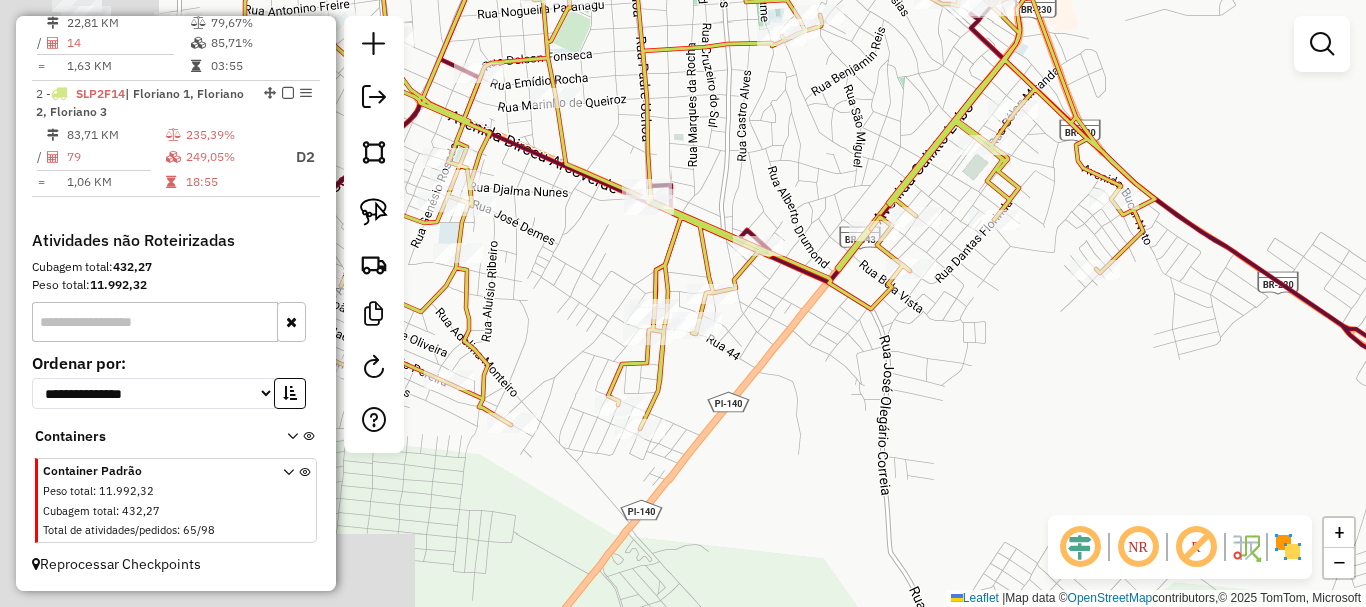 drag, startPoint x: 567, startPoint y: 518, endPoint x: 840, endPoint y: 349, distance: 321.07632 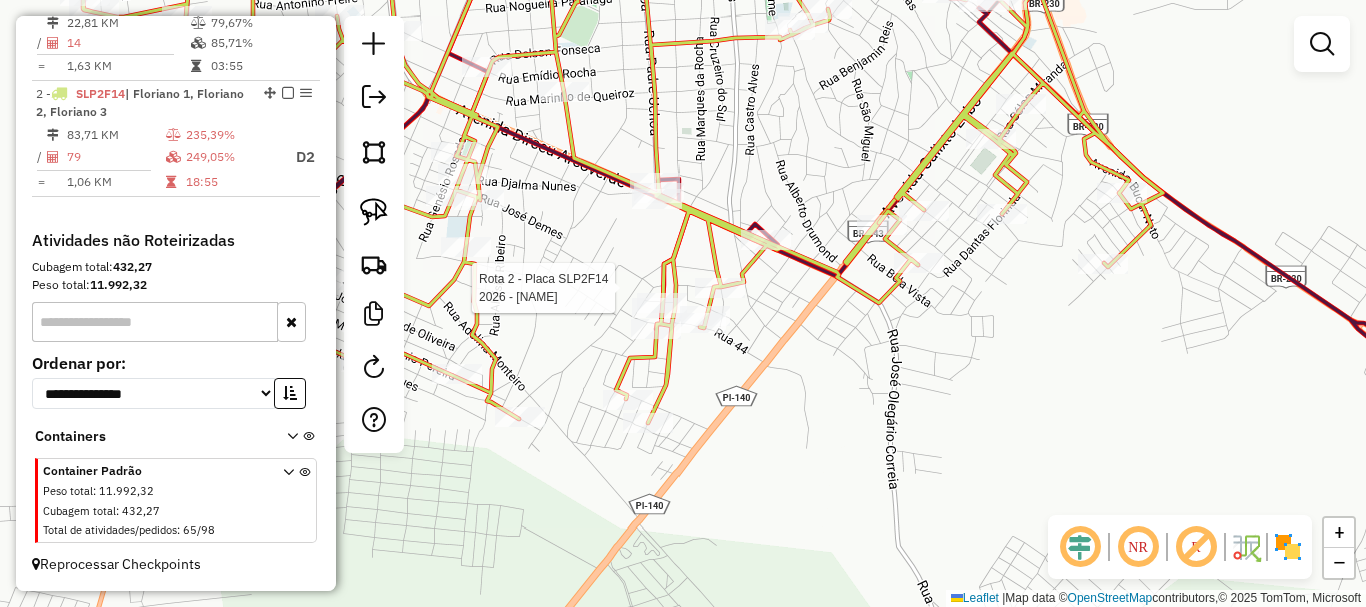 select on "*********" 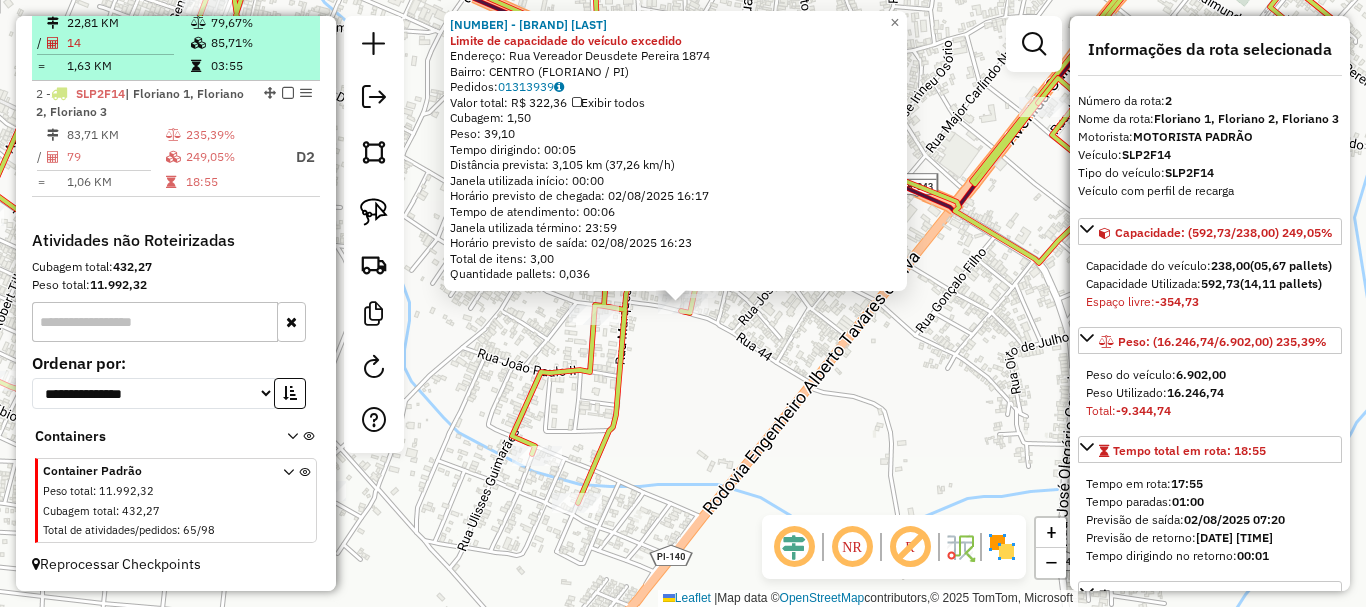 click at bounding box center [198, 43] 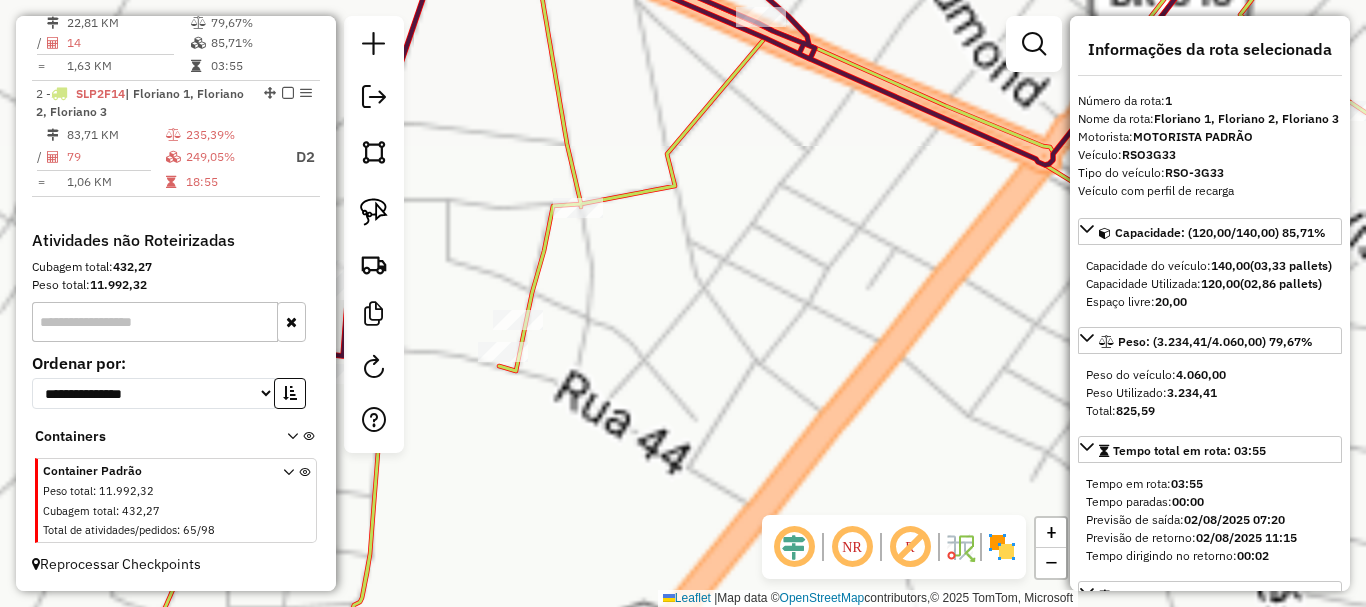 drag, startPoint x: 596, startPoint y: 340, endPoint x: 742, endPoint y: 334, distance: 146.12323 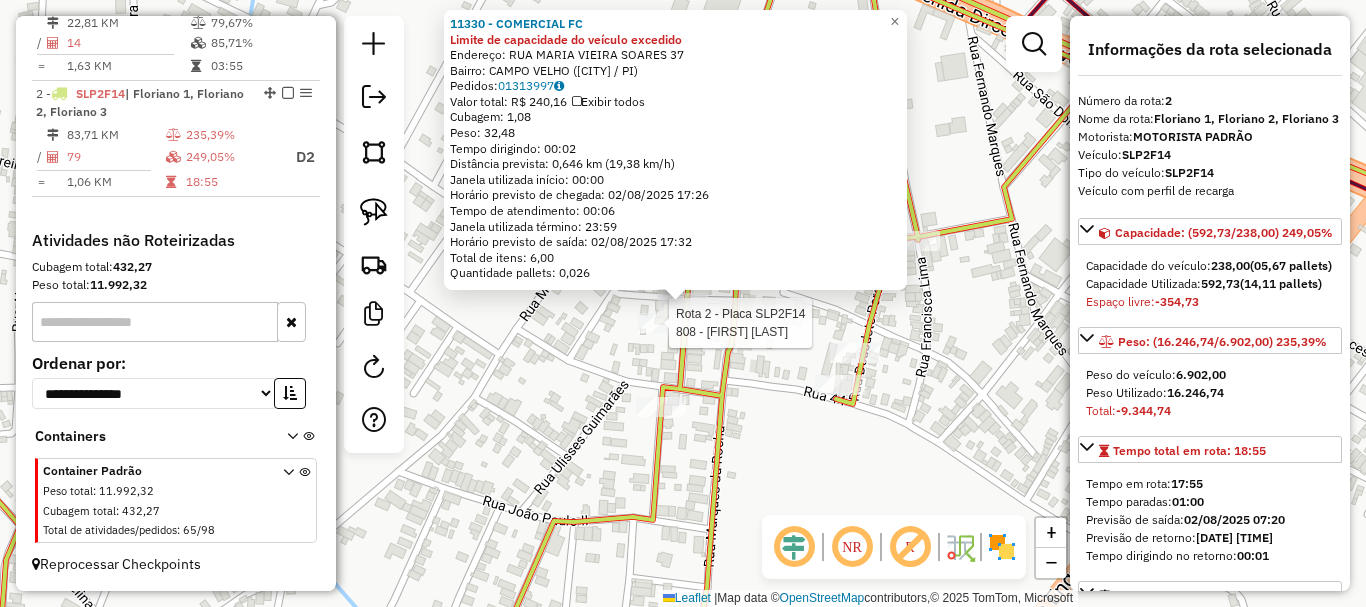 click 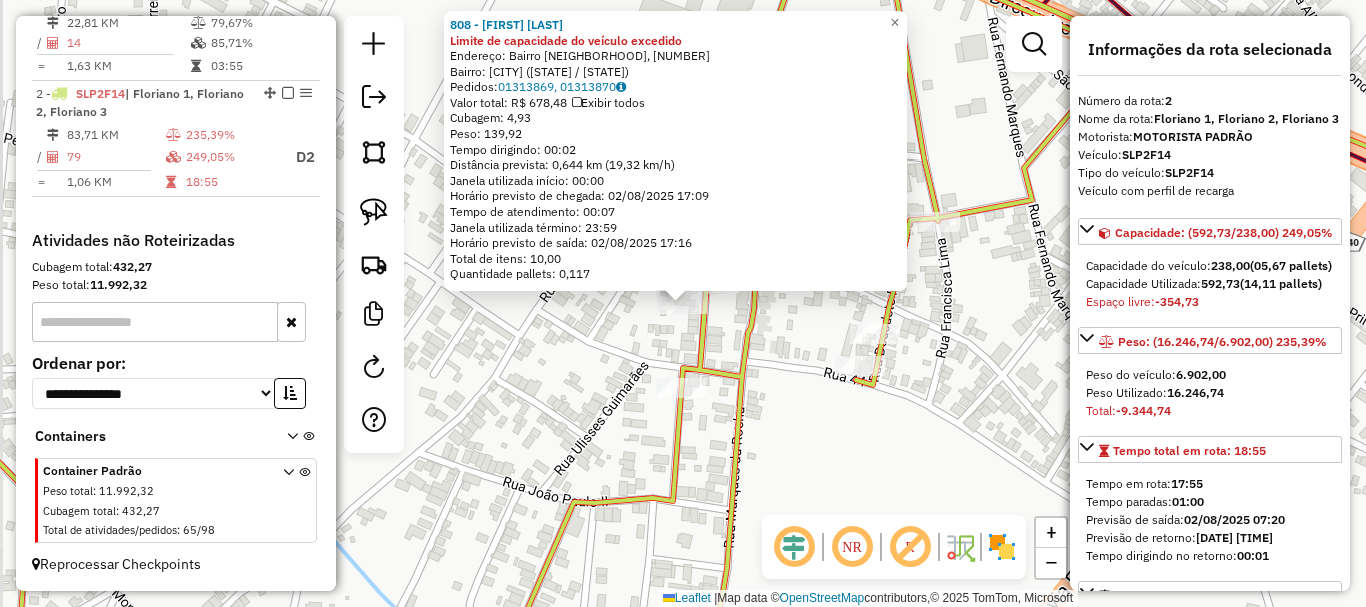click on "808 - JOSELIA RODRIGUES BRASILINO Limite de capacidade do veículo excedido  Endereço: Bairro São Borja, 67   Bairro: Tamboril (Floriano / PI)   Pedidos:  01313869, 01313870   Valor total: R$ 678,48   Exibir todos   Cubagem: 4,93  Peso: 139,92  Tempo dirigindo: 00:02   Distância prevista: 0,644 km (19,32 km/h)   Janela utilizada início: 00:00   Horário previsto de chegada: 02/08/2025 17:09   Tempo de atendimento: 00:07   Janela utilizada término: 23:59   Horário previsto de saída: 02/08/2025 17:16   Total de itens: 10,00   Quantidade pallets: 0,117  × Janela de atendimento Grade de atendimento Capacidade Transportadoras Veículos Cliente Pedidos  Rotas Selecione os dias de semana para filtrar as janelas de atendimento  Seg   Ter   Qua   Qui   Sex   Sáb   Dom  Informe o período da janela de atendimento: De: Até:  Filtrar exatamente a janela do cliente  Considerar janela de atendimento padrão  Selecione os dias de semana para filtrar as grades de atendimento  Seg   Ter   Qua   Qui   Sex   Sáb  De:" 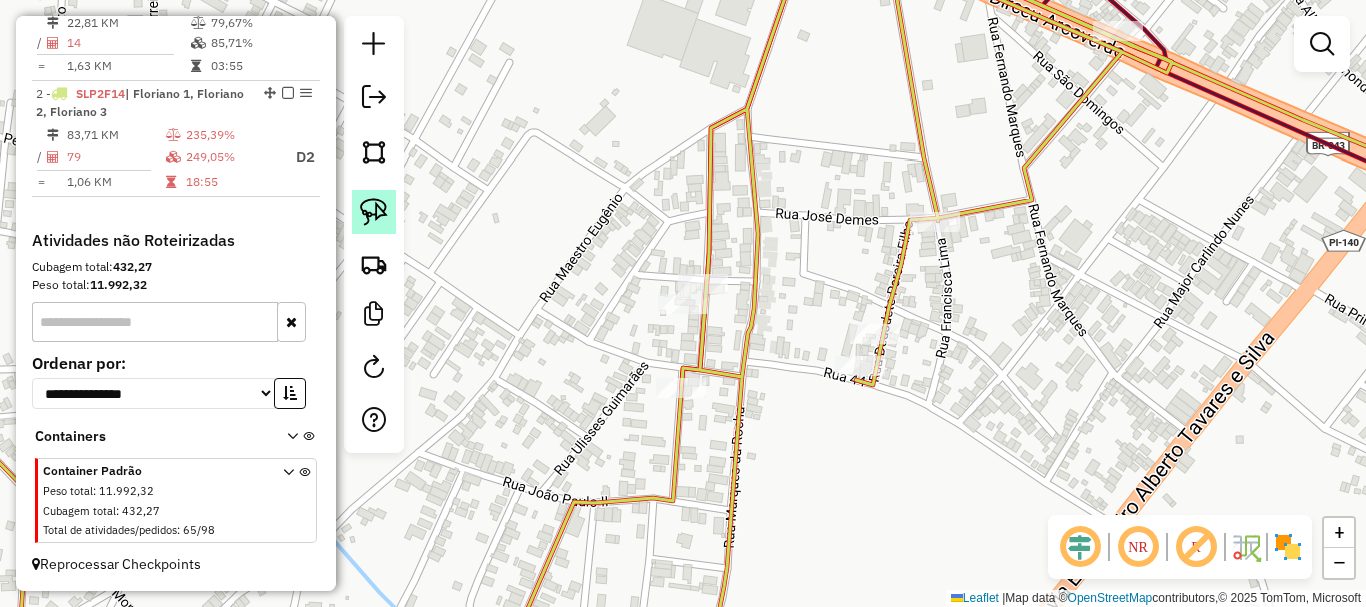 click 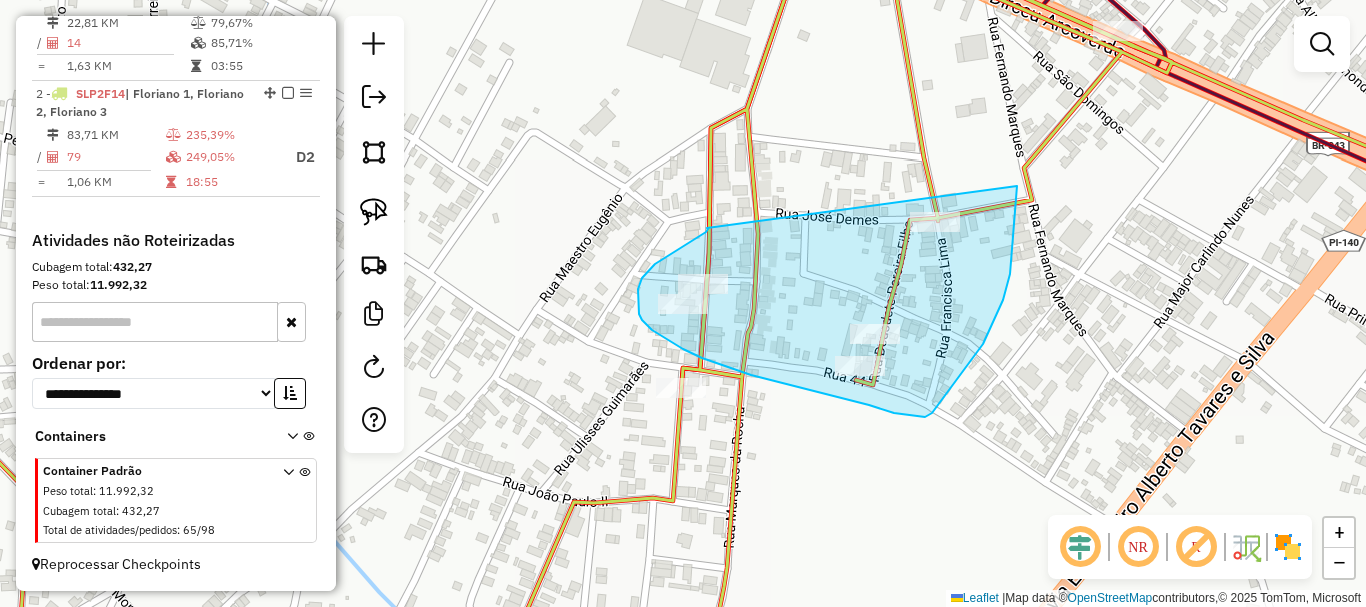 drag, startPoint x: 707, startPoint y: 228, endPoint x: 1017, endPoint y: 186, distance: 312.8322 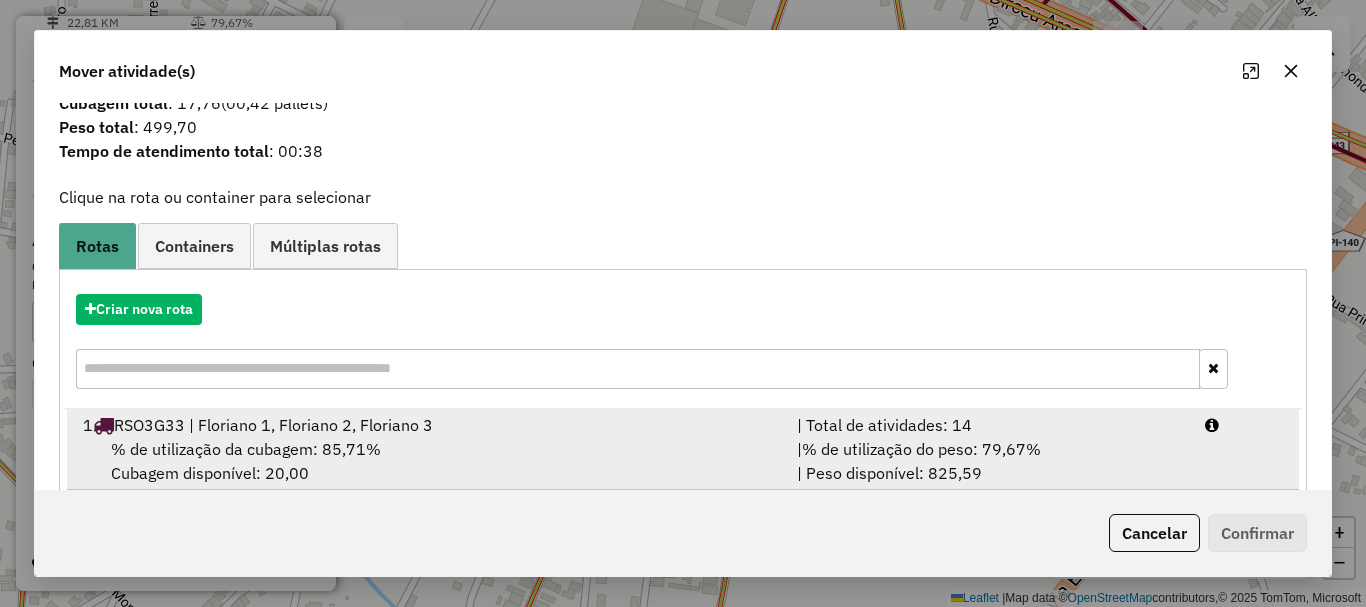 scroll, scrollTop: 78, scrollLeft: 0, axis: vertical 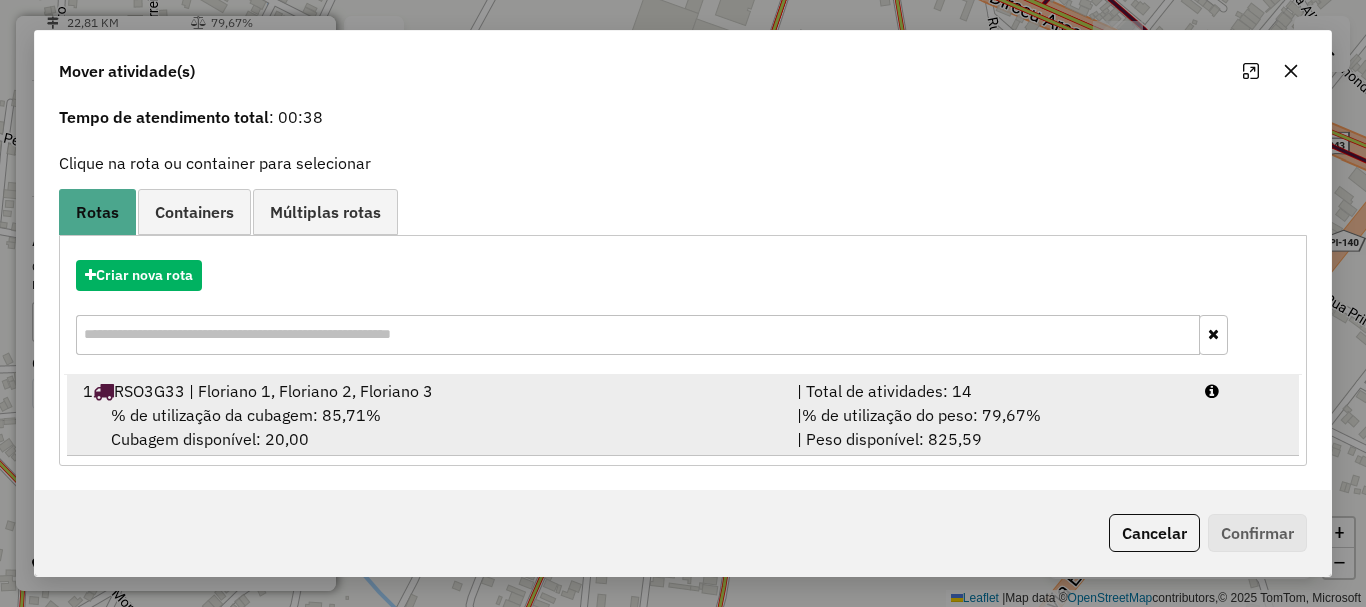click on "| Total de atividades: 14" at bounding box center (989, 391) 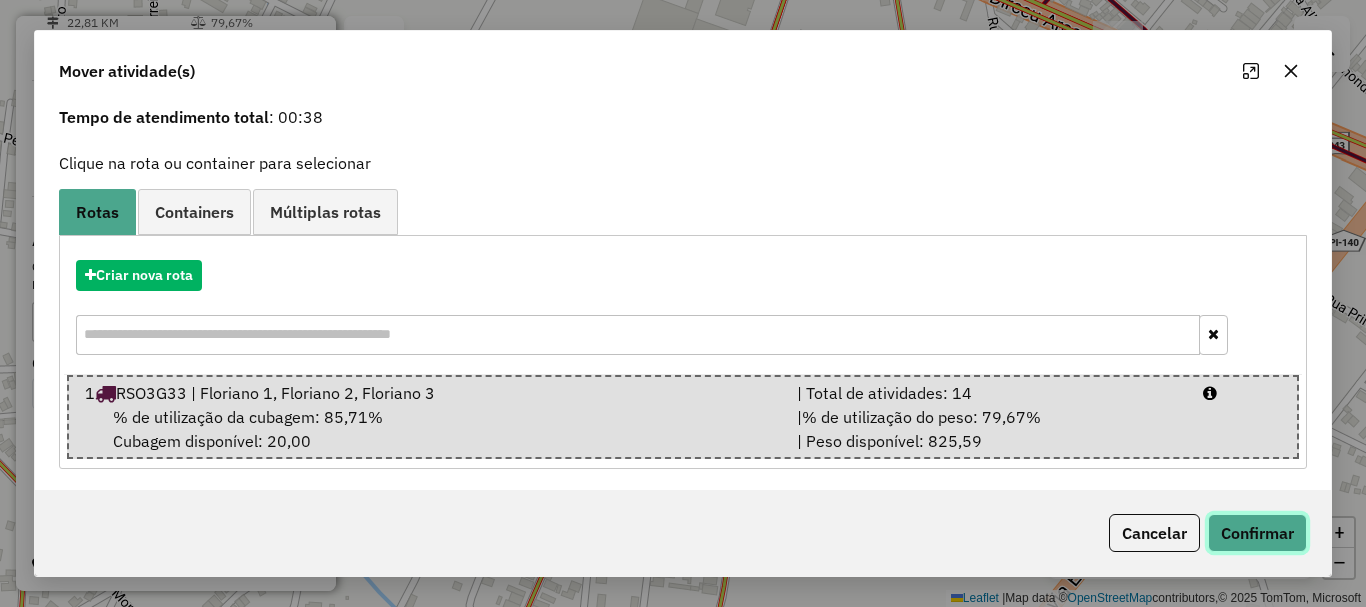 click on "Confirmar" 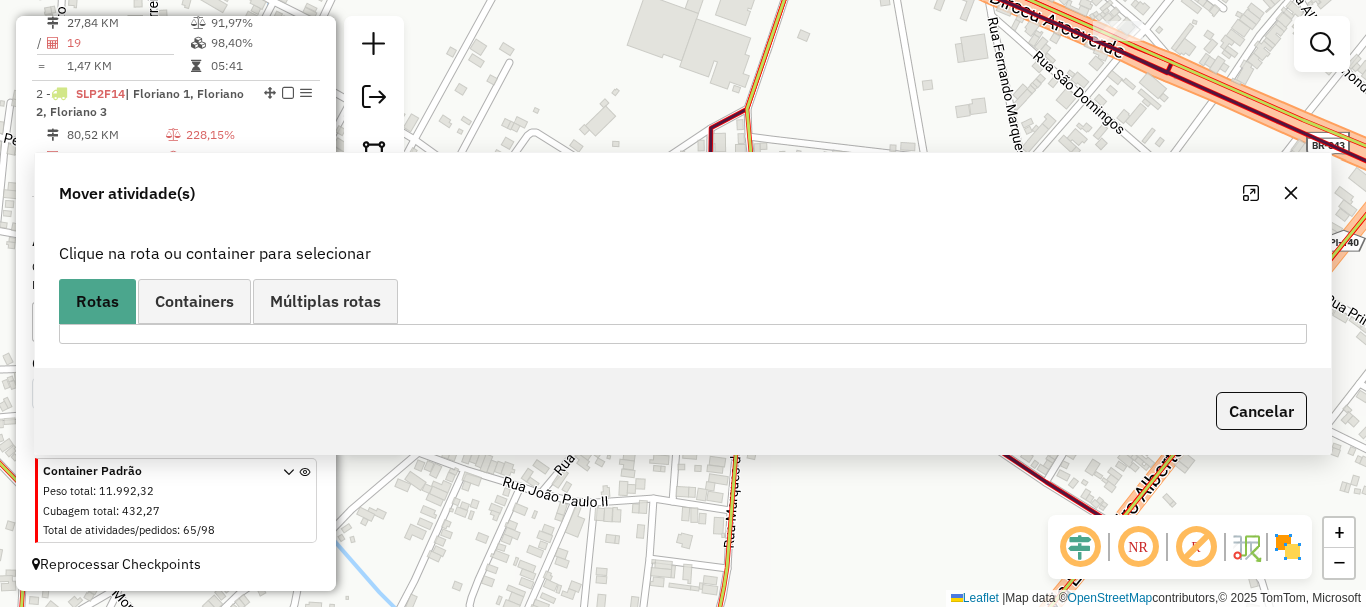 scroll, scrollTop: 0, scrollLeft: 0, axis: both 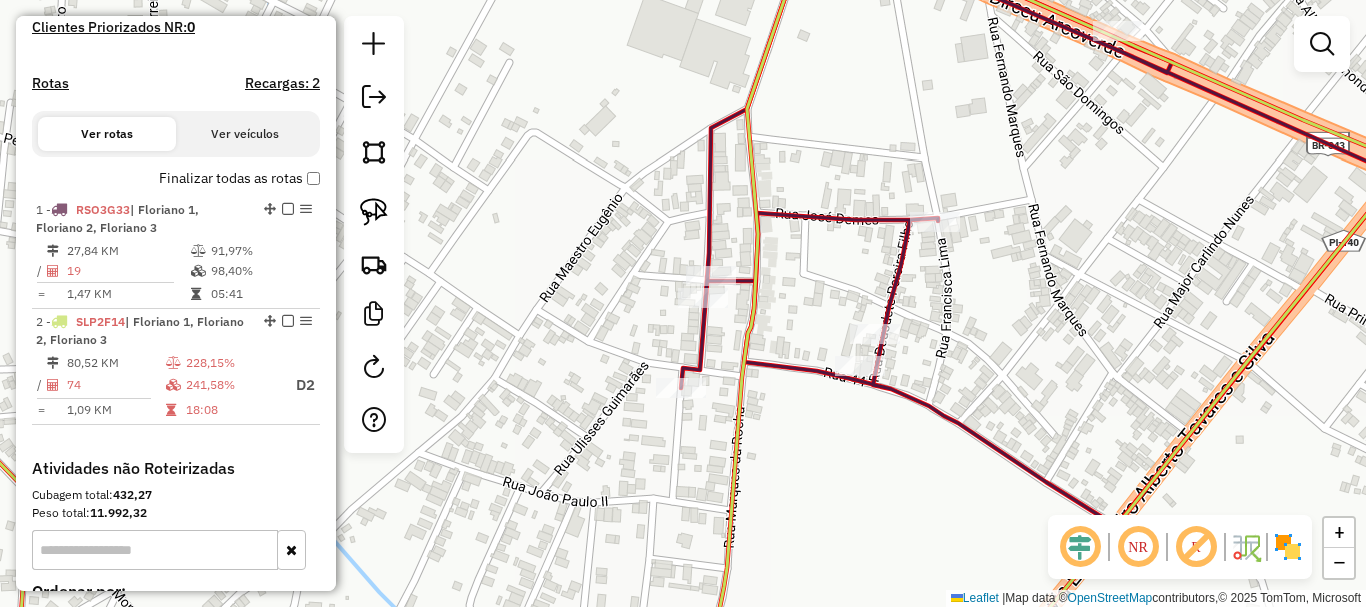 drag, startPoint x: 577, startPoint y: 303, endPoint x: 660, endPoint y: 259, distance: 93.941475 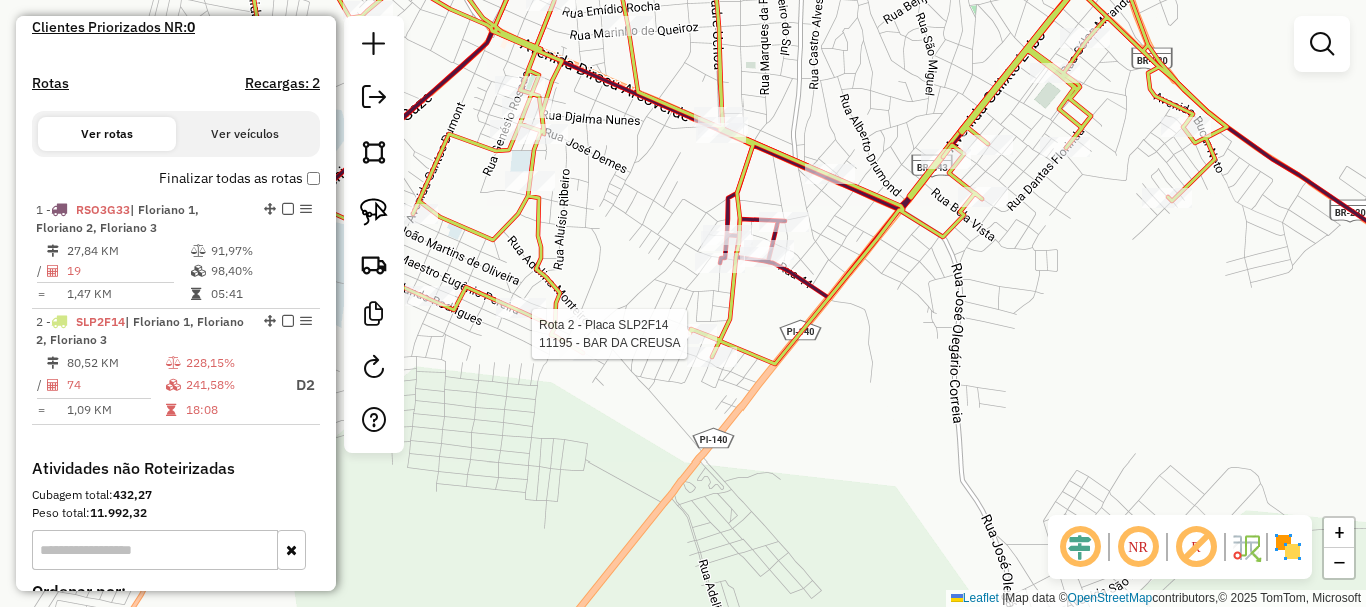 select on "*********" 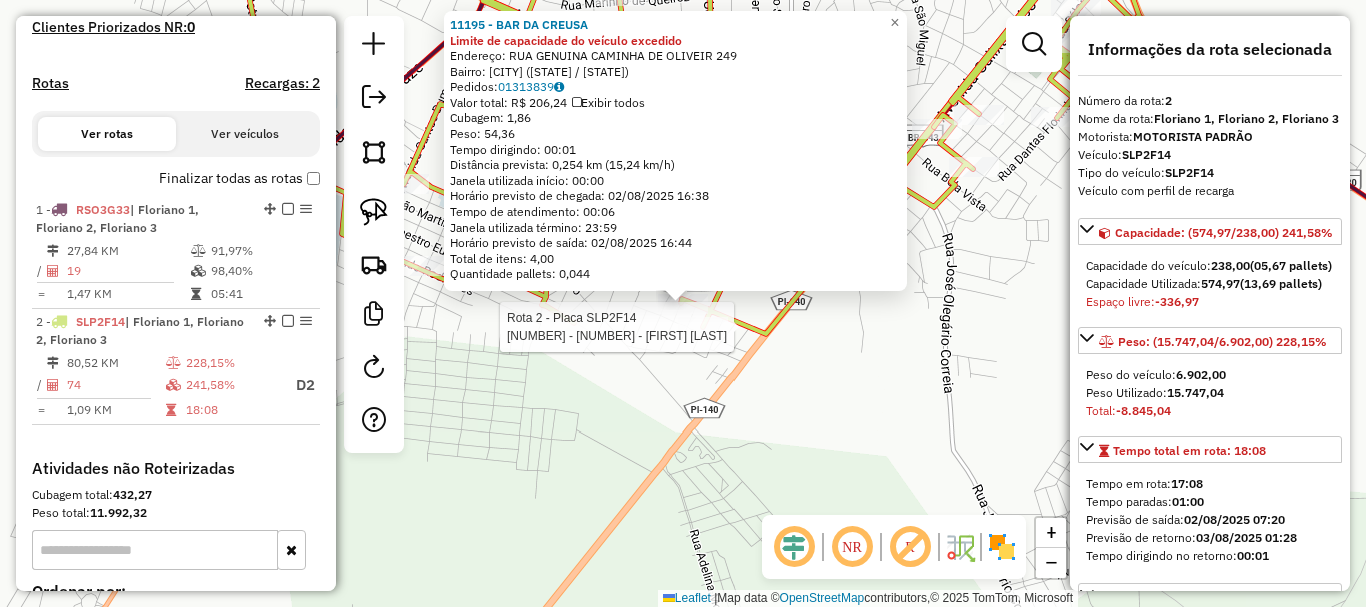 scroll, scrollTop: 797, scrollLeft: 0, axis: vertical 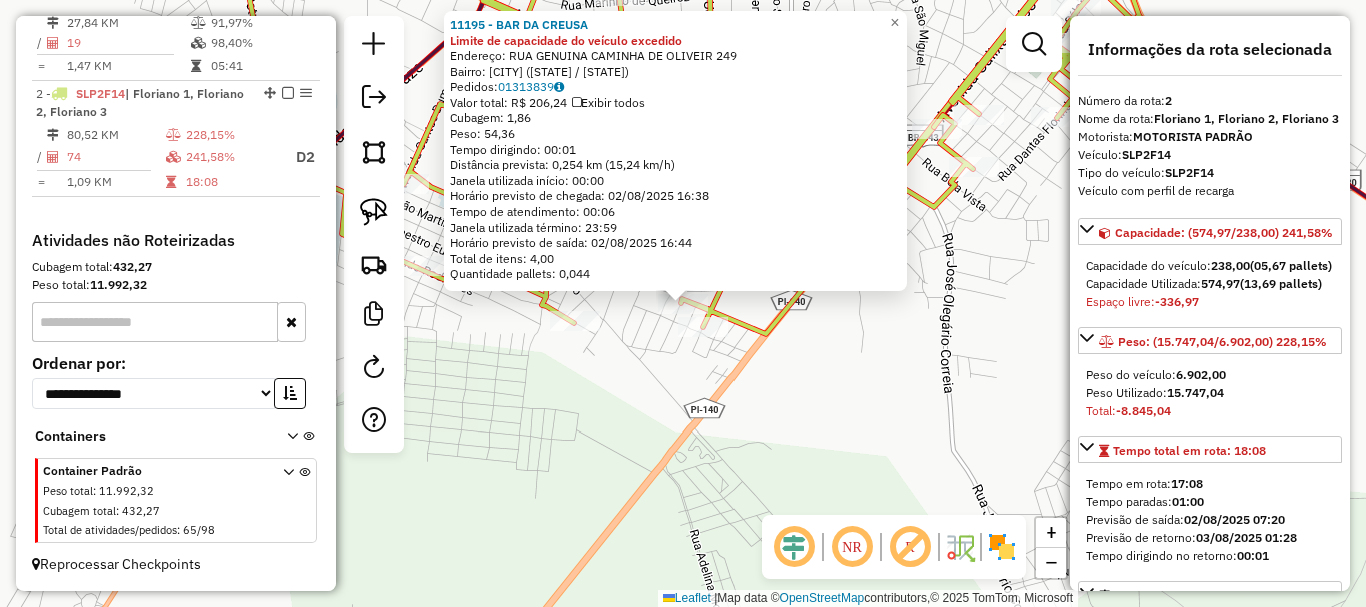 click 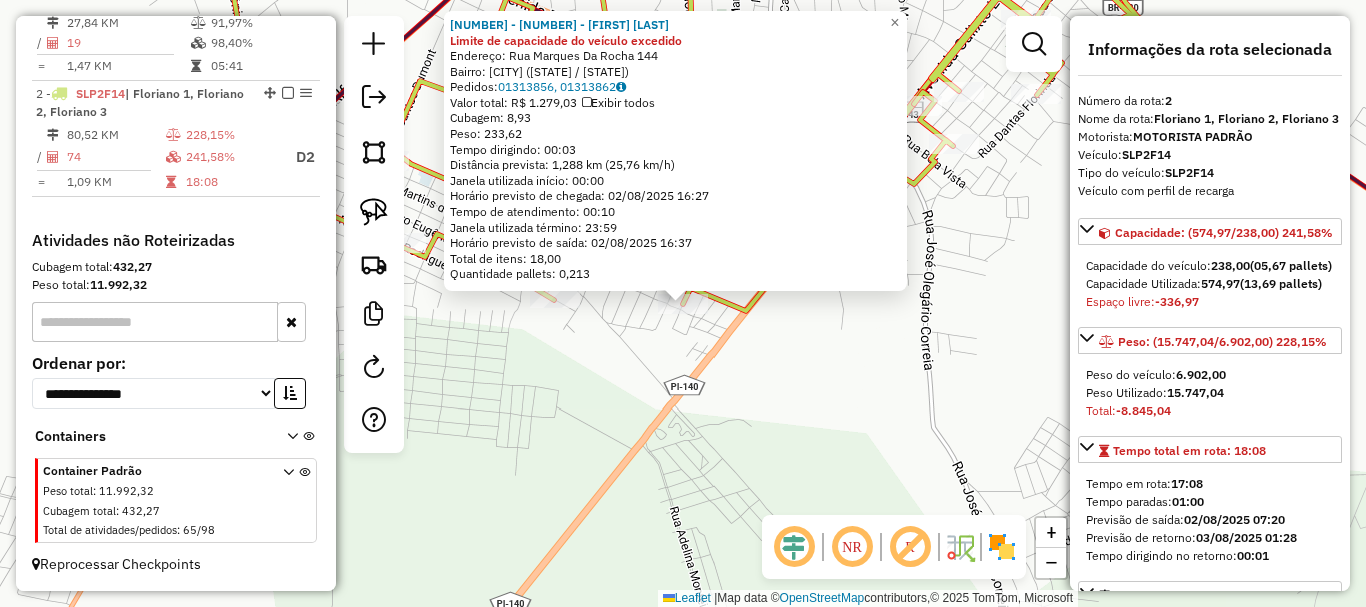 click on "9313 - ACOUGUE E MERCEARIA Limite de capacidade do veículo excedido  Endereço:  Rua Marques Da Rocha 144   Bairro: PRINCESINHA (FLORIANO / PI)   Pedidos:  01313856, 01313862   Valor total: R$ 1.279,03   Exibir todos   Cubagem: 8,93  Peso: 233,62  Tempo dirigindo: 00:03   Distância prevista: 1,288 km (25,76 km/h)   Janela utilizada início: 00:00   Horário previsto de chegada: 02/08/2025 16:27   Tempo de atendimento: 00:10   Janela utilizada término: 23:59   Horário previsto de saída: 02/08/2025 16:37   Total de itens: 18,00   Quantidade pallets: 0,213  × Janela de atendimento Grade de atendimento Capacidade Transportadoras Veículos Cliente Pedidos  Rotas Selecione os dias de semana para filtrar as janelas de atendimento  Seg   Ter   Qua   Qui   Sex   Sáb   Dom  Informe o período da janela de atendimento: De: Até:  Filtrar exatamente a janela do cliente  Considerar janela de atendimento padrão  Selecione os dias de semana para filtrar as grades de atendimento  Seg   Ter   Qua   Qui   Sex   Sáb  +" 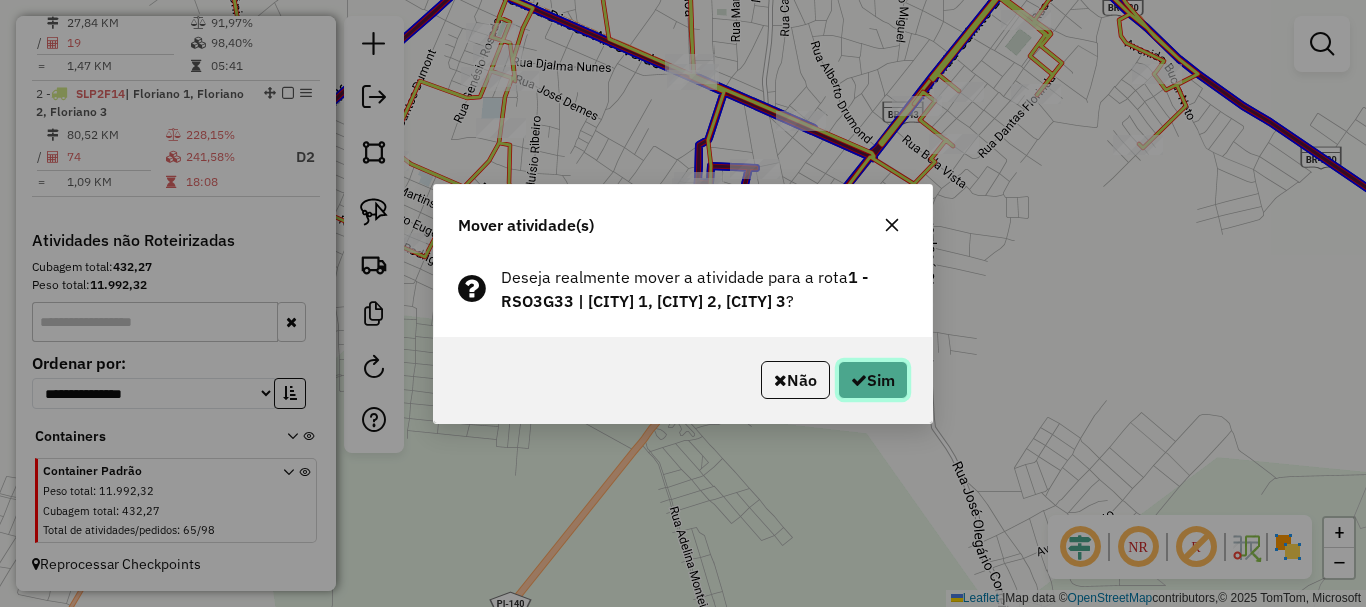 click on "Sim" 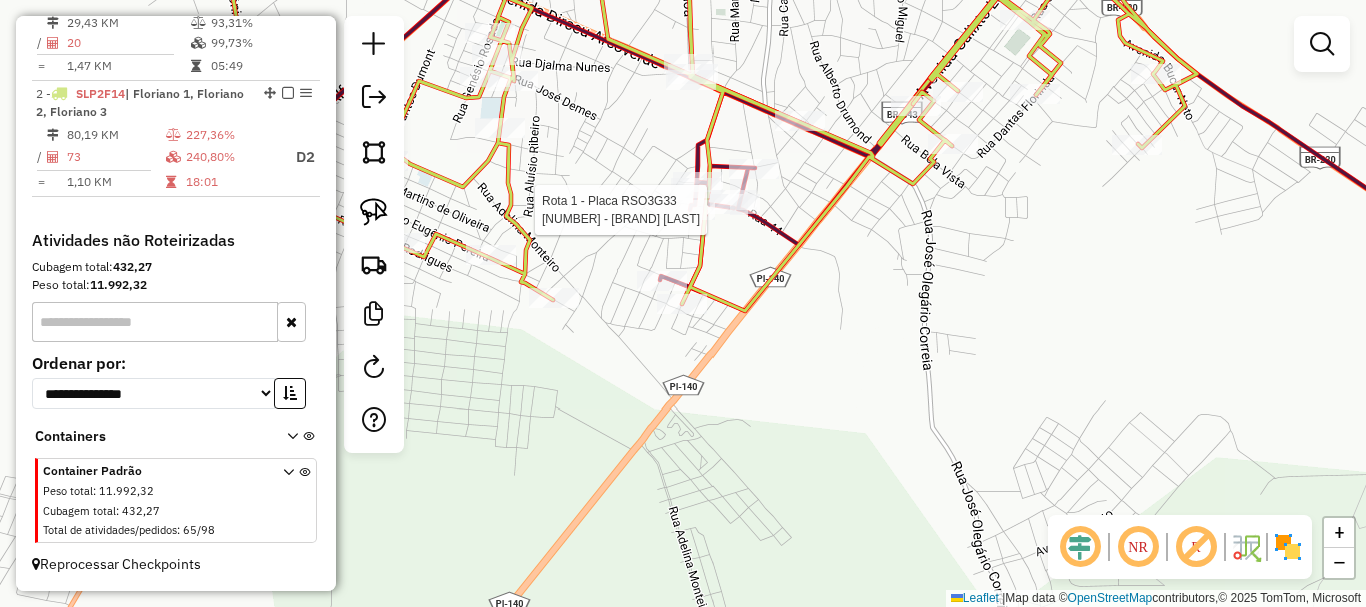 select on "*********" 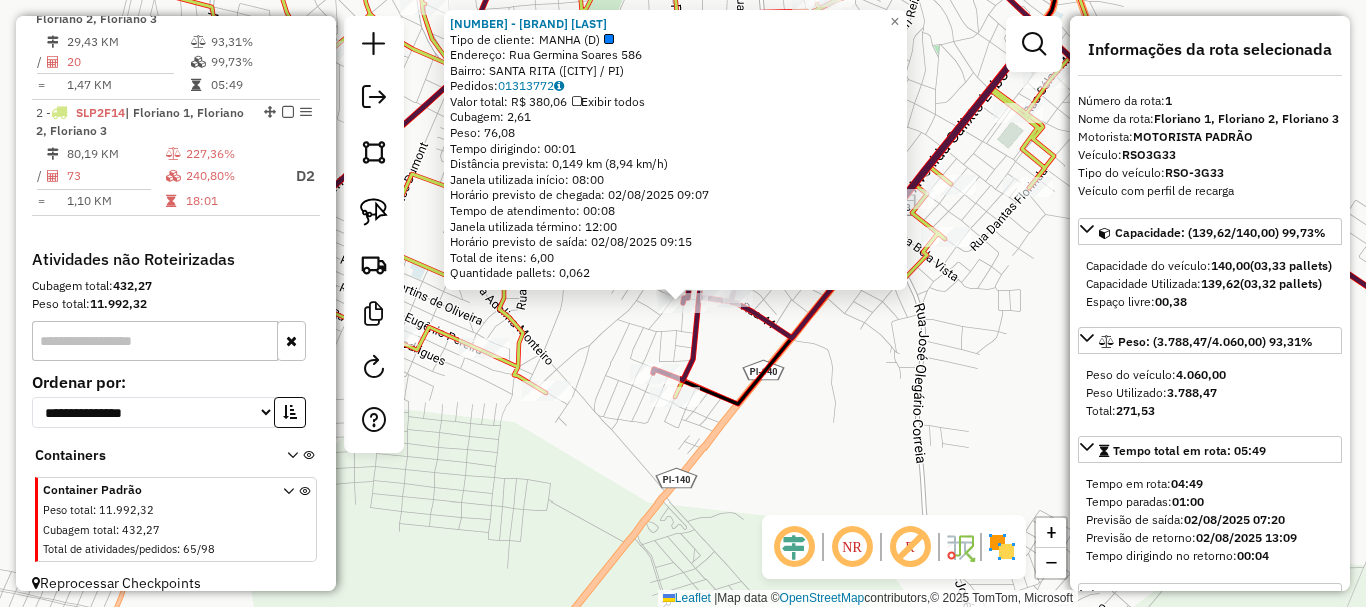 scroll, scrollTop: 750, scrollLeft: 0, axis: vertical 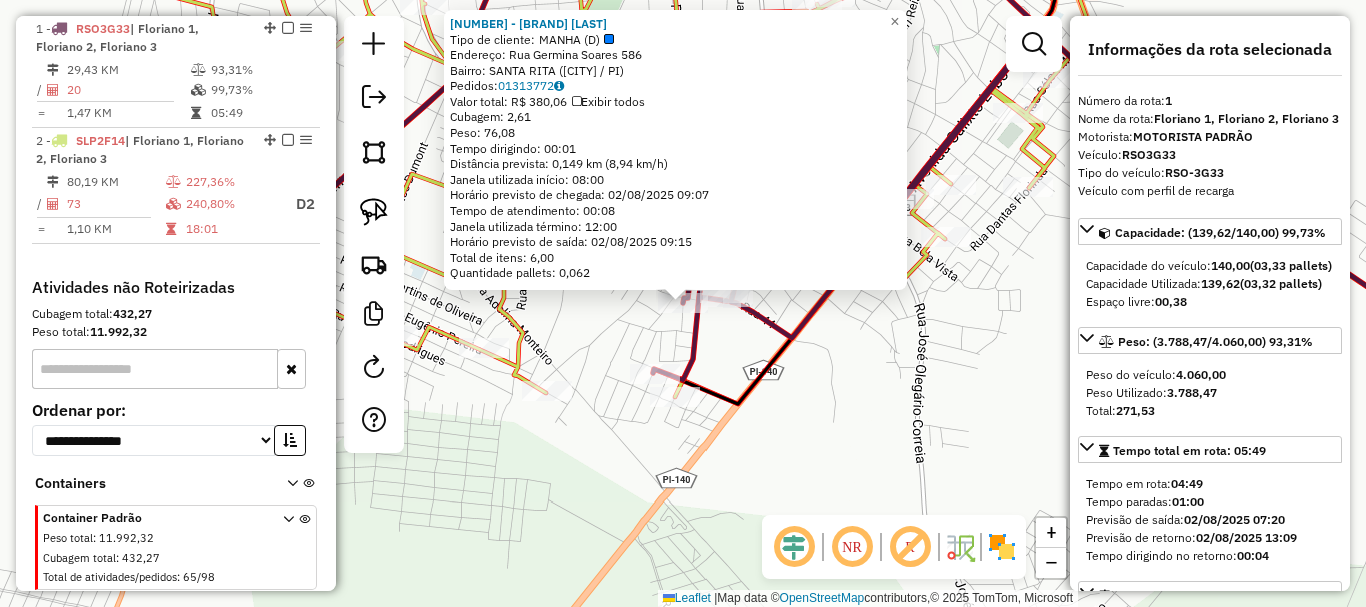 click 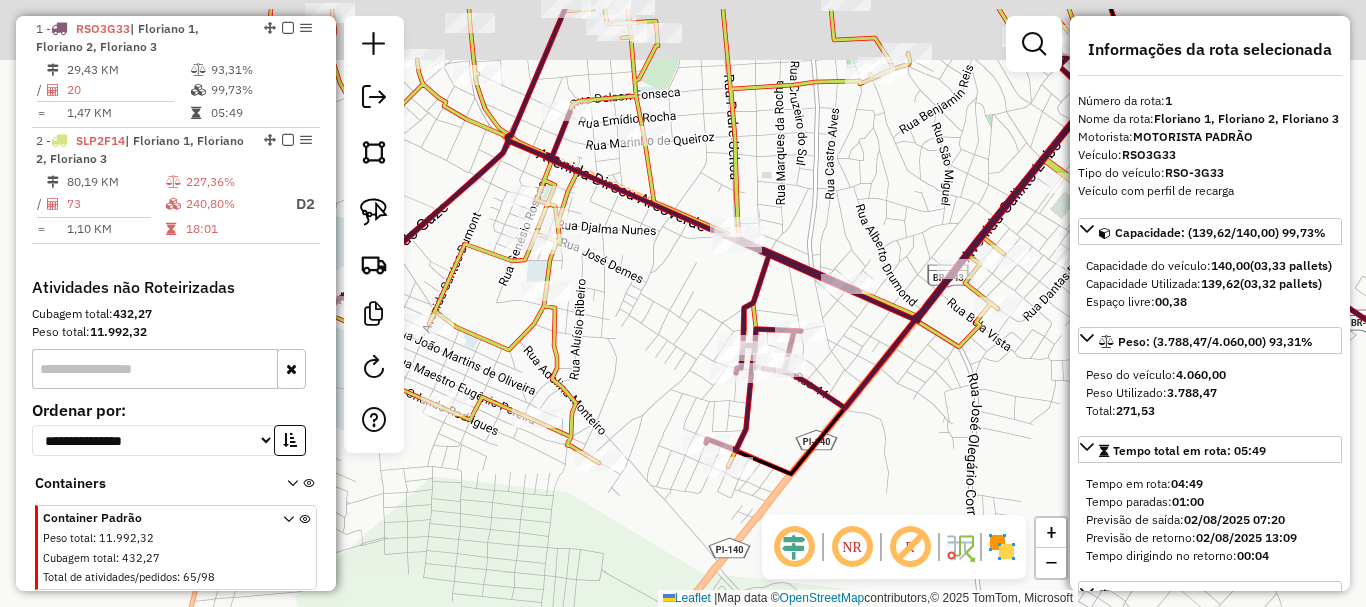 drag, startPoint x: 595, startPoint y: 287, endPoint x: 645, endPoint y: 359, distance: 87.658424 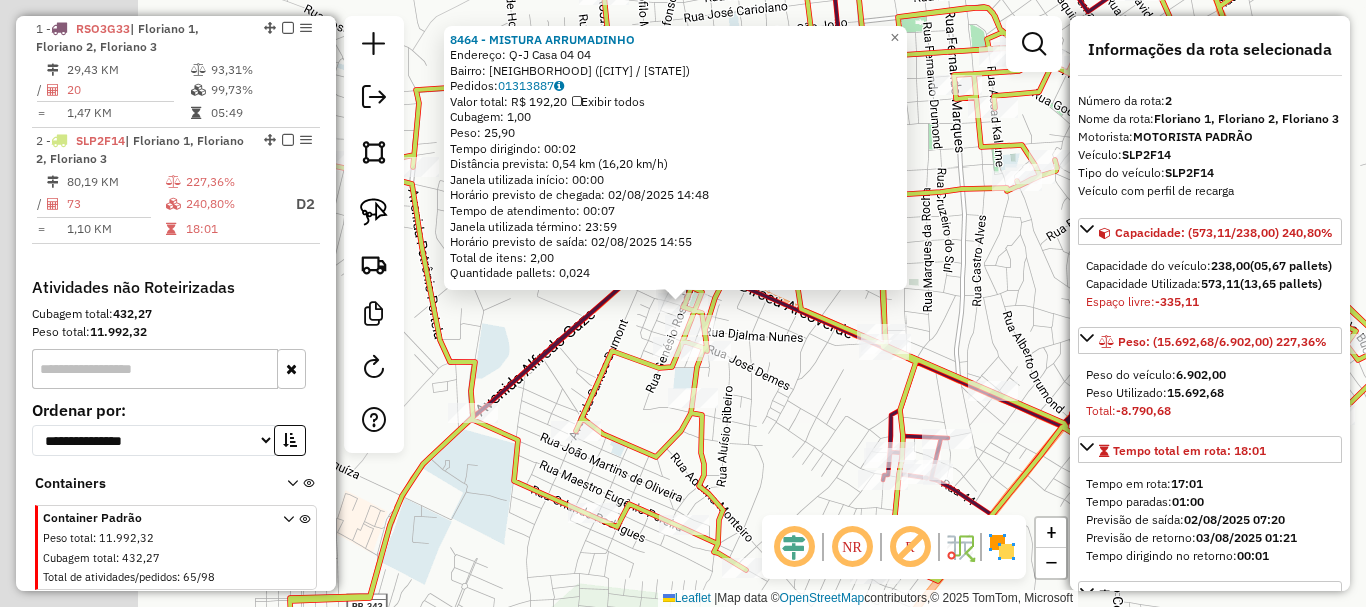 scroll, scrollTop: 797, scrollLeft: 0, axis: vertical 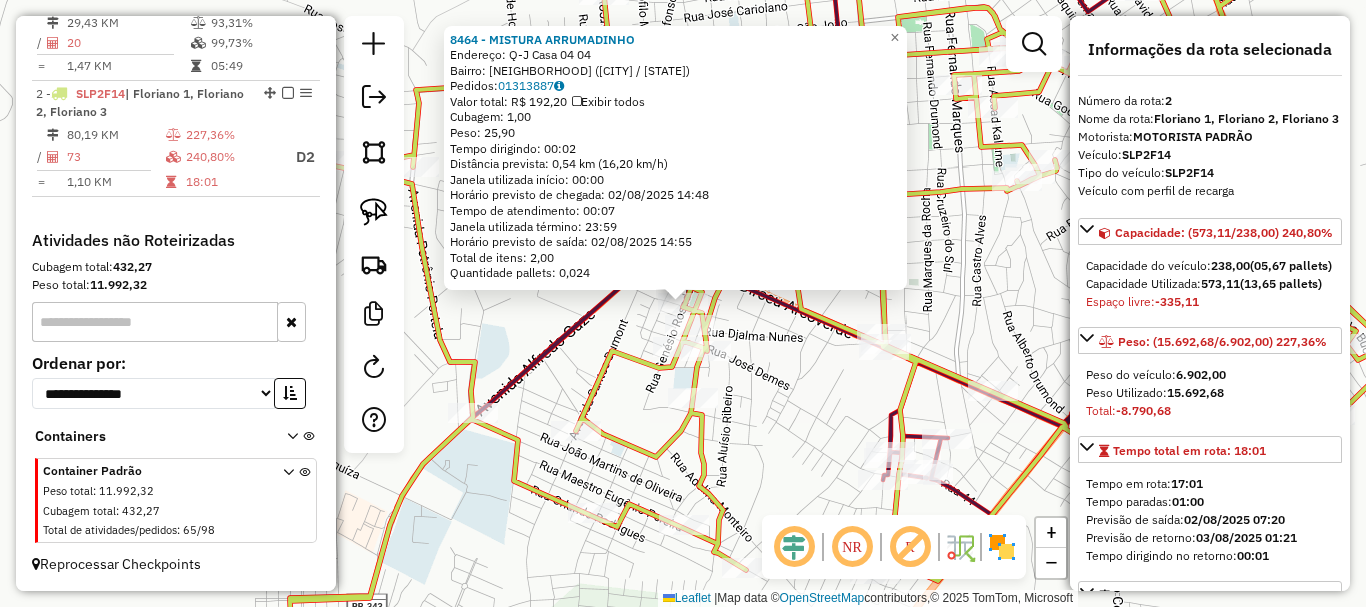 click on "8464 - MISTURA ARRUMADINHO  Endereço:  Q-J   Casa 04 04   Bairro: CONJ PEDRO SIMPLICIO (FLORIANO / PI)   Pedidos:  01313887   Valor total: R$ 192,20   Exibir todos   Cubagem: 1,00  Peso: 25,90  Tempo dirigindo: 00:02   Distância prevista: 0,54 km (16,20 km/h)   Janela utilizada início: 00:00   Horário previsto de chegada: 02/08/2025 14:48   Tempo de atendimento: 00:07   Janela utilizada término: 23:59   Horário previsto de saída: 02/08/2025 14:55   Total de itens: 2,00   Quantidade pallets: 0,024  × Janela de atendimento Grade de atendimento Capacidade Transportadoras Veículos Cliente Pedidos  Rotas Selecione os dias de semana para filtrar as janelas de atendimento  Seg   Ter   Qua   Qui   Sex   Sáb   Dom  Informe o período da janela de atendimento: De: Até:  Filtrar exatamente a janela do cliente  Considerar janela de atendimento padrão  Selecione os dias de semana para filtrar as grades de atendimento  Seg   Ter   Qua   Qui   Sex   Sáb   Dom   Clientes fora do dia de atendimento selecionado +" 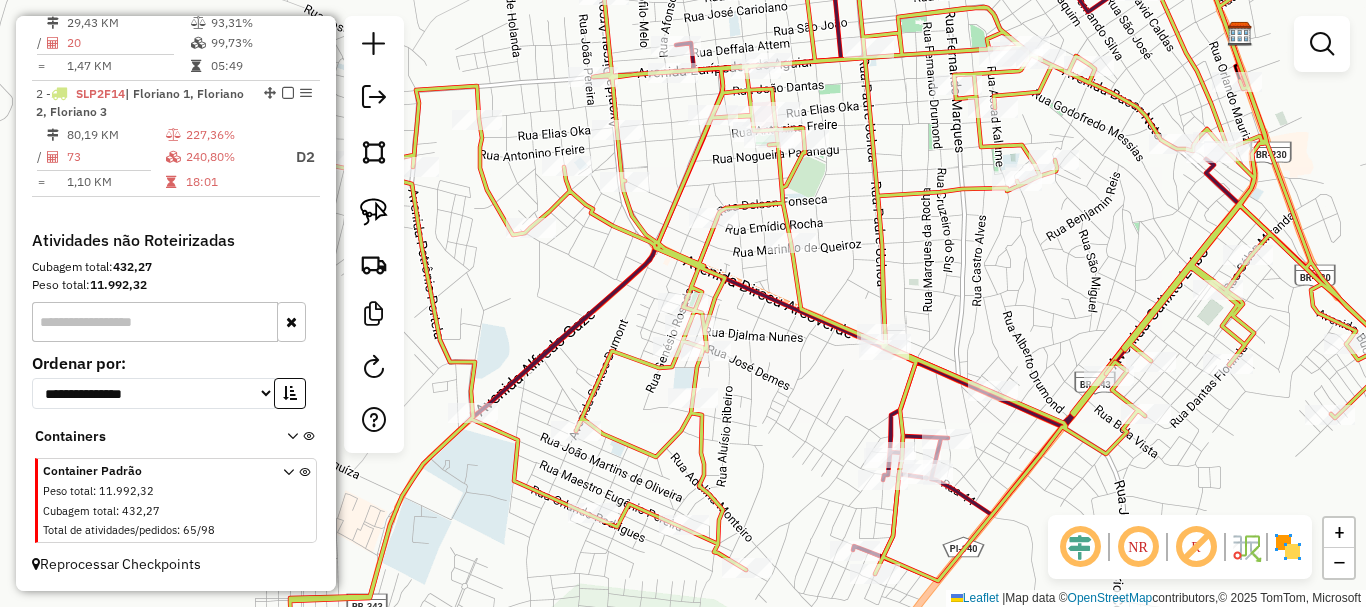 scroll, scrollTop: 697, scrollLeft: 0, axis: vertical 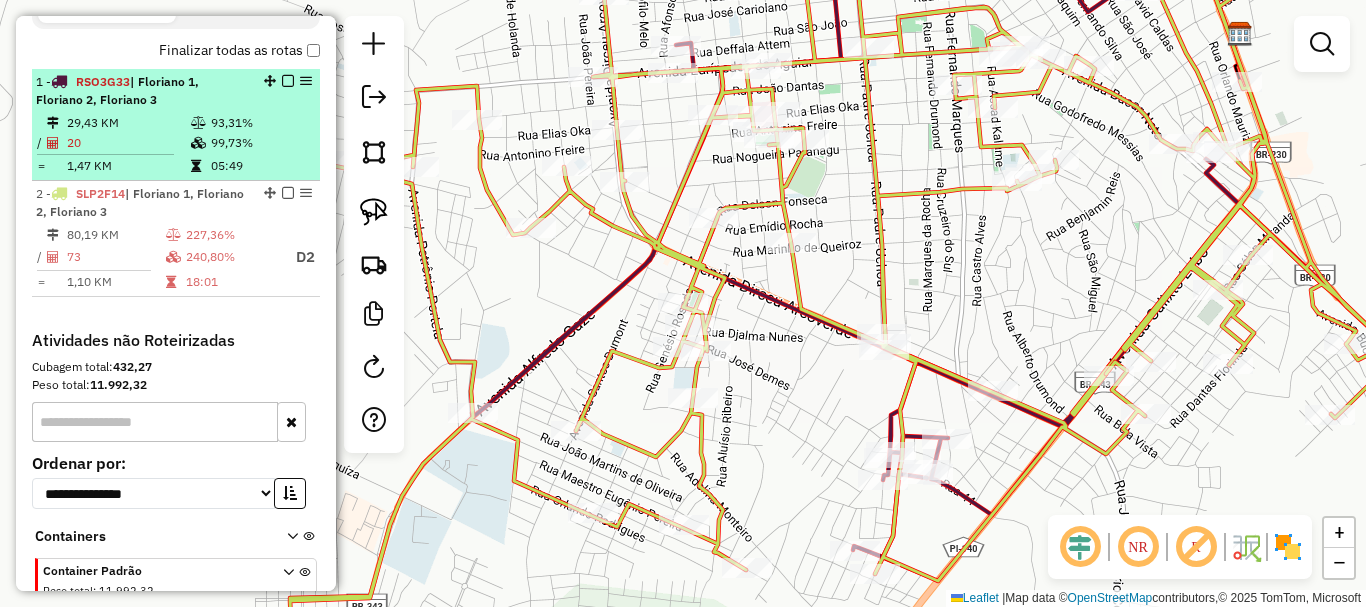 click at bounding box center (288, 81) 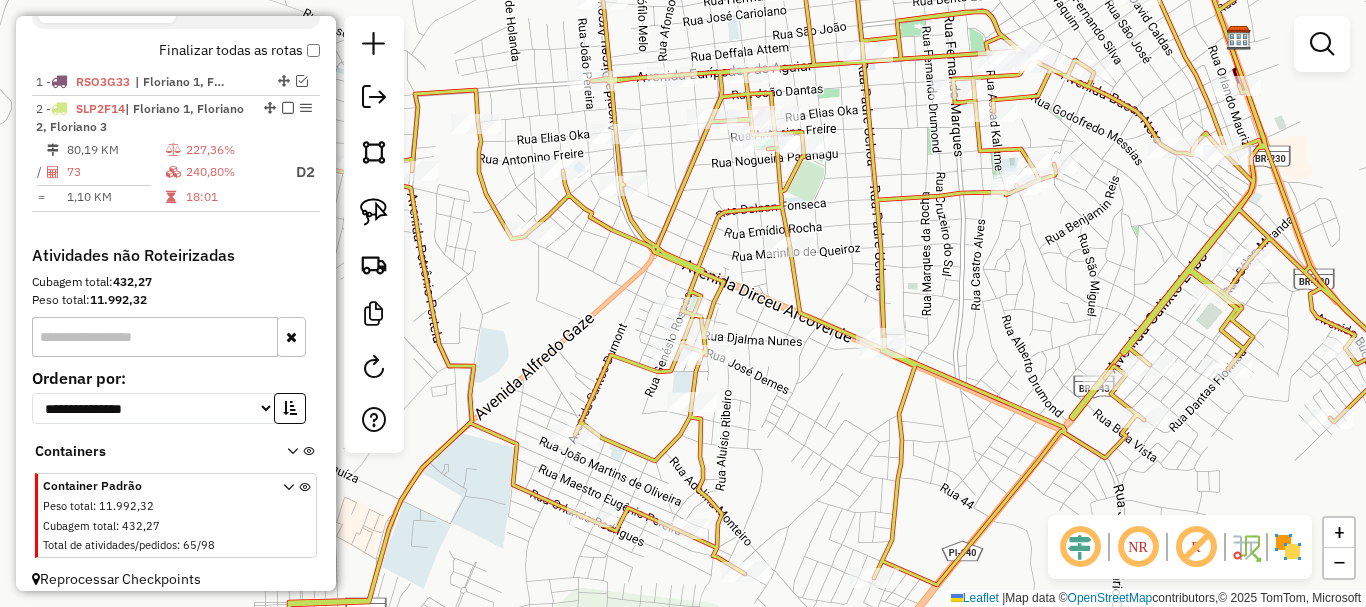 drag, startPoint x: 950, startPoint y: 292, endPoint x: 715, endPoint y: 436, distance: 275.61023 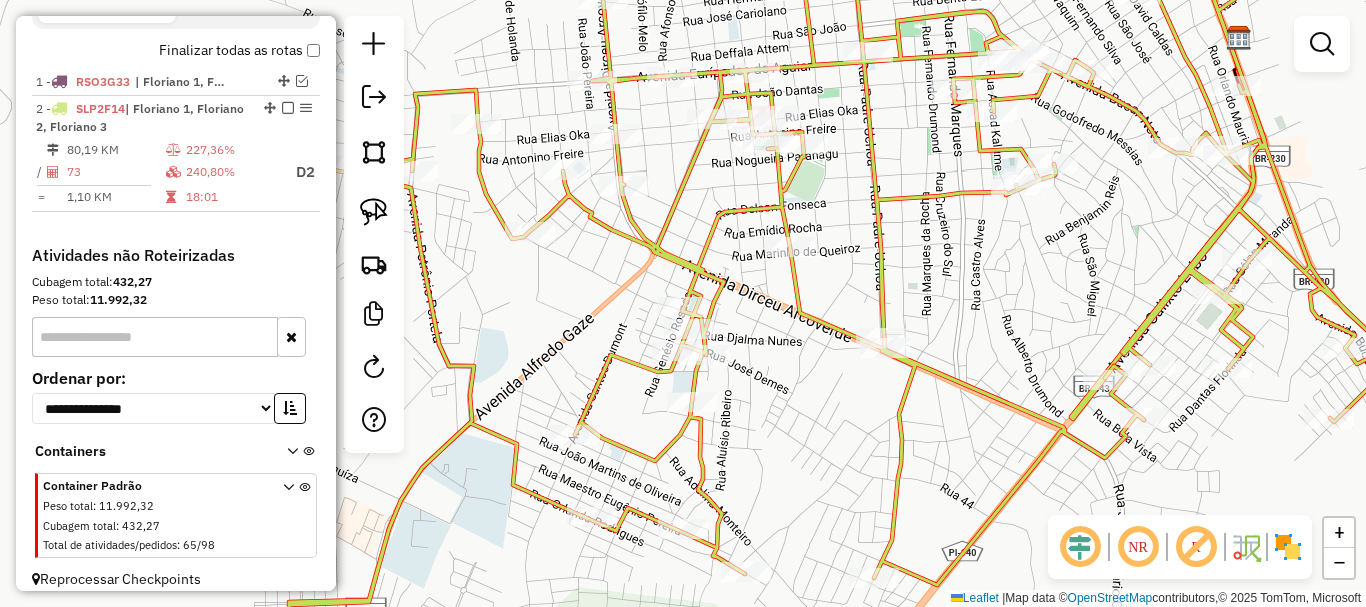click on "Janela de atendimento Grade de atendimento Capacidade Transportadoras Veículos Cliente Pedidos  Rotas Selecione os dias de semana para filtrar as janelas de atendimento  Seg   Ter   Qua   Qui   Sex   Sáb   Dom  Informe o período da janela de atendimento: De: Até:  Filtrar exatamente a janela do cliente  Considerar janela de atendimento padrão  Selecione os dias de semana para filtrar as grades de atendimento  Seg   Ter   Qua   Qui   Sex   Sáb   Dom   Considerar clientes sem dia de atendimento cadastrado  Clientes fora do dia de atendimento selecionado Filtrar as atividades entre os valores definidos abaixo:  Peso mínimo:   Peso máximo:   Cubagem mínima:   Cubagem máxima:   De:   Até:  Filtrar as atividades entre o tempo de atendimento definido abaixo:  De:   Até:   Considerar capacidade total dos clientes não roteirizados Transportadora: Selecione um ou mais itens Tipo de veículo: Selecione um ou mais itens Veículo: Selecione um ou mais itens Motorista: Selecione um ou mais itens Nome: Rótulo:" 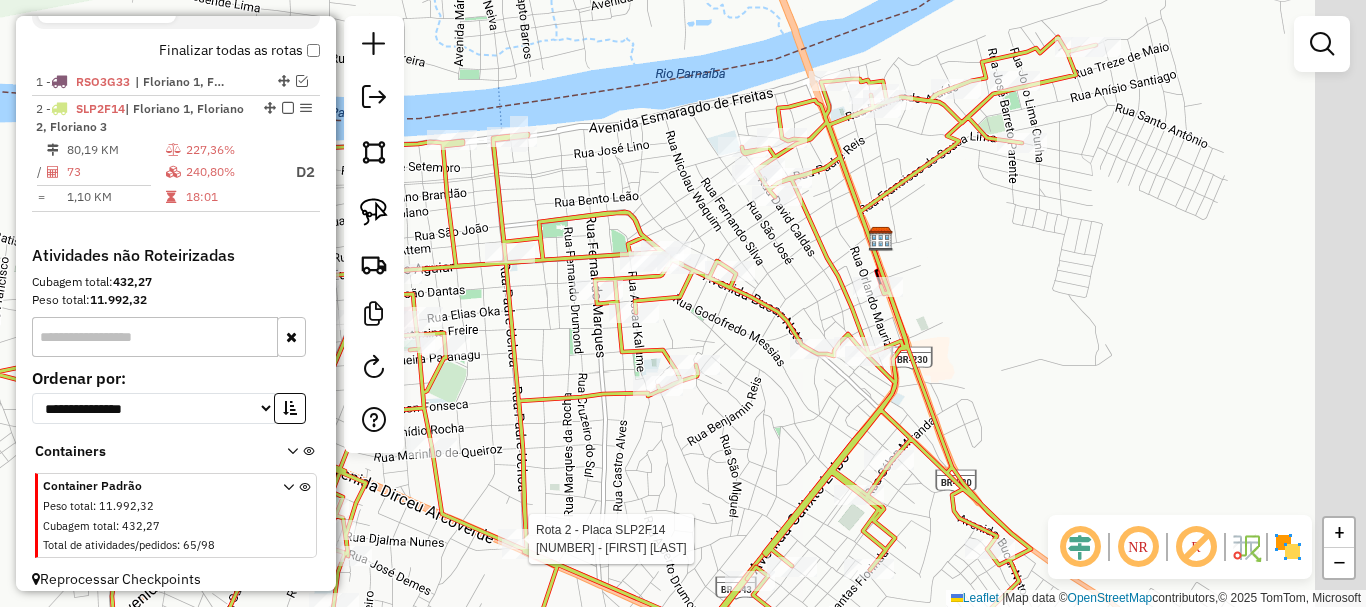 drag, startPoint x: 942, startPoint y: 343, endPoint x: 735, endPoint y: 424, distance: 222.2836 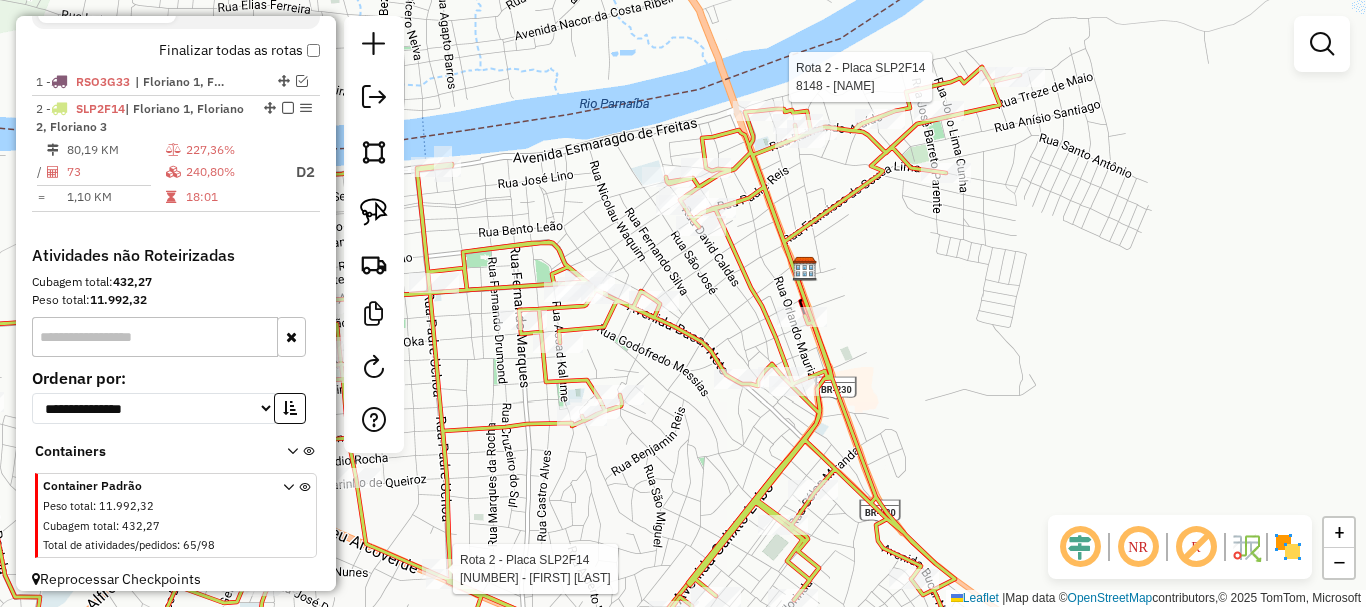 select on "*********" 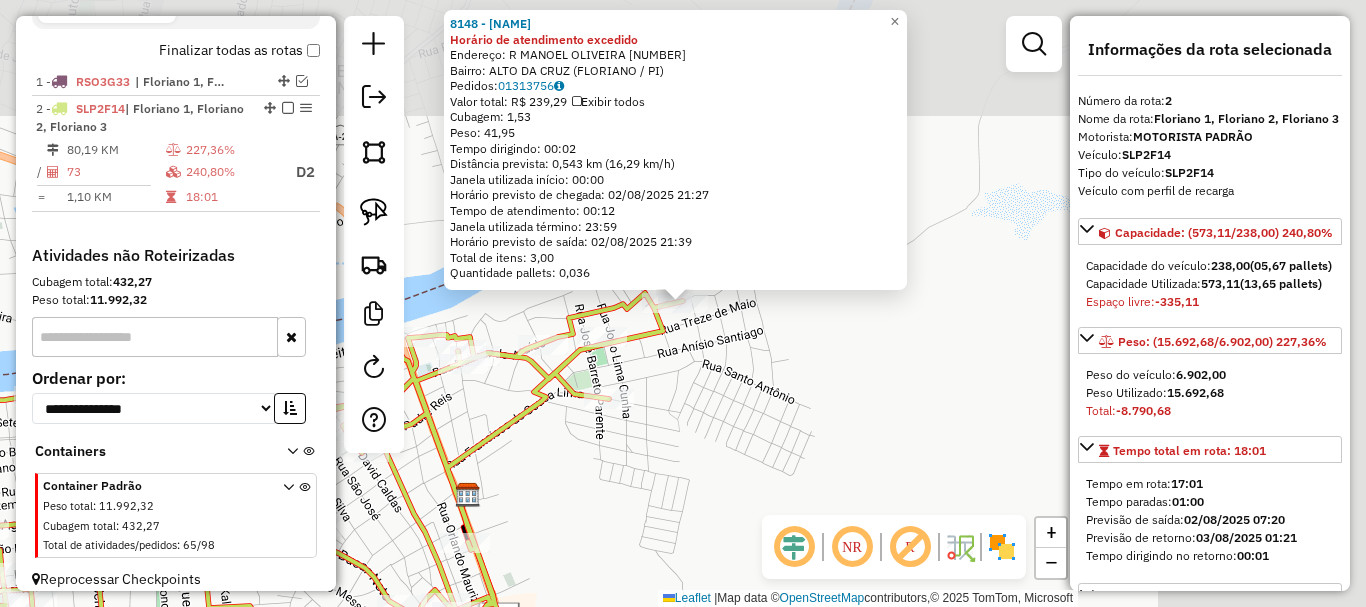 scroll, scrollTop: 712, scrollLeft: 0, axis: vertical 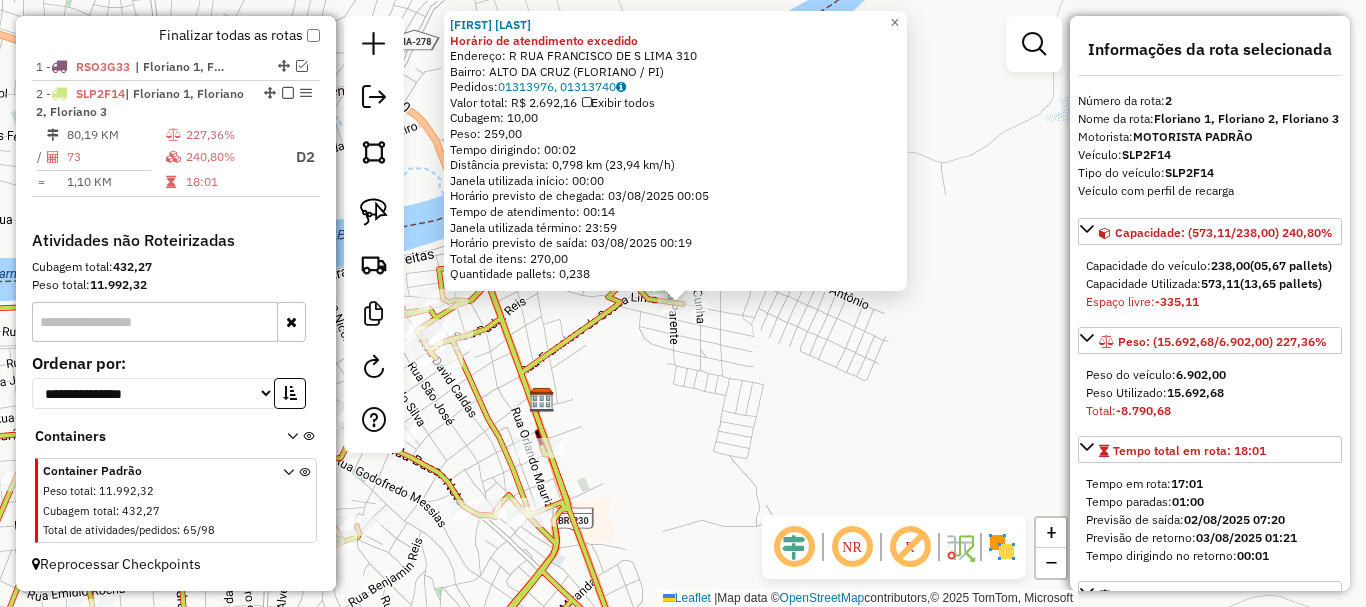 click on "Rota 2 - Placa SLP2F14  5671 - TERESINHA DE MOURA VIEIRA 5671 - TERESINHA DE MOURA VIEIRA Horário de atendimento excedido  Endereço: R   RUA FRANCISCO DE S LIMA        310   Bairro: ALTO DA CRUZ (FLORIANO / PI)   Pedidos:  01313976, 01313740   Valor total: R$ 2.692,16   Exibir todos   Cubagem: 10,00  Peso: 259,00  Tempo dirigindo: 00:02   Distância prevista: 0,798 km (23,94 km/h)   Janela utilizada início: 00:00   Horário previsto de chegada: 03/08/2025 00:05   Tempo de atendimento: 00:14   Janela utilizada término: 23:59   Horário previsto de saída: 03/08/2025 00:19   Total de itens: 270,00   Quantidade pallets: 0,238  × Janela de atendimento Grade de atendimento Capacidade Transportadoras Veículos Cliente Pedidos  Rotas Selecione os dias de semana para filtrar as janelas de atendimento  Seg   Ter   Qua   Qui   Sex   Sáb   Dom  Informe o período da janela de atendimento: De: Até:  Filtrar exatamente a janela do cliente  Considerar janela de atendimento padrão   Seg   Ter   Qua   Qui   Sex  De:" 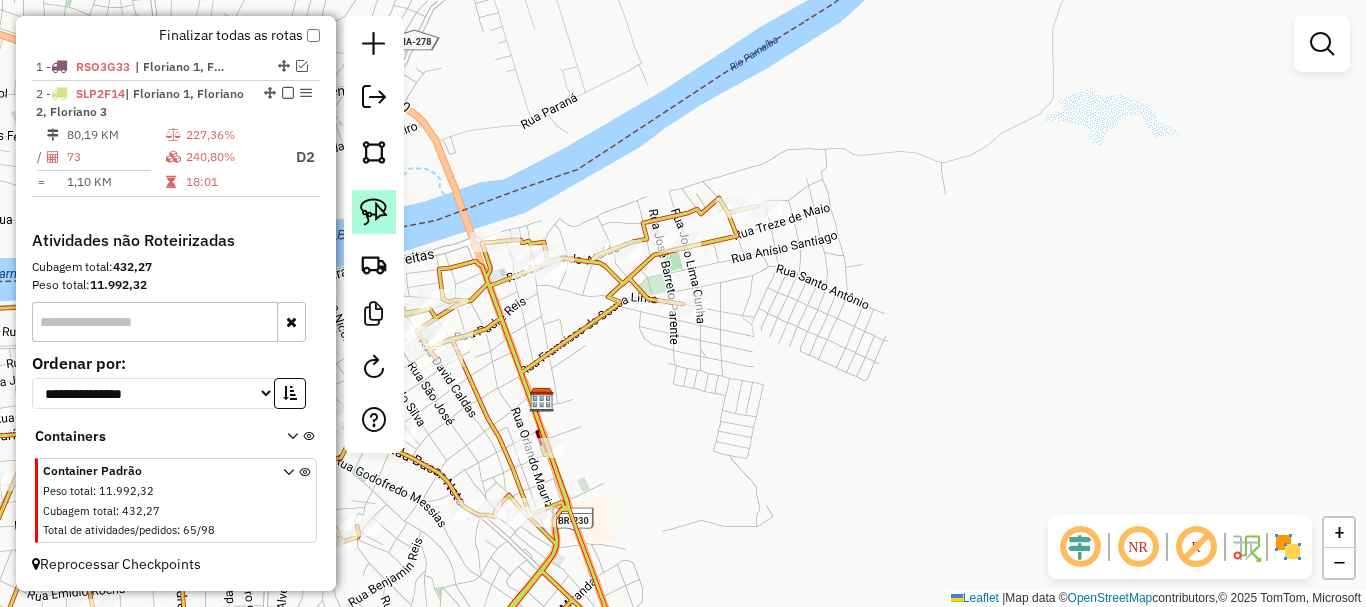 click 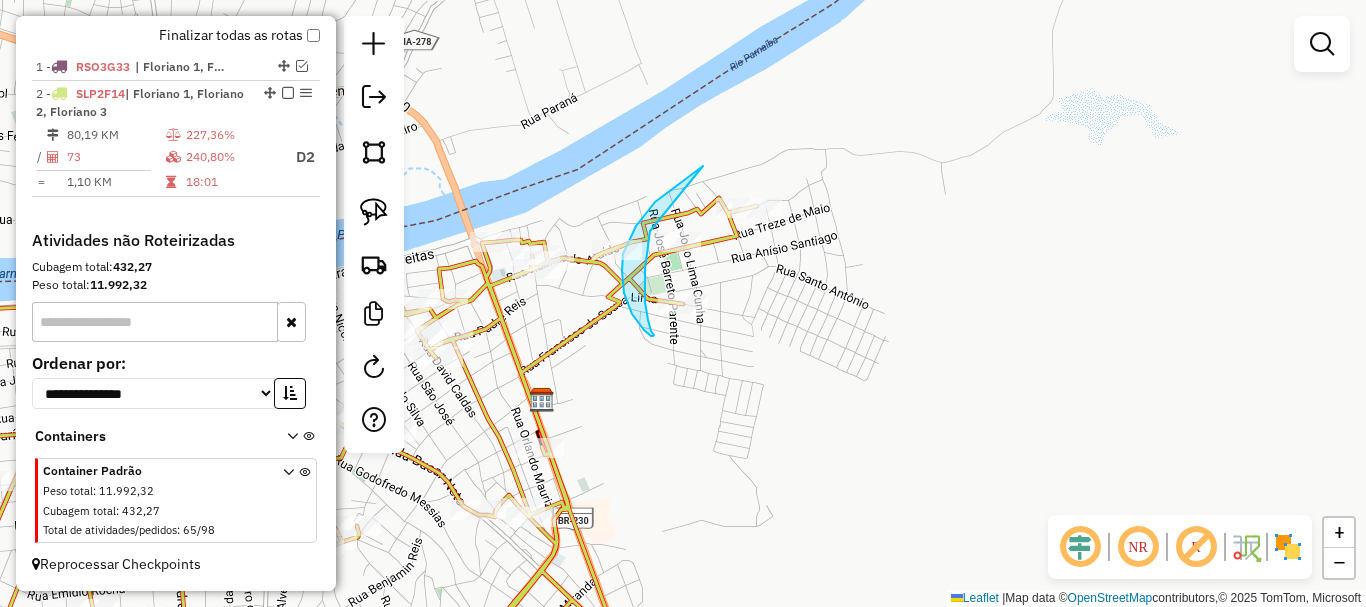 drag, startPoint x: 694, startPoint y: 173, endPoint x: 650, endPoint y: 214, distance: 60.1415 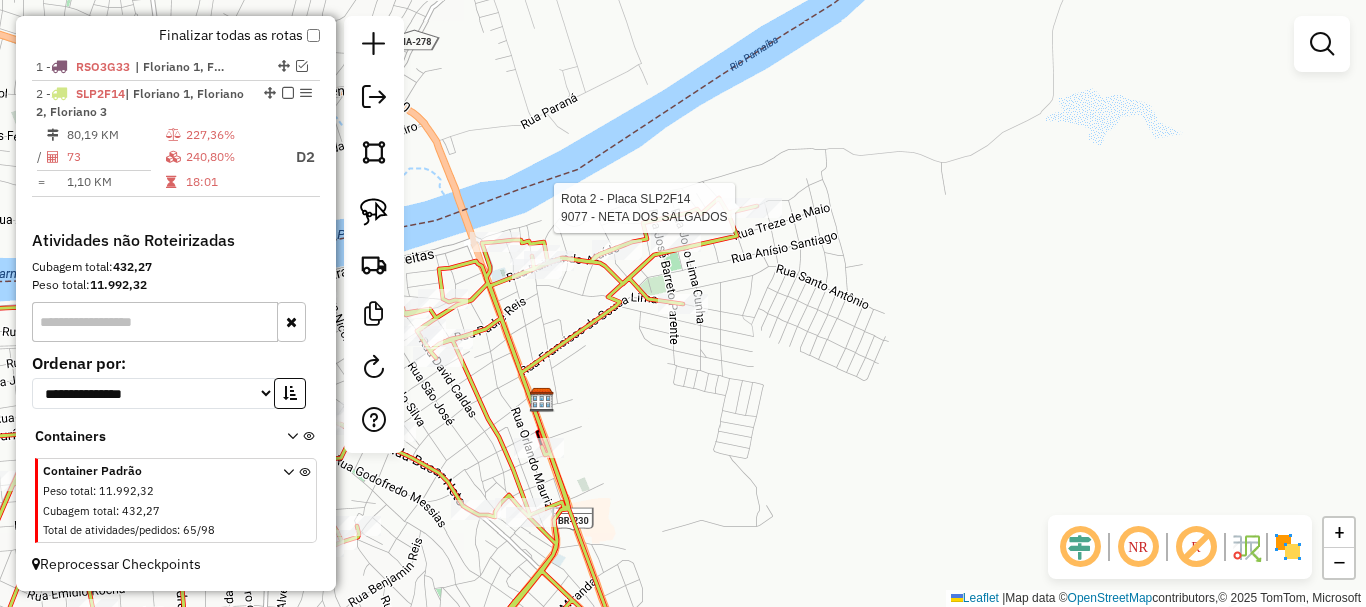 select on "*********" 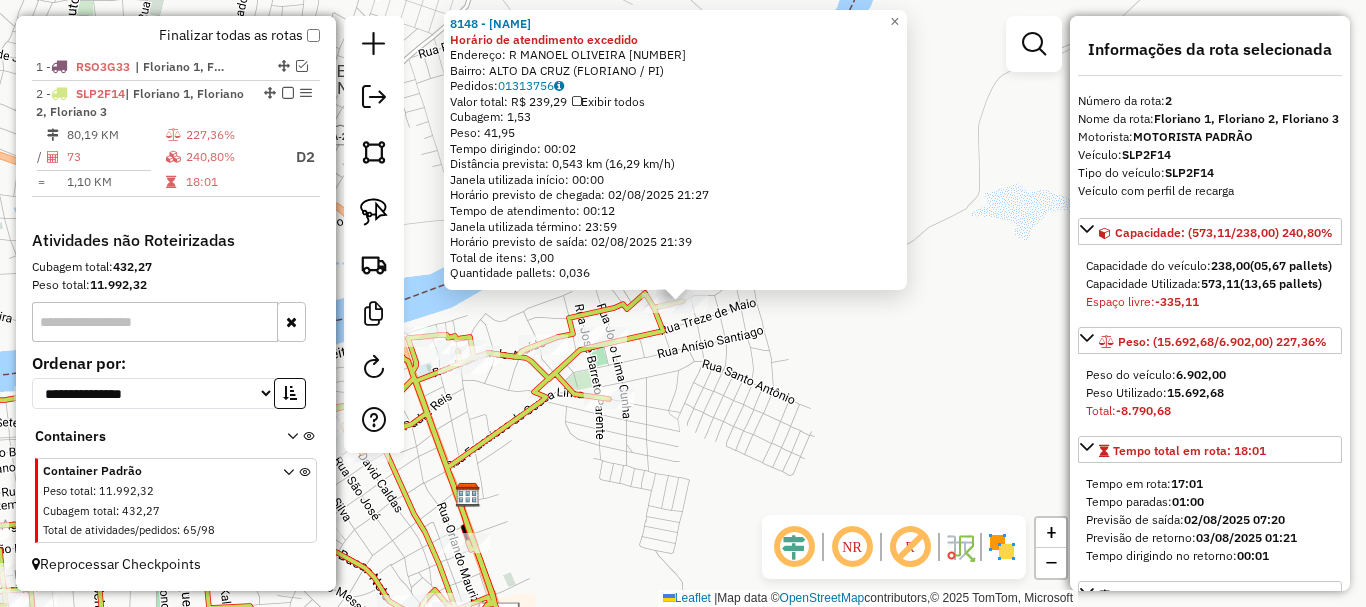 click on "8148 - LUZIMARIO PORTO DA COSTA Horário de atendimento excedido  Endereço: R   MANOEL OLIVEIRA                178   Bairro: ALTO DA CRUZ (FLORIANO / PI)   Pedidos:  01313756   Valor total: R$ 239,29   Exibir todos   Cubagem: 1,53  Peso: 41,95  Tempo dirigindo: 00:02   Distância prevista: 0,543 km (16,29 km/h)   Janela utilizada início: 00:00   Horário previsto de chegada: 02/08/2025 21:27   Tempo de atendimento: 00:12   Janela utilizada término: 23:59   Horário previsto de saída: 02/08/2025 21:39   Total de itens: 3,00   Quantidade pallets: 0,036  × Janela de atendimento Grade de atendimento Capacidade Transportadoras Veículos Cliente Pedidos  Rotas Selecione os dias de semana para filtrar as janelas de atendimento  Seg   Ter   Qua   Qui   Sex   Sáb   Dom  Informe o período da janela de atendimento: De: Até:  Filtrar exatamente a janela do cliente  Considerar janela de atendimento padrão  Selecione os dias de semana para filtrar as grades de atendimento  Seg   Ter   Qua   Qui   Sex   Sáb   Dom" 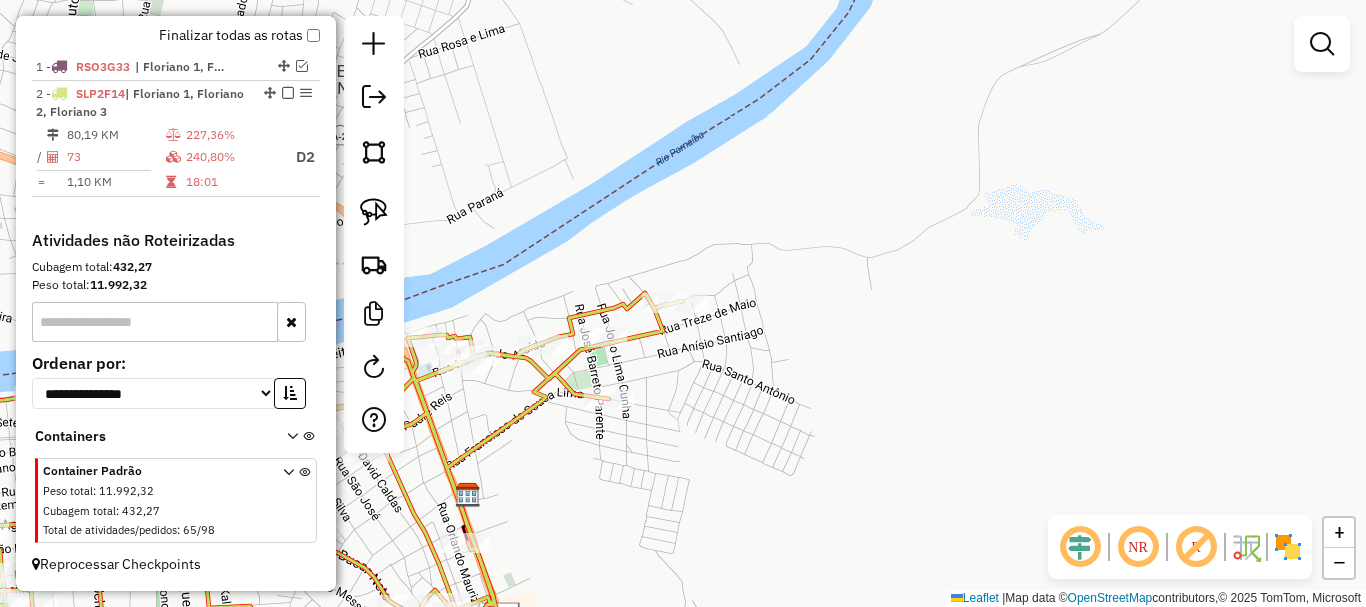 drag, startPoint x: 700, startPoint y: 363, endPoint x: 766, endPoint y: 315, distance: 81.608826 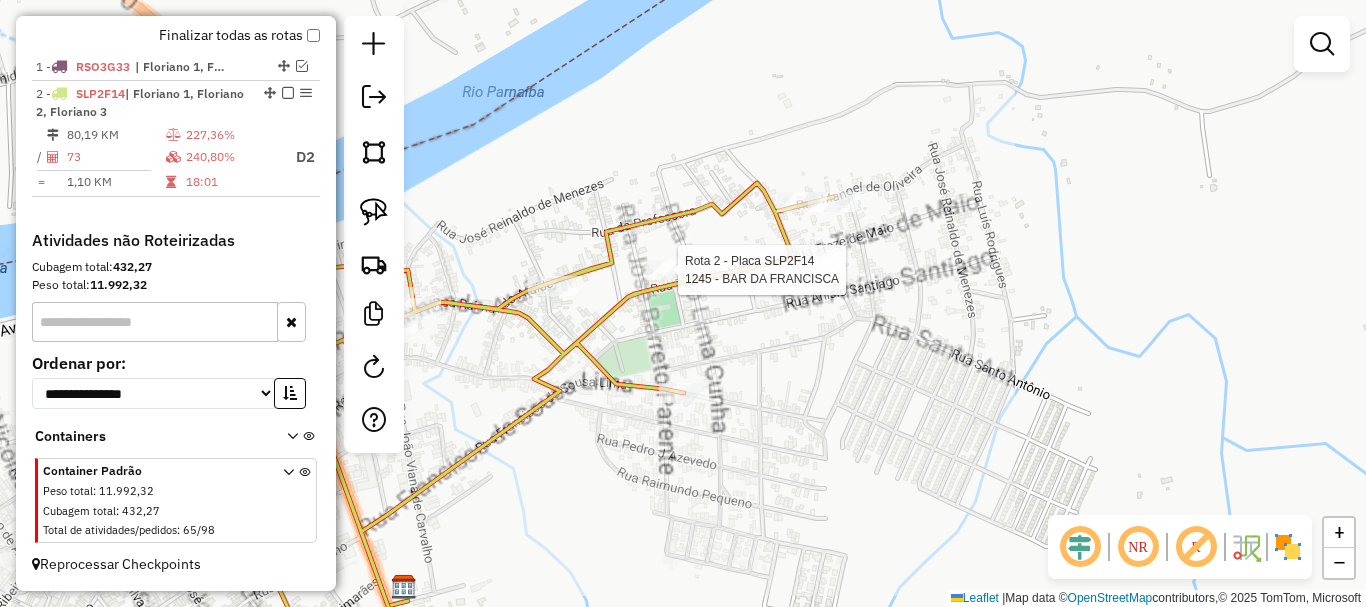 select on "*********" 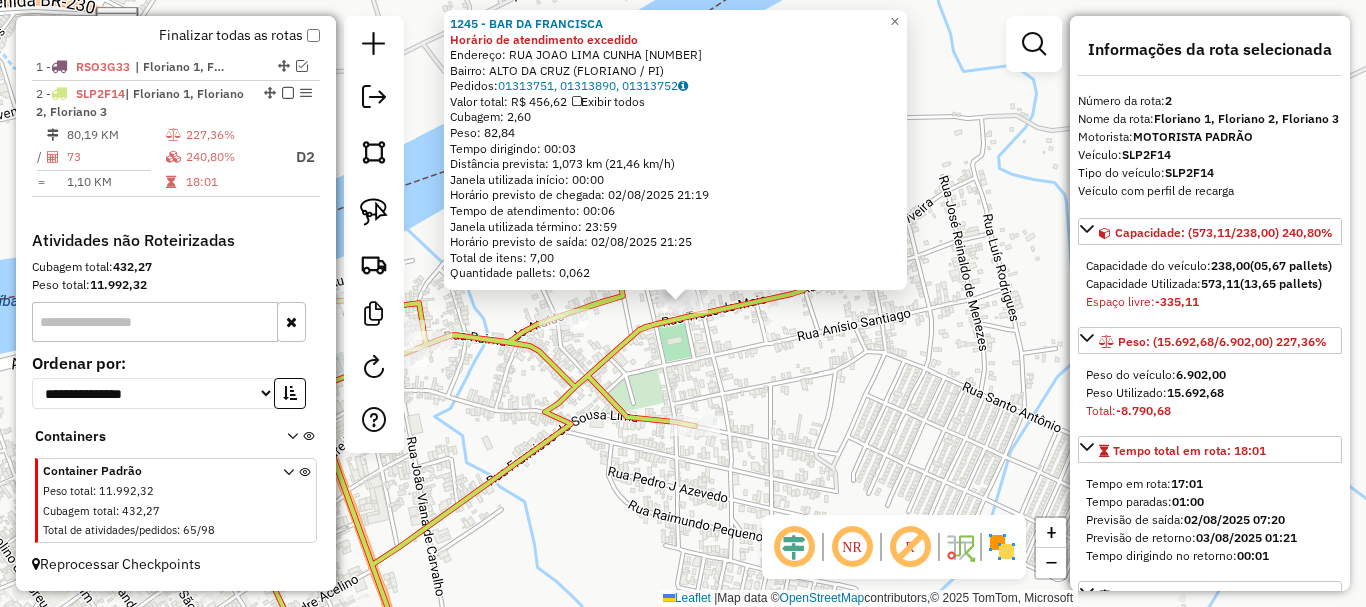 click on "1245 - BAR DA FRANCISCA Horário de atendimento excedido  Endereço:  RUA JOAO LIMA CUNHA 190   Bairro: ALTO DA CRUZ (FLORIANO / PI)   Pedidos:  01313751, 01313890, 01313752   Valor total: R$ 456,62   Exibir todos   Cubagem: 2,60  Peso: 82,84  Tempo dirigindo: 00:03   Distância prevista: 1,073 km (21,46 km/h)   Janela utilizada início: 00:00   Horário previsto de chegada: 02/08/2025 21:19   Tempo de atendimento: 00:06   Janela utilizada término: 23:59   Horário previsto de saída: 02/08/2025 21:25   Total de itens: 7,00   Quantidade pallets: 0,062  × Janela de atendimento Grade de atendimento Capacidade Transportadoras Veículos Cliente Pedidos  Rotas Selecione os dias de semana para filtrar as janelas de atendimento  Seg   Ter   Qua   Qui   Sex   Sáb   Dom  Informe o período da janela de atendimento: De: Até:  Filtrar exatamente a janela do cliente  Considerar janela de atendimento padrão  Selecione os dias de semana para filtrar as grades de atendimento  Seg   Ter   Qua   Qui   Sex   Sáb   Dom  +" 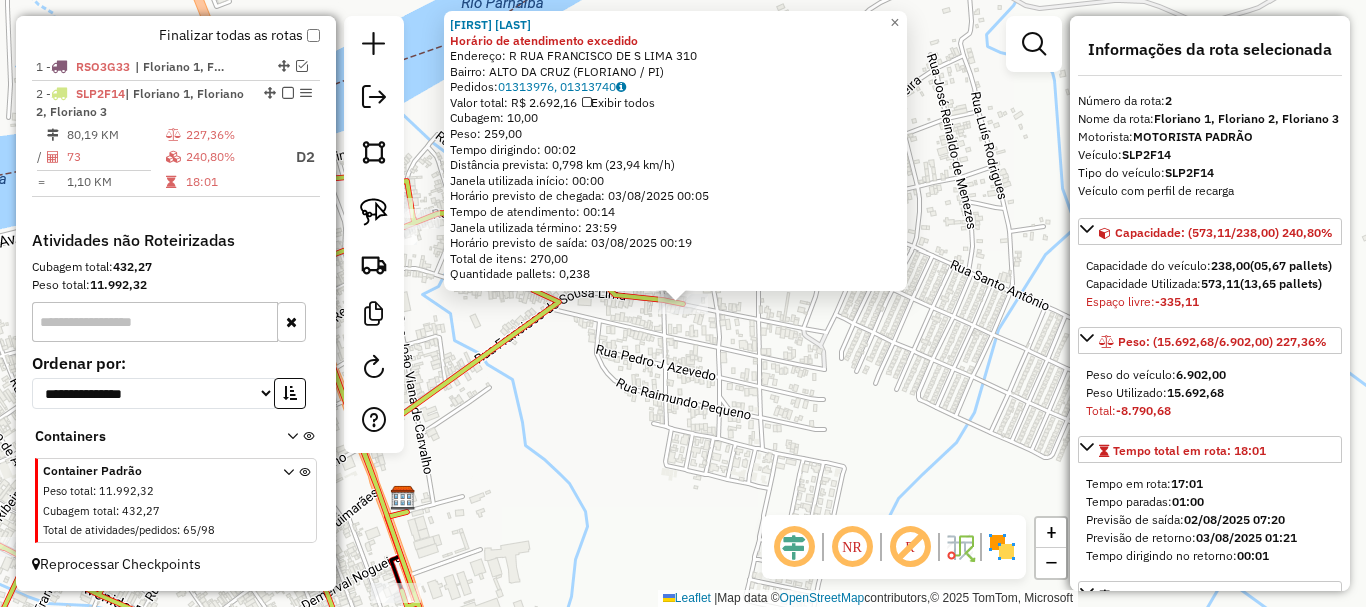 click on "5671 - TERESINHA DE MOURA VIEIRA Horário de atendimento excedido  Endereço: R   RUA FRANCISCO DE S LIMA        310   Bairro: ALTO DA CRUZ (FLORIANO / PI)   Pedidos:  01313976, 01313740   Valor total: R$ 2.692,16   Exibir todos   Cubagem: 10,00  Peso: 259,00  Tempo dirigindo: 00:02   Distância prevista: 0,798 km (23,94 km/h)   Janela utilizada início: 00:00   Horário previsto de chegada: 03/08/2025 00:05   Tempo de atendimento: 00:14   Janela utilizada término: 23:59   Horário previsto de saída: 03/08/2025 00:19   Total de itens: 270,00   Quantidade pallets: 0,238  × Janela de atendimento Grade de atendimento Capacidade Transportadoras Veículos Cliente Pedidos  Rotas Selecione os dias de semana para filtrar as janelas de atendimento  Seg   Ter   Qua   Qui   Sex   Sáb   Dom  Informe o período da janela de atendimento: De: Até:  Filtrar exatamente a janela do cliente  Considerar janela de atendimento padrão  Selecione os dias de semana para filtrar as grades de atendimento  Seg   Ter   Qua   Qui  +" 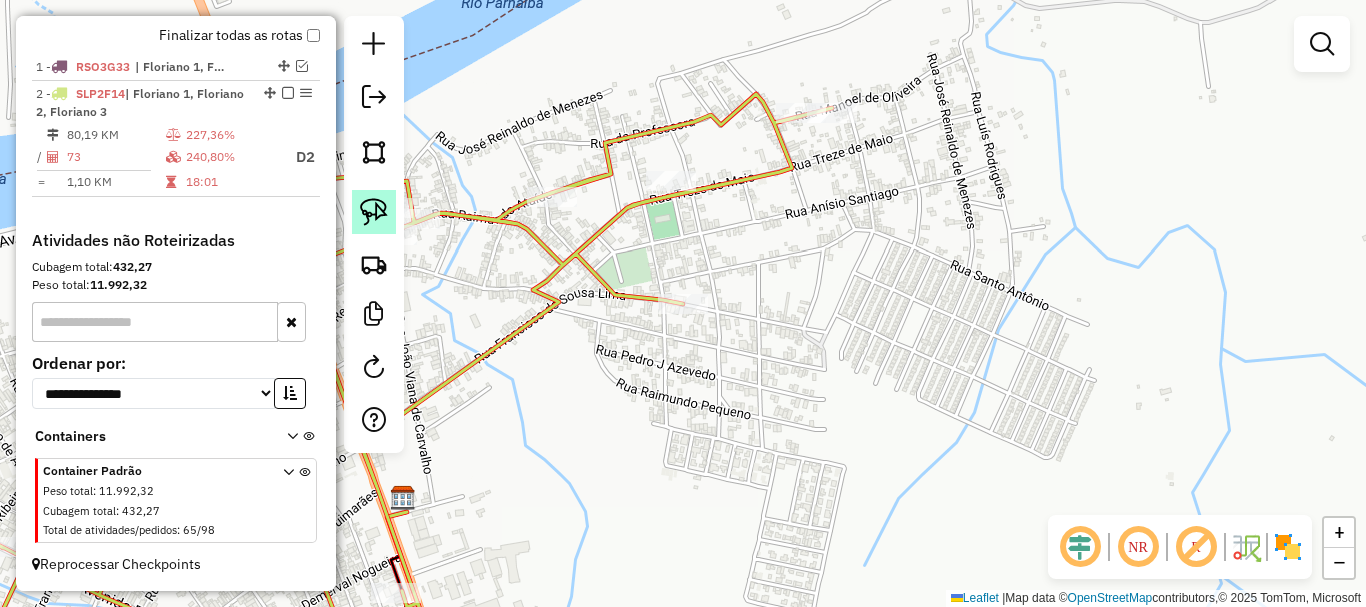 click 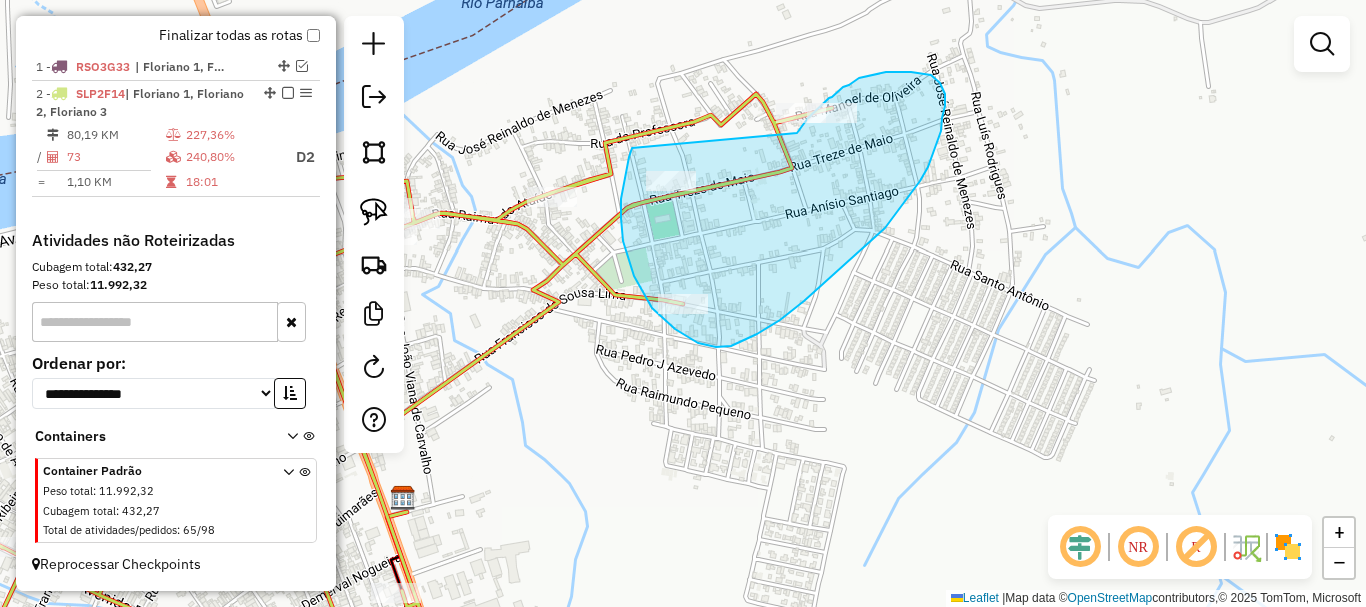 drag, startPoint x: 632, startPoint y: 148, endPoint x: 780, endPoint y: 153, distance: 148.08444 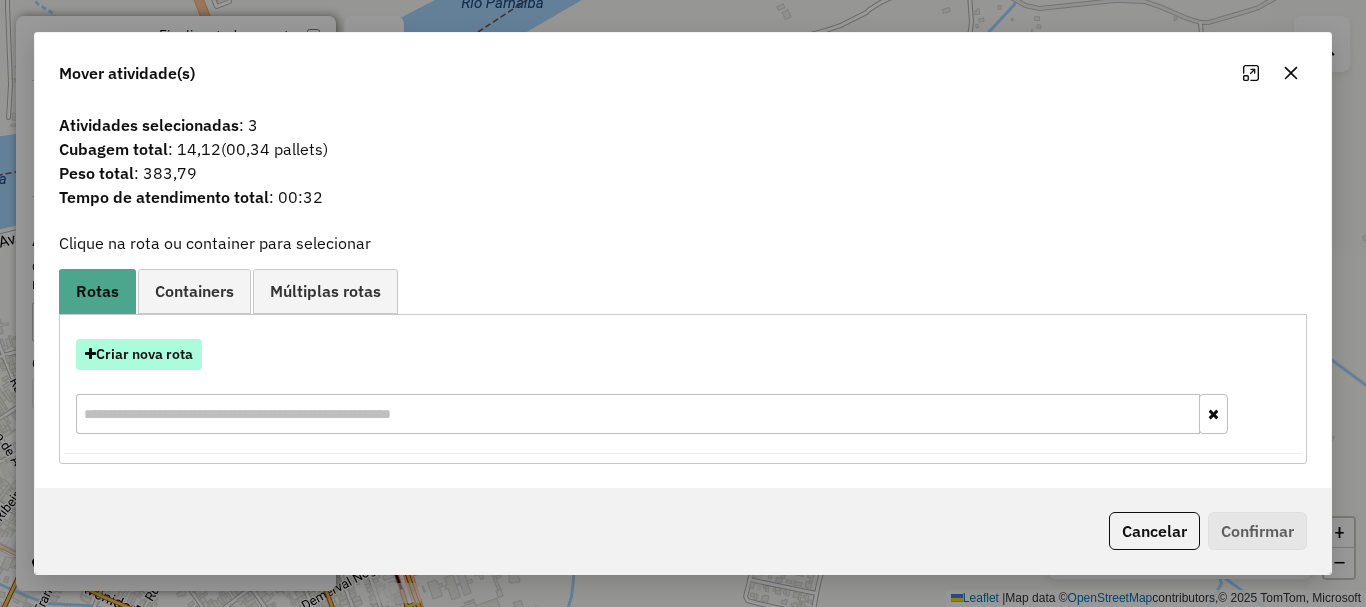 click on "Criar nova rota" at bounding box center [139, 354] 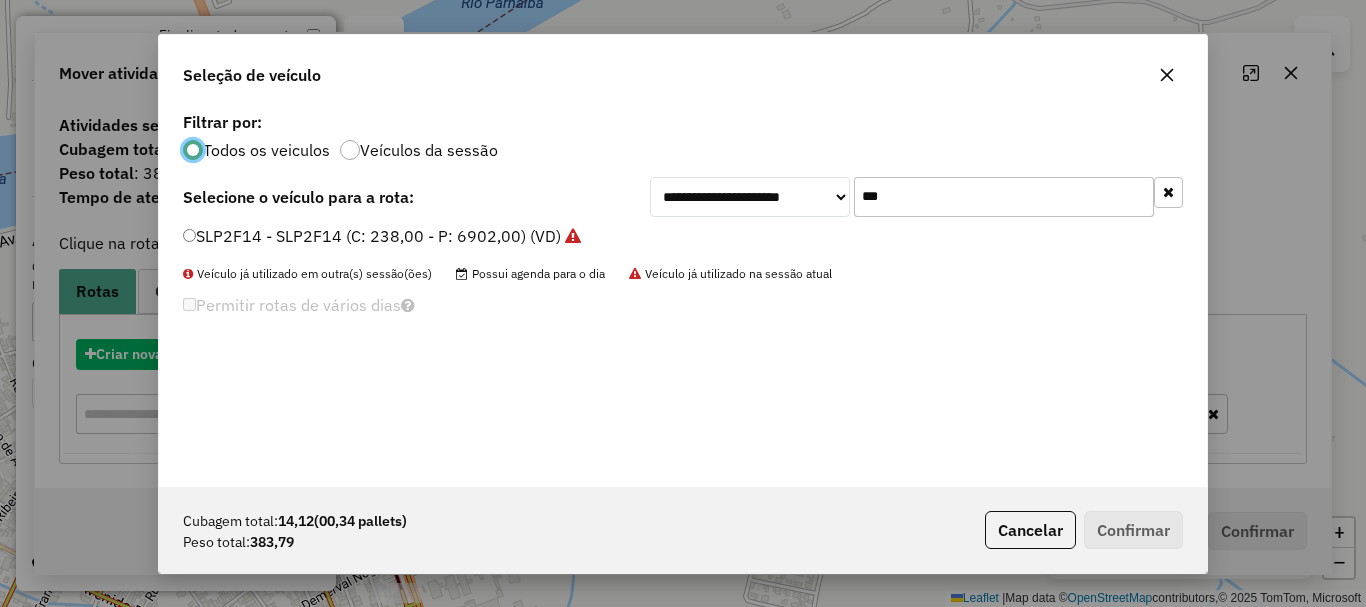 scroll, scrollTop: 11, scrollLeft: 6, axis: both 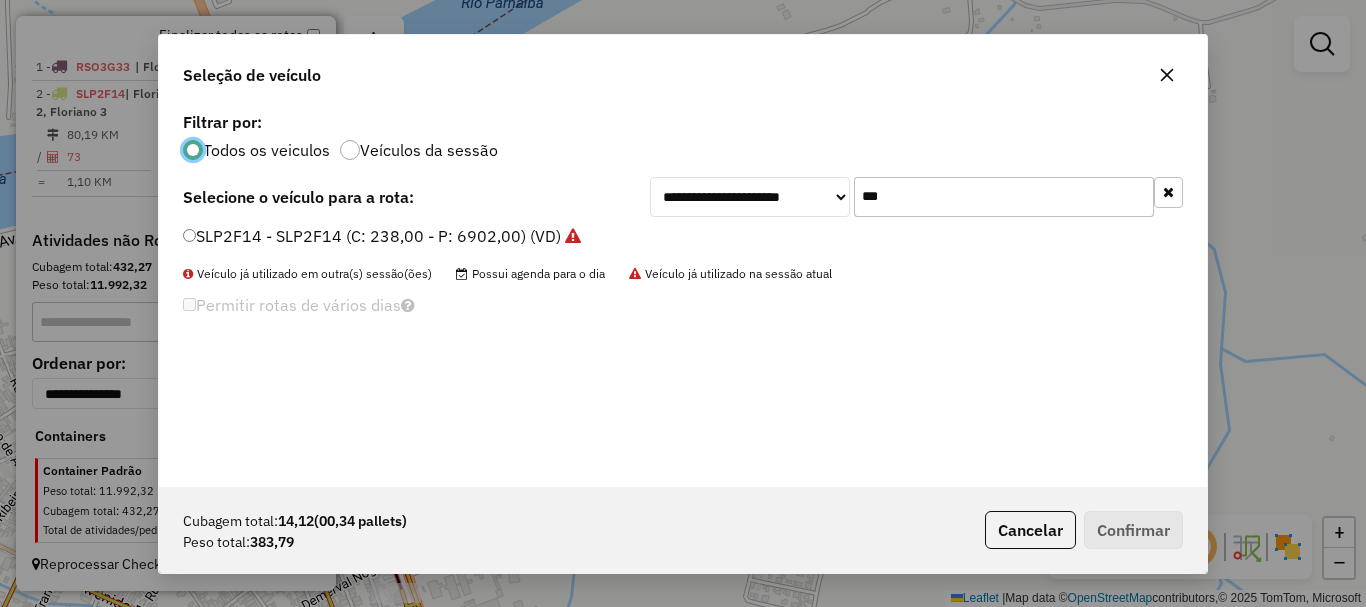 click on "***" 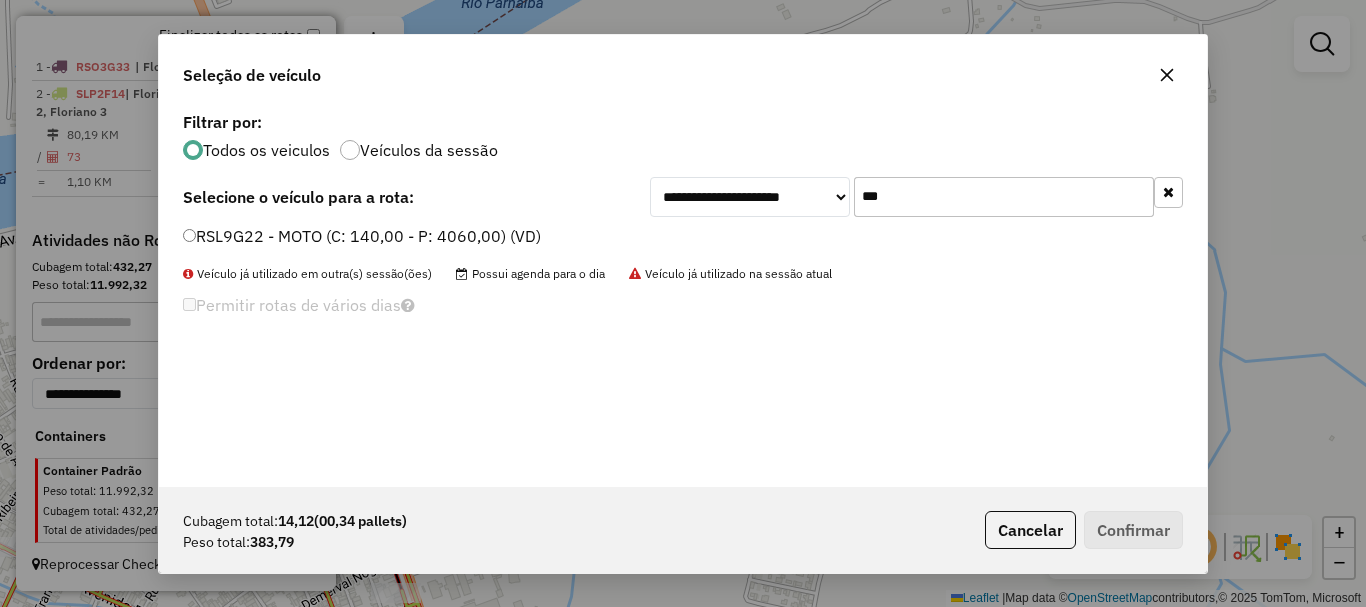 type on "***" 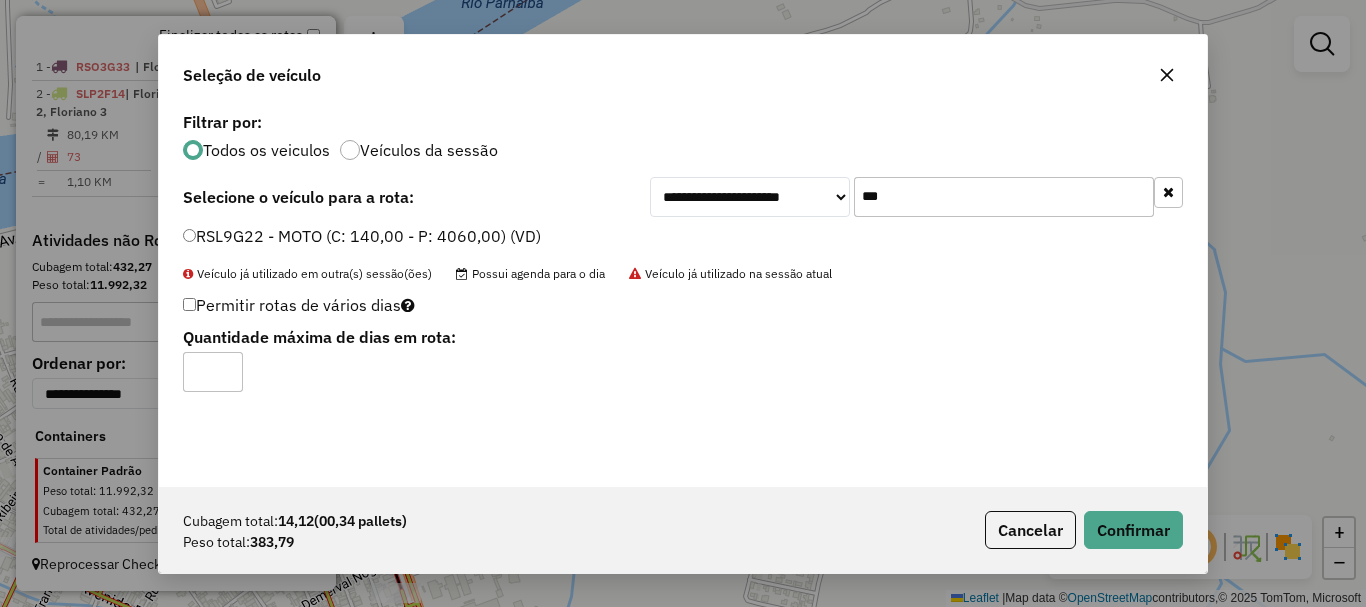 drag, startPoint x: 1076, startPoint y: 513, endPoint x: 1093, endPoint y: 519, distance: 18.027756 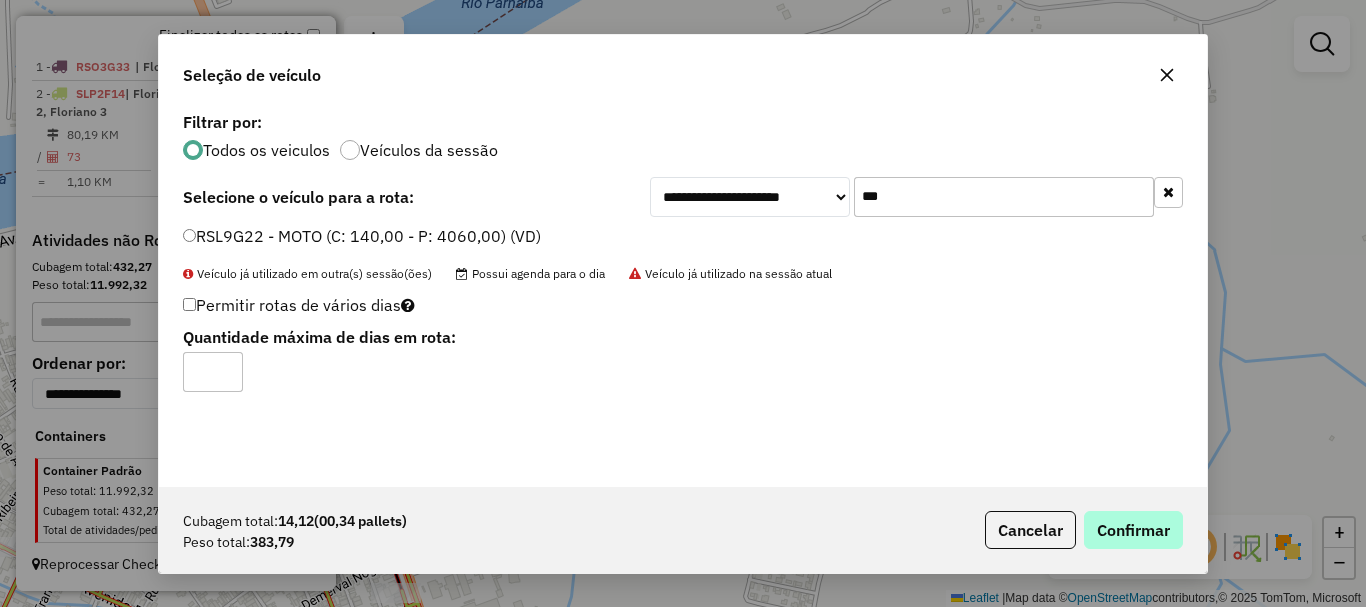 click on "Cubagem total:  14,12   (00,34 pallets)  Peso total: 383,79  Cancelar   Confirmar" 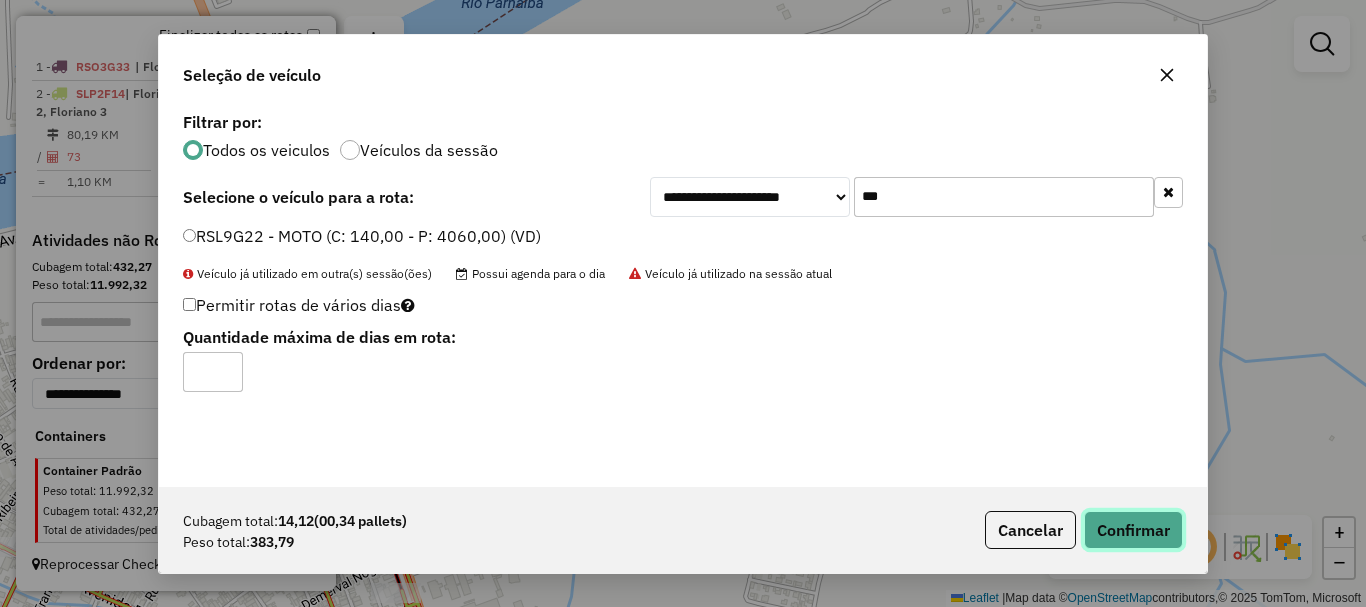click on "Confirmar" 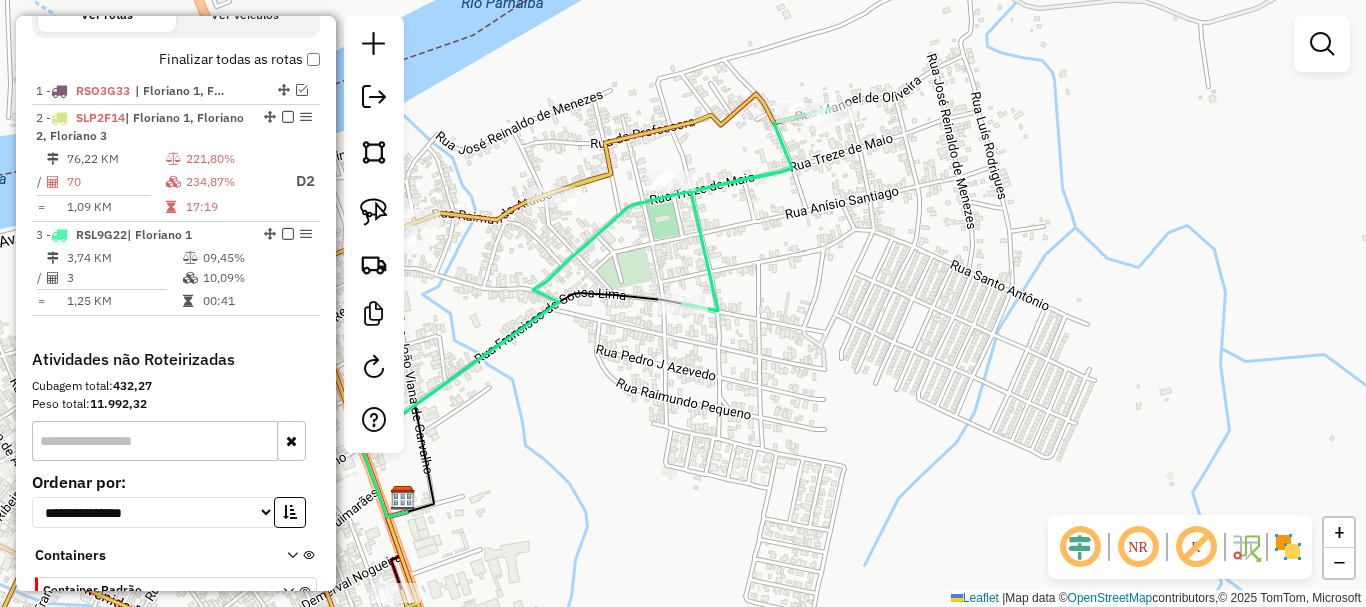 scroll, scrollTop: 736, scrollLeft: 0, axis: vertical 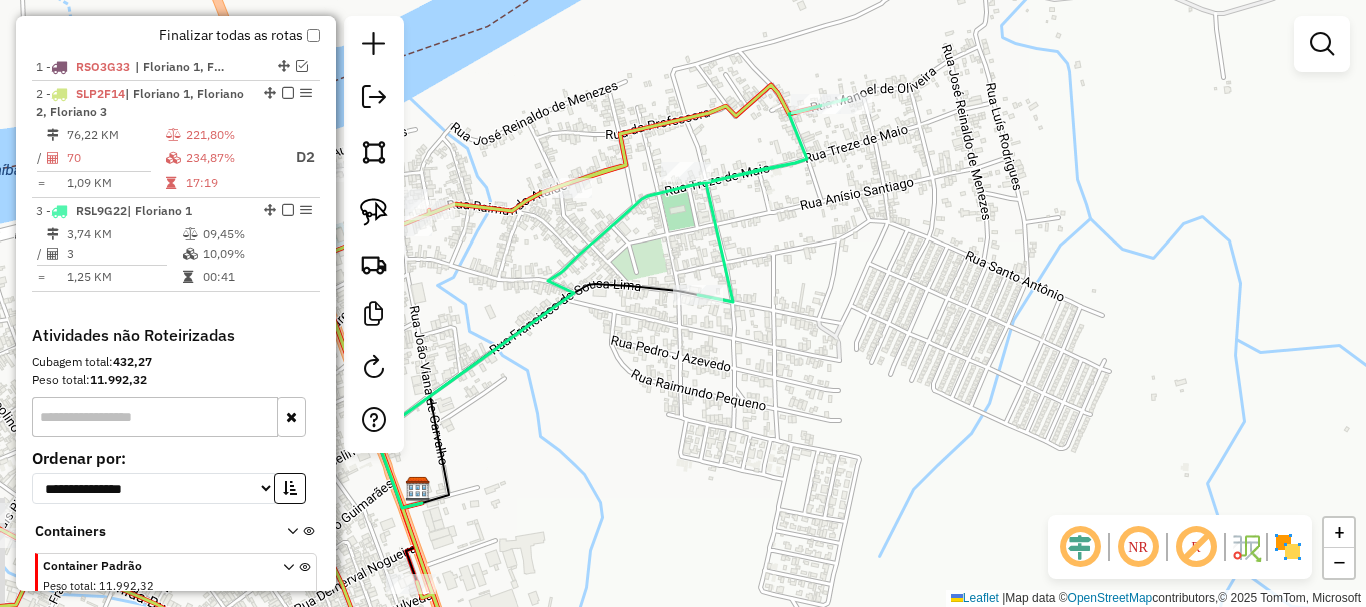 drag, startPoint x: 659, startPoint y: 345, endPoint x: 909, endPoint y: 267, distance: 261.88547 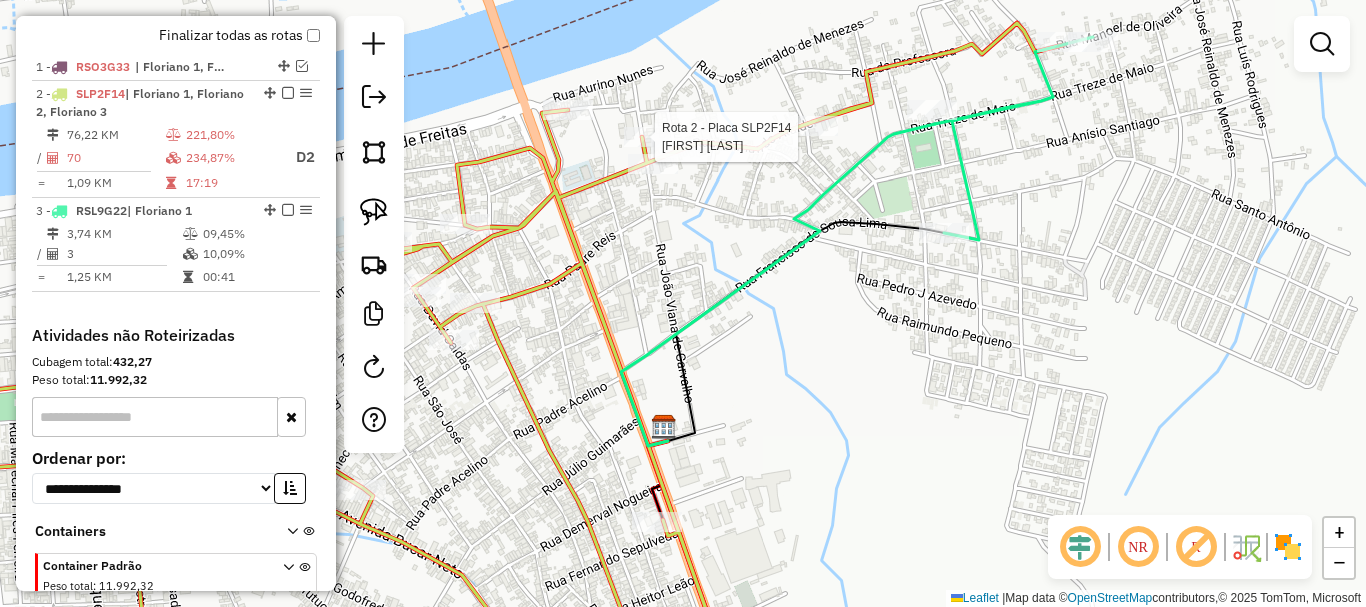 select on "*********" 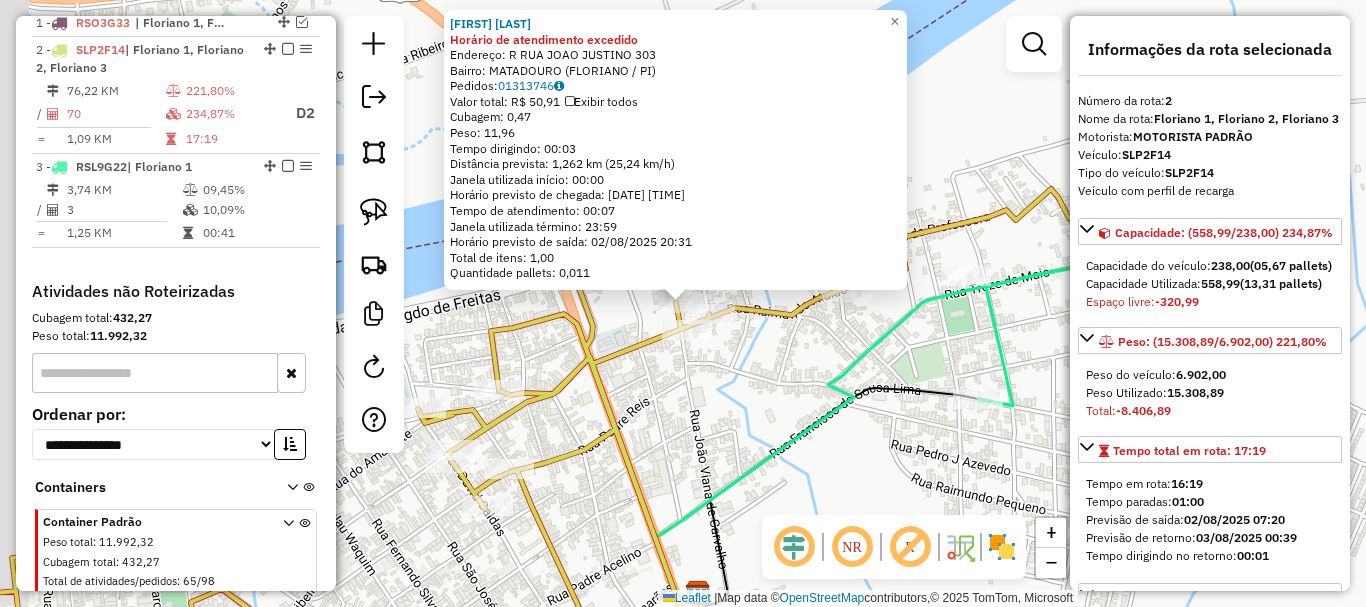 scroll, scrollTop: 801, scrollLeft: 0, axis: vertical 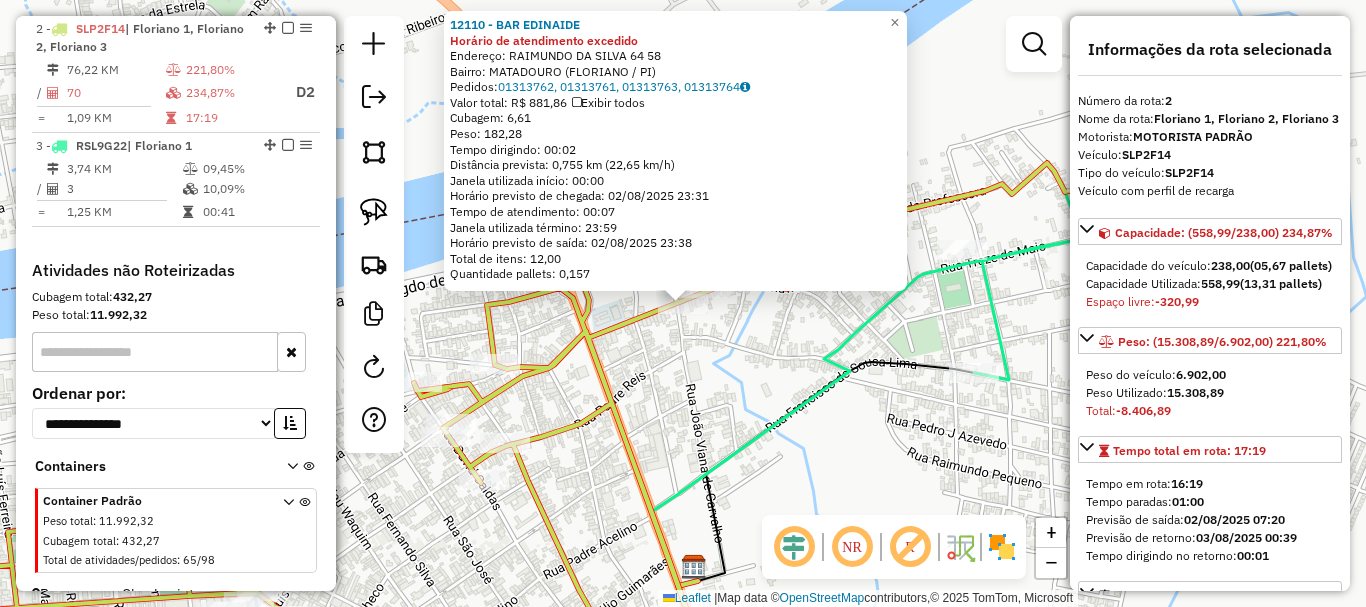 click on "Rota 2 - Placa SLP2F14  12110 - BAR EDINAIDE 12110 - BAR EDINAIDE Horário de atendimento excedido  Endereço:  RAIMUNDO DA SILVA 64 58   Bairro: MATADOURO (FLORIANO / PI)   Pedidos:  01313762, 01313761, 01313763, 01313764   Valor total: R$ 881,86   Exibir todos   Cubagem: 6,61  Peso: 182,28  Tempo dirigindo: 00:02   Distância prevista: 0,755 km (22,65 km/h)   Janela utilizada início: 00:00   Horário previsto de chegada: 02/08/2025 23:31   Tempo de atendimento: 00:07   Janela utilizada término: 23:59   Horário previsto de saída: 02/08/2025 23:38   Total de itens: 12,00   Quantidade pallets: 0,157  × Janela de atendimento Grade de atendimento Capacidade Transportadoras Veículos Cliente Pedidos  Rotas Selecione os dias de semana para filtrar as janelas de atendimento  Seg   Ter   Qua   Qui   Sex   Sáb   Dom  Informe o período da janela de atendimento: De: Até:  Filtrar exatamente a janela do cliente  Considerar janela de atendimento padrão   Seg   Ter   Qua   Qui   Sex   Sáb   Dom   Peso mínimo:" 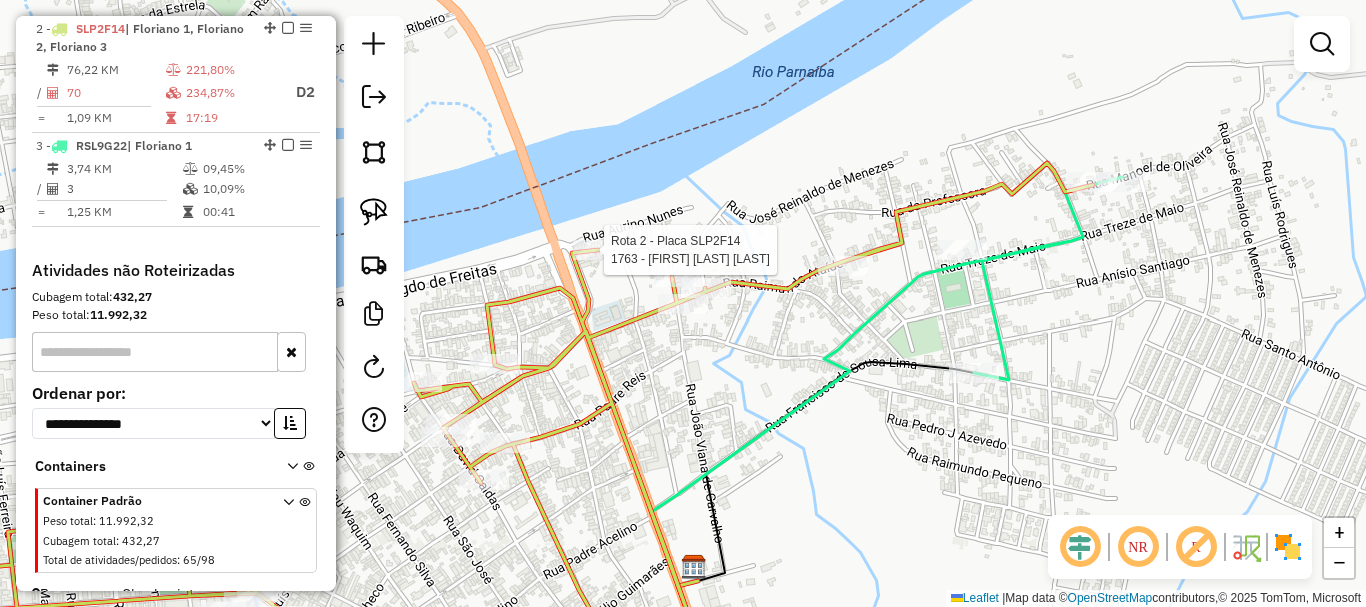 select on "*********" 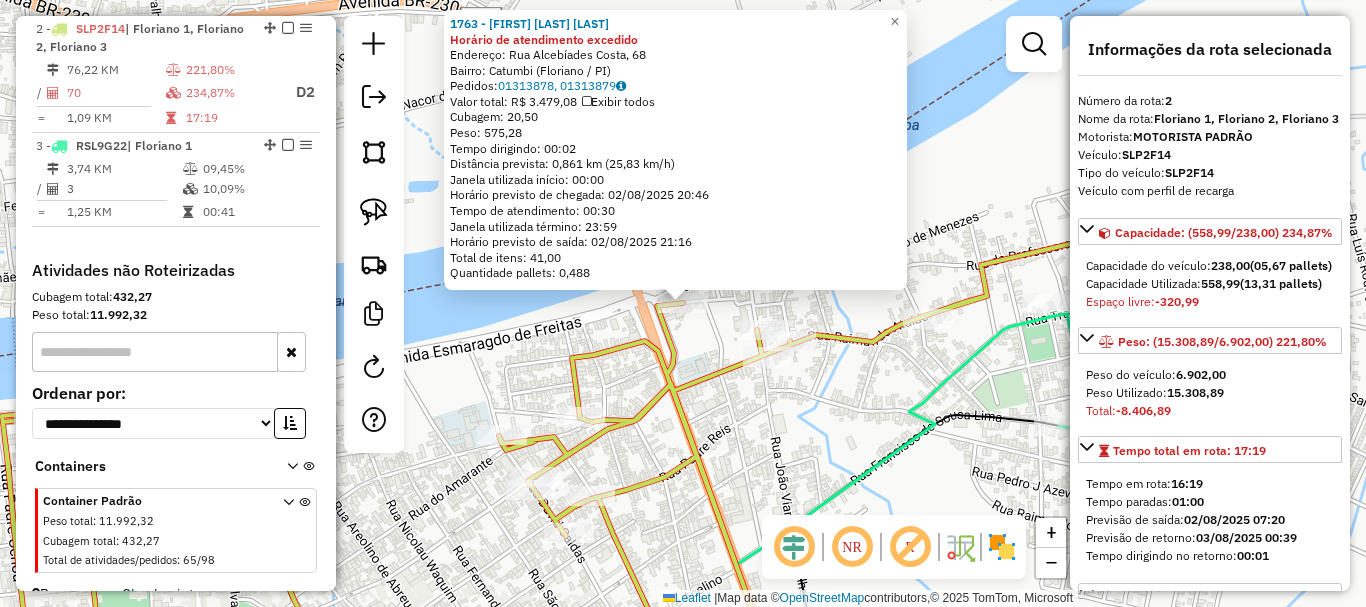 click 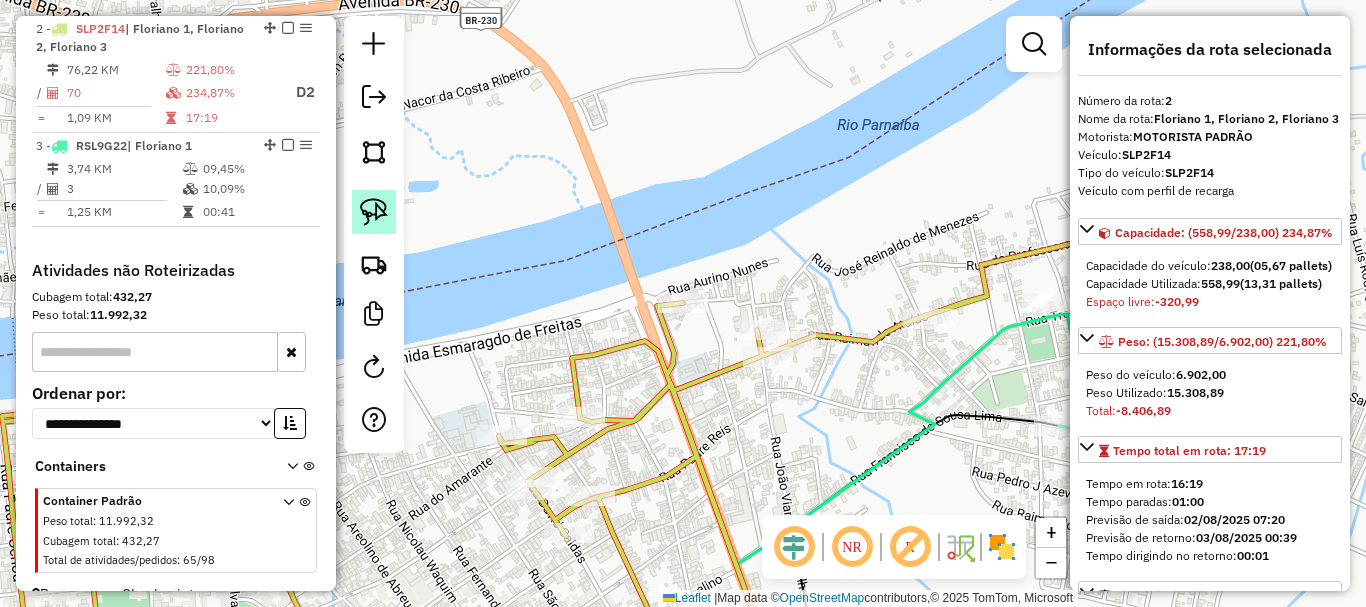 click 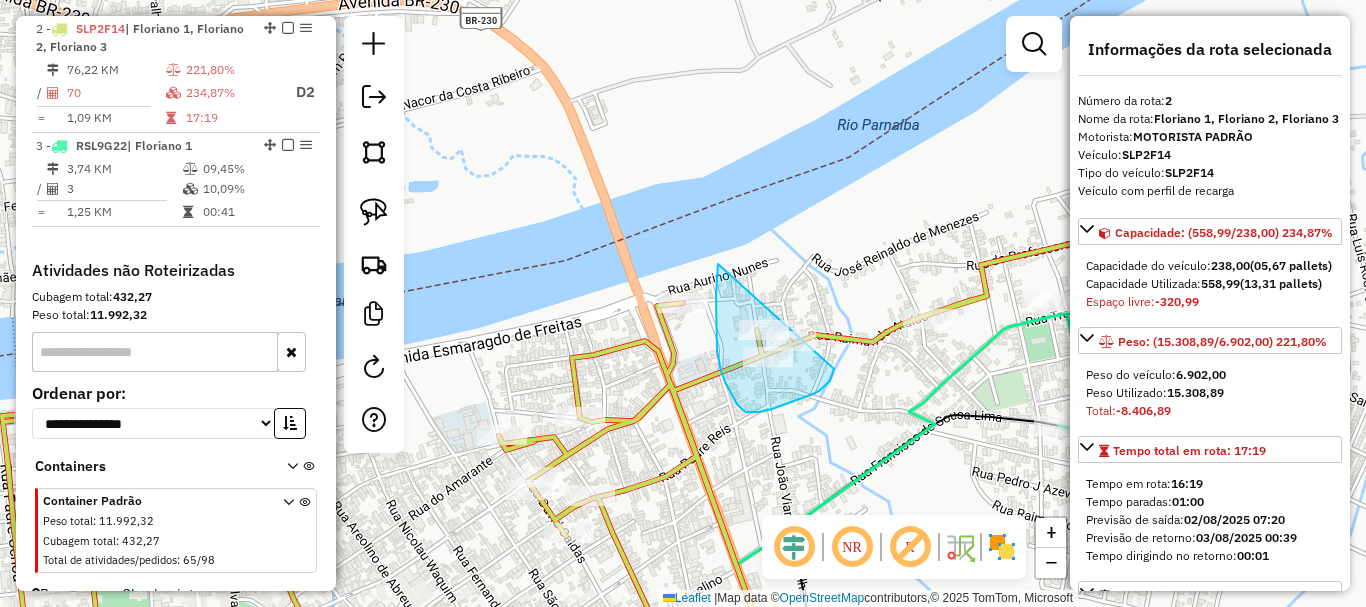 drag, startPoint x: 717, startPoint y: 351, endPoint x: 834, endPoint y: 369, distance: 118.37652 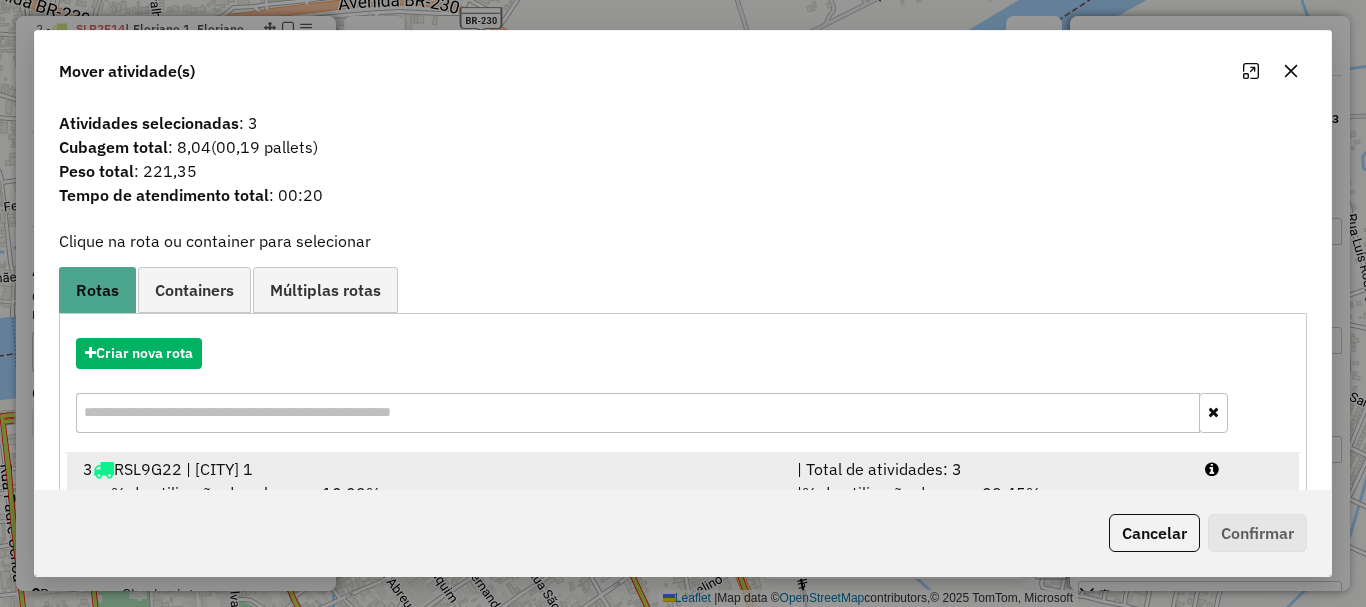 scroll, scrollTop: 78, scrollLeft: 0, axis: vertical 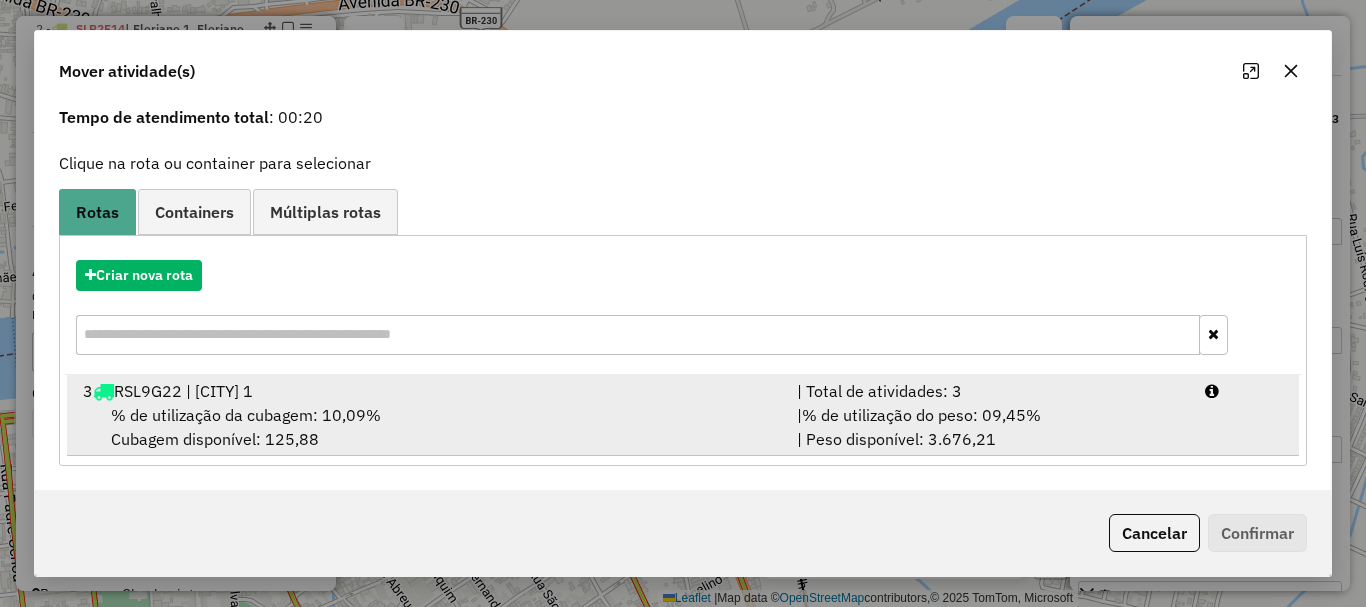 click on "% de utilização da cubagem: 10,09%  Cubagem disponível: 125,88" at bounding box center [428, 427] 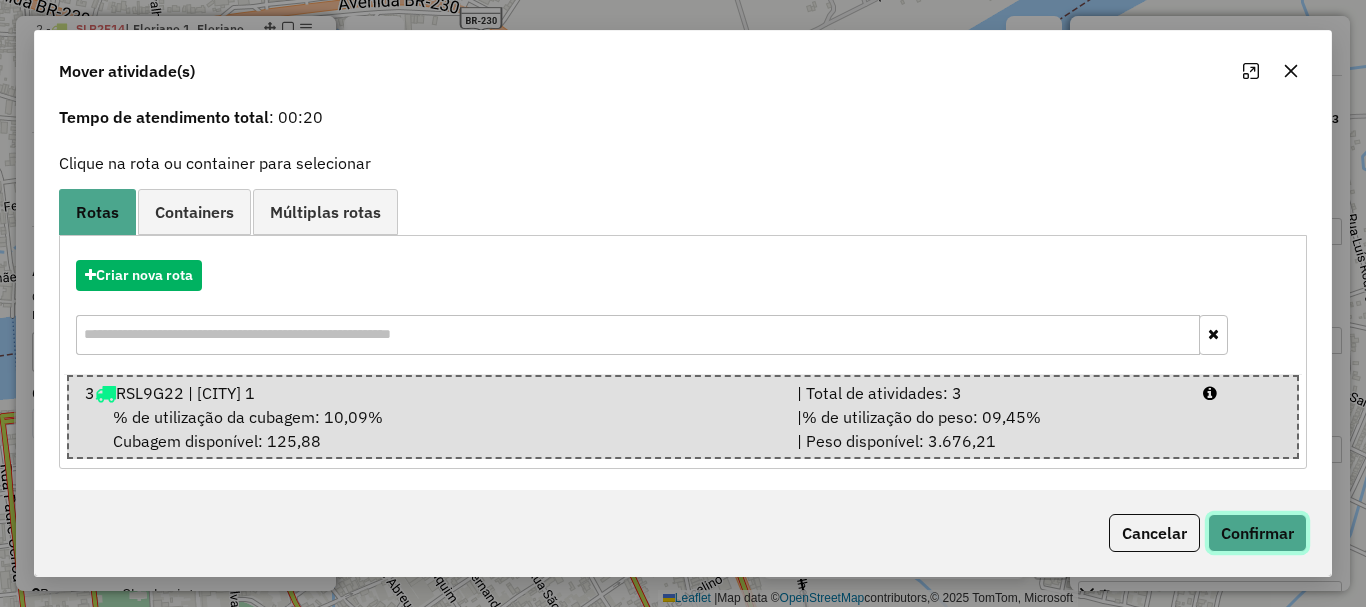 click on "Confirmar" 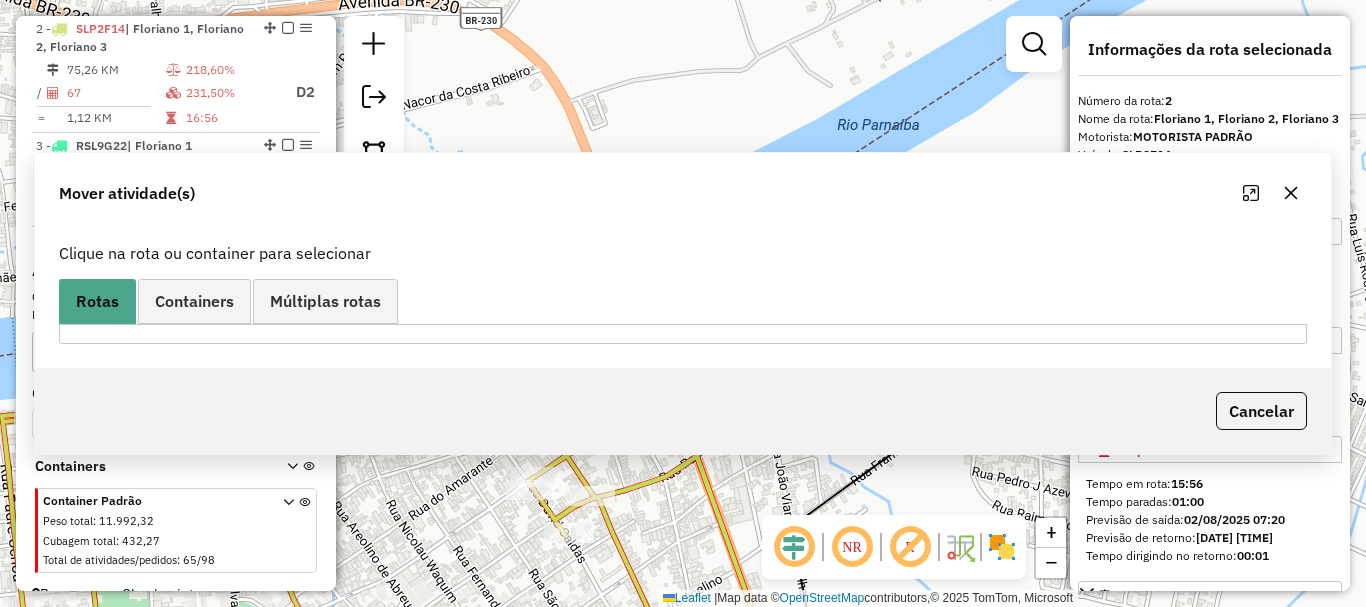 scroll, scrollTop: 0, scrollLeft: 0, axis: both 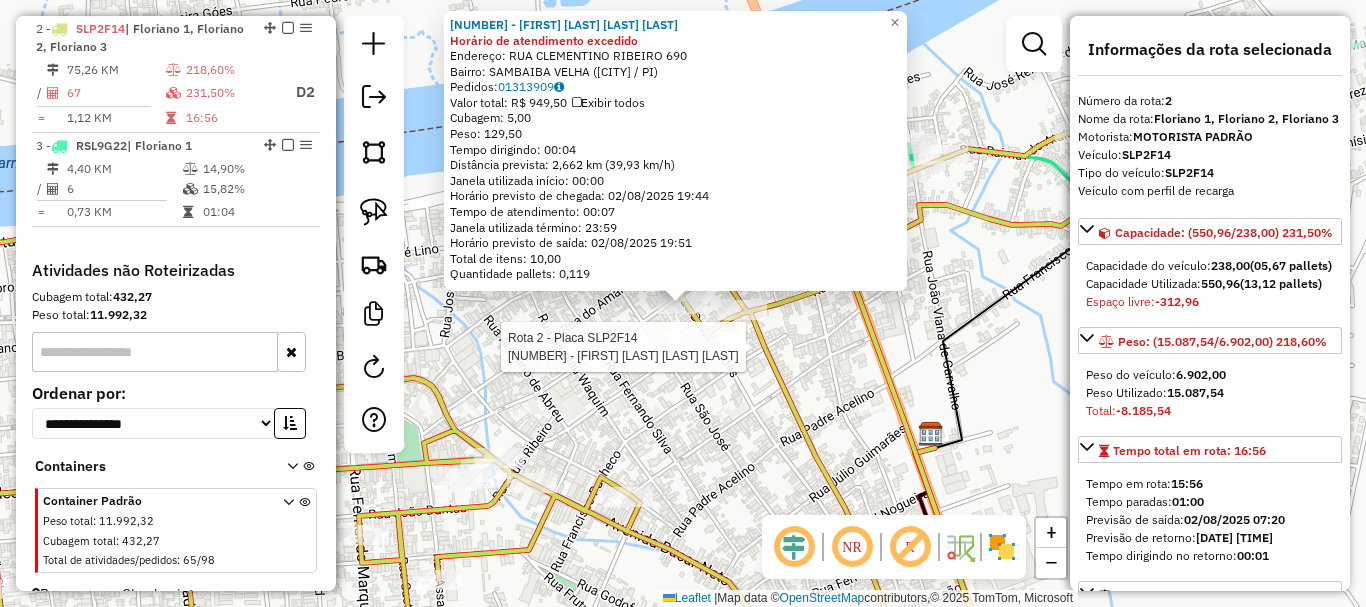 click 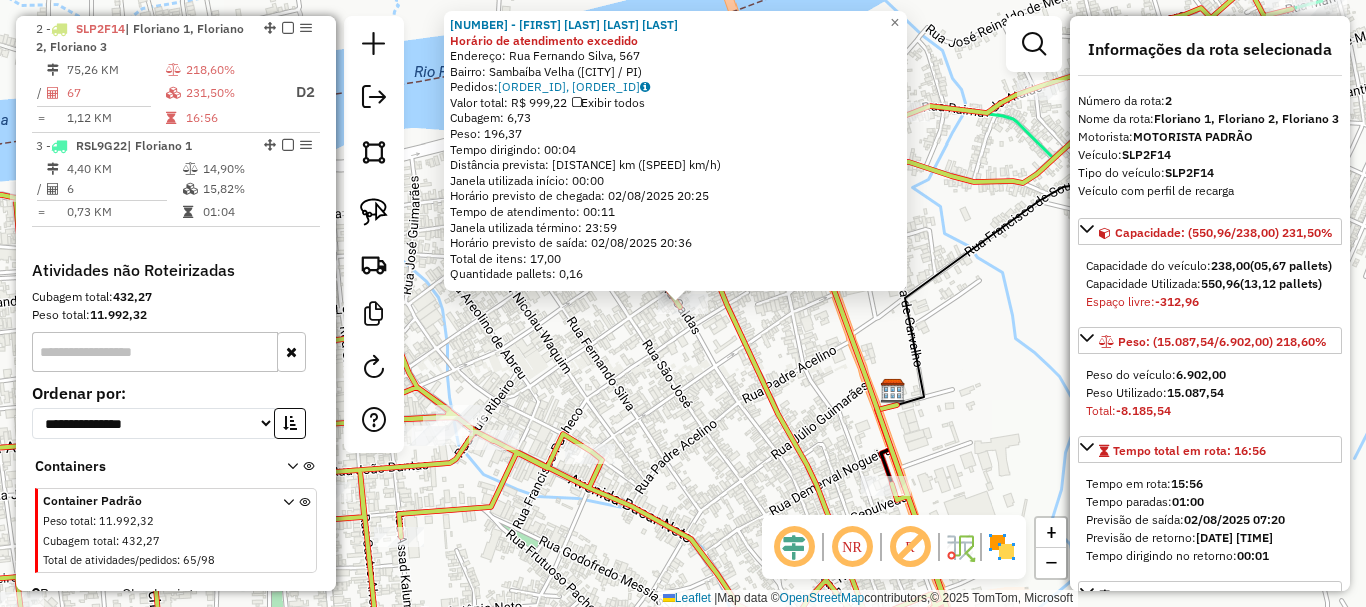 click on "5503 - FERNANDO ALVES SARAIVA Horário de atendimento excedido  Endereço: Rua Fernando Silva, 567   Bairro: Sambaíba Velha (Floriano / PI)   Pedidos:  01313823, 01313934   Valor total: R$ 999,22   Exibir todos   Cubagem: 6,73  Peso: 196,37  Tempo dirigindo: 00:04   Distância prevista: 1,89 km (28,35 km/h)   Janela utilizada início: 00:00   Horário previsto de chegada: 02/08/2025 20:25   Tempo de atendimento: 00:11   Janela utilizada término: 23:59   Horário previsto de saída: 02/08/2025 20:36   Total de itens: 17,00   Quantidade pallets: 0,16  × Janela de atendimento Grade de atendimento Capacidade Transportadoras Veículos Cliente Pedidos  Rotas Selecione os dias de semana para filtrar as janelas de atendimento  Seg   Ter   Qua   Qui   Sex   Sáb   Dom  Informe o período da janela de atendimento: De: Até:  Filtrar exatamente a janela do cliente  Considerar janela de atendimento padrão  Selecione os dias de semana para filtrar as grades de atendimento  Seg   Ter   Qua   Qui   Sex   Sáb   Dom  De:" 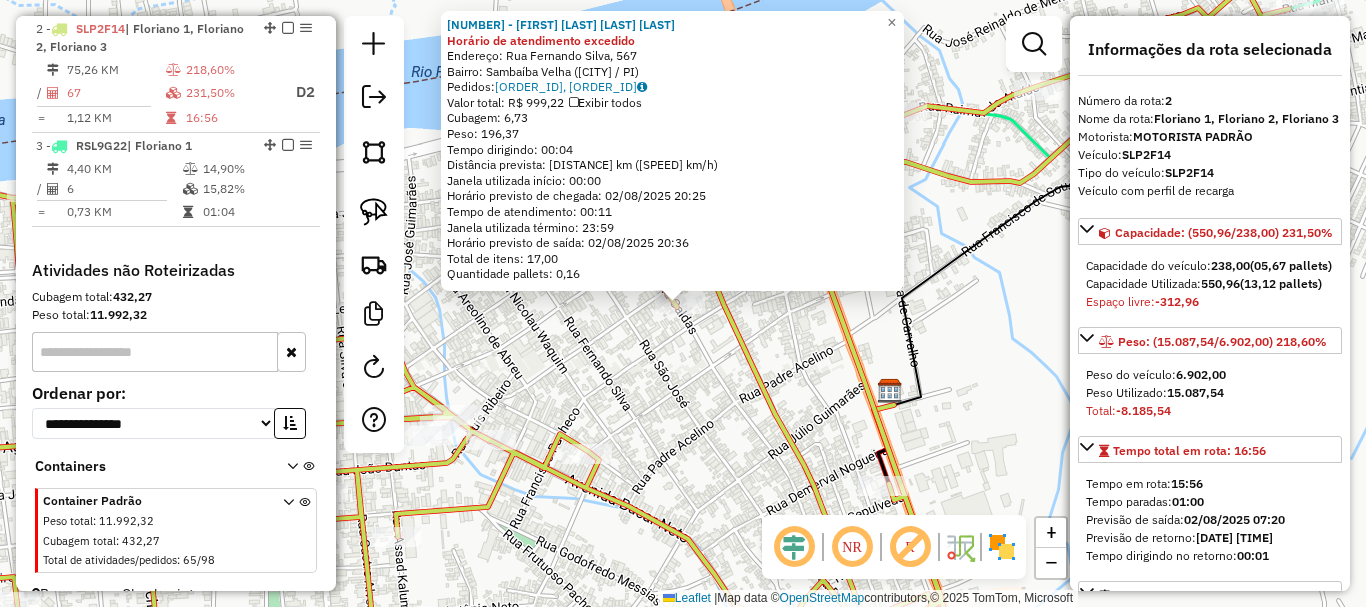 click 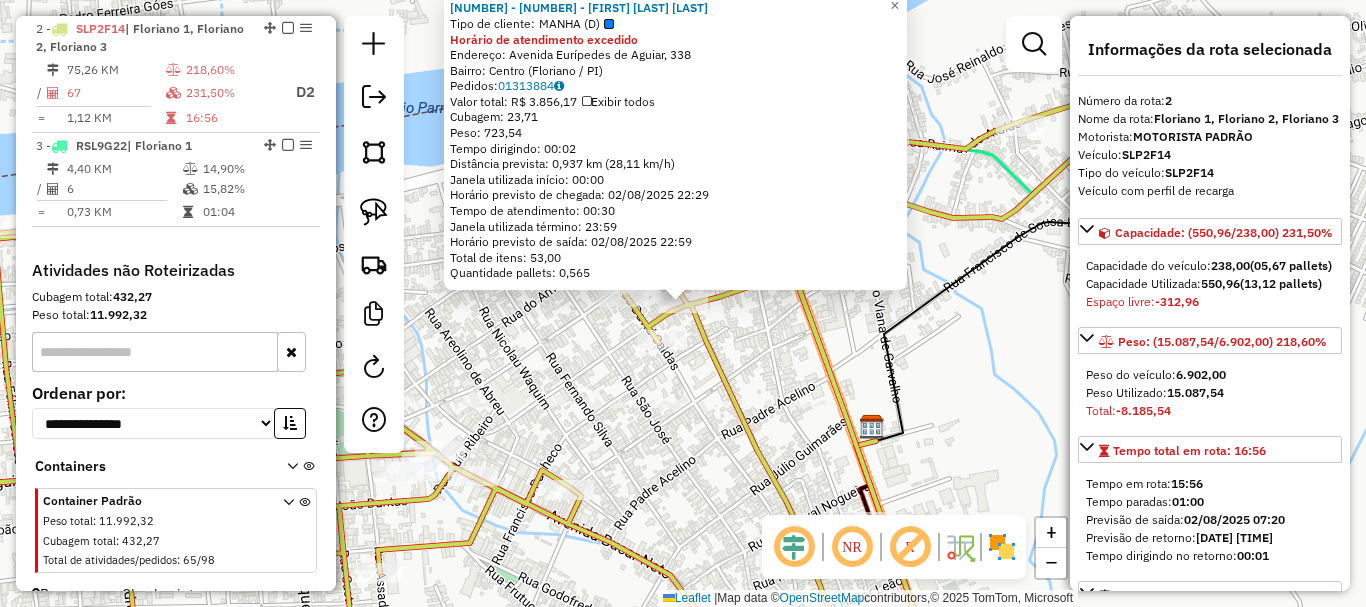 click on "270 - ANA PAULA DA SILVA SANTOS  Tipo de cliente:   MANHA (D)  Horário de atendimento excedido  Endereço: Avenida Eurípedes de Aguiar, 338   Bairro: Centro (Floriano / PI)   Pedidos:  01313884   Valor total: R$ 3.856,17   Exibir todos   Cubagem: 23,71  Peso: 723,54  Tempo dirigindo: 00:02   Distância prevista: 0,937 km (28,11 km/h)   Janela utilizada início: 00:00   Horário previsto de chegada: 02/08/2025 22:29   Tempo de atendimento: 00:30   Janela utilizada término: 23:59   Horário previsto de saída: 02/08/2025 22:59   Total de itens: 53,00   Quantidade pallets: 0,565  × Janela de atendimento Grade de atendimento Capacidade Transportadoras Veículos Cliente Pedidos  Rotas Selecione os dias de semana para filtrar as janelas de atendimento  Seg   Ter   Qua   Qui   Sex   Sáb   Dom  Informe o período da janela de atendimento: De: Até:  Filtrar exatamente a janela do cliente  Considerar janela de atendimento padrão  Selecione os dias de semana para filtrar as grades de atendimento  Seg   Ter   Qua" 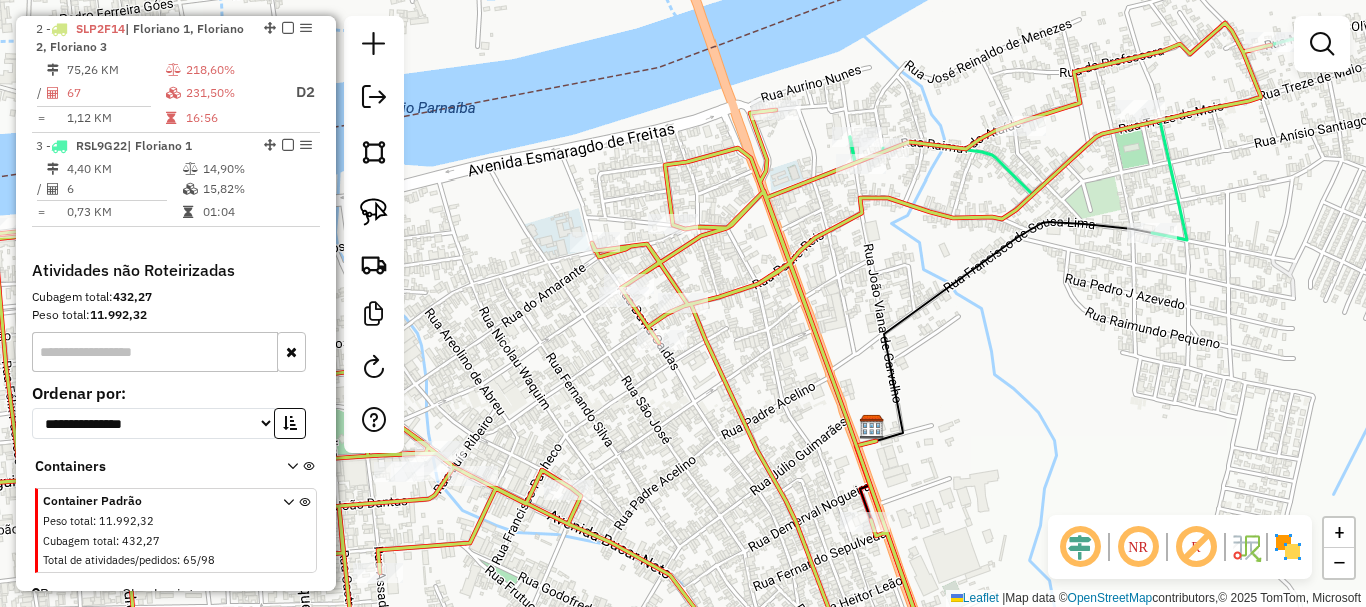 click 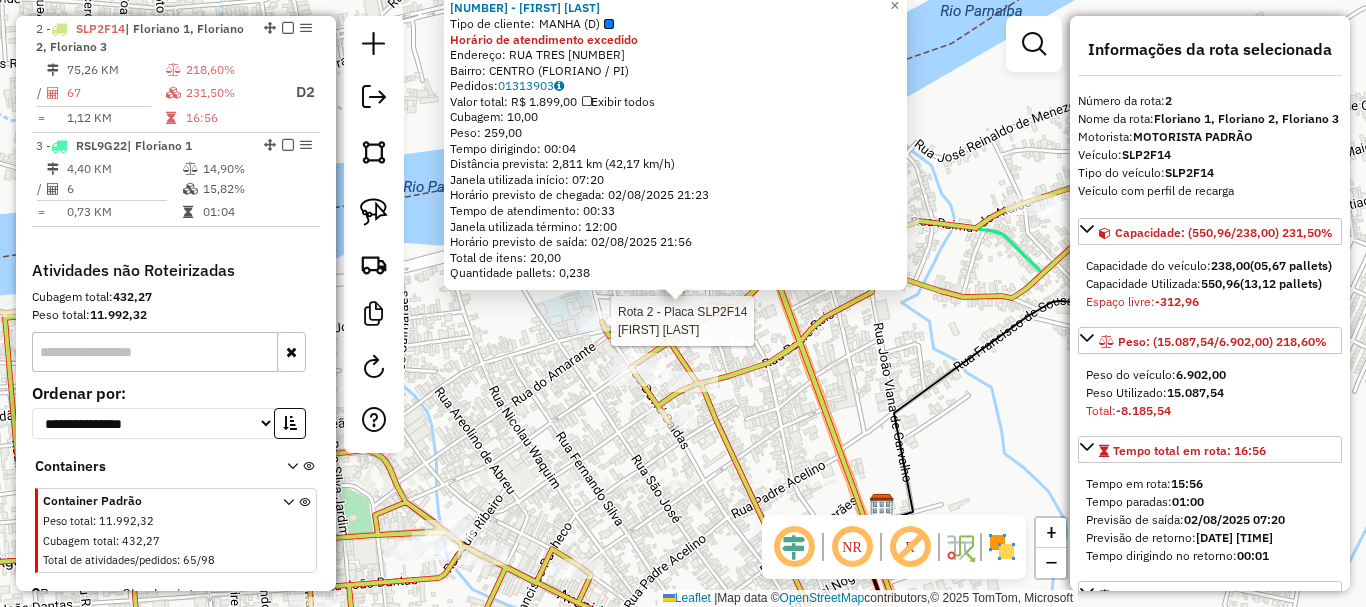 click 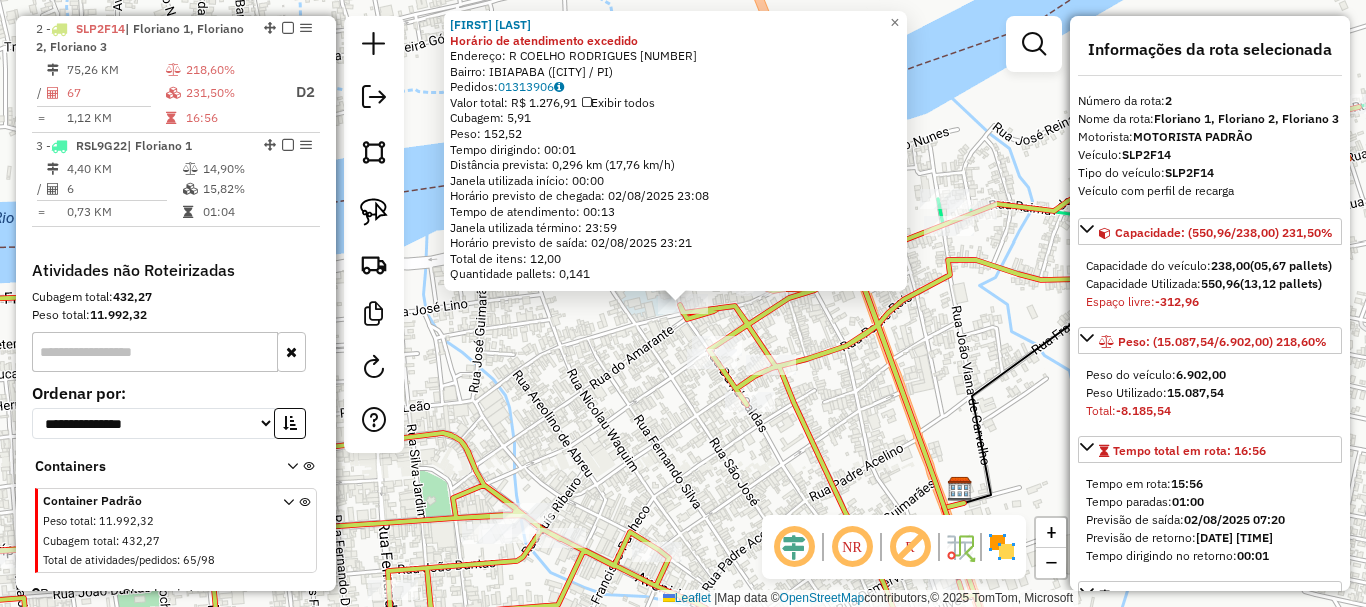 click on "7615 - OSEAS PEREIRA PASSOS Horário de atendimento excedido  Endereço: R   COELHO RODRIGUES               575   Bairro: IBIAPABA (FLORIANO / PI)   Pedidos:  01313906   Valor total: R$ 1.276,91   Exibir todos   Cubagem: 5,91  Peso: 152,52  Tempo dirigindo: 00:01   Distância prevista: 0,296 km (17,76 km/h)   Janela utilizada início: 00:00   Horário previsto de chegada: 02/08/2025 23:08   Tempo de atendimento: 00:13   Janela utilizada término: 23:59   Horário previsto de saída: 02/08/2025 23:21   Total de itens: 12,00   Quantidade pallets: 0,141  × Janela de atendimento Grade de atendimento Capacidade Transportadoras Veículos Cliente Pedidos  Rotas Selecione os dias de semana para filtrar as janelas de atendimento  Seg   Ter   Qua   Qui   Sex   Sáb   Dom  Informe o período da janela de atendimento: De: Até:  Filtrar exatamente a janela do cliente  Considerar janela de atendimento padrão  Selecione os dias de semana para filtrar as grades de atendimento  Seg   Ter   Qua   Qui   Sex   Sáb   Dom  De:" 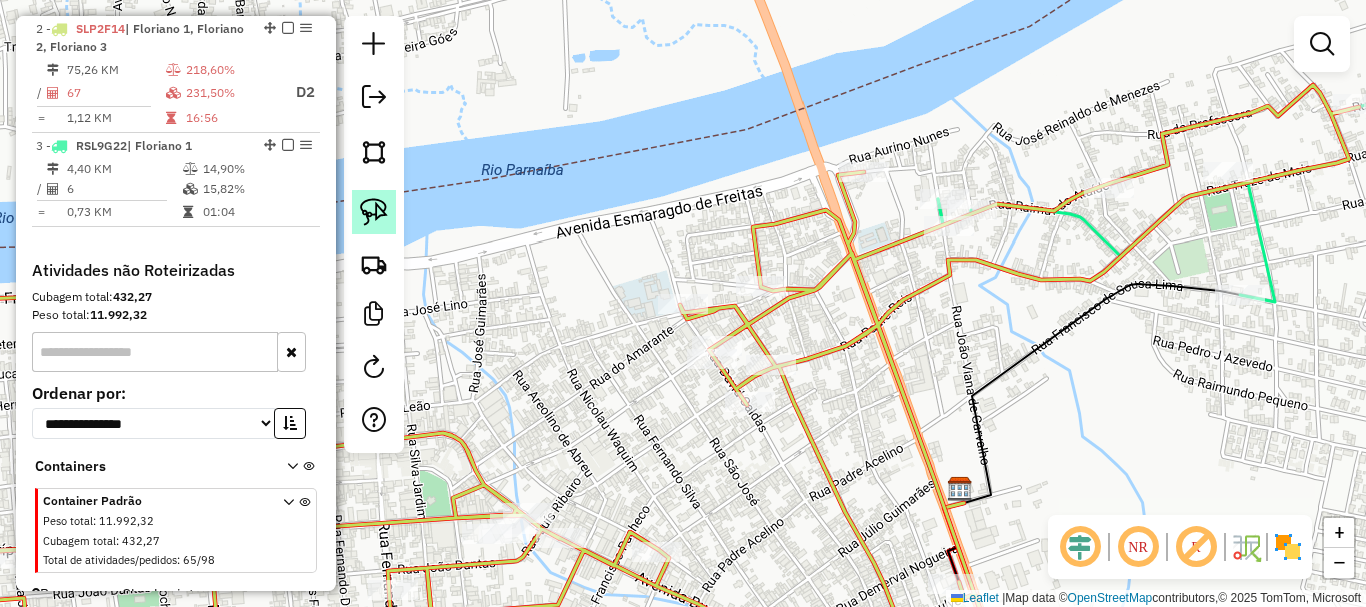 click 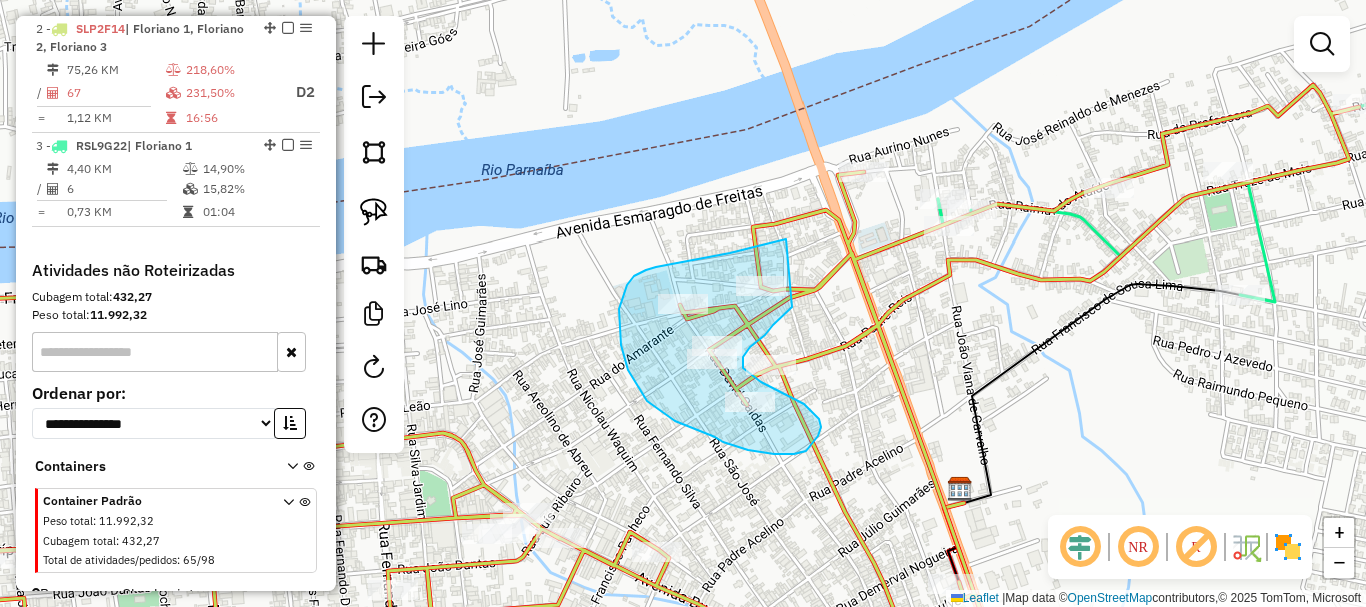 drag, startPoint x: 786, startPoint y: 239, endPoint x: 802, endPoint y: 298, distance: 61.13101 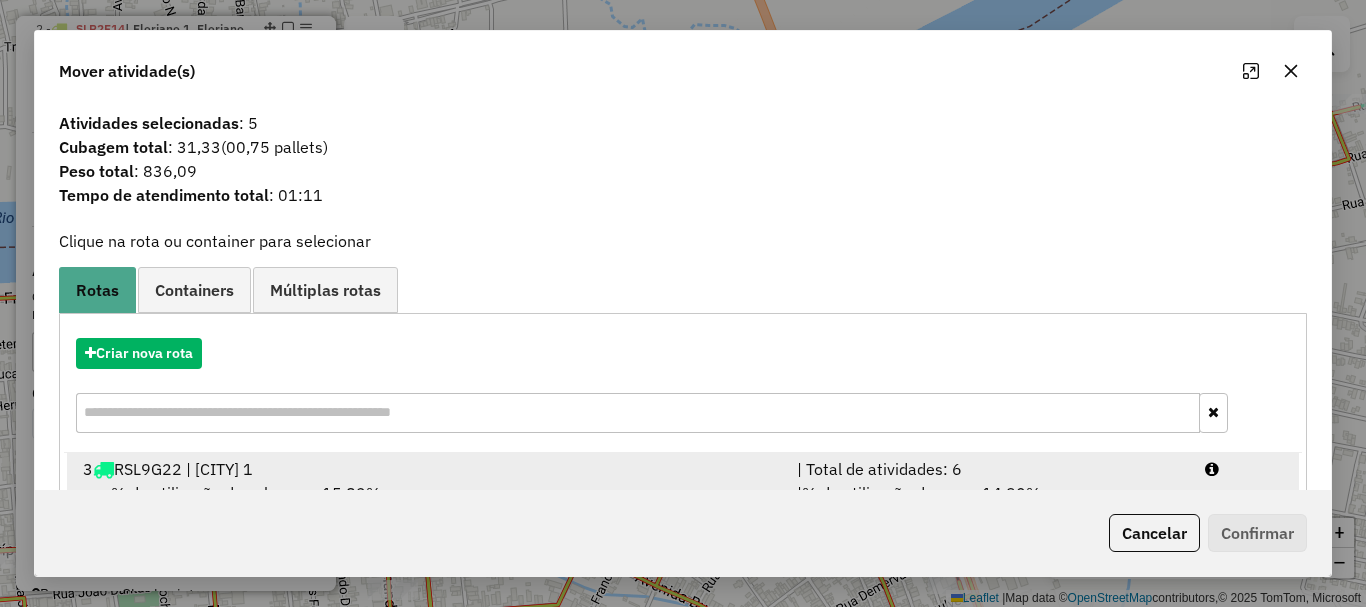 click on "3  RSL9G22 | Floriano 1" at bounding box center [428, 469] 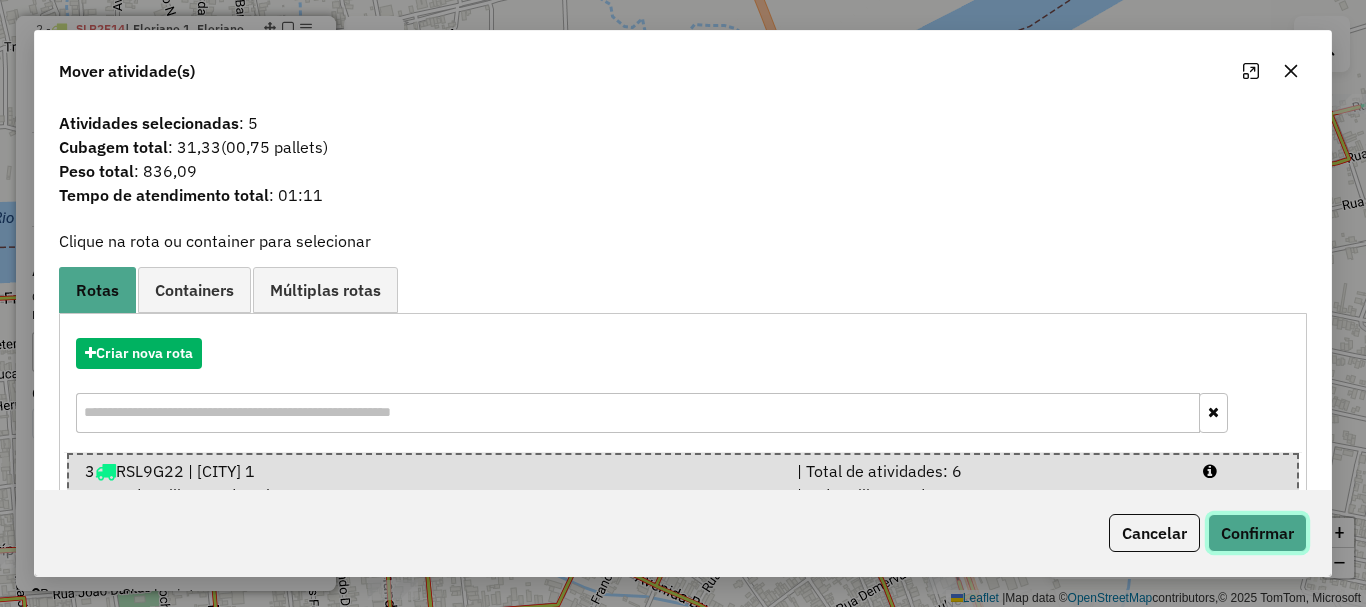 click on "Confirmar" 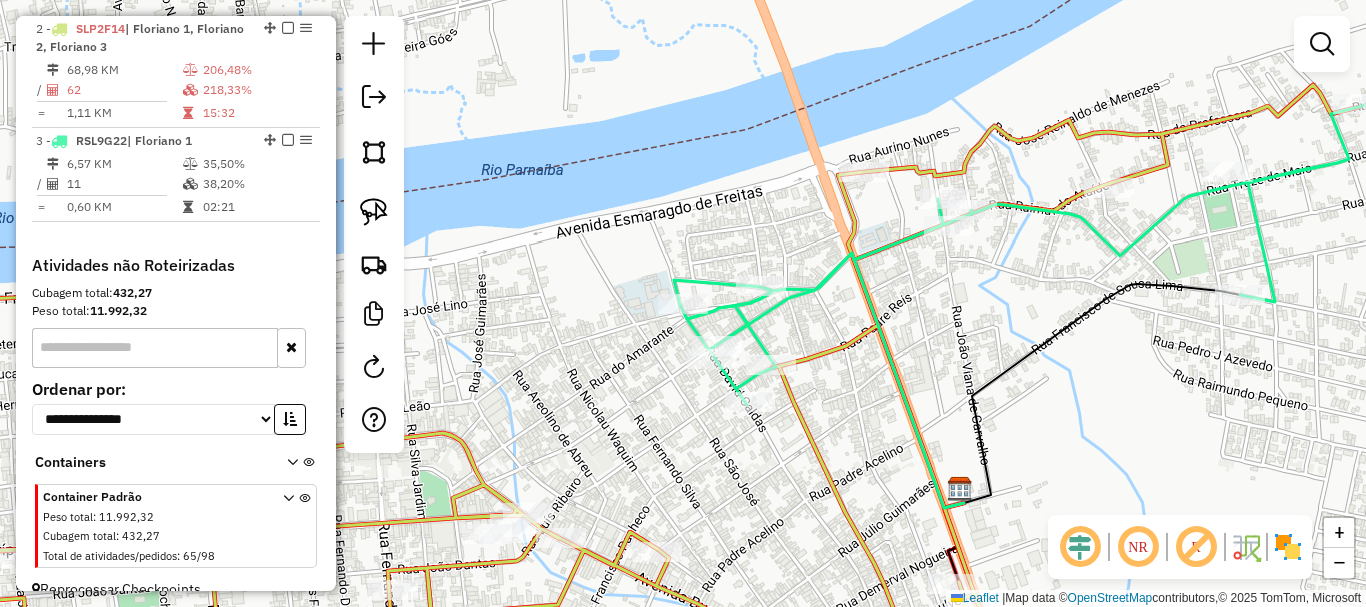 click 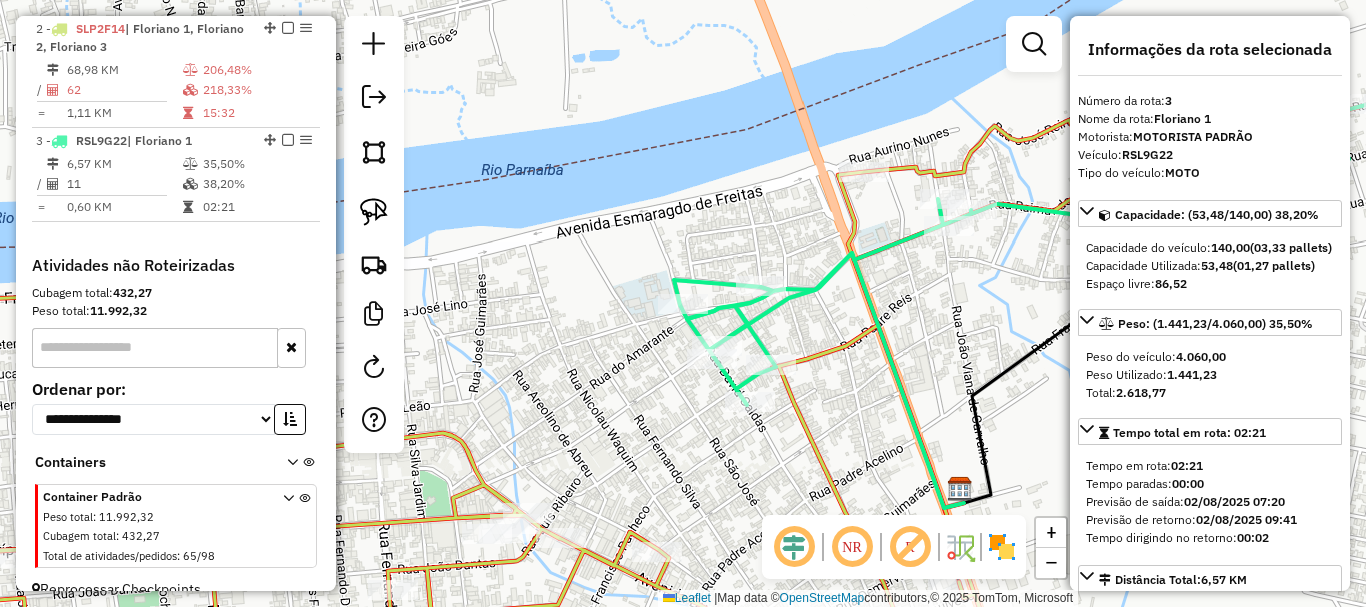 scroll, scrollTop: 826, scrollLeft: 0, axis: vertical 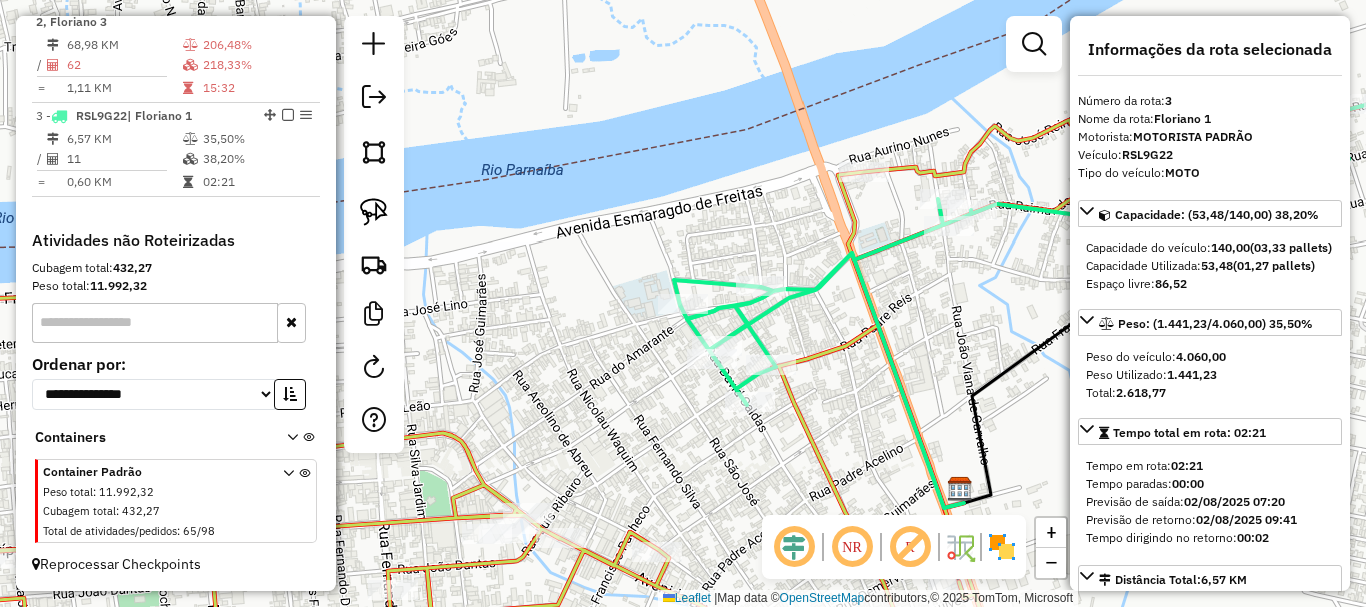 click 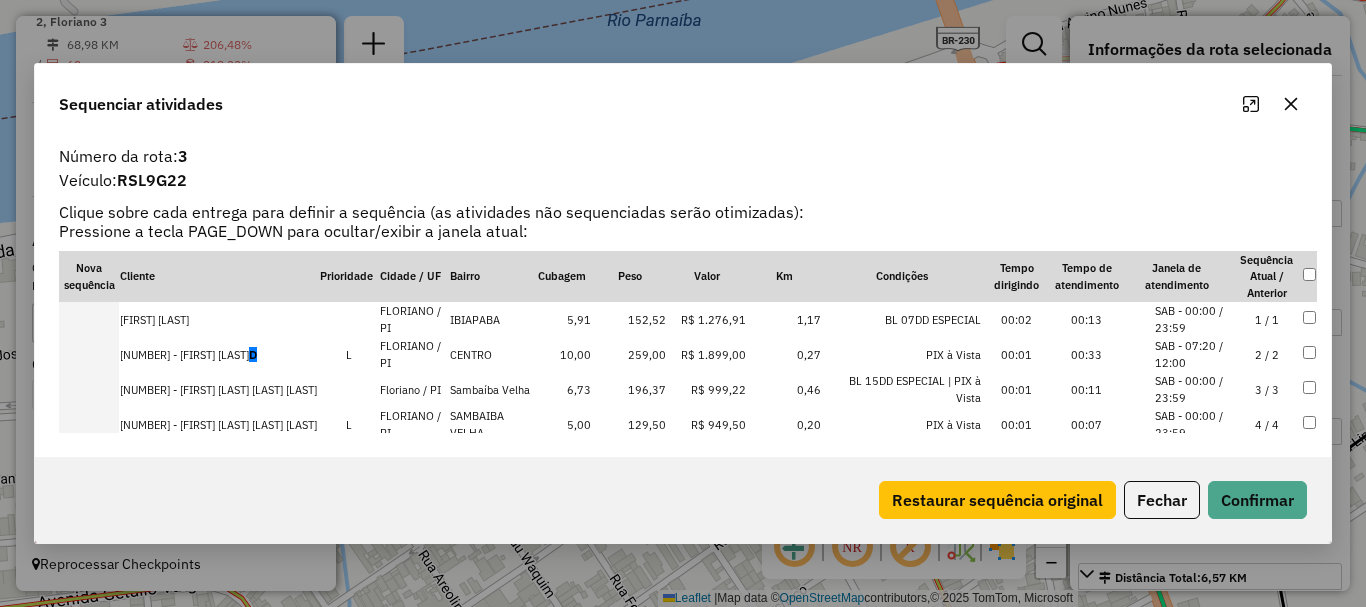 click 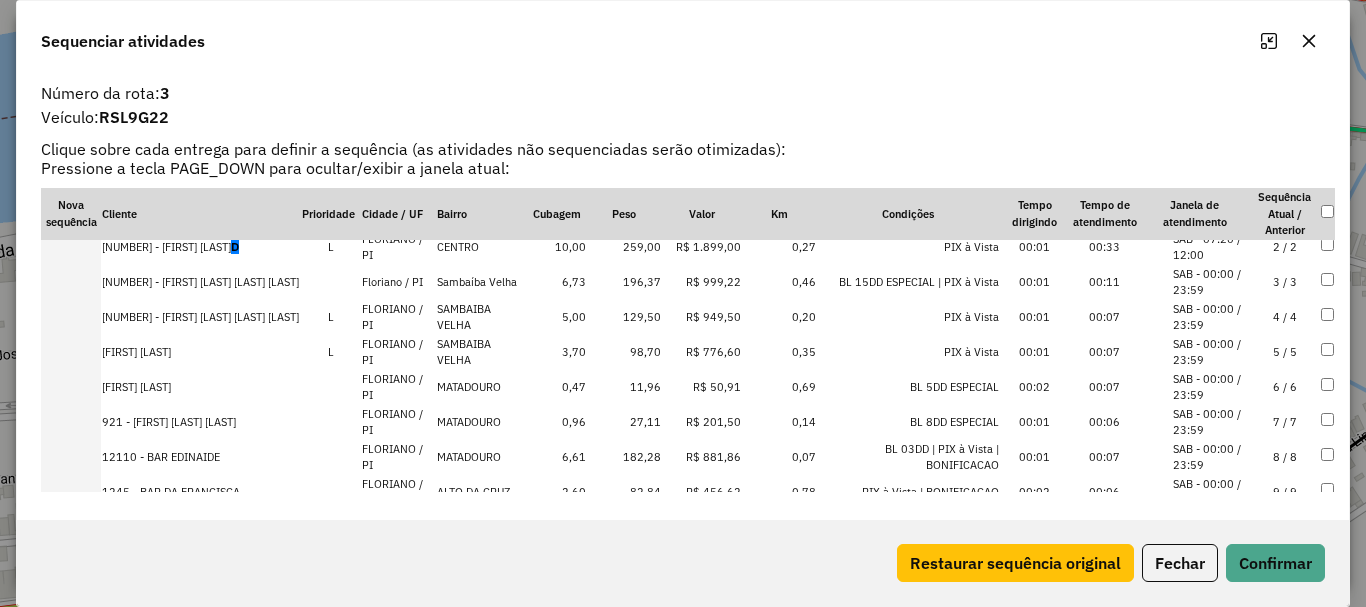 scroll, scrollTop: 0, scrollLeft: 0, axis: both 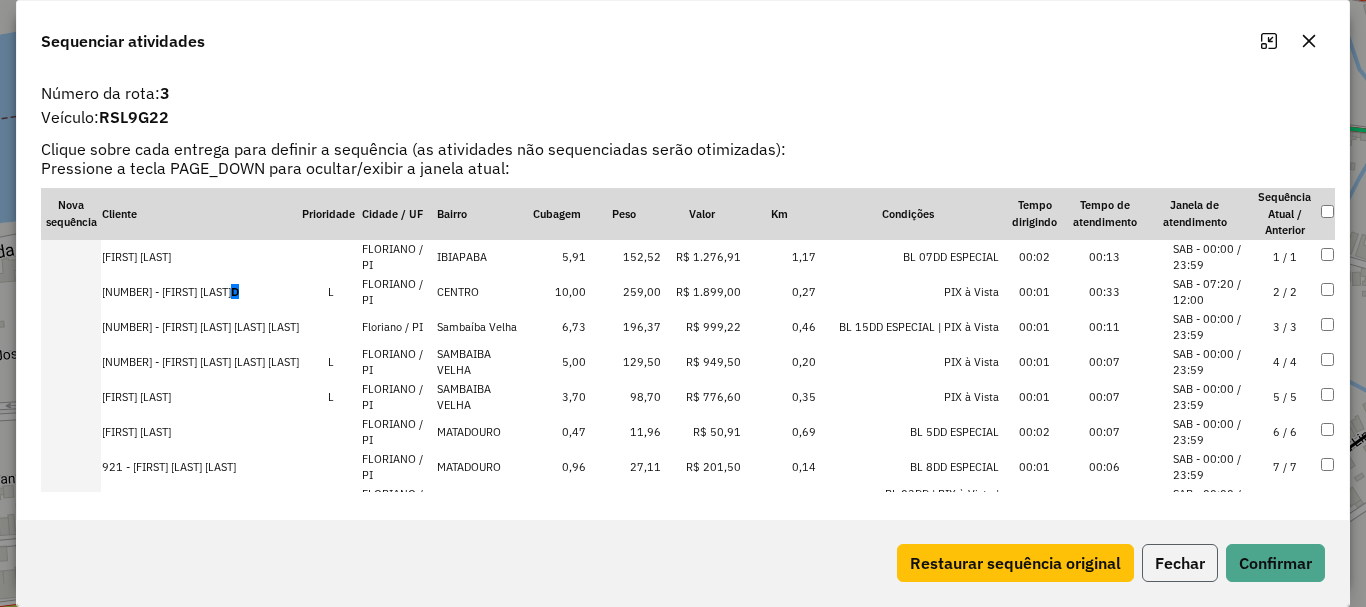 click on "Fechar" 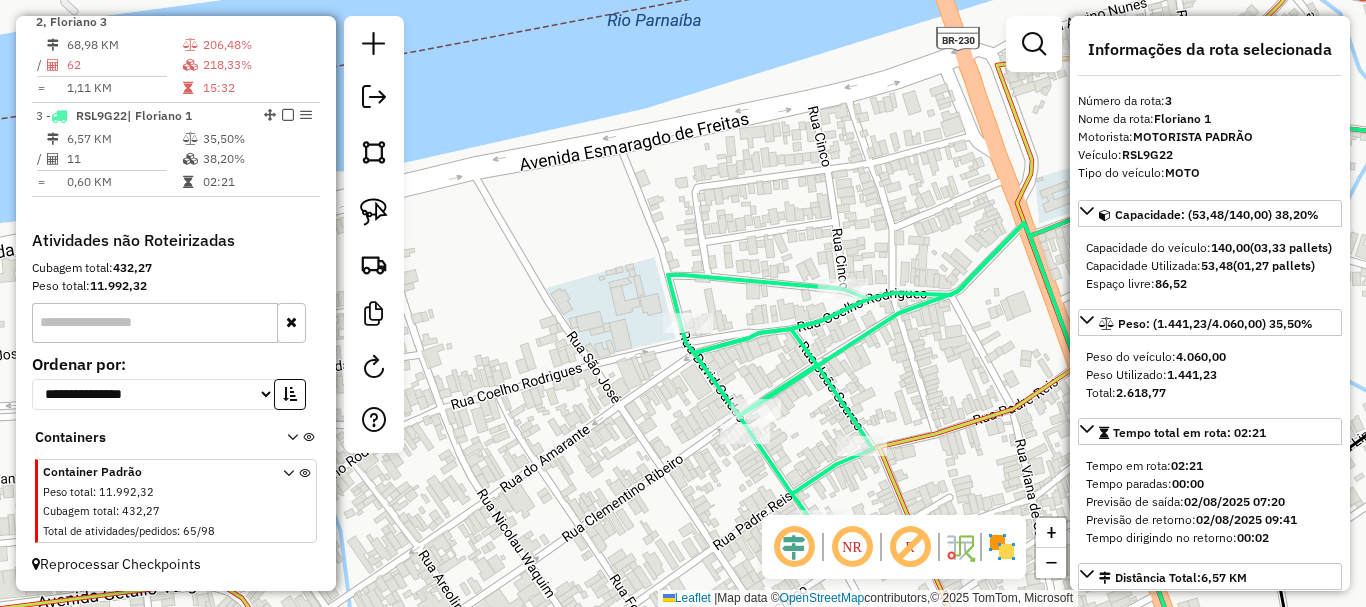 drag, startPoint x: 855, startPoint y: 269, endPoint x: 831, endPoint y: 286, distance: 29.410883 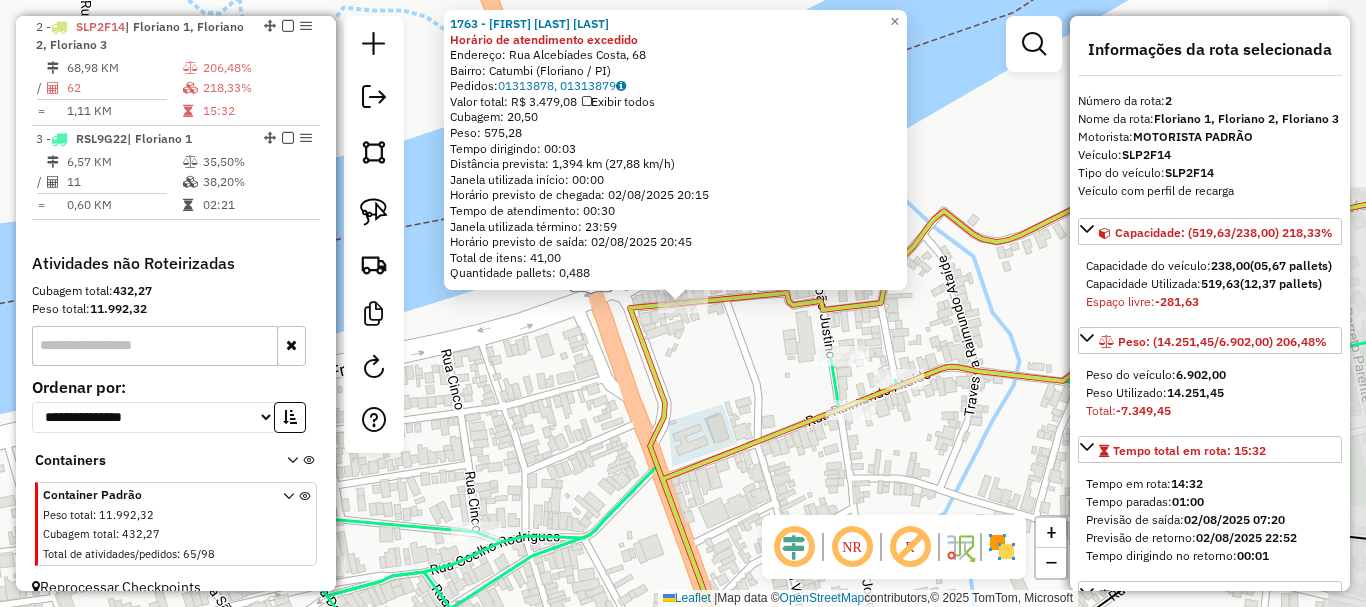 scroll, scrollTop: 801, scrollLeft: 0, axis: vertical 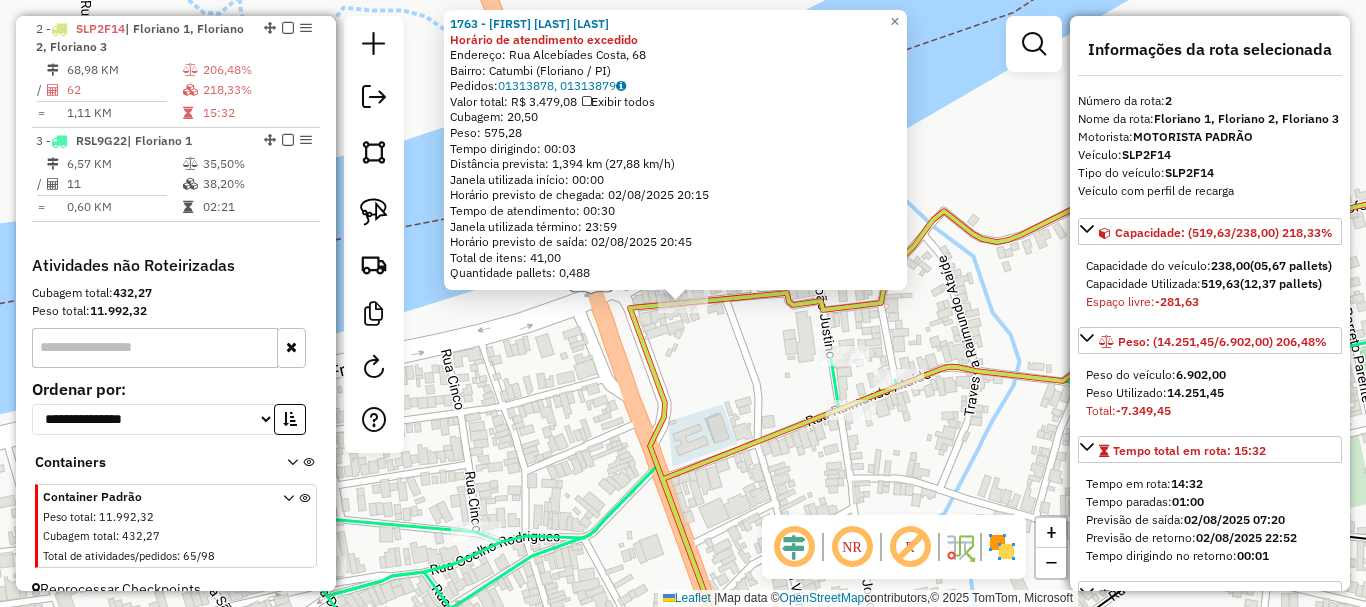 click on "1763 - GERALDO DA SILVA ALVES Horário de atendimento excedido  Endereço: Rua Alcebíades Costa, 68   Bairro: Catumbi (Floriano / PI)   Pedidos:  01313878, 01313879   Valor total: R$ 3.479,08   Exibir todos   Cubagem: 20,50  Peso: 575,28  Tempo dirigindo: 00:03   Distância prevista: 1,394 km (27,88 km/h)   Janela utilizada início: 00:00   Horário previsto de chegada: 02/08/2025 20:15   Tempo de atendimento: 00:30   Janela utilizada término: 23:59   Horário previsto de saída: 02/08/2025 20:45   Total de itens: 41,00   Quantidade pallets: 0,488  × Janela de atendimento Grade de atendimento Capacidade Transportadoras Veículos Cliente Pedidos  Rotas Selecione os dias de semana para filtrar as janelas de atendimento  Seg   Ter   Qua   Qui   Sex   Sáb   Dom  Informe o período da janela de atendimento: De: Até:  Filtrar exatamente a janela do cliente  Considerar janela de atendimento padrão  Selecione os dias de semana para filtrar as grades de atendimento  Seg   Ter   Qua   Qui   Sex   Sáb   Dom  De:" 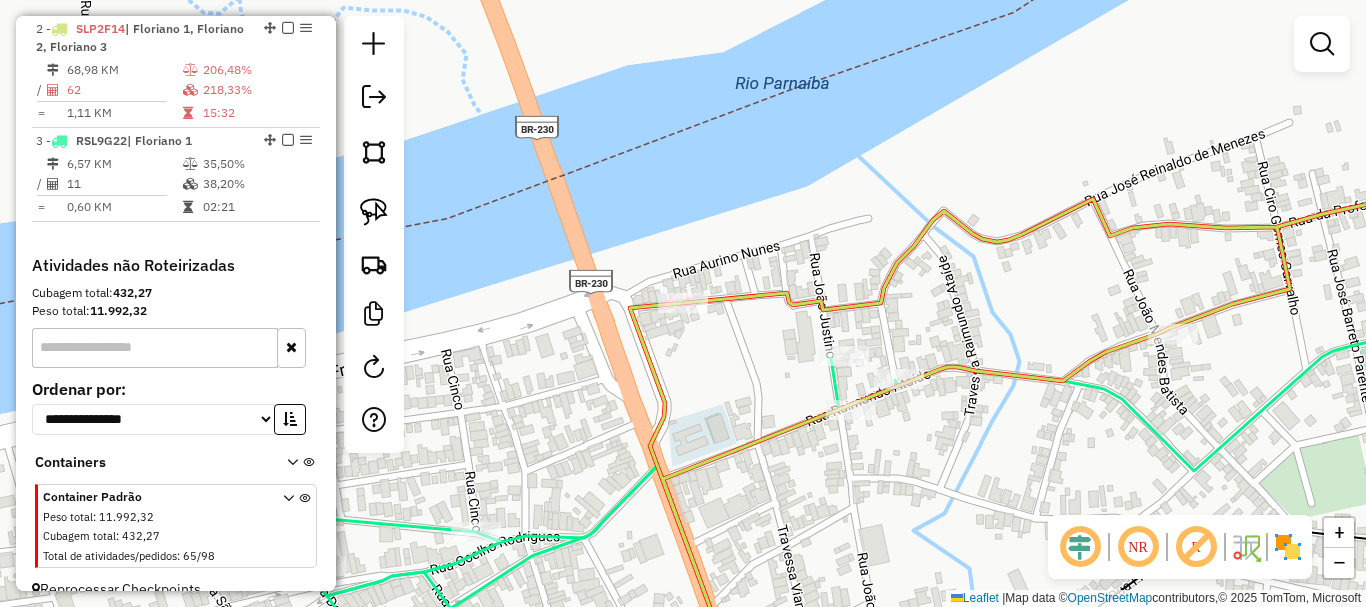 drag, startPoint x: 728, startPoint y: 383, endPoint x: 911, endPoint y: 205, distance: 255.29002 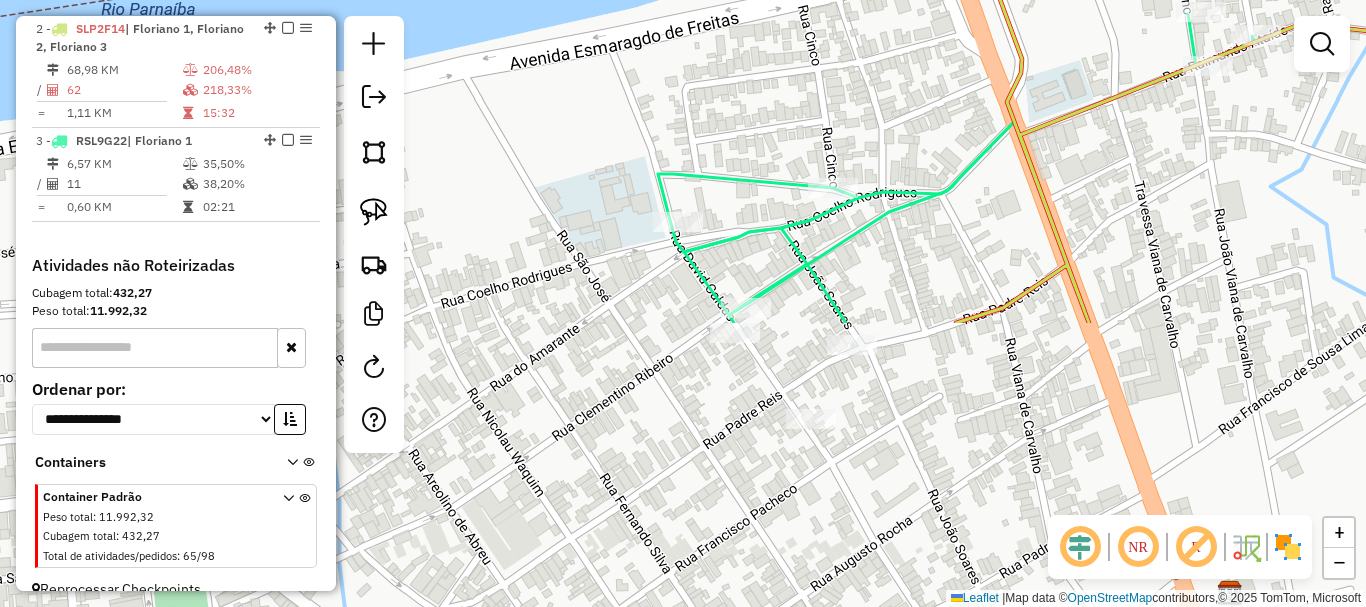 drag, startPoint x: 673, startPoint y: 377, endPoint x: 736, endPoint y: 231, distance: 159.01257 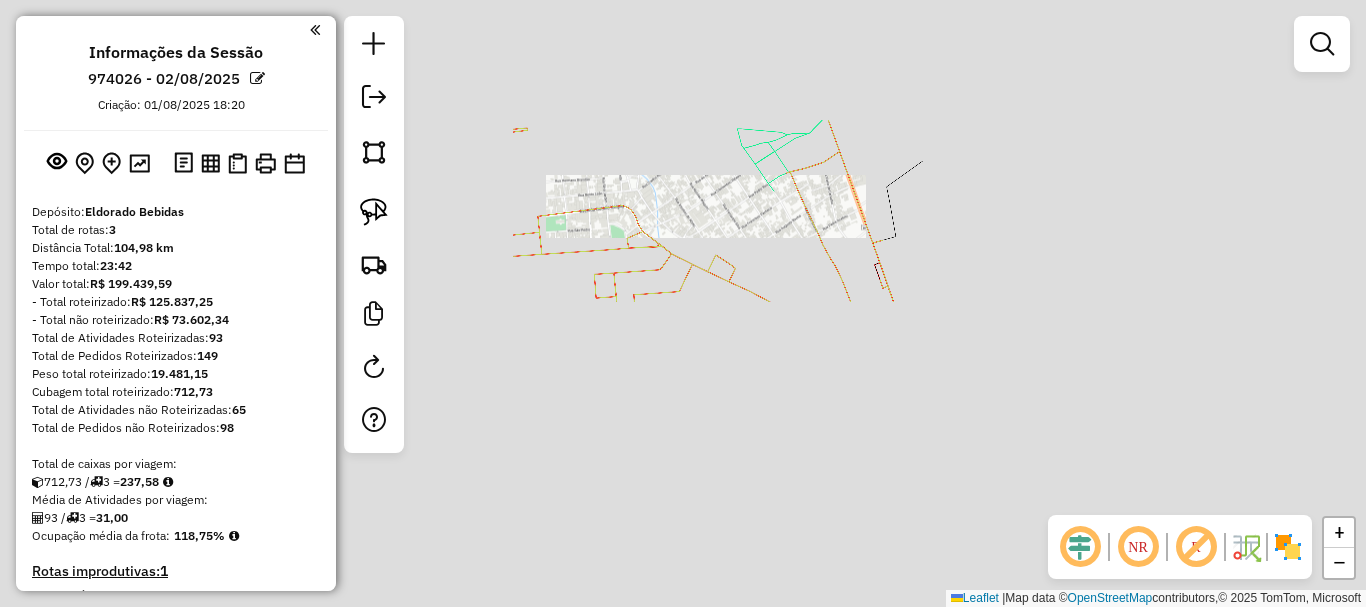 scroll, scrollTop: 0, scrollLeft: 0, axis: both 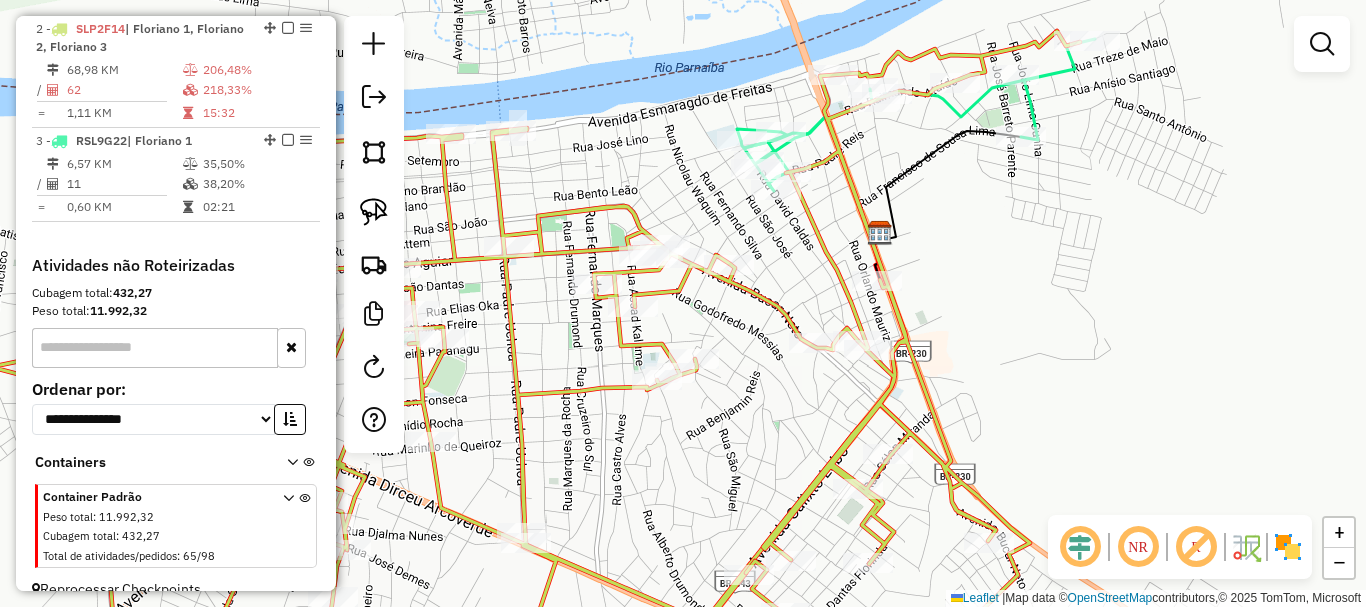 select on "*********" 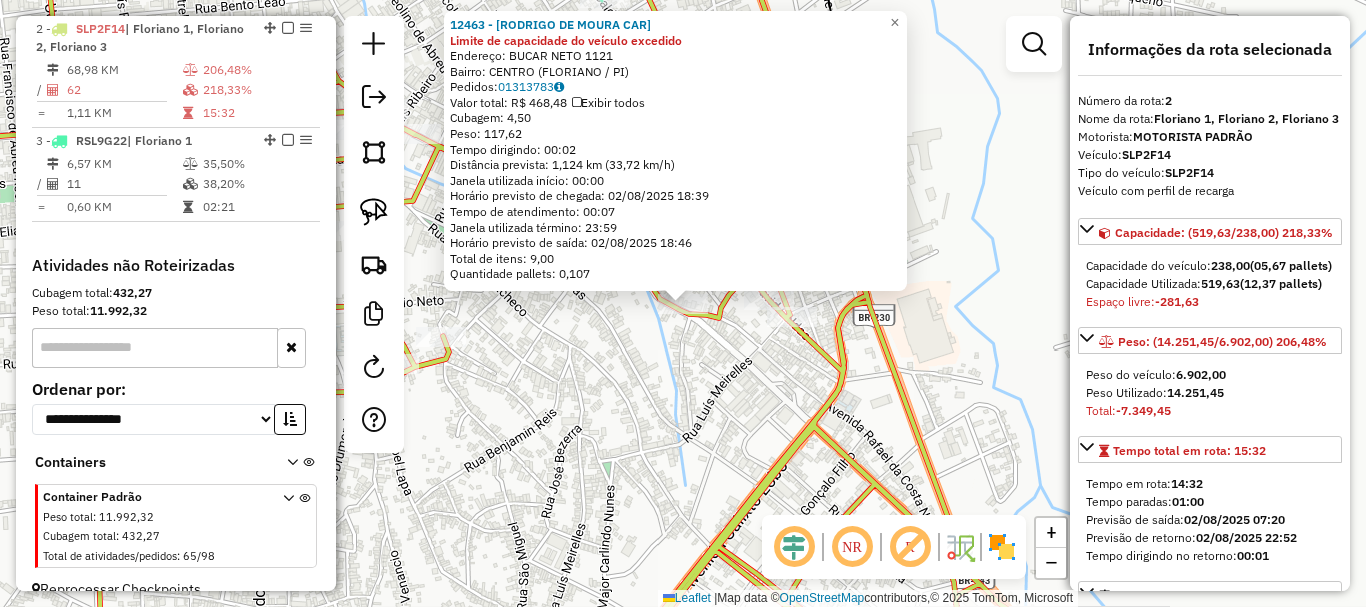 click on "12463 - [FULL NAME] Limite de capacidade do veículo excedido  Endereço:  BUCAR NETO [NUMBER]   Bairro: CENTRO ([CITY] / [STATE])   Pedidos:  01313783   Valor total: R$ 468,48   Exibir todos   Cubagem: 4,50  Peso: 117,62  Tempo dirigindo: 00:02   Distância prevista: 1,124 km (33,72 km/h)   Janela utilizada início: 00:00   Horário previsto de chegada: 02/08/2025 18:39   Tempo de atendimento: 00:07   Janela utilizada término: 23:59   Horário previsto de saída: 02/08/2025 18:46   Total de itens: 9,00   Quantidade pallets: 0,107  × Janela de atendimento Grade de atendimento Capacidade Transportadoras Veículos Cliente Pedidos  Rotas Selecione os dias de semana para filtrar as janelas de atendimento  Seg   Ter   Qua   Qui   Sex   Sáb   Dom  Informe o período da janela de atendimento: De: Até:  Filtrar exatamente a janela do cliente  Considerar janela de atendimento padrão  Selecione os dias de semana para filtrar as grades de atendimento  Seg   Ter   Qua   Qui   Sex   Sáb   Dom   Peso mínimo:  De:" 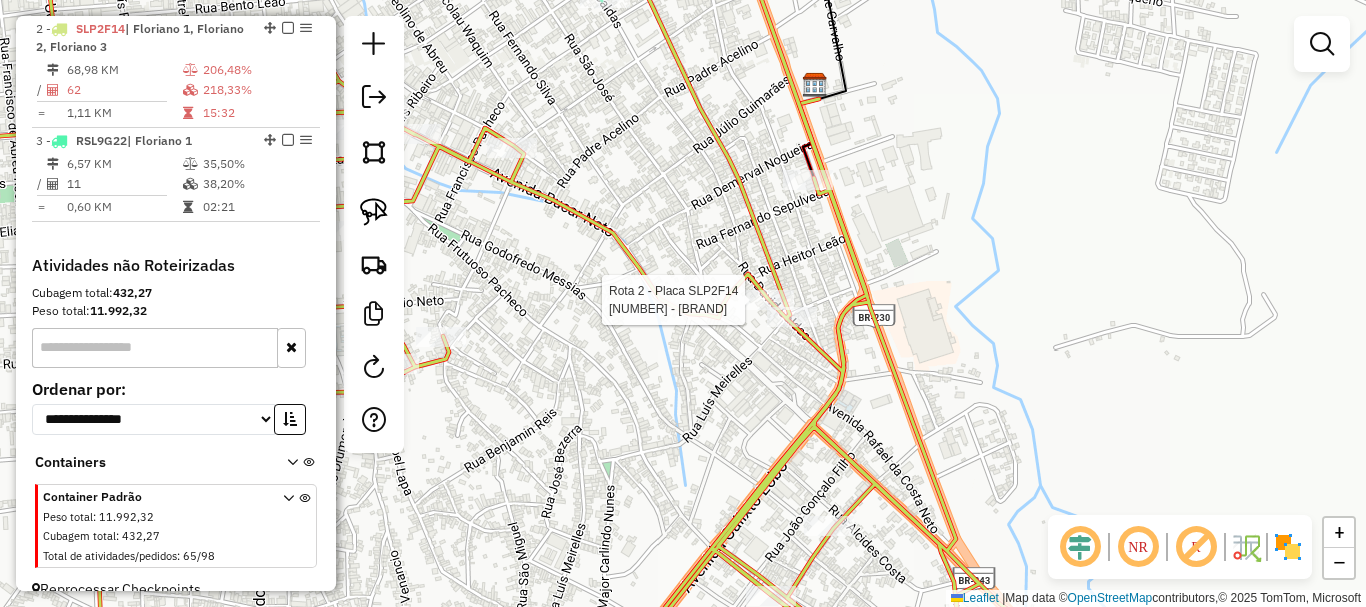 select on "*********" 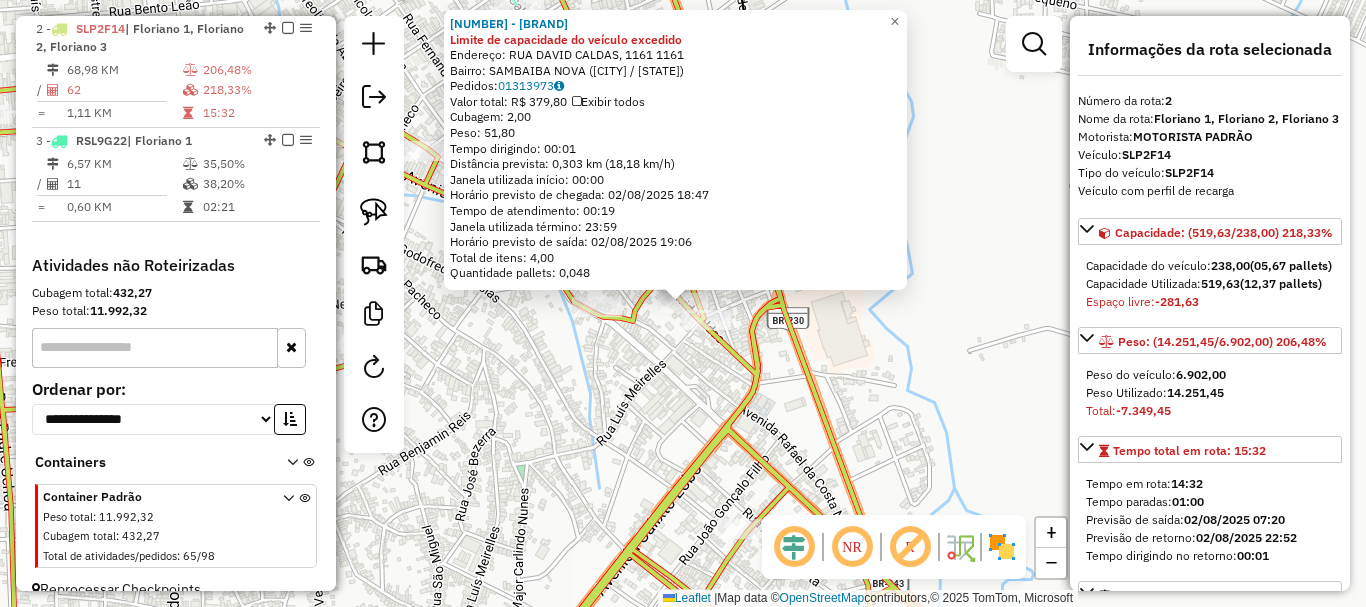 click on "Rota 2 - Placa SLP2F14  2988 - MERC 2 IRMAOS BBlack 2020 - BD BAR DO PEPEU Limite de capacidade do veículo excedido  Endereço:  RUA DAVID CALDAS, [NUMBER] [NUMBER]   Bairro: SAMBAIBA NOVA ([CITY] / [STATE])   Pedidos:  01313973   Valor total: R$ 379,80   Exibir todos   Cubagem: 2,00  Peso: 51,80  Tempo dirigindo: 00:01   Distância prevista: 0,303 km (18,18 km/h)   Janela utilizada início: 00:00   Horário previsto de chegada: 02/08/2025 18:47   Tempo de atendimento: 00:19   Janela utilizada término: 23:59   Horário previsto de saída: 02/08/2025 19:06   Total de itens: 4,00   Quantidade pallets: 0,048  × Janela de atendimento Grade de atendimento Capacidade Transportadoras Veículos Cliente Pedidos  Rotas Selecione os dias de semana para filtrar as janelas de atendimento  Seg   Ter   Qua   Qui   Sex   Sáb   Dom  Informe o período da janela de atendimento: De: Até:  Filtrar exatamente a janela do cliente  Considerar janela de atendimento padrão  Selecione os dias de semana para filtrar as grades de atendimento" 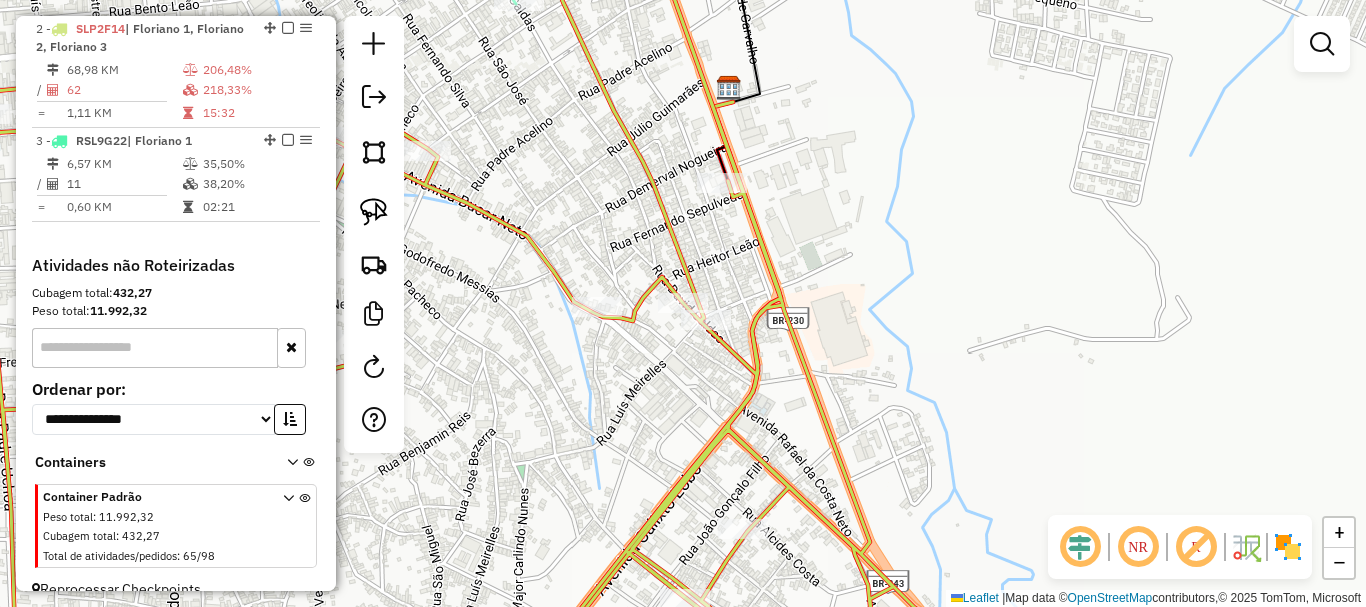 click 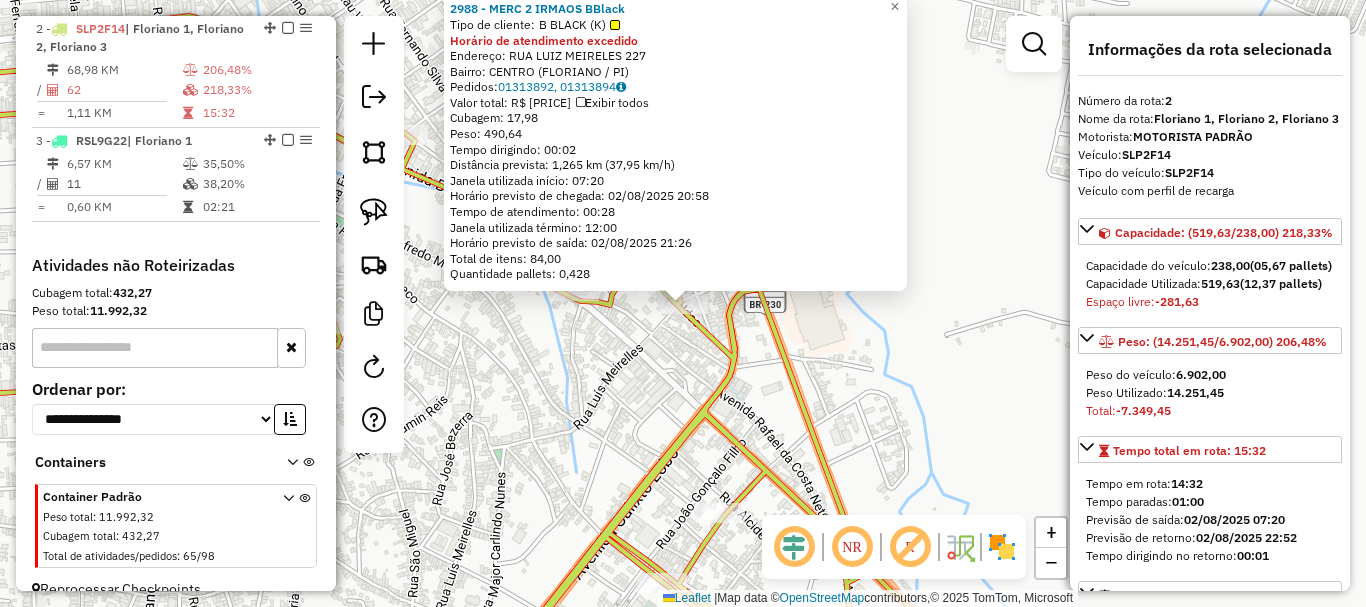 click on "2988 - MERC 2 IRMAOS BBlack  Tipo de cliente:   B BLACK (K)  Horário de atendimento excedido  Endereço:  RUA LUIZ MEIRELES 227   Bairro: CENTRO ([FLORIANO] / [STATE])   Pedidos:  01313892, 01313894   Valor total: R$ 2.806,31   Exibir todos   Cubagem: 17,98  Peso: 490,64  Tempo dirigindo: 00:02   Distância prevista: 1,265 km (37,95 km/h)   Janela utilizada início: 07:20   Horário previsto de chegada: 02/08/2025 20:58   Tempo de atendimento: 00:28   Janela utilizada término: 12:00   Horário previsto de saída: 02/08/2025 21:26   Total de itens: 84,00   Quantidade pallets: 0,428  × Janela de atendimento Grade de atendimento Capacidade Transportadoras Veículos Cliente Pedidos  Rotas Selecione os dias de semana para filtrar as janelas de atendimento  Seg   Ter   Qua   Qui   Sex   Sáb   Dom  Informe o período da janela de atendimento: De: Até:  Filtrar exatamente a janela do cliente  Considerar janela de atendimento padrão  Selecione os dias de semana para filtrar as grades de atendimento  Seg   Ter   Qua  +" 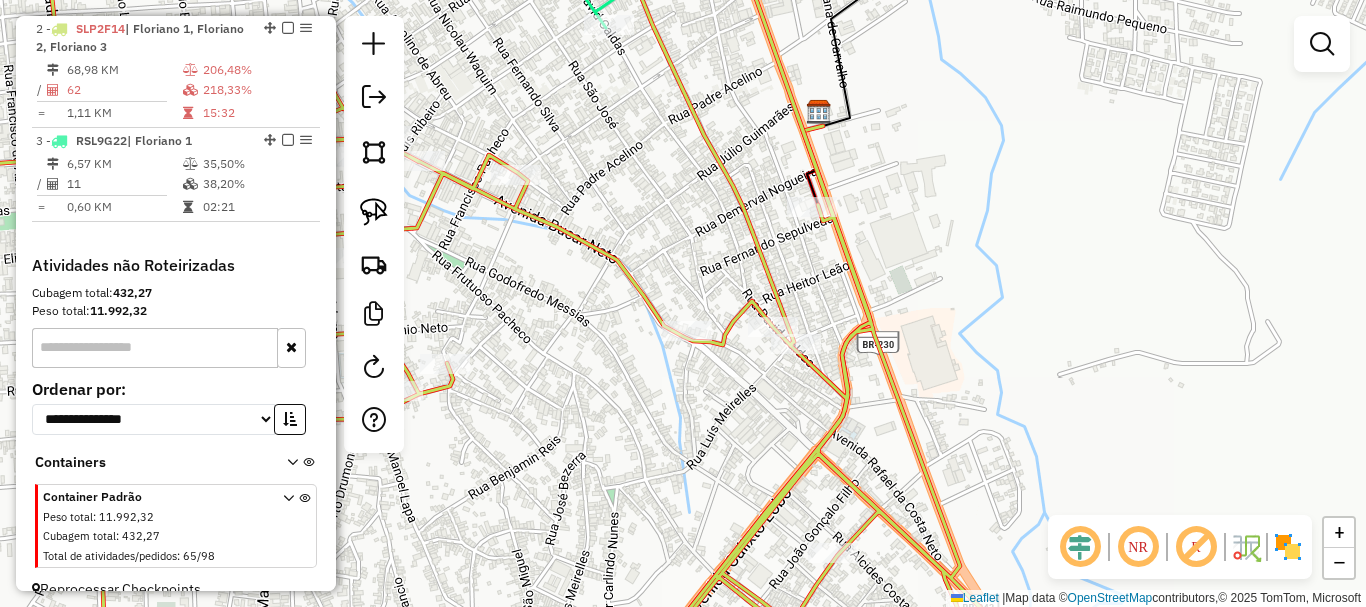 drag, startPoint x: 595, startPoint y: 342, endPoint x: 673, endPoint y: 351, distance: 78.51752 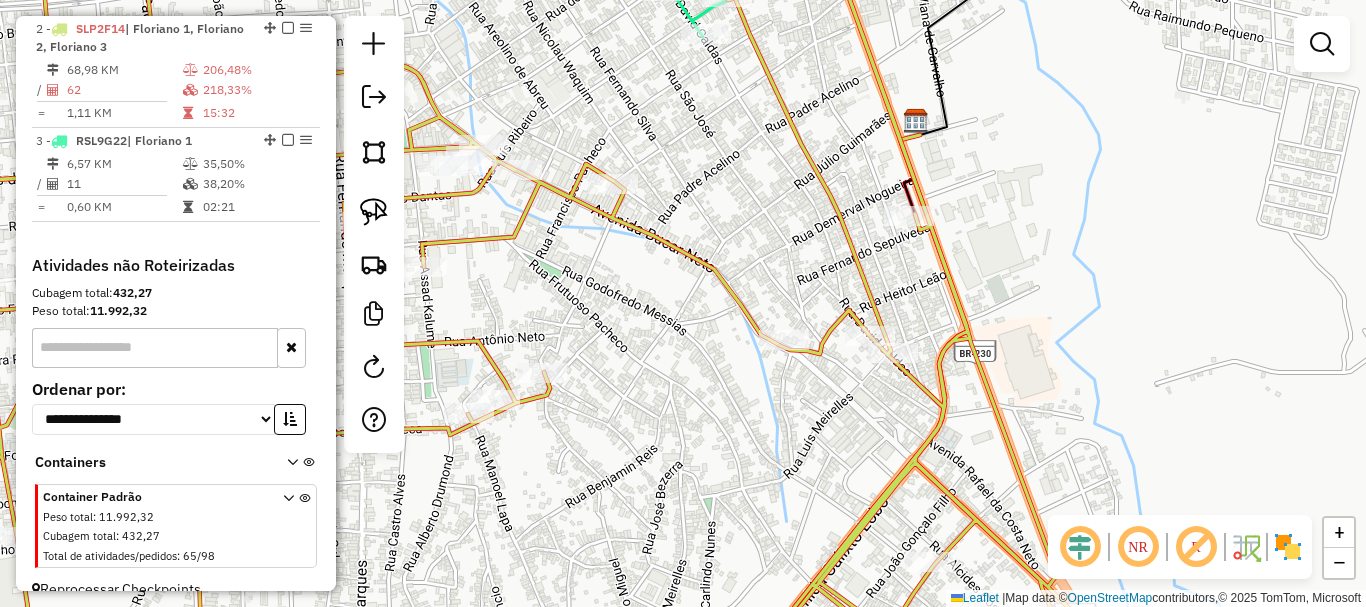 drag, startPoint x: 711, startPoint y: 309, endPoint x: 791, endPoint y: 319, distance: 80.622574 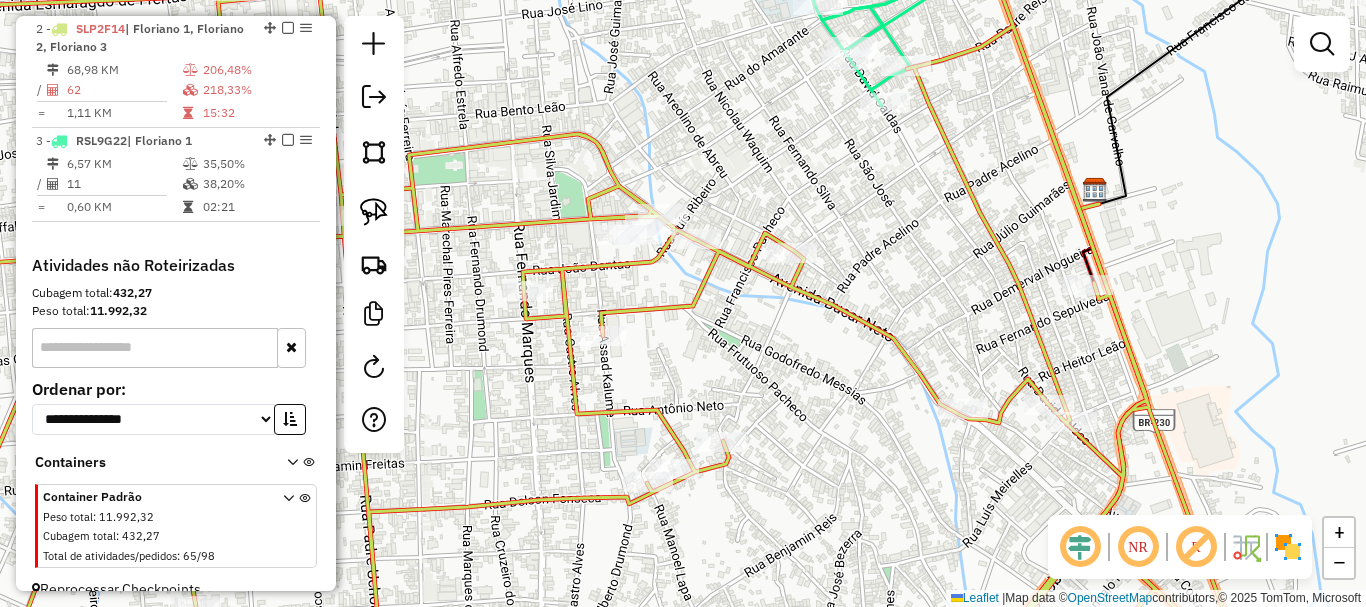 drag, startPoint x: 768, startPoint y: 306, endPoint x: 798, endPoint y: 326, distance: 36.05551 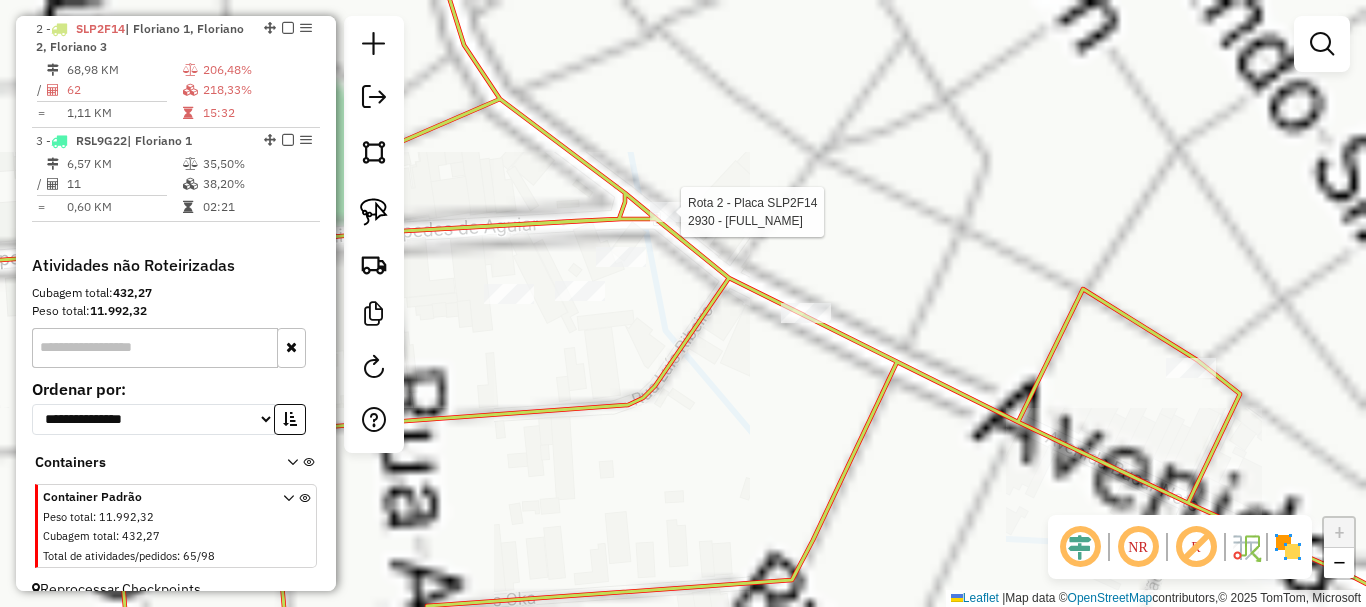 select on "*********" 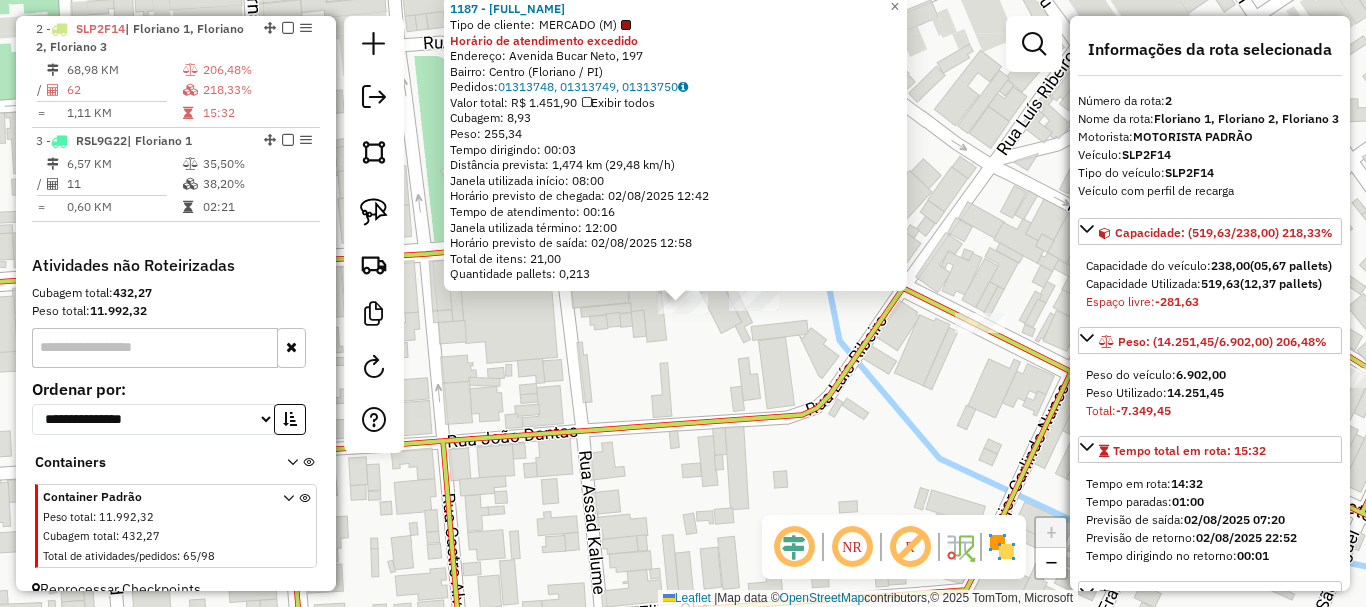 click on "Rota [NUMBER] - Placa [PLATE]  [NUMBER] - [FIRST] [LAST] [LAST]  [FIRST] [LAST] [LAST]  Tipo de cliente:   MERCADO ([TYPE])  Horário de atendimento excedido  Endereço: [STREET], [NUMBER]   Bairro: [NEIGHBORHOOD] ([CITY] / [STATE])   Pedidos:  [ORDER_ID], [ORDER_ID], [ORDER_ID]   Valor total: [CURRENCY] [AMOUNT]   Exibir todos   Cubagem: [AMOUNT]  Peso: [AMOUNT]  Tempo dirigindo: [TIME]   Distância prevista: [DISTANCE] ([SPEED])   Janela utilizada início: [TIME]   Horário previsto de chegada: [DATE] [TIME]   Tempo de atendimento: [TIME]   Janela utilizada término: [TIME]   Horário previsto de saída: [DATE] [TIME]   Total de itens: [AMOUNT]   Quantidade pallets: [AMOUNT]  × Janela de atendimento Grade de atendimento Capacidade Transportadoras Veículos Cliente Pedidos  Rotas Selecione os dias de semana para filtrar as janelas de atendimento  Seg   Ter   Qua   Qui   Sex   Sáb   Dom  Informe o período da janela de atendimento: De: Até:  Filtrar exatamente a janela do cliente  Considerar janela de atendimento padrão  De:" 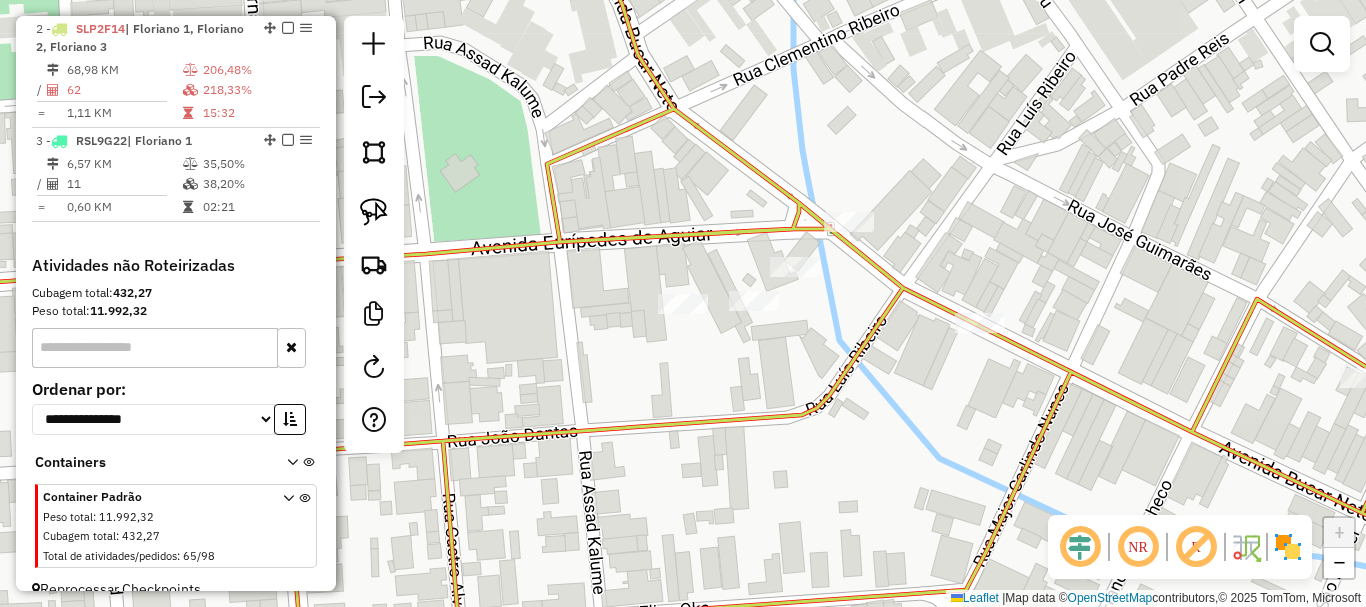 drag, startPoint x: 694, startPoint y: 360, endPoint x: 639, endPoint y: 368, distance: 55.578773 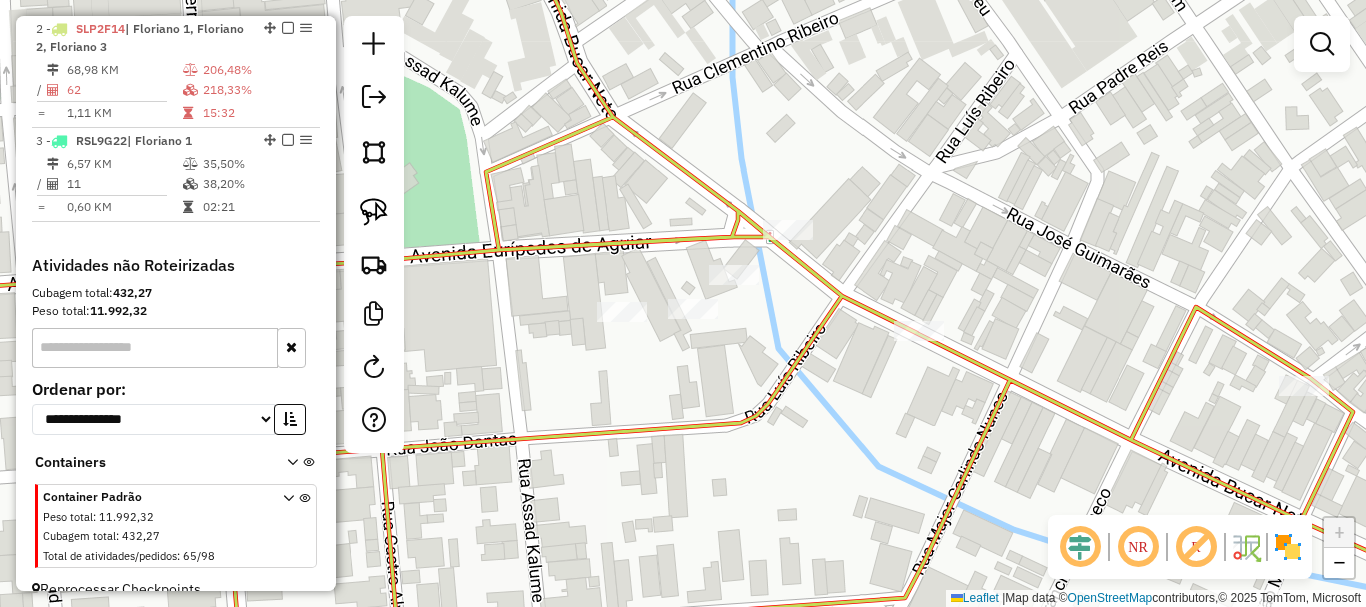 click on "Janela de atendimento Grade de atendimento Capacidade Transportadoras Veículos Cliente Pedidos  Rotas Selecione os dias de semana para filtrar as janelas de atendimento  Seg   Ter   Qua   Qui   Sex   Sáb   Dom  Informe o período da janela de atendimento: De: Até:  Filtrar exatamente a janela do cliente  Considerar janela de atendimento padrão  Selecione os dias de semana para filtrar as grades de atendimento  Seg   Ter   Qua   Qui   Sex   Sáb   Dom   Considerar clientes sem dia de atendimento cadastrado  Clientes fora do dia de atendimento selecionado Filtrar as atividades entre os valores definidos abaixo:  Peso mínimo:   Peso máximo:   Cubagem mínima:   Cubagem máxima:   De:   Até:  Filtrar as atividades entre o tempo de atendimento definido abaixo:  De:   Até:   Considerar capacidade total dos clientes não roteirizados Transportadora: Selecione um ou mais itens Tipo de veículo: Selecione um ou mais itens Veículo: Selecione um ou mais itens Motorista: Selecione um ou mais itens Nome: Rótulo:" 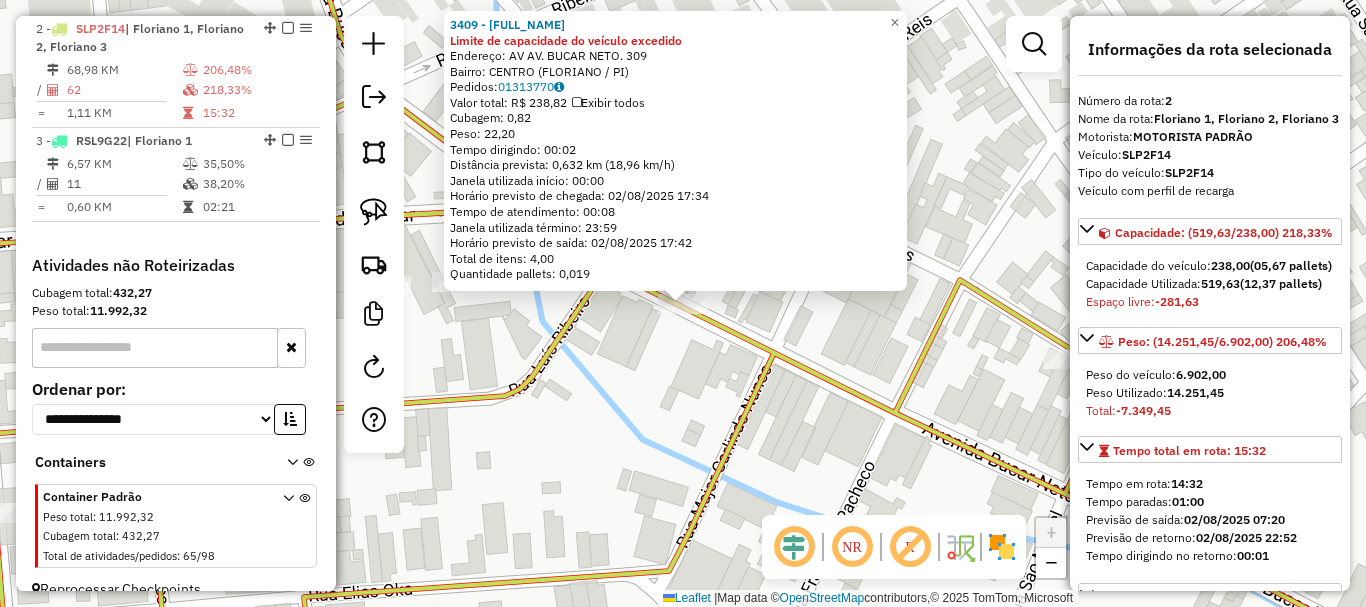 click on "3409 - RAIMUNDO FERREIRA DA SILVA Limite de capacidade do veículo excedido  Endereço: AV  AV. BUCAR NETO.                [NUMBER]   Bairro: CENTRO ([CITY] / [STATE])   Pedidos:  01313770   Valor total: R$ 238,82   Exibir todos   Cubagem: 0,82  Peso: 22,20  Tempo dirigindo: 00:02   Distância prevista: 0,632 km (18,96 km/h)   Janela utilizada início: 00:00   Horário previsto de chegada: 02/08/2025 17:34   Tempo de atendimento: 00:08   Janela utilizada término: 23:59   Horário previsto de saída: 02/08/2025 17:42   Total de itens: 4,00   Quantidade pallets: 0,019  × Janela de atendimento Grade de atendimento Capacidade Transportadoras Veículos Cliente Pedidos  Rotas Selecione os dias de semana para filtrar as janelas de atendimento  Seg   Ter   Qua   Qui   Sex   Sáb   Dom  Informe o período da janela de atendimento: De: Até:  Filtrar exatamente a janela do cliente  Considerar janela de atendimento padrão  Selecione os dias de semana para filtrar as grades de atendimento  Seg   Ter   Qua   Qui   Sex   Sáb" 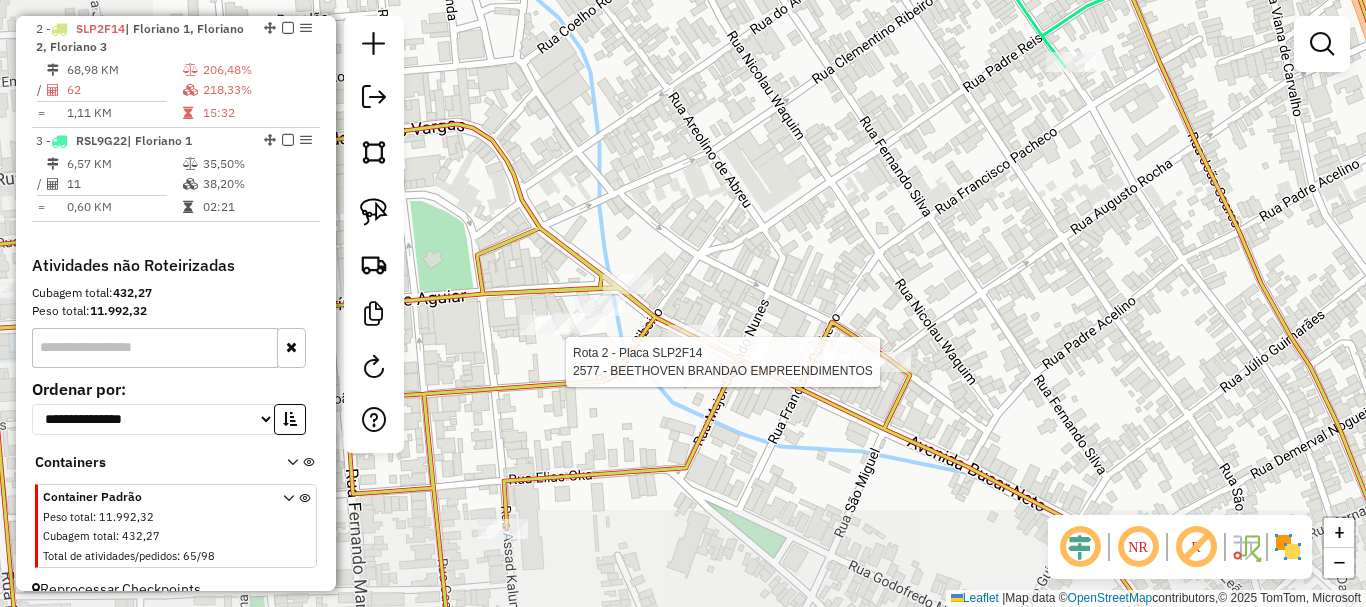 select on "*********" 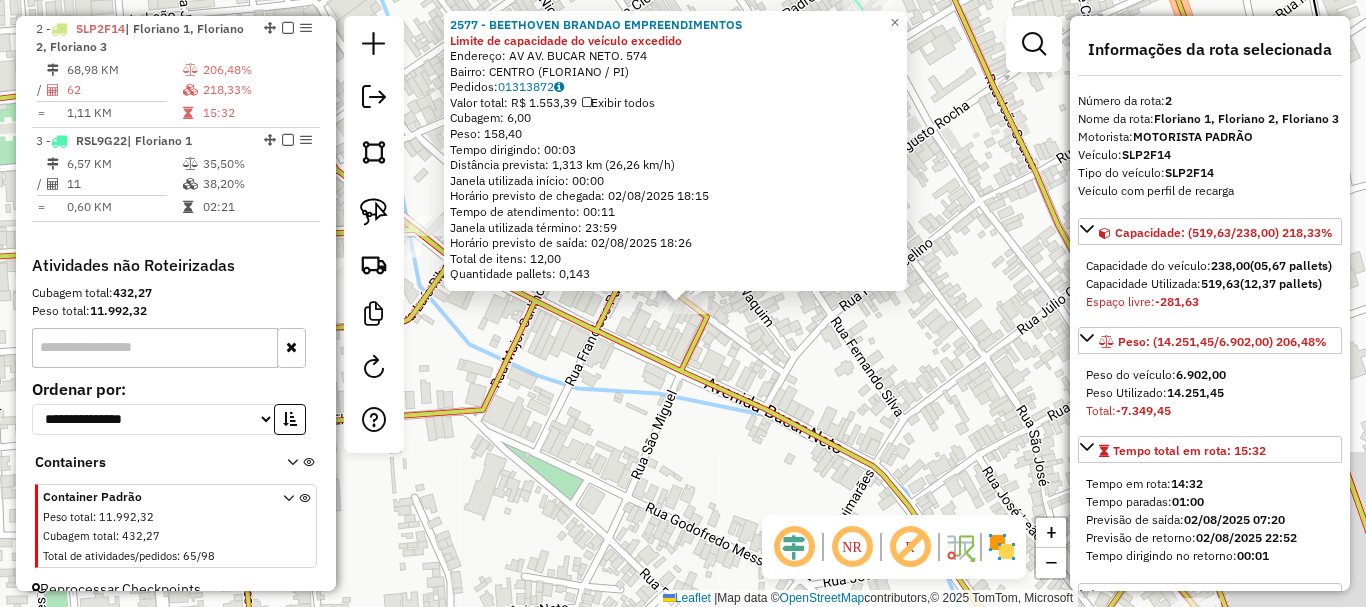 click 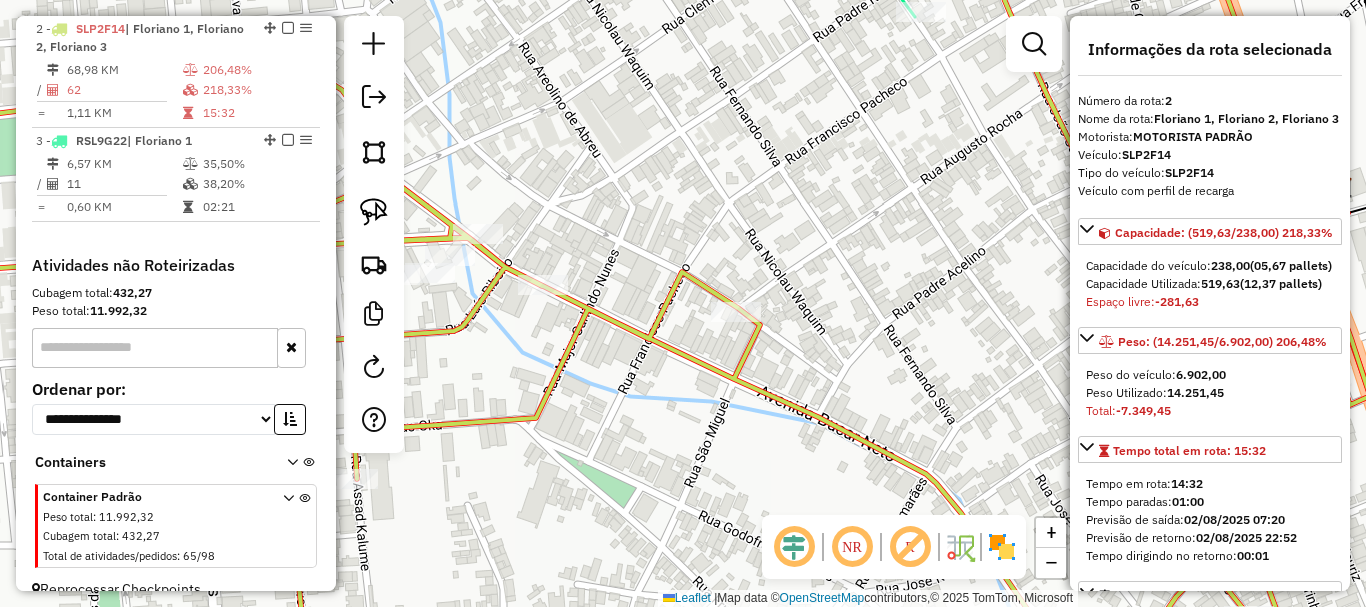 drag, startPoint x: 592, startPoint y: 350, endPoint x: 728, endPoint y: 366, distance: 136.93794 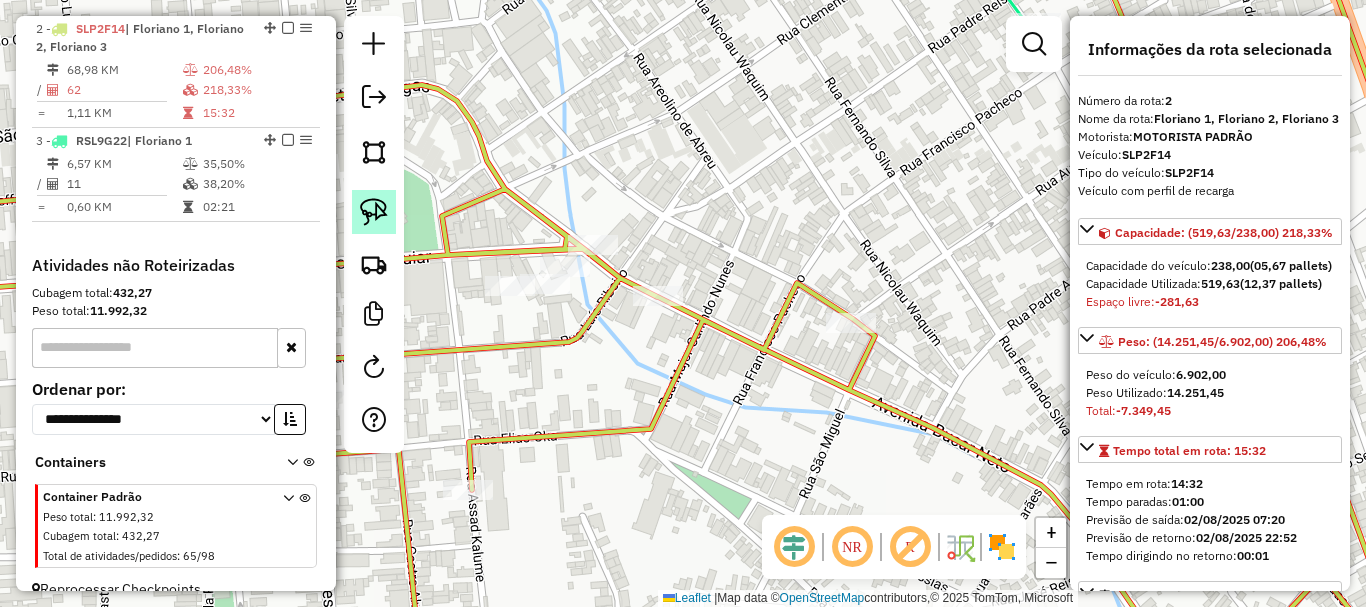 click 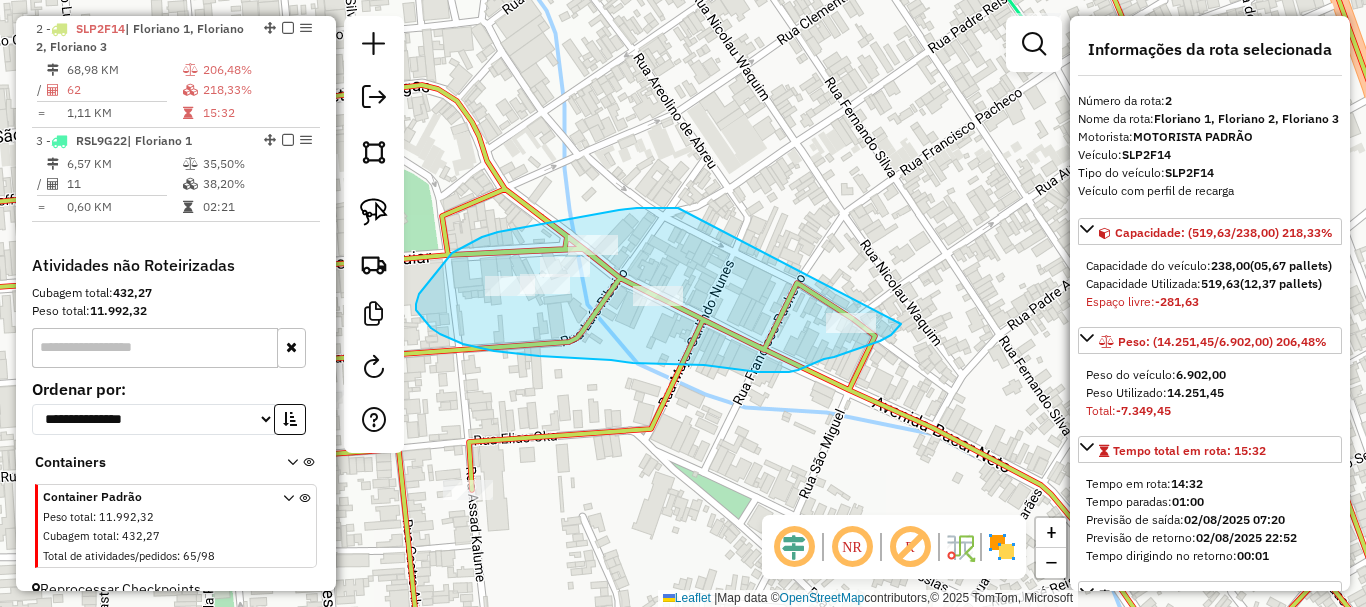 drag, startPoint x: 678, startPoint y: 208, endPoint x: 901, endPoint y: 324, distance: 251.36627 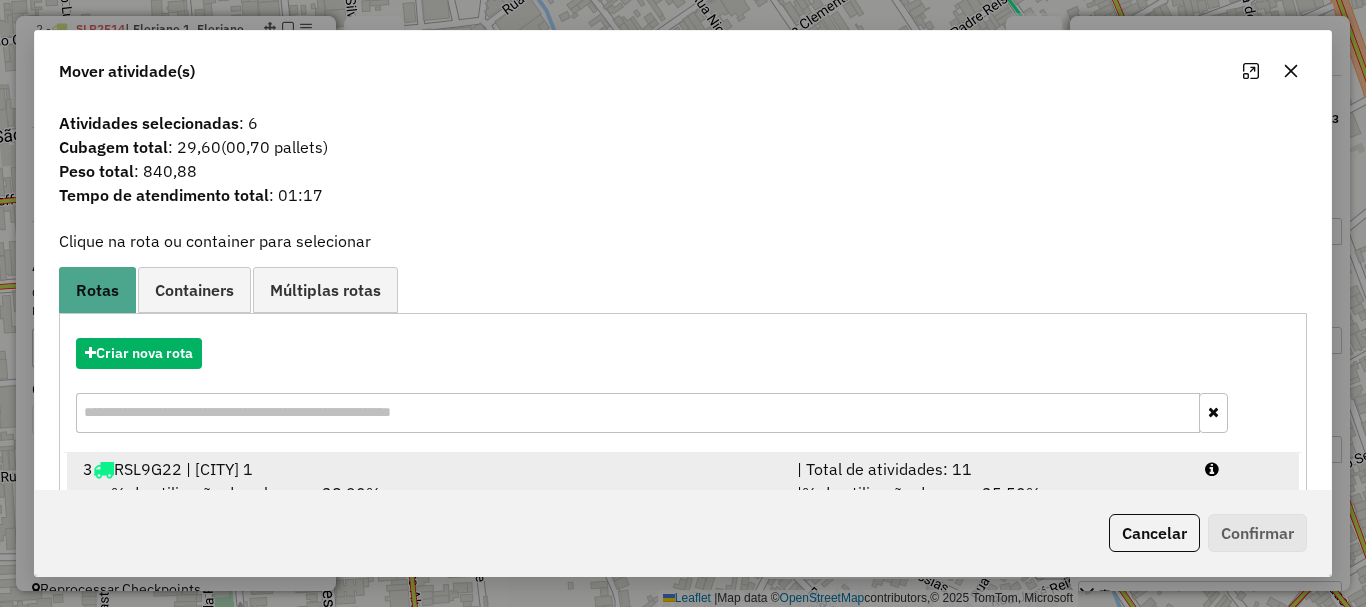 click on "% de utilização da cubagem: [PERCENTAGE]%  Cubagem disponível: [NUMBER]" at bounding box center [428, 505] 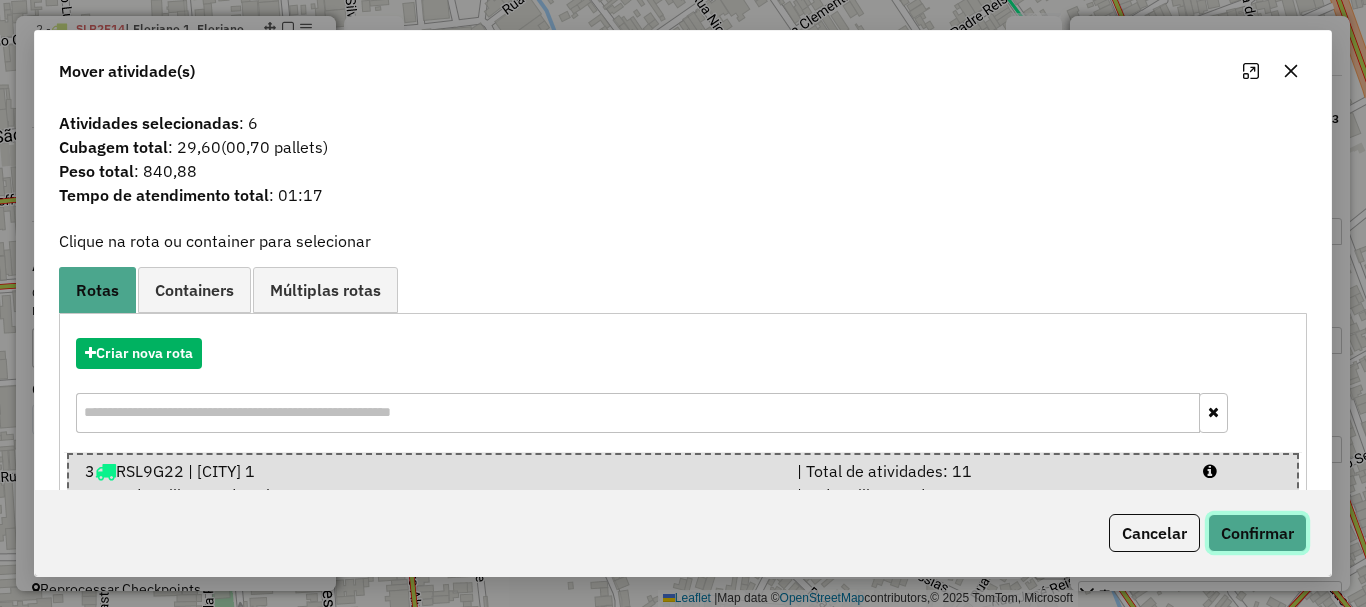 click on "Confirmar" 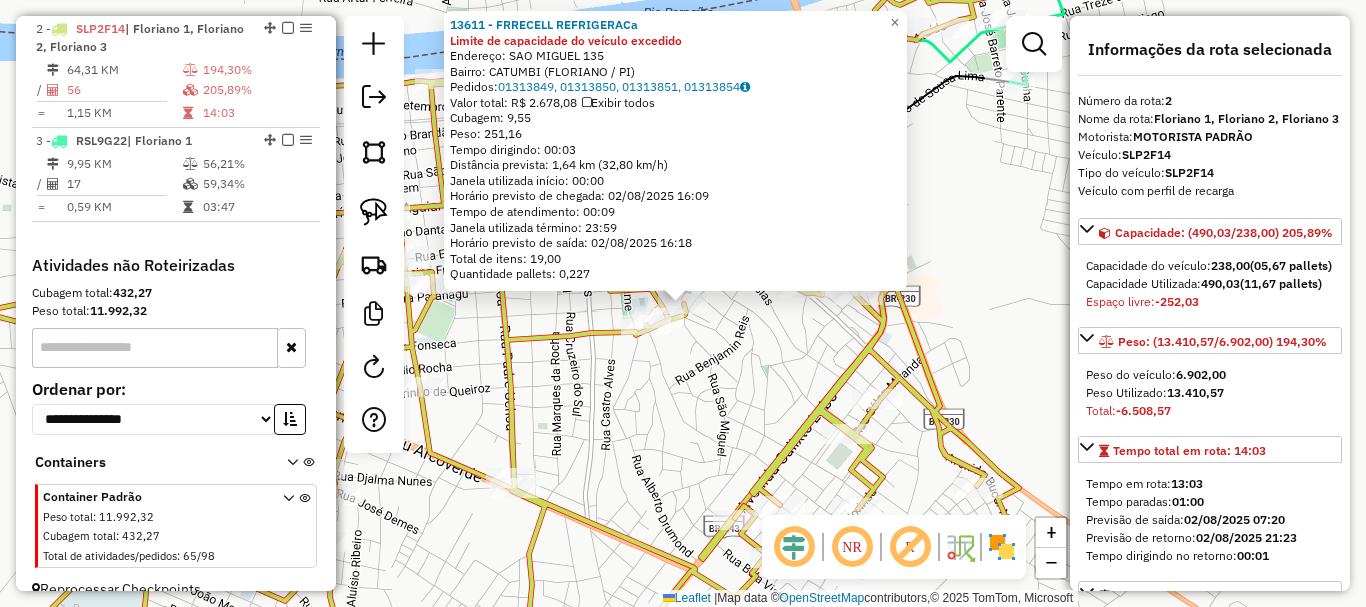 click on "Endereço: SAO MIGUEL [NUMBER] Bairro: CATUMBI ([CITY] / [STATE])" 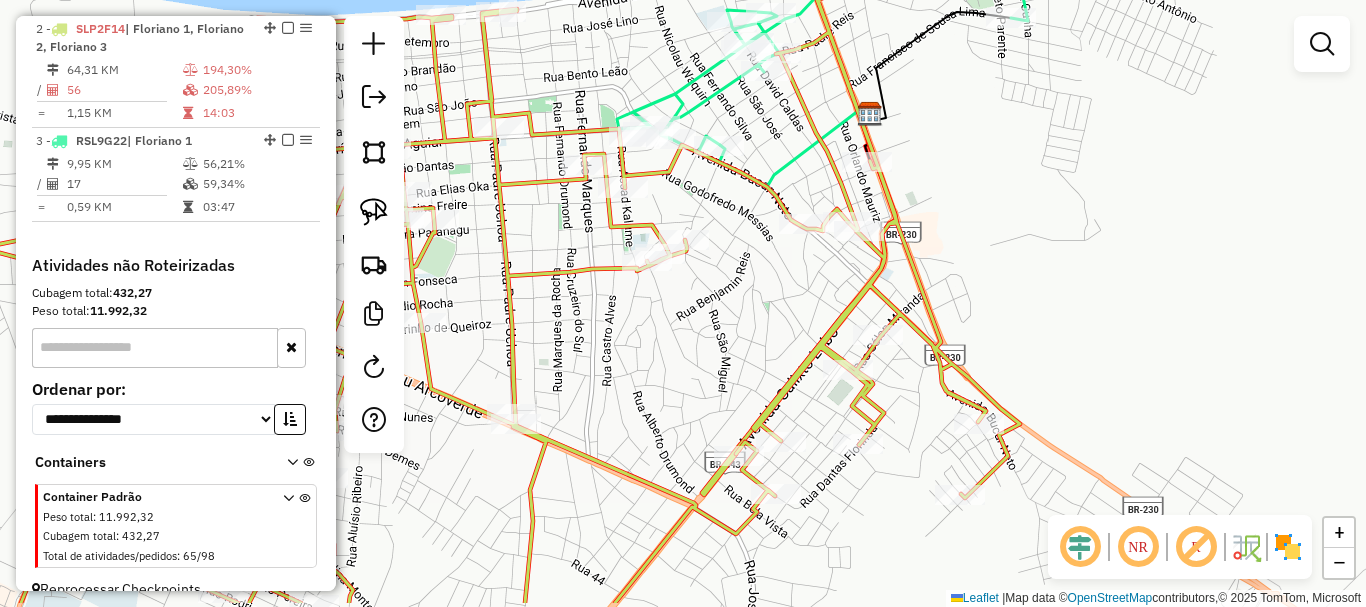 drag, startPoint x: 785, startPoint y: 347, endPoint x: 774, endPoint y: 303, distance: 45.35416 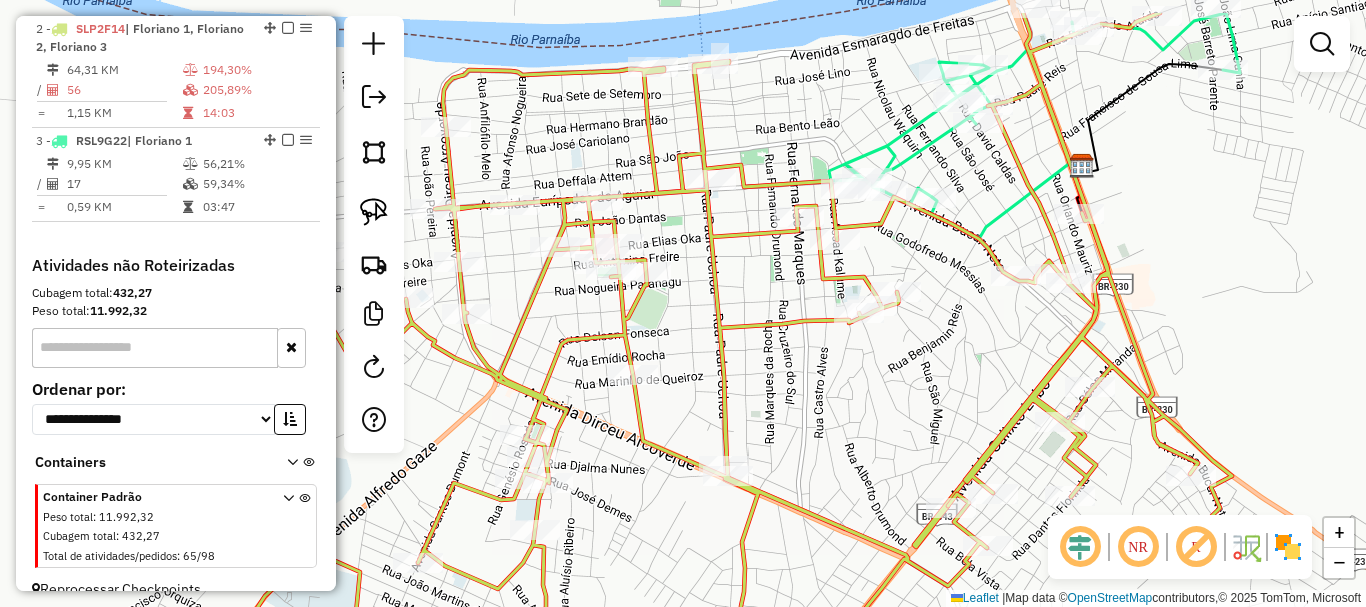 drag, startPoint x: 689, startPoint y: 359, endPoint x: 960, endPoint y: 437, distance: 282.00177 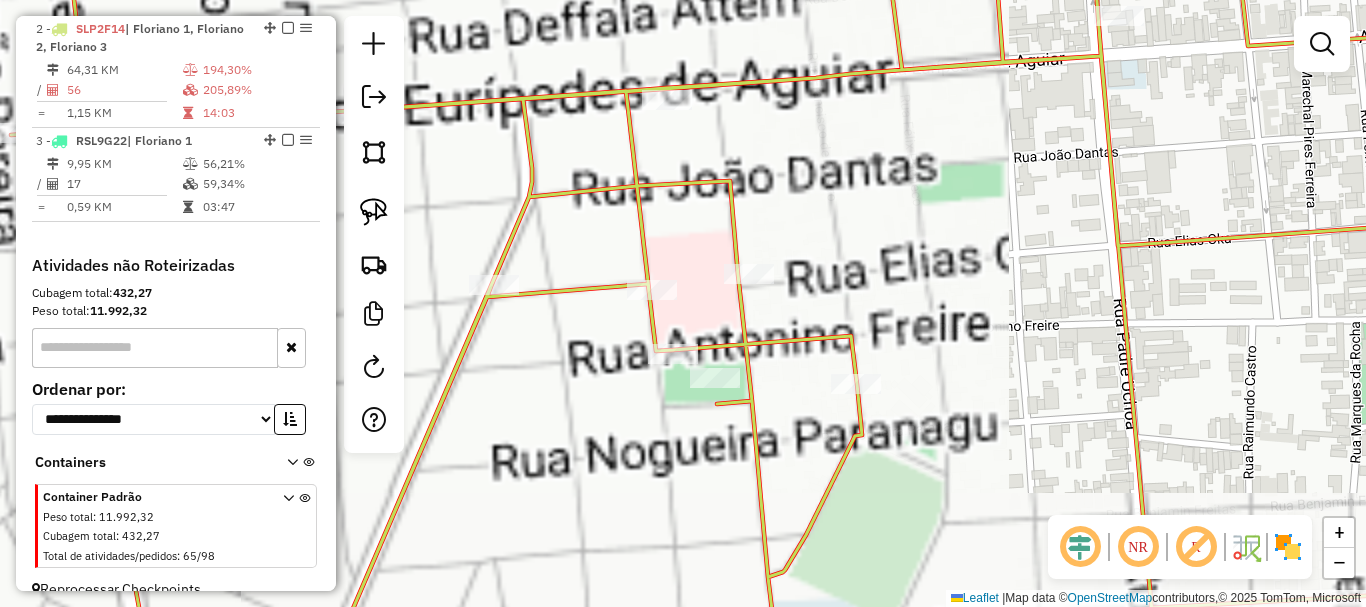 select on "*********" 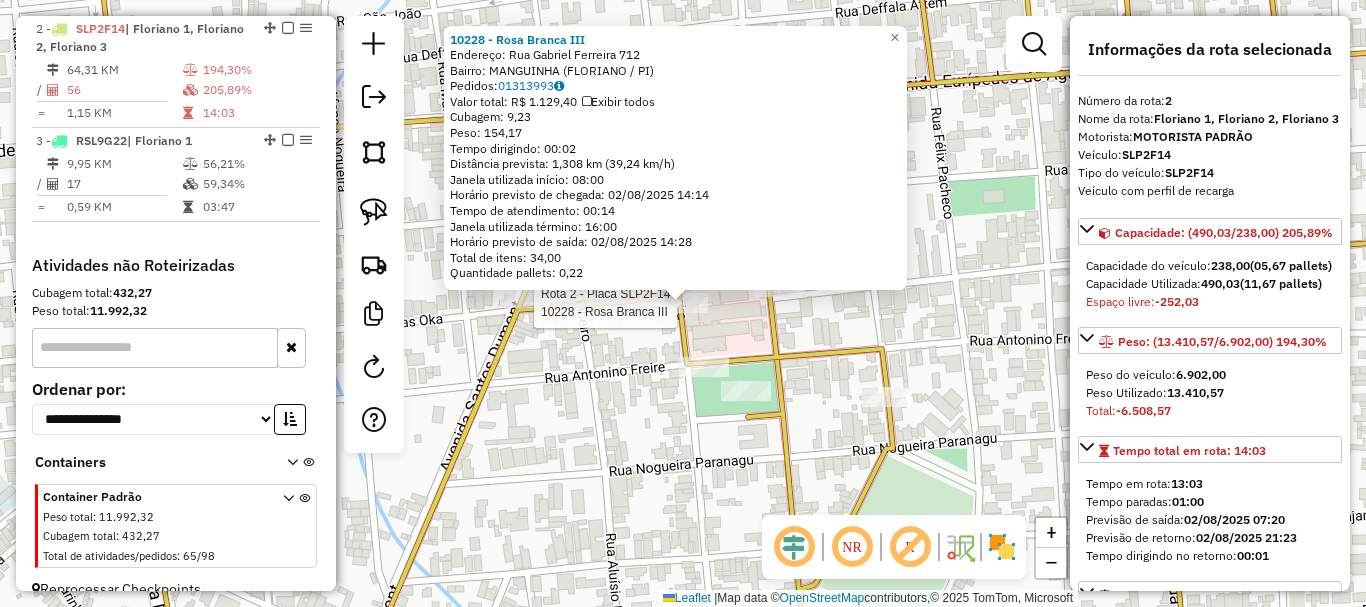 click on "Rota 2 - Placa SLP2F14  10228 - Rosa Branca III 10228 - [NAME] III  Endereço:  Rua Gabriel Ferreira [NUMBER]   Bairro: MANGUINHA ([CITY] / [STATE])   Pedidos:  01313993   Valor total: R$ 1.129,40   Exibir todos   Cubagem: 9,23  Peso: 154,17  Tempo dirigindo: 00:02   Distância prevista: 1,308 km (39,24 km/h)   Janela utilizada início: 08:00   Horário previsto de chegada: 02/08/2025 14:14   Tempo de atendimento: 00:14   Janela utilizada término: 16:00   Horário previsto de saída: 02/08/2025 14:28   Total de itens: 34,00   Quantidade pallets: 0,22  × Janela de atendimento Grade de atendimento Capacidade Transportadoras Veículos Cliente Pedidos  Rotas Selecione os dias de semana para filtrar as janelas de atendimento  Seg   Ter   Qua   Qui   Sex   Sáb   Dom  Informe o período da janela de atendimento: De: Até:  Filtrar exatamente a janela do cliente  Considerar janela de atendimento padrão  Selecione os dias de semana para filtrar as grades de atendimento  Seg   Ter   Qua   Qui   Sex   Sáb   Dom   De:" 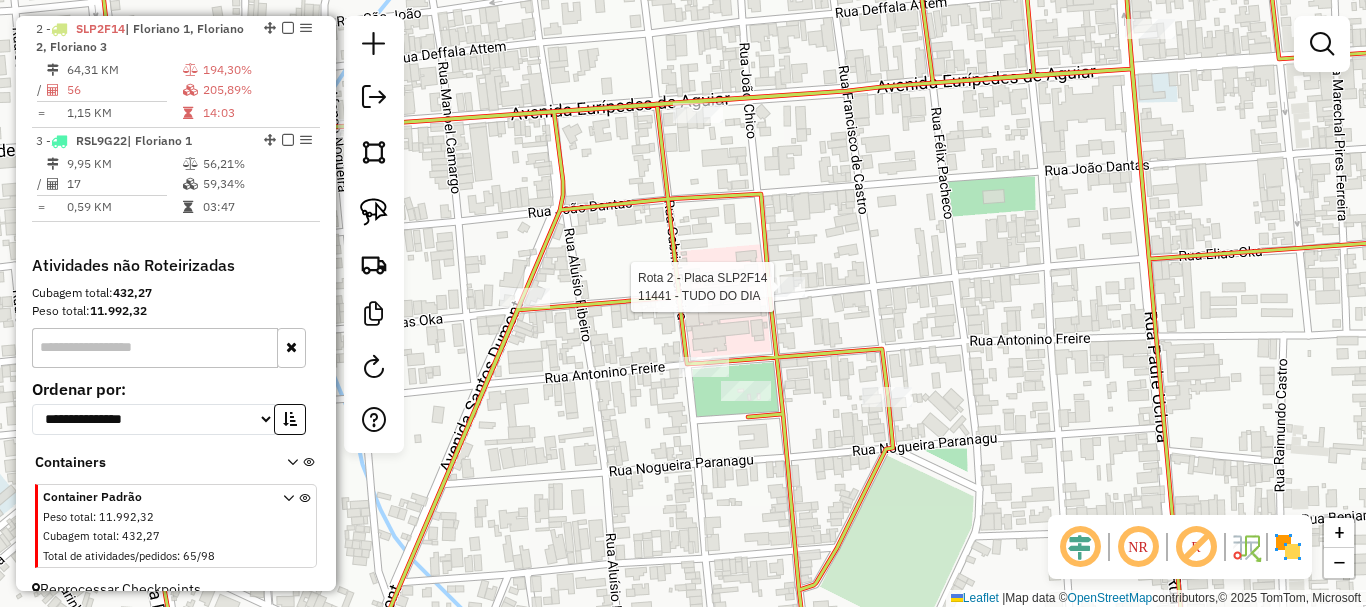 select on "*********" 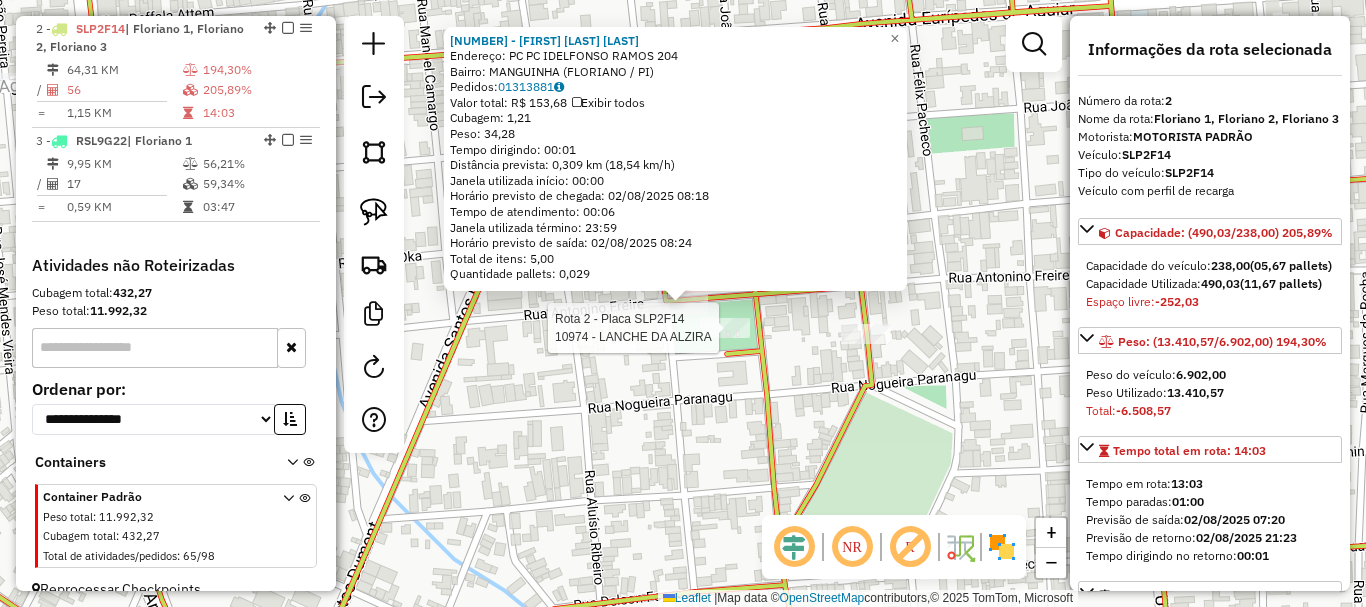 click 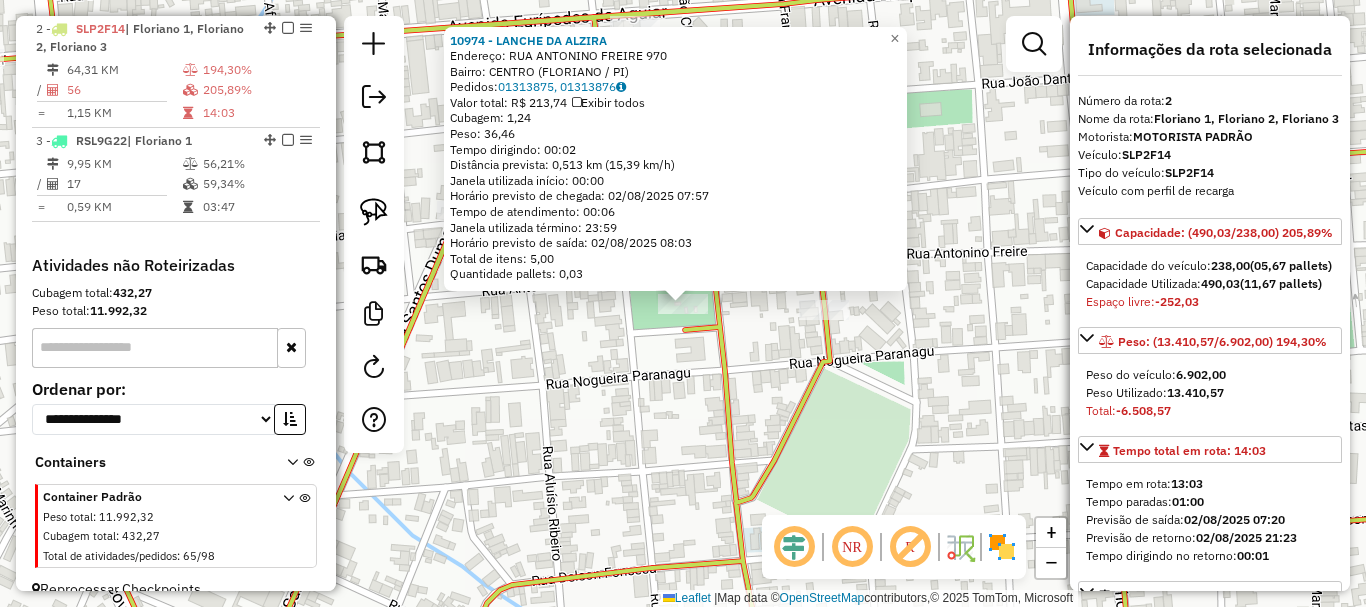 click 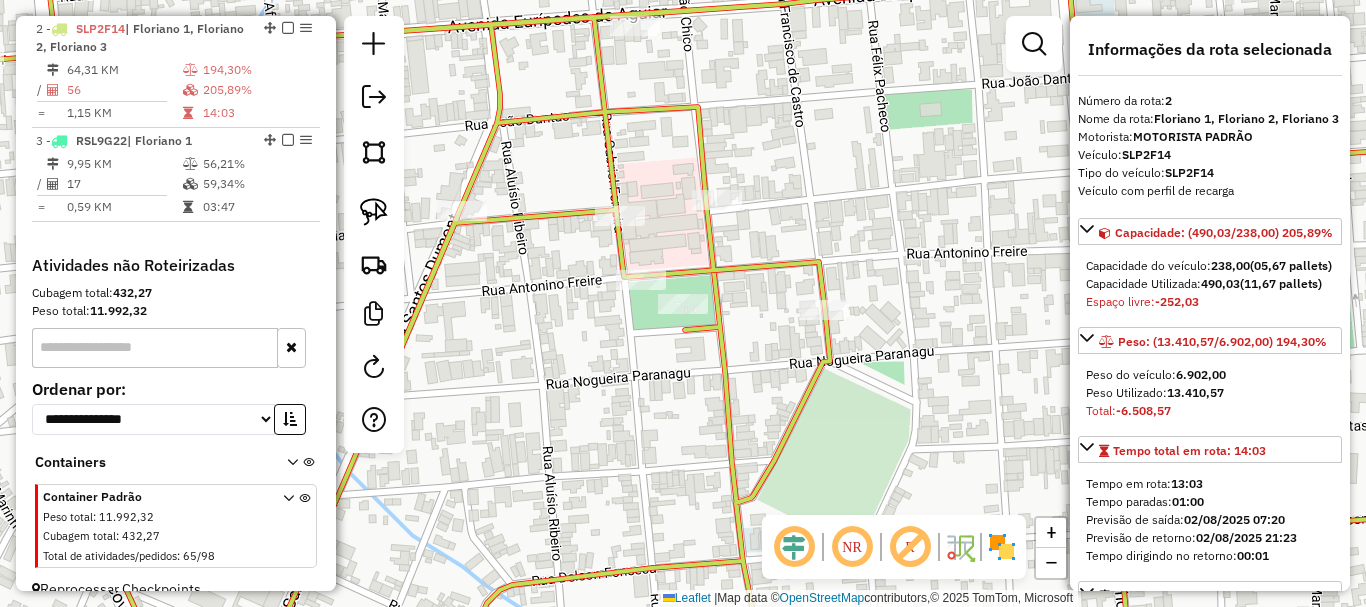 click 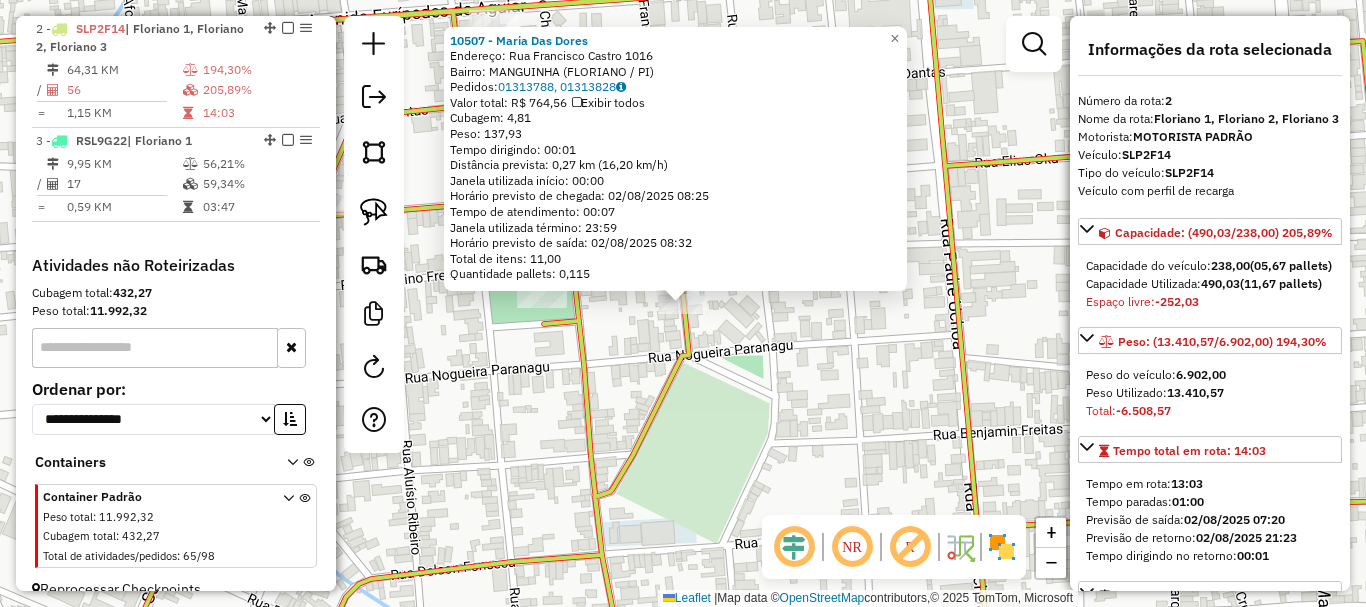 drag, startPoint x: 794, startPoint y: 370, endPoint x: 680, endPoint y: 324, distance: 122.93088 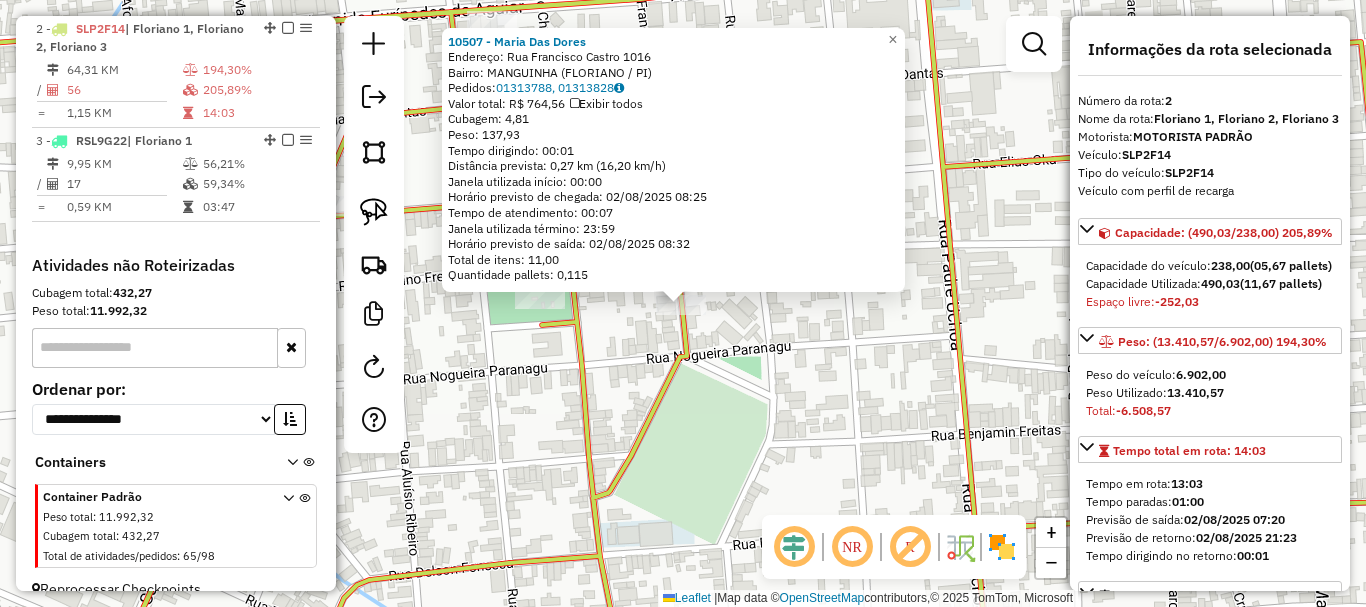 click on "[NAME]  Endereço:  Rua Francisco Castro [NUMBER]   Bairro: MANGUINHA ([CITY] / [STATE])   Pedidos:  01313788, 01313828   Valor total: R$ 764,56   Exibir todos   Cubagem: 4,81  Peso: 137,93  Tempo dirigindo: 00:01   Distância prevista: 0,27 km (16,20 km/h)   Janela utilizada início: 00:00   Horário previsto de chegada: 02/08/2025 08:25   Tempo de atendimento: 00:07   Janela utilizada término: 23:59   Horário previsto de saída: 02/08/2025 08:32   Total de itens: 11,00   Quantidade pallets: 0,115  × Janela de atendimento Grade de atendimento Capacidade Transportadoras Veículos Cliente Pedidos  Rotas Selecione os dias de semana para filtrar as janelas de atendimento  Seg   Ter   Qua   Qui   Sex   Sáb   Dom  Informe o período da janela de atendimento: De: Até:  Filtrar exatamente a janela do cliente  Considerar janela de atendimento padrão  Selecione os dias de semana para filtrar as grades de atendimento  Seg   Ter   Qua   Qui   Sex   Sáb   Dom   Peso mínimo:   Peso máximo:   De:   De:" 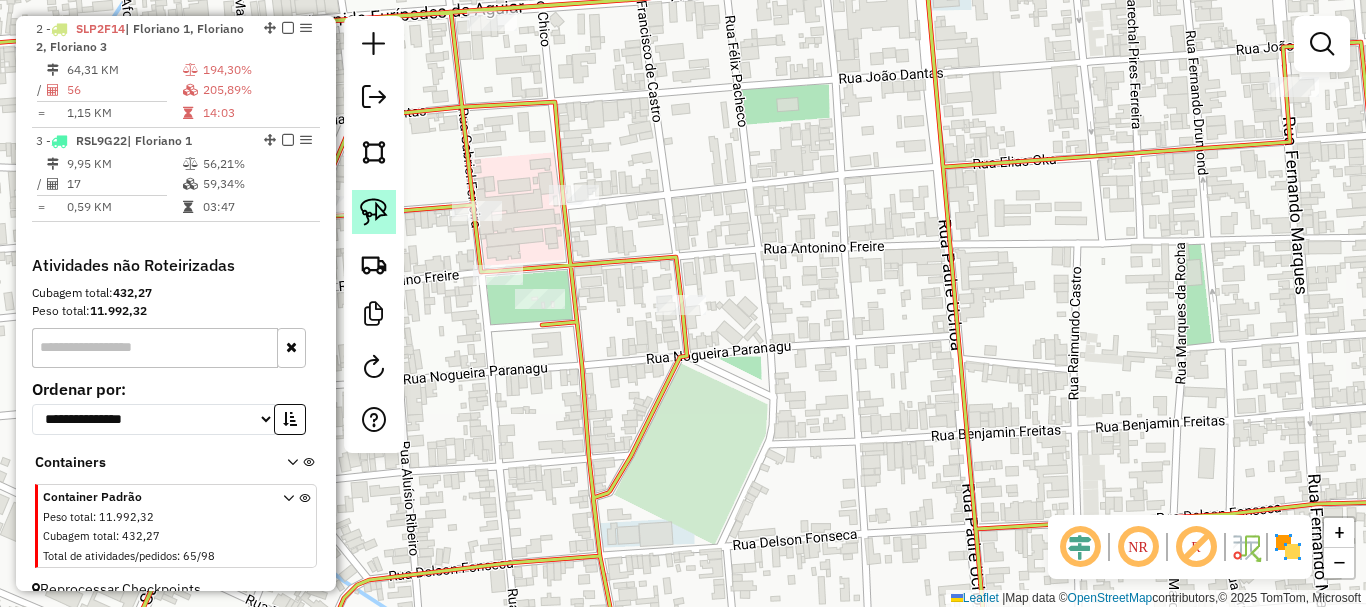click 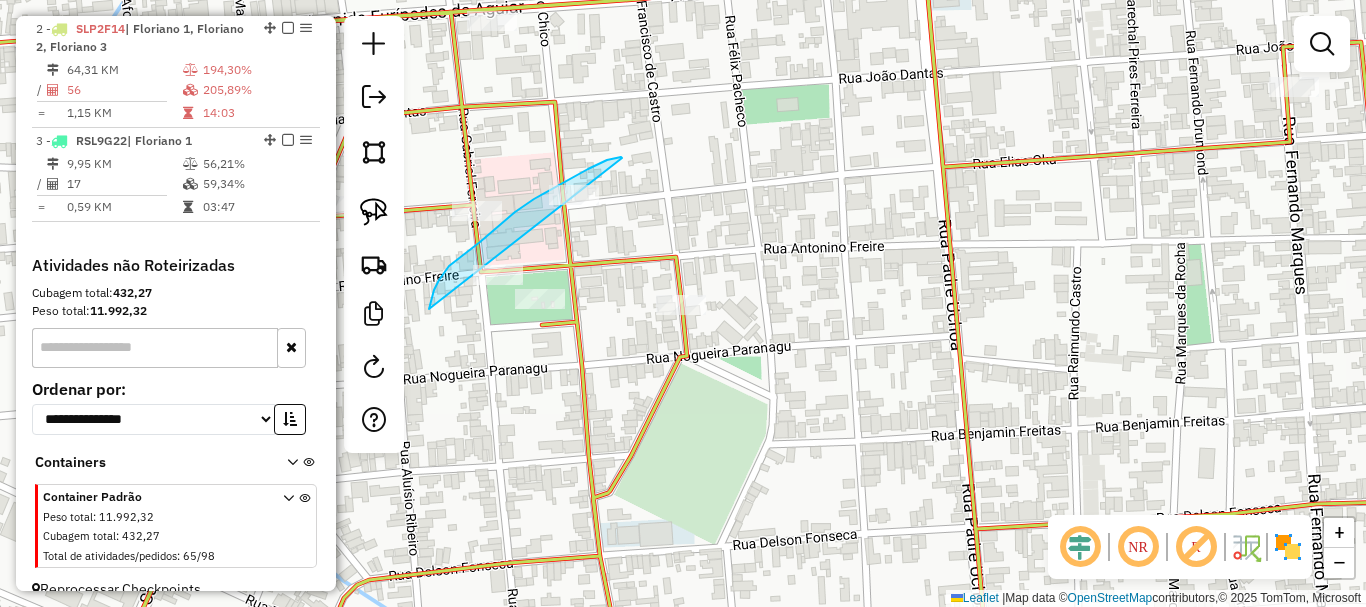 drag, startPoint x: 622, startPoint y: 158, endPoint x: 561, endPoint y: 375, distance: 225.41074 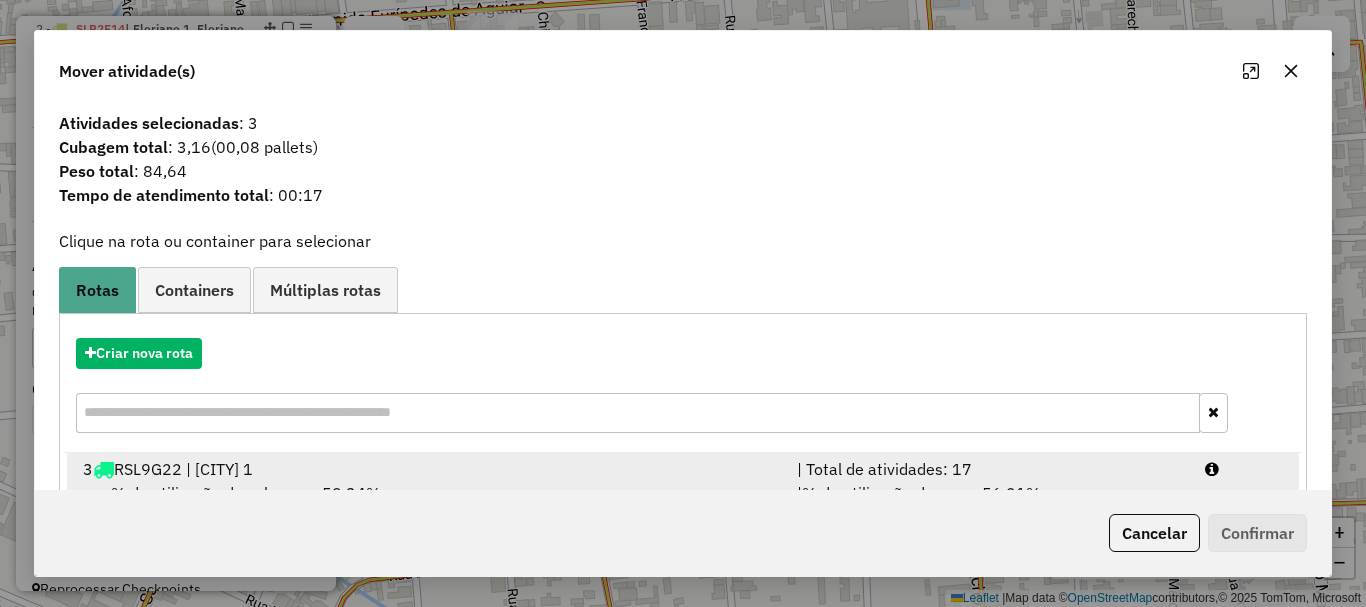 click on "3 [PLATE] | [CITY] 1" at bounding box center [428, 469] 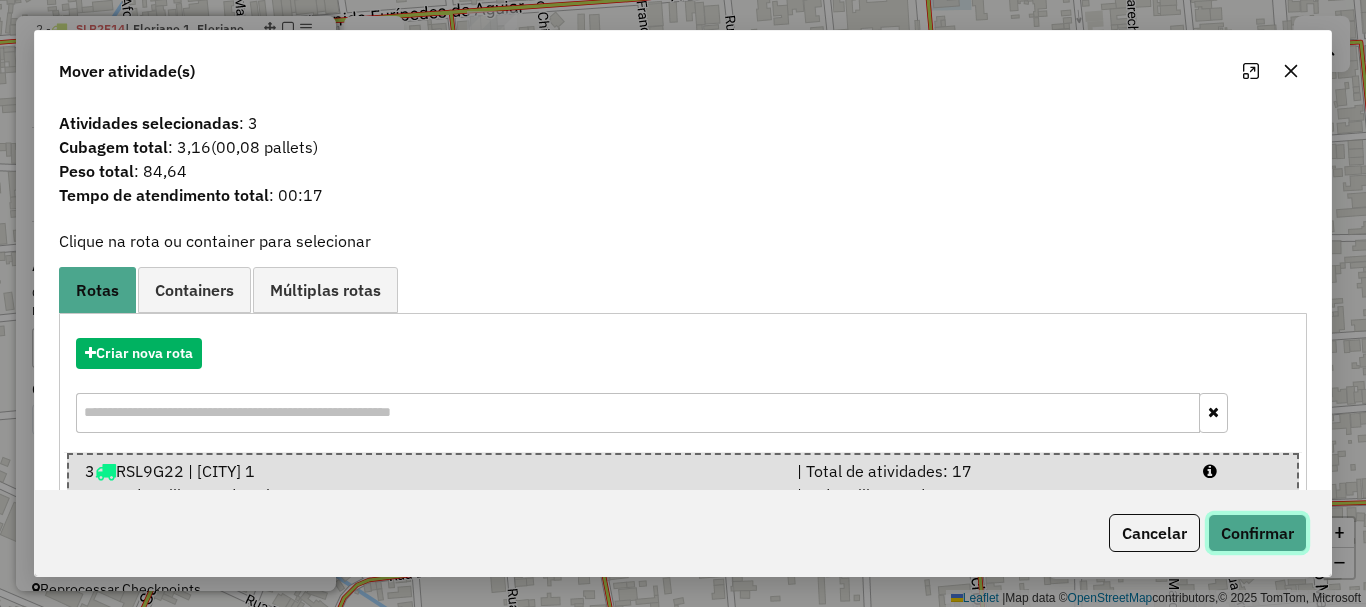 click on "Confirmar" 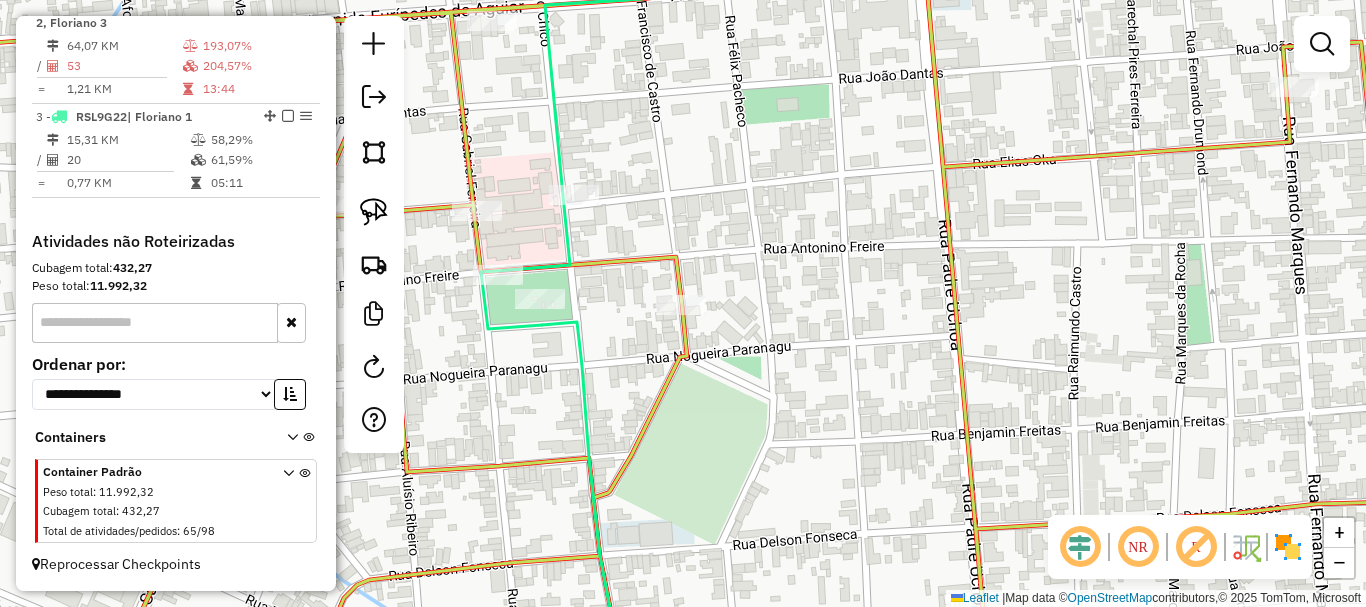 scroll, scrollTop: 777, scrollLeft: 0, axis: vertical 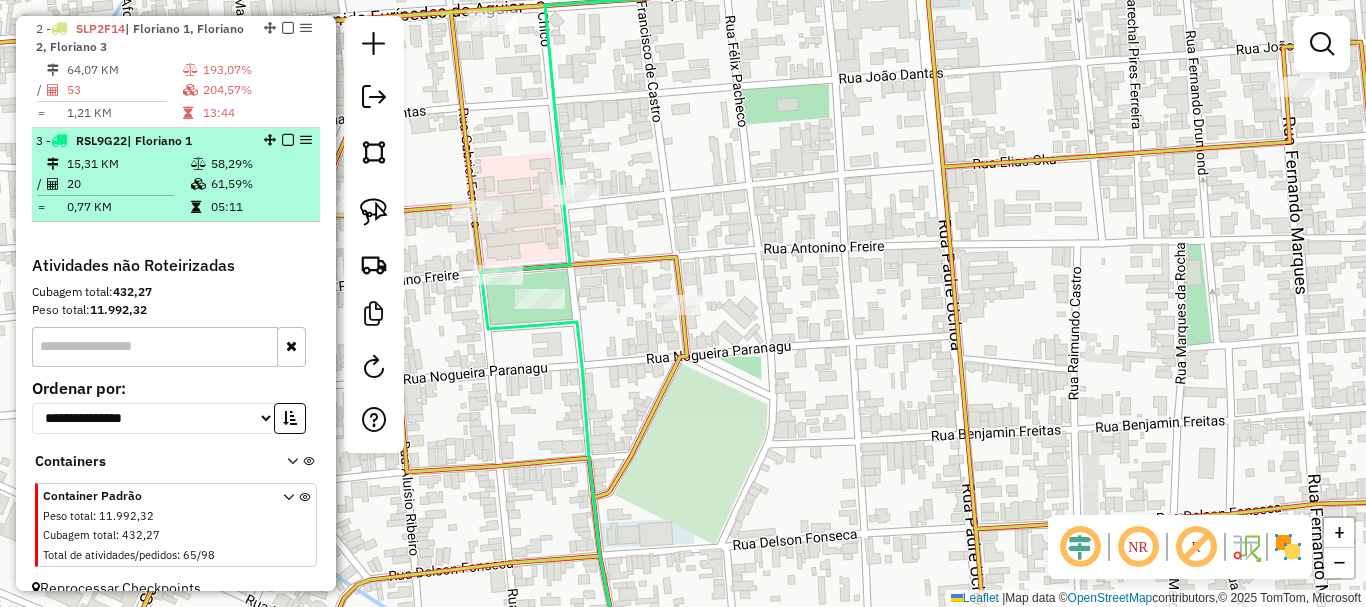 click at bounding box center (288, 140) 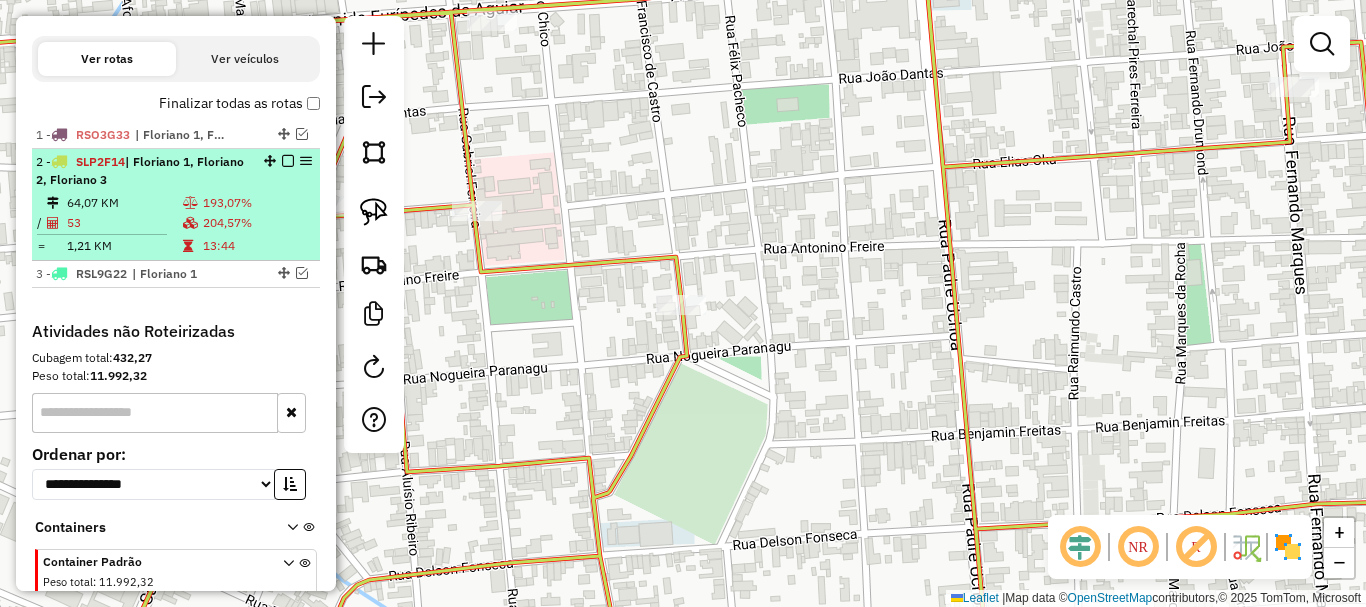 scroll, scrollTop: 634, scrollLeft: 0, axis: vertical 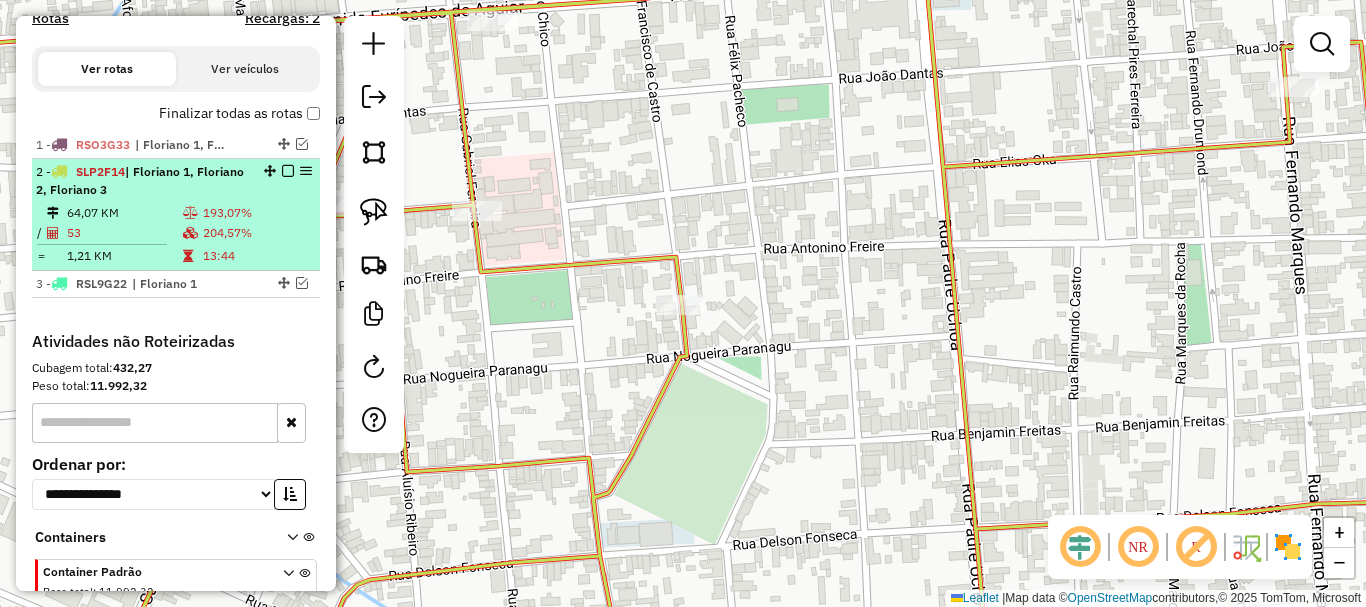 click on "193,07%" at bounding box center (257, 213) 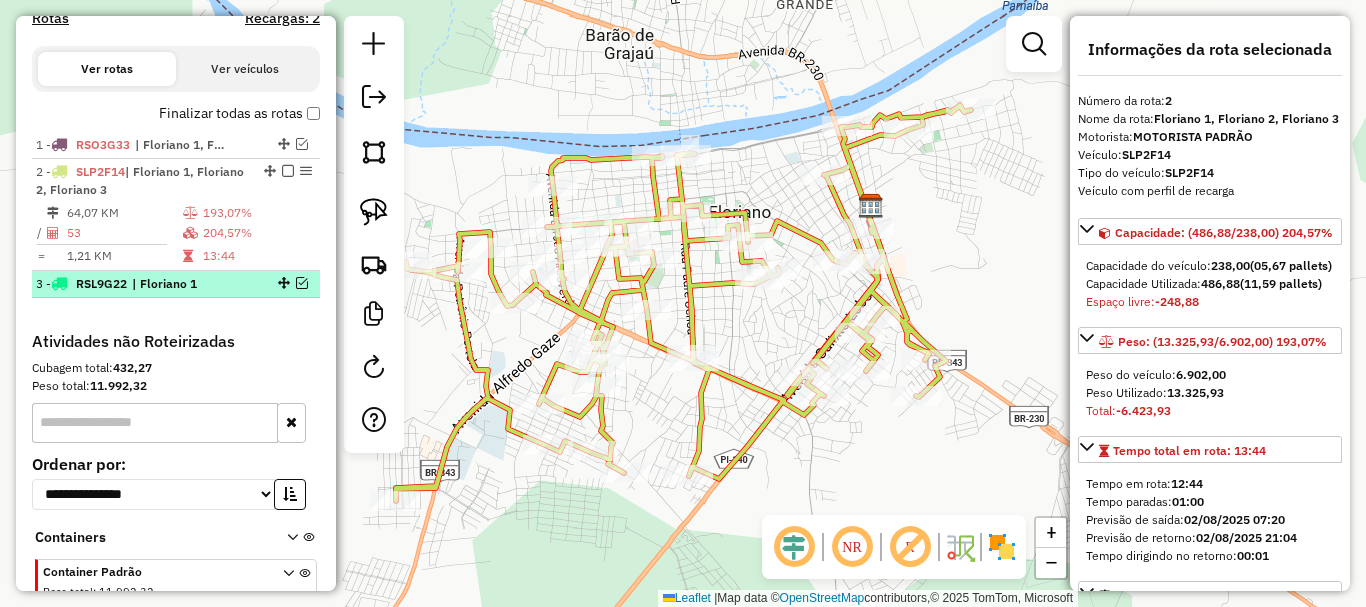 click at bounding box center (302, 283) 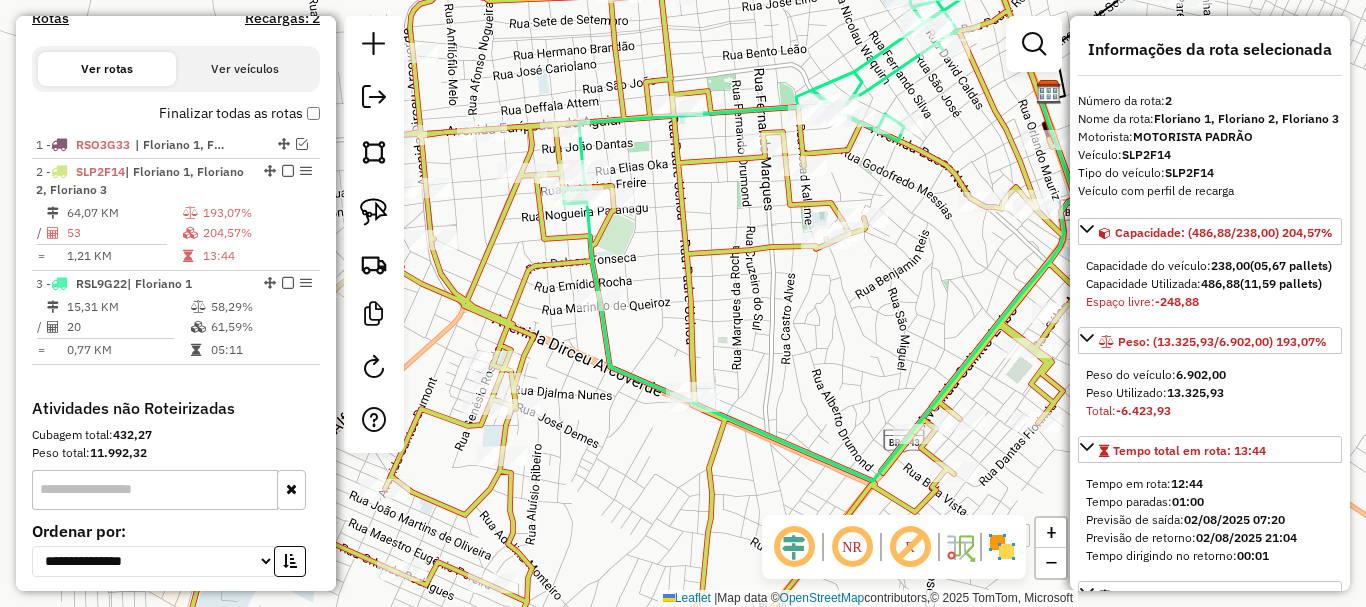 drag, startPoint x: 678, startPoint y: 257, endPoint x: 702, endPoint y: 255, distance: 24.083189 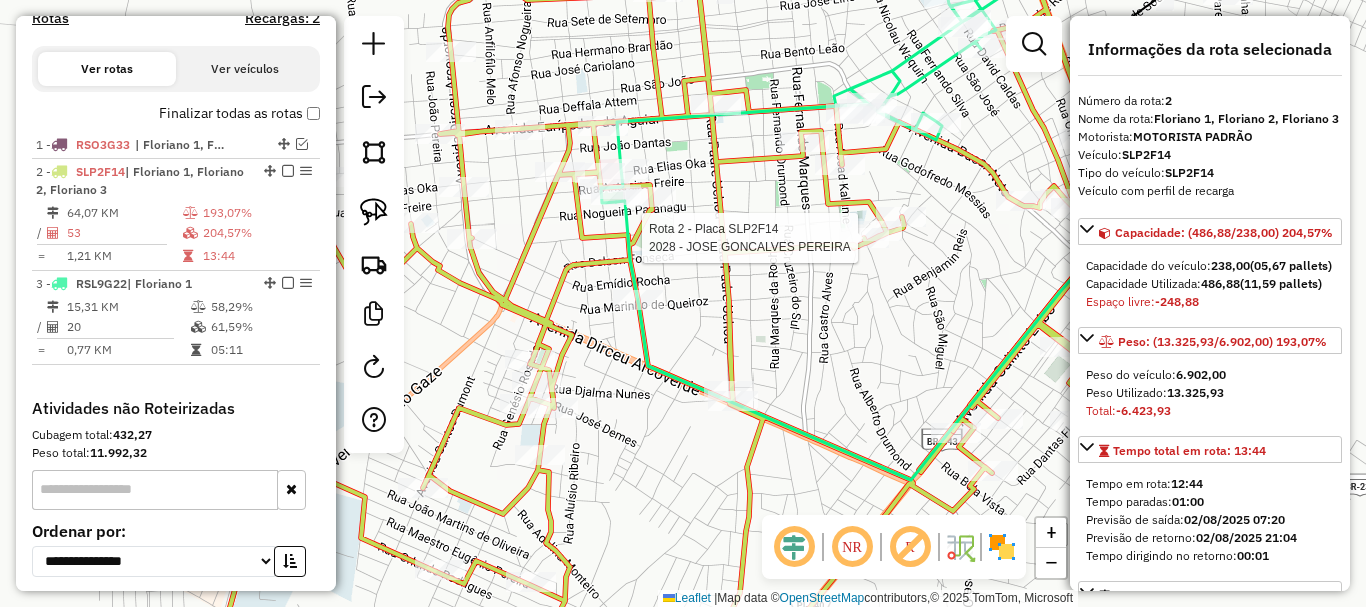 click 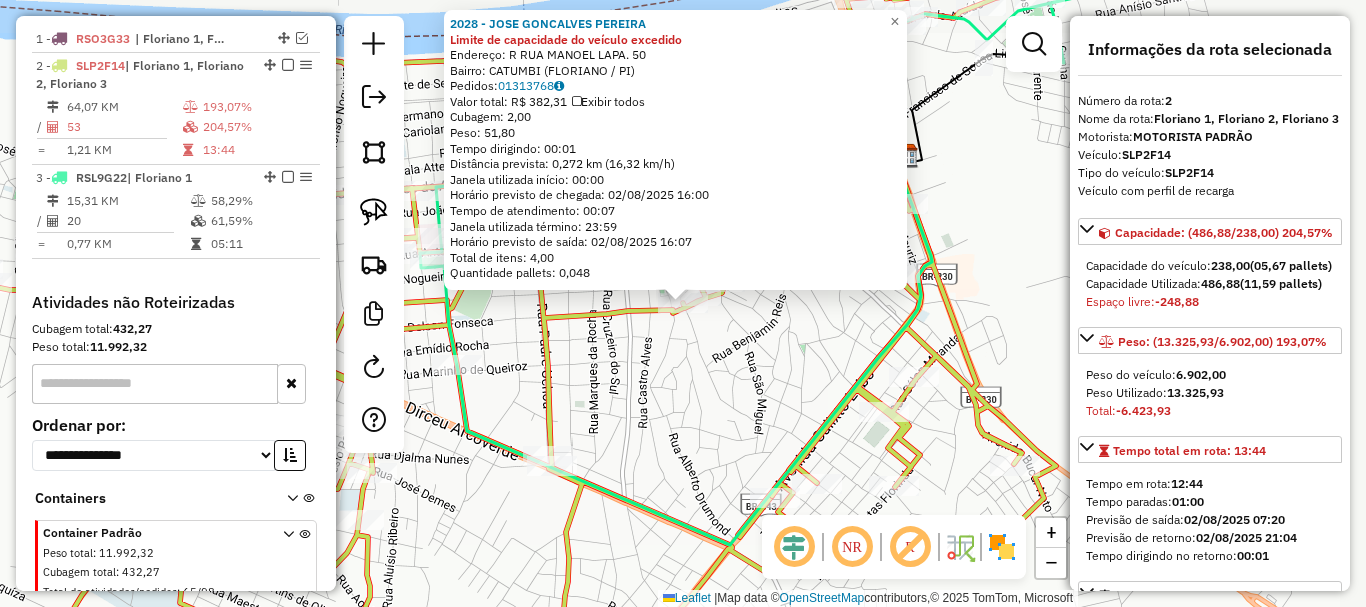 scroll, scrollTop: 777, scrollLeft: 0, axis: vertical 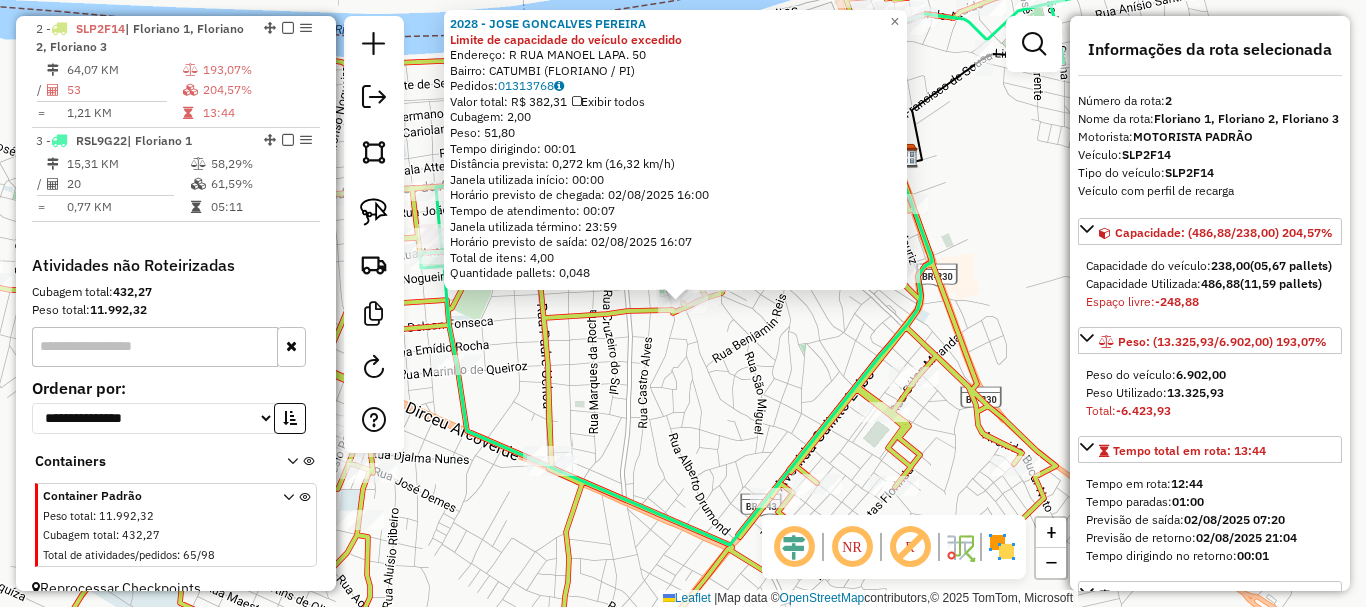click on "2028 - [FULL NAME] Limite de capacidade do veículo excedido  Endereço: R   RUA MANOEL LAPA.               [NUMBER]   Bairro: CATUMBI ([CITY] / [STATE])   Pedidos:  01313768   Valor total: R$ 382,31   Exibir todos   Cubagem: 2,00  Peso: 51,80  Tempo dirigindo: 00:01   Distância prevista: 0,272 km (16,32 km/h)   Janela utilizada início: 00:00   Horário previsto de chegada: 02/08/2025 16:00   Tempo de atendimento: 00:07   Janela utilizada término: 23:59   Horário previsto de saída: 02/08/2025 16:07   Total de itens: 4,00   Quantidade pallets: 0,048  × Janela de atendimento Grade de atendimento Capacidade Transportadoras Veículos Cliente Pedidos  Rotas Selecione os dias de semana para filtrar as janelas de atendimento  Seg   Ter   Qua   Qui   Sex   Sáb   Dom  Informe o período da janela de atendimento: De: Até:  Filtrar exatamente a janela do cliente  Considerar janela de atendimento padrão  Selecione os dias de semana para filtrar as grades de atendimento  Seg   Ter   Qua   Qui   Sex   Sáb  De:" 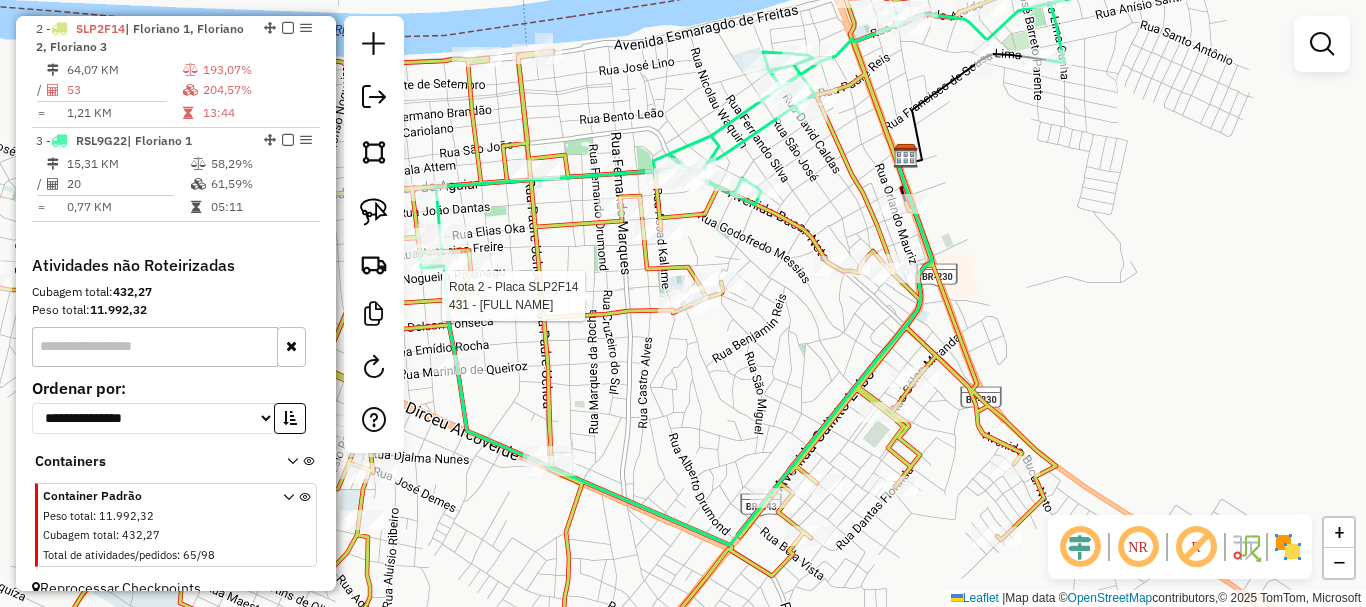 select on "*********" 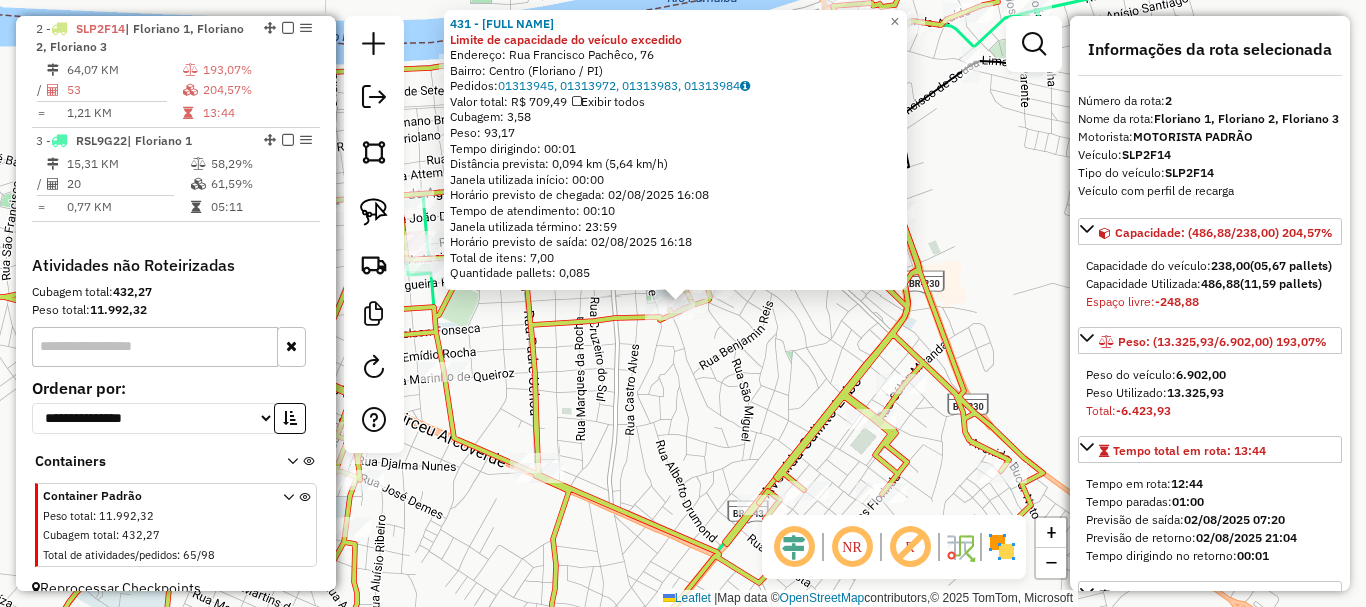 click on "[NUMBER] - [FIRST] [LAST] [LAST] [LAST] [LAST] [LAST] [LAST] [LAST]: [STREET], [NUMBER]   Bairro: [NAME] ([NAME] / [STATE])   Pedidos:  [NUMBER], [NUMBER], [NUMBER], [NUMBER]   Valor total: [CURRENCY] [AMOUNT]   Exibir todos   Cubagem: [AMOUNT]  Peso: [AMOUNT]  Tempo dirigindo: [TIME]   Distância prevista: [AMOUNT] km ([AMOUNT] km/h)   Janela utilizada início: [TIME]   Horário previsto de chegada: [DATE] [TIME]   Tempo de atendimento: [TIME]   Janela utilizada término: [TIME]   Horário previsto de saída: [DATE] [TIME]   Total de itens: [AMOUNT],00   Quantidade pallets: [AMOUNT]  × Janela de atendimento Grade de atendimento Capacidade Transportadoras Veículos Cliente Pedidos  Rotas Selecione os dias de semana para filtrar as janelas de atendimento  Seg   Ter   Qua   Qui   Sex   Sáb   Dom  Informe o período da janela de atendimento: De: Até:  Filtrar exatamente a janela do cliente  Considerar janela de atendimento padrão  Selecione os dias de semana para filtrar as grades de atendimento  Seg   Ter   Qua   Qui   Sex   Sáb   Dom  Informe o período da janela de atendimento: De: Até:  Filtrar exatamente a janela do cliente  Considerar janela de atendimento padrão  Selecione os dias de semana para filtrar as grades de atendimento  Seg   Ter   Qua   Qui   Sex   Sáb   Dom   Peso mínimo:   Peso máximo:   Cubagem mínima:   De:   Até:  +" 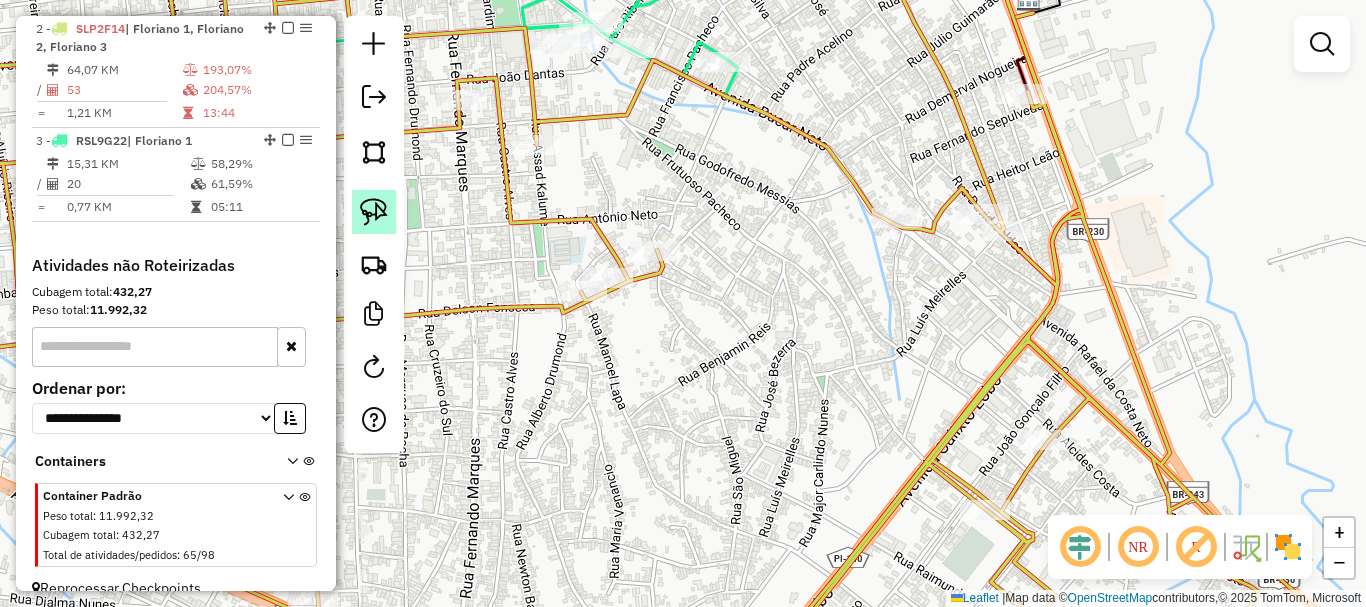 click 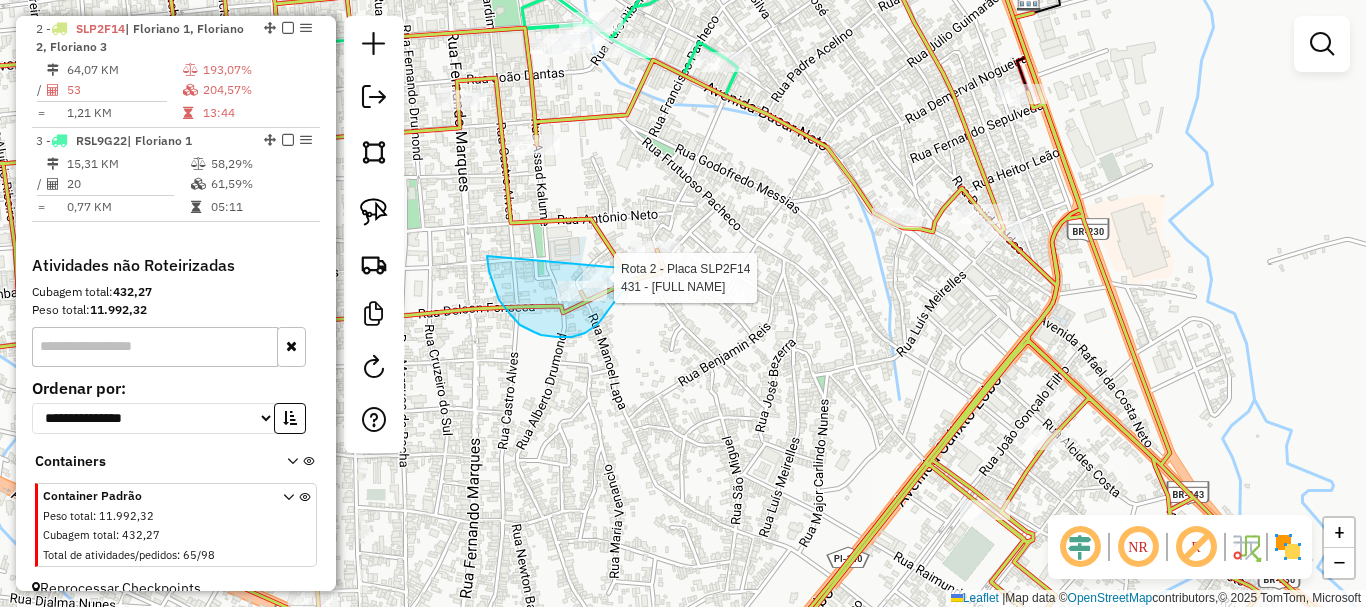 click on "Rota 2 - Placa SLP2F14  431 - MARIA DA CRUZ PEREIRA DA SILVA Janela de atendimento Grade de atendimento Capacidade Transportadoras Veículos Cliente Pedidos  Rotas Selecione os dias de semana para filtrar as janelas de atendimento  Seg   Ter   Qua   Qui   Sex   Sáb   Dom  Informe o período da janela de atendimento: De: Até:  Filtrar exatamente a janela do cliente  Considerar janela de atendimento padrão  Selecione os dias de semana para filtrar as grades de atendimento  Seg   Ter   Qua   Qui   Sex   Sáb   Dom   Considerar clientes sem dia de atendimento cadastrado  Clientes fora do dia de atendimento selecionado Filtrar as atividades entre os valores definidos abaixo:  Peso mínimo:   Peso máximo:   Cubagem mínima:   Cubagem máxima:   De:   Até:  Filtrar as atividades entre o tempo de atendimento definido abaixo:  De:   Até:   Considerar capacidade total dos clientes não roteirizados Transportadora: Selecione um ou mais itens Tipo de veículo: Selecione um ou mais itens Veículo: Motorista: Nome: +" 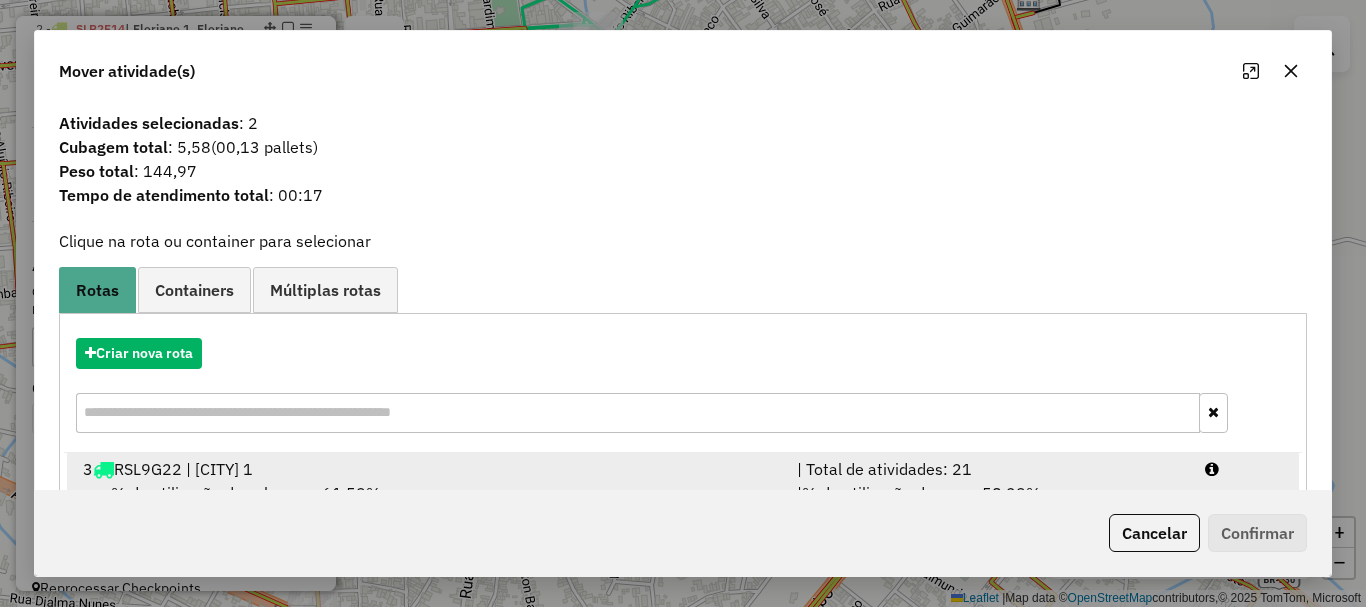 click on "3 [PLATE] | [CITY] 1" at bounding box center [428, 469] 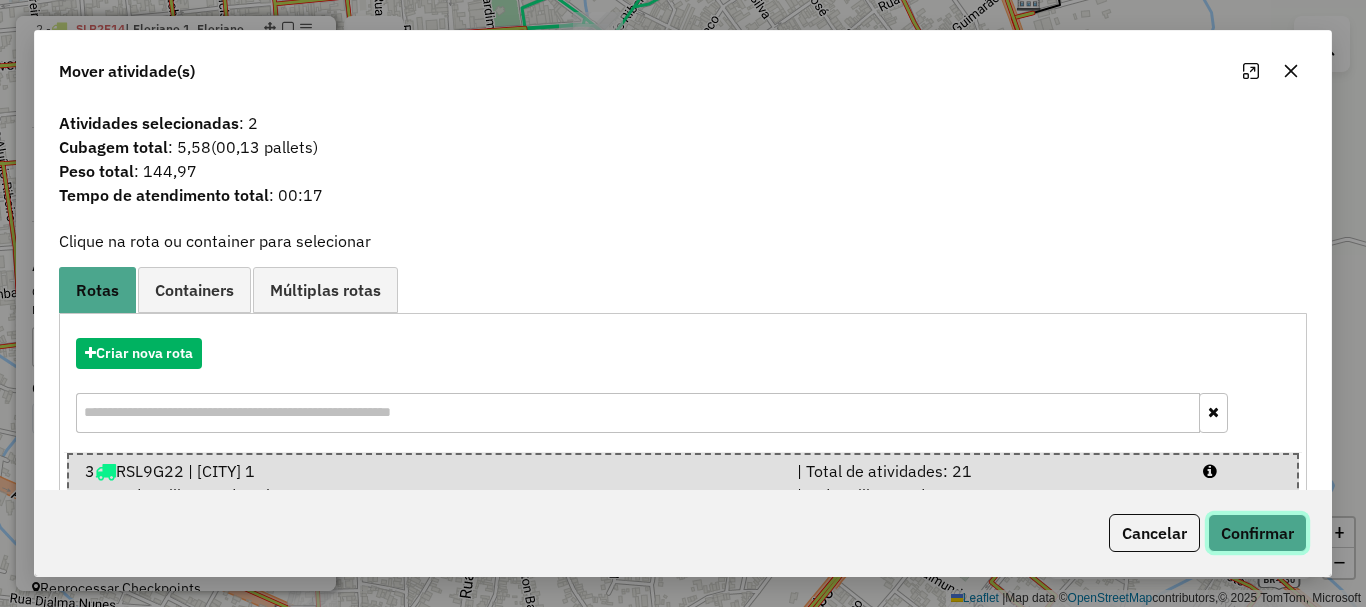 click on "Confirmar" 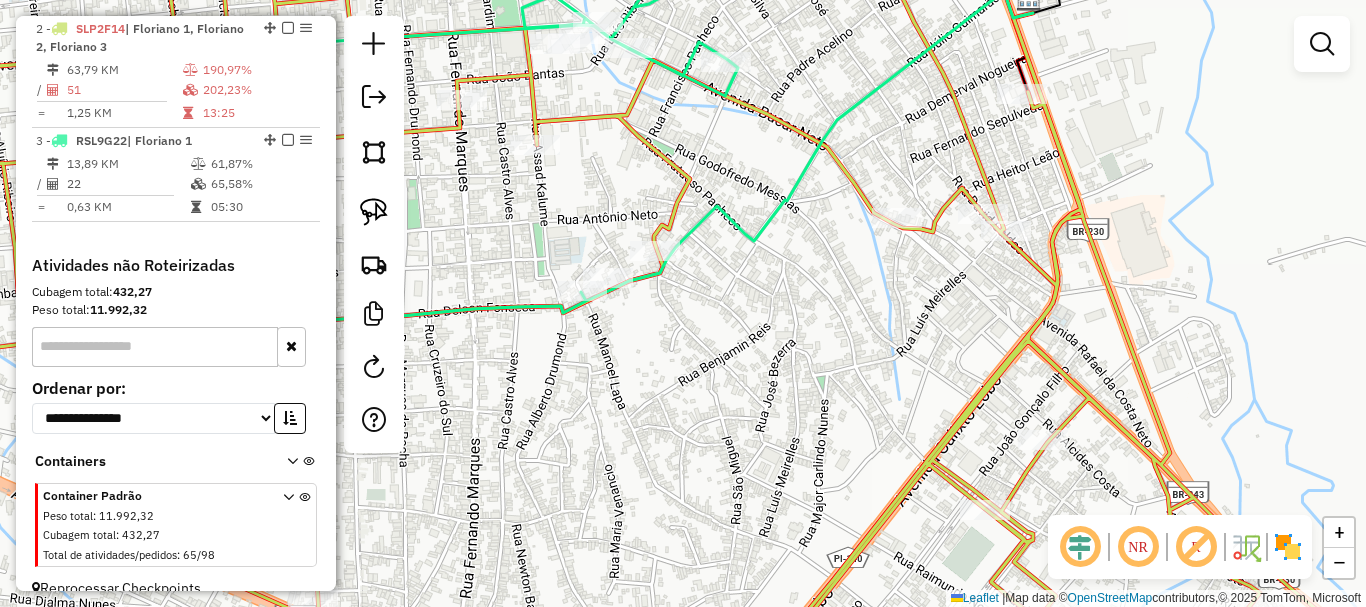 scroll, scrollTop: 571, scrollLeft: 0, axis: vertical 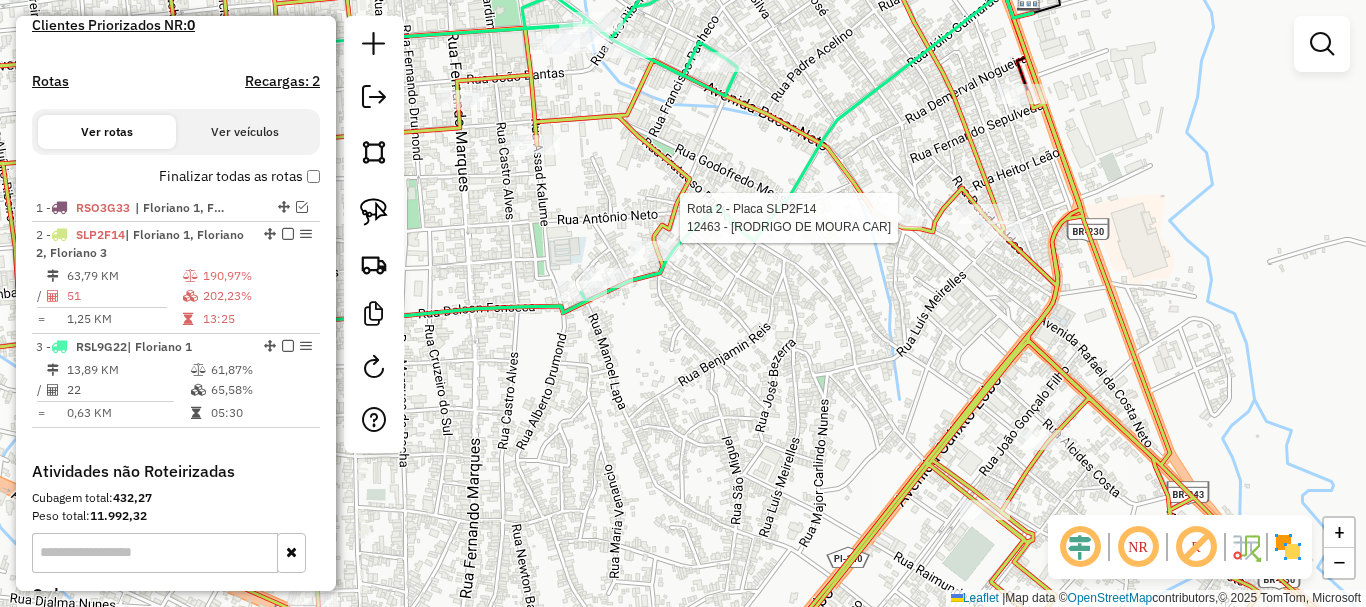 select on "*********" 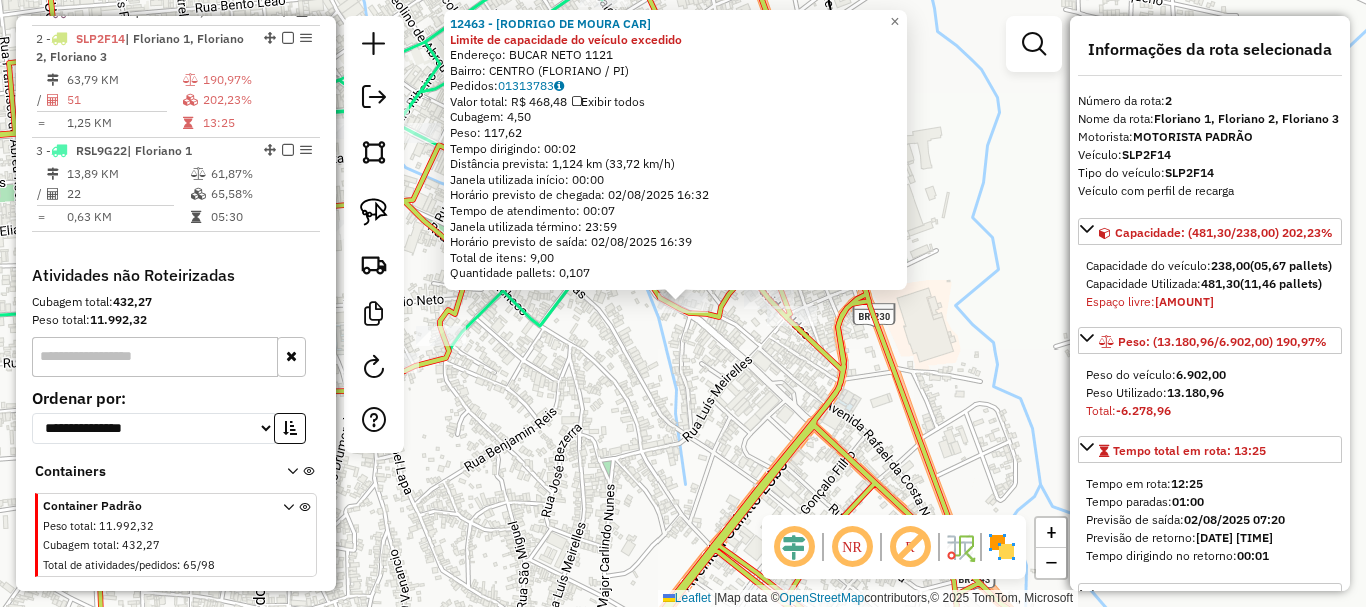 scroll, scrollTop: 777, scrollLeft: 0, axis: vertical 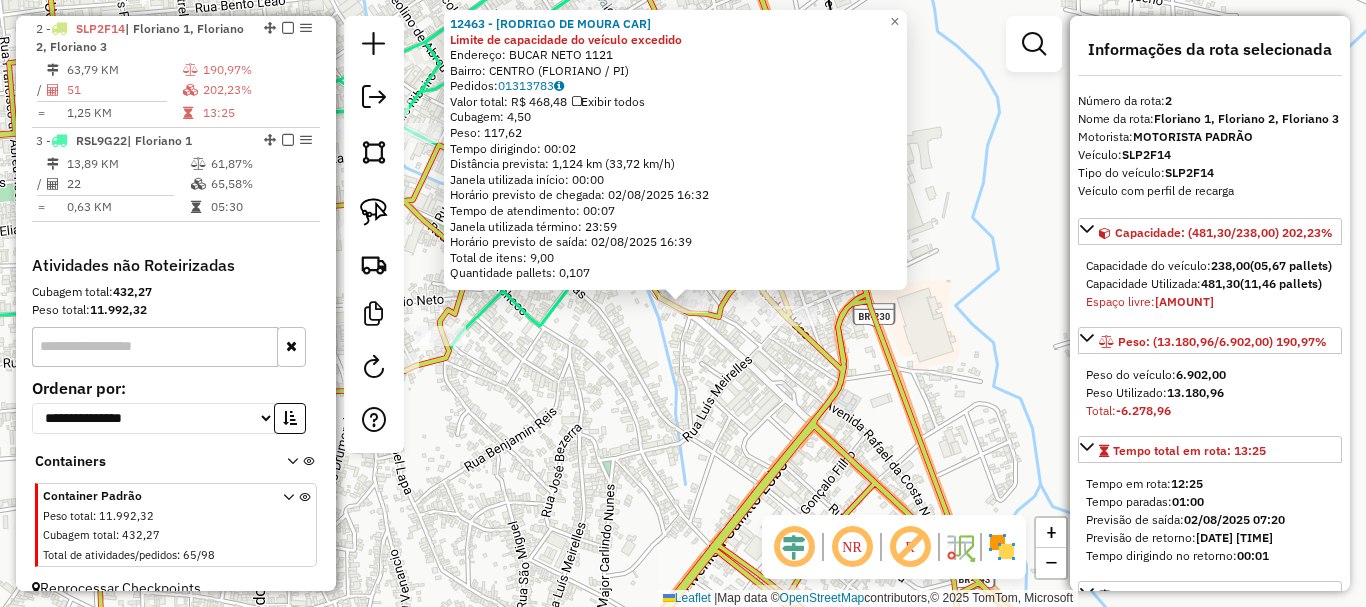 click on "Rota 2 - Placa SLP2F14  2988 - MERC 2 IRMAOS BBlack 12463 - [FULL_NAME] Limite de capacidade do veículo excedido  Endereço:  [NUMBER] [STREET]   Bairro: [CITY] ([CITY] / [STATE])   Pedidos:  01313783   Valor total: R$ 468,48   Exibir todos   Cubagem: 4,50  Peso: 117,62  Tempo dirigindo: 00:02   Distância prevista: 1,124 km (33,72 km/h)   Janela utilizada início: 00:00   Horário previsto de chegada: 02/08/2025 16:32   Tempo de atendimento: 00:07   Janela utilizada término: 23:59   Horário previsto de saída: 02/08/2025 16:39   Total de itens: 9,00   Quantidade pallets: 0,107  × Janela de atendimento Grade de atendimento Capacidade Transportadoras Veículos Cliente Pedidos  Rotas Selecione os dias de semana para filtrar as janelas de atendimento  Seg   Ter   Qua   Qui   Sex   Sáb   Dom  Informe o período da janela de atendimento: De: Até:  Filtrar exatamente a janela do cliente  Considerar janela de atendimento padrão  Selecione os dias de semana para filtrar as grades de atendimento  Seg   Ter" 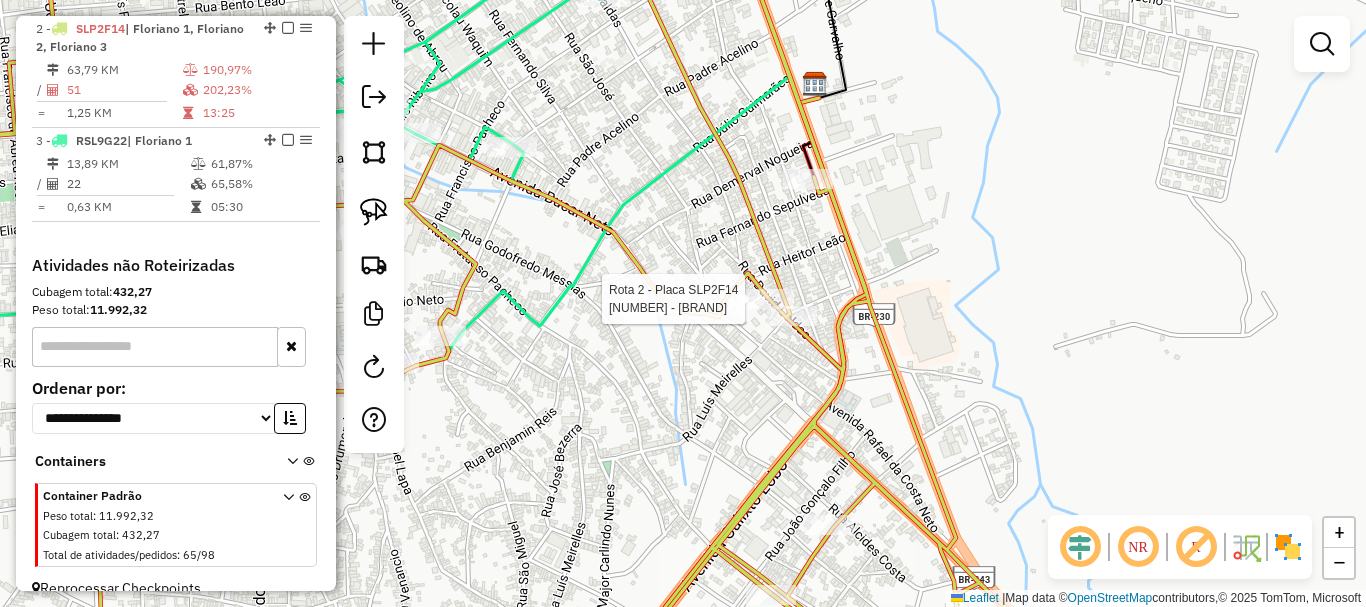 select on "*********" 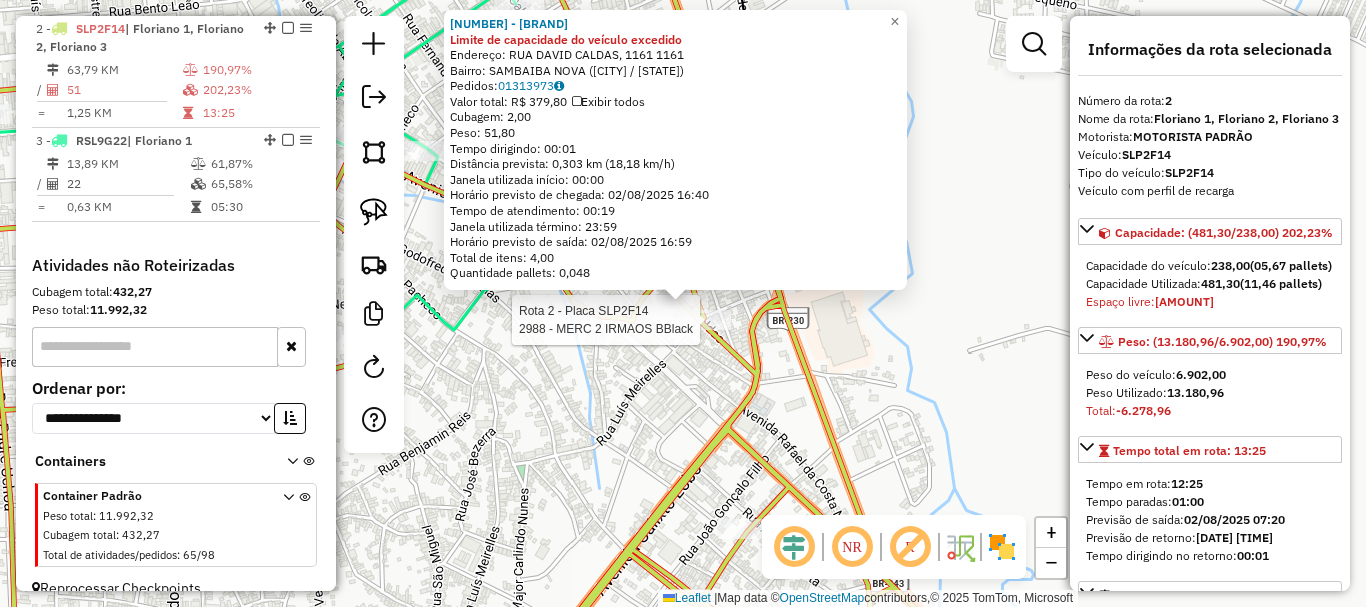 click on "Rota 2 - Placa SLP2F14  2988 - MERC 2 IRMAOS BBlack 2020 - BD BAR DO PEPEU Limite de capacidade do veículo excedido  Endereço:  RUA DAVID CALDAS, 1161 1161   Bairro: SAMBAIBA NOVA ([FLORIANO] / [STATE])   Pedidos:  01313973   Valor total: R$ 379,80   Exibir todos   Cubagem: 2,00  Peso: 51,80  Tempo dirigindo: 00:01   Distância prevista: 0,303 km (18,18 km/h)   Janela utilizada início: 00:00   Horário previsto de chegada: 02/08/2025 16:40   Tempo de atendimento: 00:19   Janela utilizada término: 23:59   Horário previsto de saída: 02/08/2025 16:59   Total de itens: 4,00   Quantidade pallets: 0,048  × Janela de atendimento Grade de atendimento Capacidade Transportadoras Veículos Cliente Pedidos  Rotas Selecione os dias de semana para filtrar as janelas de atendimento  Seg   Ter   Qua   Qui   Sex   Sáb   Dom  Informe o período da janela de atendimento: De: Até:  Filtrar exatamente a janela do cliente  Considerar janela de atendimento padrão  Selecione os dias de semana para filtrar as grades de atendimento" 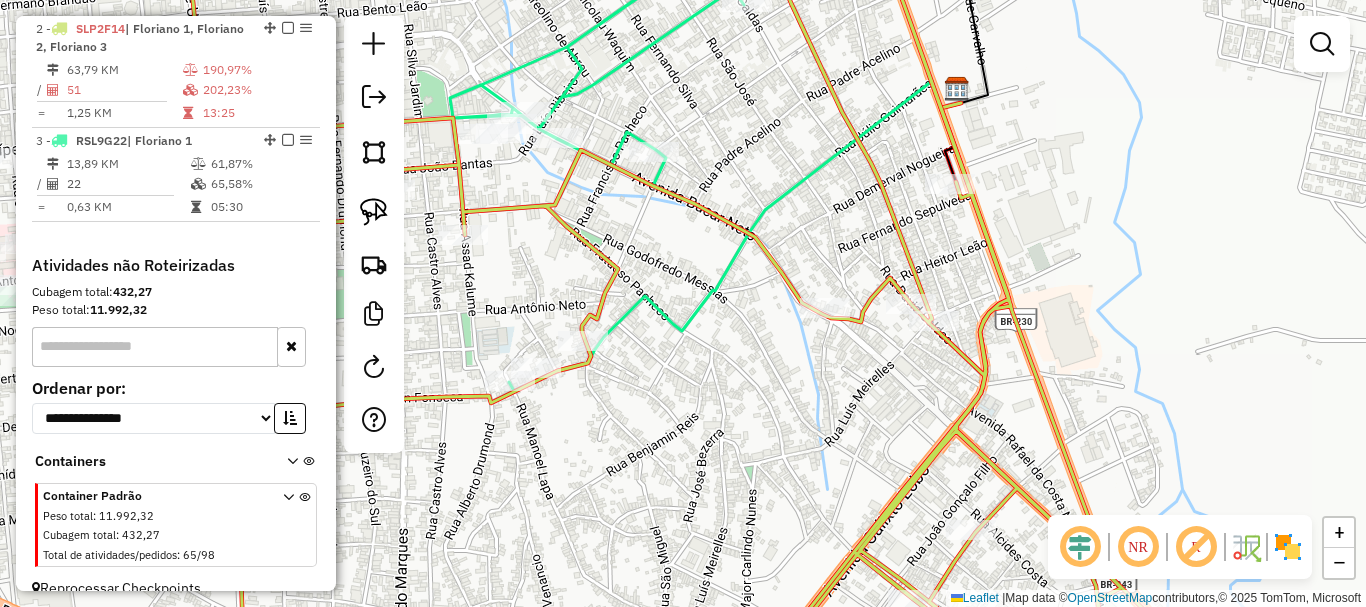 drag, startPoint x: 595, startPoint y: 440, endPoint x: 863, endPoint y: 436, distance: 268.02985 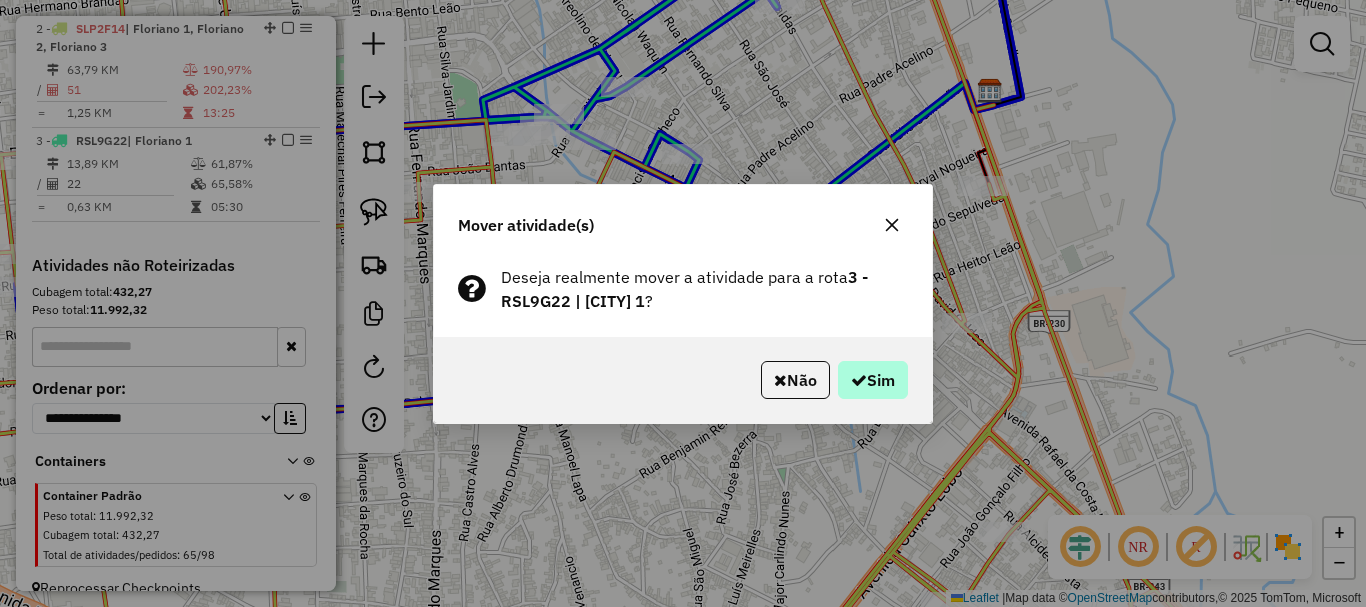 drag, startPoint x: 905, startPoint y: 408, endPoint x: 884, endPoint y: 385, distance: 31.144823 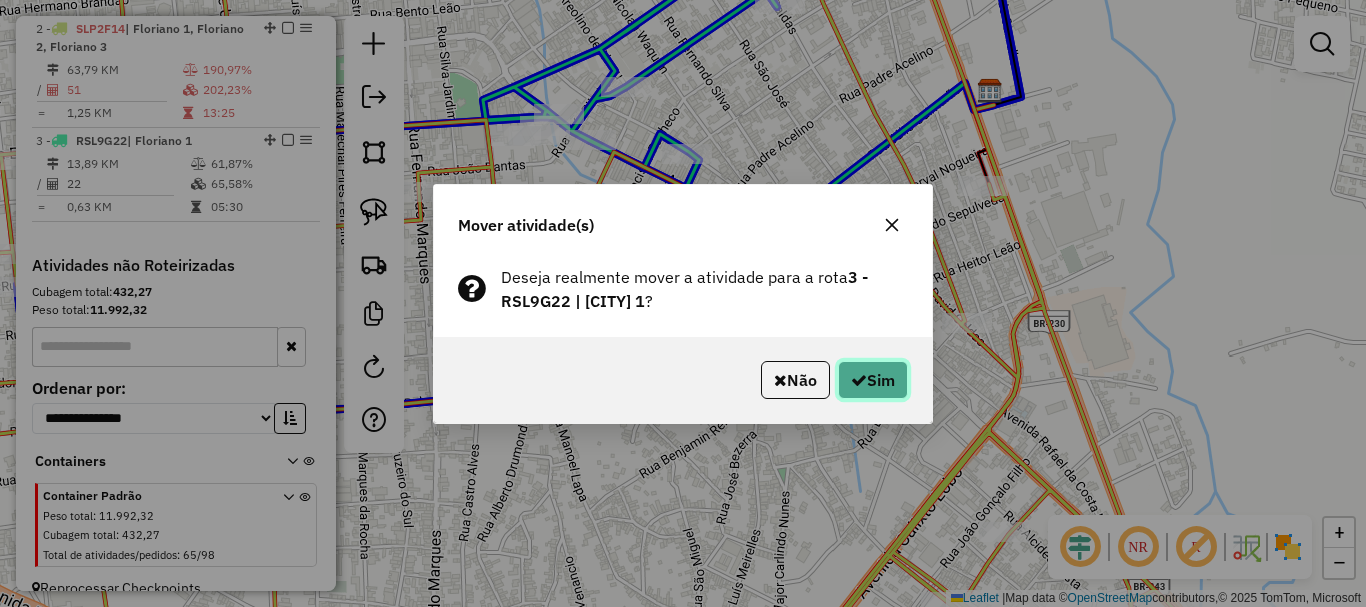 click on "Sim" 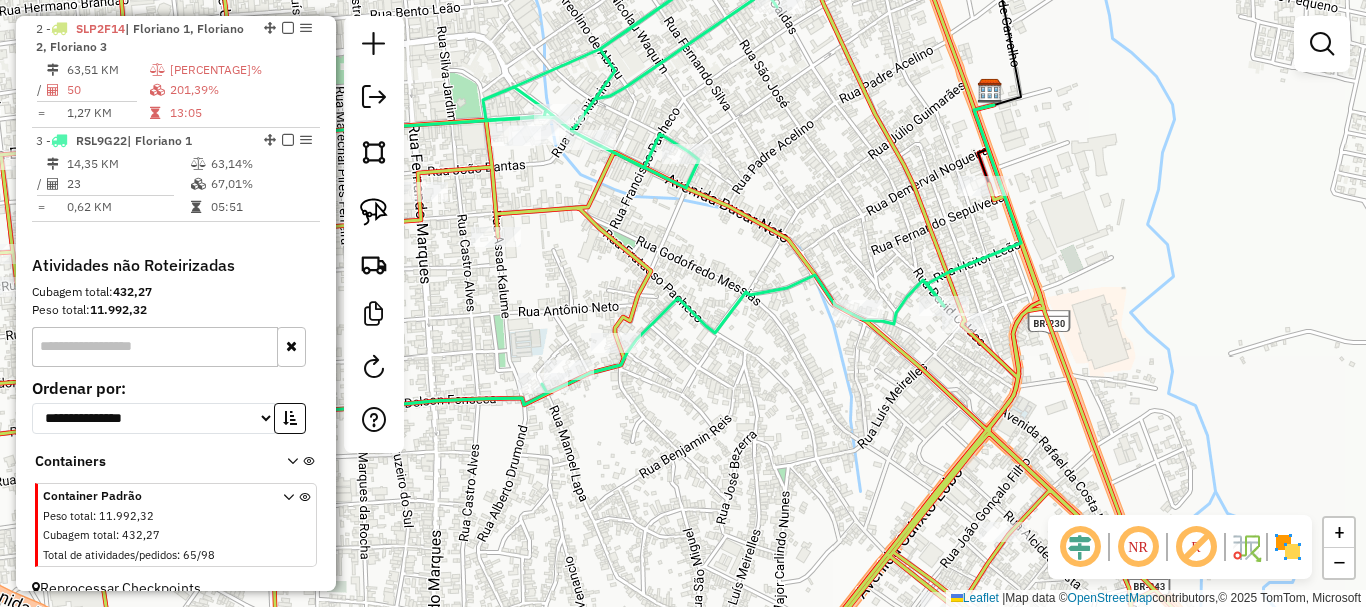 click at bounding box center [288, 140] 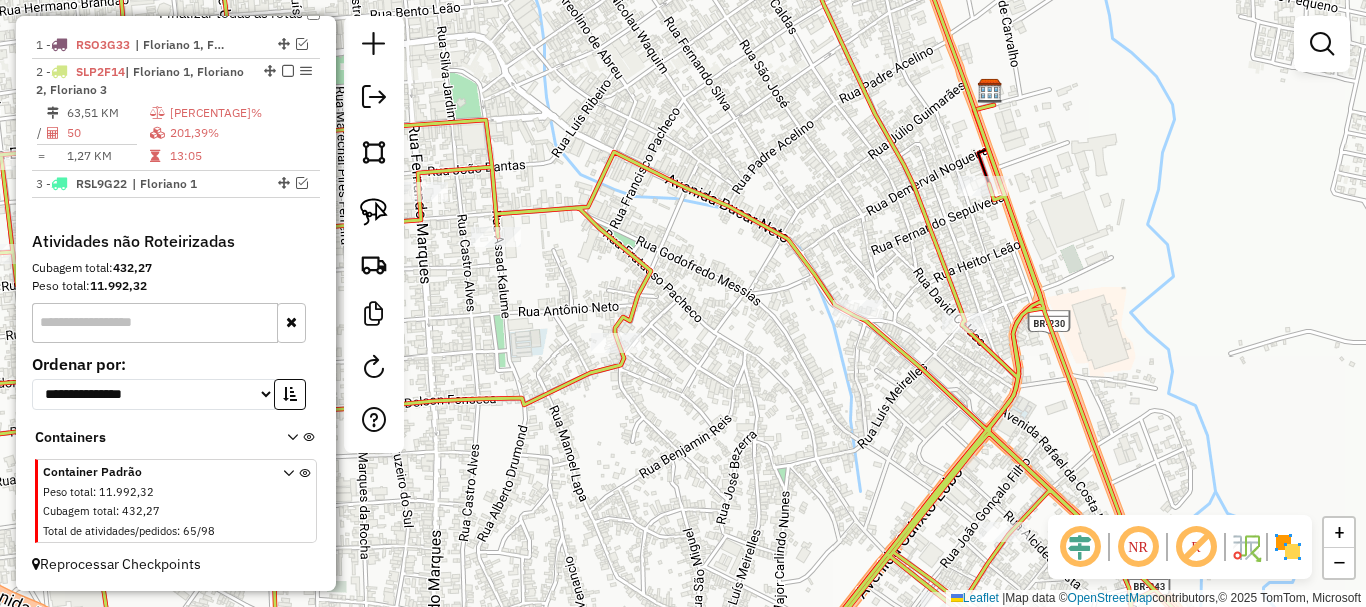 scroll, scrollTop: 734, scrollLeft: 0, axis: vertical 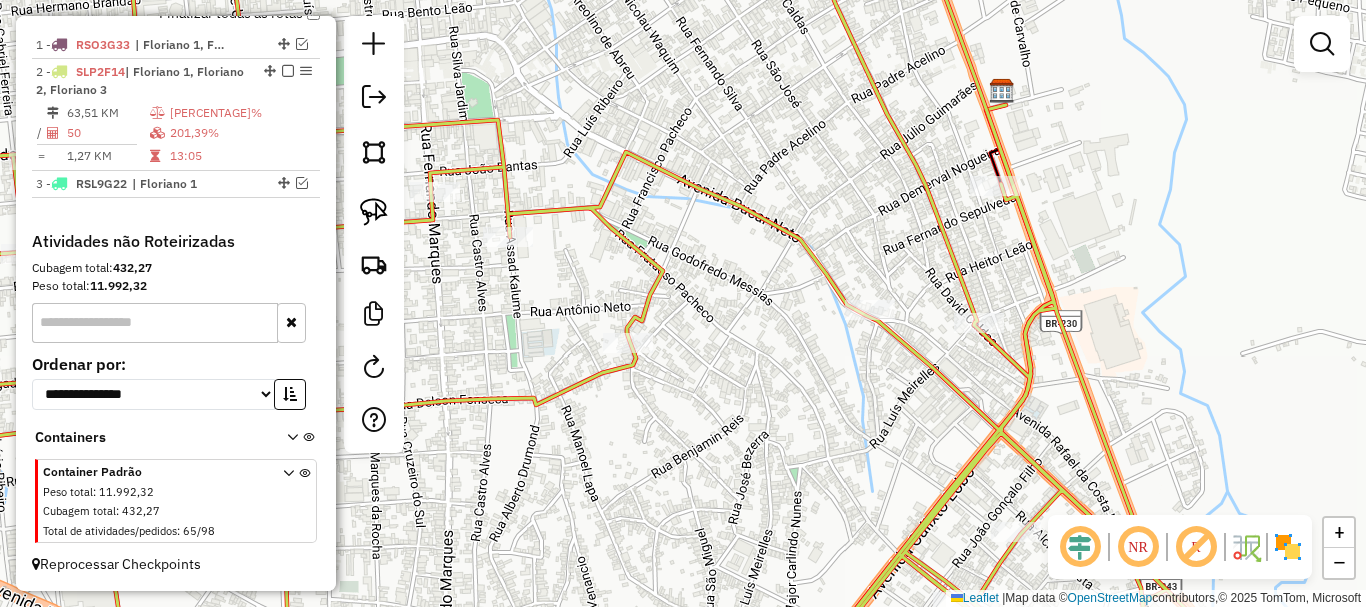 drag, startPoint x: 553, startPoint y: 364, endPoint x: 830, endPoint y: 421, distance: 282.80383 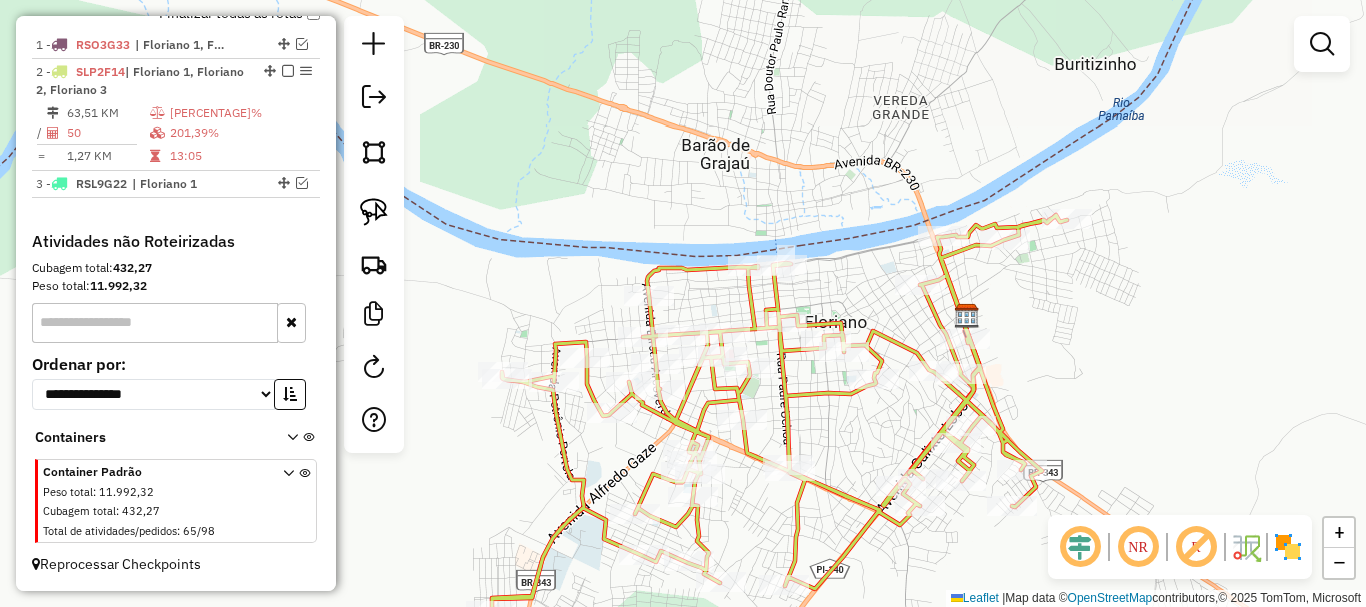 drag, startPoint x: 578, startPoint y: 454, endPoint x: 586, endPoint y: 295, distance: 159.20113 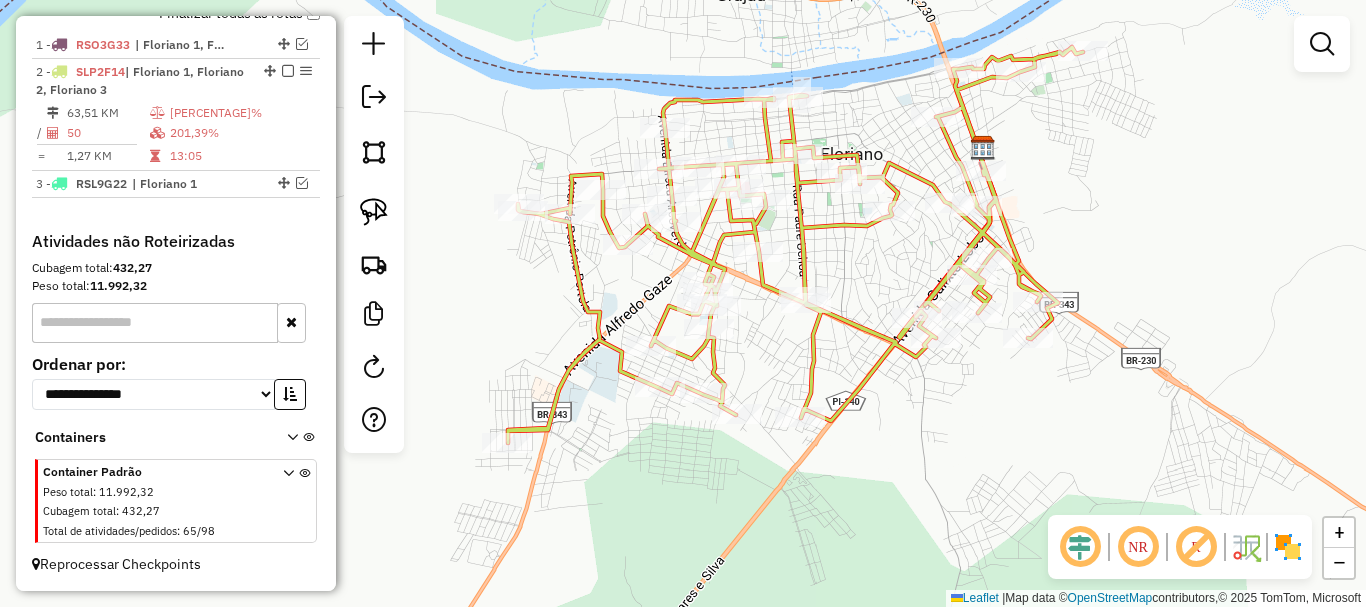 click on "Janela de atendimento Grade de atendimento Capacidade Transportadoras Veículos Cliente Pedidos  Rotas Selecione os dias de semana para filtrar as janelas de atendimento  Seg   Ter   Qua   Qui   Sex   Sáb   Dom  Informe o período da janela de atendimento: De: Até:  Filtrar exatamente a janela do cliente  Considerar janela de atendimento padrão  Selecione os dias de semana para filtrar as grades de atendimento  Seg   Ter   Qua   Qui   Sex   Sáb   Dom   Considerar clientes sem dia de atendimento cadastrado  Clientes fora do dia de atendimento selecionado Filtrar as atividades entre os valores definidos abaixo:  Peso mínimo:   Peso máximo:   Cubagem mínima:   Cubagem máxima:   De:   Até:  Filtrar as atividades entre o tempo de atendimento definido abaixo:  De:   Até:   Considerar capacidade total dos clientes não roteirizados Transportadora: Selecione um ou mais itens Tipo de veículo: Selecione um ou mais itens Veículo: Selecione um ou mais itens Motorista: Selecione um ou mais itens Nome: Rótulo:" 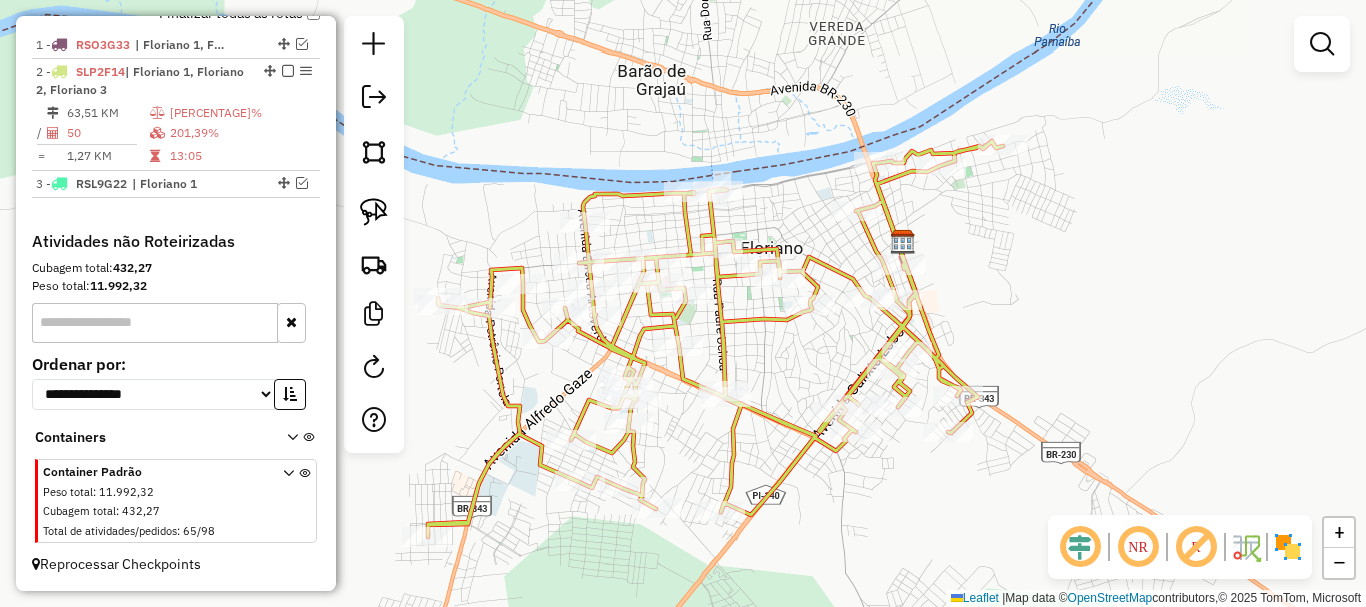 click 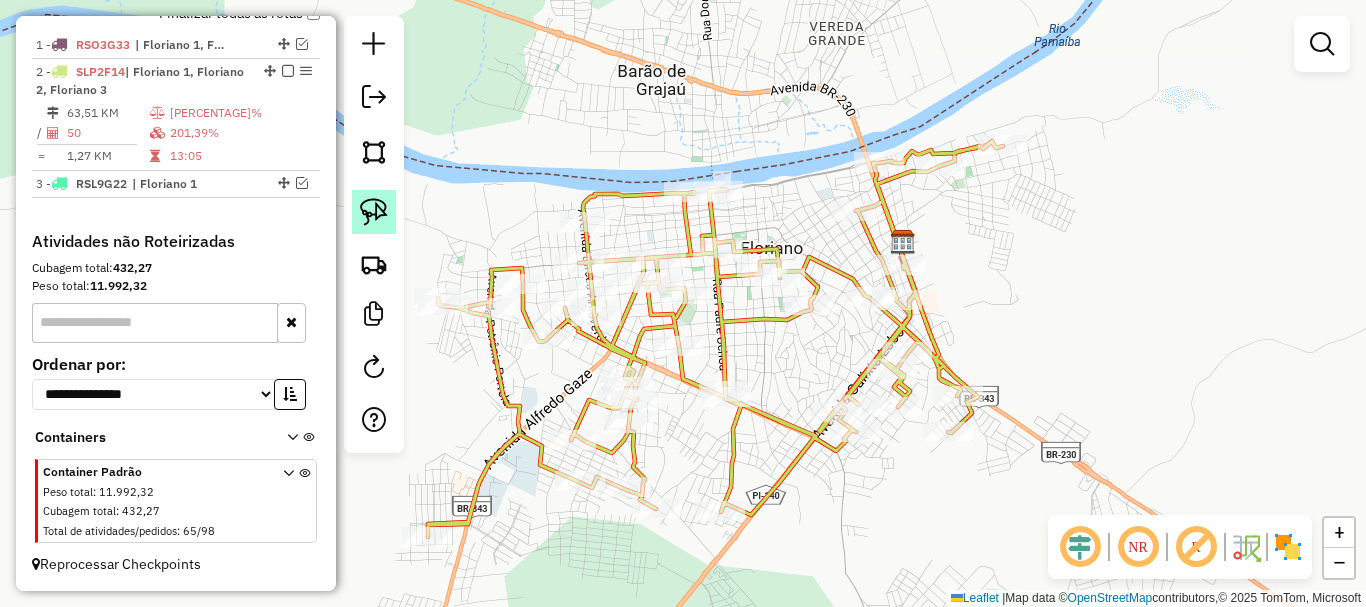 click 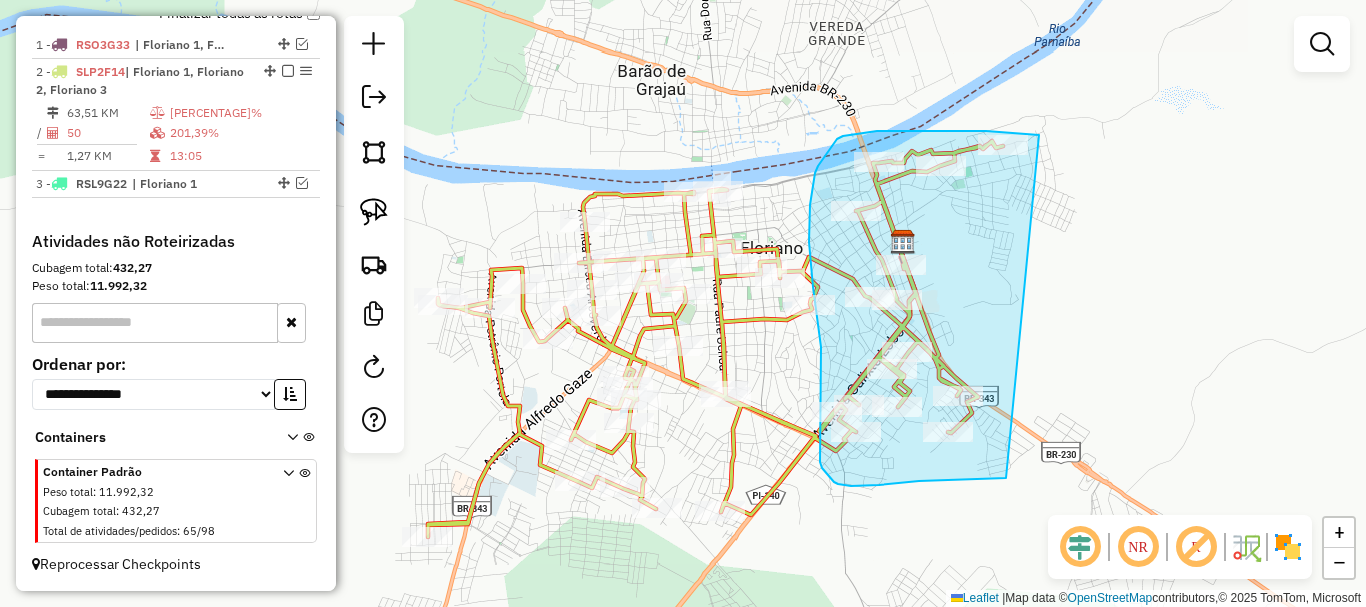 drag, startPoint x: 1039, startPoint y: 135, endPoint x: 1010, endPoint y: 477, distance: 343.22733 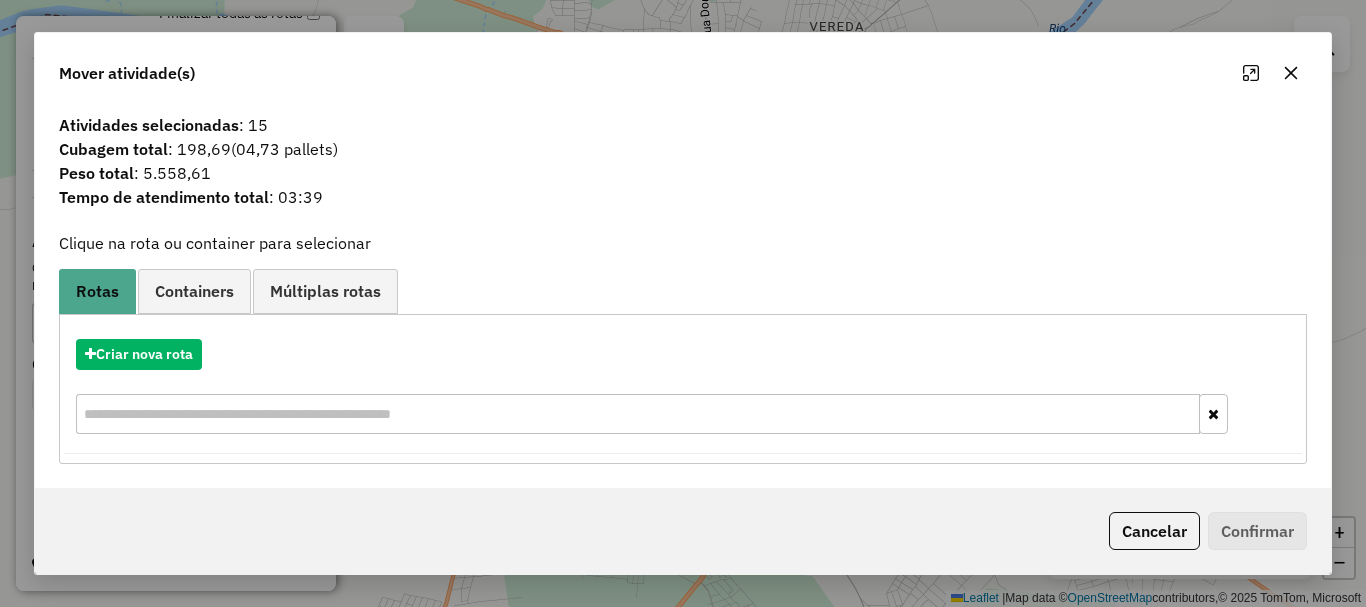 click on "Criar nova rota" at bounding box center [683, 389] 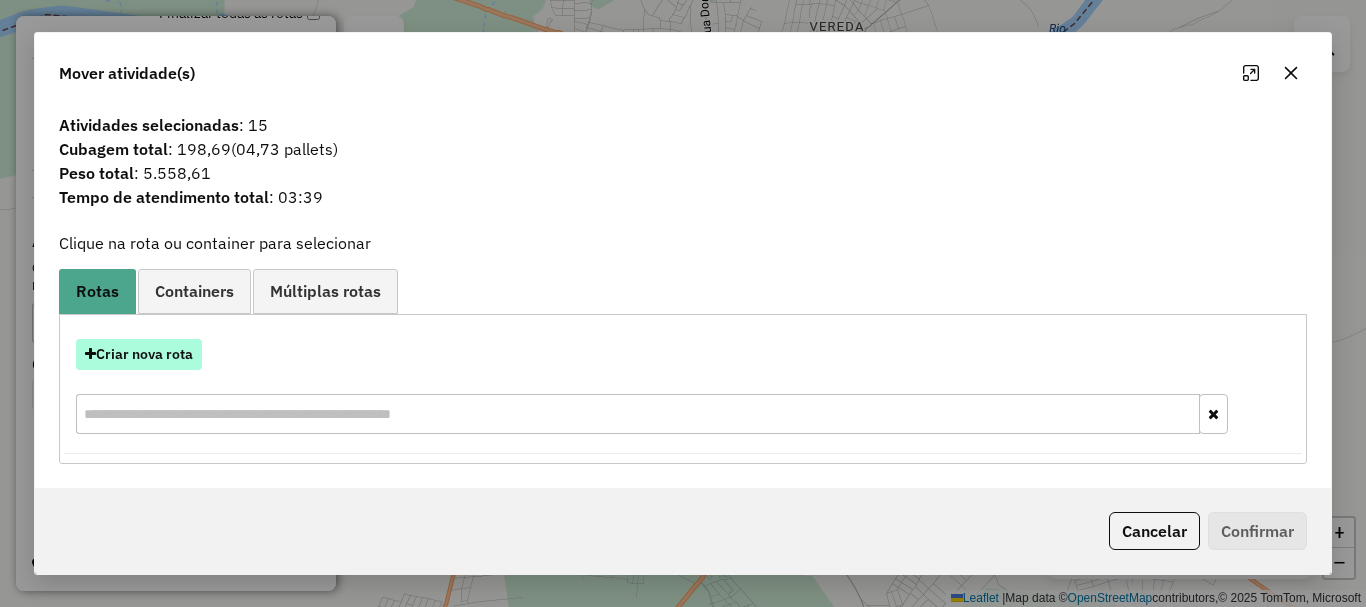 click on "Criar nova rota" at bounding box center (139, 354) 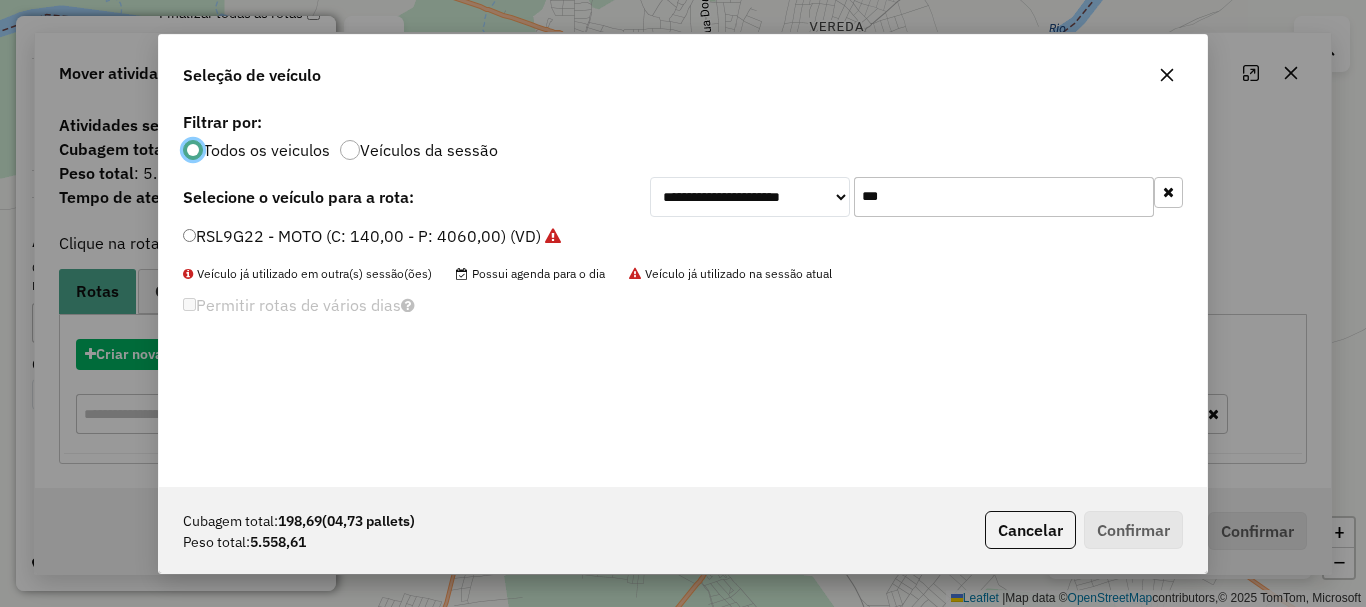 scroll, scrollTop: 11, scrollLeft: 6, axis: both 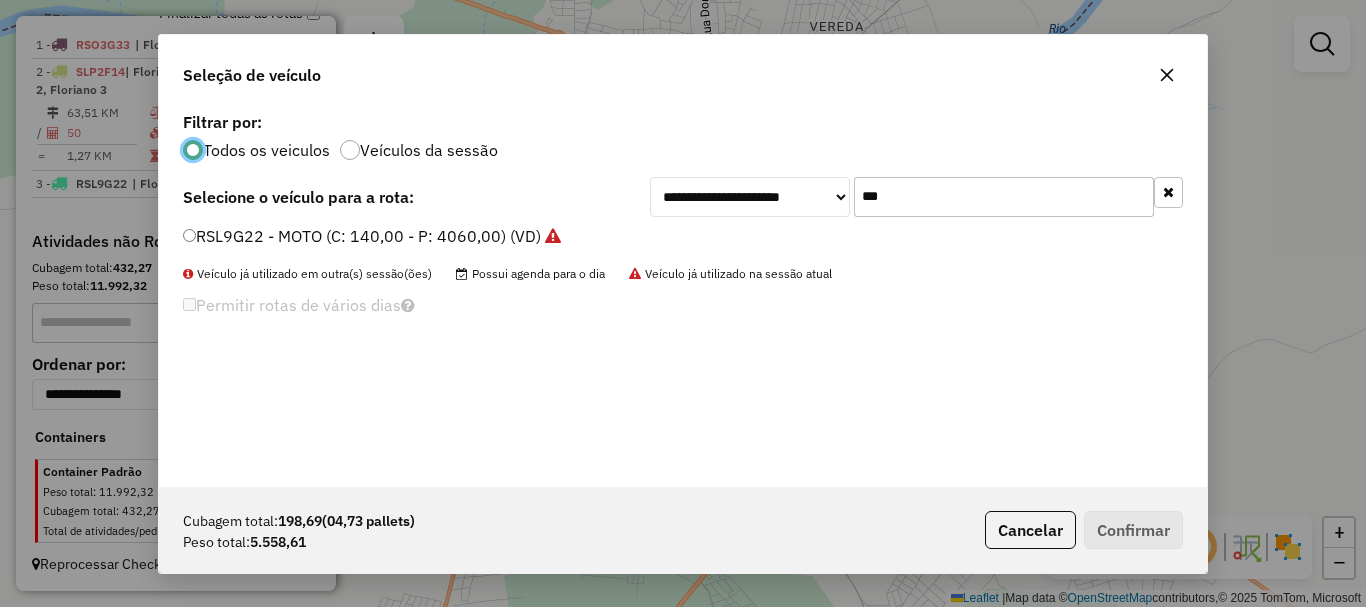 click on "***" 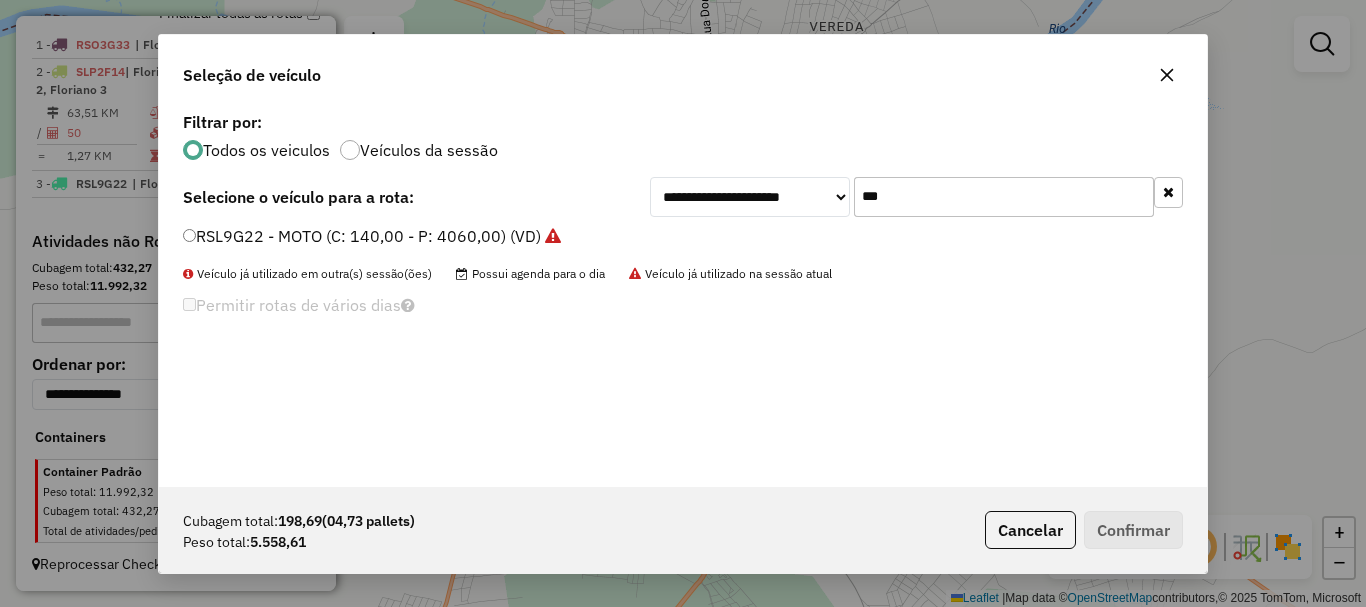 click on "***" 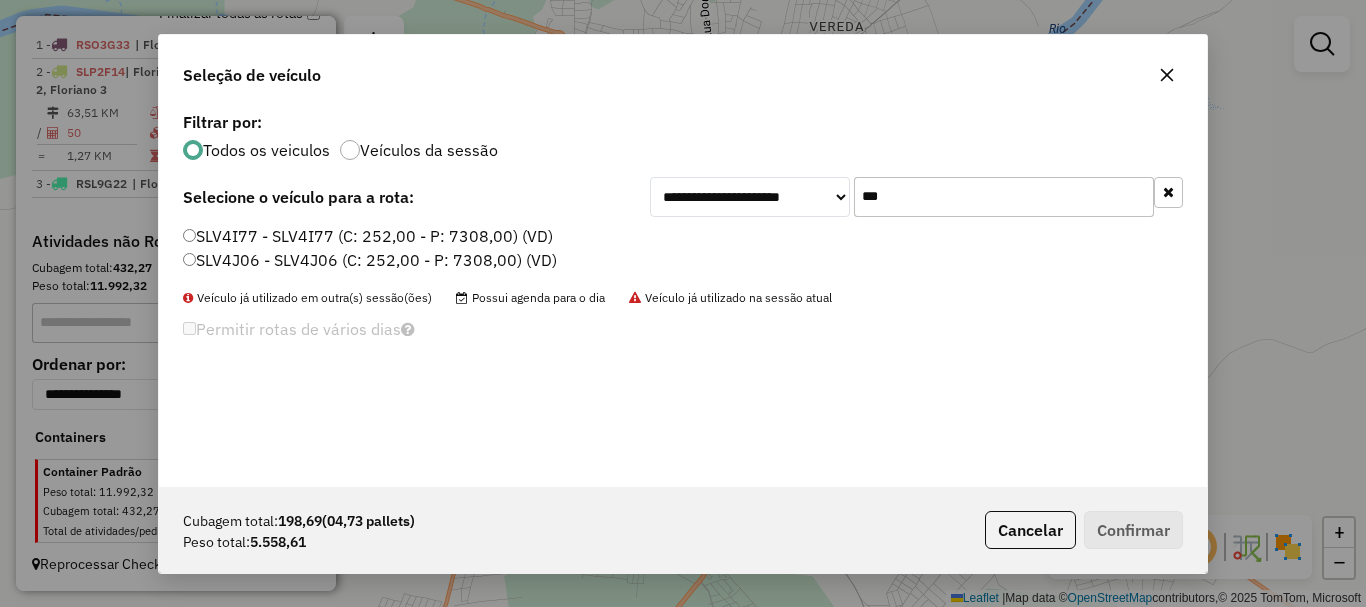 type on "***" 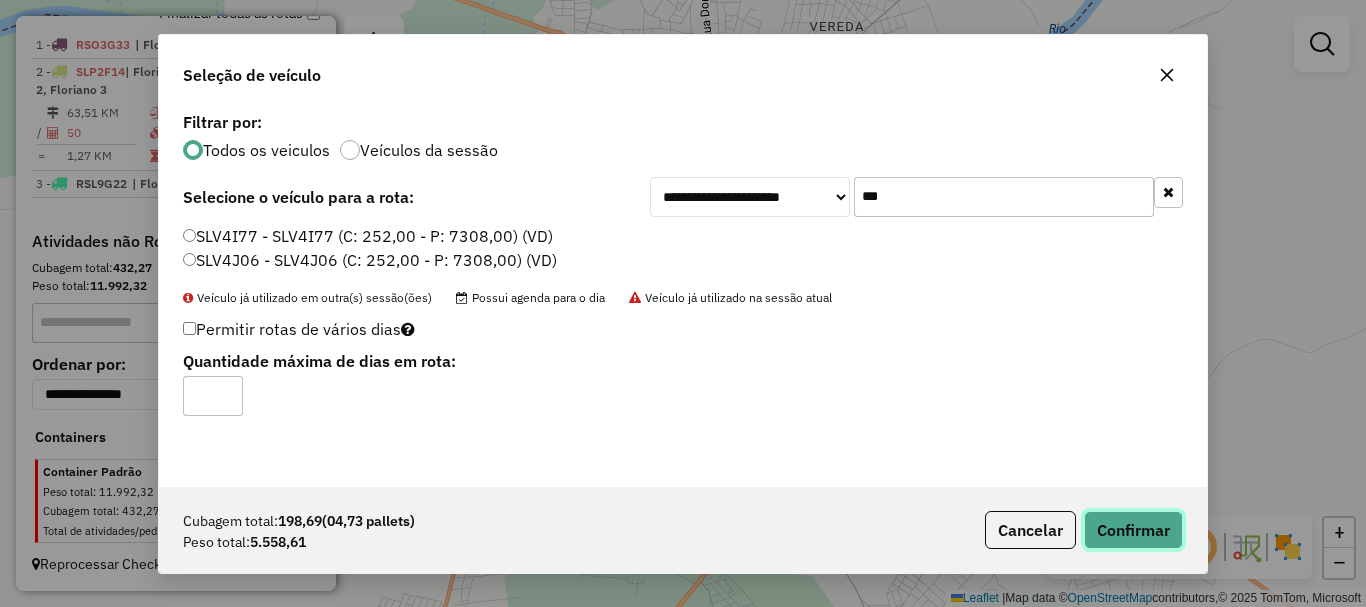 click on "Confirmar" 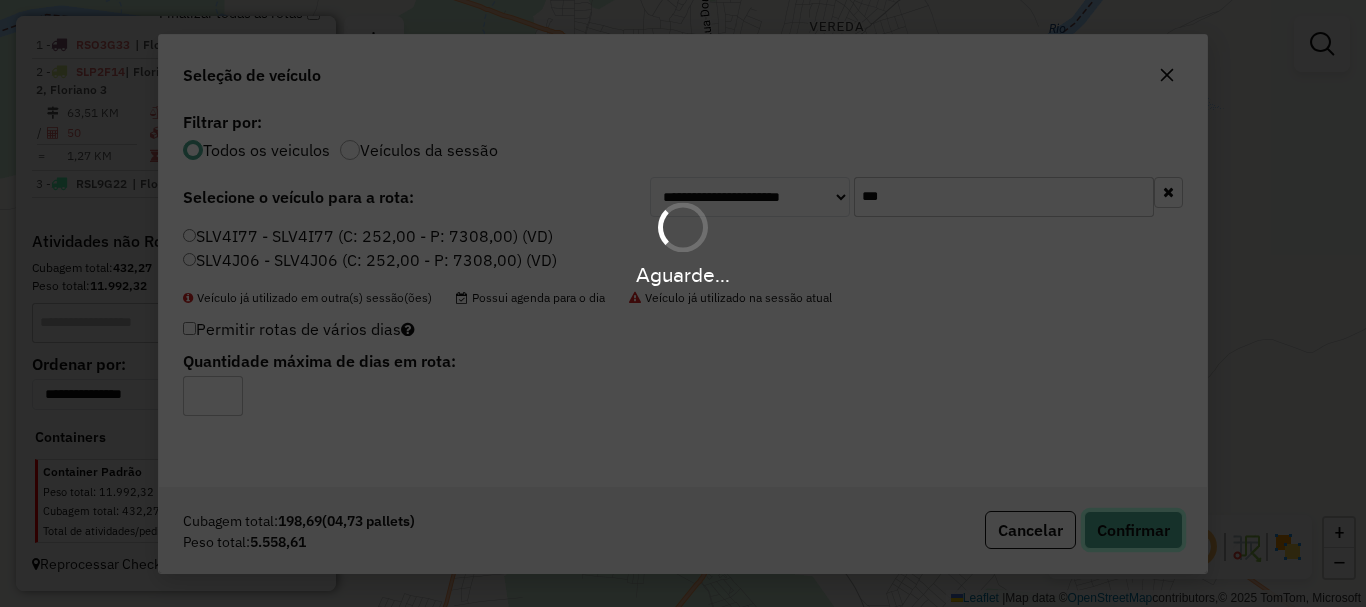 type 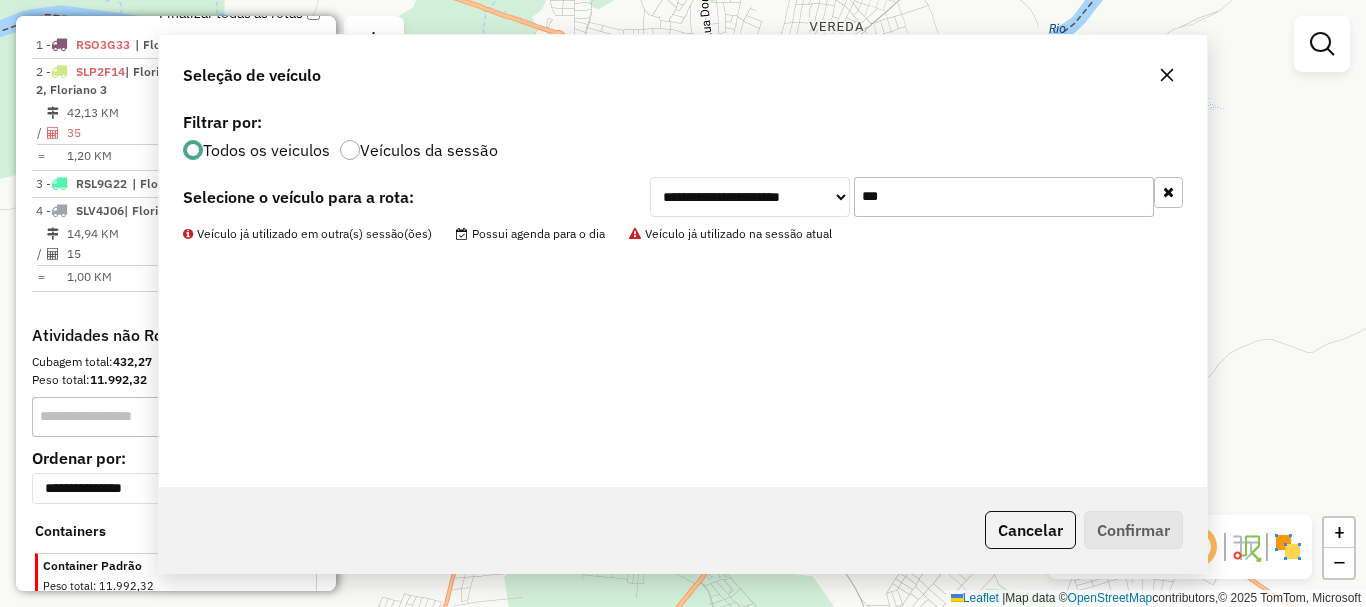 scroll, scrollTop: 777, scrollLeft: 0, axis: vertical 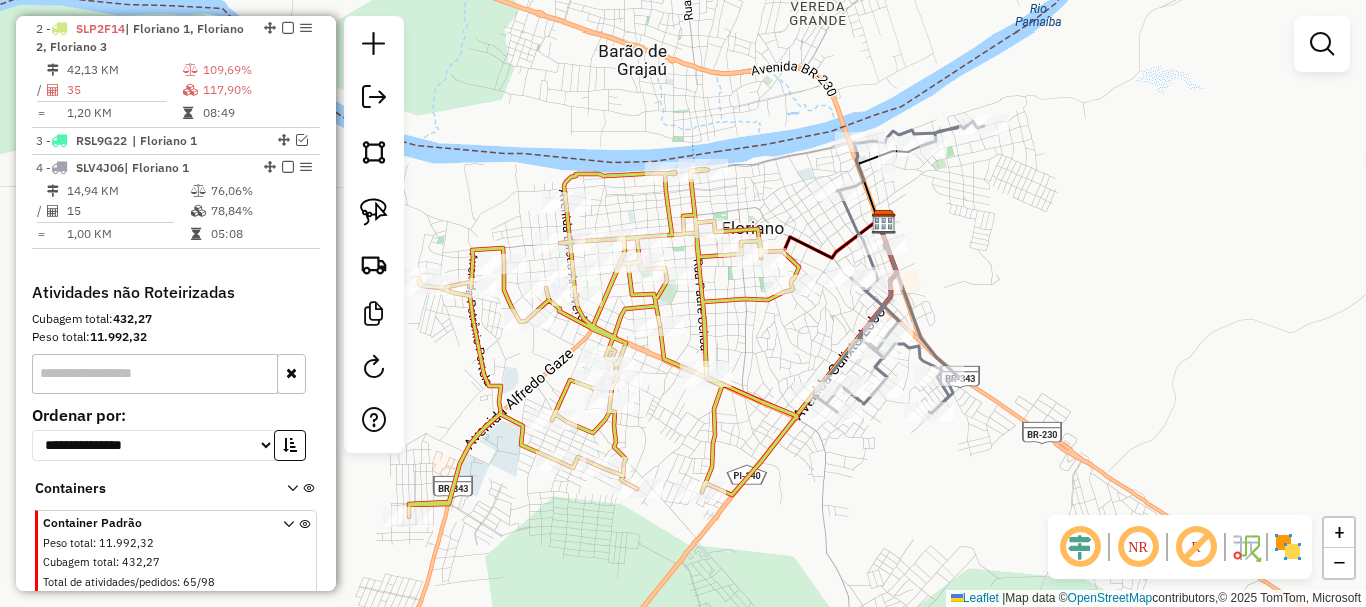 drag, startPoint x: 783, startPoint y: 362, endPoint x: 764, endPoint y: 342, distance: 27.58623 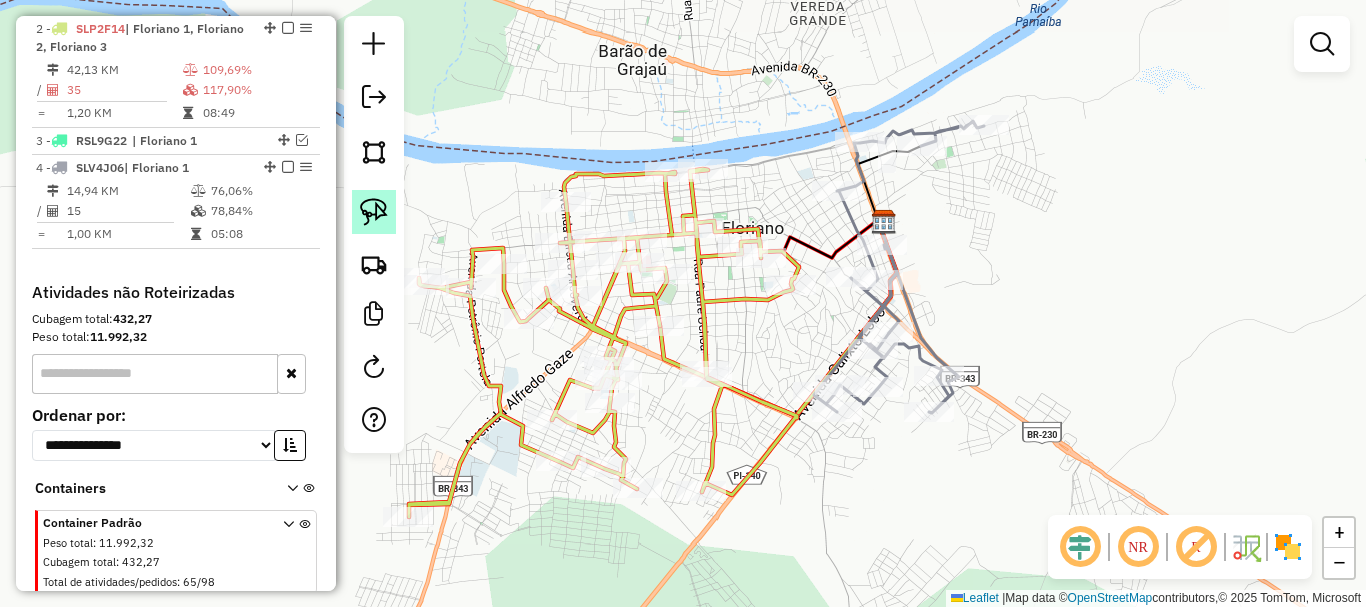 click 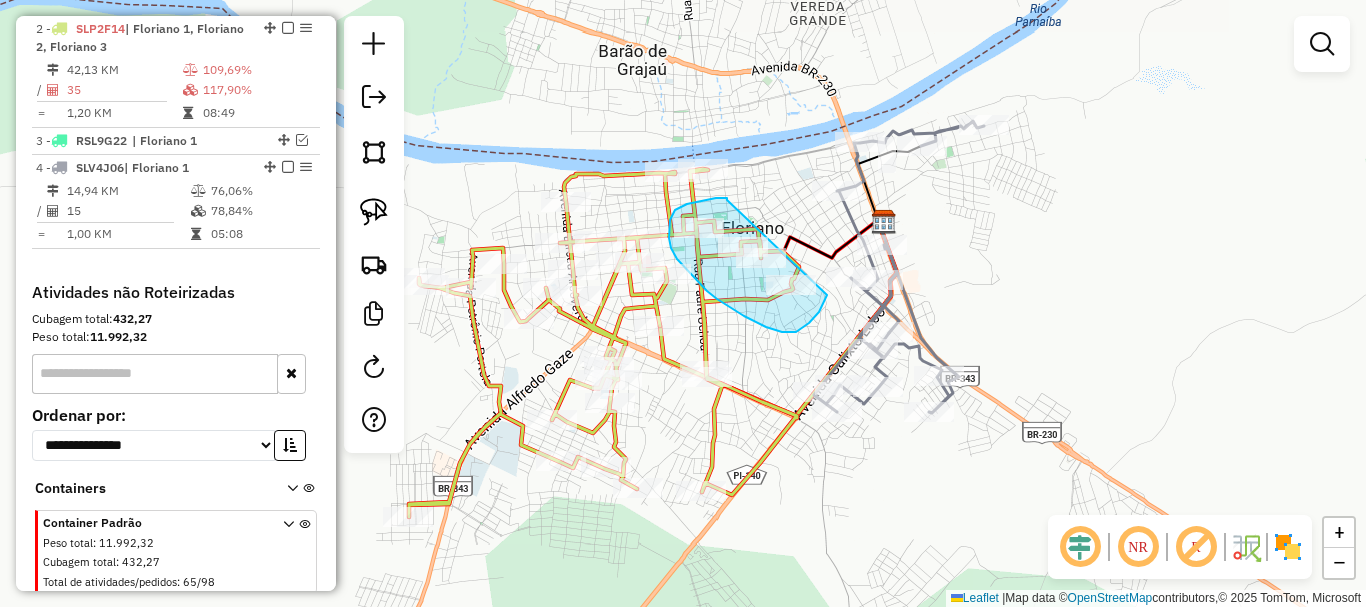 drag, startPoint x: 727, startPoint y: 200, endPoint x: 827, endPoint y: 291, distance: 135.20724 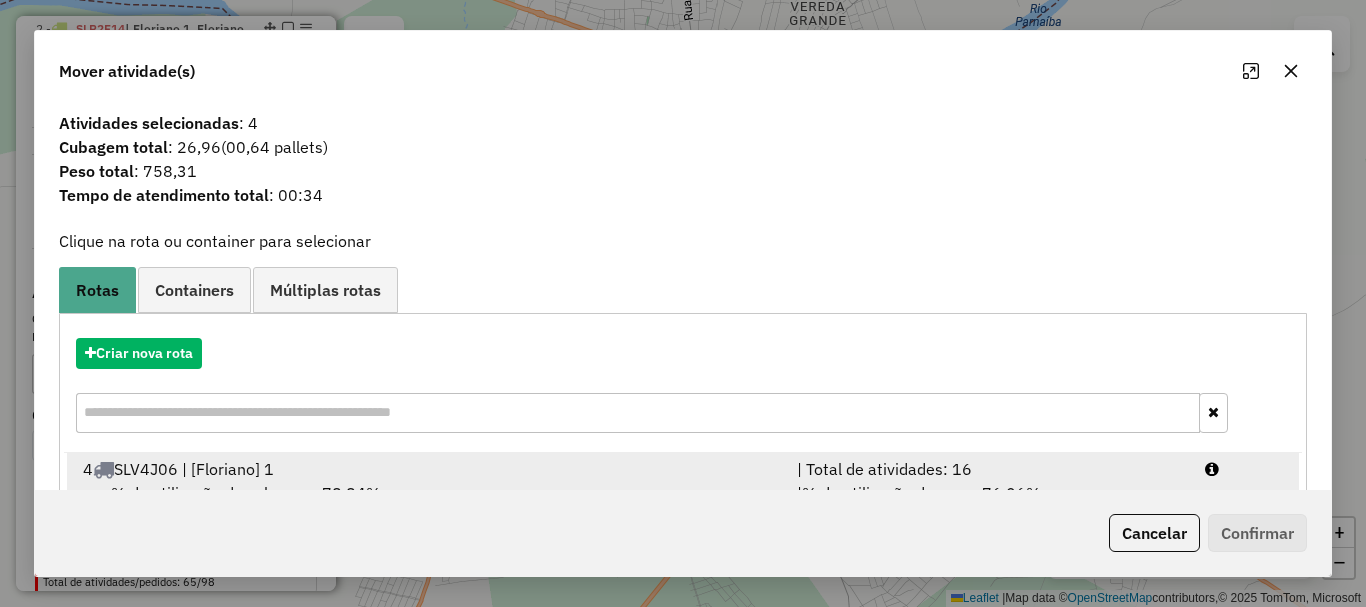 click on "4  SLV4J06 | [CITY] 1" at bounding box center [428, 469] 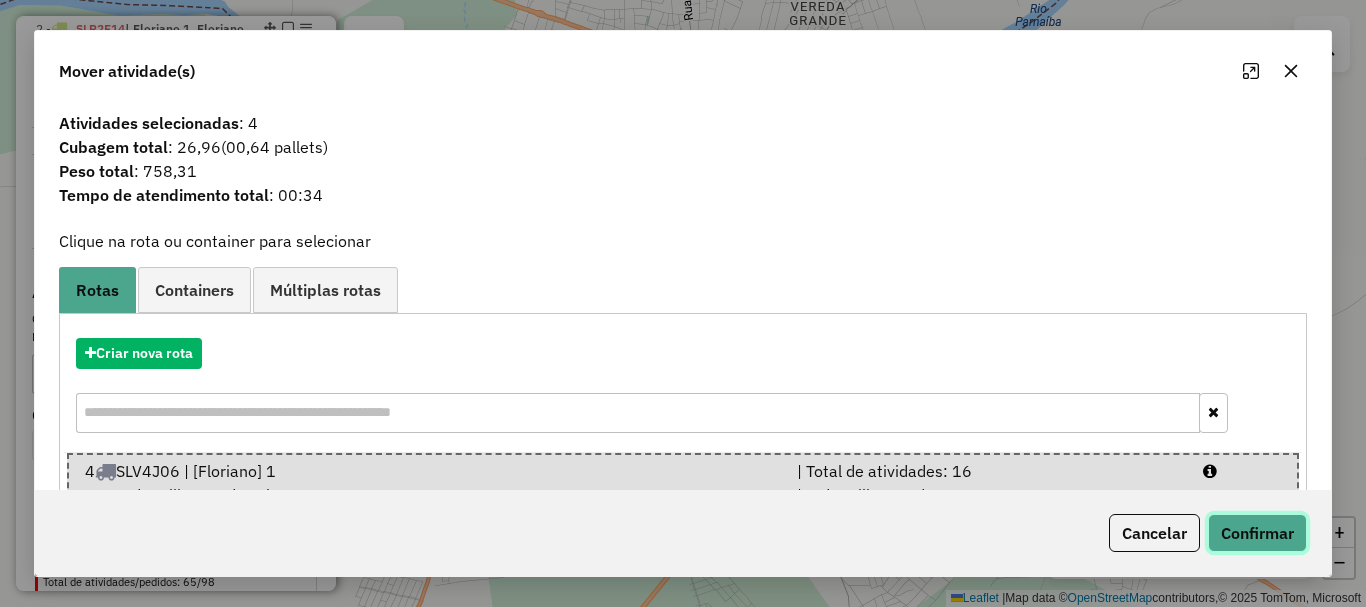 click on "Confirmar" 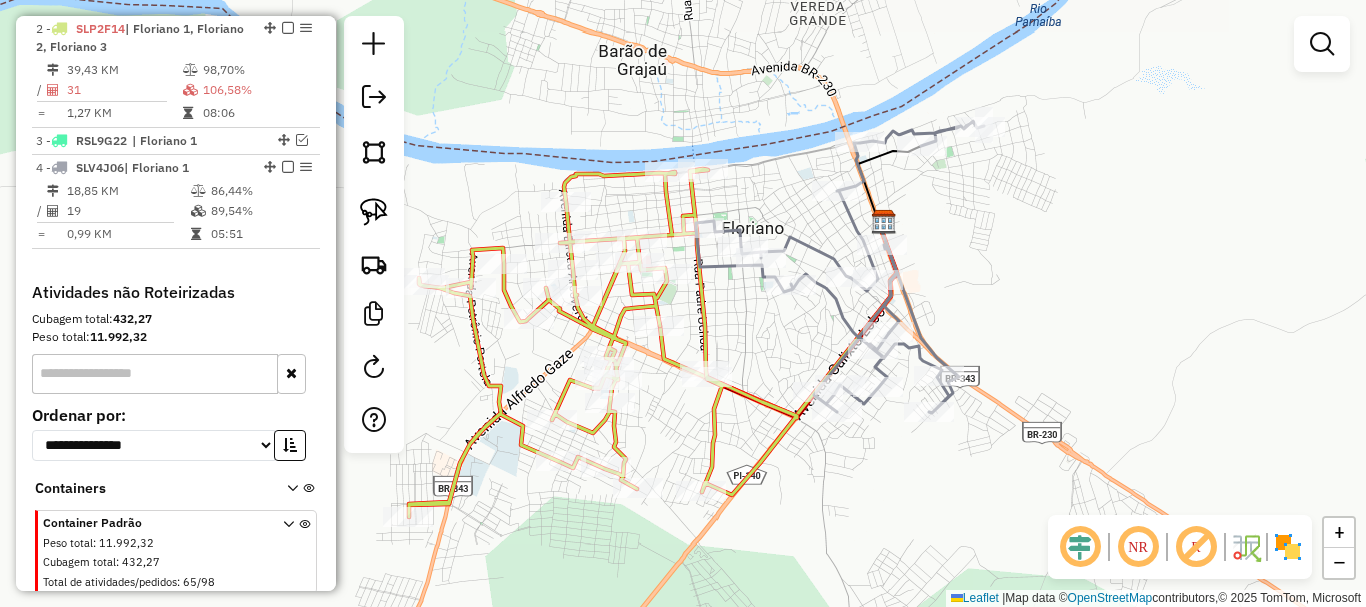select on "*********" 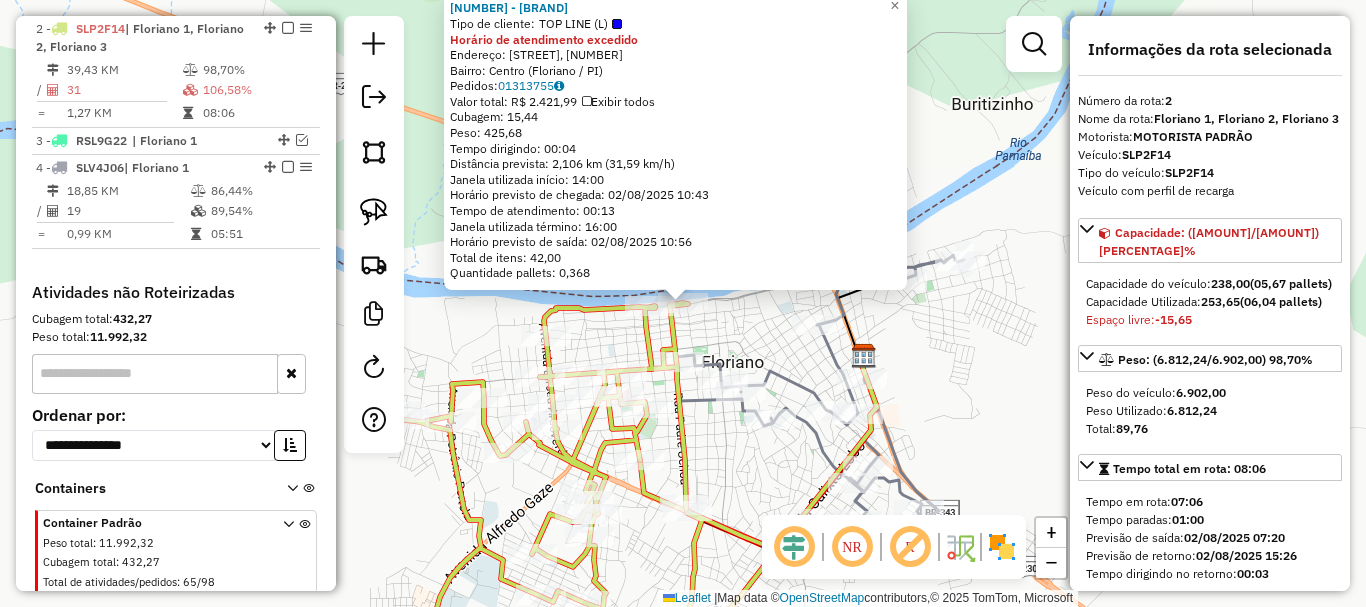 click on "7709 - [FULL_NAME]  Tipo de cliente:   TOP LINE (L)  Horário de atendimento excedido  Endereço: [STREET], [NUMBER]   Bairro: [CITY] ([CITY] / [STATE])   Pedidos:  01313755   Valor total: R$ 2.421,99   Exibir todos   Cubagem: 15,44  Peso: 425,68  Tempo dirigindo: 00:04   Distância prevista: 2,106 km (31,59 km/h)   Janela utilizada início: 14:00   Horário previsto de chegada: 02/08/2025 10:43   Tempo de atendimento: 00:13   Janela utilizada término: 16:00   Horário previsto de saída: 02/08/2025 10:56   Total de itens: 42,00   Quantidade pallets: 0,368  × Janela de atendimento Grade de atendimento Capacidade Transportadoras Veículos Cliente Pedidos  Rotas Selecione os dias de semana para filtrar as janelas de atendimento  Seg   Ter   Qua   Qui   Sex   Sáb   Dom  Informe o período da janela de atendimento: De: Até:  Filtrar exatamente a janela do cliente  Considerar janela de atendimento padrão  Selecione os dias de semana para filtrar as grades de atendimento  +" 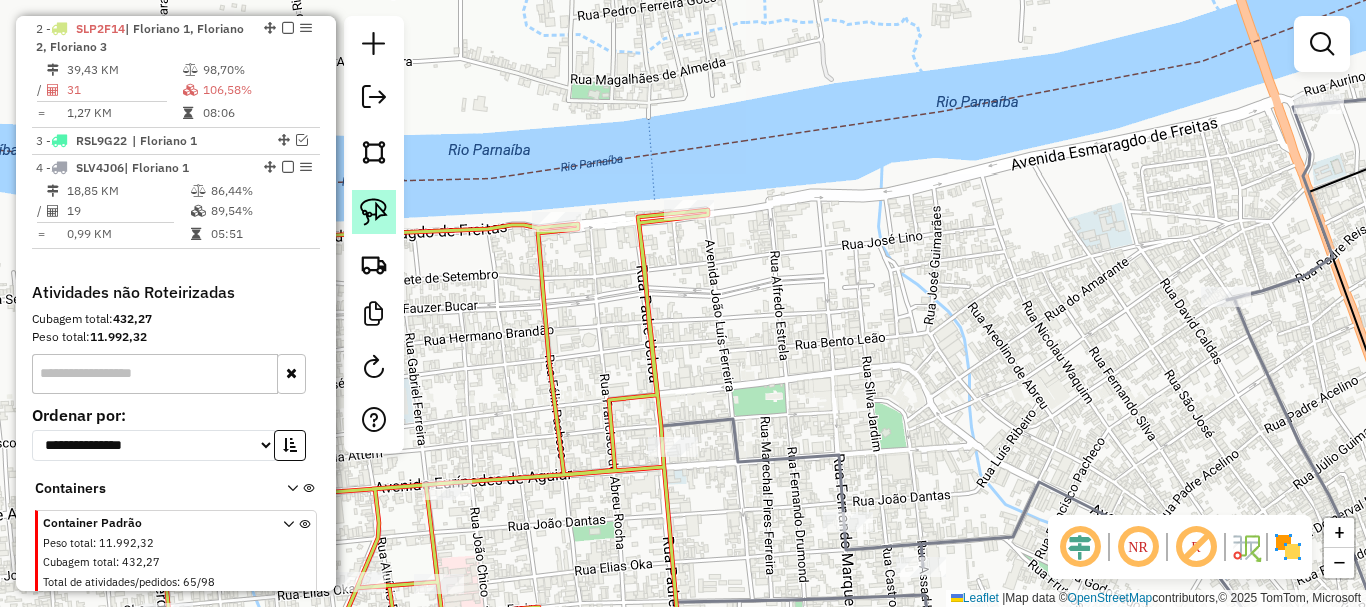 click 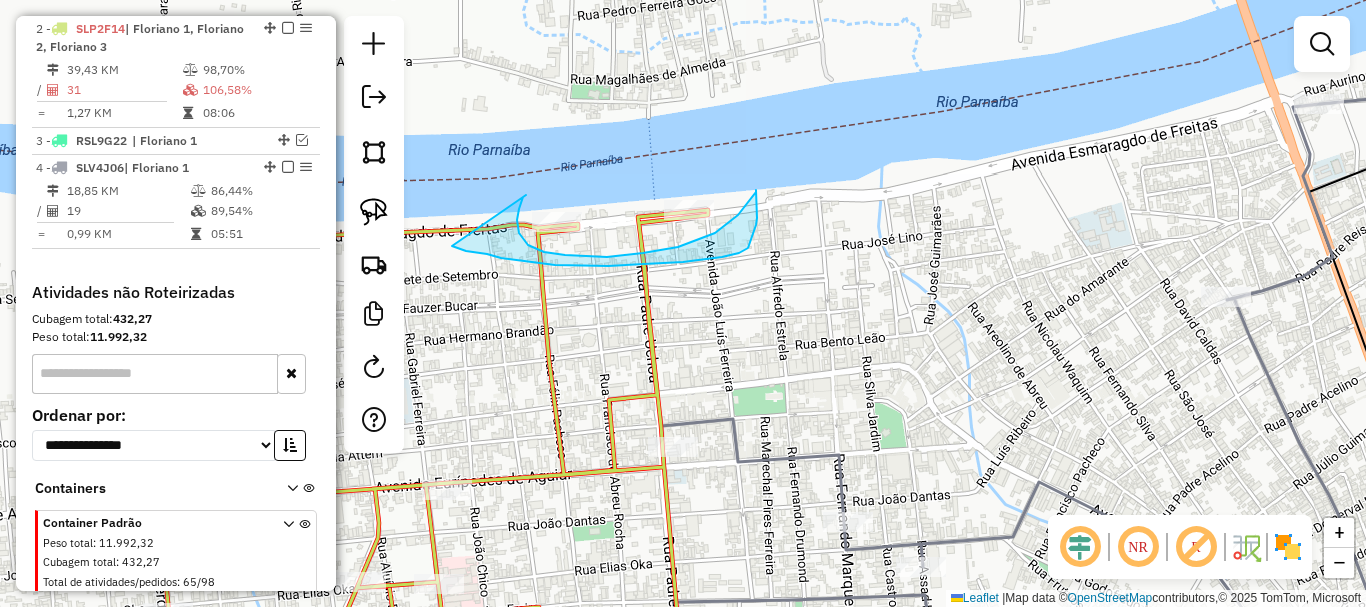 drag, startPoint x: 519, startPoint y: 233, endPoint x: 641, endPoint y: 317, distance: 148.12157 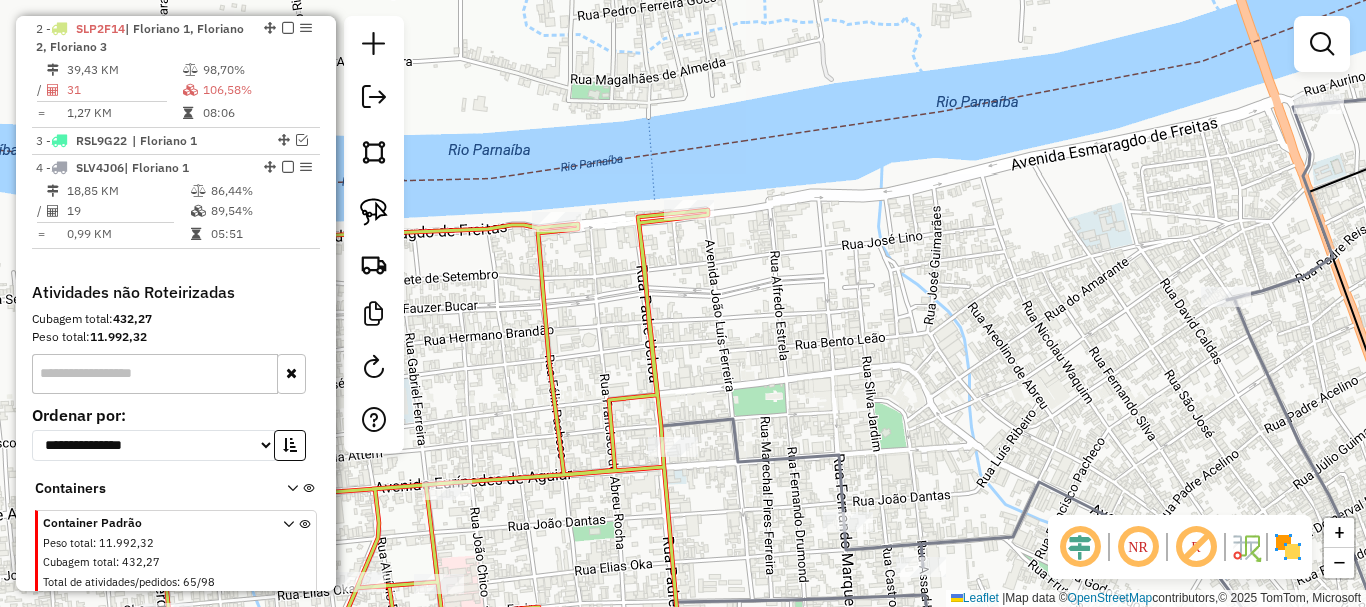 click on "Janela de atendimento Grade de atendimento Capacidade Transportadoras Veículos Cliente Pedidos  Rotas Selecione os dias de semana para filtrar as janelas de atendimento  Seg   Ter   Qua   Qui   Sex   Sáb   Dom  Informe o período da janela de atendimento: De: Até:  Filtrar exatamente a janela do cliente  Considerar janela de atendimento padrão  Selecione os dias de semana para filtrar as grades de atendimento  Seg   Ter   Qua   Qui   Sex   Sáb   Dom   Considerar clientes sem dia de atendimento cadastrado  Clientes fora do dia de atendimento selecionado Filtrar as atividades entre os valores definidos abaixo:  Peso mínimo:   Peso máximo:   Cubagem mínima:   Cubagem máxima:   De:   Até:  Filtrar as atividades entre o tempo de atendimento definido abaixo:  De:   Até:   Considerar capacidade total dos clientes não roteirizados Transportadora: Selecione um ou mais itens Tipo de veículo: Selecione um ou mais itens Veículo: Selecione um ou mais itens Motorista: Selecione um ou mais itens Nome: Rótulo:" 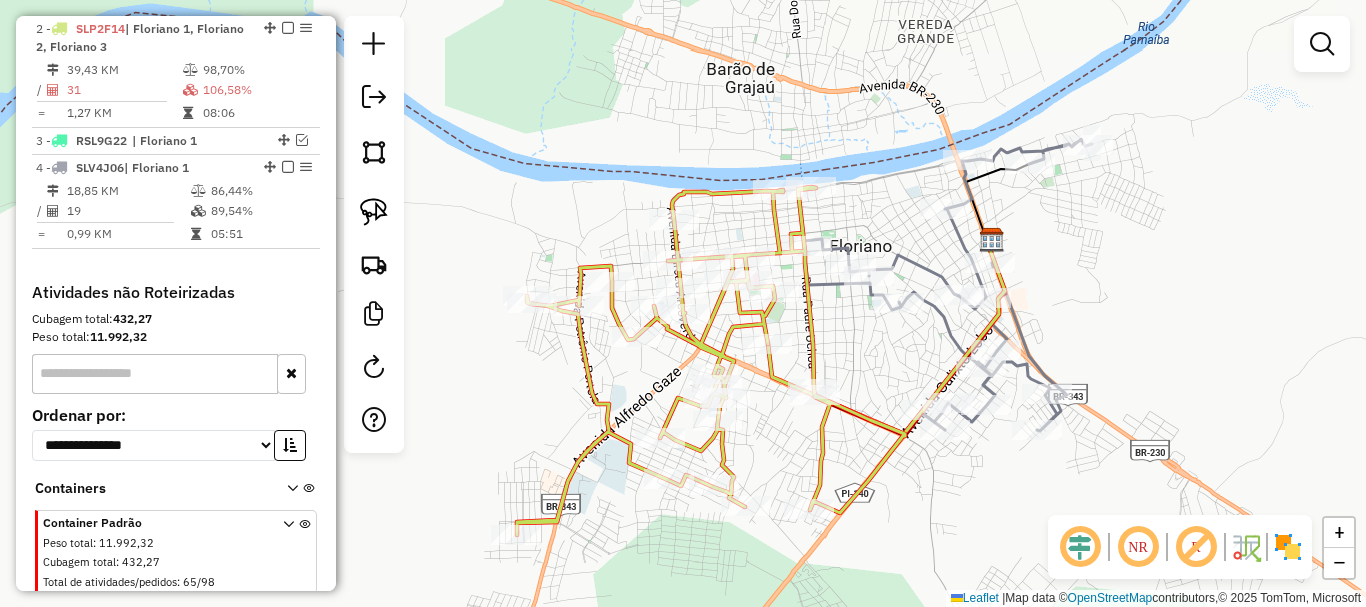 drag, startPoint x: 892, startPoint y: 212, endPoint x: 948, endPoint y: 203, distance: 56.718605 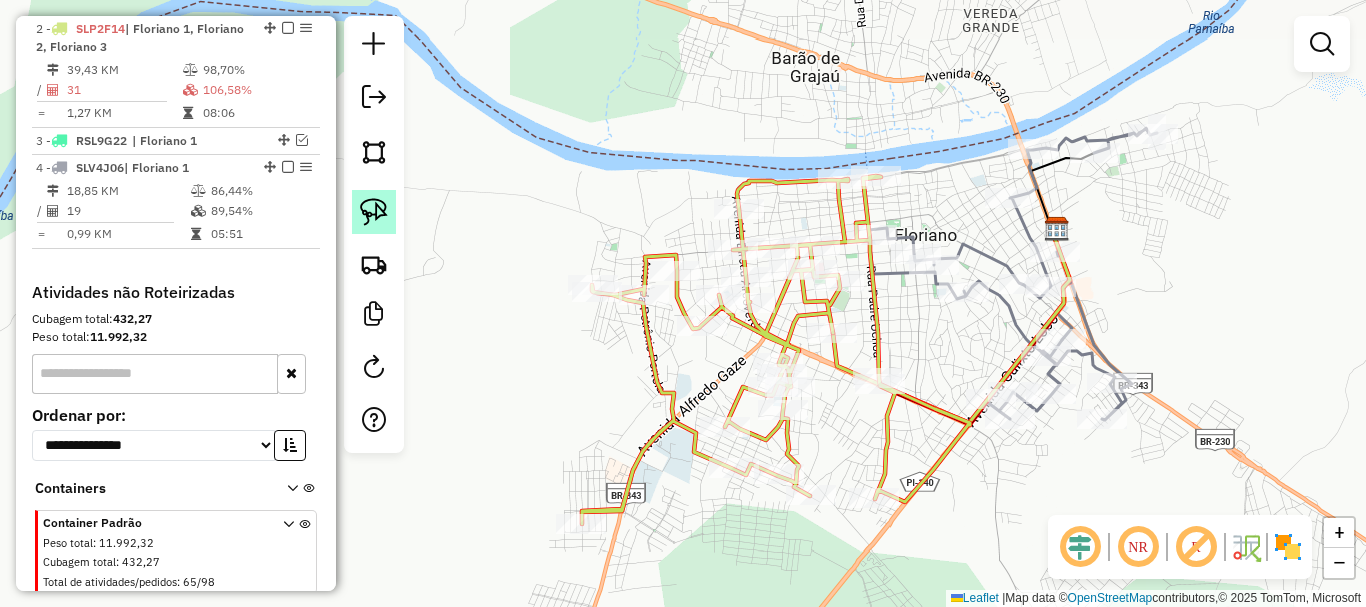 click 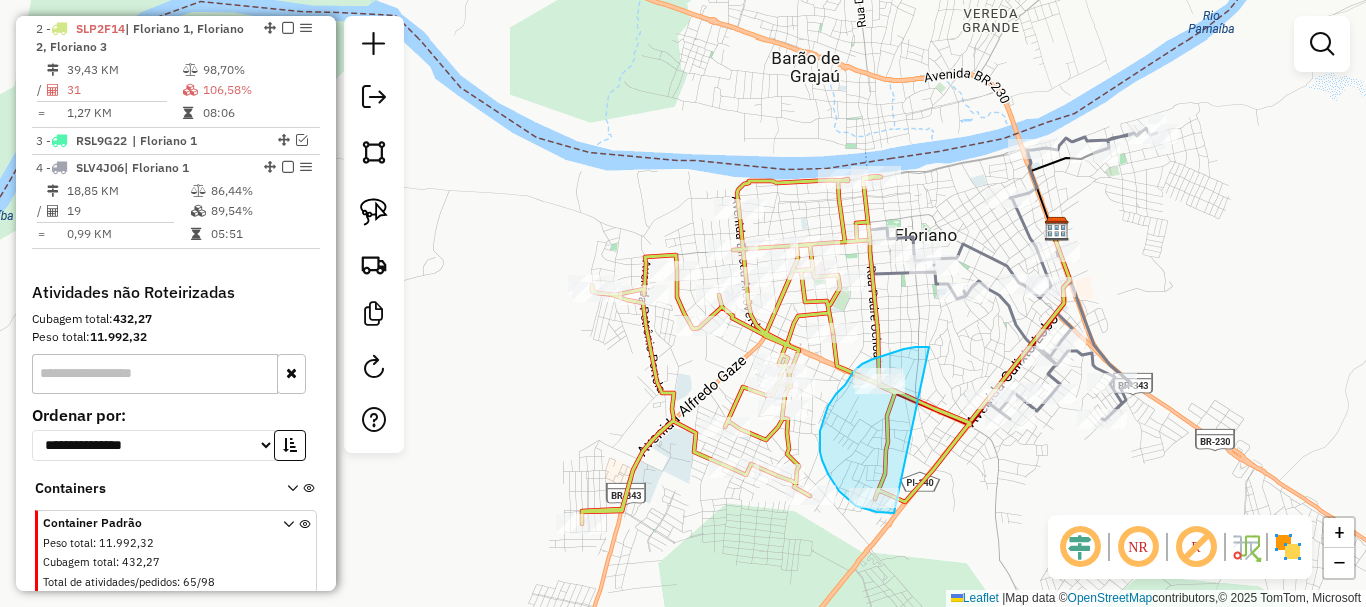 drag, startPoint x: 922, startPoint y: 347, endPoint x: 894, endPoint y: 513, distance: 168.34488 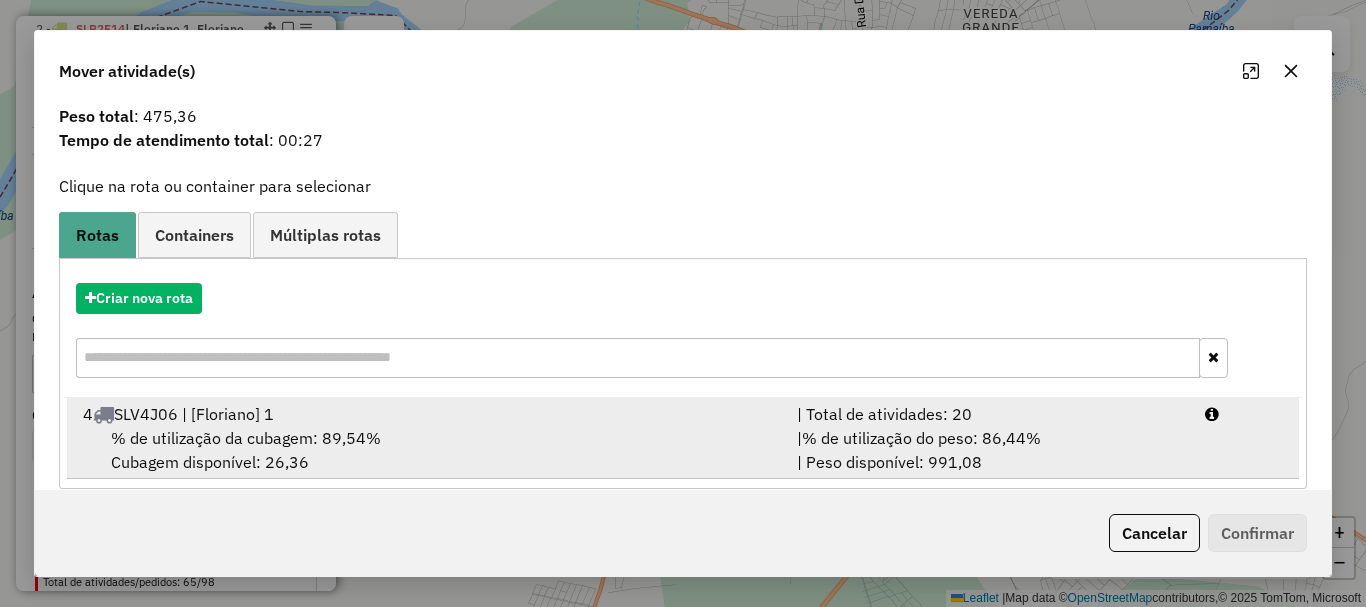 scroll, scrollTop: 78, scrollLeft: 0, axis: vertical 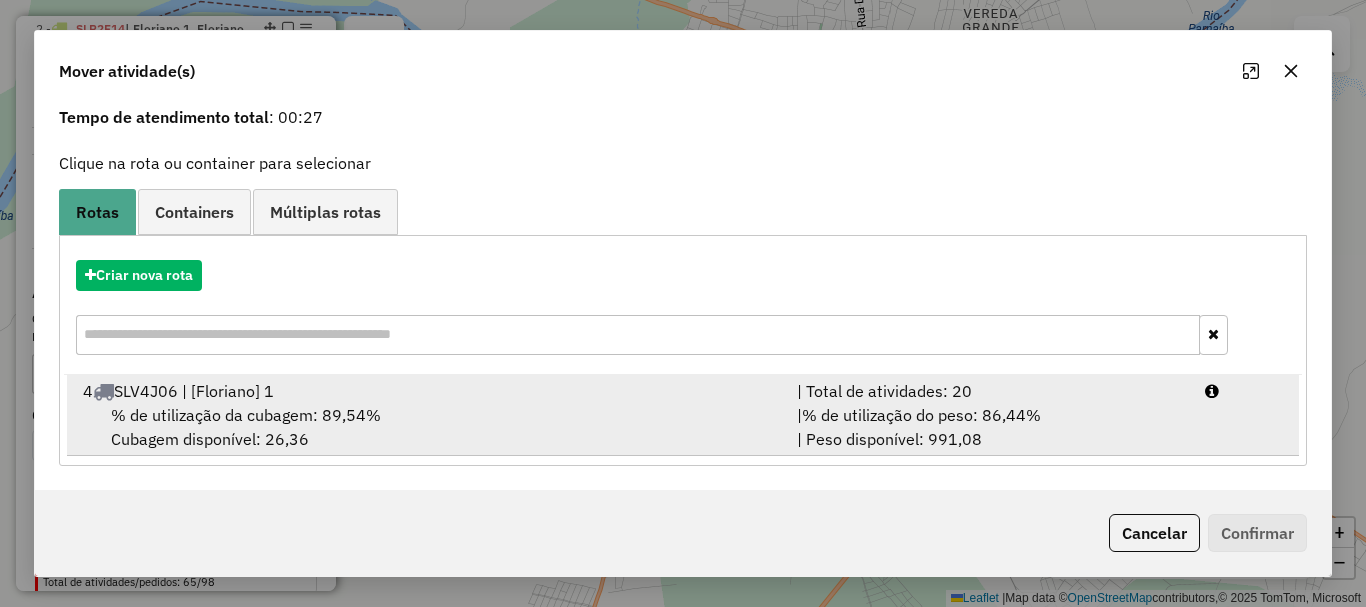 click on "% de utilização da cubagem: 89,54%  Cubagem disponível: 26,36" at bounding box center (428, 427) 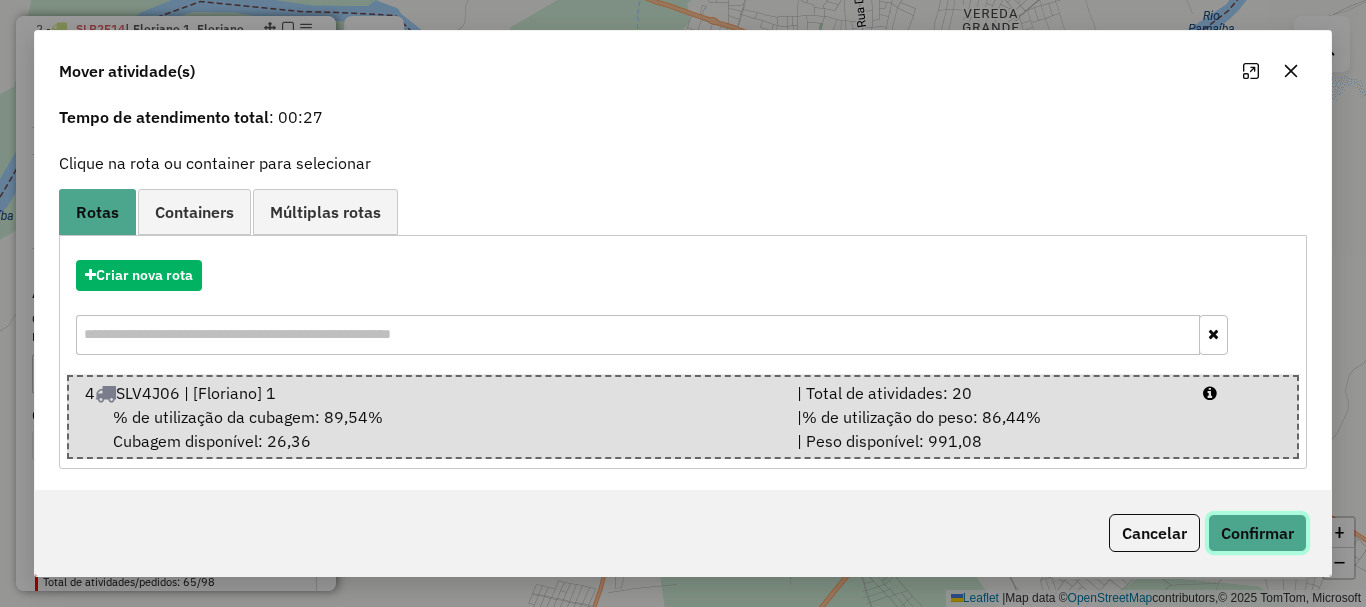 click on "Confirmar" 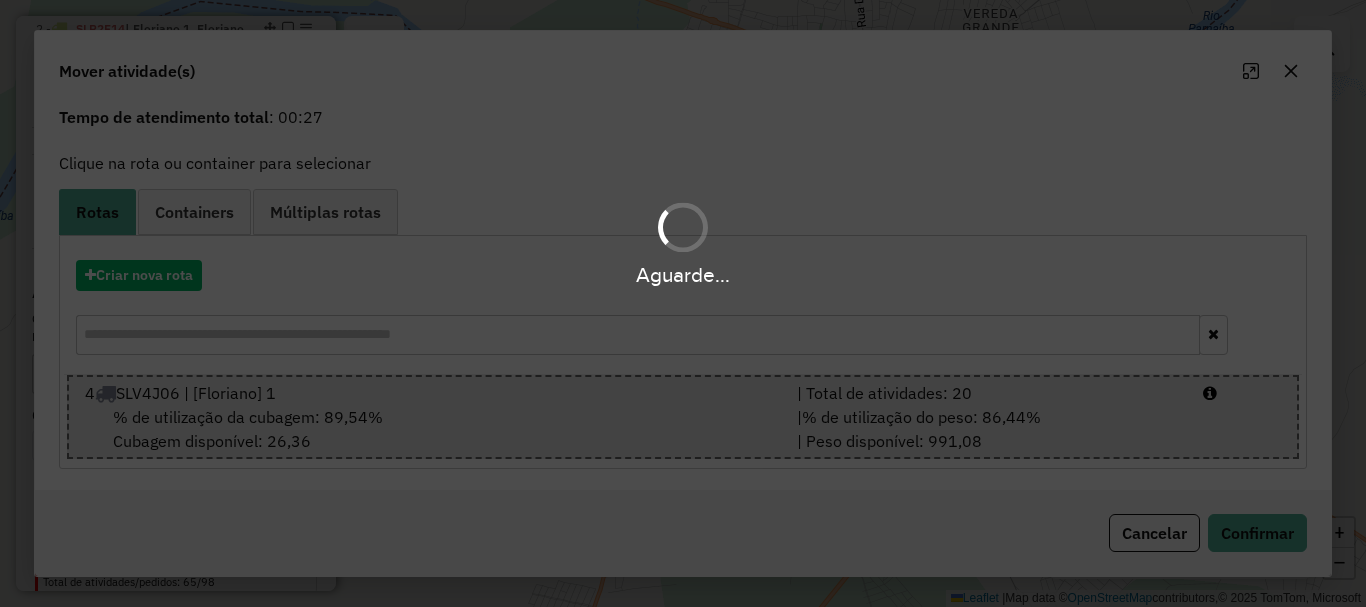 scroll, scrollTop: 0, scrollLeft: 0, axis: both 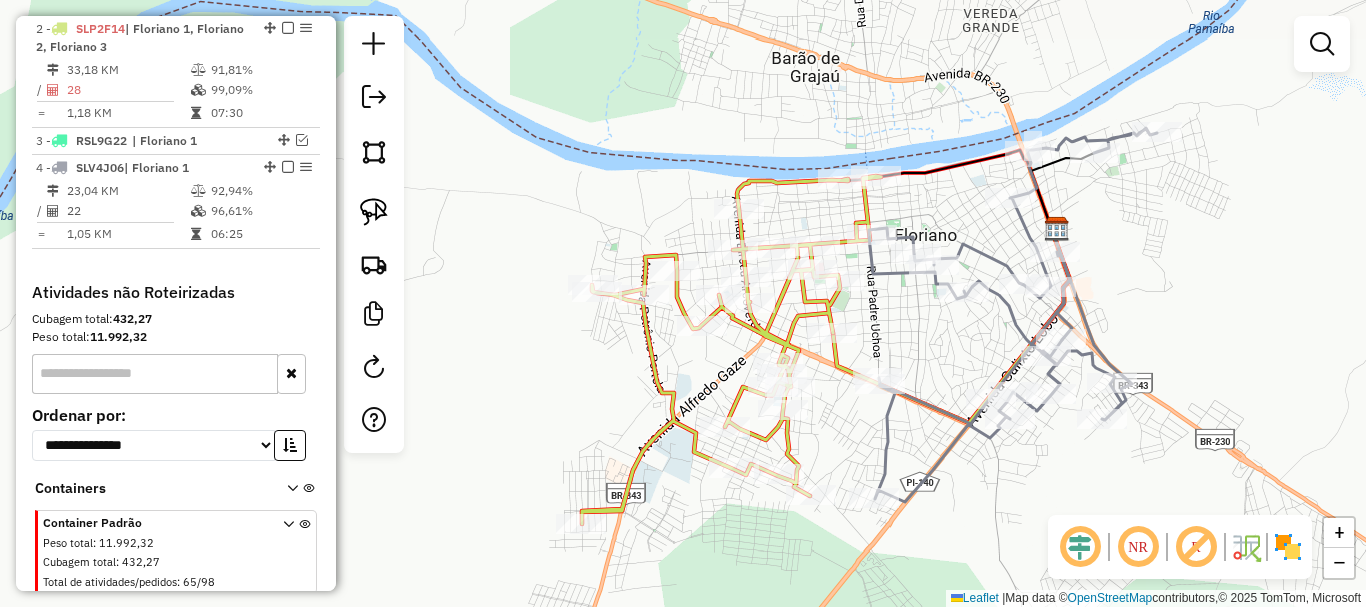 select on "*********" 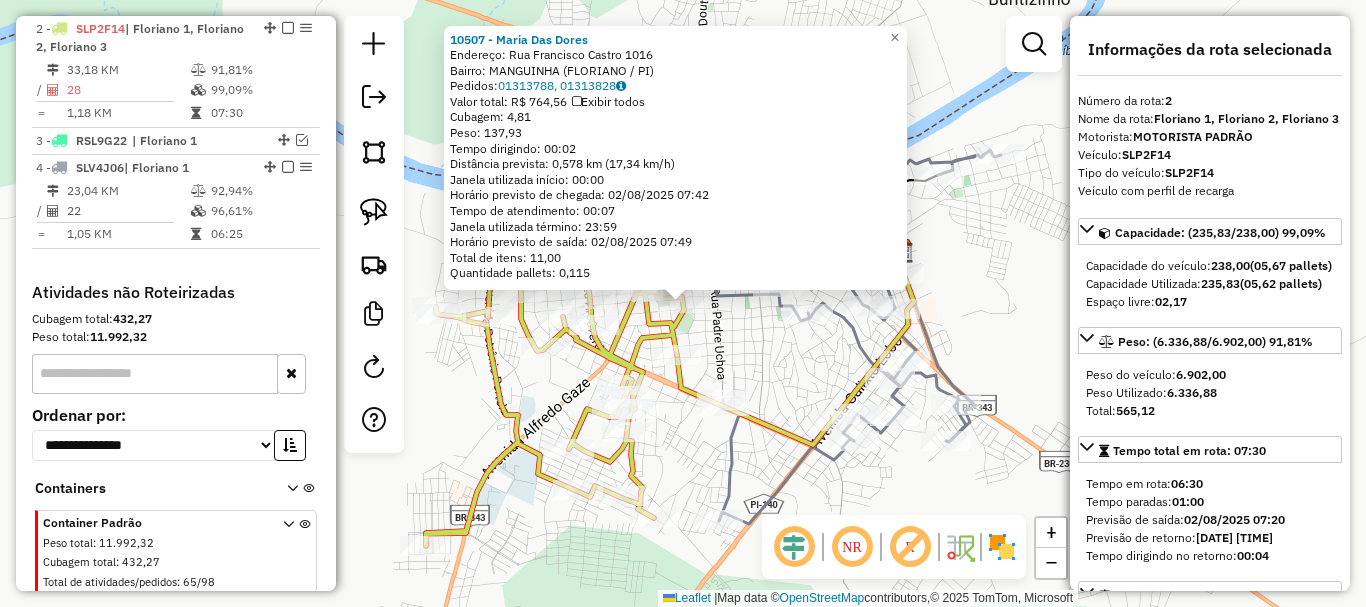 click on "10507 - [FIRST] [LAST] Endereço: Rua Francisco Castro 1016 Bairro: MANGUINHA ([CITY] / [STATE]) Pedidos: 01313788, 01313828 Valor total: R$ 764,56 Exibir todos Cubagem: 4,81 Peso: 137,93 Tempo dirigindo: 00:02 Distância prevista: 0,578 km (17,34 km/h) Janela utilizada início: 00:00 Horário previsto de chegada: 02/08/2025 07:42 Tempo de atendimento: 00:07 Janela utilizada término: 23:59 Horário previsto de saída: 02/08/2025 07:49 Total de itens: 11,00 Quantidade pallets: 0,115 × Janela de atendimento Grade de atendimento Capacidade Transportadoras Veículos Cliente Pedidos Rotas Selecione os dias de semana para filtrar as janelas de atendimento Seg Ter Qua Qui Sex Sáb Dom Informe o período da janela de atendimento: De: Até: Filtrar exatamente a janela do cliente Considerar janela de atendimento padrão Selecione os dias de semana para filtrar as grades de atendimento Seg Ter Qua Qui Sex Sáb Dom Peso mínimo: Peso máximo: De: De:" 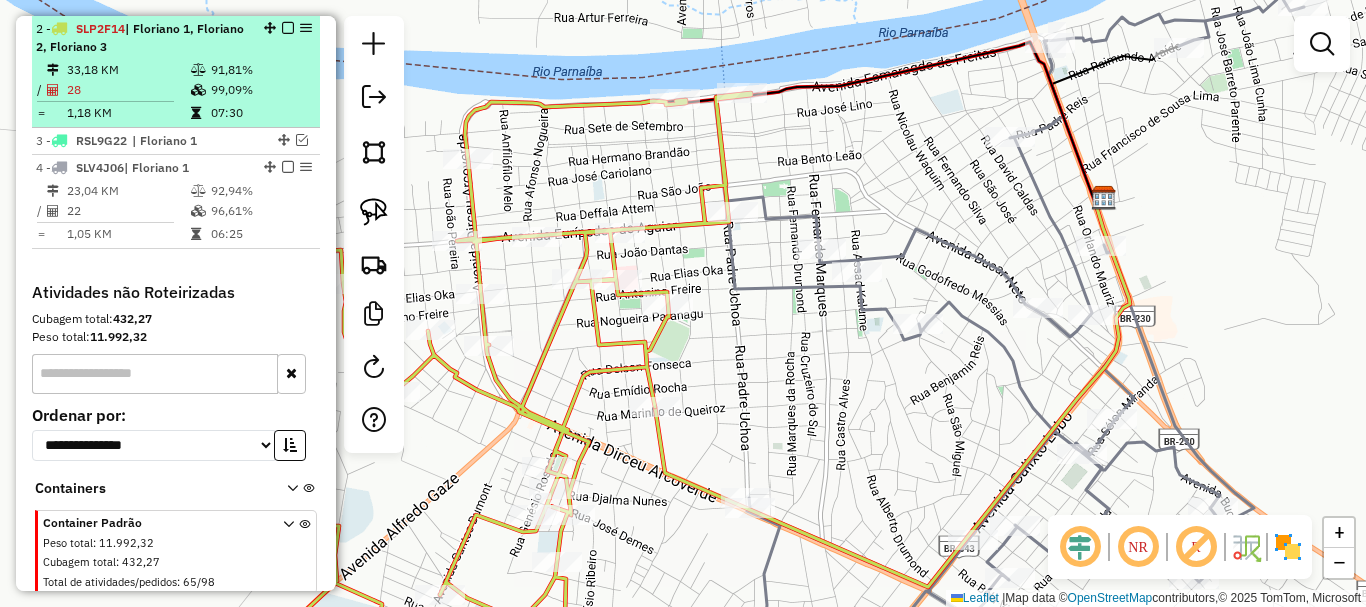 click on "33,18 KM" at bounding box center [128, 70] 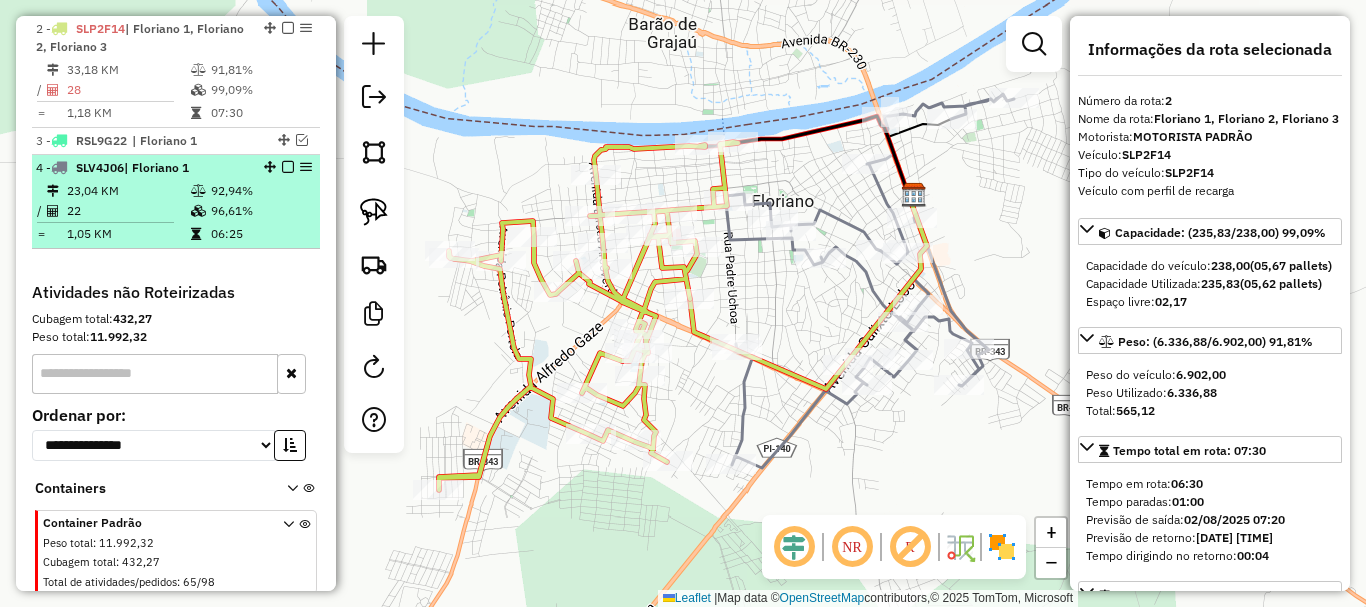 click on "92,94%" at bounding box center (260, 191) 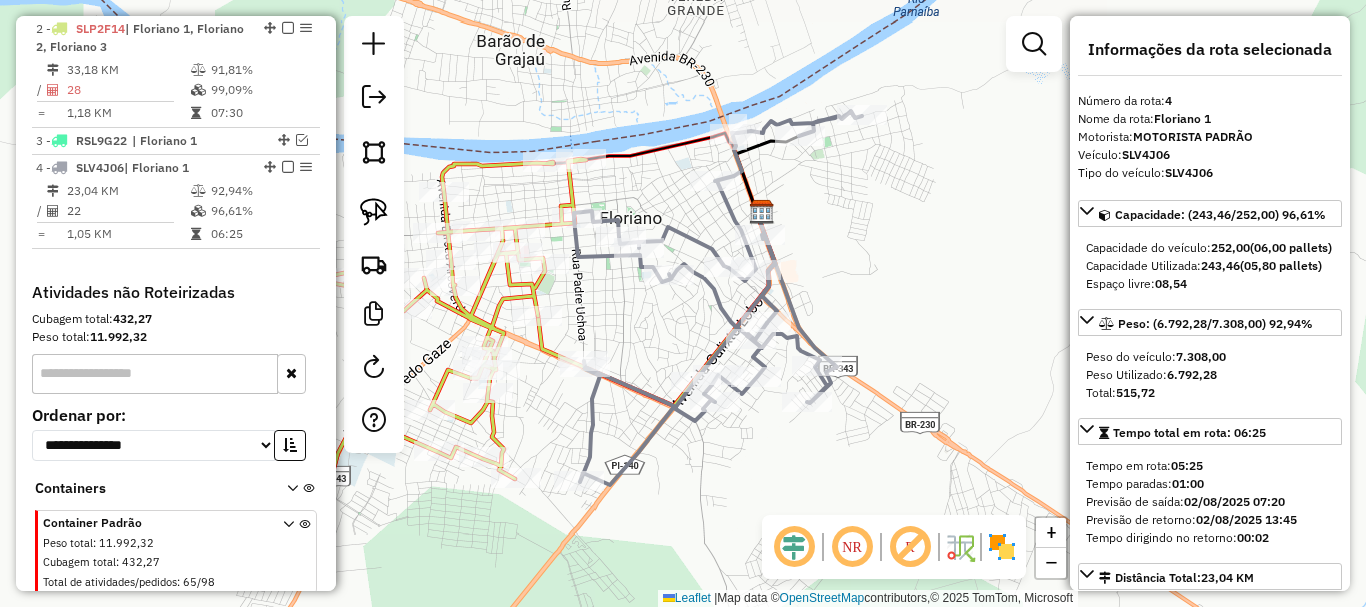 drag, startPoint x: 585, startPoint y: 315, endPoint x: 653, endPoint y: 317, distance: 68.0294 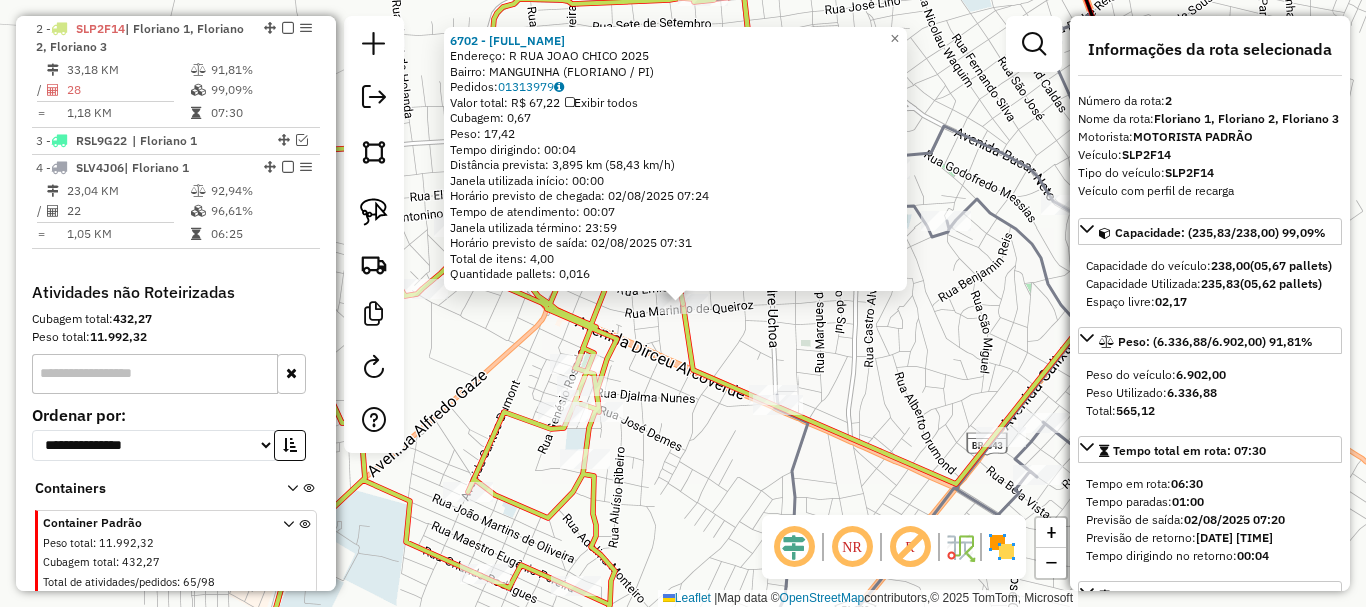 click on "[NUMBER] - [FIRST] [LAST] [LAST] [LAST] Endereço: R RUA JOAO CHICO [NUMBER] Bairro: MANGUINHA ([CITY] / [STATE])" 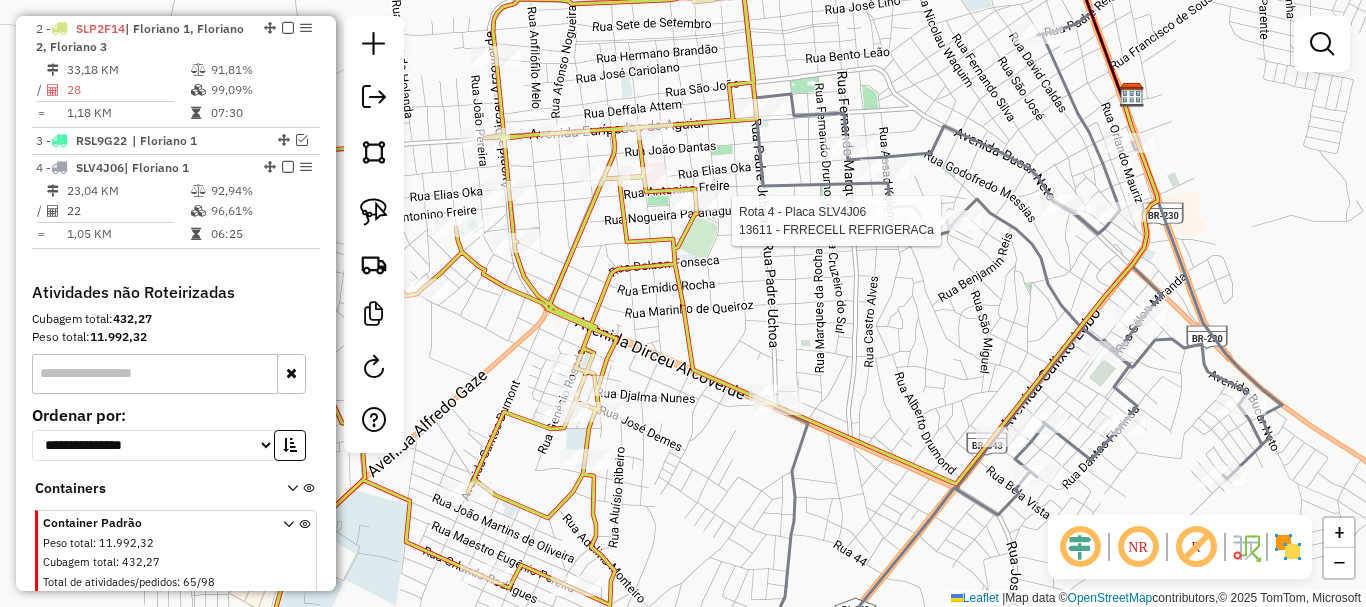 click 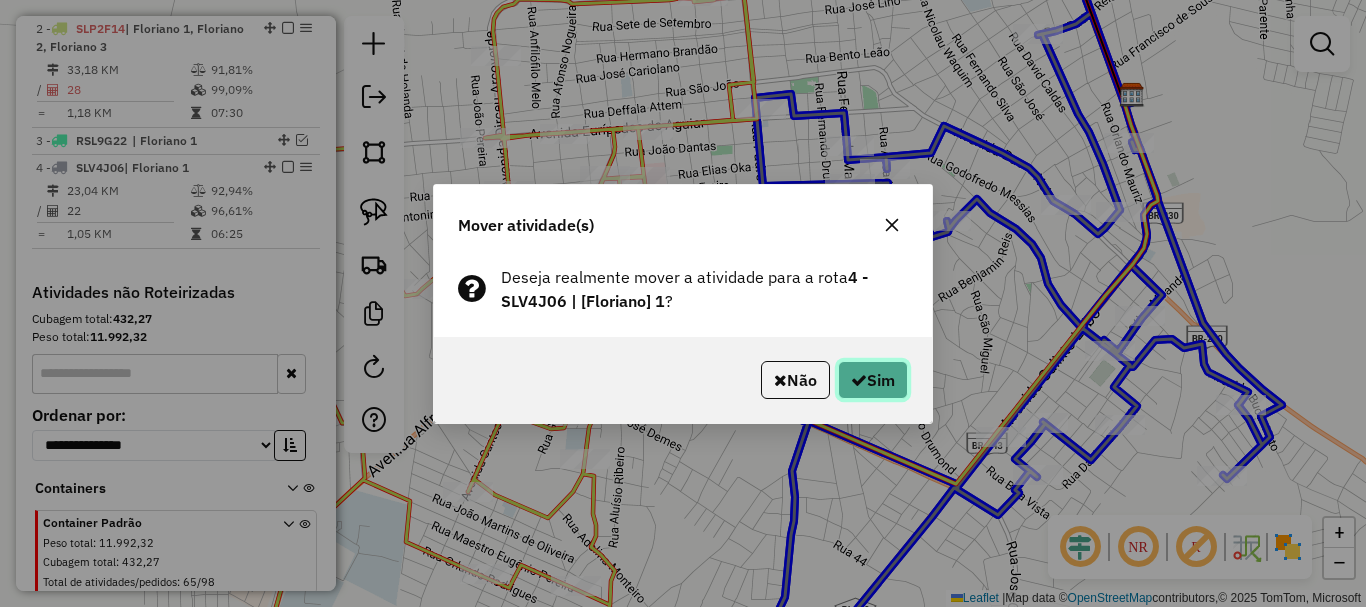 click on "Sim" 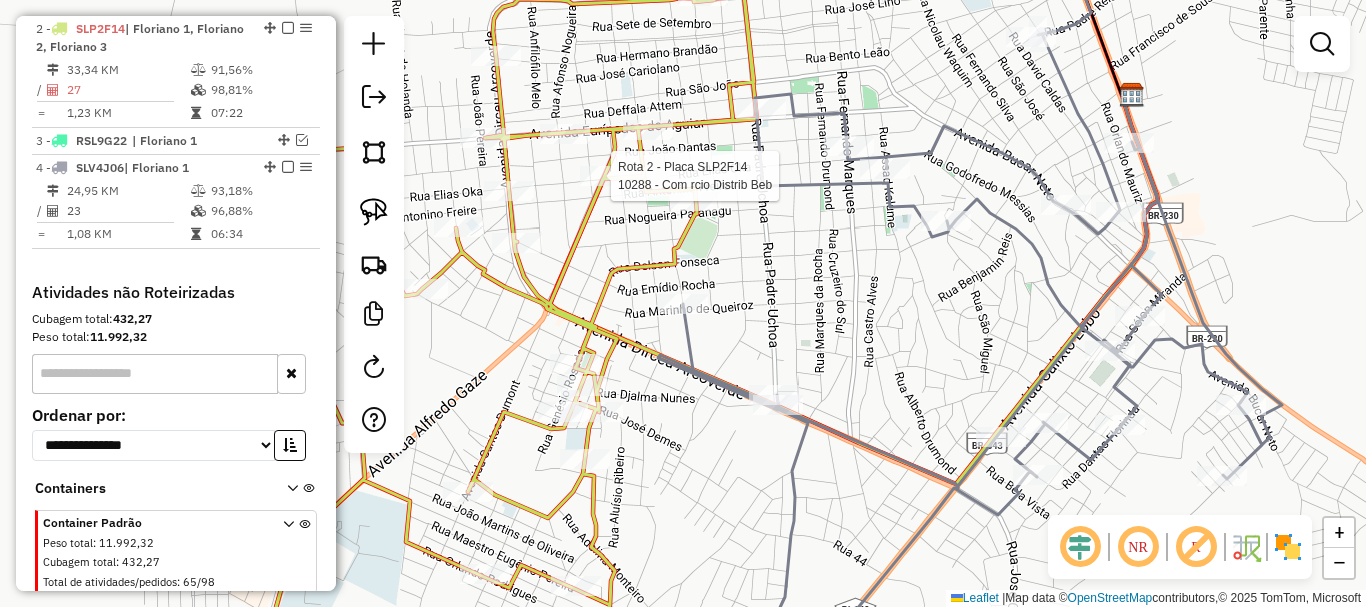 select on "*********" 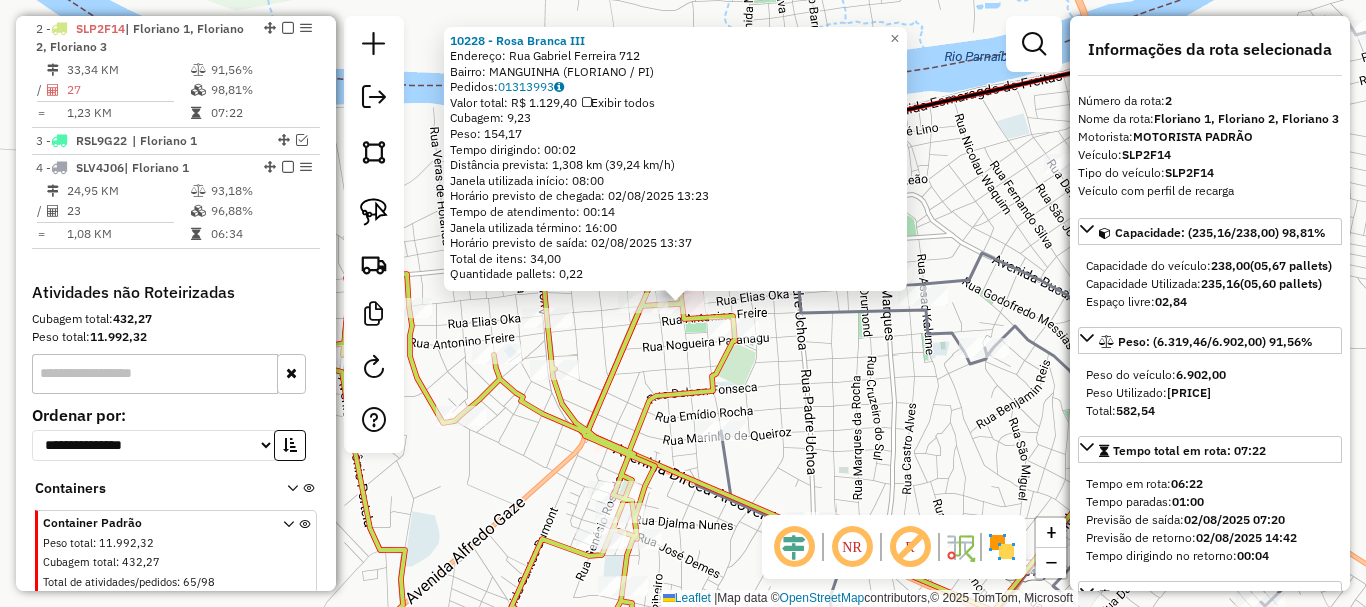 click 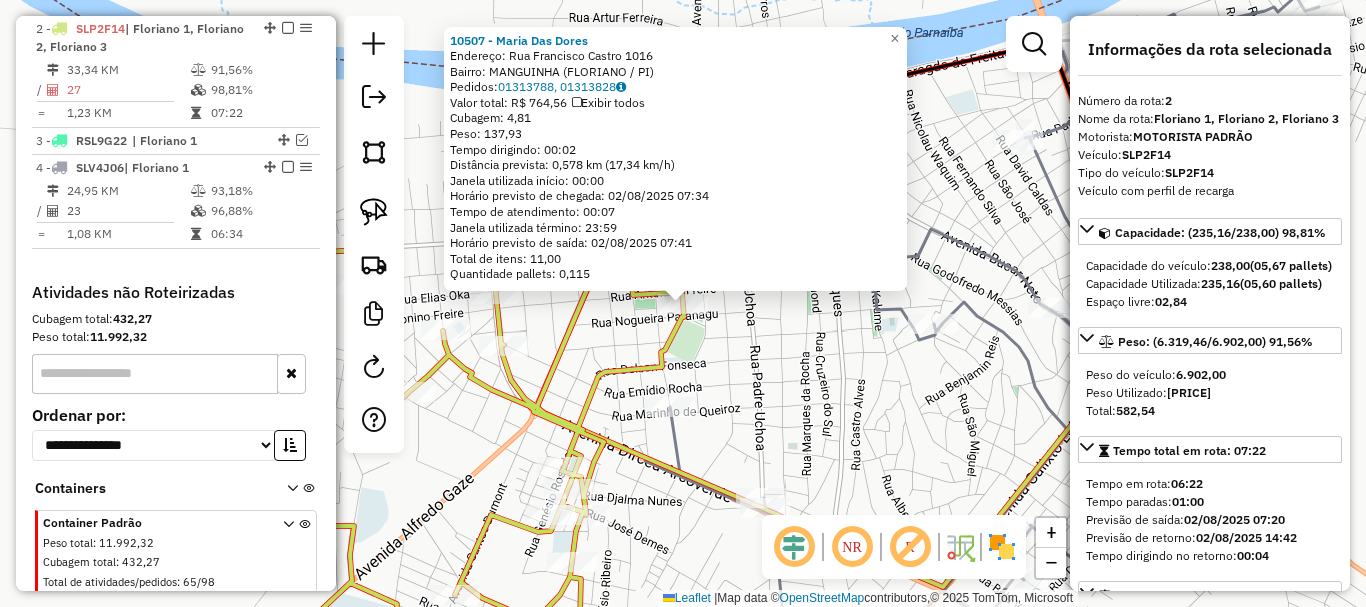 click on "[NUMBER] - [FIRST] [LAST]  Endereço:  [STREET] [NUMBER]   Bairro: [NAME] ([NAME] / [STATE])   Pedidos:  [NUMBER], [NUMBER]   Valor total: [CURRENCY] [AMOUNT]   Exibir todos   Cubagem: [AMOUNT]  Peso: [AMOUNT]  Tempo dirigindo: [TIME]   Distância prevista: [AMOUNT] km ([AMOUNT] km/h)   Janela utilizada início: [TIME]   Horário previsto de chegada: [DATE] [TIME]   Tempo de atendimento: [TIME]   Janela utilizada término: [TIME]   Horário previsto de saída: [DATE] [TIME]   Total de itens: [AMOUNT],00   Quantidade pallets: [AMOUNT]  × Janela de atendimento Grade de atendimento Capacidade Transportadoras Veículos Cliente Pedidos  Rotas Selecione os dias de semana para filtrar as janelas de atendimento  Seg   Ter   Qua   Qui   Sex   Sáb   Dom  Informe o período da janela de atendimento: De: Até:  Filtrar exatamente a janela do cliente  Considerar janela de atendimento padrão  Selecione os dias de semana para filtrar as grades de atendimento  Seg   Ter   Qua   Qui   Sex   Sáb   Dom   Peso mínimo:   Peso máximo:   De:   De:" 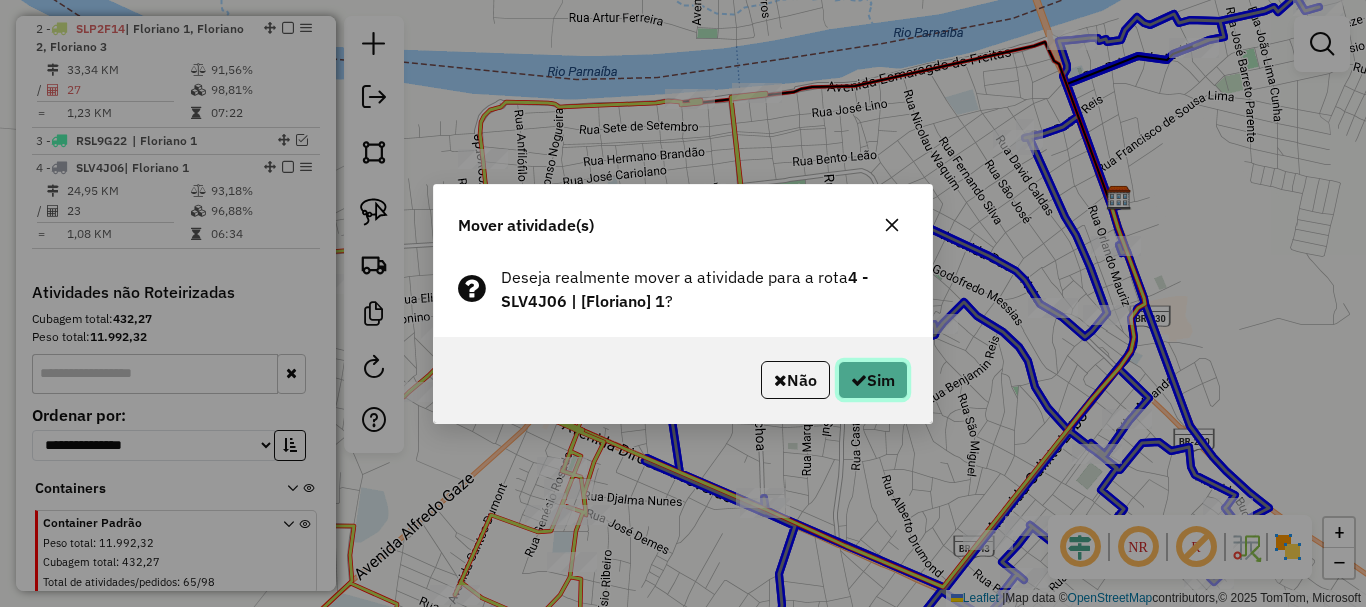 click on "Sim" 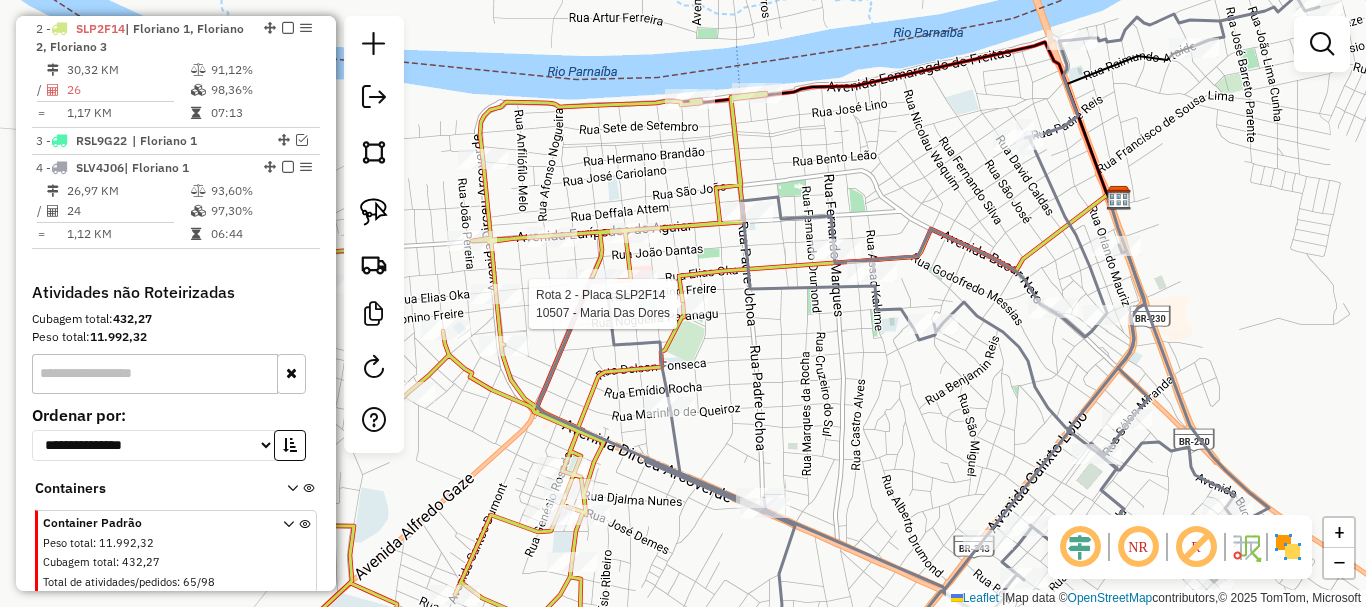 select on "*********" 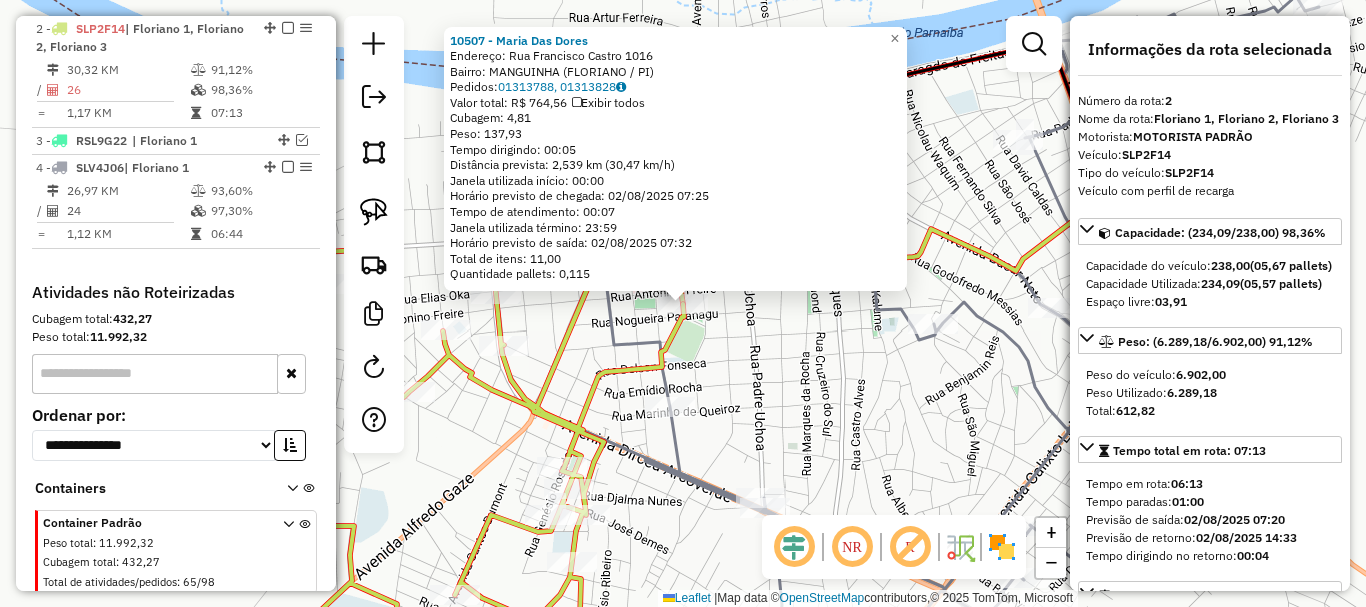 click 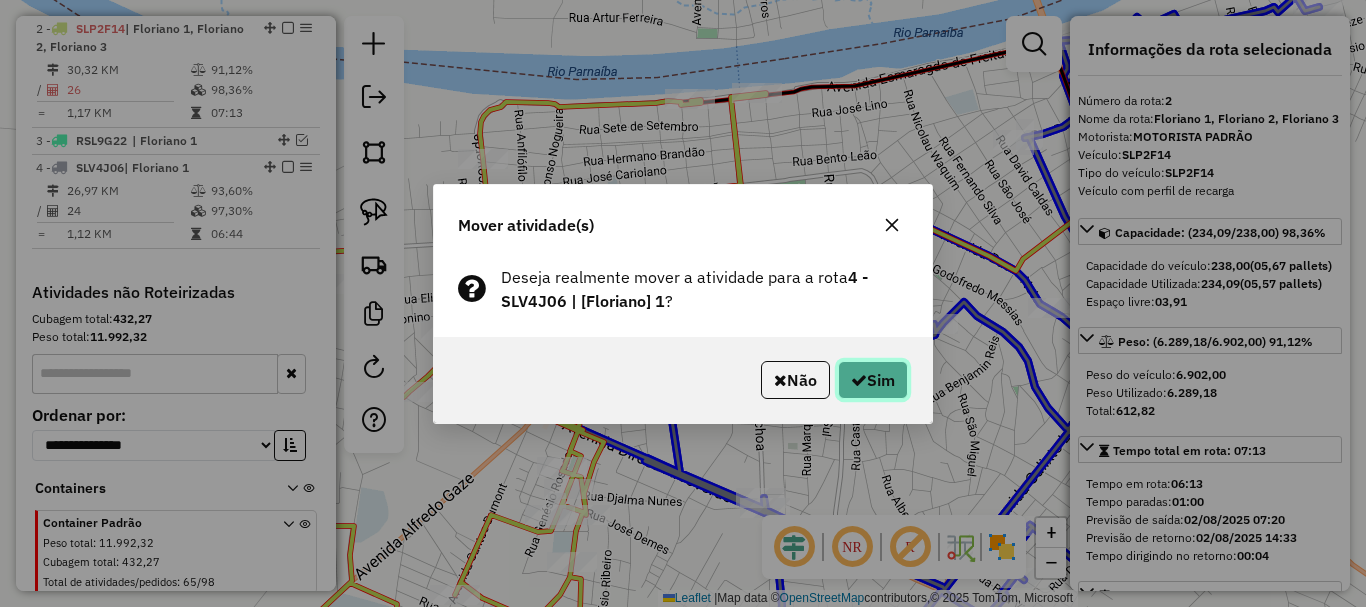 click on "Sim" 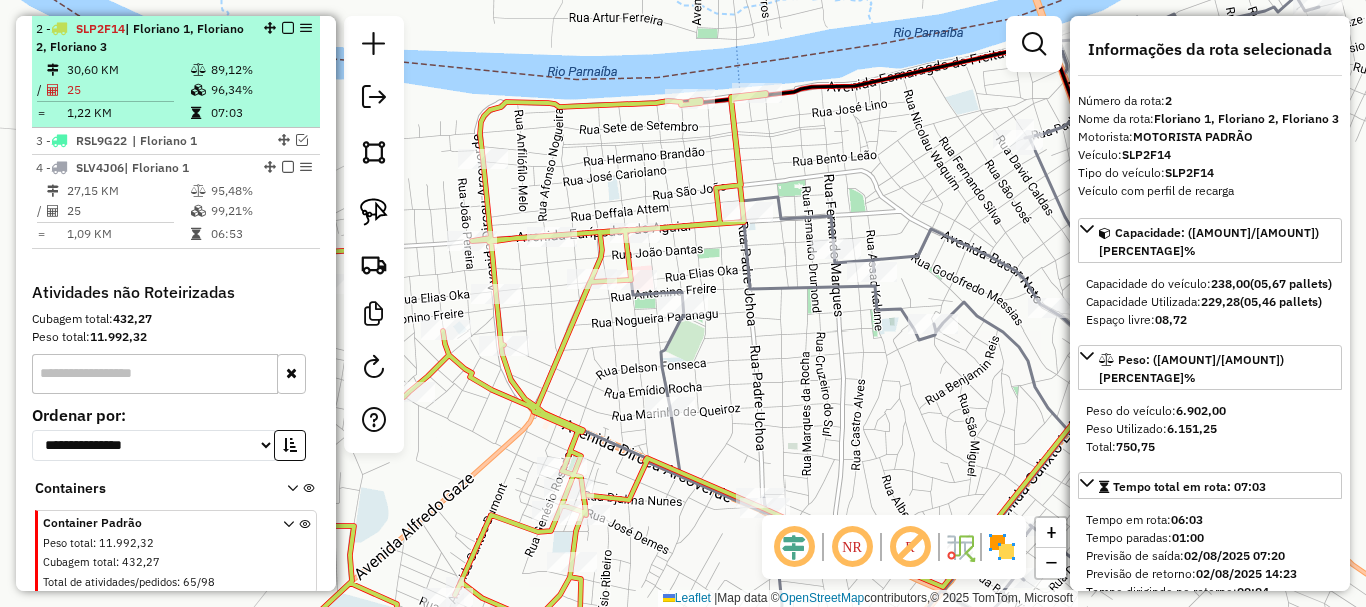 click at bounding box center [270, 28] 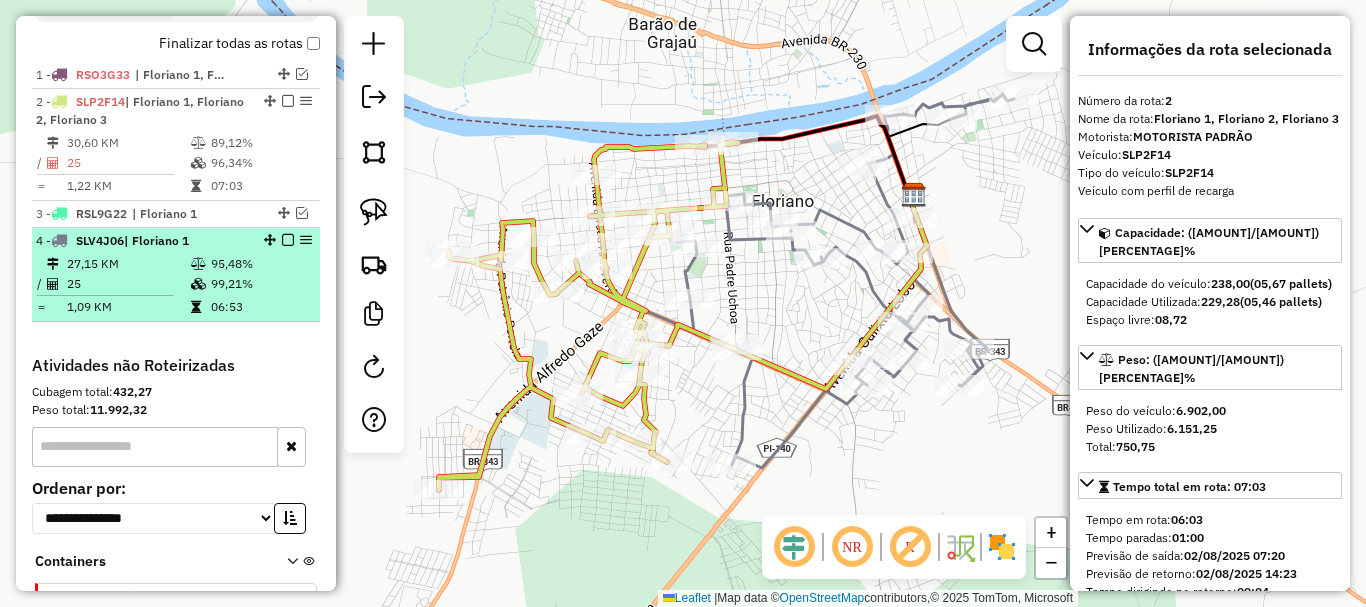scroll, scrollTop: 677, scrollLeft: 0, axis: vertical 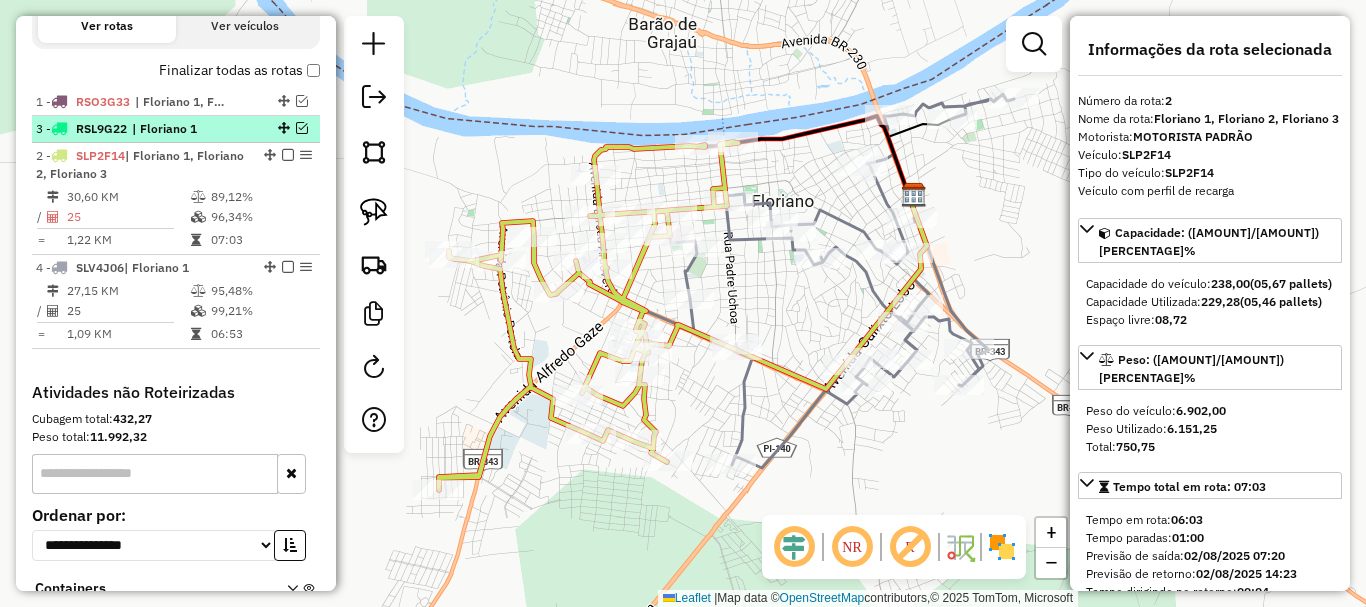 drag, startPoint x: 276, startPoint y: 237, endPoint x: 273, endPoint y: 142, distance: 95.047356 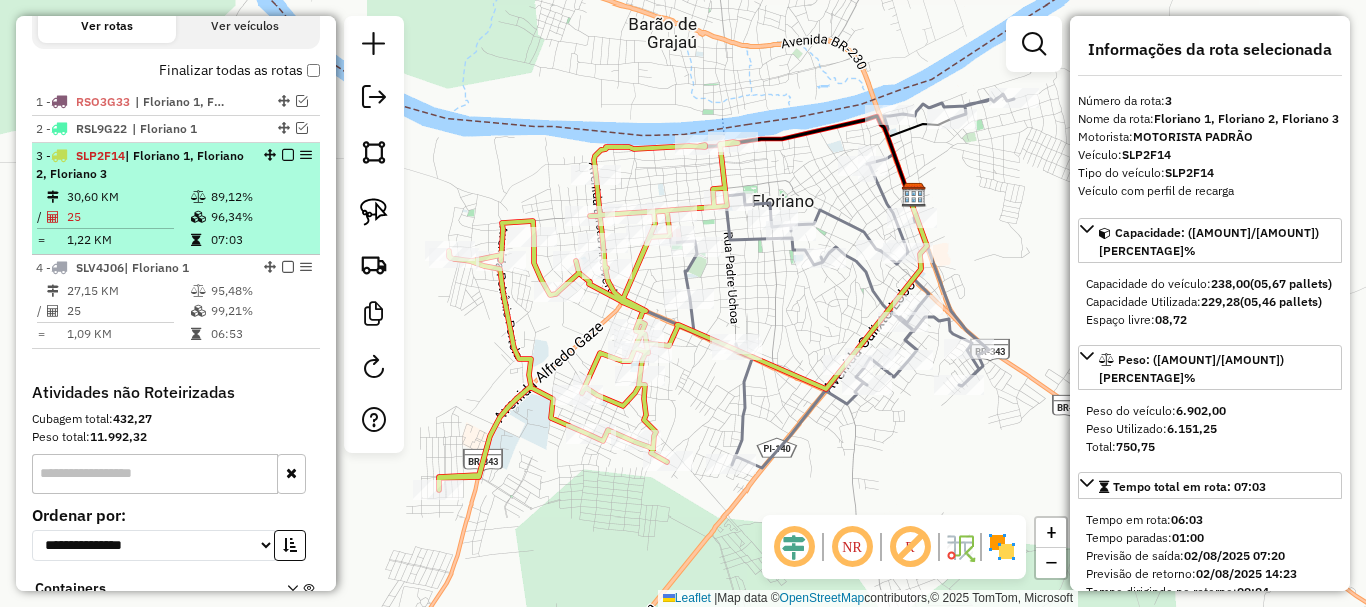 click on "3 -       SLP2F14   | Floriano 1, Floriano 2, Floriano 3" at bounding box center (176, 165) 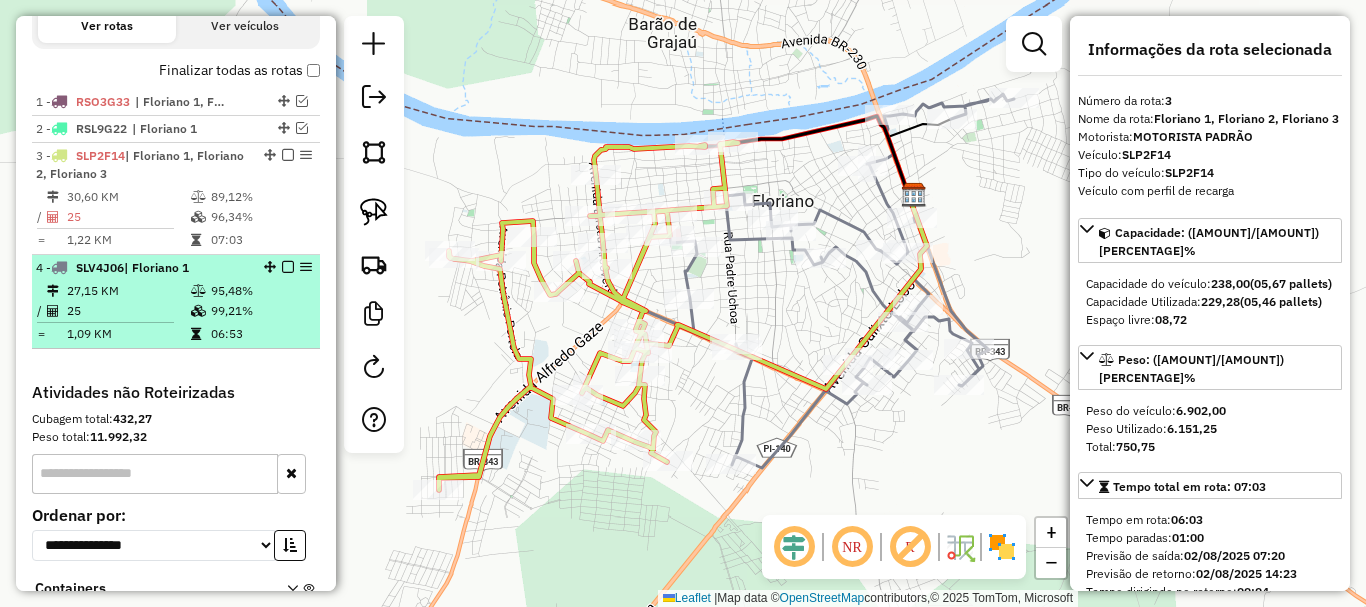 click on "4 -       SLV4J06   | Floriano 1" at bounding box center [176, 268] 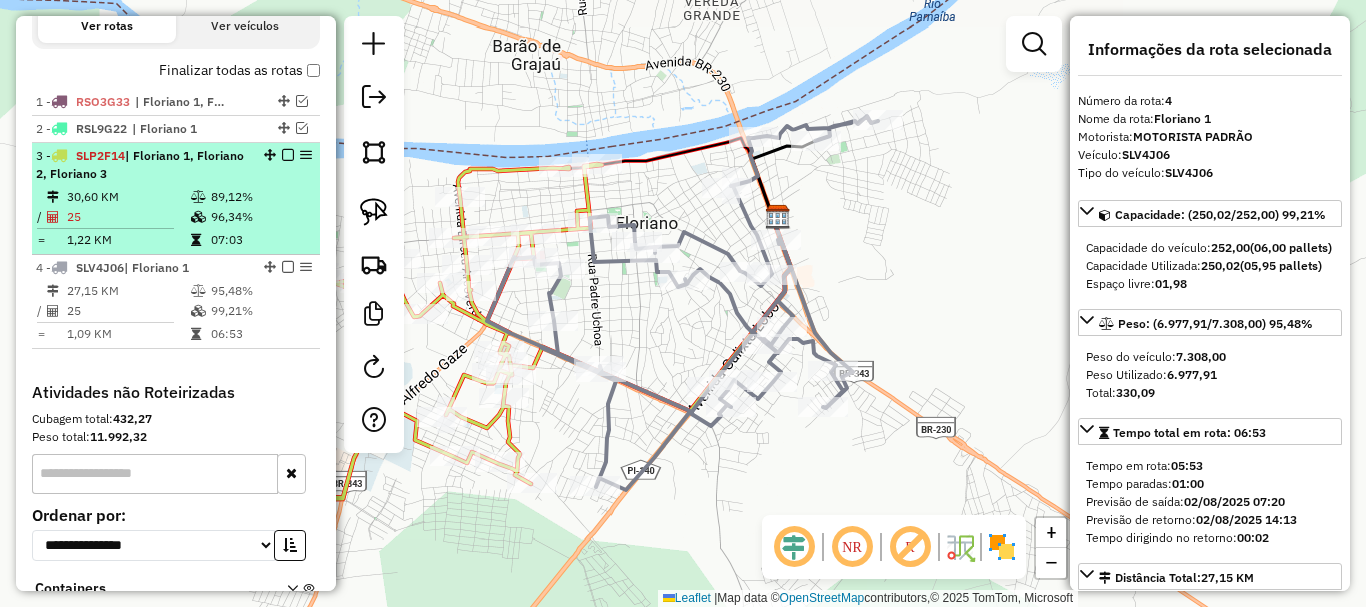 click on "89,12%" at bounding box center [260, 197] 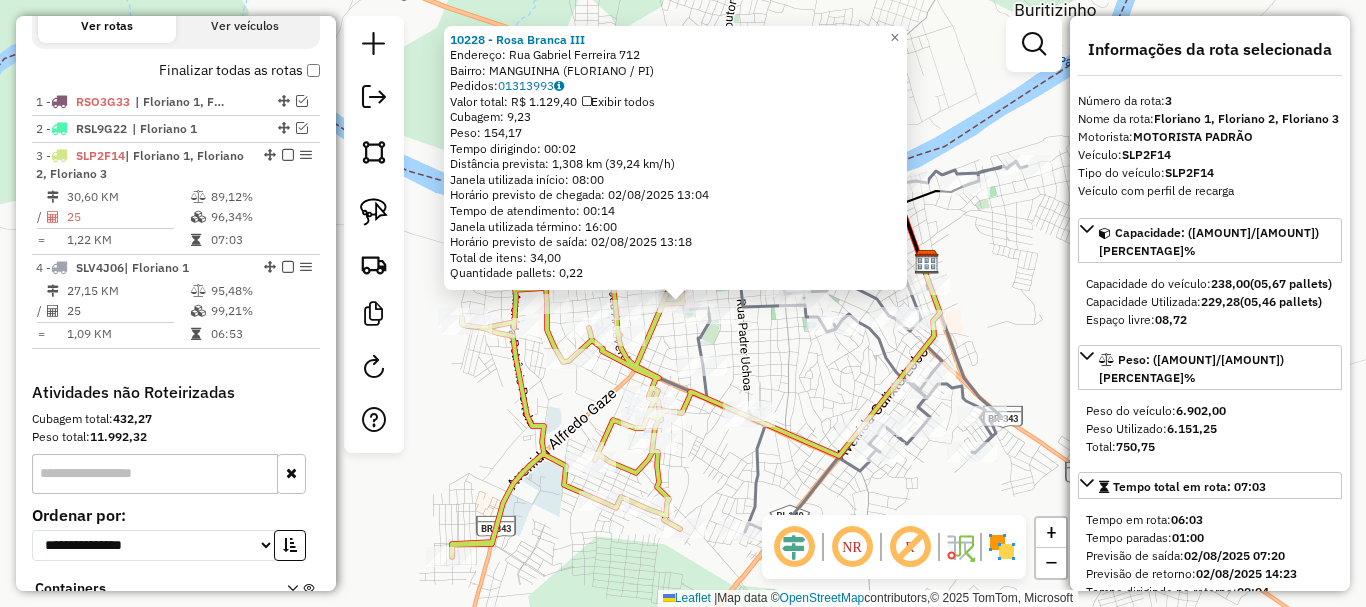 scroll, scrollTop: 804, scrollLeft: 0, axis: vertical 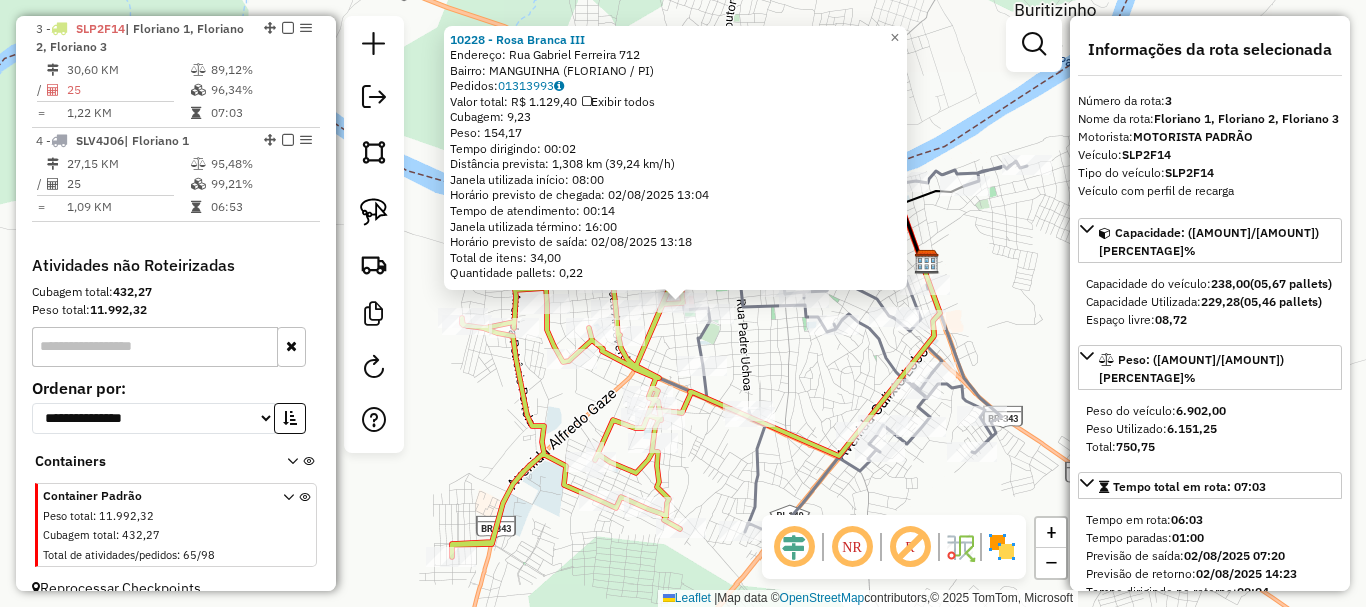 click on "Rota 3 - Placa SLP2F14  10228 - Rosa Branca III Rota 4 - Placa SLV4J06  10507 - Maria Das Dores 10228 - Rosa Branca III  Endereço:  Rua Gabriel Ferreira 712   Bairro: MANGUINHA (FLORIANO / PI)   Pedidos:  01313993   Valor total: R$ 1.129,40   Exibir todos   Cubagem: 9,23  Peso: 154,17  Tempo dirigindo: 00:02   Distância prevista: 1,308 km (39,24 km/h)   Janela utilizada início: 08:00   Horário previsto de chegada: 02/08/2025 13:04   Tempo de atendimento: 00:14   Janela utilizada término: 16:00   Horário previsto de saída: 02/08/2025 13:18   Total de itens: 34,00   Quantidade pallets: 0,22  × Janela de atendimento Grade de atendimento Capacidade Transportadoras Veículos Cliente Pedidos  Rotas Selecione os dias de semana para filtrar as janelas de atendimento  Seg   Ter   Qua   Qui   Sex   Sáb   Dom  Informe o período da janela de atendimento: De: Até:  Filtrar exatamente a janela do cliente  Considerar janela de atendimento padrão  Selecione os dias de semana para filtrar as grades de atendimento" 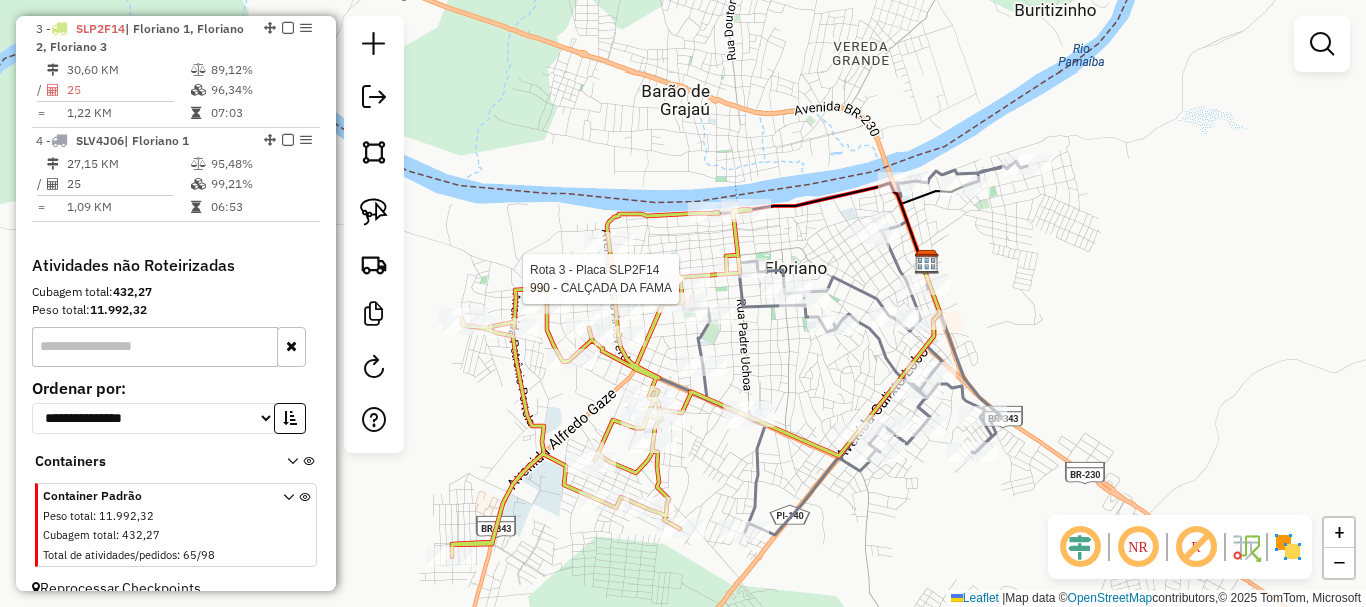 select on "*********" 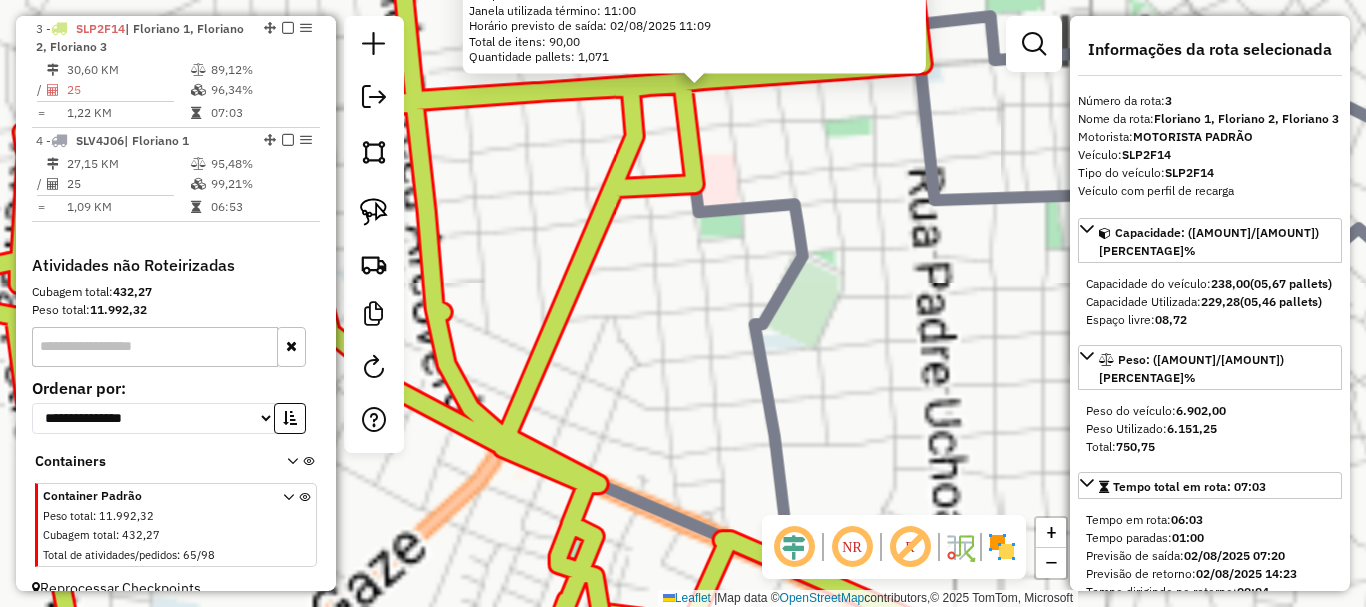 click on "990 - CALÇADA DA FAMA  Tipo de cliente:   MANHA (D)   Endereço: Rua João Chico, 540   Bairro: Manguinha (Floriano / PI)   Pedidos:  01313977, 01313742, 01313743   Valor total: R$ 8.200,50   Exibir todos   Cubagem: 45,00  Peso: 1.212,24  Tempo dirigindo: 00:02   Distância prevista: 1,23 km (36,90 km/h)   Janela utilizada início: 08:00   Horário previsto de chegada: 02/08/2025 10:31   Tempo de atendimento: 00:38   Janela utilizada término: 11:00   Horário previsto de saída: 02/08/2025 11:09   Total de itens: 90,00   Quantidade pallets: 1,071  × Janela de atendimento Grade de atendimento Capacidade Transportadoras Veículos Cliente Pedidos  Rotas Selecione os dias de semana para filtrar as janelas de atendimento  Seg   Ter   Qua   Qui   Sex   Sáb   Dom  Informe o período da janela de atendimento: De: Até:  Filtrar exatamente a janela do cliente  Considerar janela de atendimento padrão  Selecione os dias de semana para filtrar as grades de atendimento  Seg   Ter   Qua   Qui   Sex   Sáb   Dom   De:" 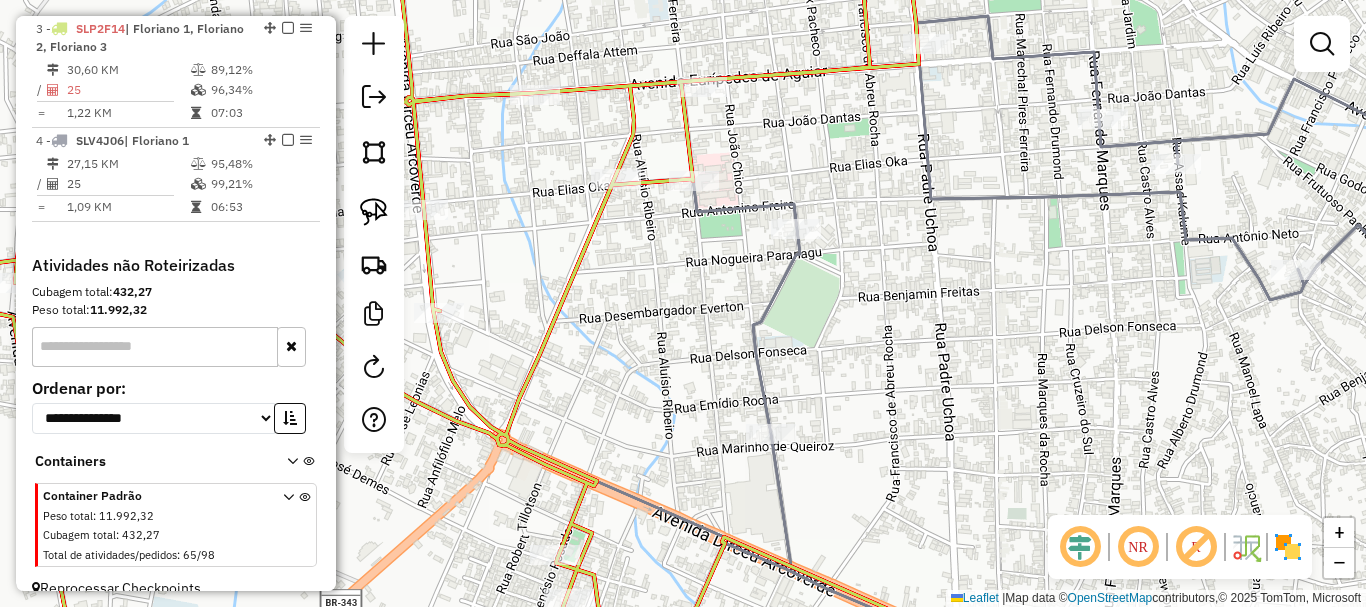 click on "Janela de atendimento Grade de atendimento Capacidade Transportadoras Veículos Cliente Pedidos  Rotas Selecione os dias de semana para filtrar as janelas de atendimento  Seg   Ter   Qua   Qui   Sex   Sáb   Dom  Informe o período da janela de atendimento: De: Até:  Filtrar exatamente a janela do cliente  Considerar janela de atendimento padrão  Selecione os dias de semana para filtrar as grades de atendimento  Seg   Ter   Qua   Qui   Sex   Sáb   Dom   Considerar clientes sem dia de atendimento cadastrado  Clientes fora do dia de atendimento selecionado Filtrar as atividades entre os valores definidos abaixo:  Peso mínimo:   Peso máximo:   Cubagem mínima:   Cubagem máxima:   De:   Até:  Filtrar as atividades entre o tempo de atendimento definido abaixo:  De:   Até:   Considerar capacidade total dos clientes não roteirizados Transportadora: Selecione um ou mais itens Tipo de veículo: Selecione um ou mais itens Veículo: Selecione um ou mais itens Motorista: Selecione um ou mais itens Nome: Rótulo:" 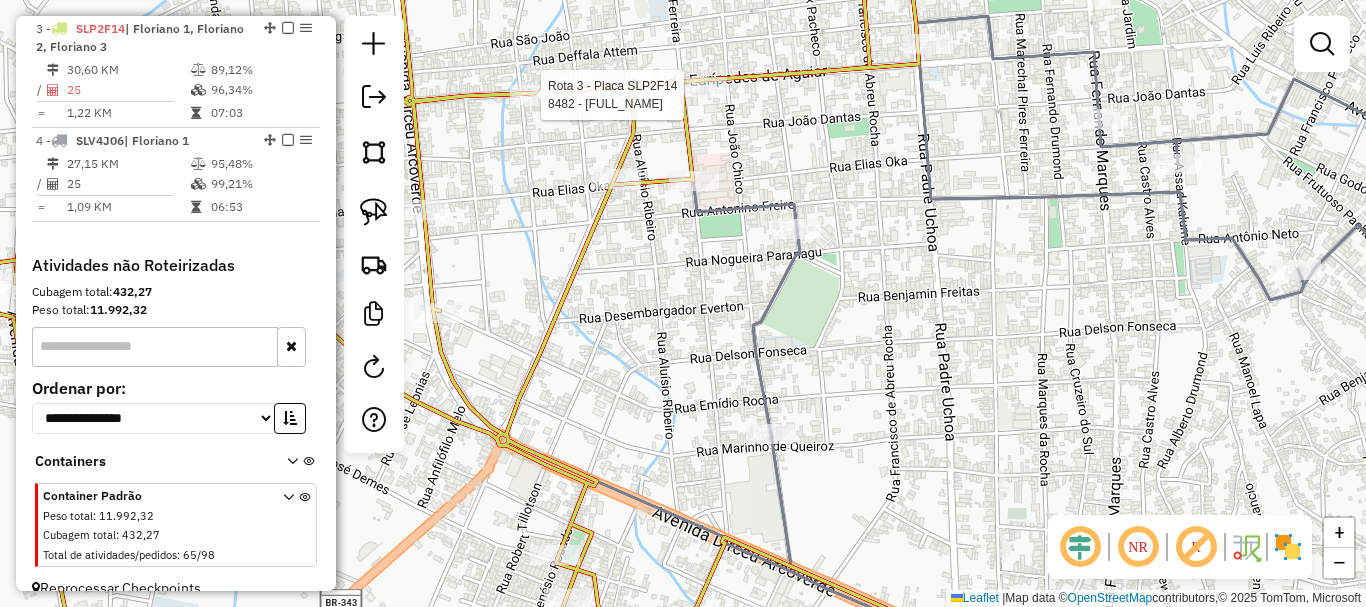 select on "*********" 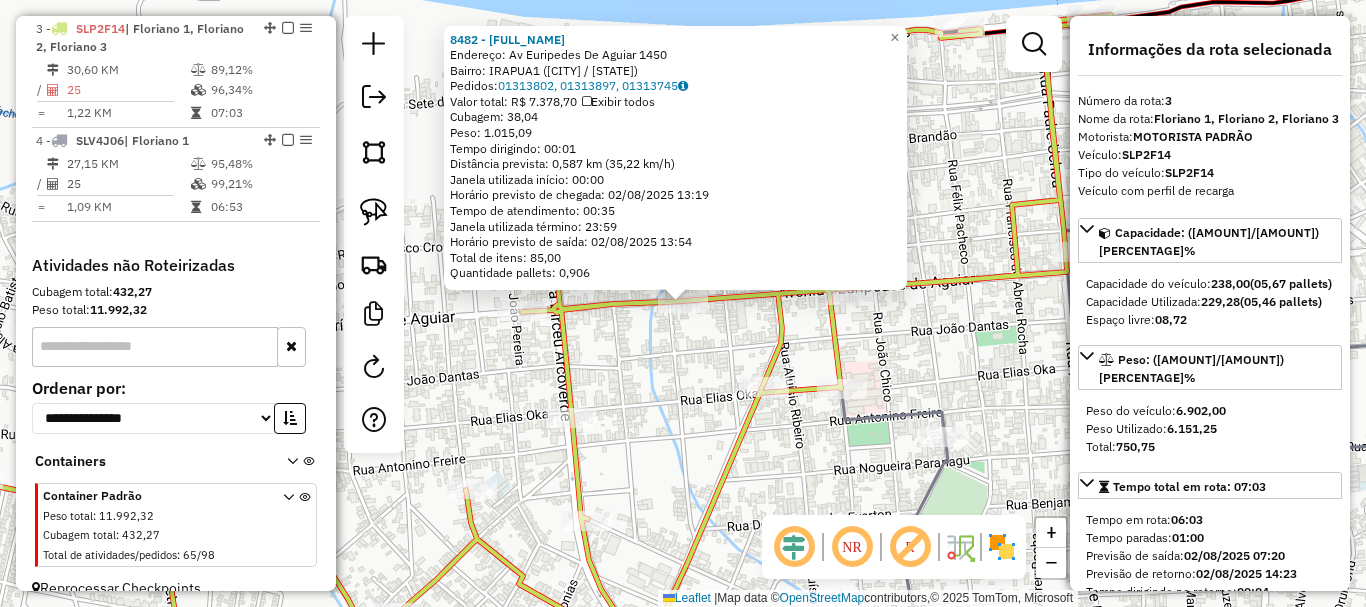 click on "8482 - RICARDO  MARTINS  Endereço:  Av Euripedes De Aguiar 1450   Bairro: IRAPUA1 (FLORIANO / PI)   Pedidos:  01313802, 01313897, 01313745   Valor total: R$ 7.378,70   Exibir todos   Cubagem: 38,04  Peso: 1.015,09  Tempo dirigindo: 00:01   Distância prevista: 0,587 km (35,22 km/h)   Janela utilizada início: 00:00   Horário previsto de chegada: 02/08/2025 13:19   Tempo de atendimento: 00:35   Janela utilizada término: 23:59   Horário previsto de saída: 02/08/2025 13:54   Total de itens: 85,00   Quantidade pallets: 0,906  × Janela de atendimento Grade de atendimento Capacidade Transportadoras Veículos Cliente Pedidos  Rotas Selecione os dias de semana para filtrar as janelas de atendimento  Seg   Ter   Qua   Qui   Sex   Sáb   Dom  Informe o período da janela de atendimento: De: Até:  Filtrar exatamente a janela do cliente  Considerar janela de atendimento padrão  Selecione os dias de semana para filtrar as grades de atendimento  Seg   Ter   Qua   Qui   Sex   Sáb   Dom   Peso mínimo:   De:   De:" 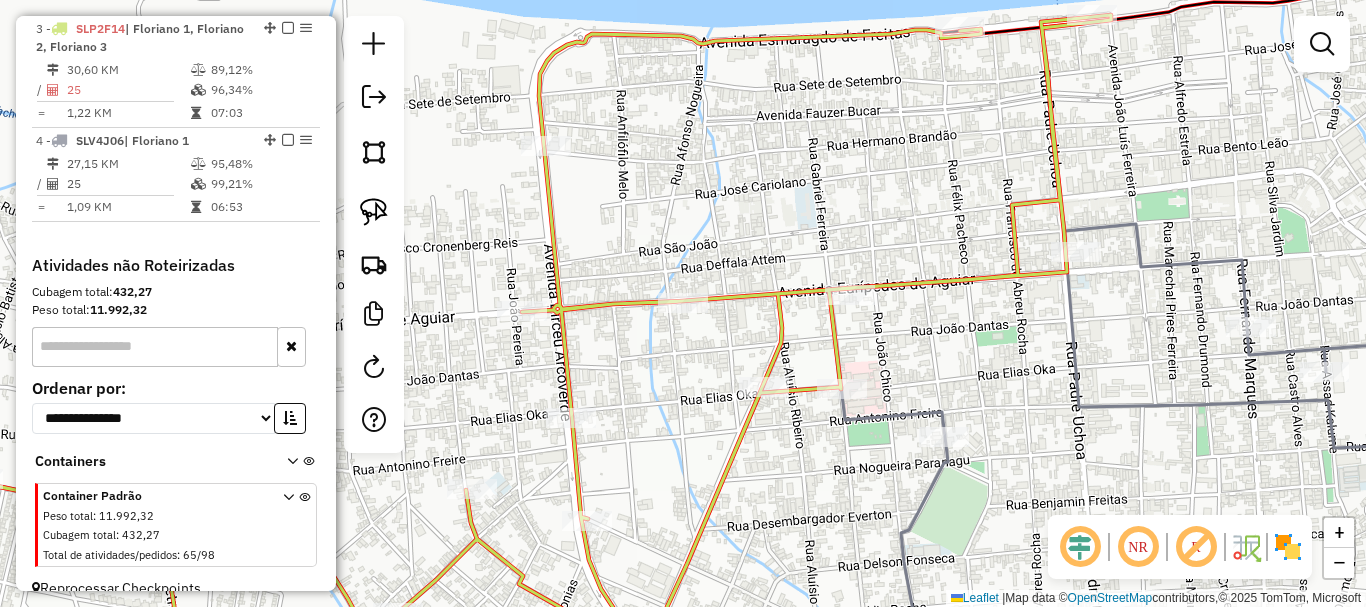select on "*********" 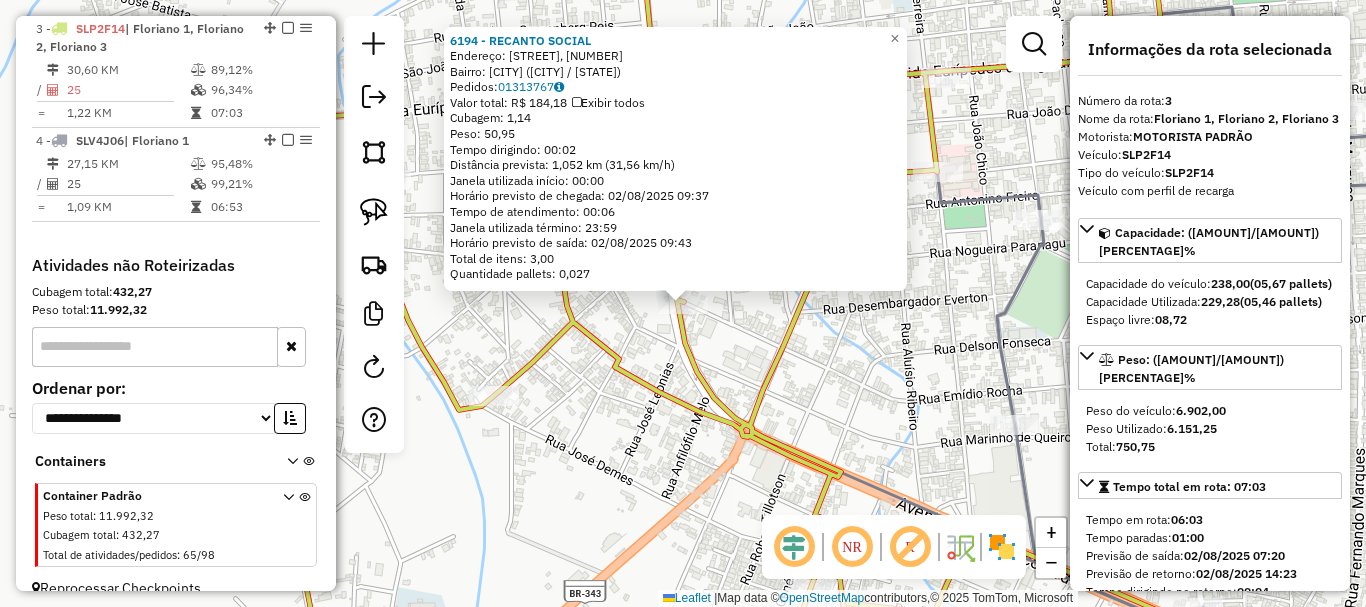 click 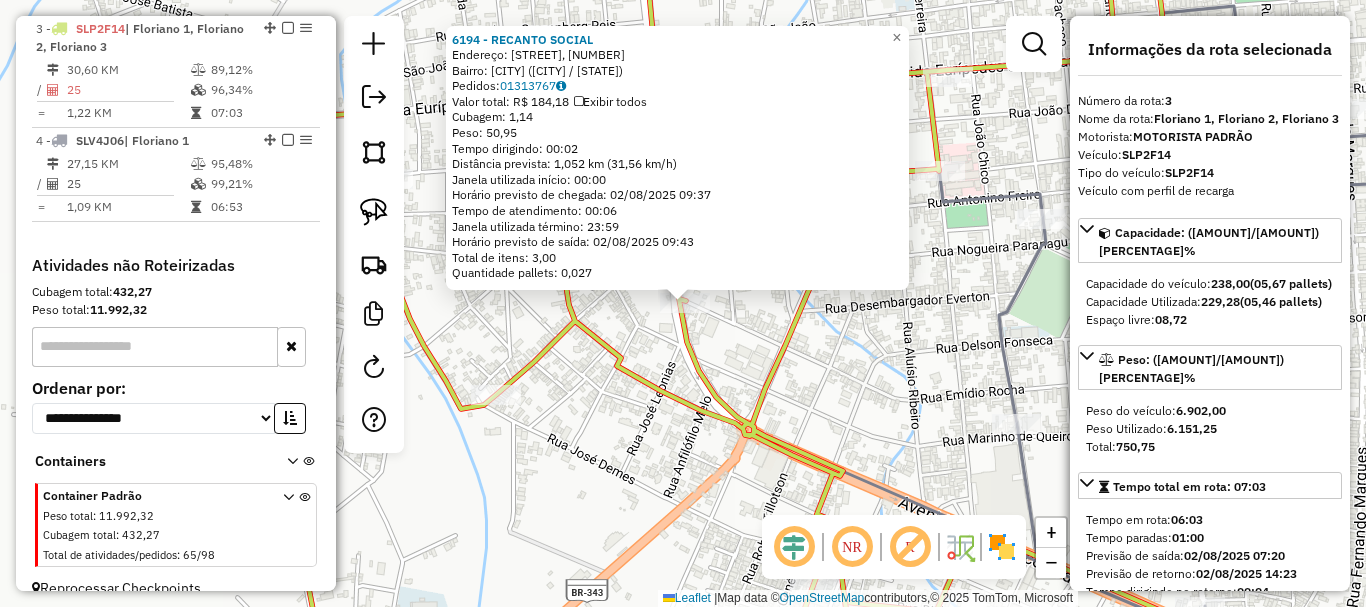 drag, startPoint x: 831, startPoint y: 346, endPoint x: 772, endPoint y: 362, distance: 61.13101 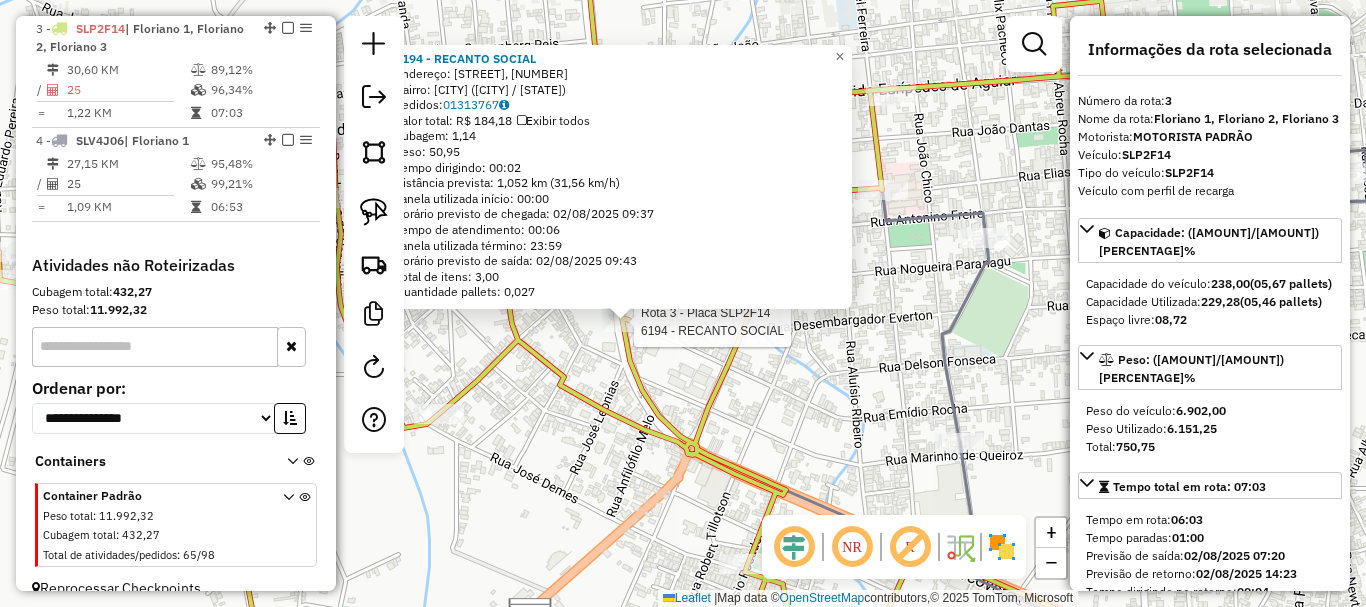 click 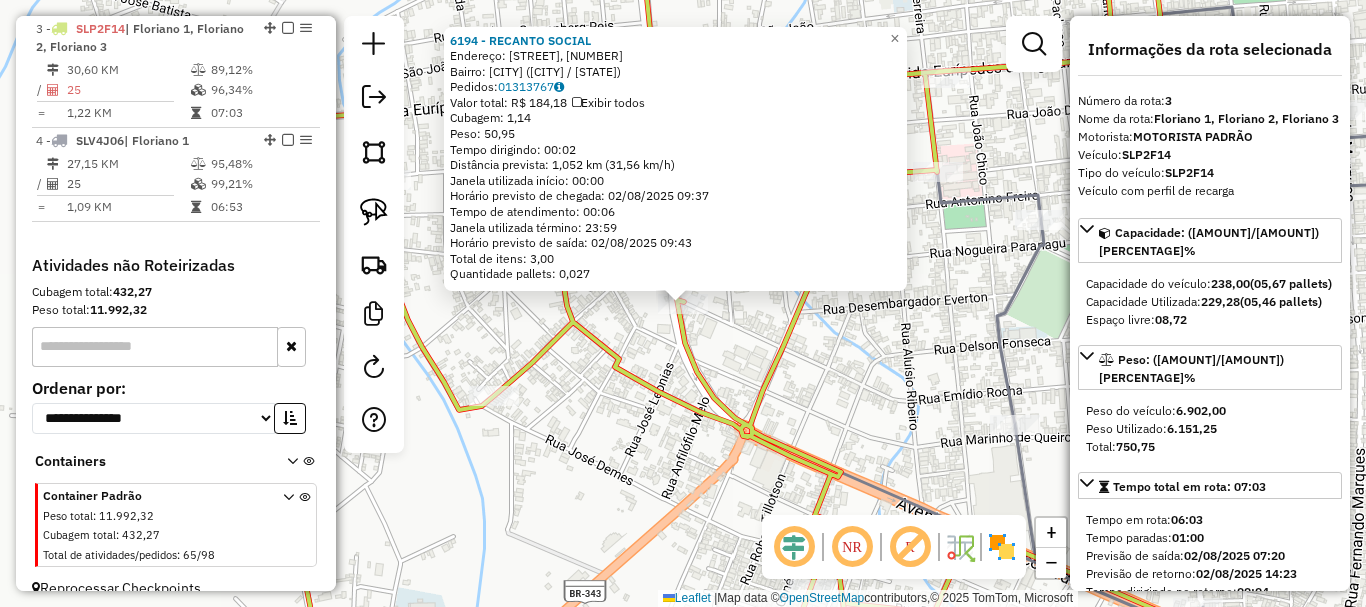 click on "6194 - RECANTO SOCIAL  Endereço: Rua Emídio Rocha, 1502   Bairro: Irapuã I (Floriano / PI)   Pedidos:  01313767   Valor total: R$ 184,18   Exibir todos   Cubagem: 1,14  Peso: 50,95  Tempo dirigindo: 00:02   Distância prevista: 1,052 km (31,56 km/h)   Janela utilizada início: 00:00   Horário previsto de chegada: 02/08/2025 09:37   Tempo de atendimento: 00:06   Janela utilizada término: 23:59   Horário previsto de saída: 02/08/2025 09:43   Total de itens: 3,00   Quantidade pallets: 0,027  × Janela de atendimento Grade de atendimento Capacidade Transportadoras Veículos Cliente Pedidos  Rotas Selecione os dias de semana para filtrar as janelas de atendimento  Seg   Ter   Qua   Qui   Sex   Sáb   Dom  Informe o período da janela de atendimento: De: Até:  Filtrar exatamente a janela do cliente  Considerar janela de atendimento padrão  Selecione os dias de semana para filtrar as grades de atendimento  Seg   Ter   Qua   Qui   Sex   Sáb   Dom   Considerar clientes sem dia de atendimento cadastrado  De:" 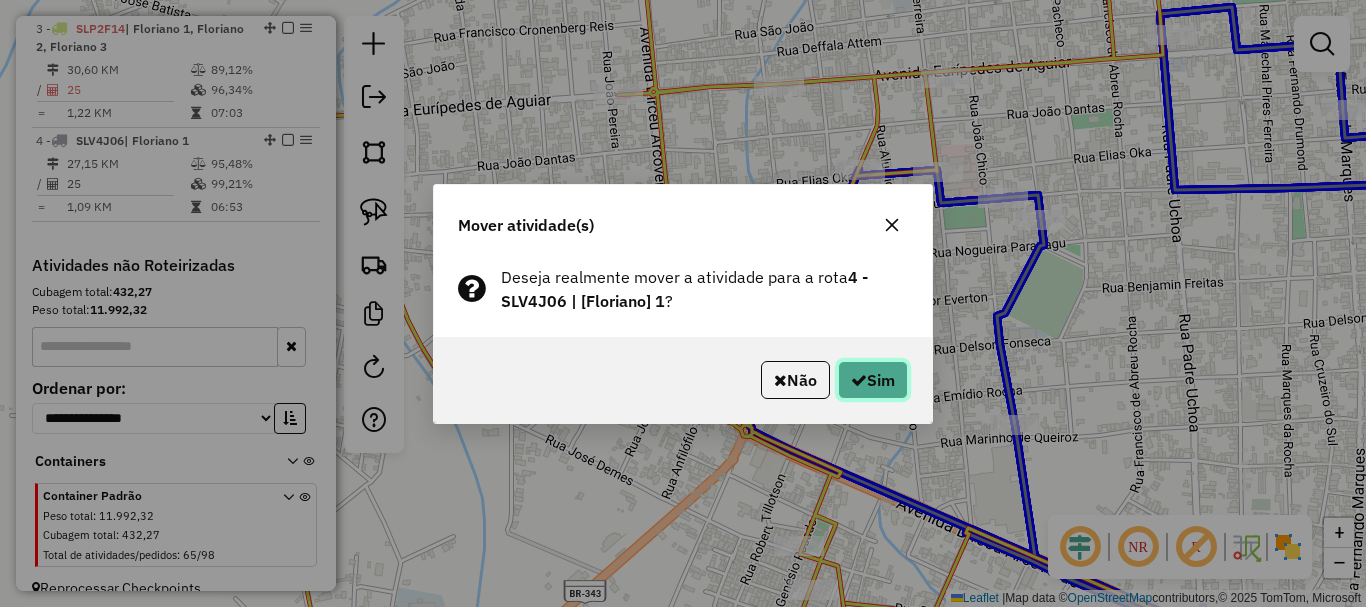 click on "Sim" 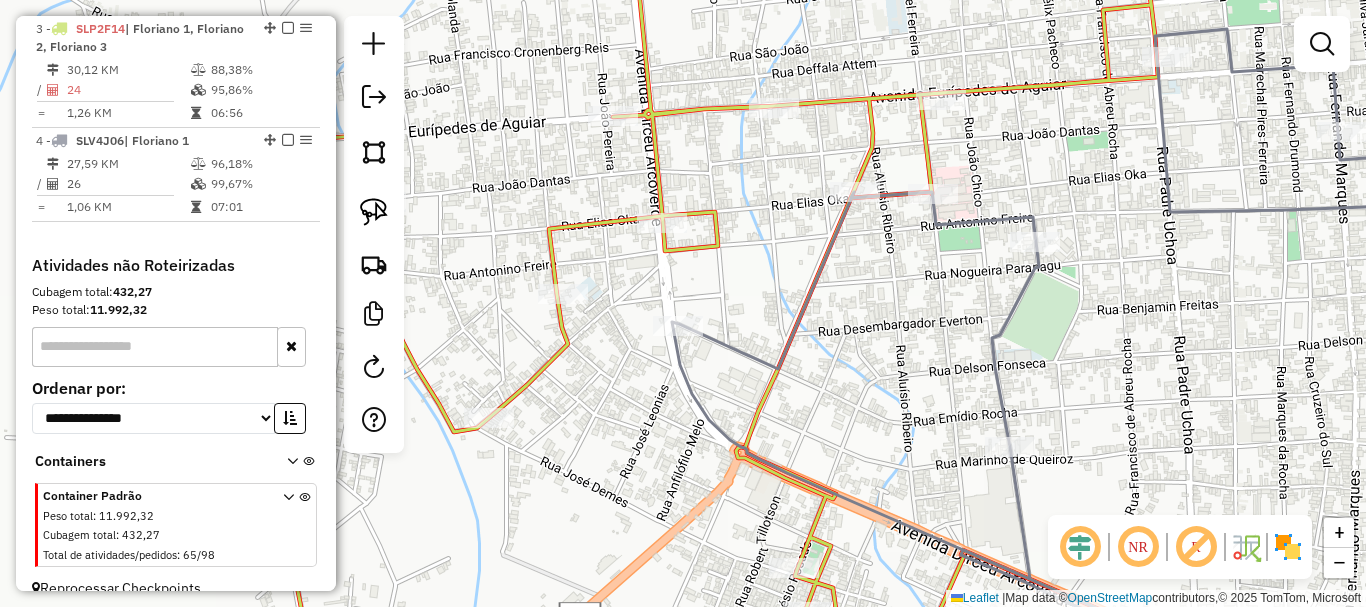 drag, startPoint x: 1140, startPoint y: 145, endPoint x: 1094, endPoint y: 231, distance: 97.52948 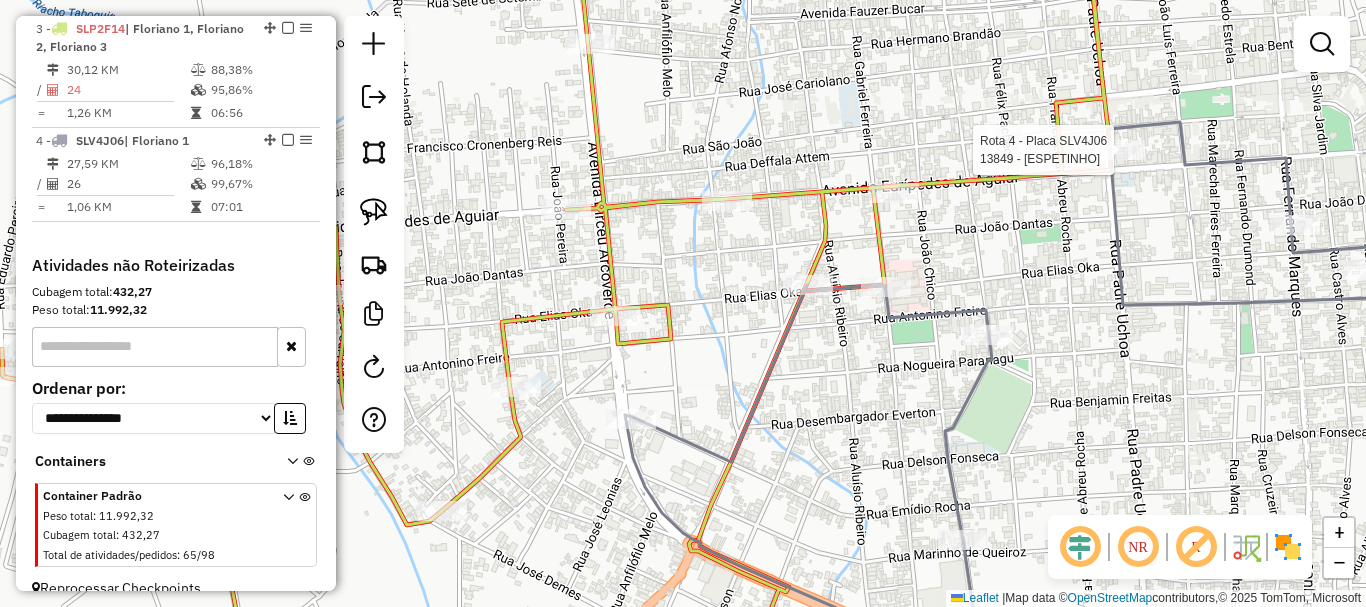 select on "*********" 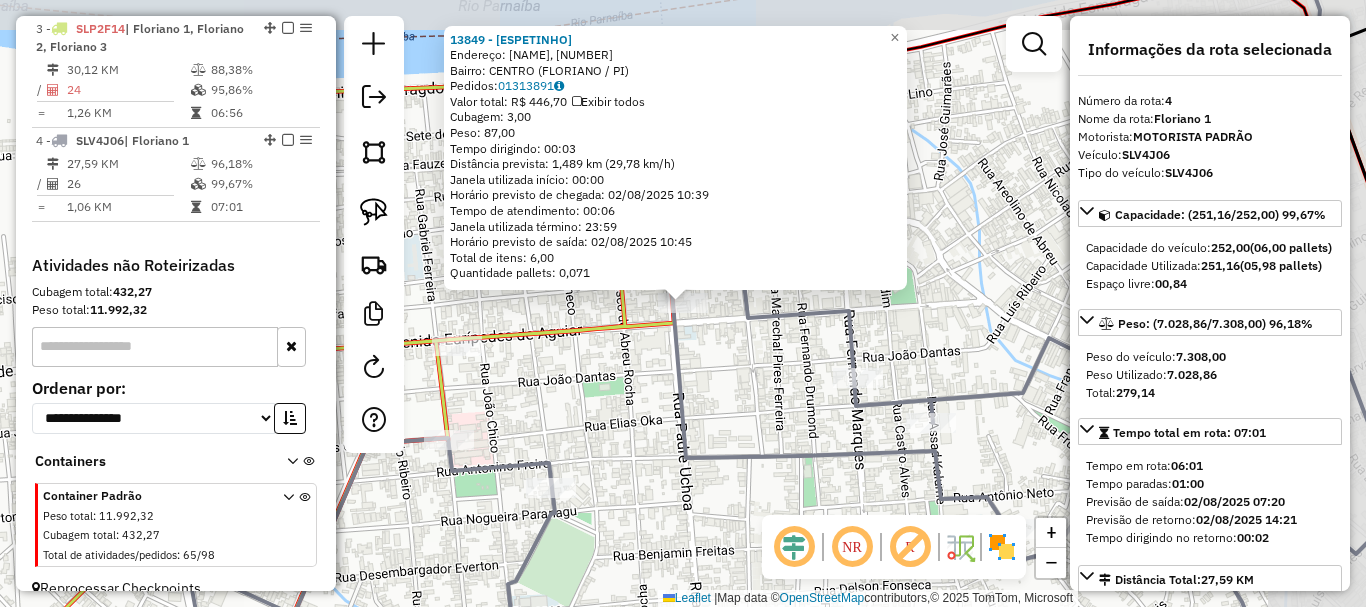 scroll, scrollTop: 828, scrollLeft: 0, axis: vertical 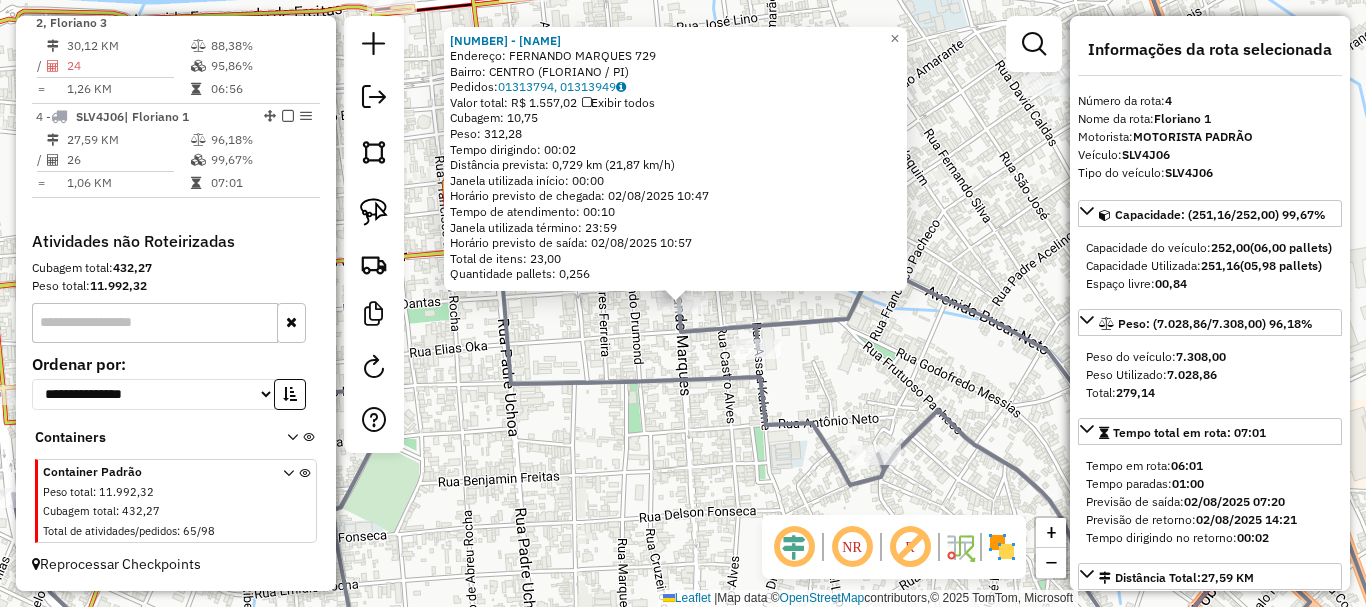 click on "13707 - BAR FREITAS  Endereço:  FERNANDO MARQUES 729   Bairro: CENTRO (FLORIANO / PI)   Pedidos:  01313794, 01313949   Valor total: R$ 1.557,02   Exibir todos   Cubagem: 10,75  Peso: 312,28  Tempo dirigindo: 00:02   Distância prevista: 0,729 km (21,87 km/h)   Janela utilizada início: 00:00   Horário previsto de chegada: 02/08/2025 10:47   Tempo de atendimento: 00:10   Janela utilizada término: 23:59   Horário previsto de saída: 02/08/2025 10:57   Total de itens: 23,00   Quantidade pallets: 0,256  × Janela de atendimento Grade de atendimento Capacidade Transportadoras Veículos Cliente Pedidos  Rotas Selecione os dias de semana para filtrar as janelas de atendimento  Seg   Ter   Qua   Qui   Sex   Sáb   Dom  Informe o período da janela de atendimento: De: Até:  Filtrar exatamente a janela do cliente  Considerar janela de atendimento padrão  Selecione os dias de semana para filtrar as grades de atendimento  Seg   Ter   Qua   Qui   Sex   Sáb   Dom   Clientes fora do dia de atendimento selecionado De:" 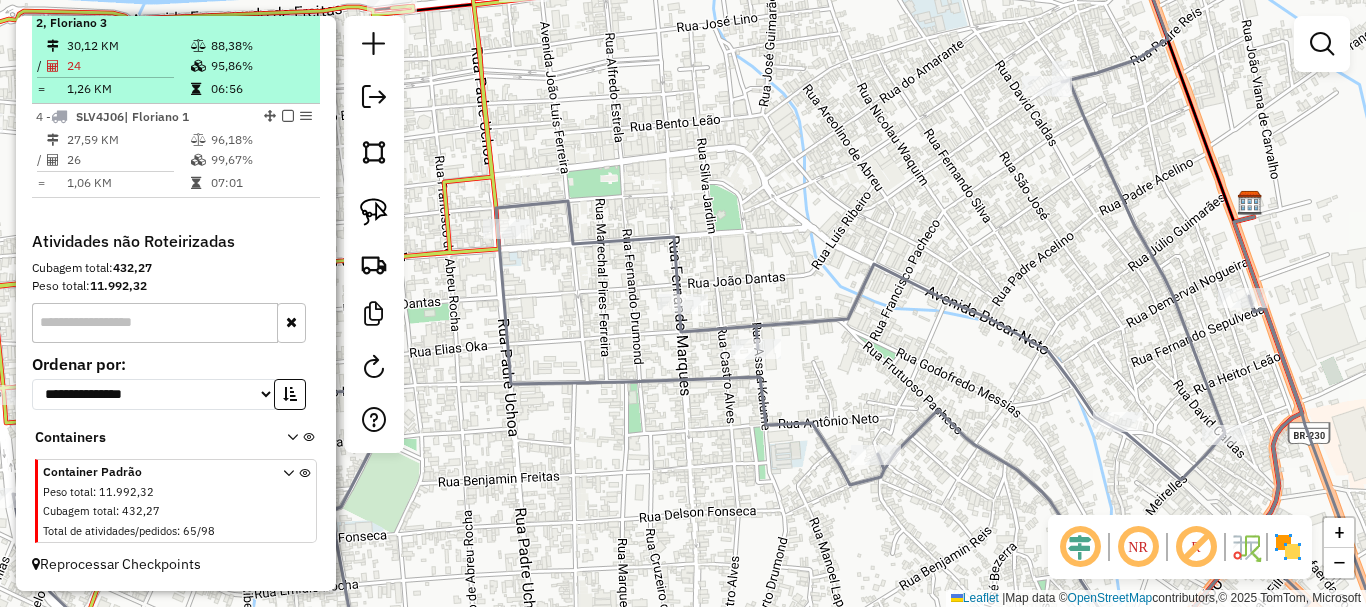 click on "24" at bounding box center [128, 66] 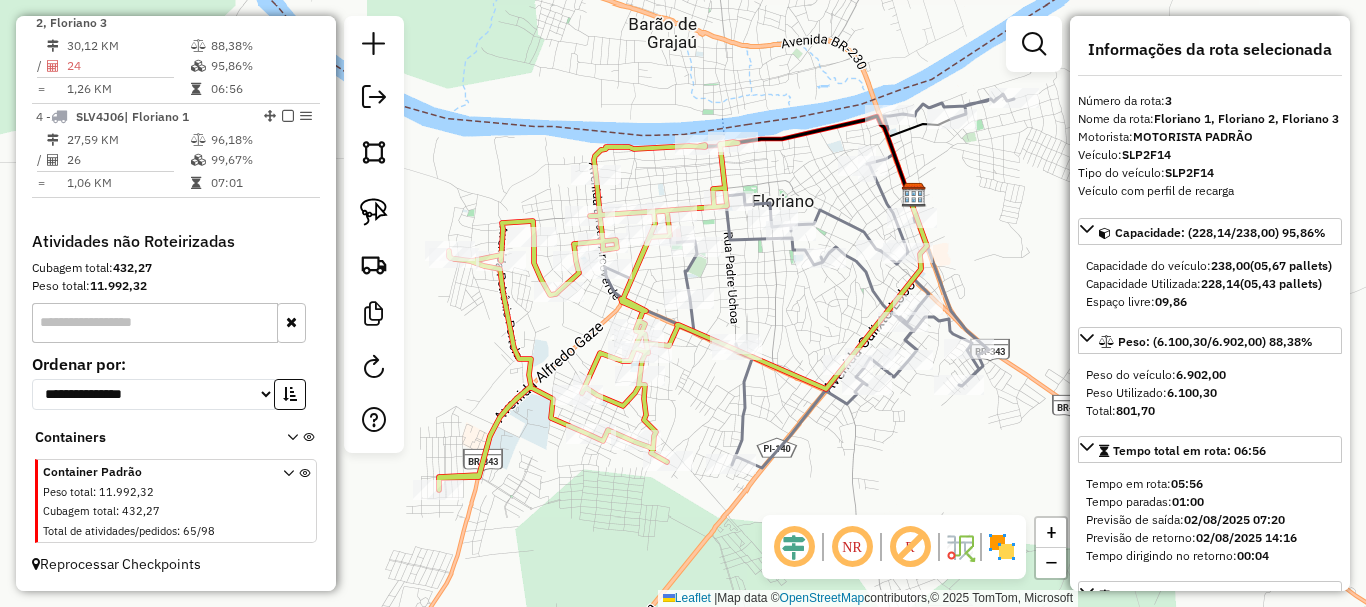 click 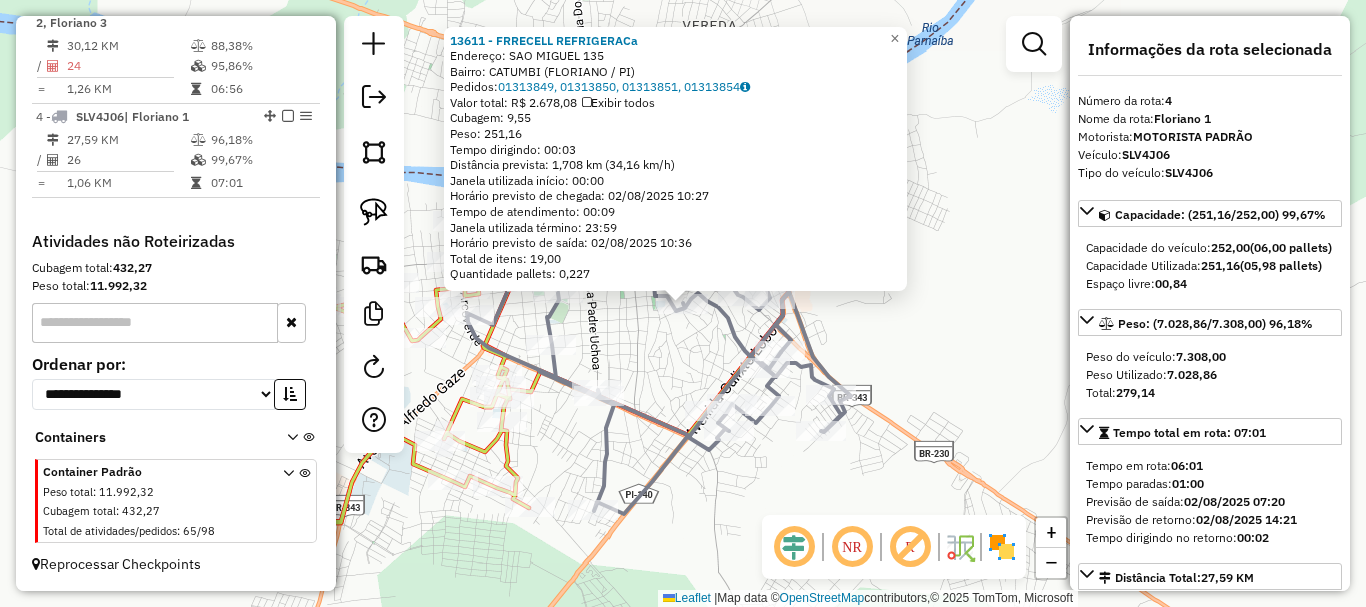 click on "13611 - FRRECELL REFRIGERACa  Endereço:  SAO MIGUEL 135   Bairro: CATUMBI (FLORIANO / PI)   Pedidos:  01313849, 01313850, 01313851, 01313854   Valor total: R$ 2.678,08   Exibir todos   Cubagem: 9,55  Peso: 251,16  Tempo dirigindo: 00:03   Distância prevista: 1,708 km (34,16 km/h)   Janela utilizada início: 00:00   Horário previsto de chegada: 02/08/2025 10:27   Tempo de atendimento: 00:09   Janela utilizada término: 23:59   Horário previsto de saída: 02/08/2025 10:36   Total de itens: 19,00   Quantidade pallets: 0,227  × Janela de atendimento Grade de atendimento Capacidade Transportadoras Veículos Cliente Pedidos  Rotas Selecione os dias de semana para filtrar as janelas de atendimento  Seg   Ter   Qua   Qui   Sex   Sáb   Dom  Informe o período da janela de atendimento: De: Até:  Filtrar exatamente a janela do cliente  Considerar janela de atendimento padrão  Selecione os dias de semana para filtrar as grades de atendimento  Seg   Ter   Qua   Qui   Sex   Sáb   Dom   Peso mínimo:   De:   Até:" 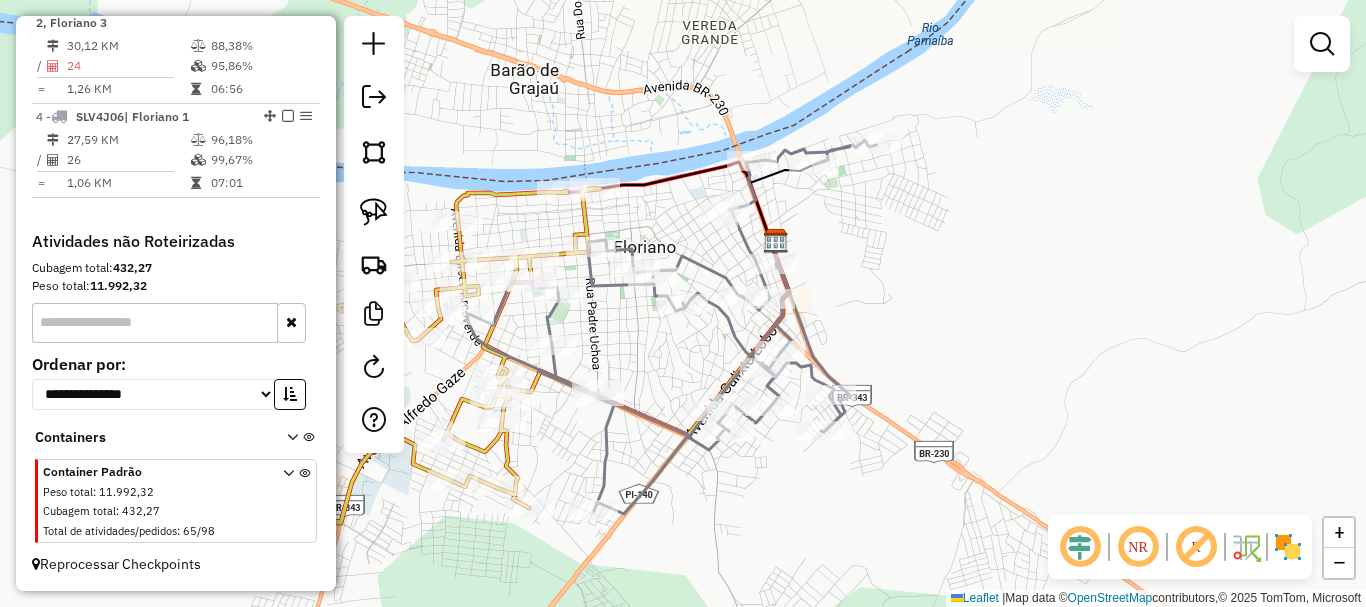 drag, startPoint x: 639, startPoint y: 320, endPoint x: 746, endPoint y: 342, distance: 109.23827 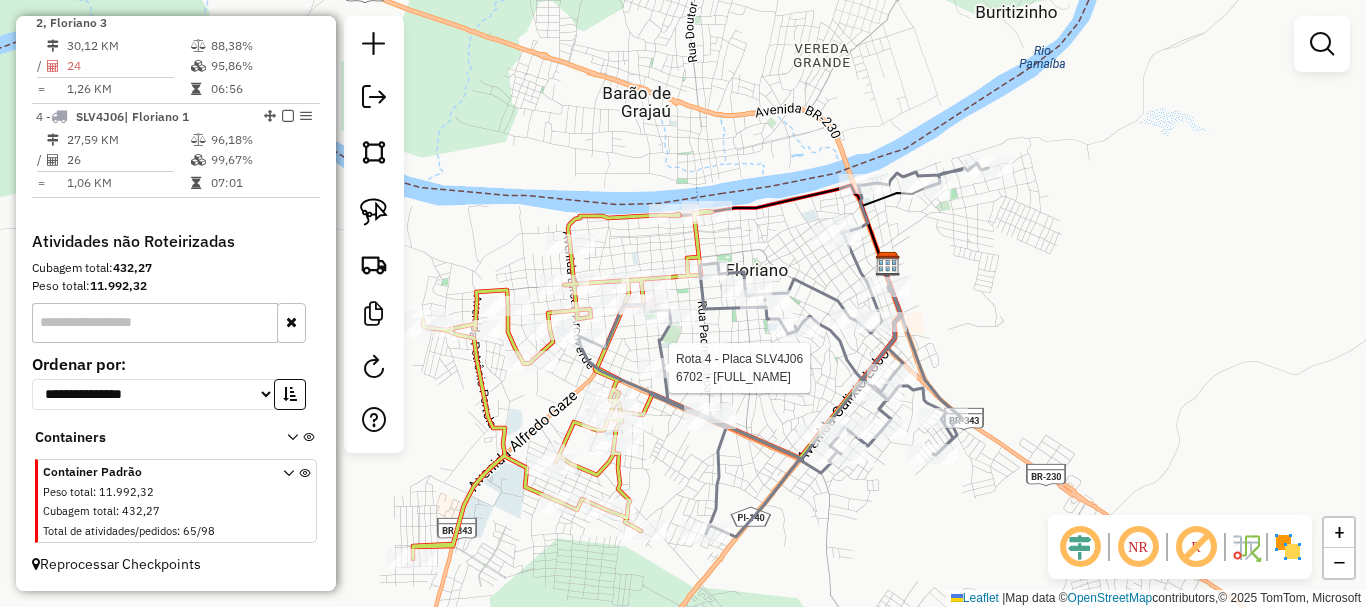 select on "*********" 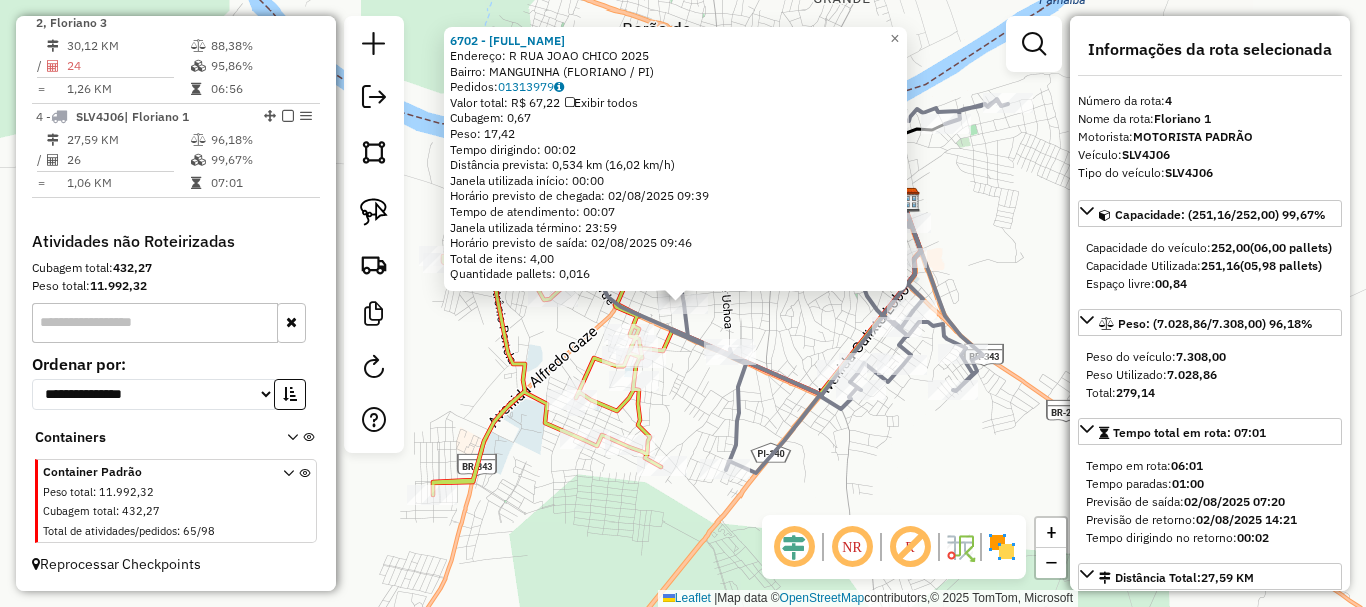 click on "Rota 4 - Placa SLV4J06  12538 - ESPACO BR 6702 - JOAO BATISTA DA SILVA  Endereço: R   RUA JOAO CHICO                 2025   Bairro: MANGUINHA (FLORIANO / PI)   Pedidos:  01313979   Valor total: R$ 67,22   Exibir todos   Cubagem: 0,67  Peso: 17,42  Tempo dirigindo: 00:02   Distância prevista: 0,534 km (16,02 km/h)   Janela utilizada início: 00:00   Horário previsto de chegada: 02/08/2025 09:39   Tempo de atendimento: 00:07   Janela utilizada término: 23:59   Horário previsto de saída: 02/08/2025 09:46   Total de itens: 4,00   Quantidade pallets: 0,016  × Janela de atendimento Grade de atendimento Capacidade Transportadoras Veículos Cliente Pedidos  Rotas Selecione os dias de semana para filtrar as janelas de atendimento  Seg   Ter   Qua   Qui   Sex   Sáb   Dom  Informe o período da janela de atendimento: De: Até:  Filtrar exatamente a janela do cliente  Considerar janela de atendimento padrão  Selecione os dias de semana para filtrar as grades de atendimento  Seg   Ter   Qua   Qui   Sex   Sáb  +" 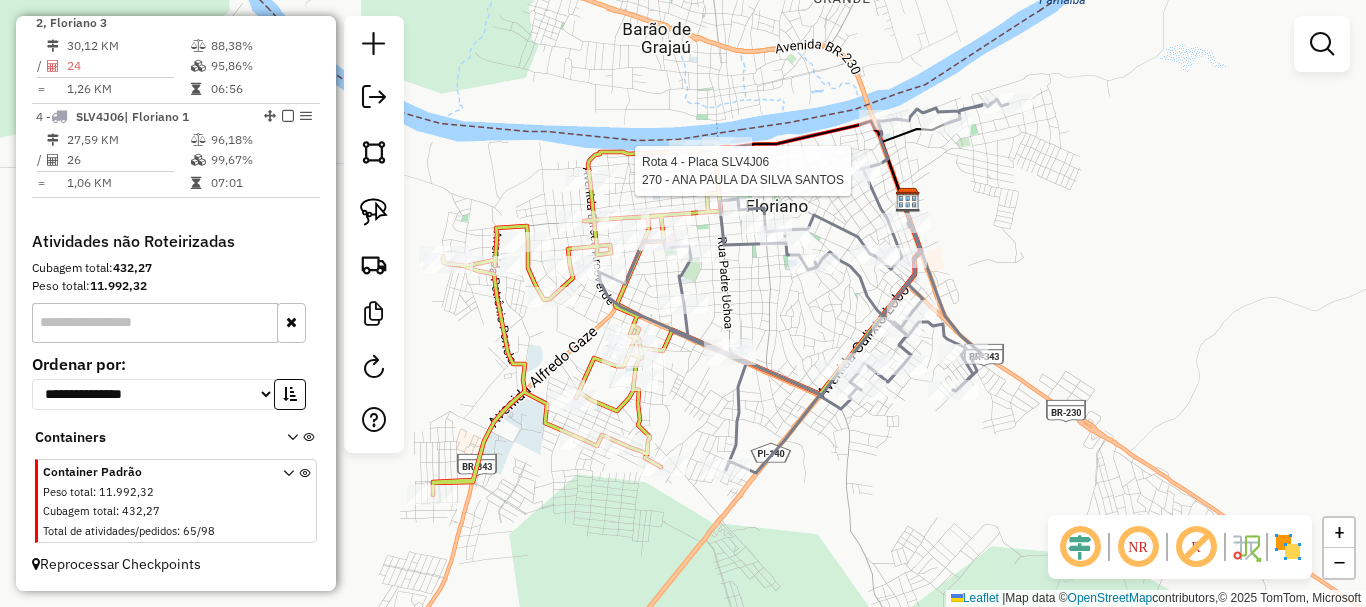 select on "*********" 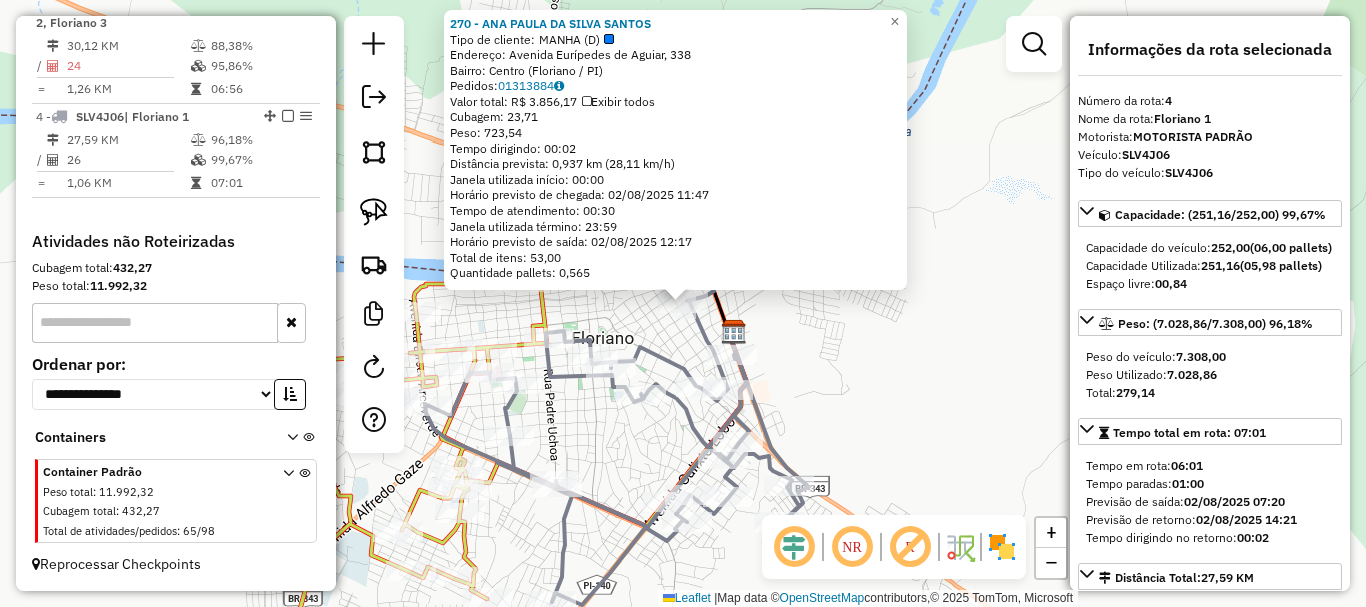 click on "270 - ANA PAULA DA SILVA SANTOS  Tipo de cliente:   MANHA (D)   Endereço: Avenida Eurípedes de Aguiar, 338   Bairro: Centro (Floriano / PI)   Pedidos:  01313884   Valor total: R$ 3.856,17   Exibir todos   Cubagem: 23,71  Peso: 723,54  Tempo dirigindo: 00:02   Distância prevista: 0,937 km (28,11 km/h)   Janela utilizada início: 00:00   Horário previsto de chegada: 02/08/2025 11:47   Tempo de atendimento: 00:30   Janela utilizada término: 23:59   Horário previsto de saída: 02/08/2025 12:17   Total de itens: 53,00   Quantidade pallets: 0,565  × Janela de atendimento Grade de atendimento Capacidade Transportadoras Veículos Cliente Pedidos  Rotas Selecione os dias de semana para filtrar as janelas de atendimento  Seg   Ter   Qua   Qui   Sex   Sáb   Dom  Informe o período da janela de atendimento: De: Até:  Filtrar exatamente a janela do cliente  Considerar janela de atendimento padrão  Selecione os dias de semana para filtrar as grades de atendimento  Seg   Ter   Qua   Qui   Sex   Sáb   Dom   De:  +" 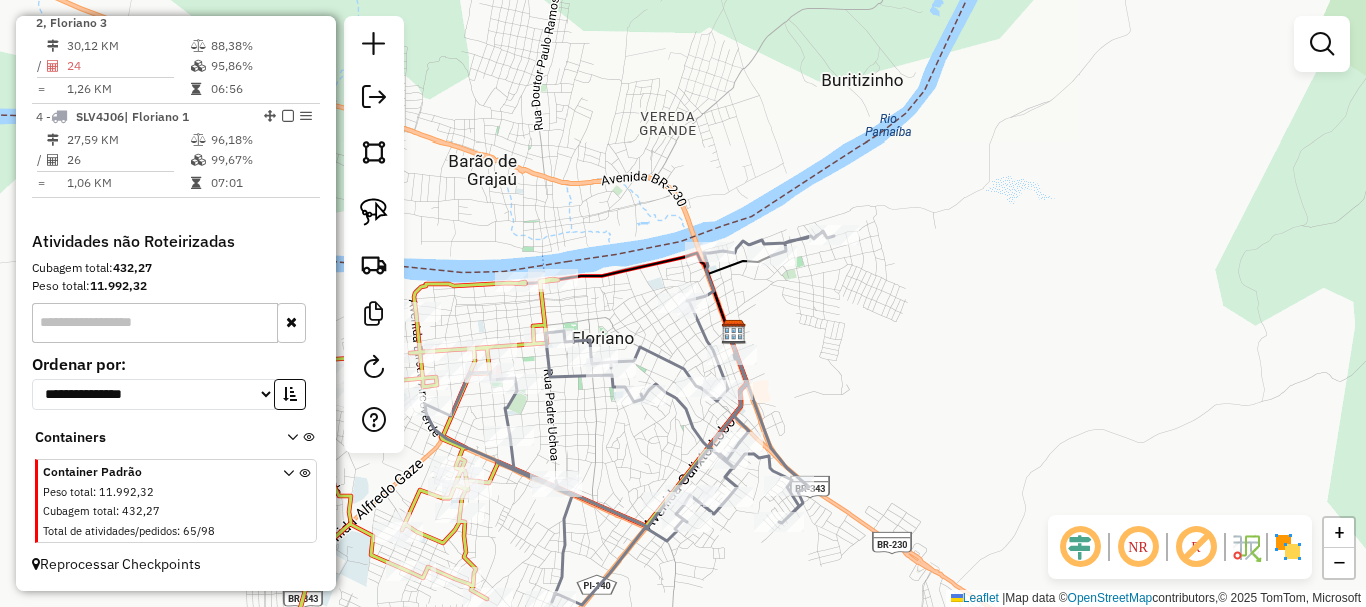 click 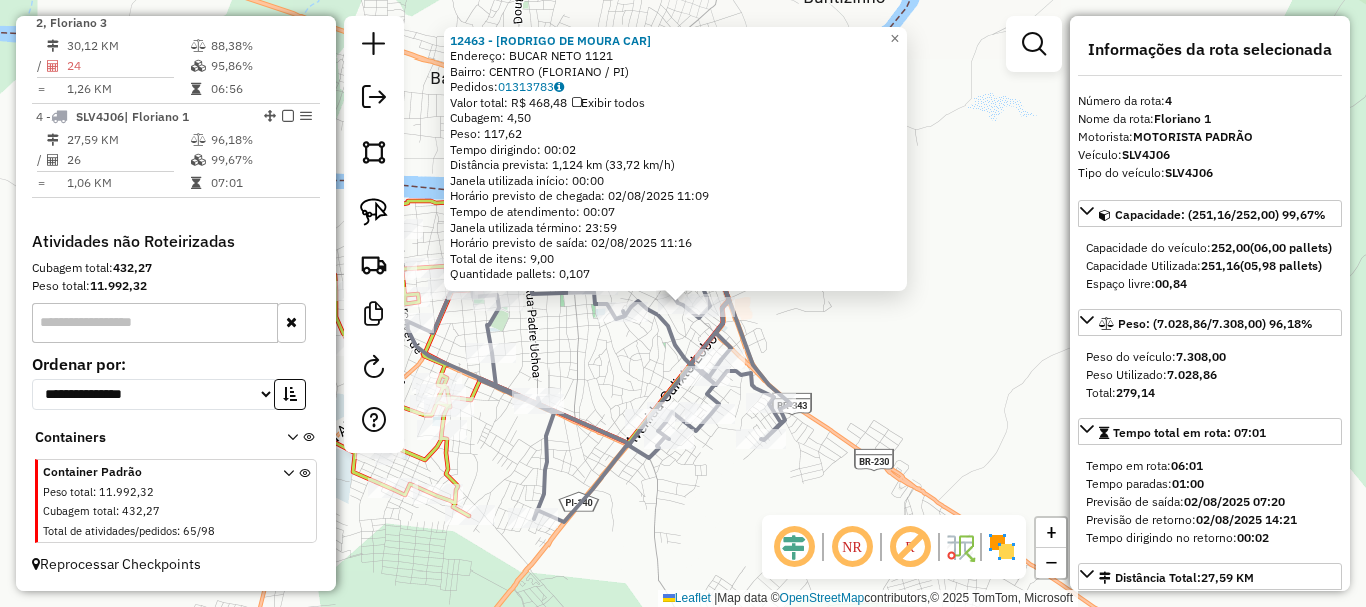 click on "Rota 4 - Placa SLV4J06  13885 - TREYLER DA TAIS 12463 - RODRIGO DE MOURA CAR  Endereço:  BUCAR NETO 1121   Bairro: CENTRO (FLORIANO / PI)   Pedidos:  01313783   Valor total: R$ 468,48   Exibir todos   Cubagem: 4,50  Peso: 117,62  Tempo dirigindo: 00:02   Distância prevista: 1,124 km (33,72 km/h)   Janela utilizada início: 00:00   Horário previsto de chegada: 02/08/2025 11:09   Tempo de atendimento: 00:07   Janela utilizada término: 23:59   Horário previsto de saída: 02/08/2025 11:16   Total de itens: 9,00   Quantidade pallets: 0,107  × Janela de atendimento Grade de atendimento Capacidade Transportadoras Veículos Cliente Pedidos  Rotas Selecione os dias de semana para filtrar as janelas de atendimento  Seg   Ter   Qua   Qui   Sex   Sáb   Dom  Informe o período da janela de atendimento: De: Até:  Filtrar exatamente a janela do cliente  Considerar janela de atendimento padrão  Selecione os dias de semana para filtrar as grades de atendimento  Seg   Ter   Qua   Qui   Sex   Sáb   Dom   De:   Até:" 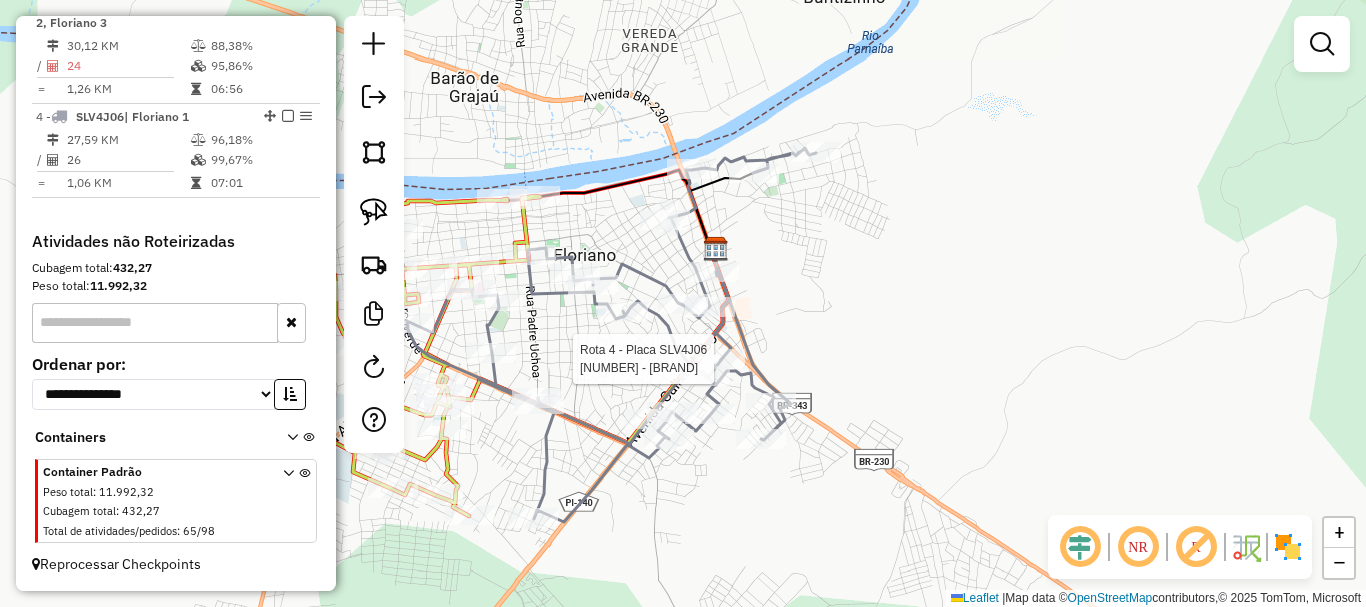 select on "*********" 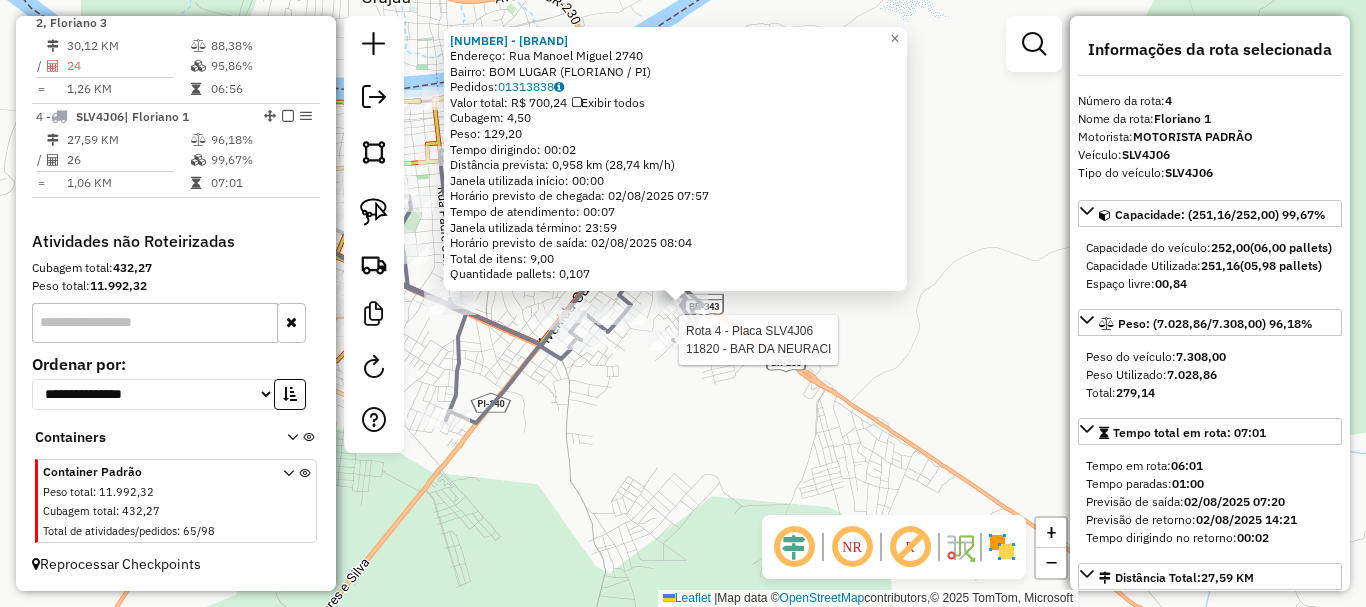 click 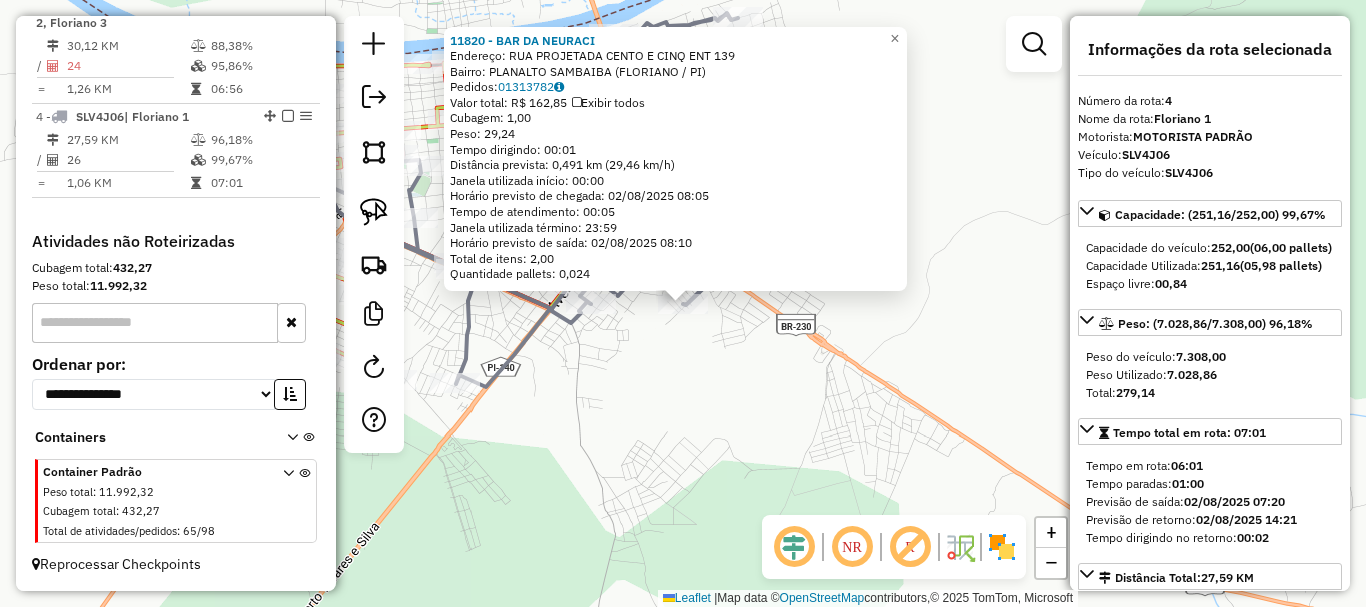 click on "11820 - BAR DA NEURACI  Endereço:  RUA PROJETADA CENTO E CINQ ENT 139   Bairro: PLANALTO SAMBAIBA (FLORIANO / PI)   Pedidos:  01313782   Valor total: R$ 162,85   Exibir todos   Cubagem: 1,00  Peso: 29,24  Tempo dirigindo: 00:01   Distância prevista: 0,491 km (29,46 km/h)   Janela utilizada início: 00:00   Horário previsto de chegada: 02/08/2025 08:05   Tempo de atendimento: 00:05   Janela utilizada término: 23:59   Horário previsto de saída: 02/08/2025 08:10   Total de itens: 2,00   Quantidade pallets: 0,024  × Janela de atendimento Grade de atendimento Capacidade Transportadoras Veículos Cliente Pedidos  Rotas Selecione os dias de semana para filtrar as janelas de atendimento  Seg   Ter   Qua   Qui   Sex   Sáb   Dom  Informe o período da janela de atendimento: De: Até:  Filtrar exatamente a janela do cliente  Considerar janela de atendimento padrão  Selecione os dias de semana para filtrar as grades de atendimento  Seg   Ter   Qua   Qui   Sex   Sáb   Dom   Peso mínimo:   Peso máximo:   De:  +" 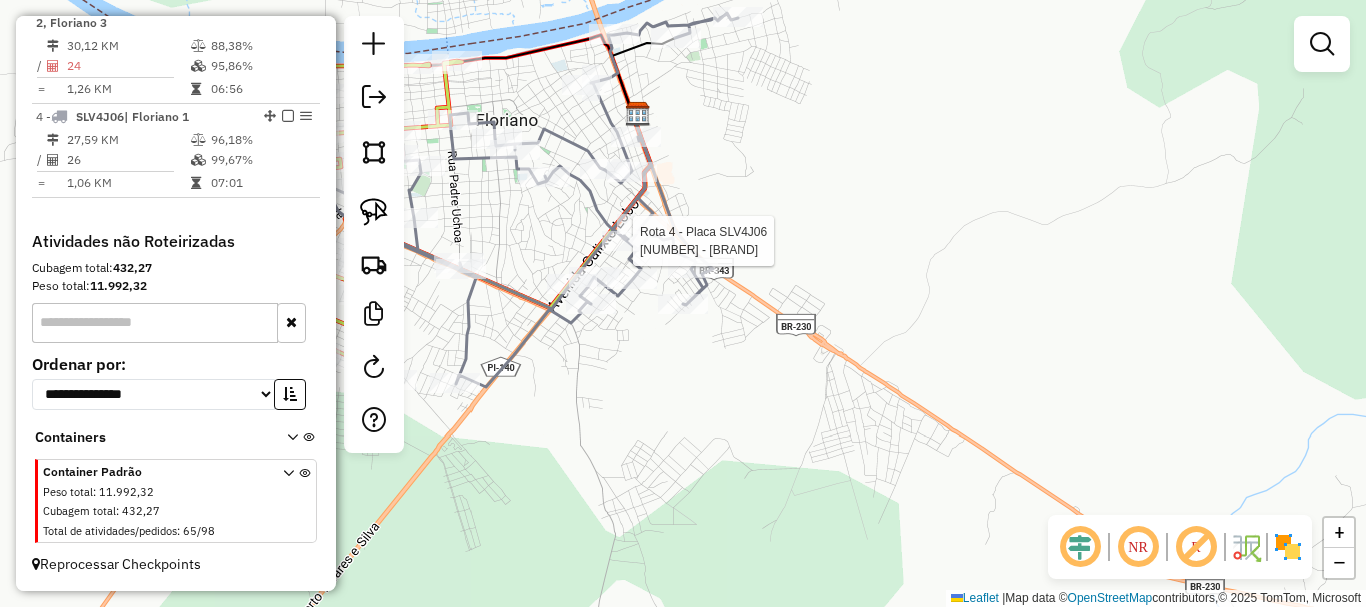 select on "*********" 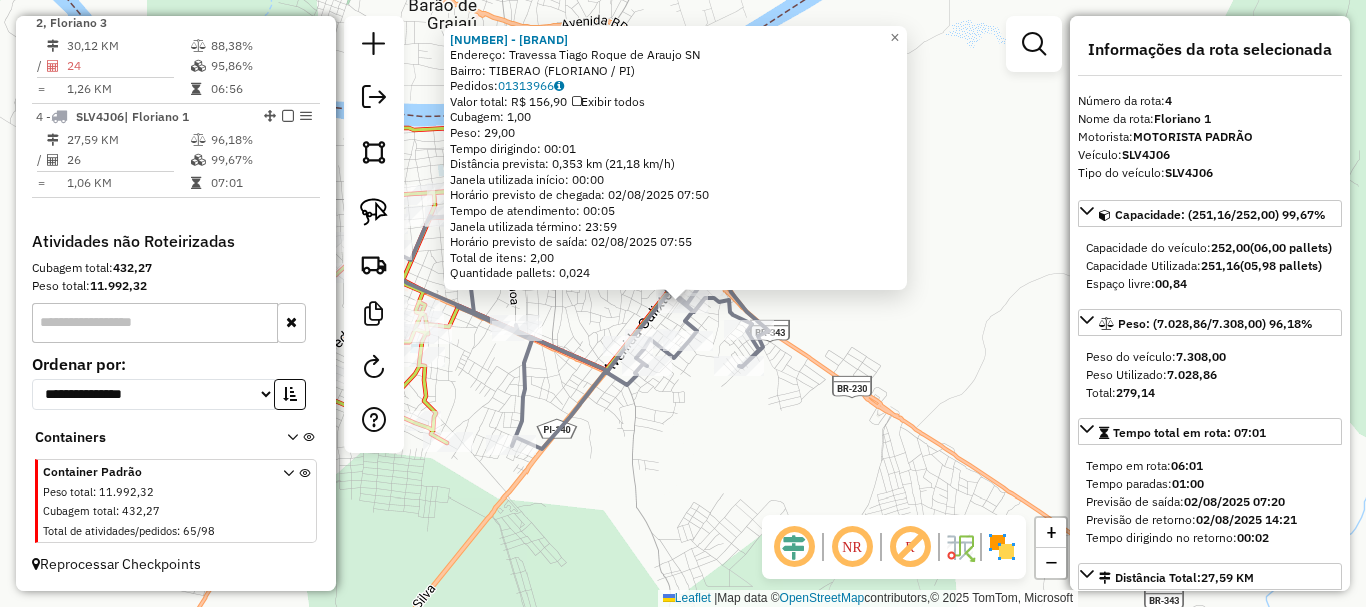 click on "13885 - TREYLER DA TAIS  Endereço:  Travessa Tiago Roque de Araujo SN   Bairro: TIBERAO (FLORIANO / PI)   Pedidos:  01313966   Valor total: R$ 156,90   Exibir todos   Cubagem: 1,00  Peso: 29,00  Tempo dirigindo: 00:01   Distância prevista: 0,353 km (21,18 km/h)   Janela utilizada início: 00:00   Horário previsto de chegada: 02/08/2025 07:50   Tempo de atendimento: 00:05   Janela utilizada término: 23:59   Horário previsto de saída: 02/08/2025 07:55   Total de itens: 2,00   Quantidade pallets: 0,024" 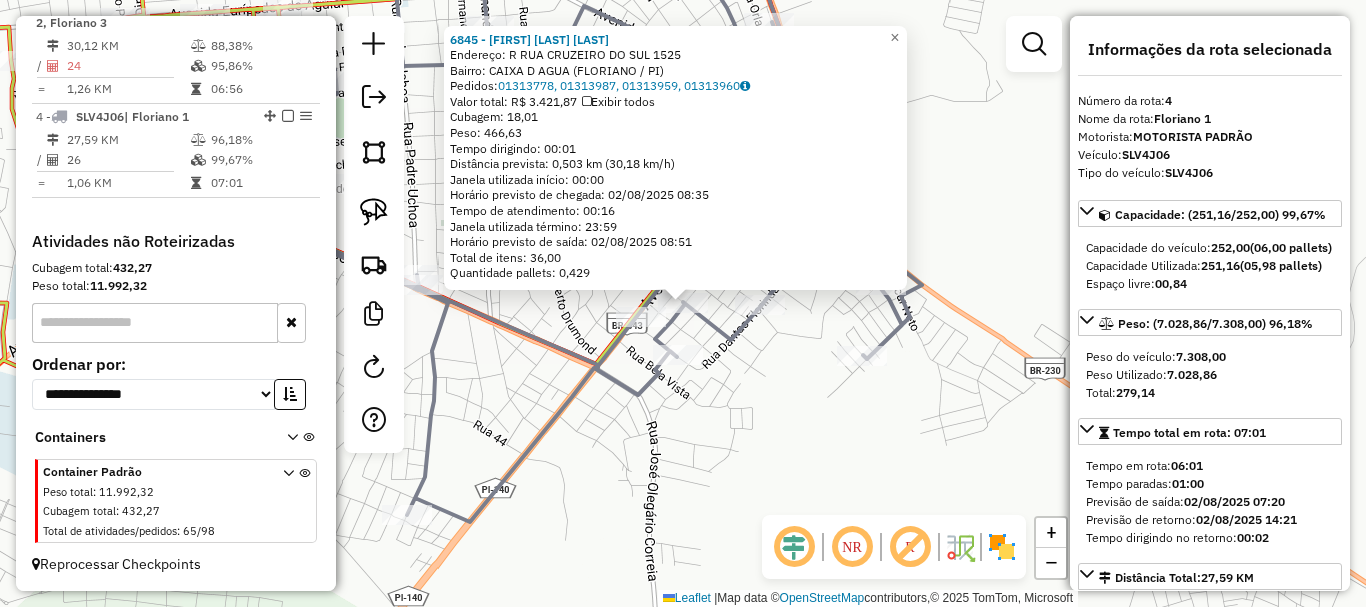 click 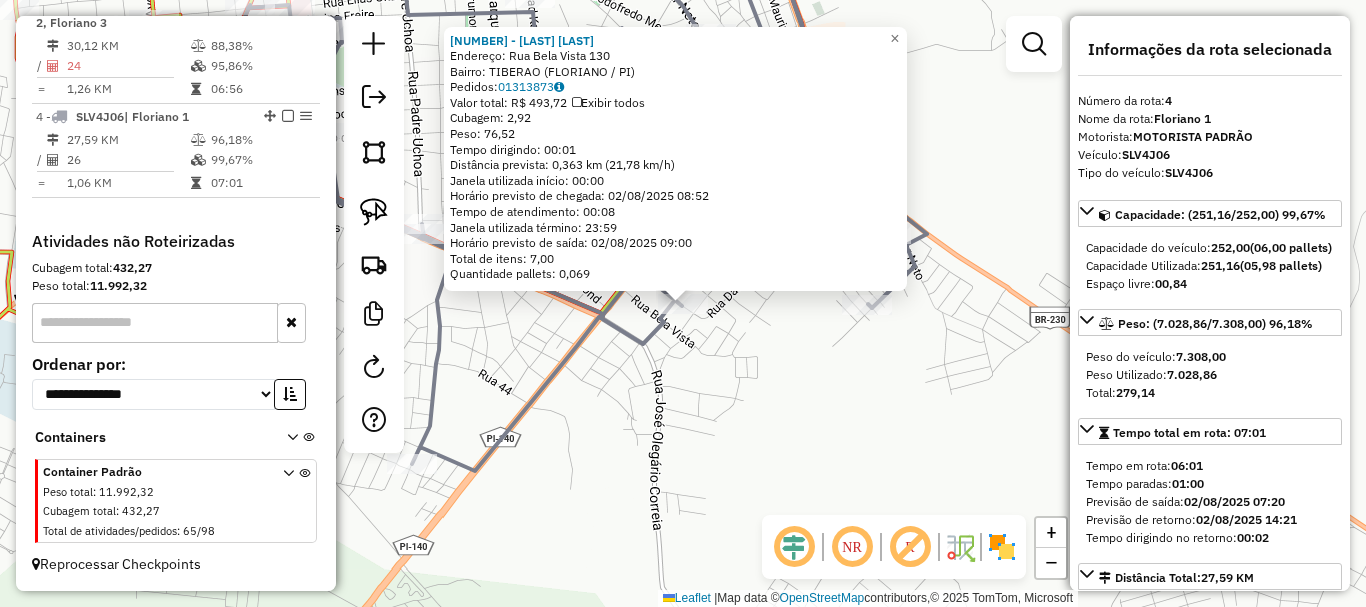 click on "9047 - MERCADINHO LEOMART  Endereço:  Rua Bela Vista 130   Bairro: TIBERAO (FLORIANO / PI)   Pedidos:  01313873   Valor total: R$ 493,72   Exibir todos   Cubagem: 2,92  Peso: 76,52  Tempo dirigindo: 00:01   Distância prevista: 0,363 km (21,78 km/h)   Janela utilizada início: 00:00   Horário previsto de chegada: 02/08/2025 08:52   Tempo de atendimento: 00:08   Janela utilizada término: 23:59   Horário previsto de saída: 02/08/2025 09:00   Total de itens: 7,00   Quantidade pallets: 0,069  × Janela de atendimento Grade de atendimento Capacidade Transportadoras Veículos Cliente Pedidos  Rotas Selecione os dias de semana para filtrar as janelas de atendimento  Seg   Ter   Qua   Qui   Sex   Sáb   Dom  Informe o período da janela de atendimento: De: Até:  Filtrar exatamente a janela do cliente  Considerar janela de atendimento padrão  Selecione os dias de semana para filtrar as grades de atendimento  Seg   Ter   Qua   Qui   Sex   Sáb   Dom   Considerar clientes sem dia de atendimento cadastrado  De:  +" 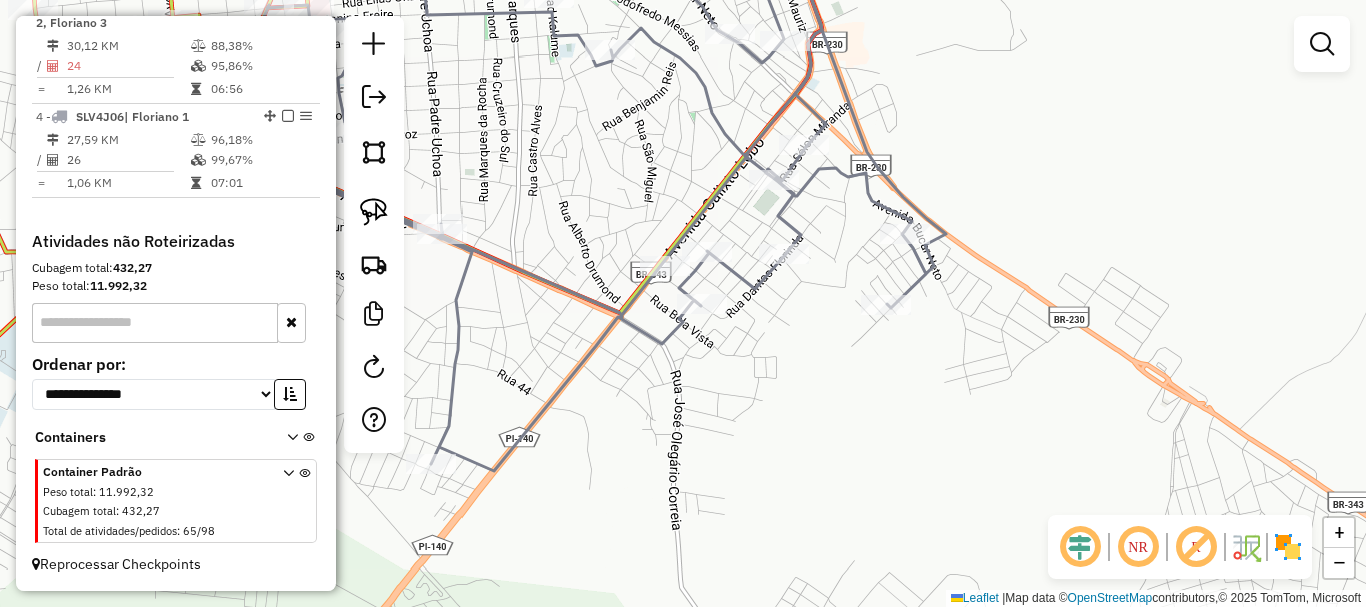 drag, startPoint x: 638, startPoint y: 331, endPoint x: 732, endPoint y: 288, distance: 103.36827 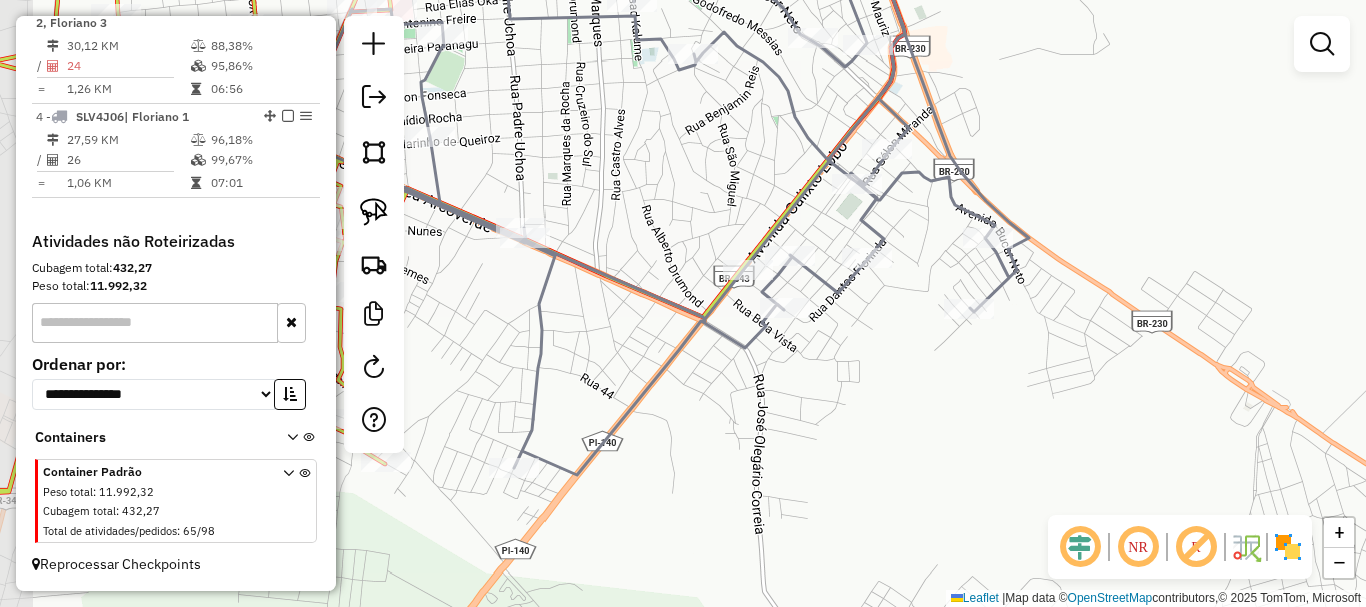 select on "*********" 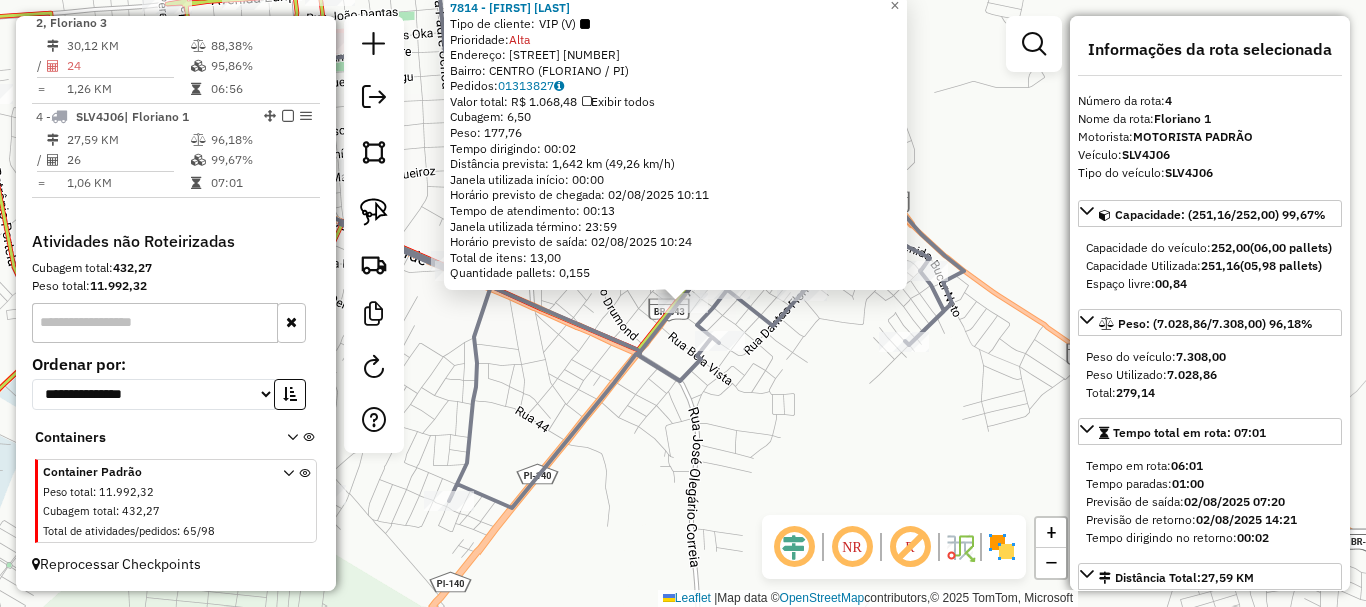 click on "Rota 4 - Placa SLV4J06  6845 - LUCIMARA VICENTE DE ARAUJO 7814 - JORGE ARMANDO DA SILVA  Tipo de cliente:   VIP (V)   Prioridade:  Alta  Endereço: AV  CALISTO LOBO                   2545   Bairro: CENTRO (FLORIANO / PI)   Pedidos:  01313827   Valor total: R$ 1.068,48   Exibir todos   Cubagem: 6,50  Peso: 177,76  Tempo dirigindo: 00:02   Distância prevista: 1,642 km (49,26 km/h)   Janela utilizada início: 00:00   Horário previsto de chegada: 02/08/2025 10:11   Tempo de atendimento: 00:13   Janela utilizada término: 23:59   Horário previsto de saída: 02/08/2025 10:24   Total de itens: 13,00   Quantidade pallets: 0,155  × Janela de atendimento Grade de atendimento Capacidade Transportadoras Veículos Cliente Pedidos  Rotas Selecione os dias de semana para filtrar as janelas de atendimento  Seg   Ter   Qua   Qui   Sex   Sáb   Dom  Informe o período da janela de atendimento: De: Até:  Filtrar exatamente a janela do cliente  Considerar janela de atendimento padrão   Seg   Ter   Qua   Qui   Sex   Sáb  +" 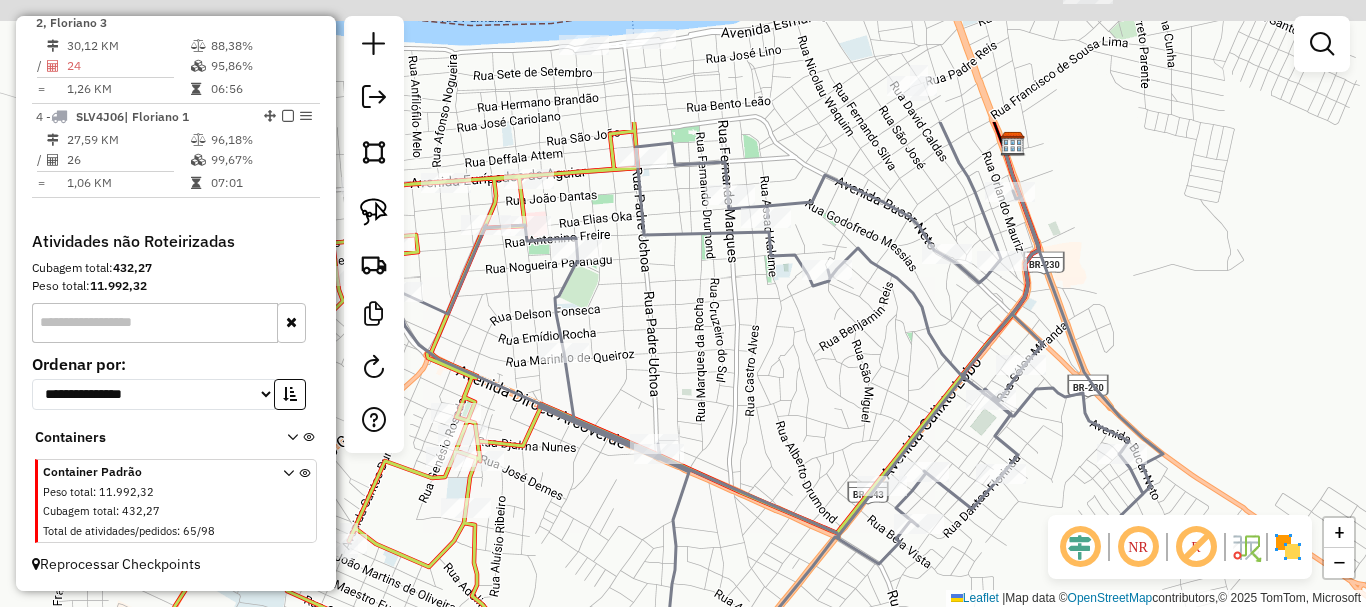 drag, startPoint x: 598, startPoint y: 288, endPoint x: 805, endPoint y: 405, distance: 237.7772 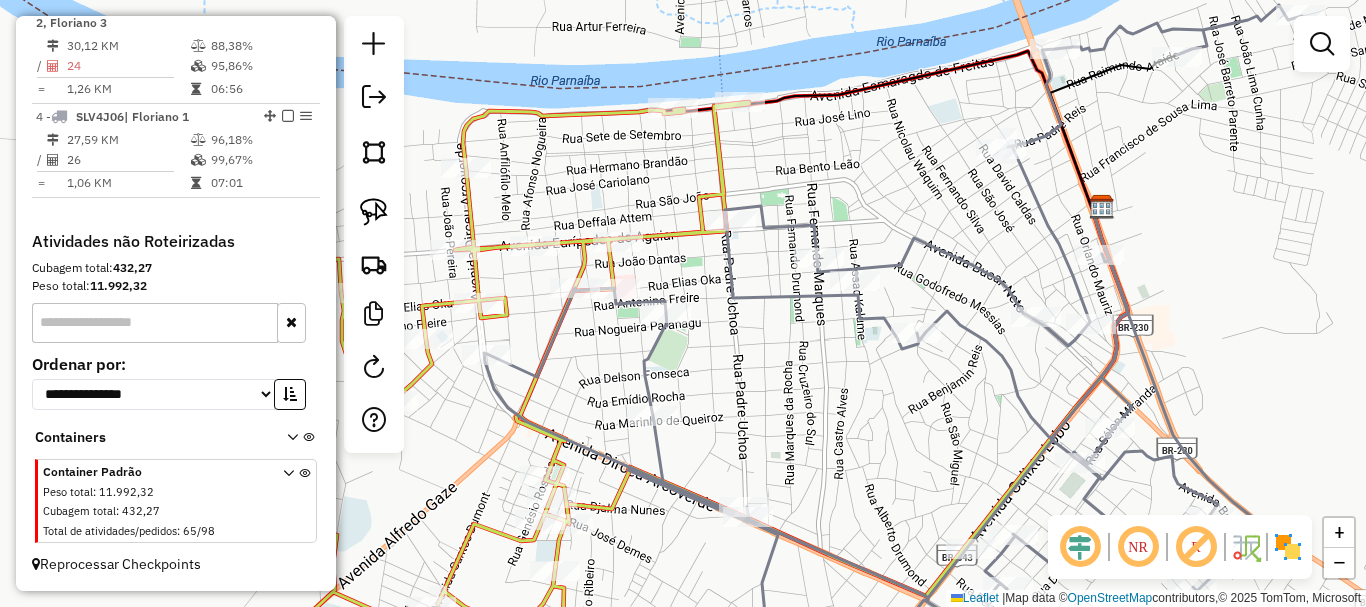 select on "*********" 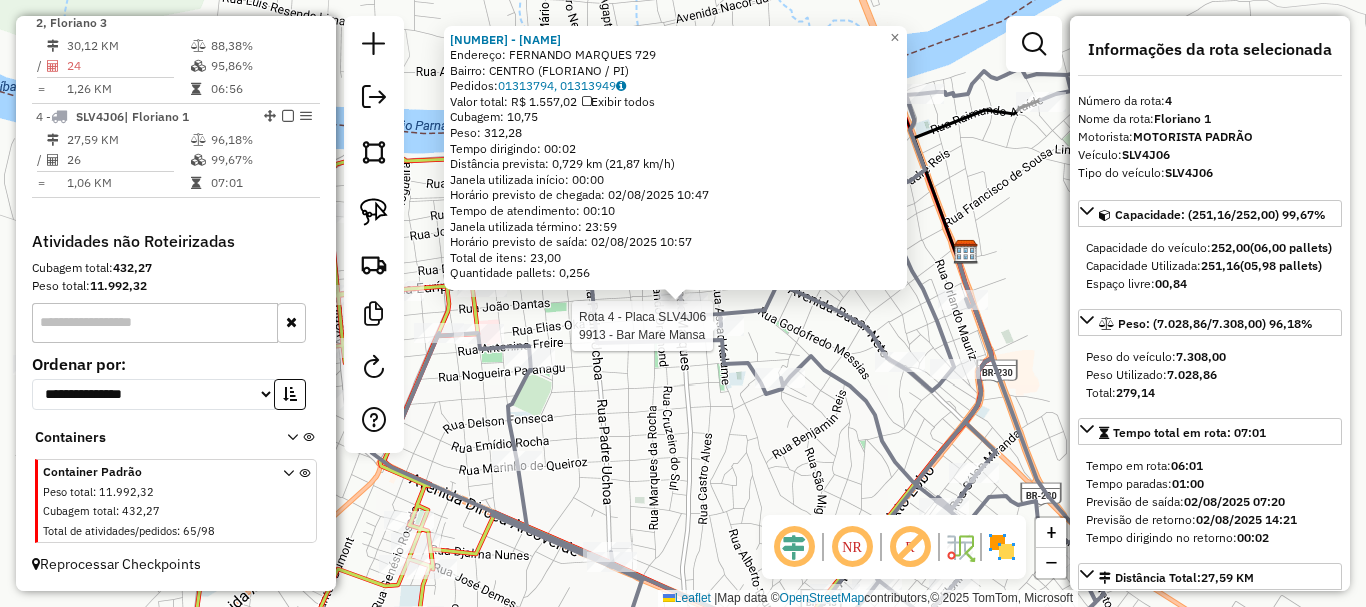 click 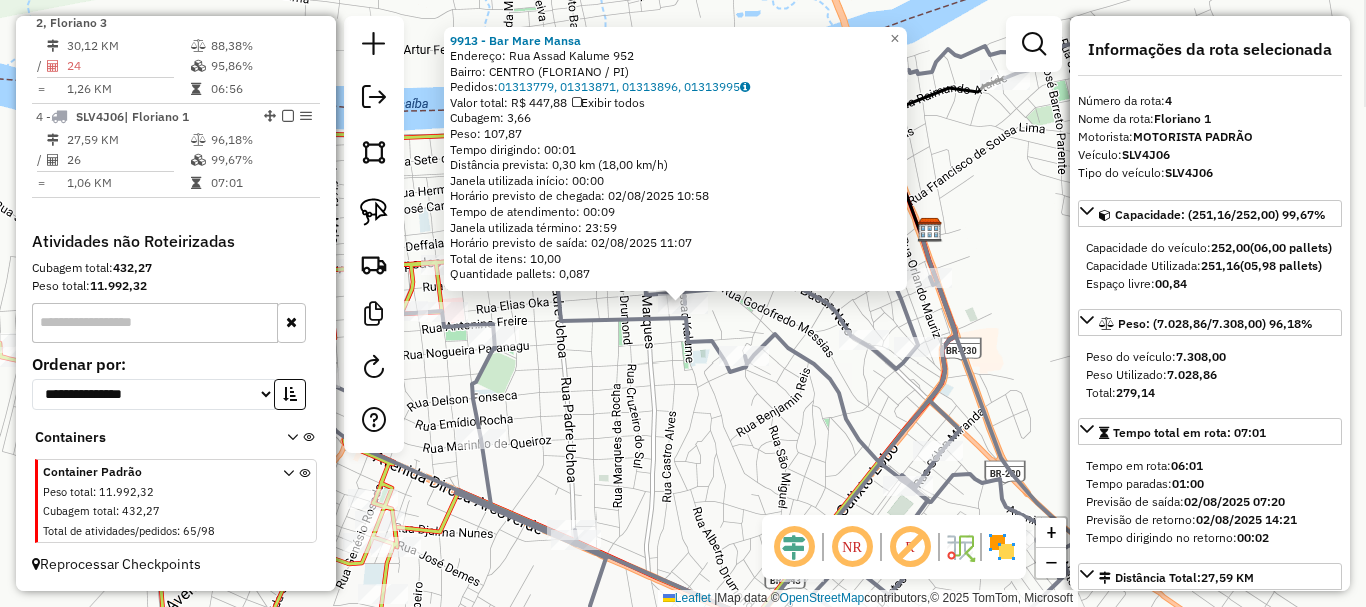 click on "Rota 4 - Placa SLV4J06  9913 - Bar Mare Mansa × 9913 - Bar Mare Mansa  Endereço:  Rua Assad Kalume 952   Bairro: CENTRO (FLORIANO / PI)   Pedidos:  01313779, 01313871, 01313896, 01313995   Valor total: R$ 447,88   Exibir todos   Cubagem: 3,66  Peso: 107,87  Tempo dirigindo: 00:01   Distância prevista: 0,30 km (18,00 km/h)   Janela utilizada início: 00:00   Horário previsto de chegada: 02/08/2025 10:58   Tempo de atendimento: 00:09   Janela utilizada término: 23:59   Horário previsto de saída: 02/08/2025 11:07   Total de itens: 10,00   Quantidade pallets: 0,087  × Janela de atendimento Grade de atendimento Capacidade Transportadoras Veículos Cliente Pedidos  Rotas Selecione os dias de semana para filtrar as janelas de atendimento  Seg   Ter   Qua   Qui   Sex   Sáb   Dom  Informe o período da janela de atendimento: De: Até:  Filtrar exatamente a janela do cliente  Considerar janela de atendimento padrão  Selecione os dias de semana para filtrar as grades de atendimento  Seg   Ter   Qua   Qui  De:" 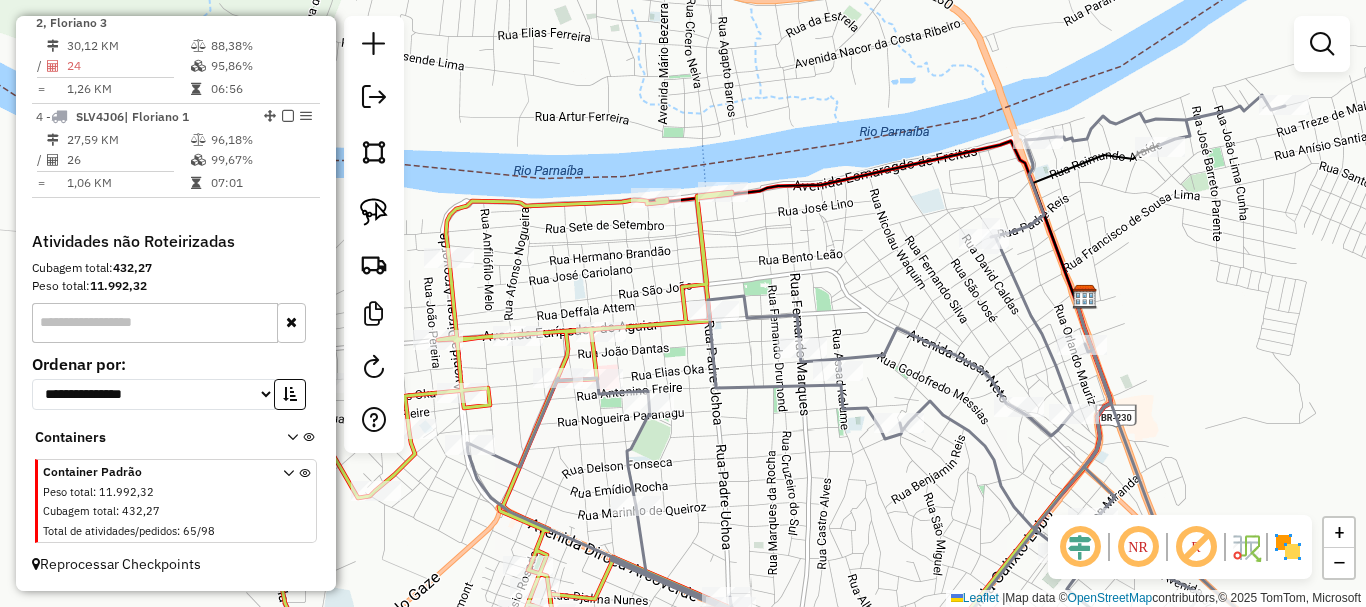 drag, startPoint x: 610, startPoint y: 337, endPoint x: 766, endPoint y: 403, distance: 169.38713 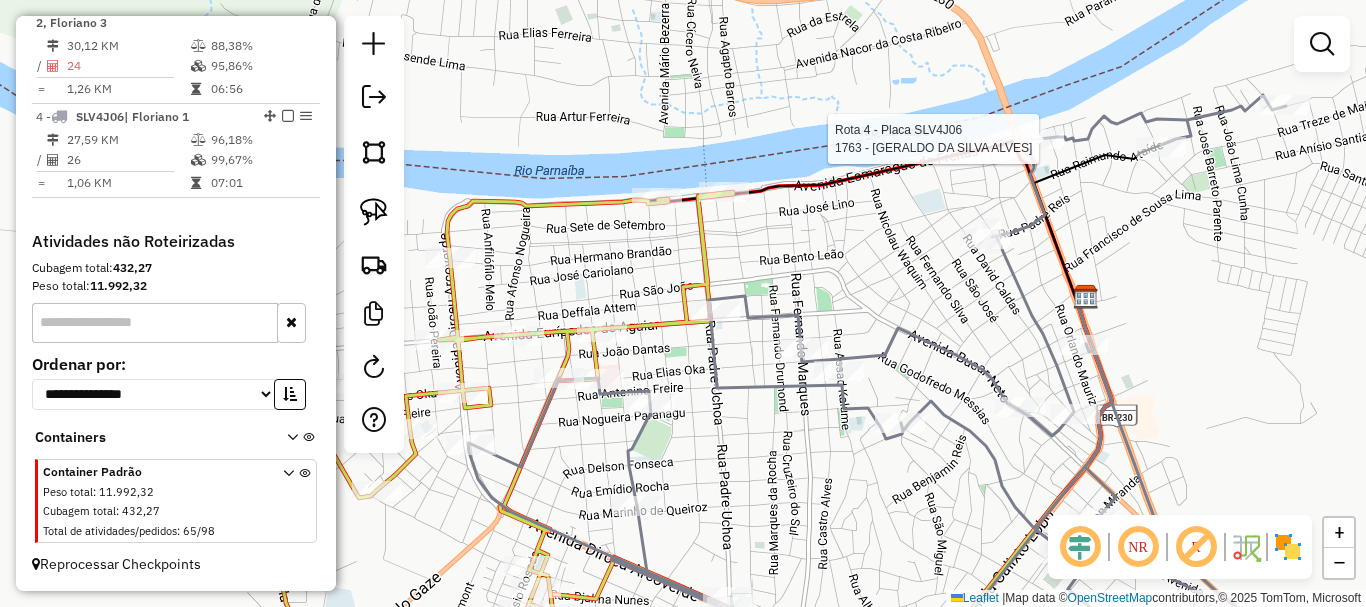 select on "*********" 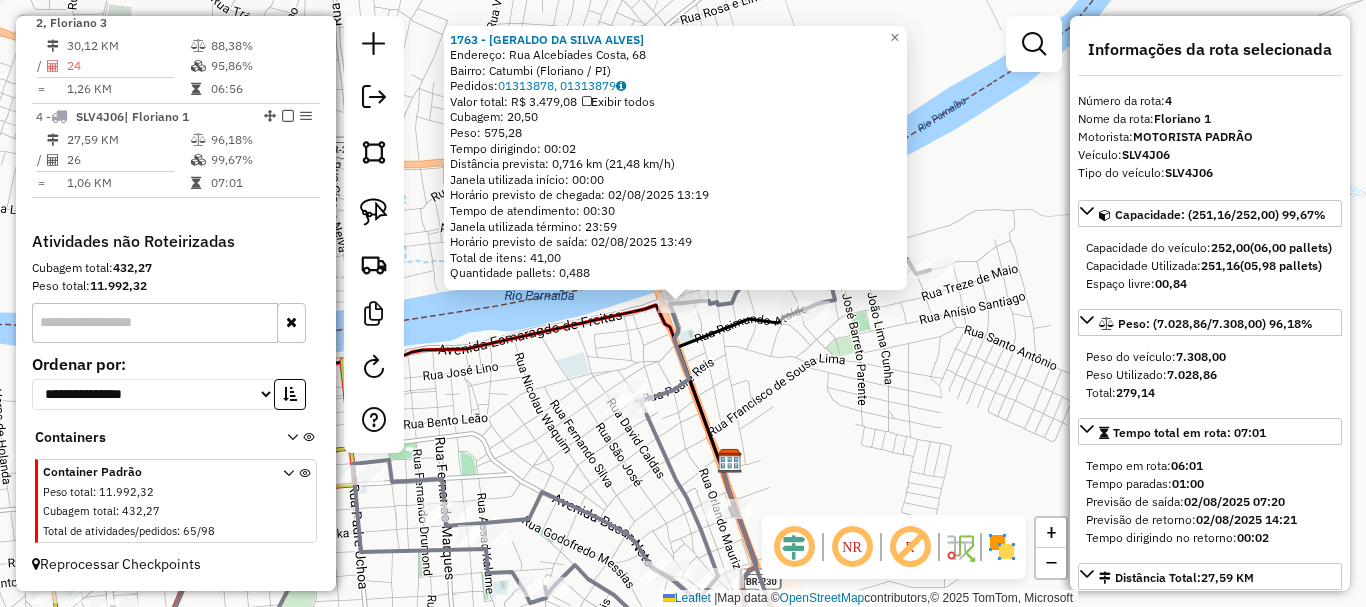 click on "1763 - GERALDO DA SILVA ALVES  Endereço: Rua Alcebíades Costa, 68   Bairro: Catumbi (Floriano / PI)   Pedidos:  01313878, 01313879   Valor total: R$ 3.479,08   Exibir todos   Cubagem: 20,50  Peso: 575,28  Tempo dirigindo: 00:02   Distância prevista: 0,716 km (21,48 km/h)   Janela utilizada início: 00:00   Horário previsto de chegada: 02/08/2025 13:19   Tempo de atendimento: 00:30   Janela utilizada término: 23:59   Horário previsto de saída: 02/08/2025 13:49   Total de itens: 41,00   Quantidade pallets: 0,488  × Janela de atendimento Grade de atendimento Capacidade Transportadoras Veículos Cliente Pedidos  Rotas Selecione os dias de semana para filtrar as janelas de atendimento  Seg   Ter   Qua   Qui   Sex   Sáb   Dom  Informe o período da janela de atendimento: De: Até:  Filtrar exatamente a janela do cliente  Considerar janela de atendimento padrão  Selecione os dias de semana para filtrar as grades de atendimento  Seg   Ter   Qua   Qui   Sex   Sáb   Dom   Peso mínimo:   Peso máximo:   De:" 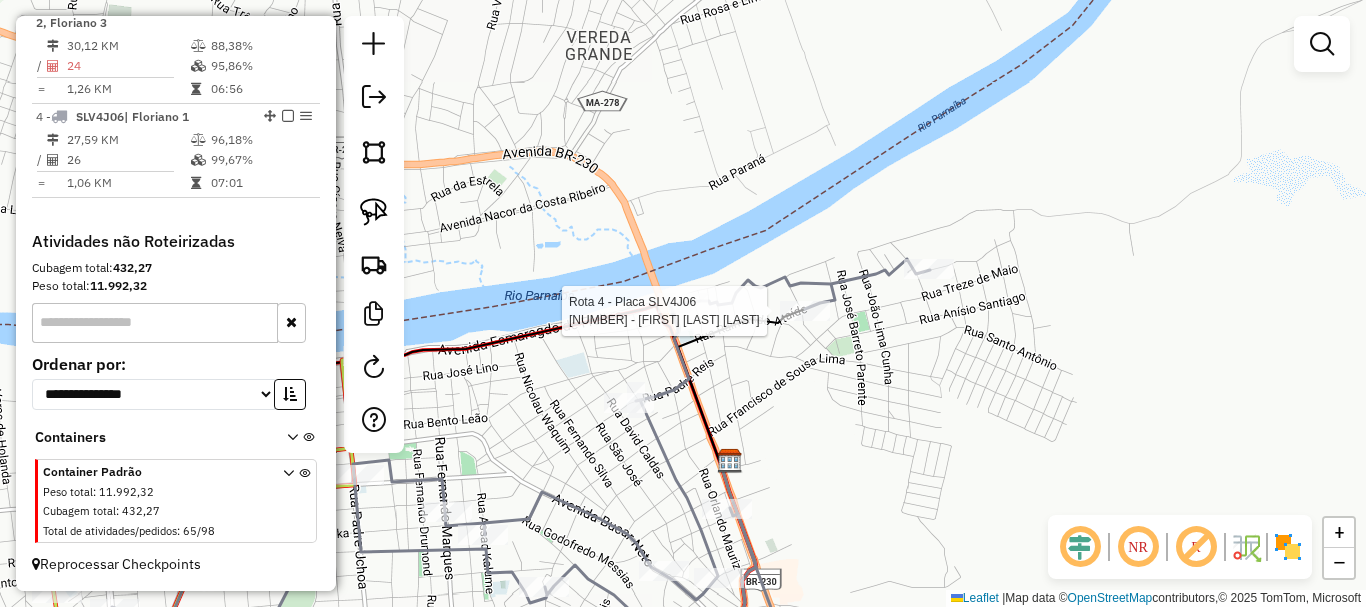 select on "*********" 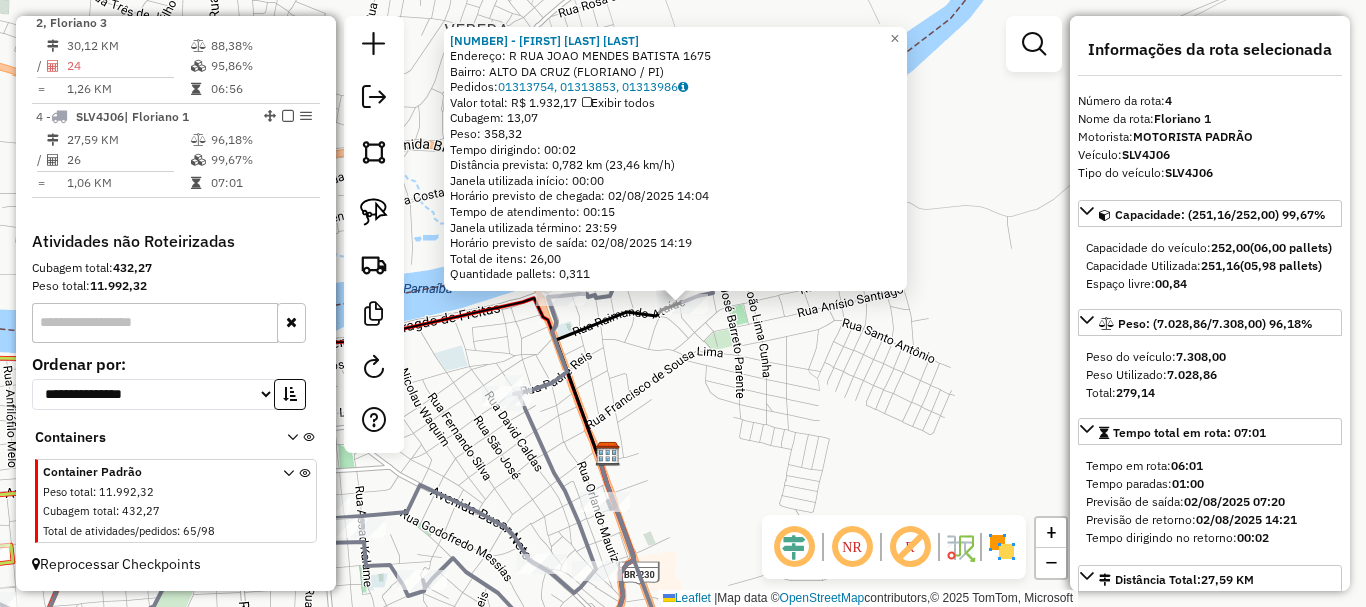 click on "5931 - RAIMUNDO BORGES DE SOUSA  Endereço: R   RUA JOAO MENDES BATISTA        1675   Bairro: ALTO DA CRUZ (FLORIANO / PI)   Pedidos:  01313754, 01313853, 01313986   Valor total: R$ 1.932,17   Exibir todos   Cubagem: 13,07  Peso: 358,32  Tempo dirigindo: 00:02   Distância prevista: 0,782 km (23,46 km/h)   Janela utilizada início: 00:00   Horário previsto de chegada: 02/08/2025 14:04   Tempo de atendimento: 00:15   Janela utilizada término: 23:59   Horário previsto de saída: 02/08/2025 14:19   Total de itens: 26,00   Quantidade pallets: 0,311  × Janela de atendimento Grade de atendimento Capacidade Transportadoras Veículos Cliente Pedidos  Rotas Selecione os dias de semana para filtrar as janelas de atendimento  Seg   Ter   Qua   Qui   Sex   Sáb   Dom  Informe o período da janela de atendimento: De: Até:  Filtrar exatamente a janela do cliente  Considerar janela de atendimento padrão  Selecione os dias de semana para filtrar as grades de atendimento  Seg   Ter   Qua   Qui   Sex   Sáb   Dom   De:" 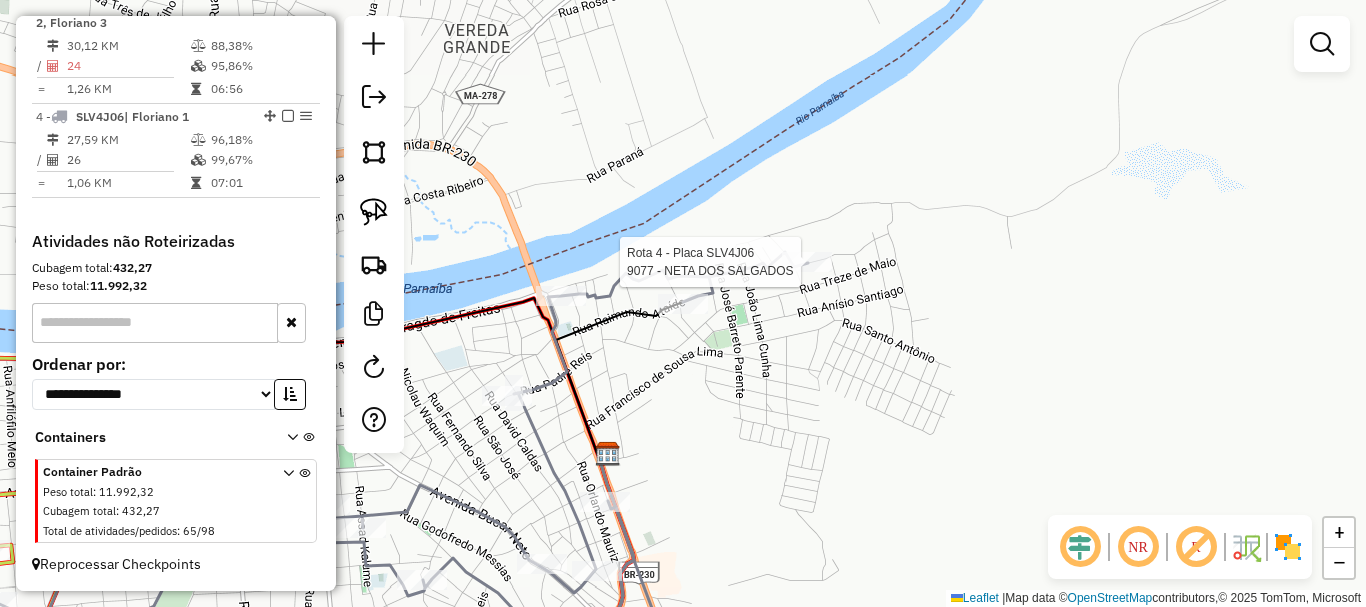 click 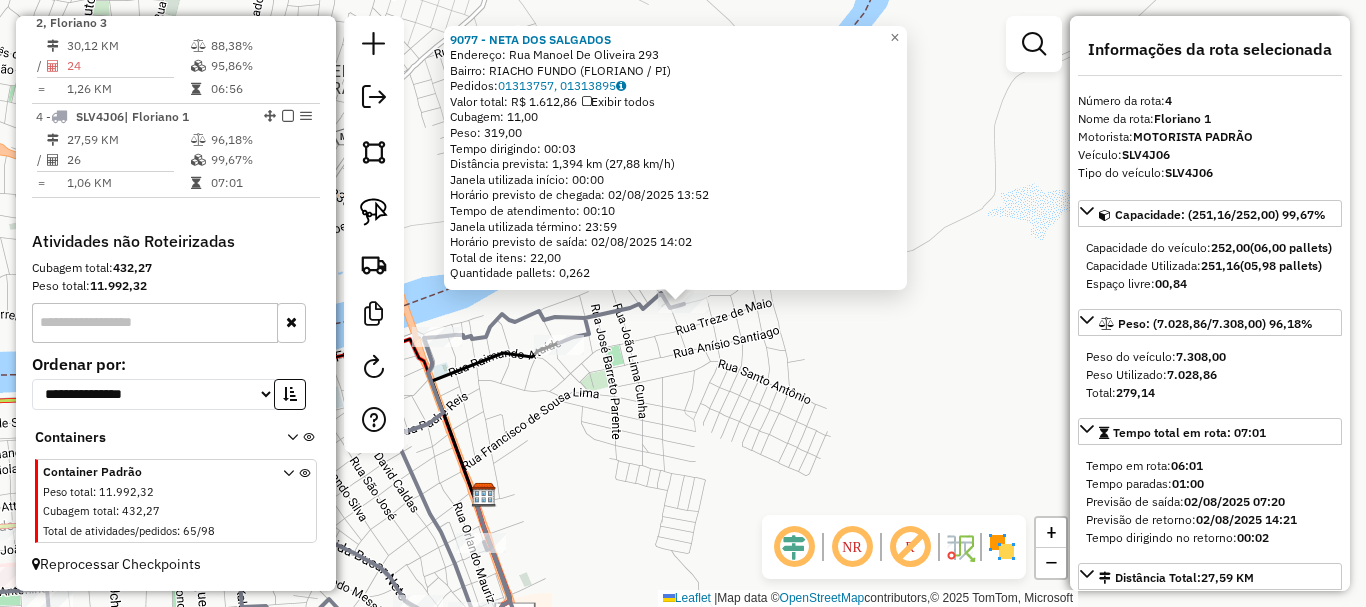 click on "9077 - NETA DOS SALGADOS  Endereço:  Rua Manoel De Oliveira 293   Bairro: RIACHO FUNDO (FLORIANO / PI)   Pedidos:  01313757, 01313895   Valor total: R$ 1.612,86   Exibir todos   Cubagem: 11,00  Peso: 319,00  Tempo dirigindo: 00:03   Distância prevista: 1,394 km (27,88 km/h)   Janela utilizada início: 00:00   Horário previsto de chegada: 02/08/2025 13:52   Tempo de atendimento: 00:10   Janela utilizada término: 23:59   Horário previsto de saída: 02/08/2025 14:02   Total de itens: 22,00   Quantidade pallets: 0,262  × Janela de atendimento Grade de atendimento Capacidade Transportadoras Veículos Cliente Pedidos  Rotas Selecione os dias de semana para filtrar as janelas de atendimento  Seg   Ter   Qua   Qui   Sex   Sáb   Dom  Informe o período da janela de atendimento: De: Até:  Filtrar exatamente a janela do cliente  Considerar janela de atendimento padrão  Selecione os dias de semana para filtrar as grades de atendimento  Seg   Ter   Qua   Qui   Sex   Sáb   Dom   Peso mínimo:   Peso máximo:  De:" 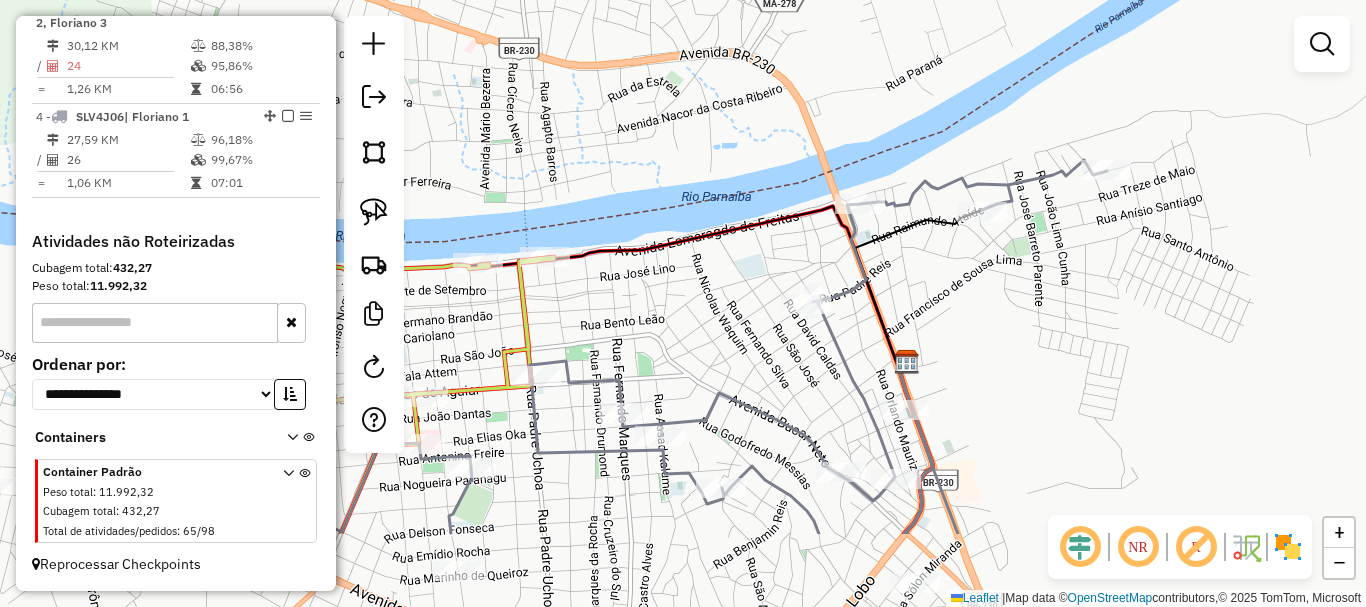 drag, startPoint x: 591, startPoint y: 433, endPoint x: 1027, endPoint y: 291, distance: 458.54117 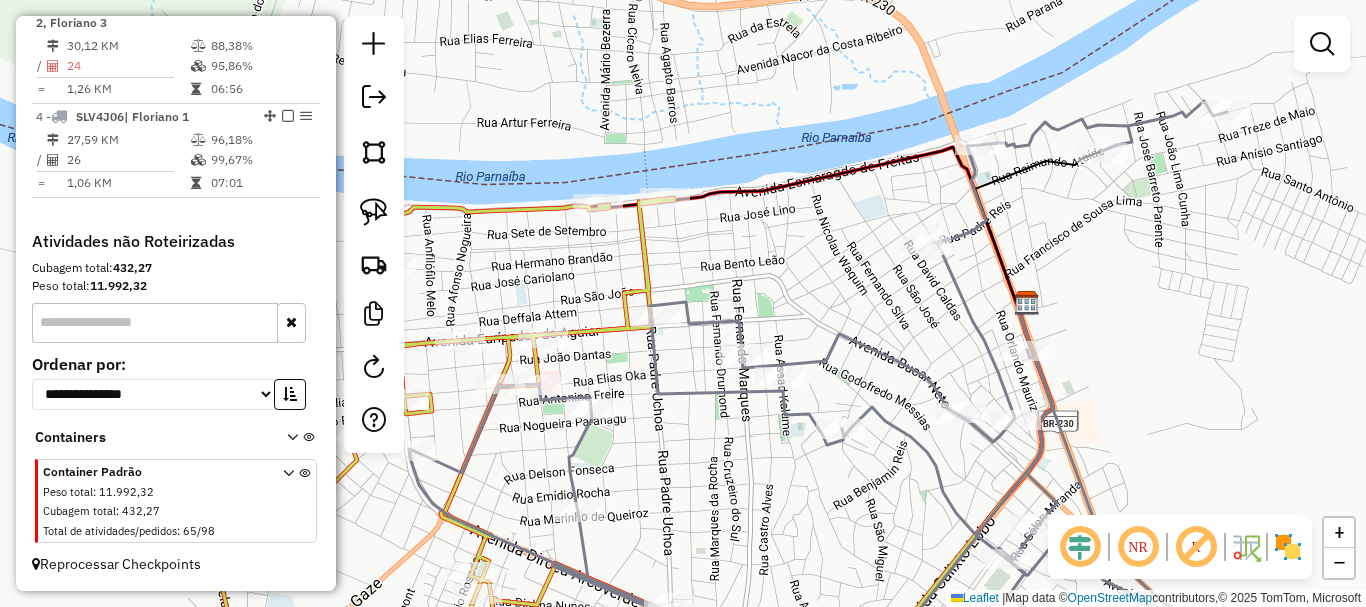 drag, startPoint x: 919, startPoint y: 401, endPoint x: 1040, endPoint y: 351, distance: 130.92365 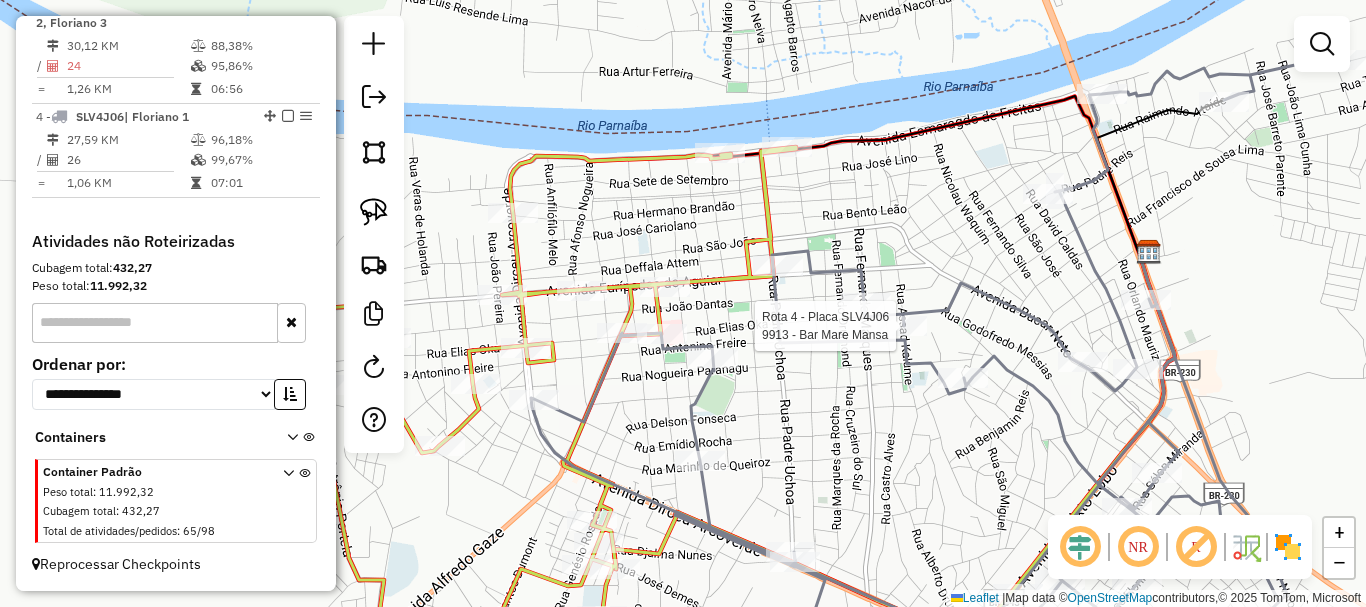 select on "*********" 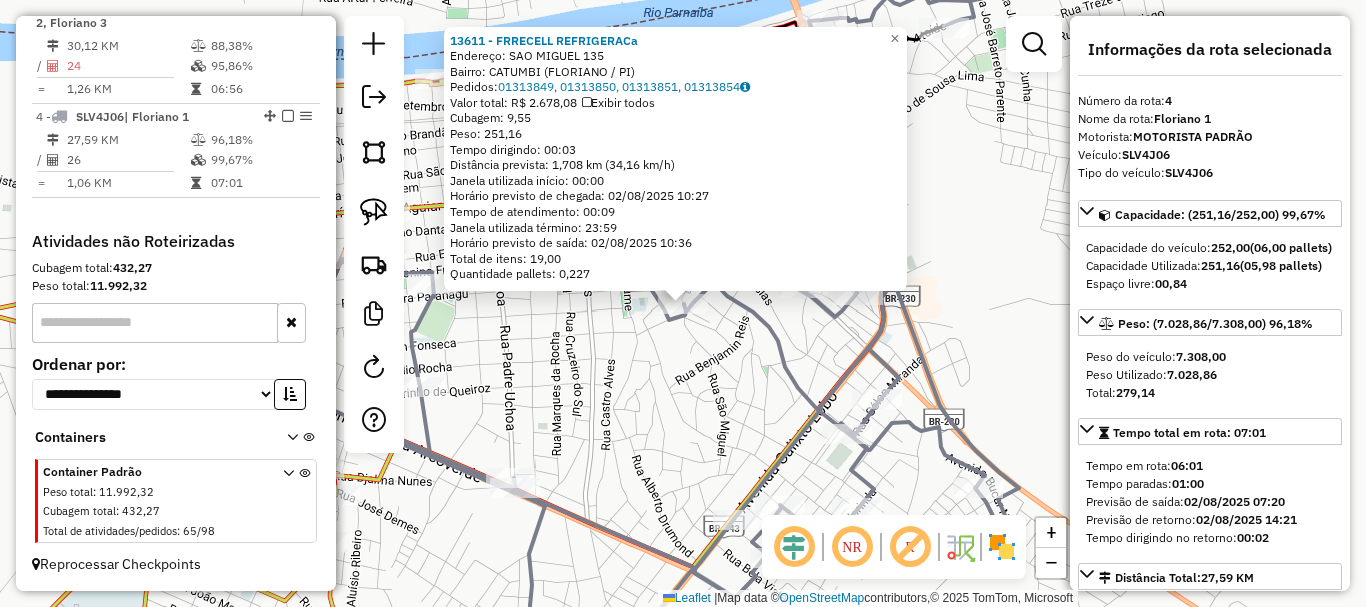 click on "13611 - FRRECELL REFRIGERACa  Endereço:  SAO MIGUEL 135   Bairro: CATUMBI (FLORIANO / PI)   Pedidos:  01313849, 01313850, 01313851, 01313854   Valor total: R$ 2.678,08   Exibir todos   Cubagem: 9,55  Peso: 251,16  Tempo dirigindo: 00:03   Distância prevista: 1,708 km (34,16 km/h)   Janela utilizada início: 00:00   Horário previsto de chegada: 02/08/2025 10:27   Tempo de atendimento: 00:09   Janela utilizada término: 23:59   Horário previsto de saída: 02/08/2025 10:36   Total de itens: 19,00   Quantidade pallets: 0,227  × Janela de atendimento Grade de atendimento Capacidade Transportadoras Veículos Cliente Pedidos  Rotas Selecione os dias de semana para filtrar as janelas de atendimento  Seg   Ter   Qua   Qui   Sex   Sáb   Dom  Informe o período da janela de atendimento: De: Até:  Filtrar exatamente a janela do cliente  Considerar janela de atendimento padrão  Selecione os dias de semana para filtrar as grades de atendimento  Seg   Ter   Qua   Qui   Sex   Sáb   Dom   Peso mínimo:   De:   Até:" 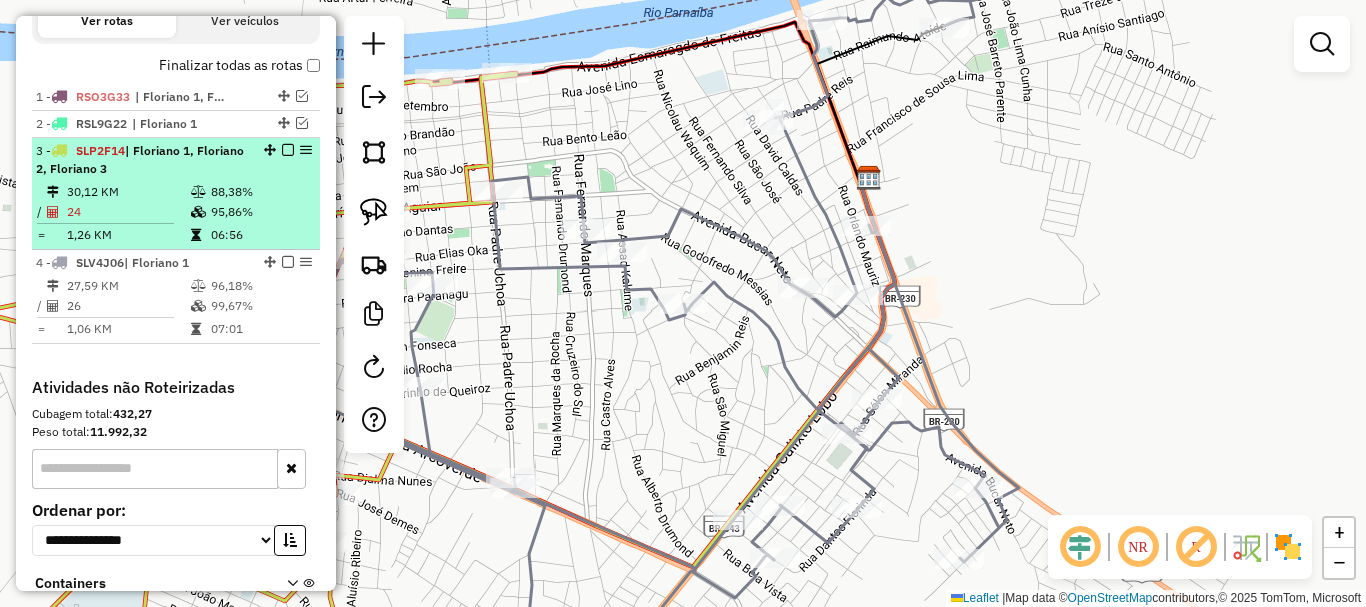 scroll, scrollTop: 728, scrollLeft: 0, axis: vertical 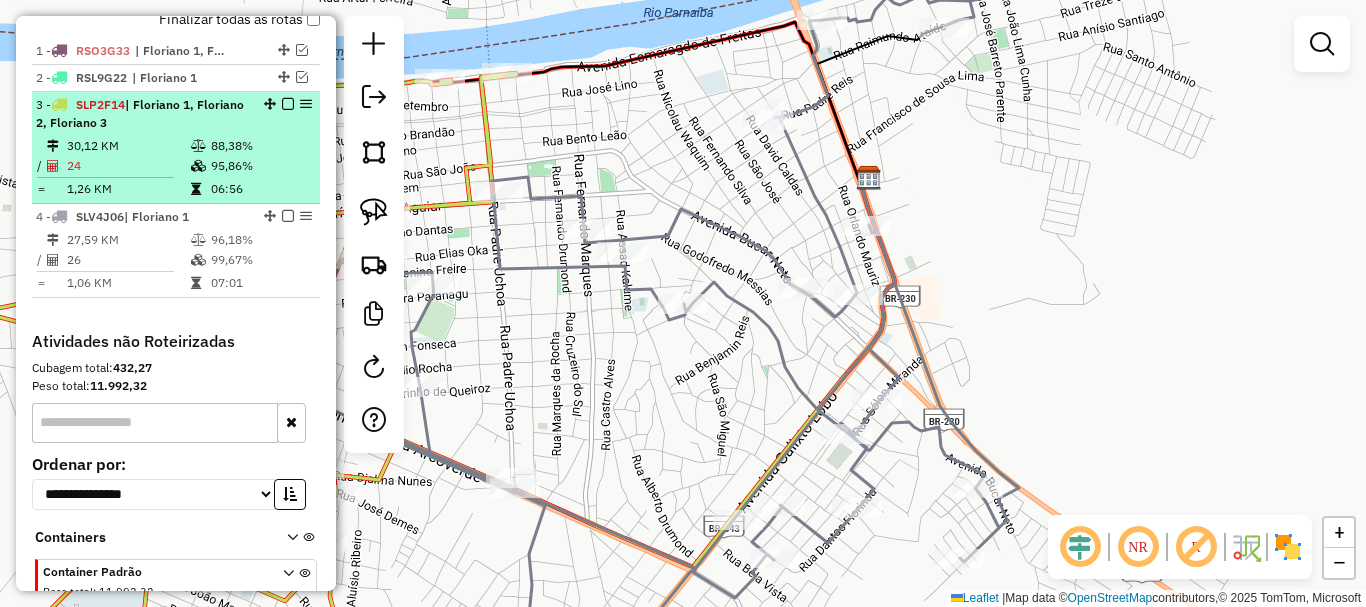 click on "3 -       SLP2F14   | Floriano 1, Floriano 2, Floriano 3  30,12 KM   88,38%  /  24   95,86%     =  1,26 KM   06:56" at bounding box center [176, 148] 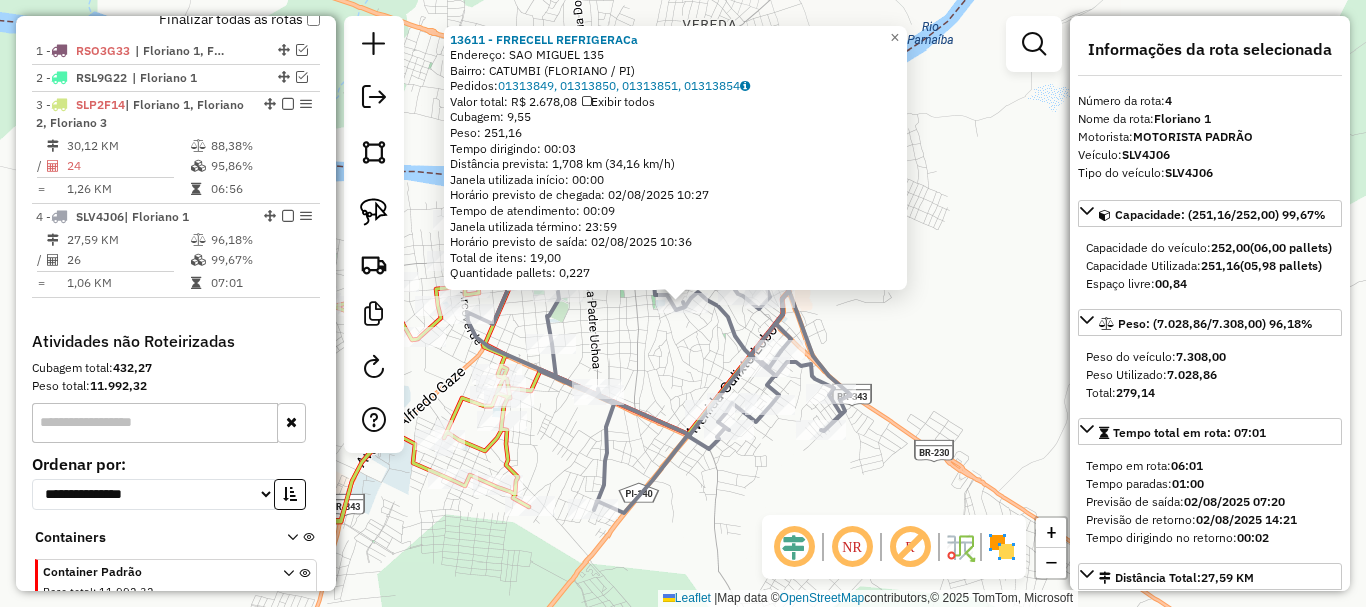 scroll, scrollTop: 828, scrollLeft: 0, axis: vertical 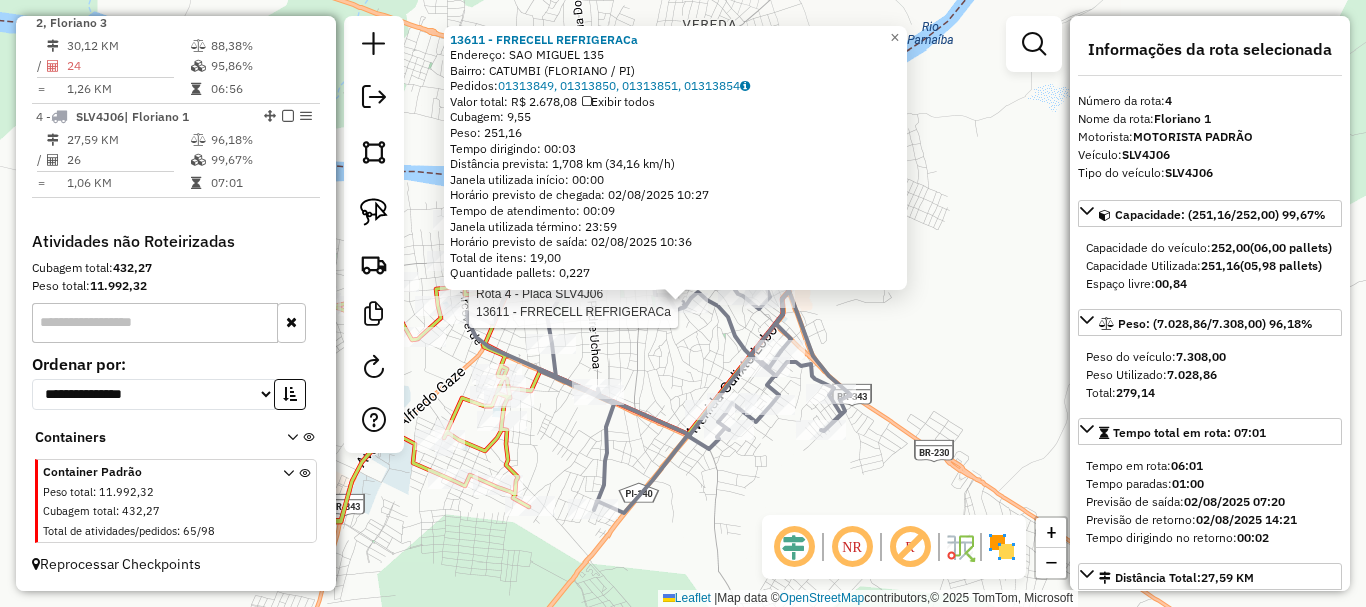 click 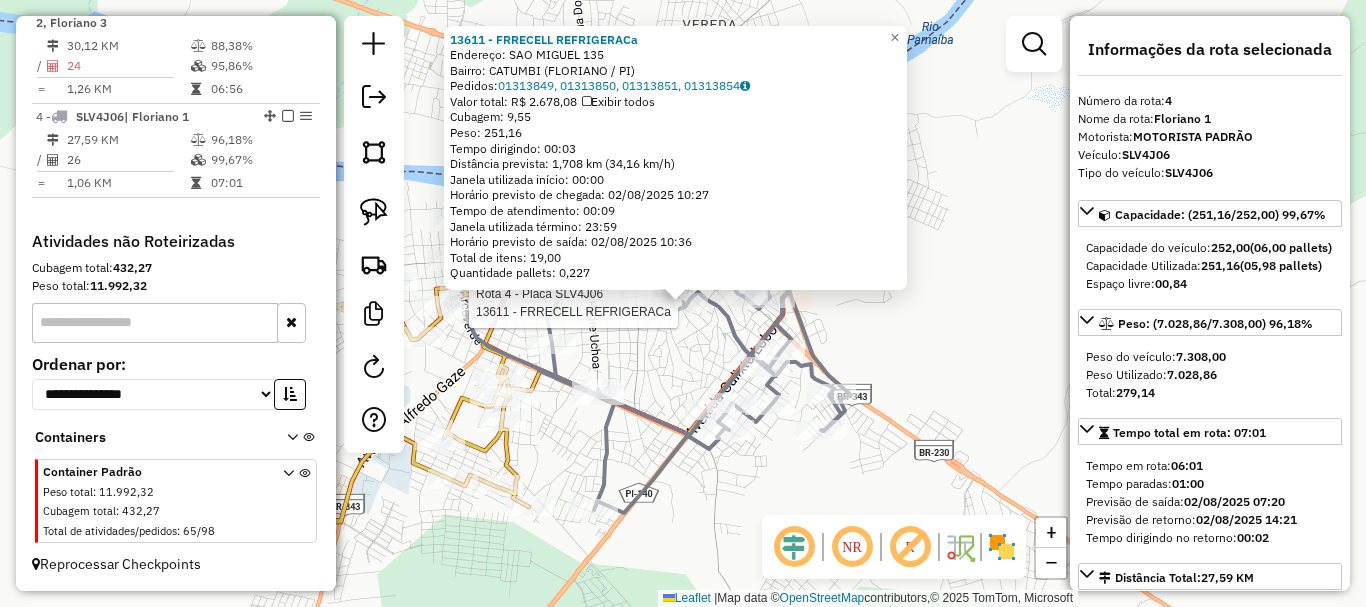 click on "Rota 4 - Placa SLV4J06  13611 - FRRECELL REFRIGERACa 13611 - FRRECELL REFRIGERACa  Endereço:  SAO MIGUEL 135   Bairro: CATUMBI (FLORIANO / PI)   Pedidos:  01313849, 01313850, 01313851, 01313854   Valor total: R$ 2.678,08   Exibir todos   Cubagem: 9,55  Peso: 251,16  Tempo dirigindo: 00:03   Distância prevista: 1,708 km (34,16 km/h)   Janela utilizada início: 00:00   Horário previsto de chegada: 02/08/2025 10:27   Tempo de atendimento: 00:09   Janela utilizada término: 23:59   Horário previsto de saída: 02/08/2025 10:36   Total de itens: 19,00   Quantidade pallets: 0,227  × Janela de atendimento Grade de atendimento Capacidade Transportadoras Veículos Cliente Pedidos  Rotas Selecione os dias de semana para filtrar as janelas de atendimento  Seg   Ter   Qua   Qui   Sex   Sáb   Dom  Informe o período da janela de atendimento: De: Até:  Filtrar exatamente a janela do cliente  Considerar janela de atendimento padrão  Selecione os dias de semana para filtrar as grades de atendimento  Seg   Ter   Qua  +" 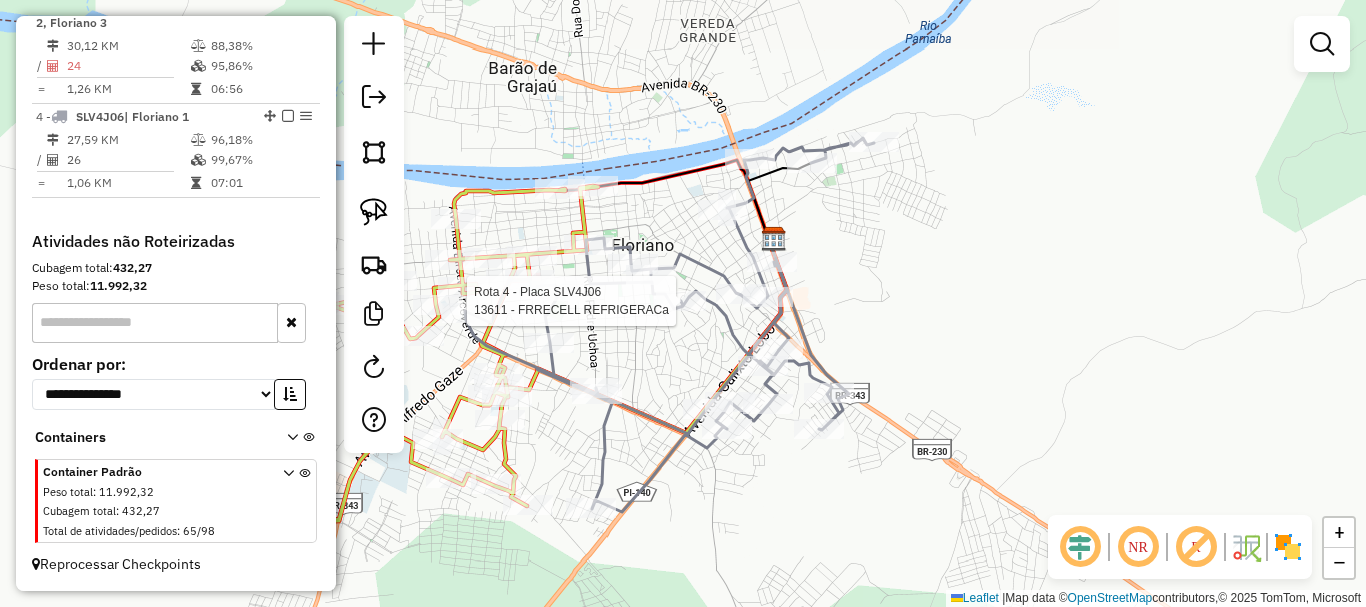 click on "Rota 4 - Placa SLV4J06  13611 - FRRECELL REFRIGERACa Janela de atendimento Grade de atendimento Capacidade Transportadoras Veículos Cliente Pedidos  Rotas Selecione os dias de semana para filtrar as janelas de atendimento  Seg   Ter   Qua   Qui   Sex   Sáb   Dom  Informe o período da janela de atendimento: De: Até:  Filtrar exatamente a janela do cliente  Considerar janela de atendimento padrão  Selecione os dias de semana para filtrar as grades de atendimento  Seg   Ter   Qua   Qui   Sex   Sáb   Dom   Considerar clientes sem dia de atendimento cadastrado  Clientes fora do dia de atendimento selecionado Filtrar as atividades entre os valores definidos abaixo:  Peso mínimo:   Peso máximo:   Cubagem mínima:   Cubagem máxima:   De:   Até:  Filtrar as atividades entre o tempo de atendimento definido abaixo:  De:   Até:   Considerar capacidade total dos clientes não roteirizados Transportadora: Selecione um ou mais itens Tipo de veículo: Selecione um ou mais itens Veículo: Selecione um ou mais itens" 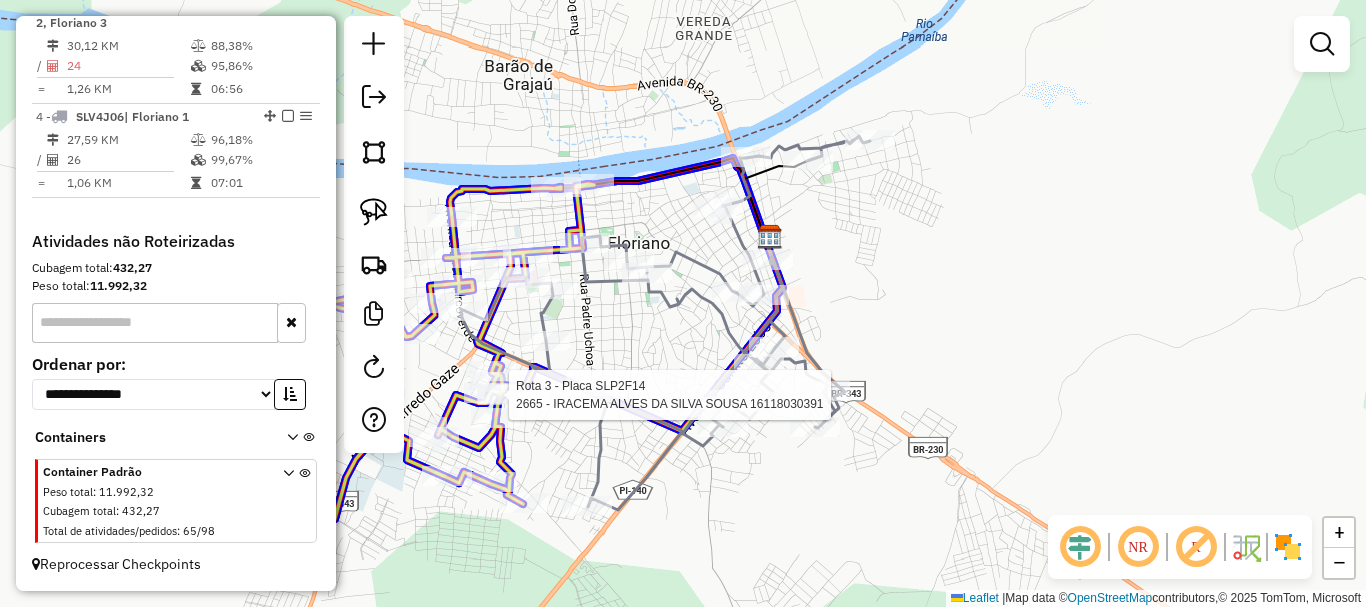 click 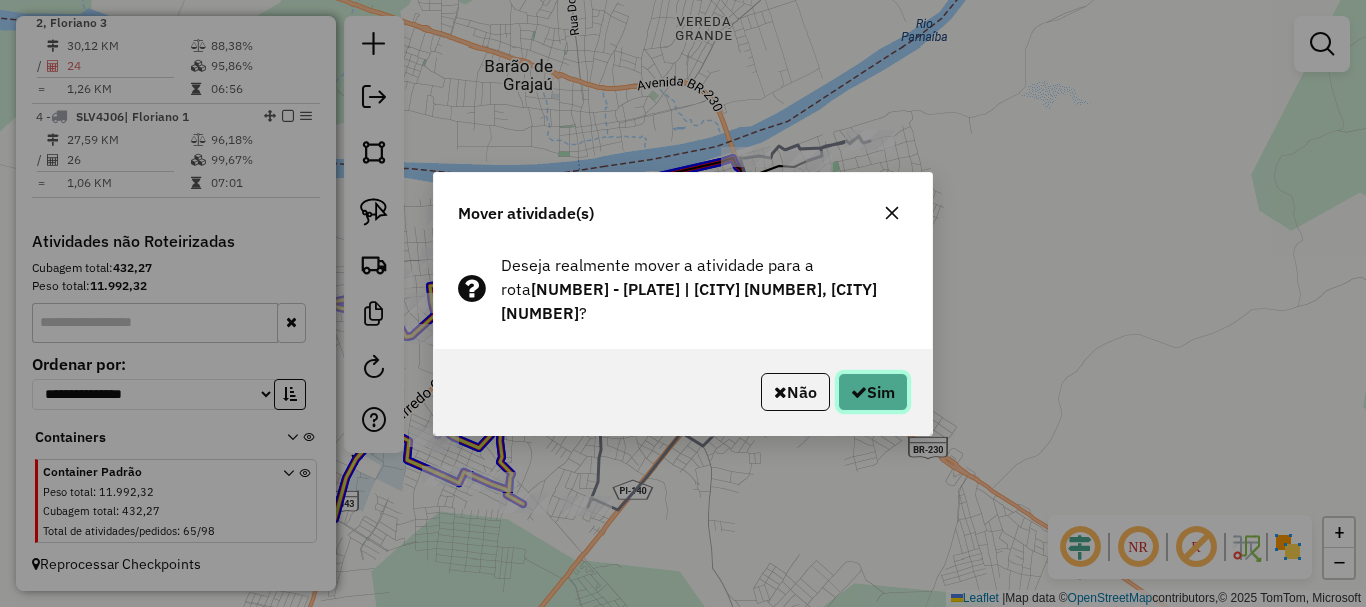 click on "Sim" 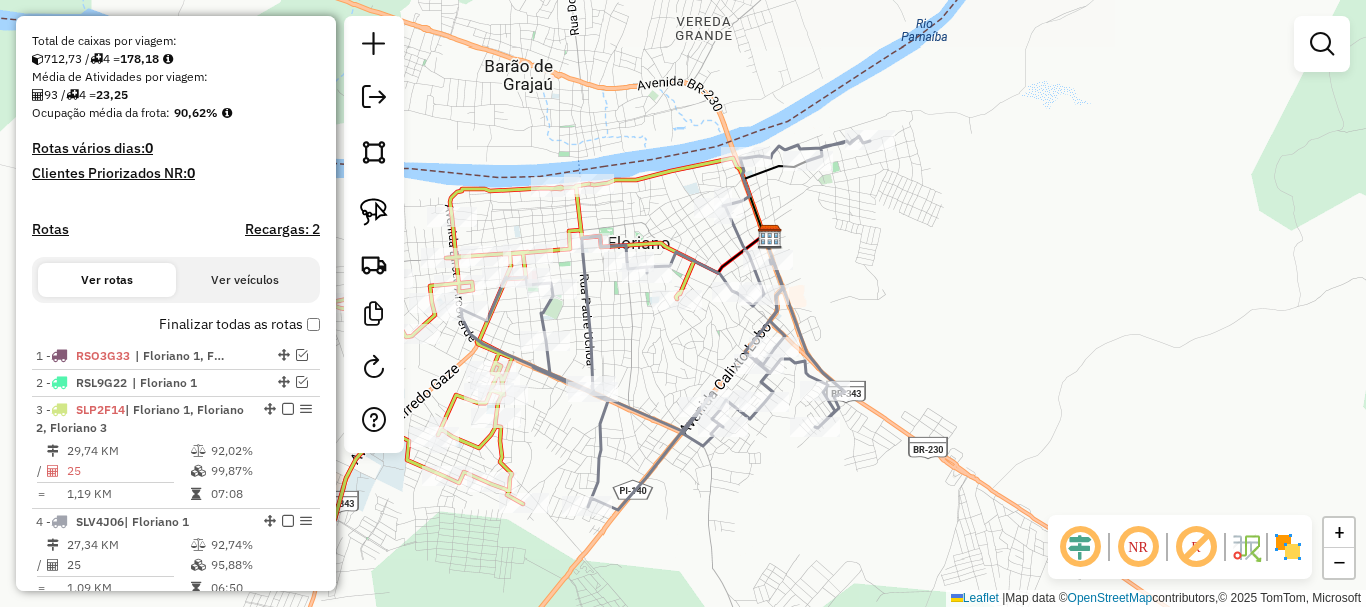 scroll, scrollTop: 528, scrollLeft: 0, axis: vertical 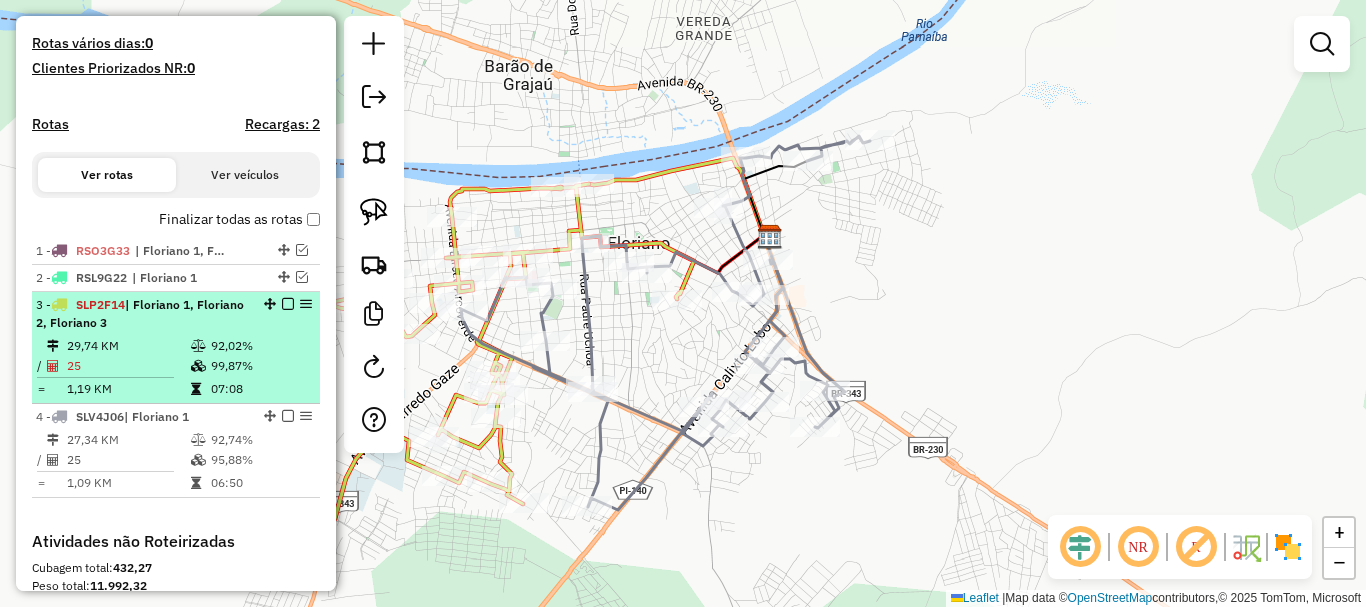 click on "3 -       SLP2F14   | Floriano 1, Floriano 2, Floriano 3" at bounding box center [142, 314] 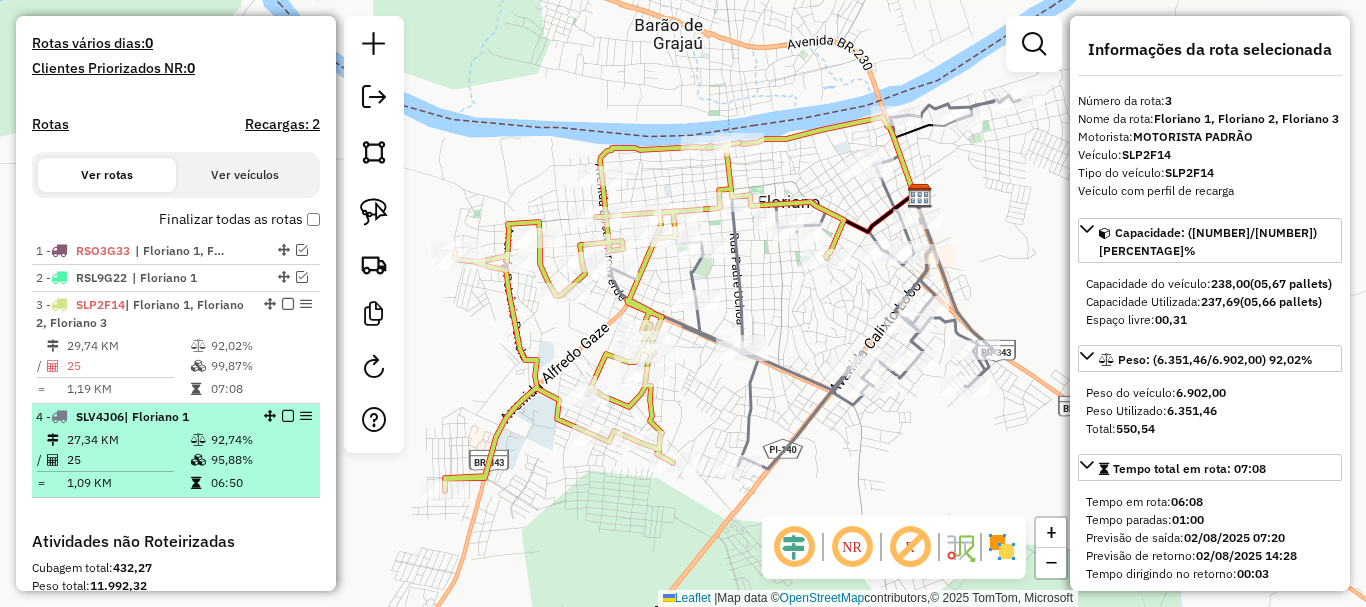 click on "92,74%" at bounding box center [260, 440] 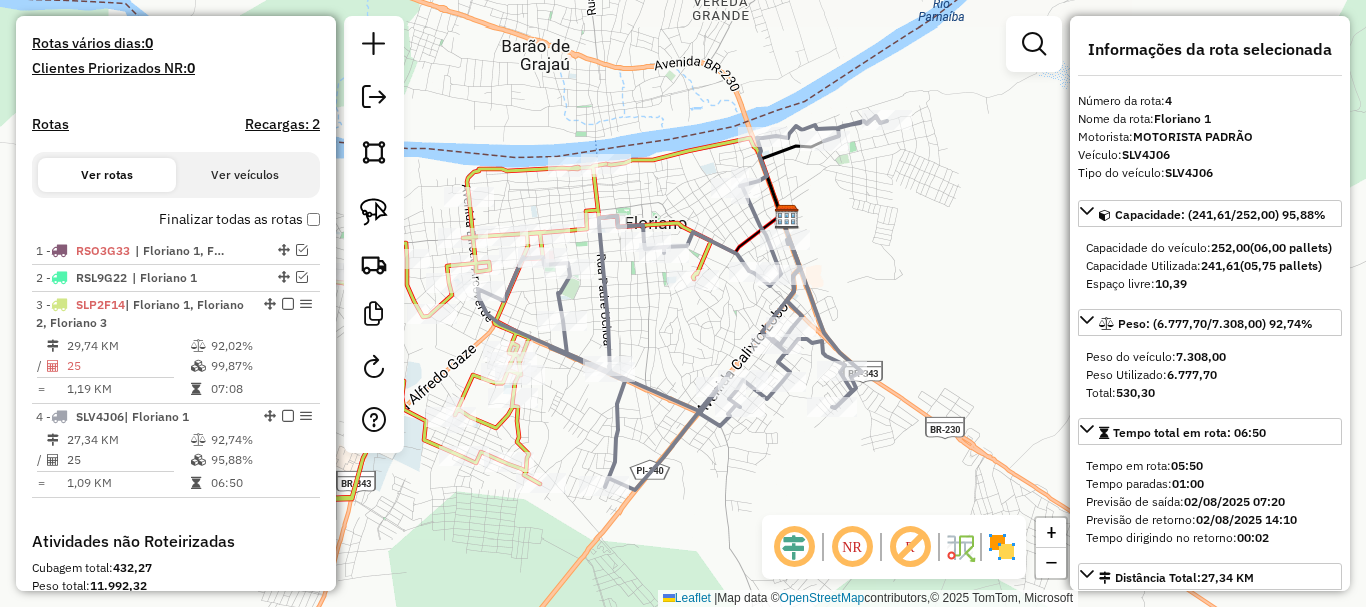 drag, startPoint x: 641, startPoint y: 341, endPoint x: 685, endPoint y: 315, distance: 51.10773 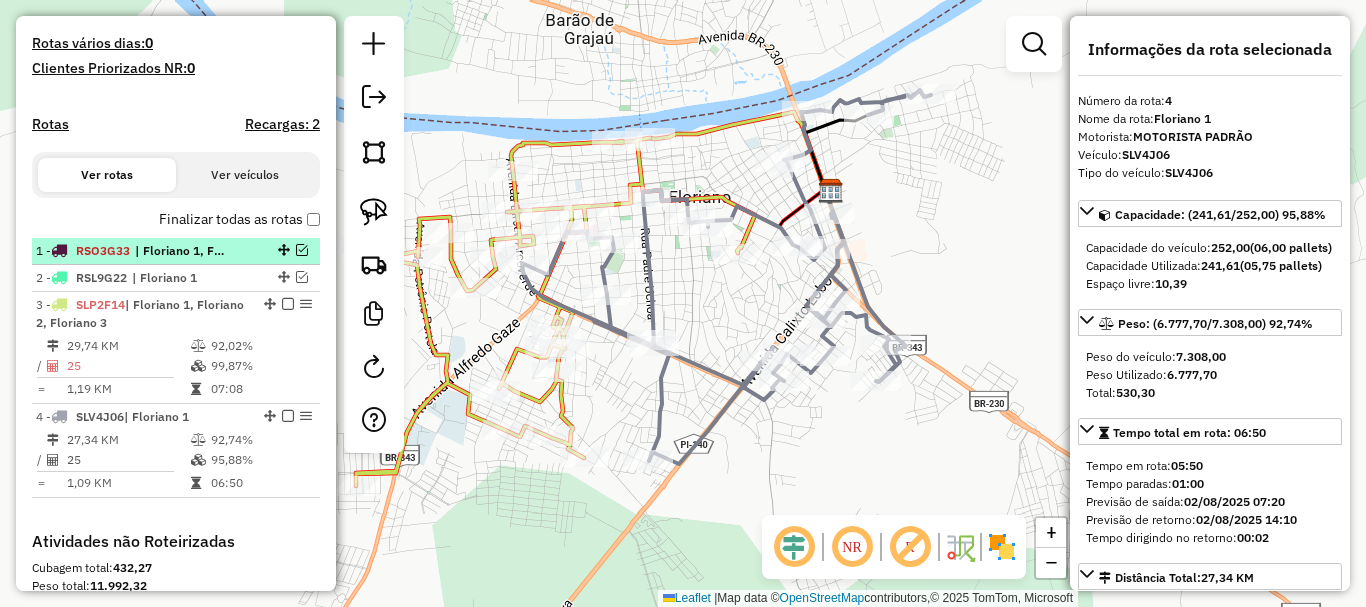 click at bounding box center [302, 250] 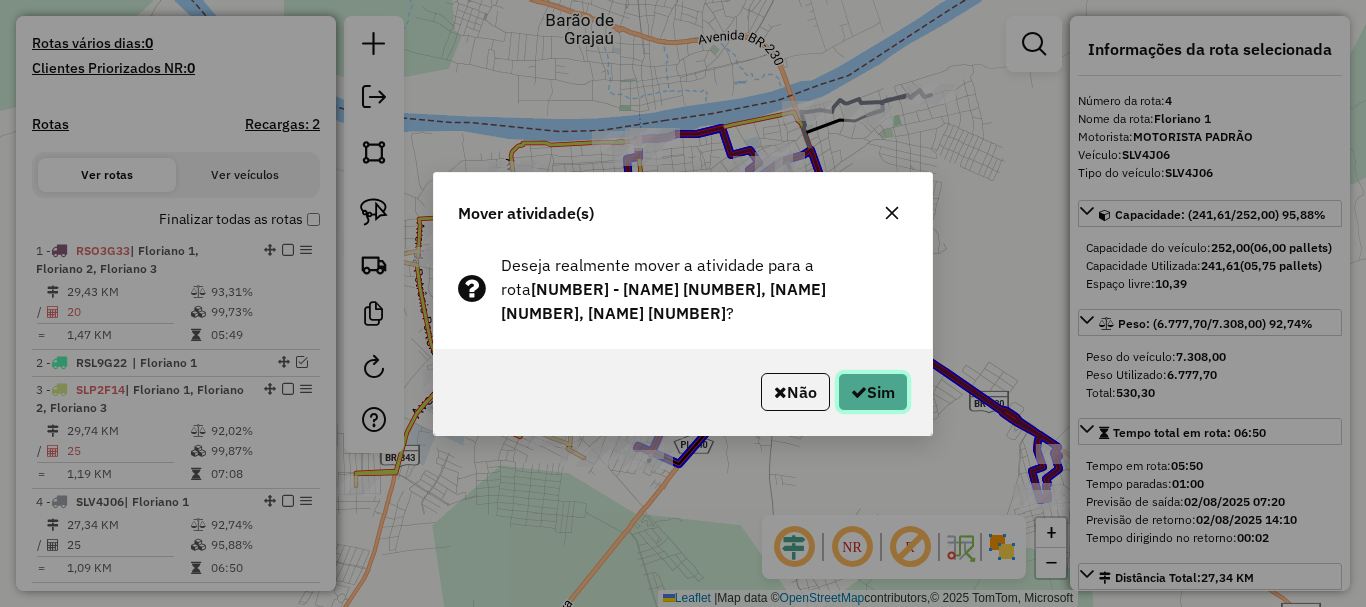 click 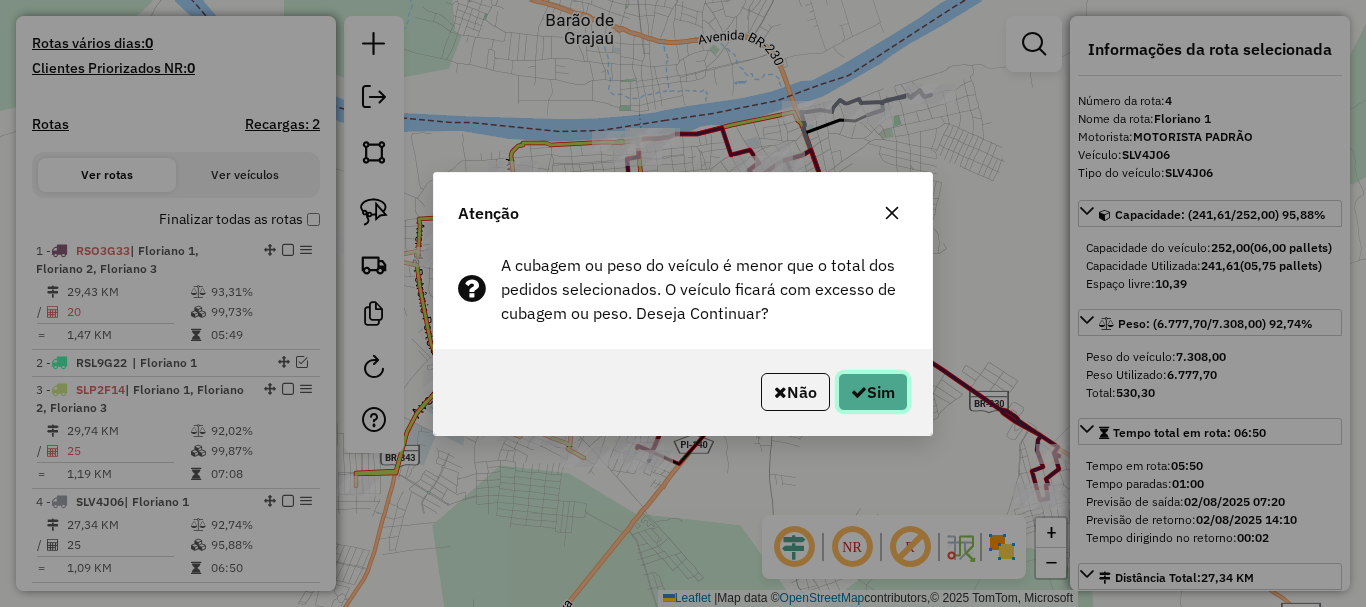 click on "Sim" 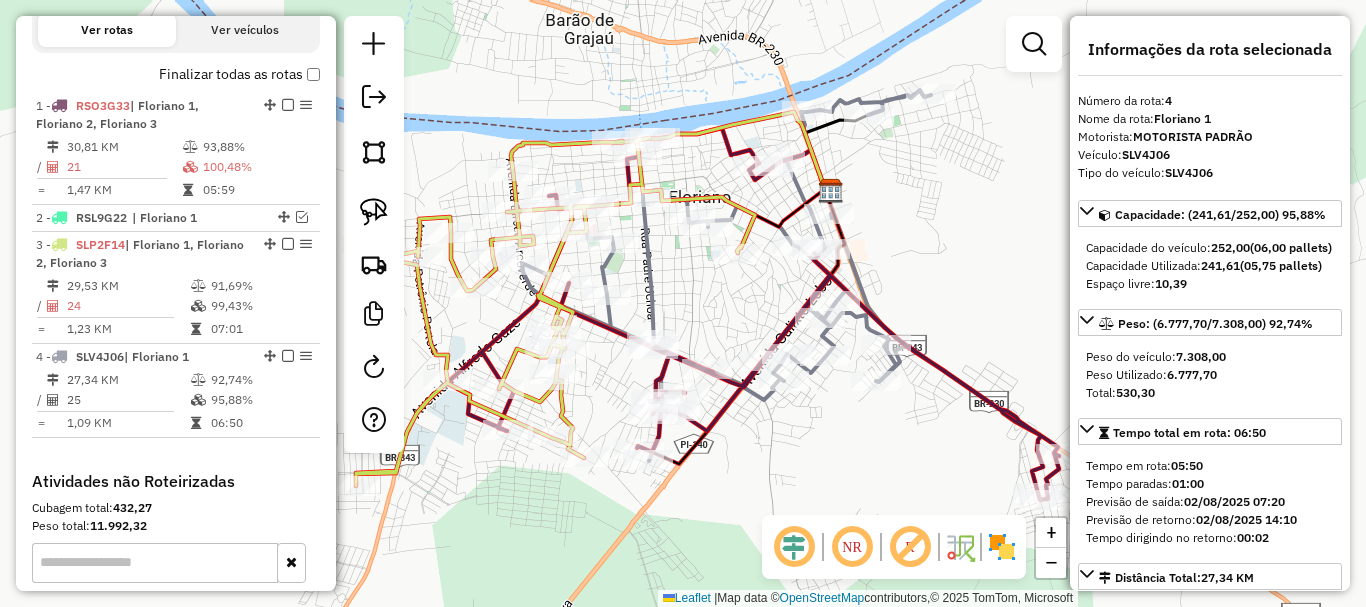 scroll, scrollTop: 713, scrollLeft: 0, axis: vertical 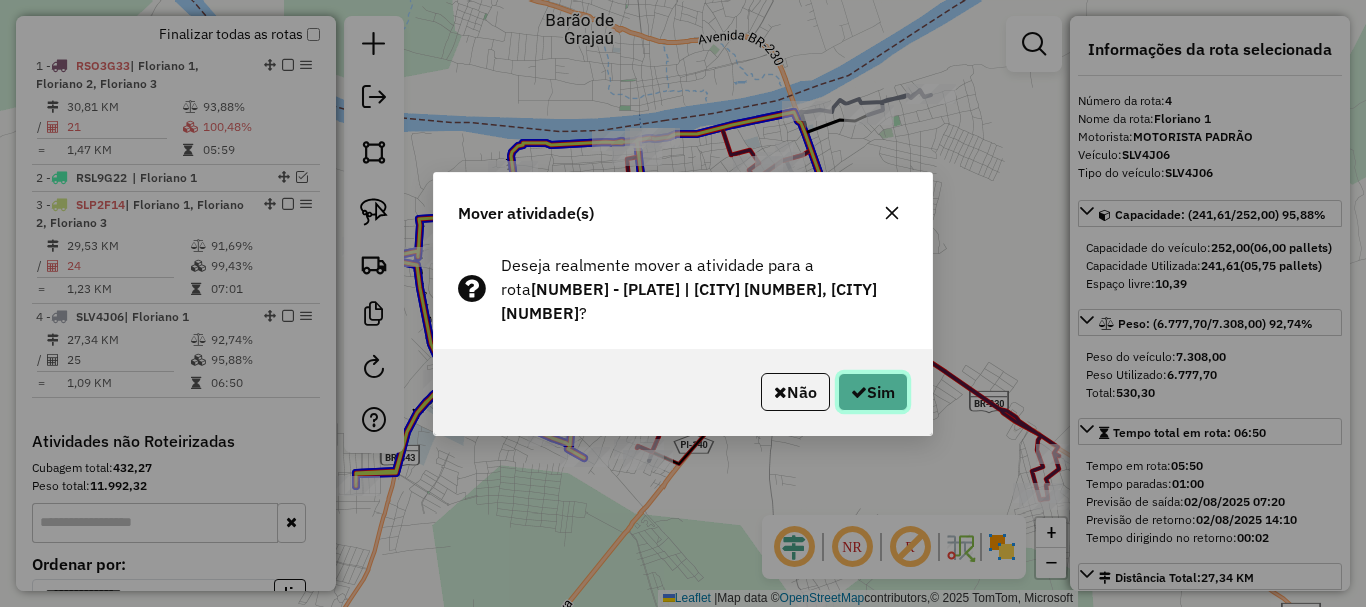 click 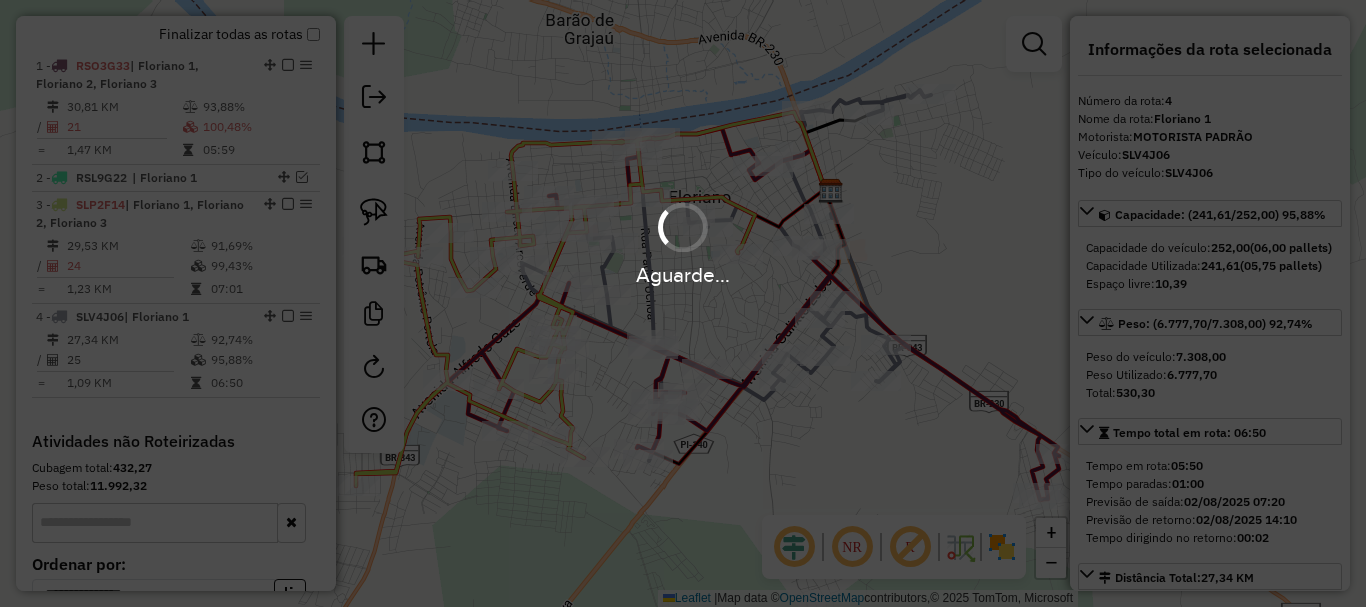 click on "Aguarde..." at bounding box center [683, 303] 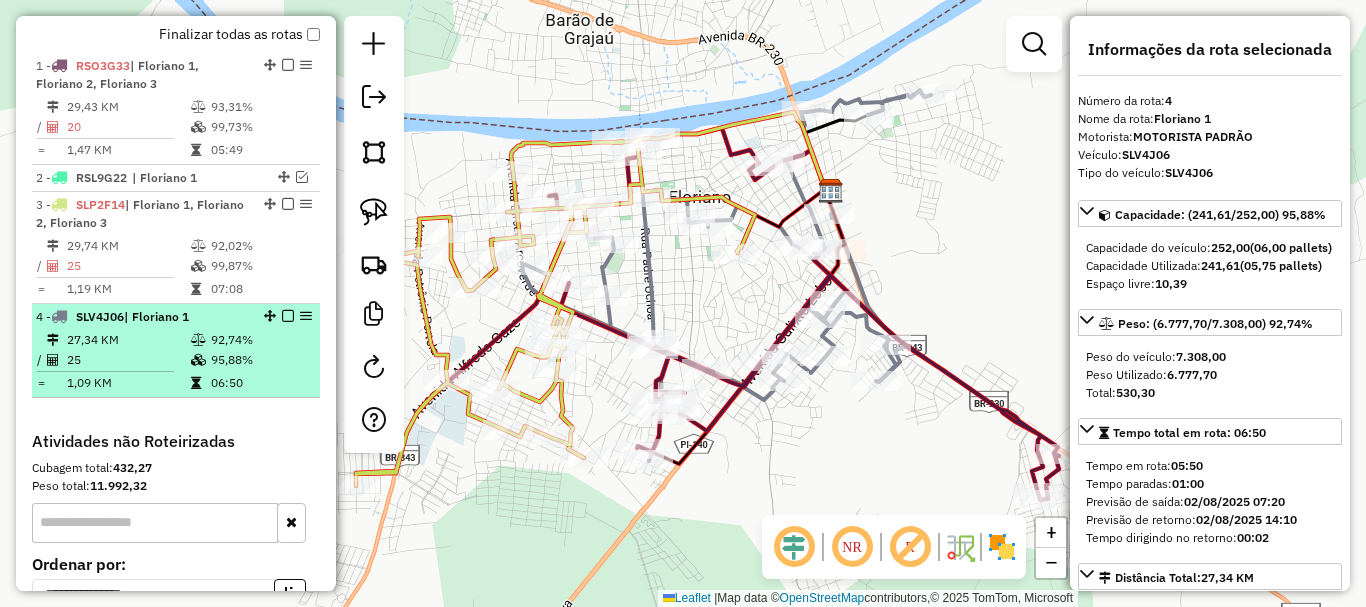 scroll, scrollTop: 613, scrollLeft: 0, axis: vertical 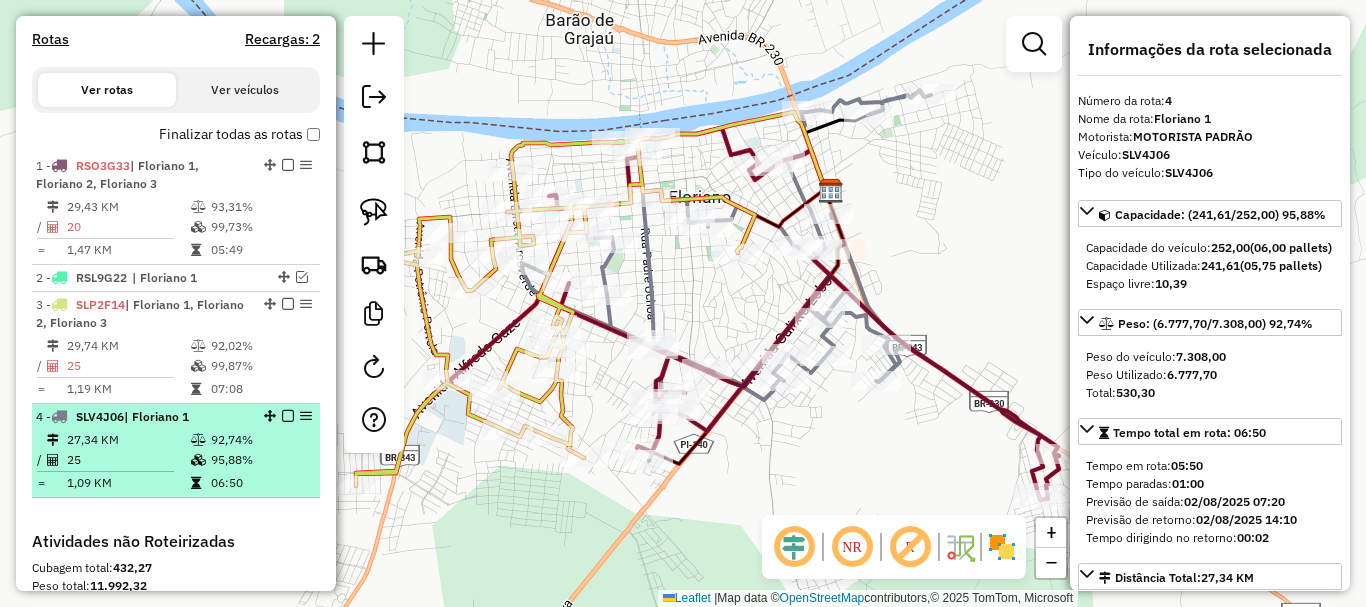 click at bounding box center (288, 416) 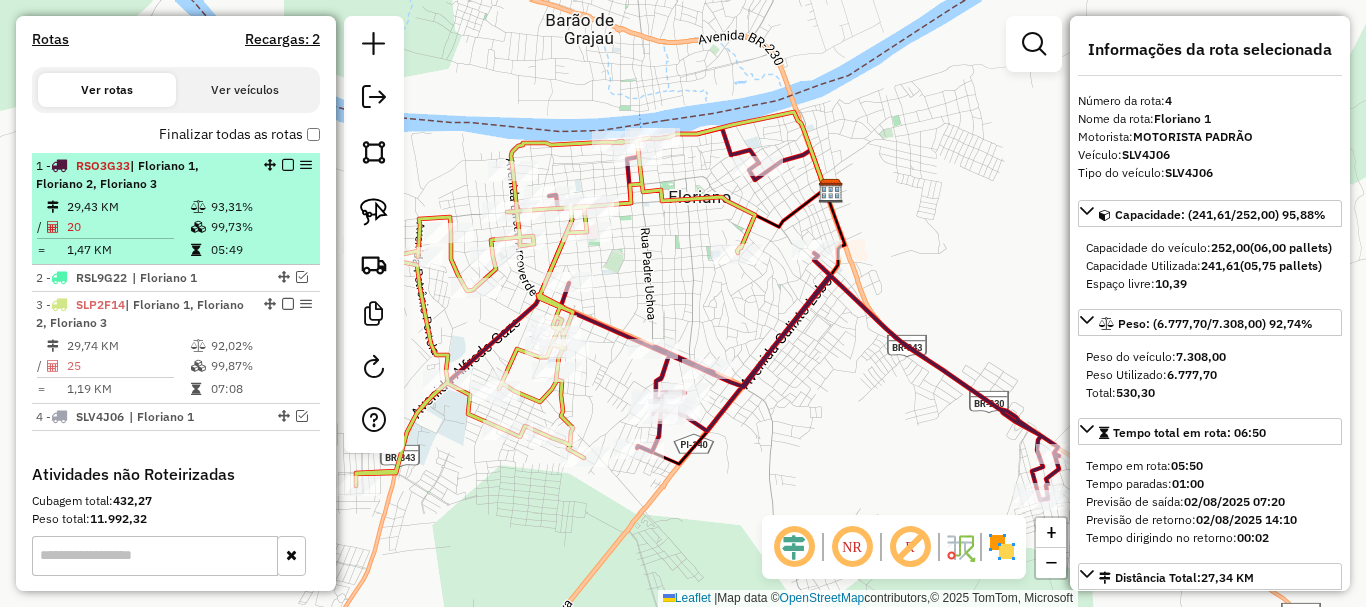 click at bounding box center [288, 165] 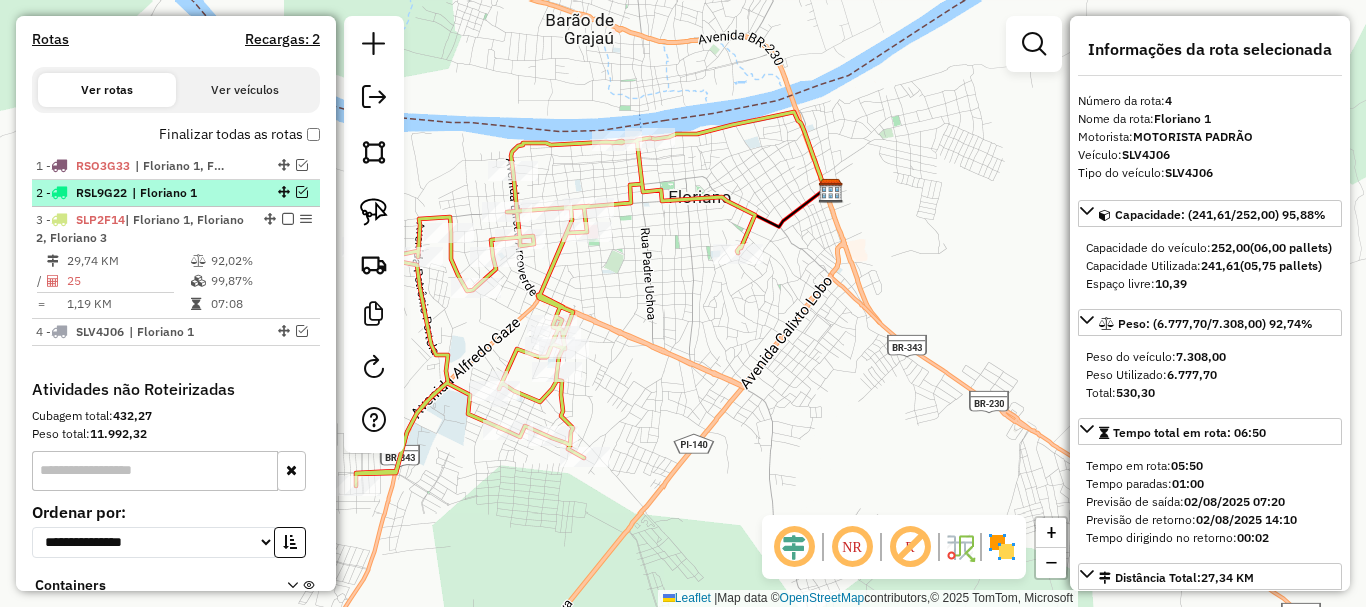 click at bounding box center [302, 192] 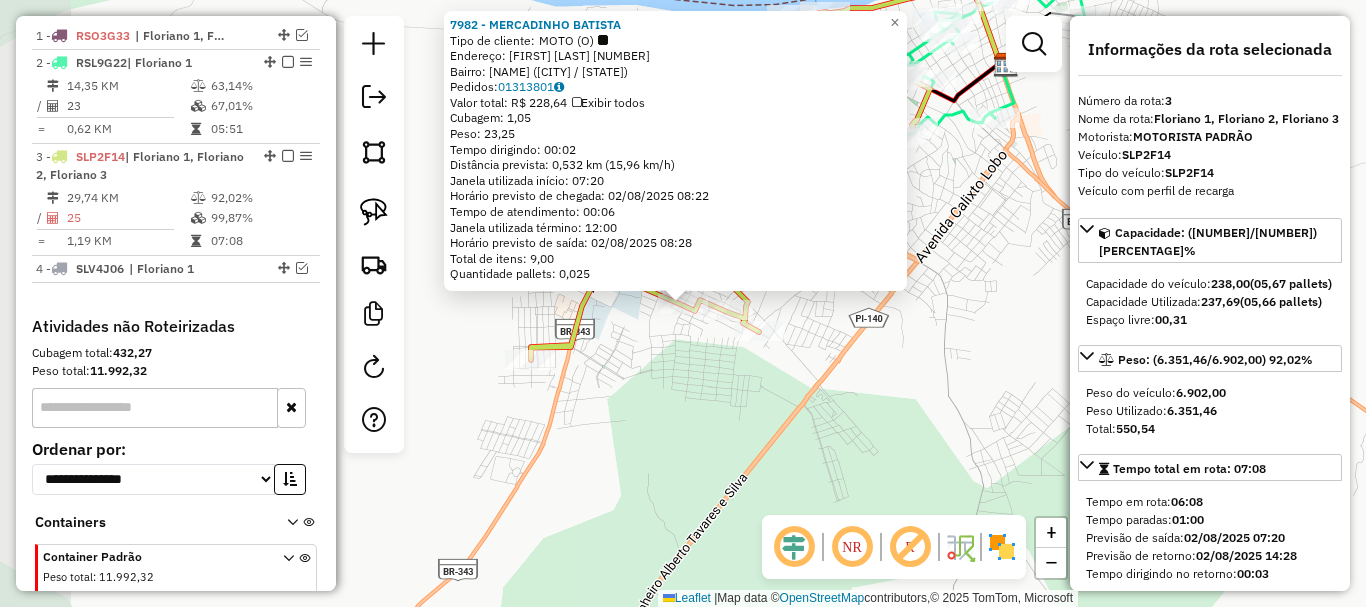 scroll, scrollTop: 828, scrollLeft: 0, axis: vertical 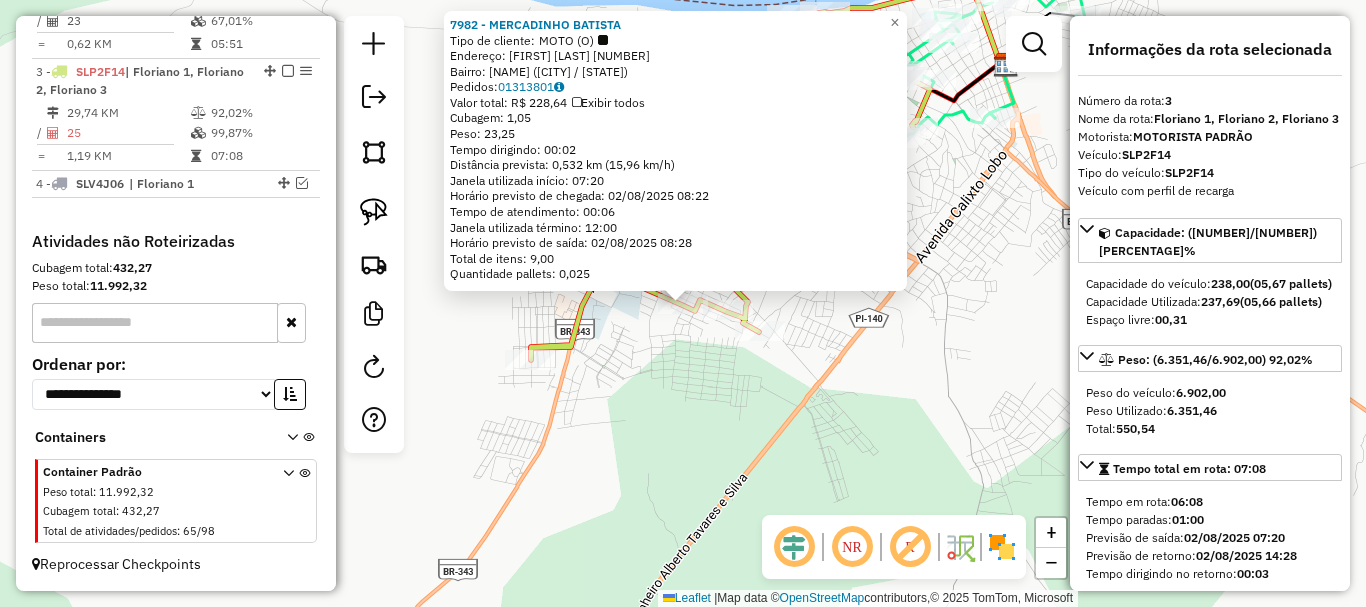 click on "7982 - MERCADINHO BATISTA  Tipo de cliente:   MOTO (O)   Endereço:  FABIO HEBERT SOARES 509   Bairro: CAMPO VELHO (FLORIANO / PI)   Pedidos:  01313801   Valor total: R$ 228,64   Exibir todos   Cubagem: 1,05  Peso: 23,25  Tempo dirigindo: 00:02   Distância prevista: 0,532 km (15,96 km/h)   Janela utilizada início: 07:20   Horário previsto de chegada: 02/08/2025 08:22   Tempo de atendimento: 00:06   Janela utilizada término: 12:00   Horário previsto de saída: 02/08/2025 08:28   Total de itens: 9,00   Quantidade pallets: 0,025  × Janela de atendimento Grade de atendimento Capacidade Transportadoras Veículos Cliente Pedidos  Rotas Selecione os dias de semana para filtrar as janelas de atendimento  Seg   Ter   Qua   Qui   Sex   Sáb   Dom  Informe o período da janela de atendimento: De: Até:  Filtrar exatamente a janela do cliente  Considerar janela de atendimento padrão  Selecione os dias de semana para filtrar as grades de atendimento  Seg   Ter   Qua   Qui   Sex   Sáb   Dom   Peso mínimo:   De:  +" 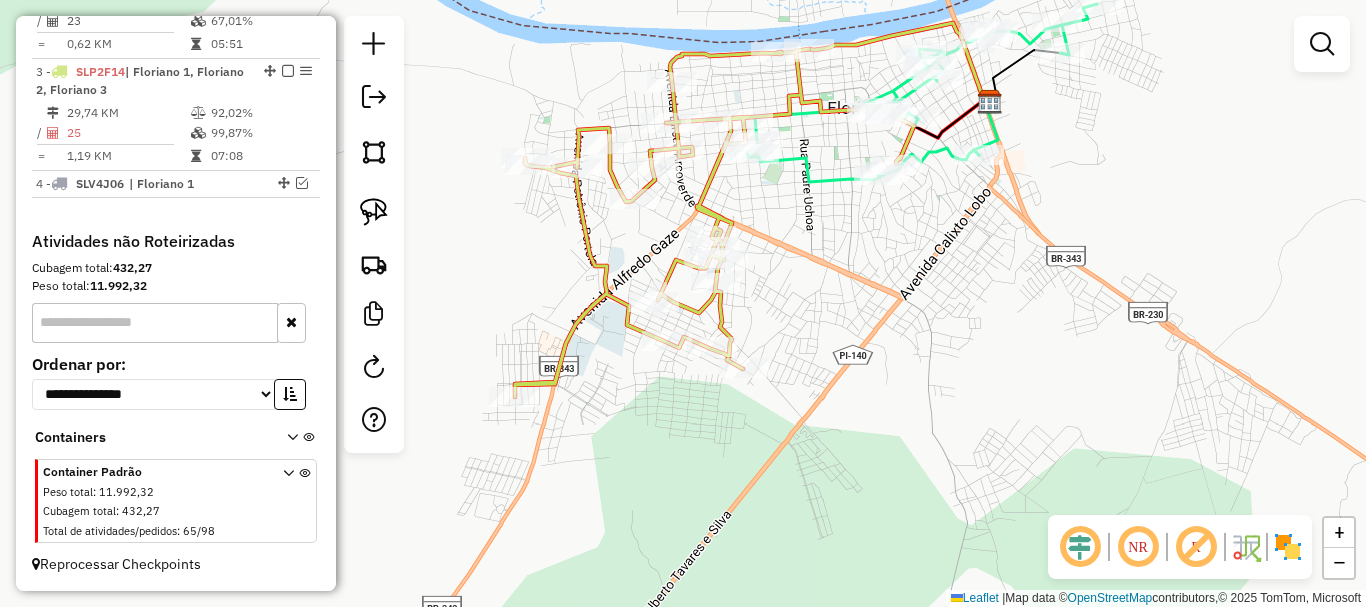 drag, startPoint x: 634, startPoint y: 380, endPoint x: 566, endPoint y: 457, distance: 102.7278 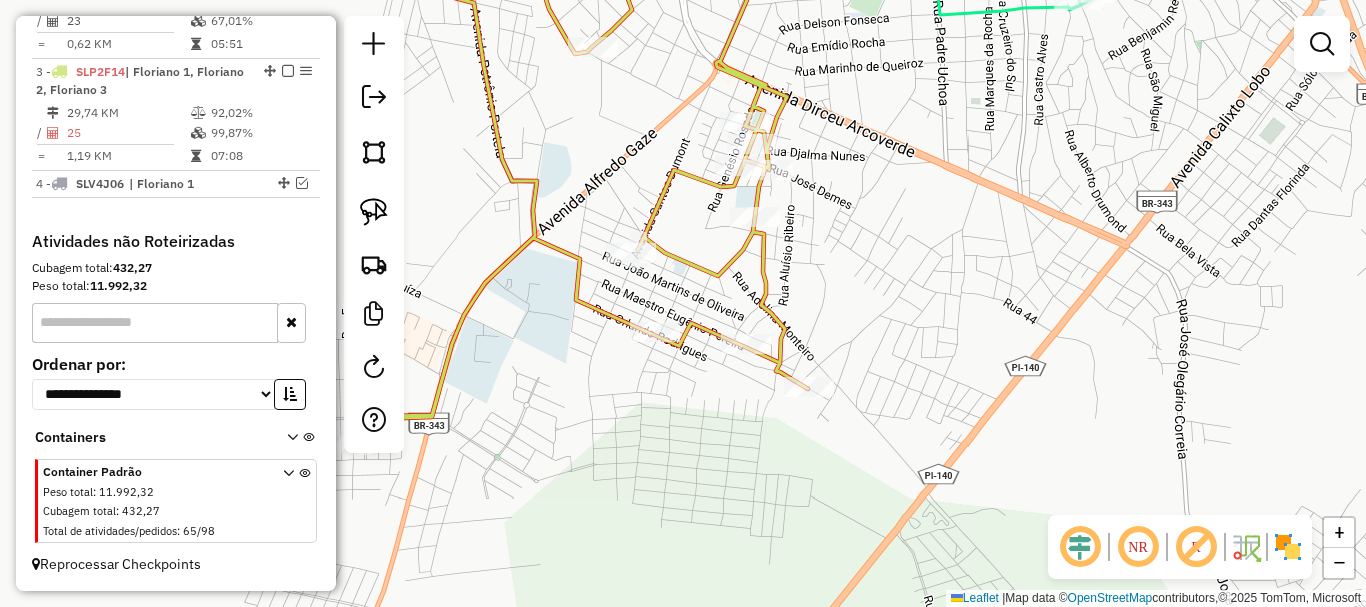 drag, startPoint x: 584, startPoint y: 492, endPoint x: 571, endPoint y: 527, distance: 37.336308 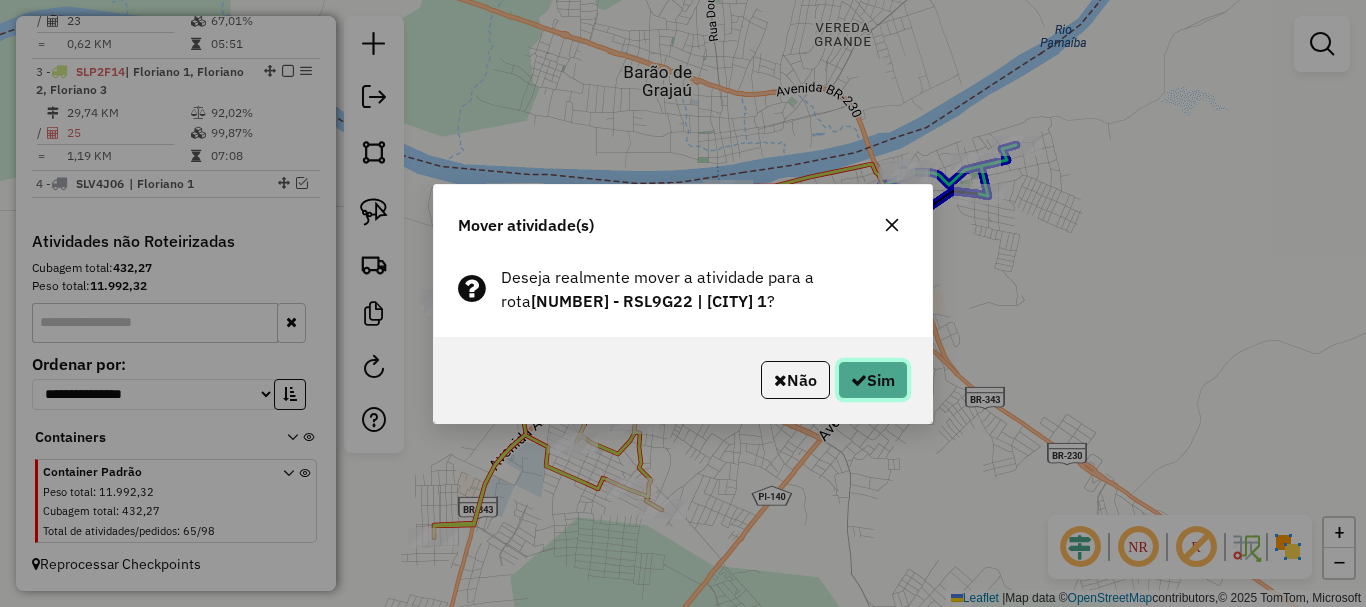 click on "Sim" 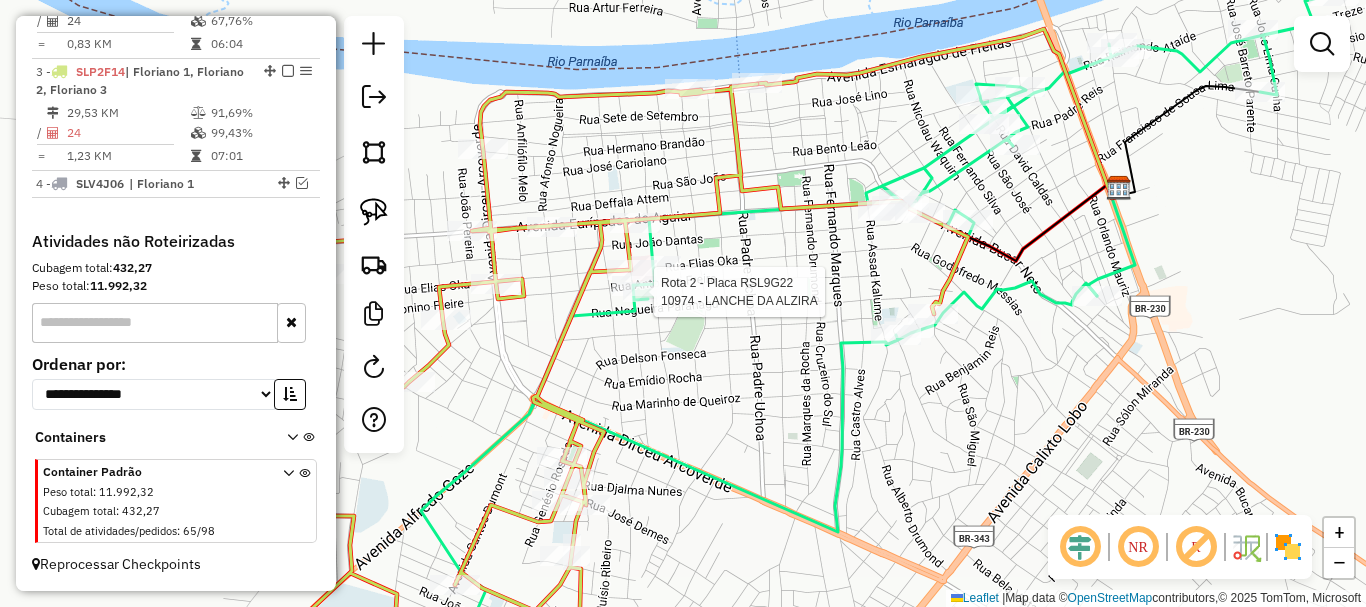select on "*********" 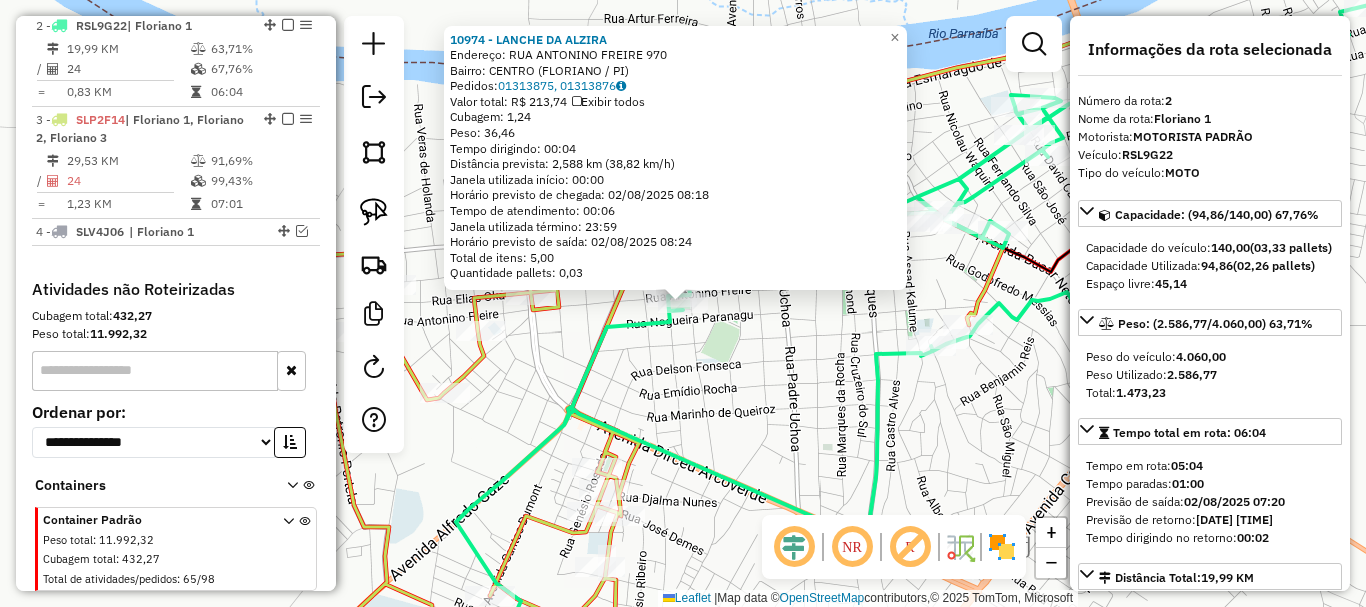 scroll, scrollTop: 777, scrollLeft: 0, axis: vertical 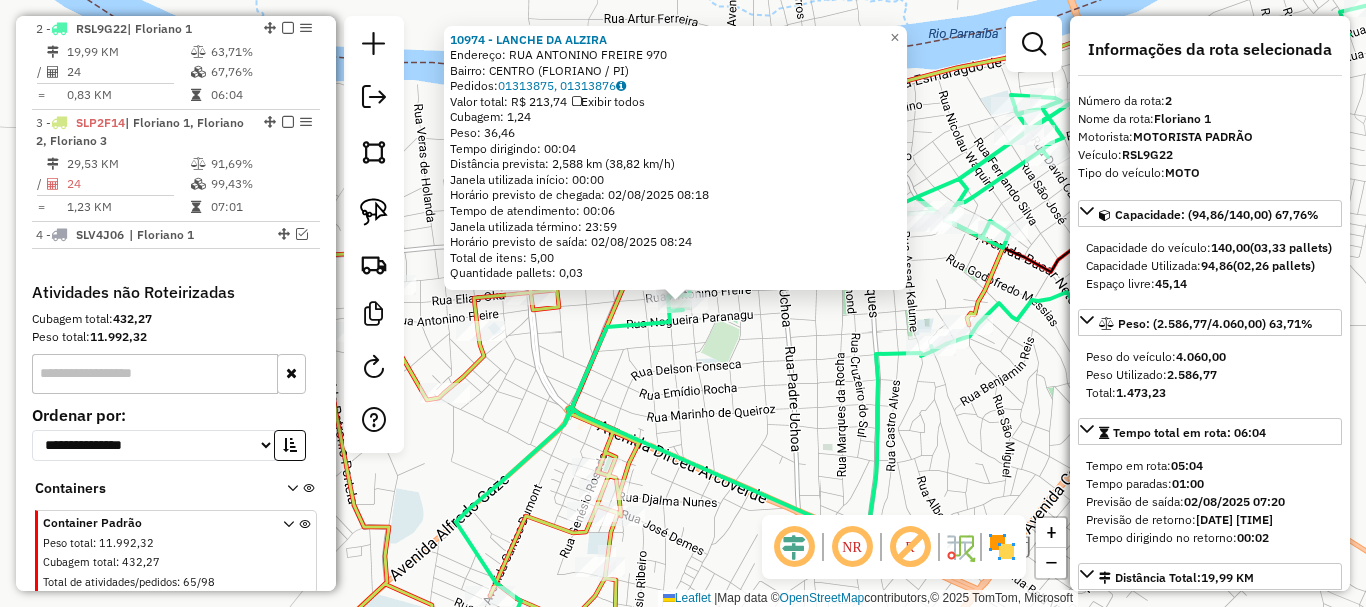 click on "10974 - LANCHE DA ALZIRA  Endereço:  RUA ANTONINO FREIRE 970   Bairro: CENTRO (FLORIANO / PI)   Pedidos:  01313875, 01313876   Valor total: R$ 213,74   Exibir todos   Cubagem: 1,24  Peso: 36,46  Tempo dirigindo: 00:04   Distância prevista: 2,588 km (38,82 km/h)   Janela utilizada início: 00:00   Horário previsto de chegada: 02/08/2025 08:18   Tempo de atendimento: 00:06   Janela utilizada término: 23:59   Horário previsto de saída: 02/08/2025 08:24   Total de itens: 5,00   Quantidade pallets: 0,03  × Janela de atendimento Grade de atendimento Capacidade Transportadoras Veículos Cliente Pedidos  Rotas Selecione os dias de semana para filtrar as janelas de atendimento  Seg   Ter   Qua   Qui   Sex   Sáb   Dom  Informe o período da janela de atendimento: De: Até:  Filtrar exatamente a janela do cliente  Considerar janela de atendimento padrão  Selecione os dias de semana para filtrar as grades de atendimento  Seg   Ter   Qua   Qui   Sex   Sáb   Dom   Clientes fora do dia de atendimento selecionado +" 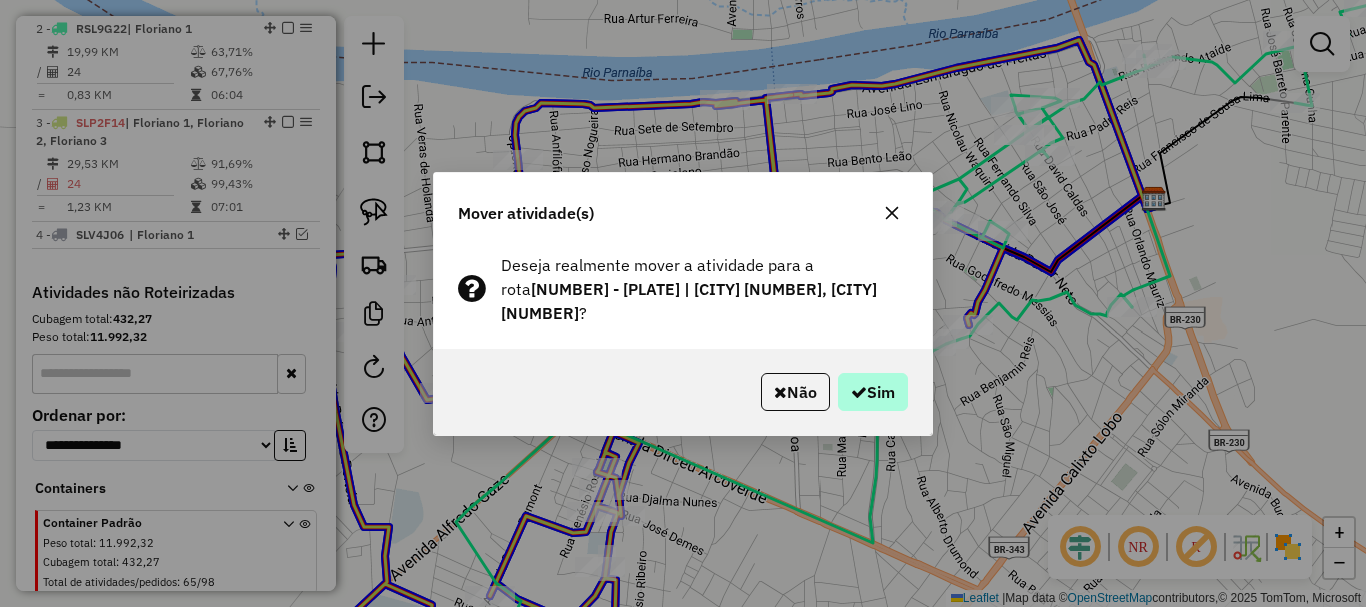 drag, startPoint x: 839, startPoint y: 341, endPoint x: 861, endPoint y: 365, distance: 32.55764 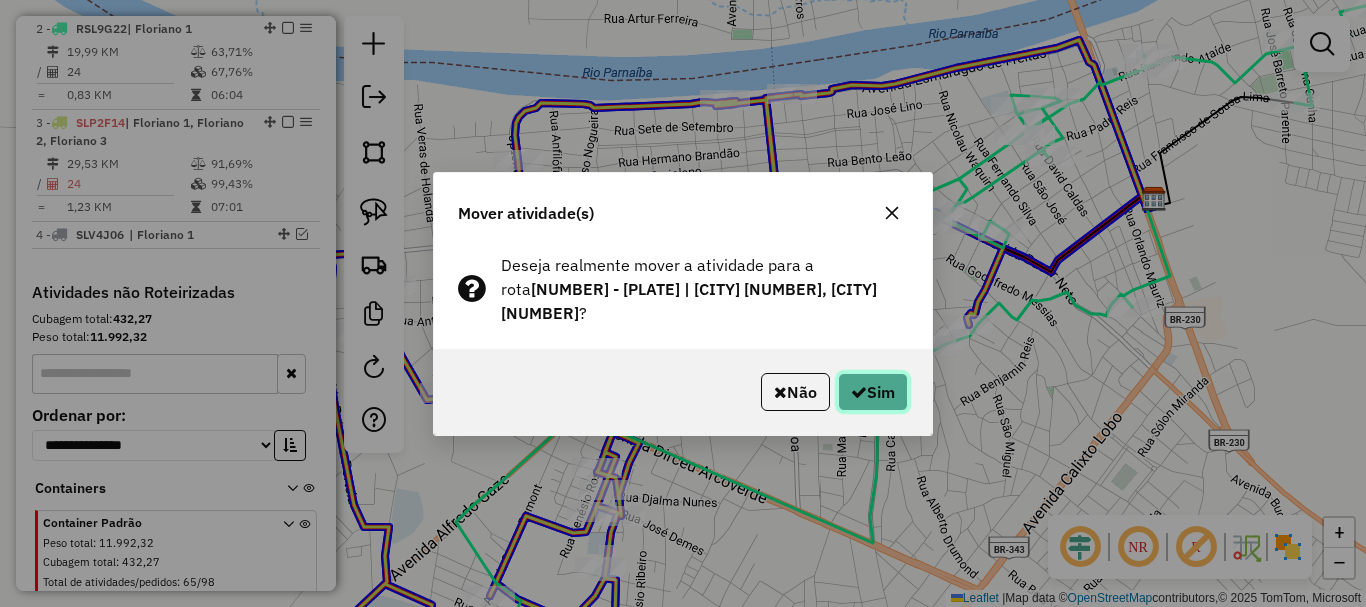click on "Sim" 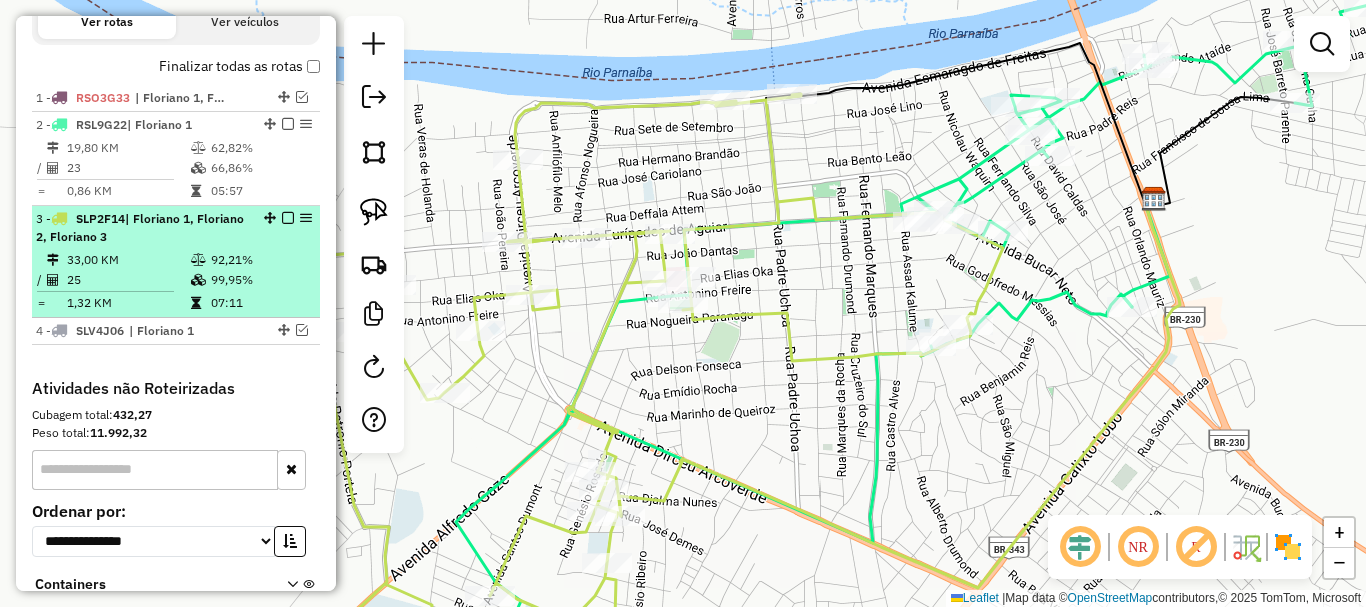scroll, scrollTop: 677, scrollLeft: 0, axis: vertical 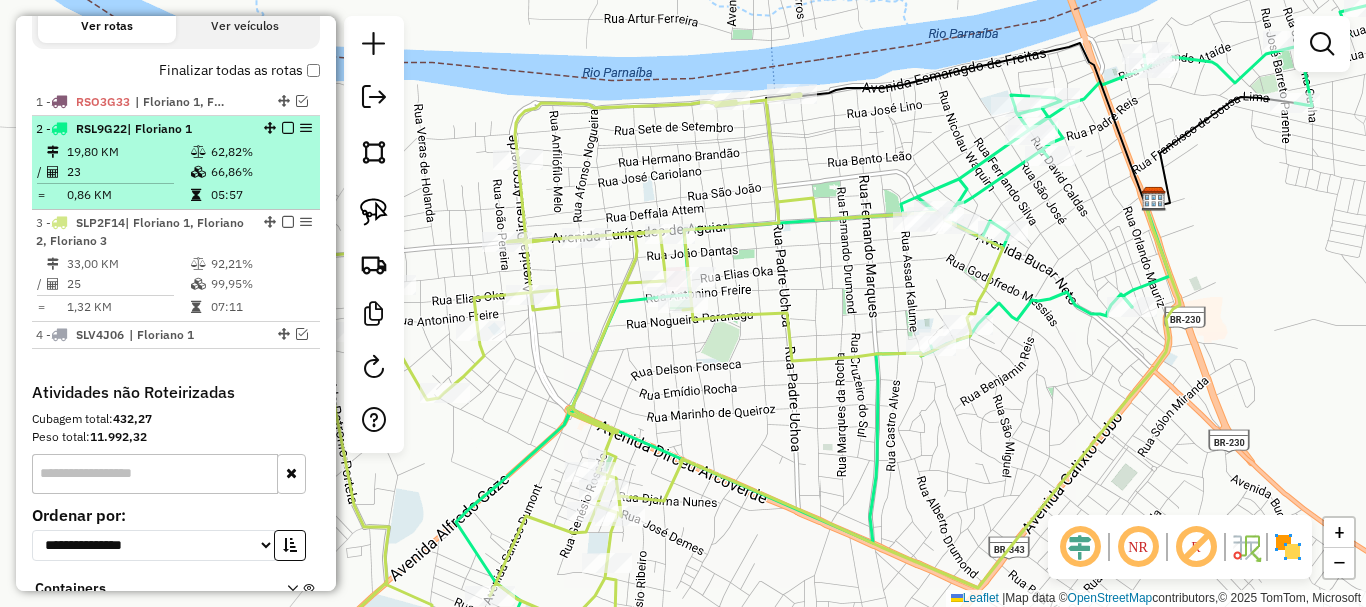 click at bounding box center (288, 128) 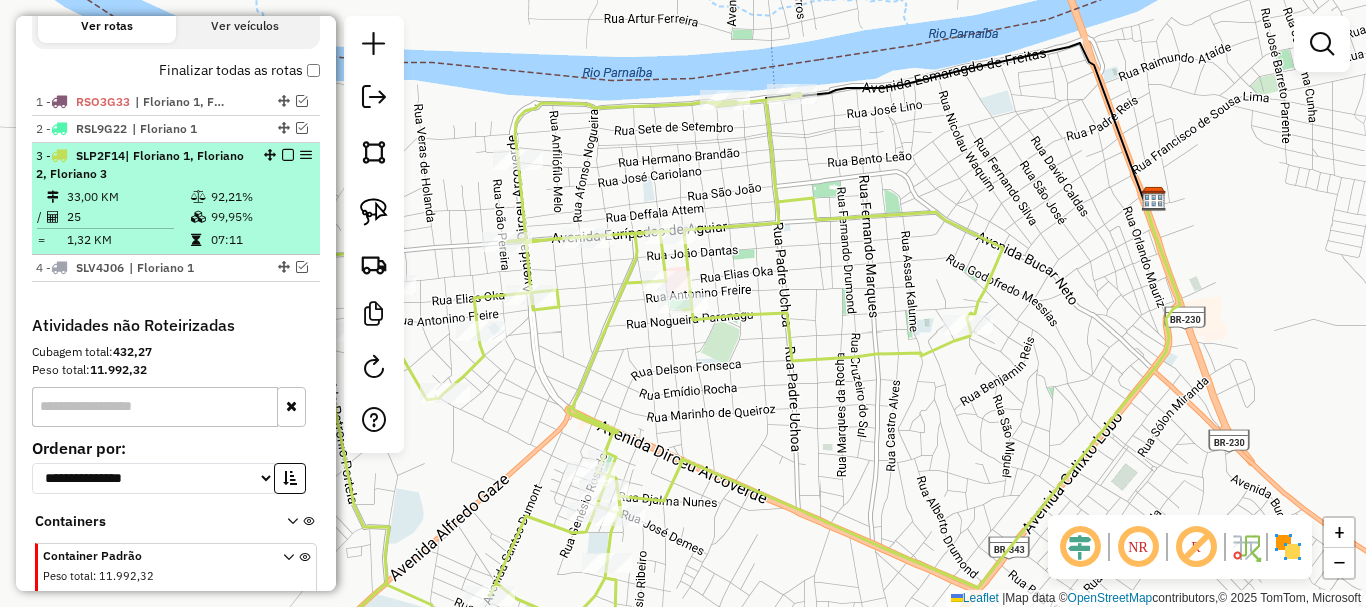 click at bounding box center (288, 155) 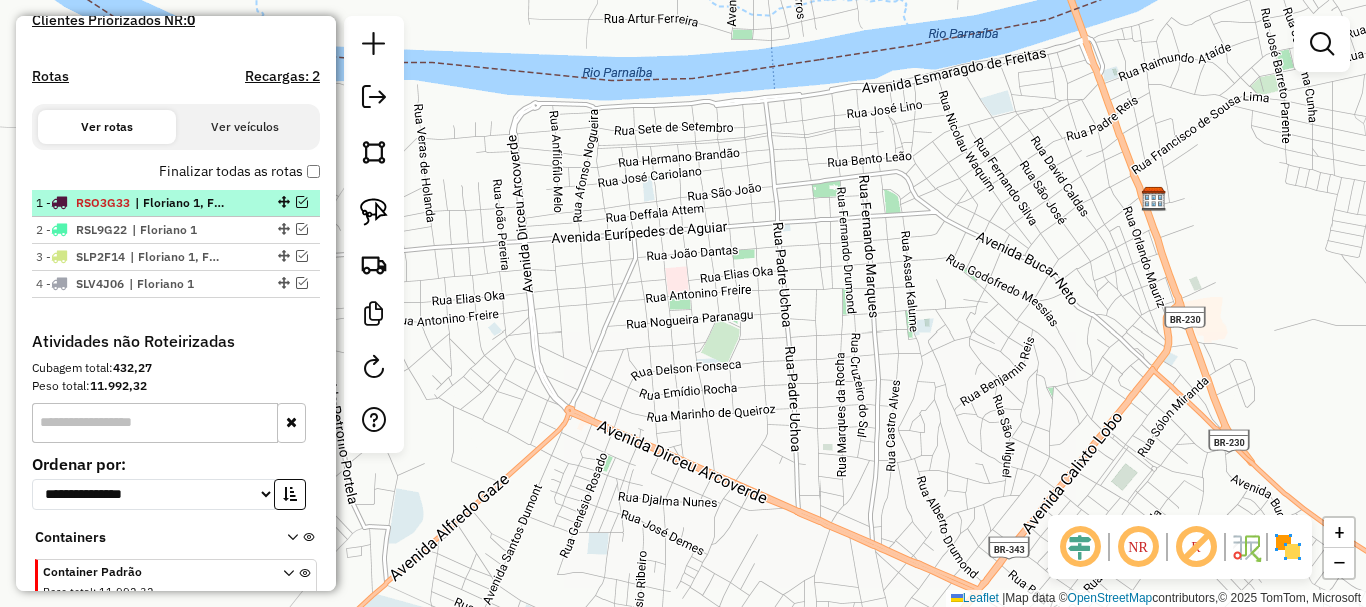scroll, scrollTop: 376, scrollLeft: 0, axis: vertical 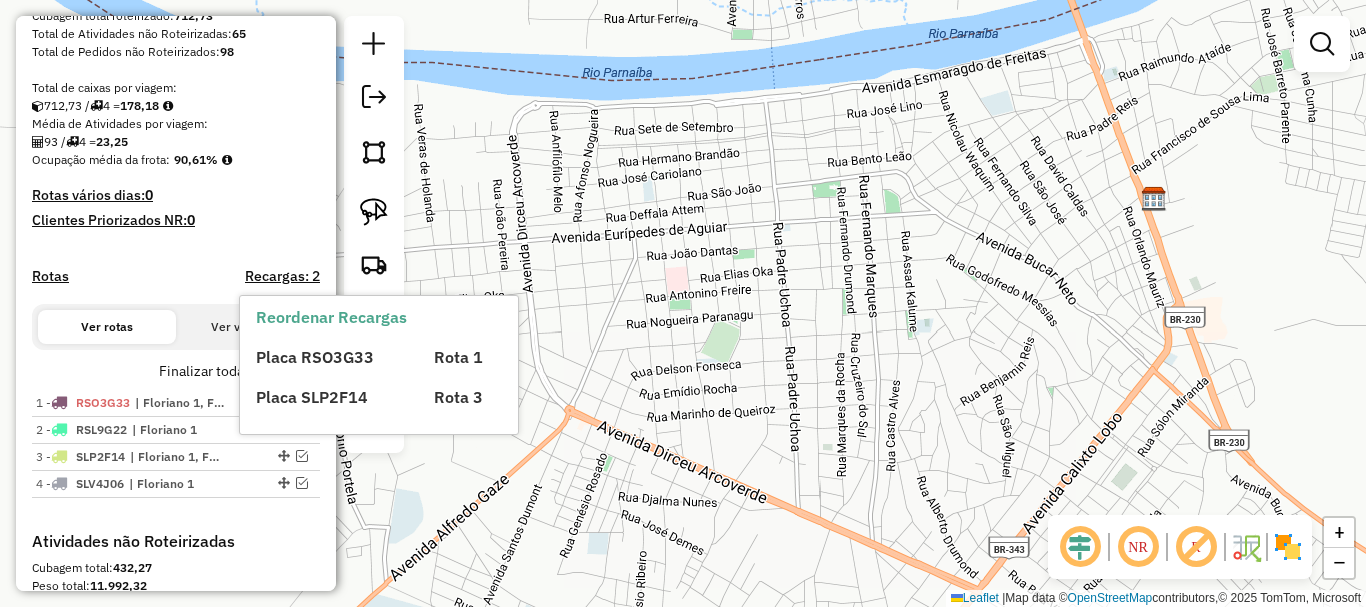 click on "Placa RSO3G33" at bounding box center (332, 357) 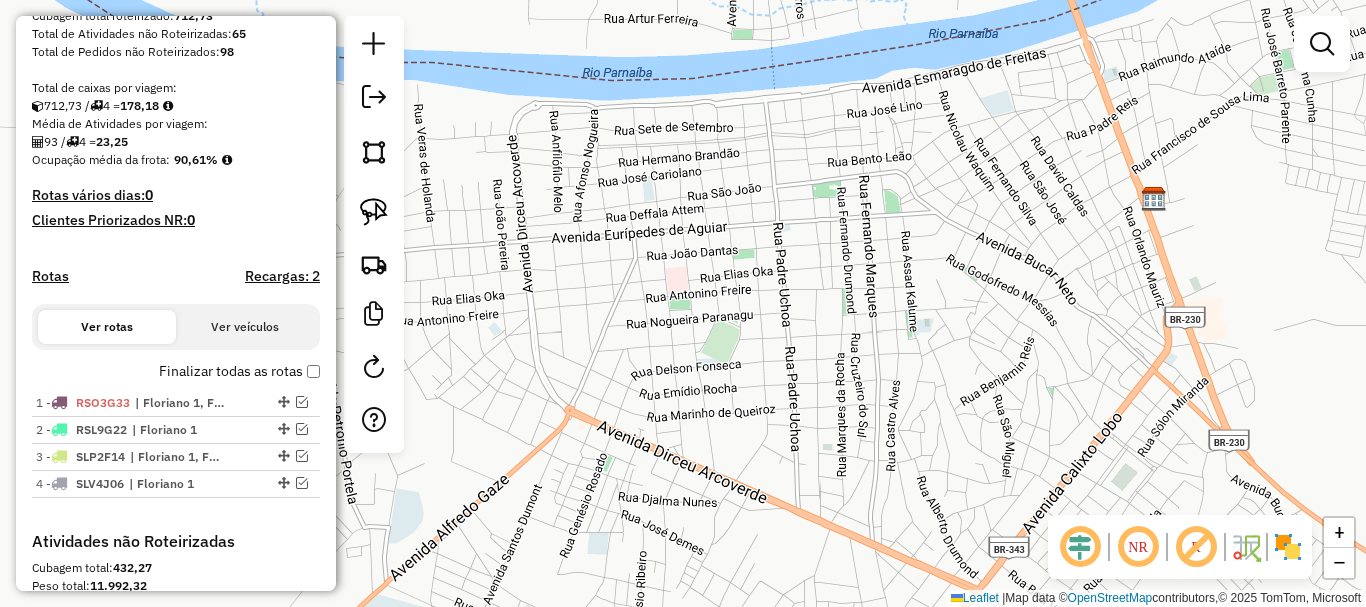 click on "Depósito:  Eldorado Bebidas  Total de rotas:  4  Distância Total:  109,57 km  Tempo total:  25:47  Valor total:  R$ 199.439,59  - Total roteirizado:  R$ 125.837,25  - Total não roteirizado:  R$ 73.602,34  Total de Atividades Roteirizadas:  93  Total de Pedidos Roteirizados:  149  Peso total roteirizado:  19.481,15  Cubagem total roteirizado:  712,73  Total de Atividades não Roteirizadas:  65  Total de Pedidos não Roteirizados:  98 Total de caixas por viagem:  712,73 /   4 =  178,18 Média de Atividades por viagem:  93 /   4 =  23,25 Ocupação média da frota:  90,61%   Rotas vários dias:  0  Clientes Priorizados NR:  0 Rotas  Recargas: 2   Ver rotas   Ver veículos  Finalizar todas as rotas   1 -       RSO3G33   | Floriano 1, Floriano 2, Floriano 3   2 -       RSL9G22   | Floriano 1   3 -       SLP2F14   | Floriano 1, Floriano 2, Floriano 3   4 -       SLV4J06   | Floriano 1" at bounding box center (176, 179) 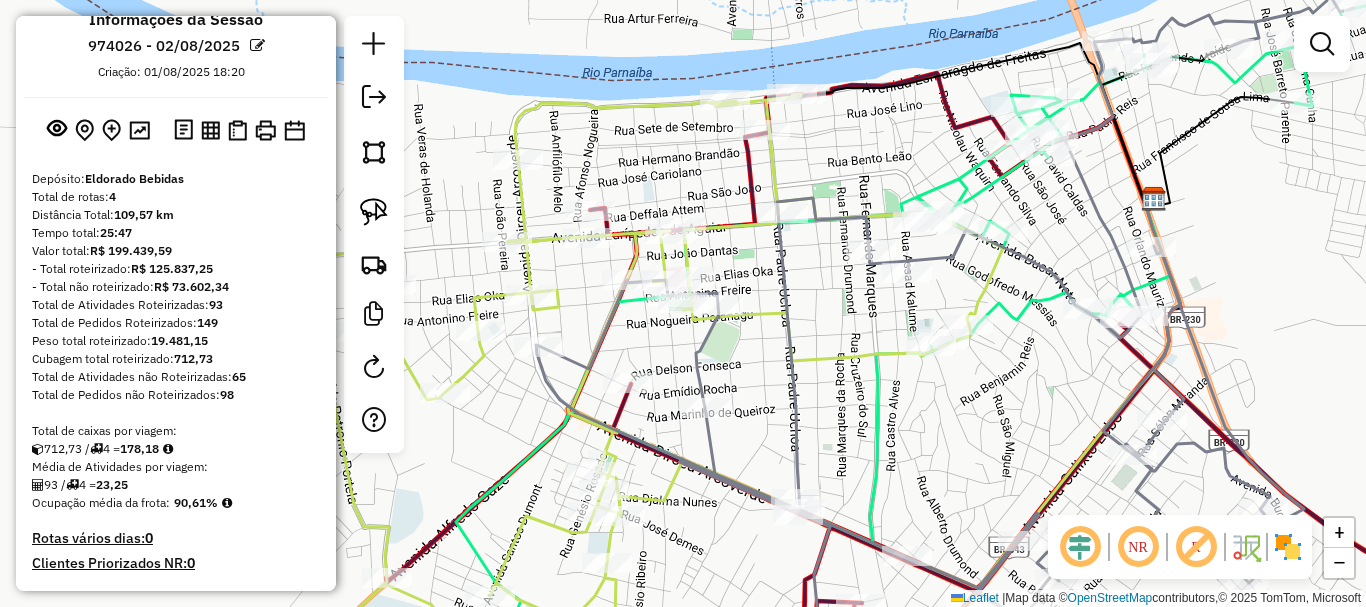 scroll, scrollTop: 0, scrollLeft: 0, axis: both 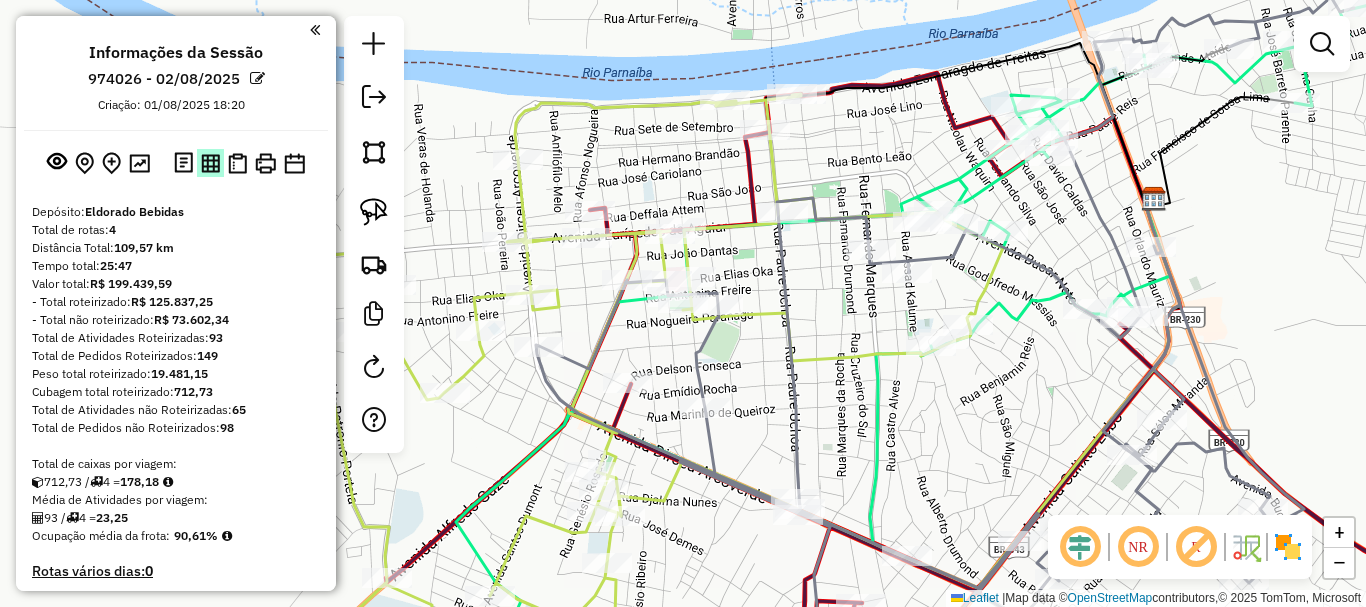 click at bounding box center [210, 163] 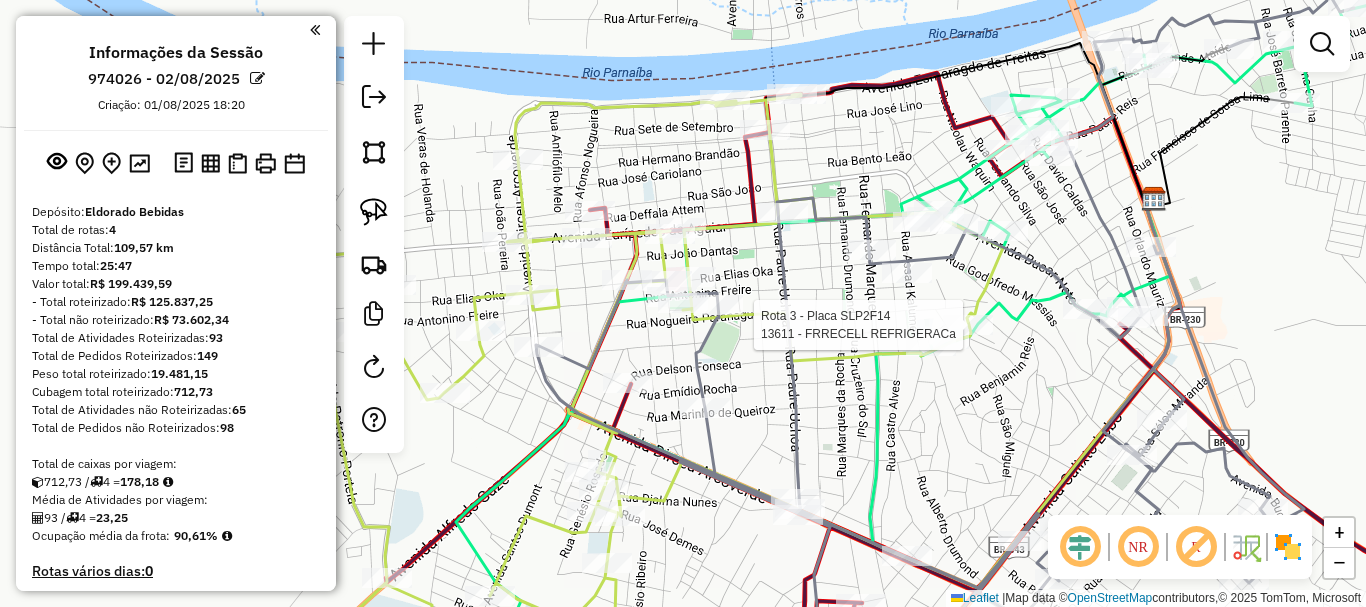 type 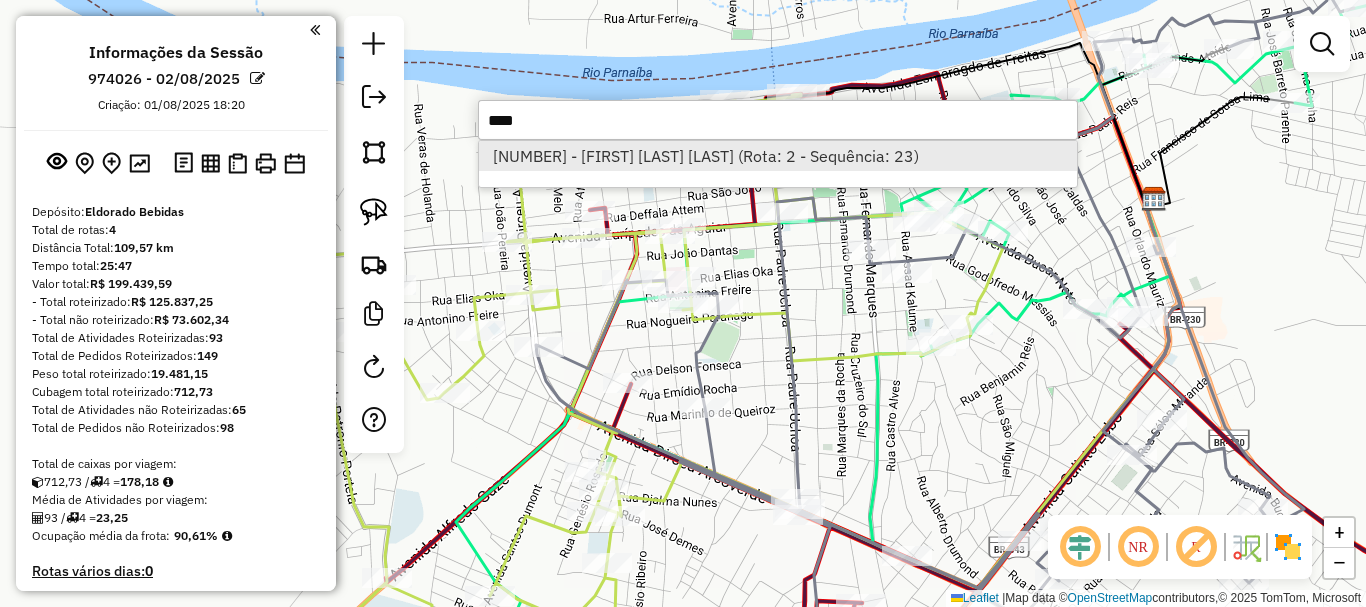 type on "****" 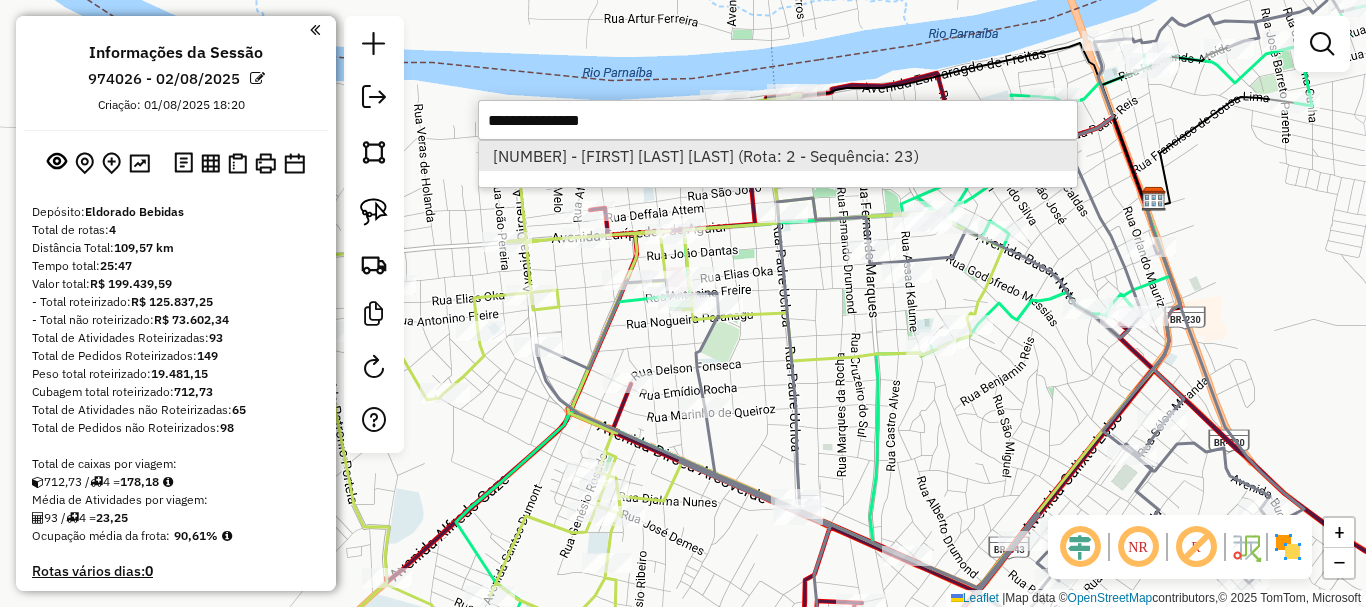 select on "*********" 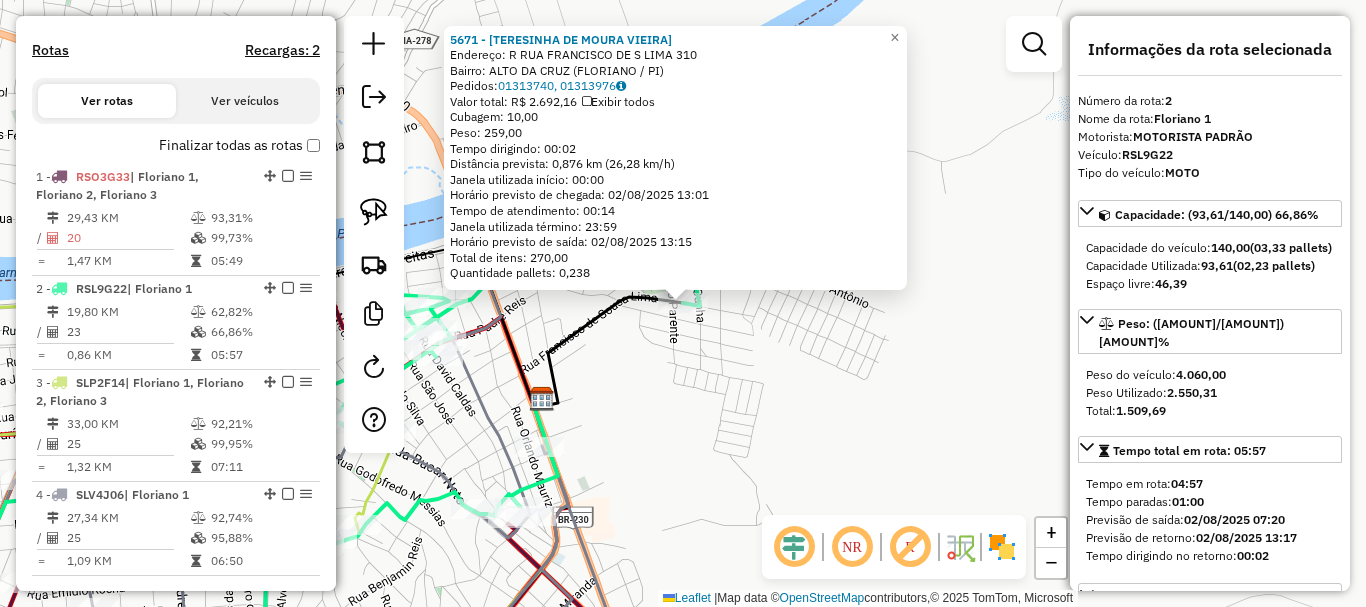 scroll, scrollTop: 862, scrollLeft: 0, axis: vertical 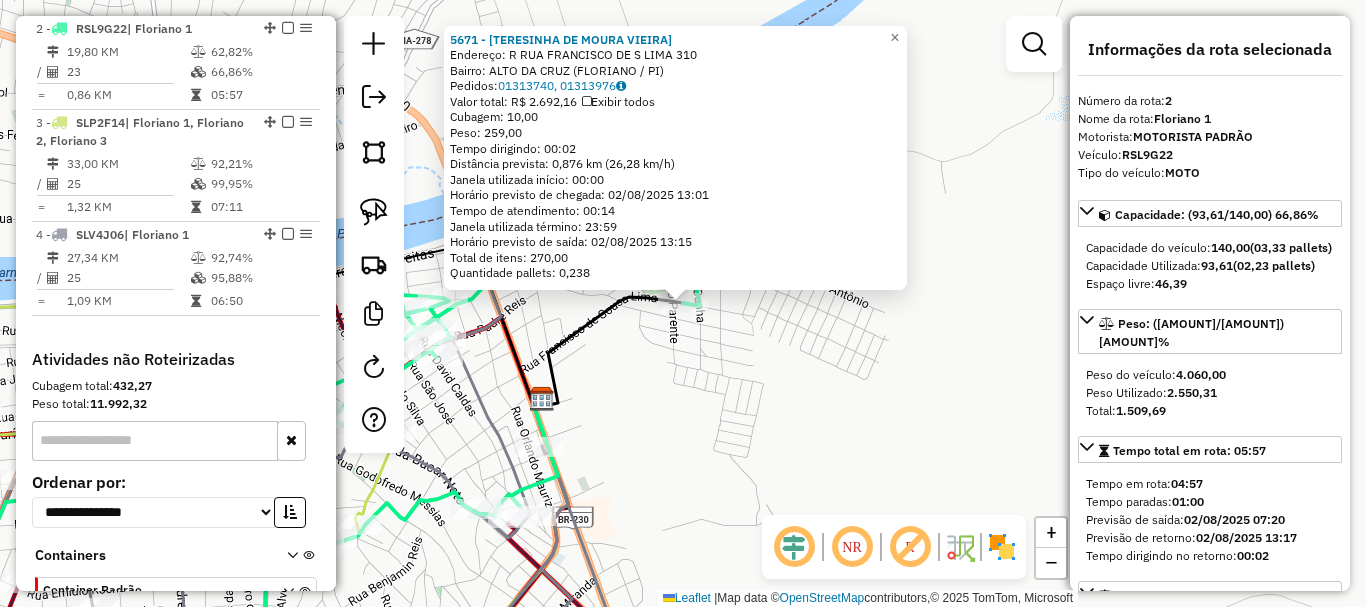 click on "5671 - TERESINHA DE MOURA VIEIRA  Endereço: R   RUA FRANCISCO DE S LIMA        310   Bairro: ALTO DA CRUZ (FLORIANO / PI)   Pedidos:  01313740, 01313976   Valor total: R$ 2.692,16   Exibir todos   Cubagem: 10,00  Peso: 259,00  Tempo dirigindo: 00:02   Distância prevista: 0,876 km (26,28 km/h)   Janela utilizada início: 00:00   Horário previsto de chegada: 02/08/2025 13:01   Tempo de atendimento: 00:14   Janela utilizada término: 23:59   Horário previsto de saída: 02/08/2025 13:15   Total de itens: 270,00   Quantidade pallets: 0,238  × Janela de atendimento Grade de atendimento Capacidade Transportadoras Veículos Cliente Pedidos  Rotas Selecione os dias de semana para filtrar as janelas de atendimento  Seg   Ter   Qua   Qui   Sex   Sáb   Dom  Informe o período da janela de atendimento: De: Até:  Filtrar exatamente a janela do cliente  Considerar janela de atendimento padrão  Selecione os dias de semana para filtrar as grades de atendimento  Seg   Ter   Qua   Qui   Sex   Sáb   Dom   Peso mínimo:" 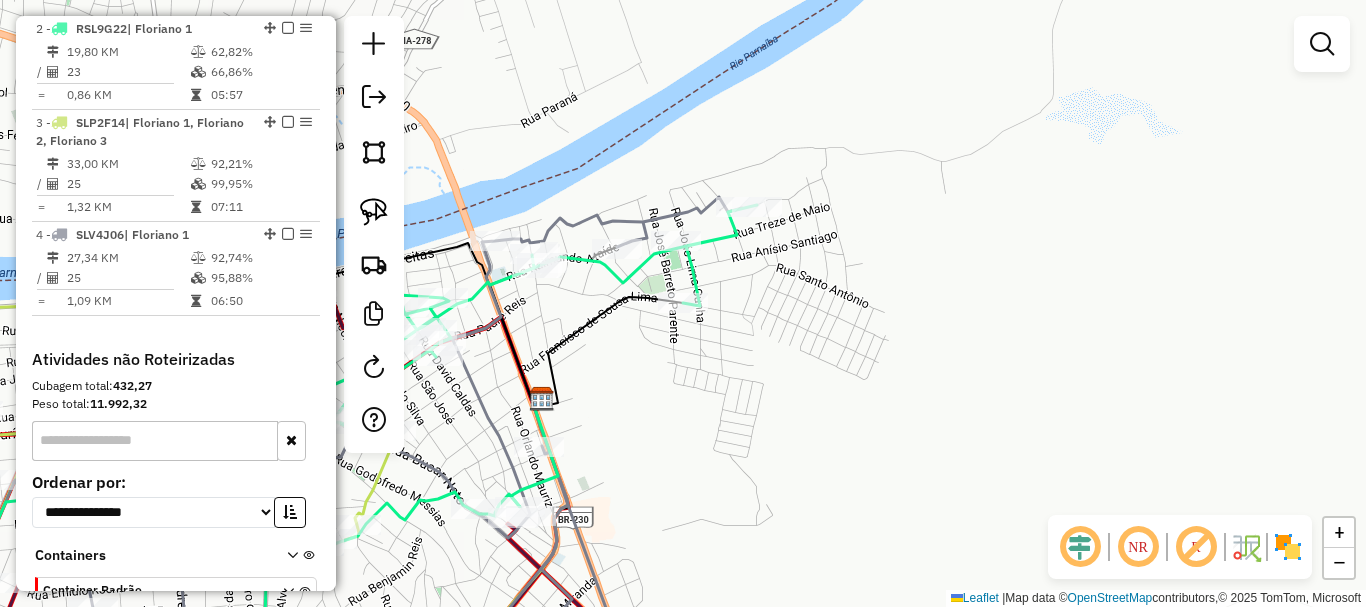click 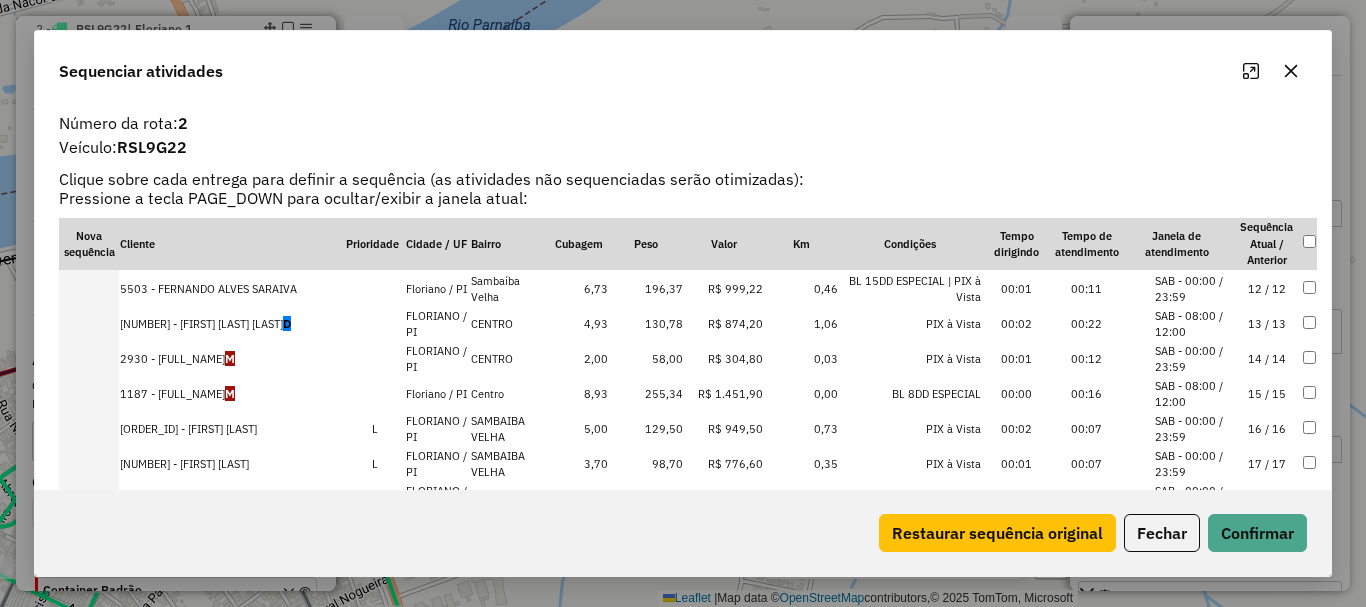 scroll, scrollTop: 574, scrollLeft: 0, axis: vertical 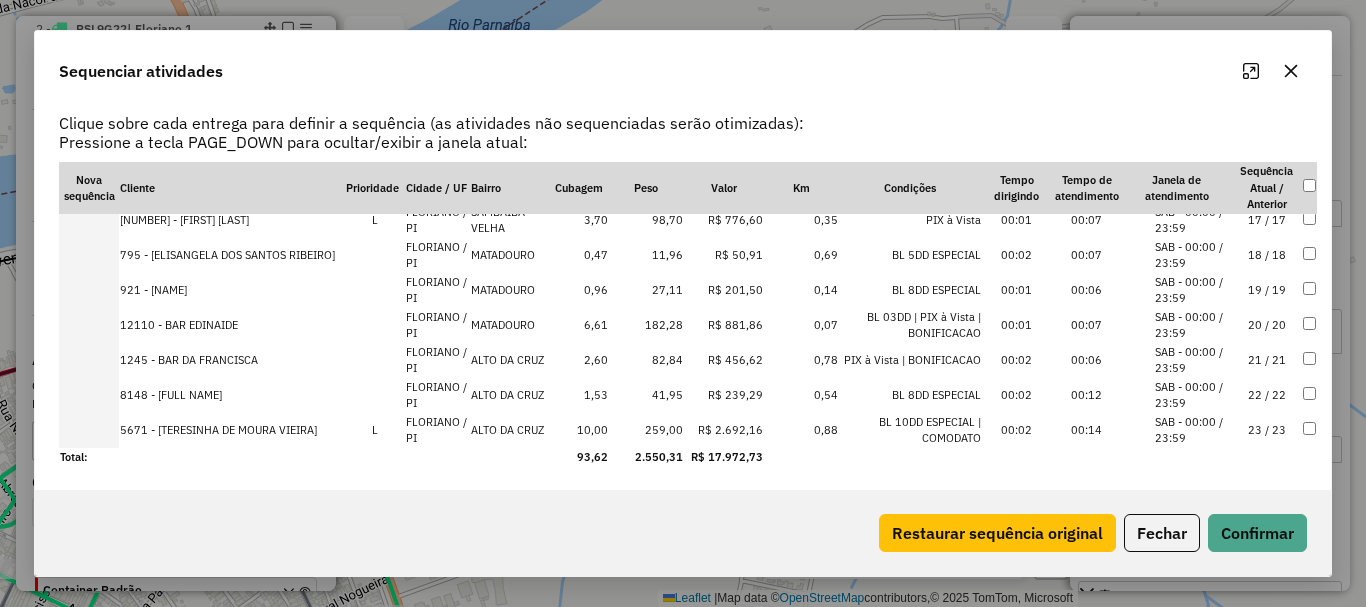 click on "23 / 23" at bounding box center (1267, 430) 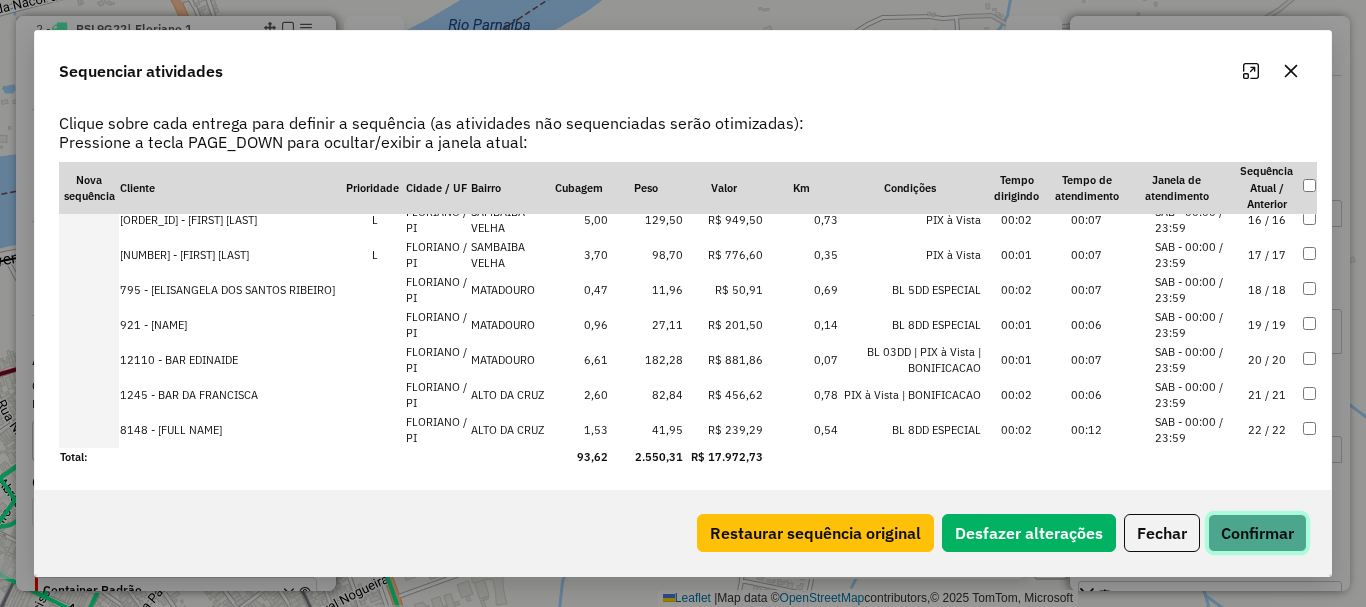 click on "Confirmar" 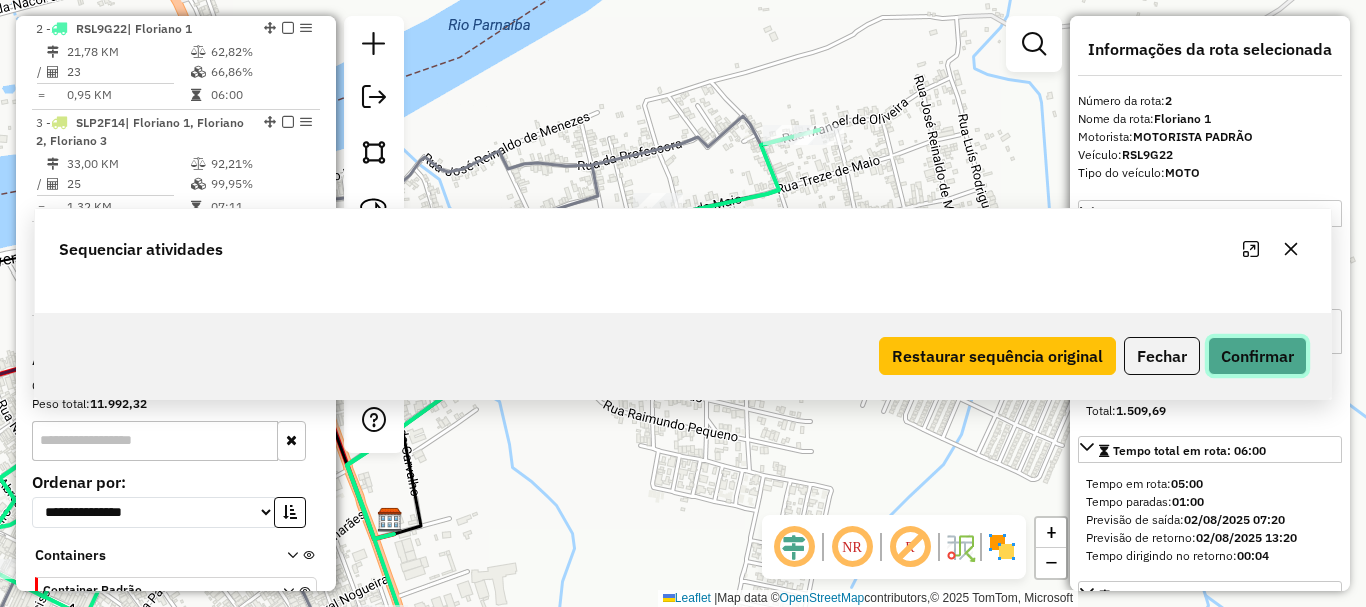 scroll, scrollTop: 0, scrollLeft: 0, axis: both 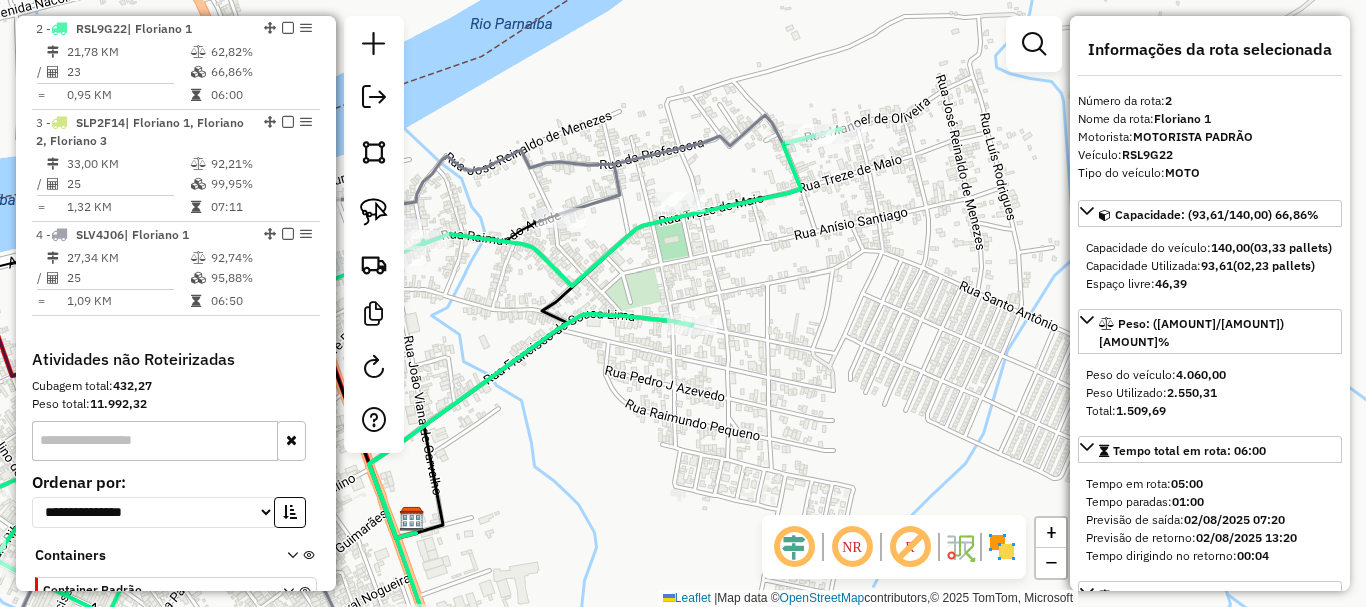drag, startPoint x: 777, startPoint y: 311, endPoint x: 989, endPoint y: 205, distance: 237.02321 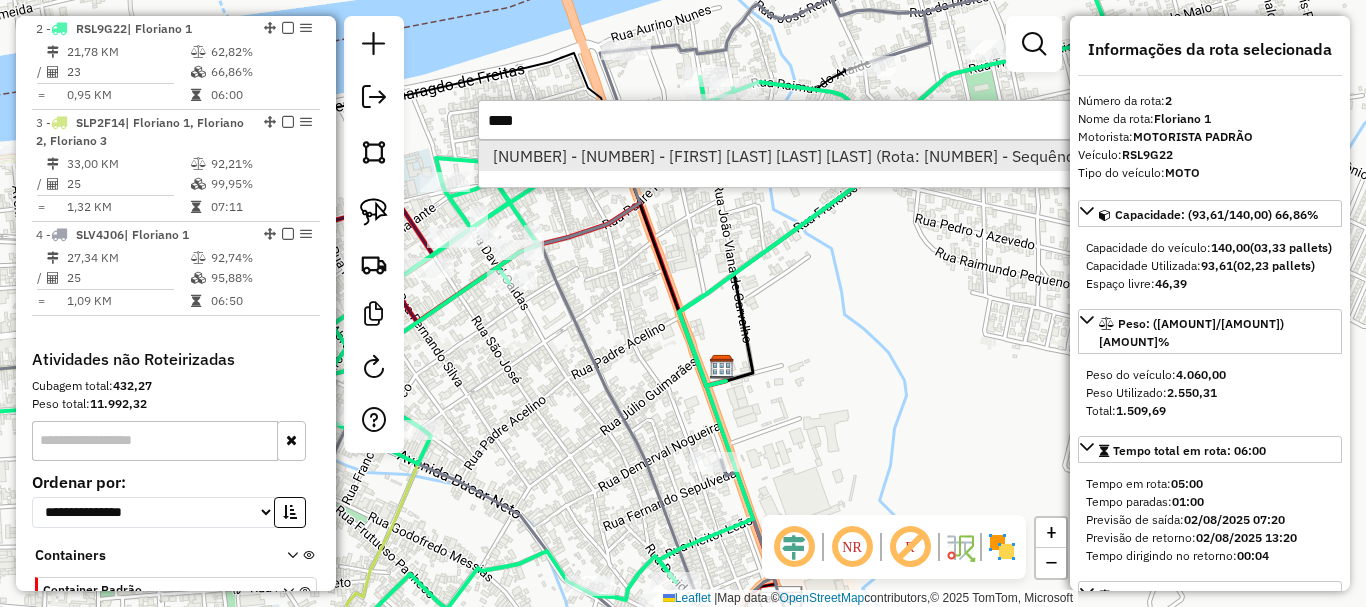 type on "****" 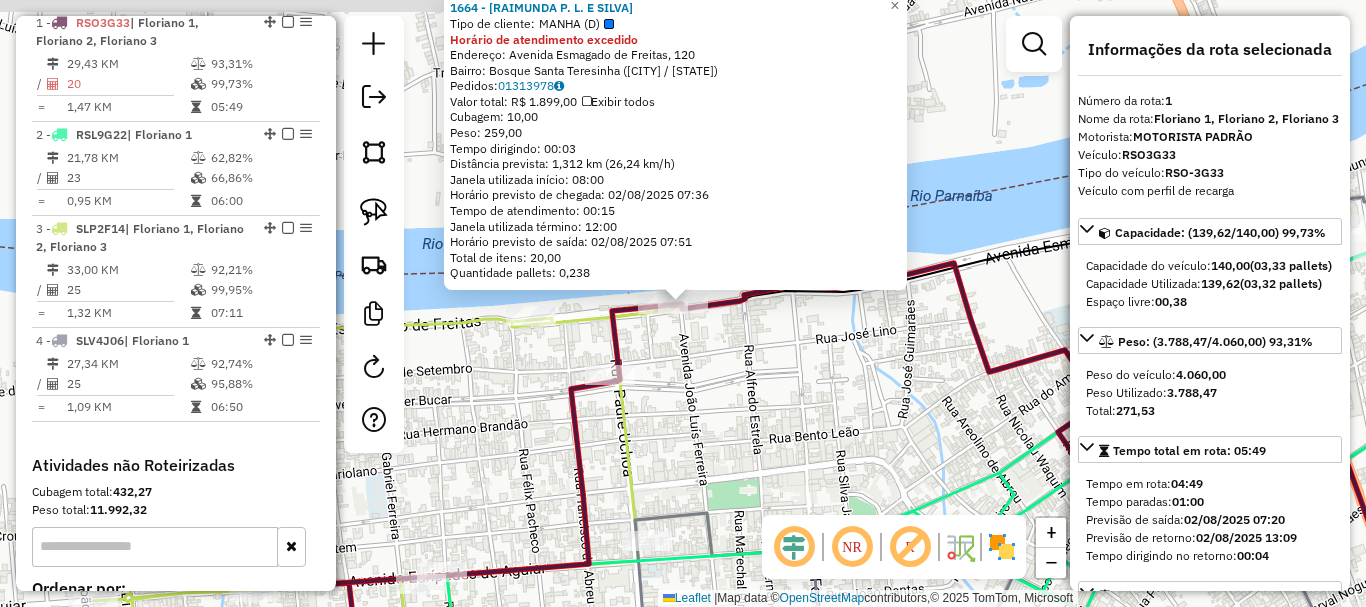 scroll, scrollTop: 750, scrollLeft: 0, axis: vertical 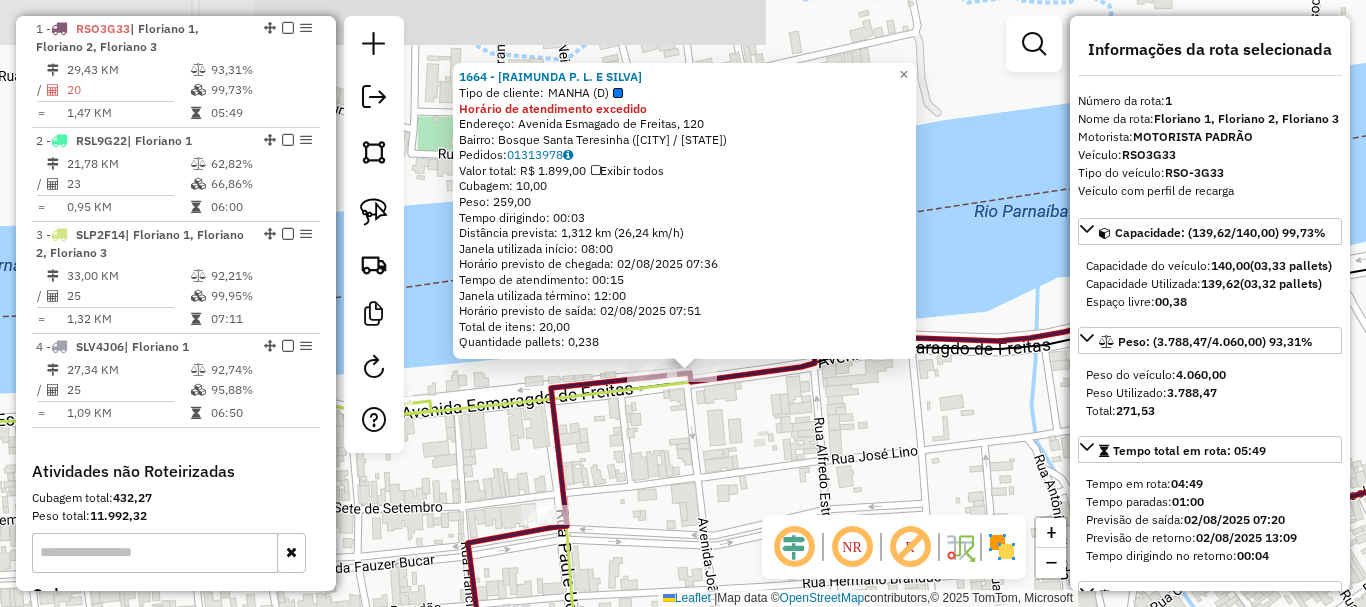 drag, startPoint x: 694, startPoint y: 362, endPoint x: 715, endPoint y: 489, distance: 128.72452 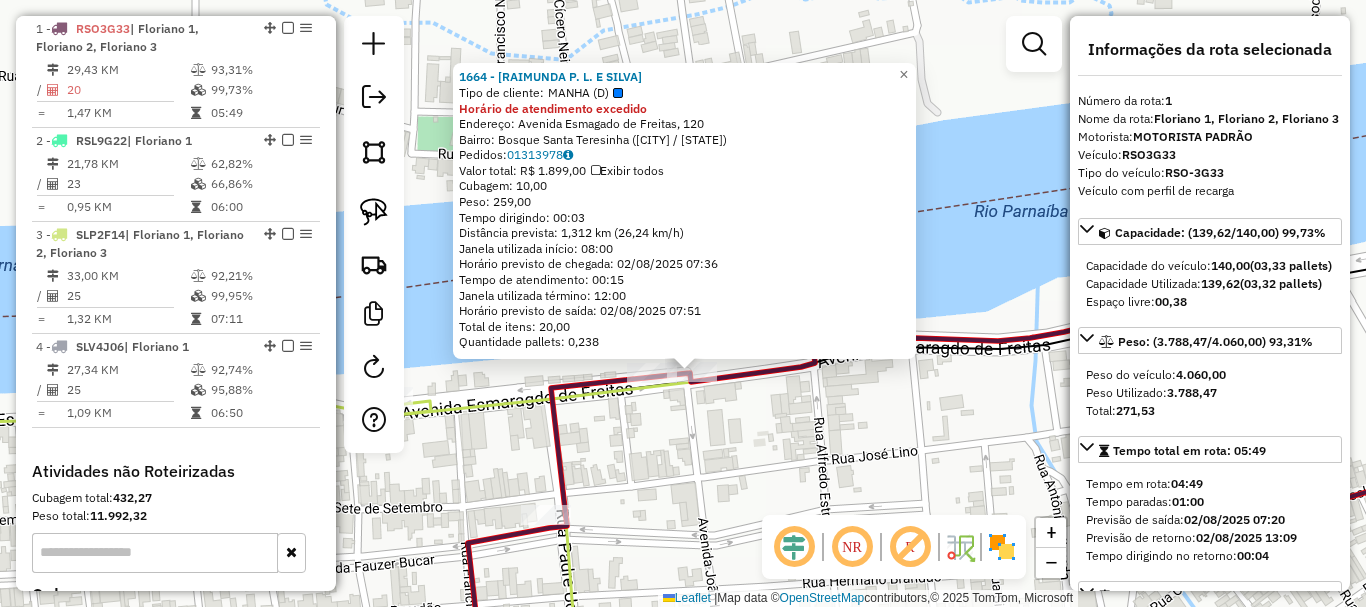 click on "1664 - RAIMUNDA P. L. E SILVA  Tipo de cliente:   MANHA (D)  Horário de atendimento excedido  Endereço: Avenida Esmagado de Freitas, 120   Bairro: Bosque Santa Teresinha (Floriano / PI)   Pedidos:  01313978   Valor total: R$ 1.899,00   Exibir todos   Cubagem: 10,00  Peso: 259,00  Tempo dirigindo: 00:03   Distância prevista: 1,312 km (26,24 km/h)   Janela utilizada início: 08:00   Horário previsto de chegada: 02/08/2025 07:36   Tempo de atendimento: 00:15   Janela utilizada término: 12:00   Horário previsto de saída: 02/08/2025 07:51   Total de itens: 20,00   Quantidade pallets: 0,238  × Janela de atendimento Grade de atendimento Capacidade Transportadoras Veículos Cliente Pedidos  Rotas Selecione os dias de semana para filtrar as janelas de atendimento  Seg   Ter   Qua   Qui   Sex   Sáb   Dom  Informe o período da janela de atendimento: De: Até:  Filtrar exatamente a janela do cliente  Considerar janela de atendimento padrão  Selecione os dias de semana para filtrar as grades de atendimento De:" 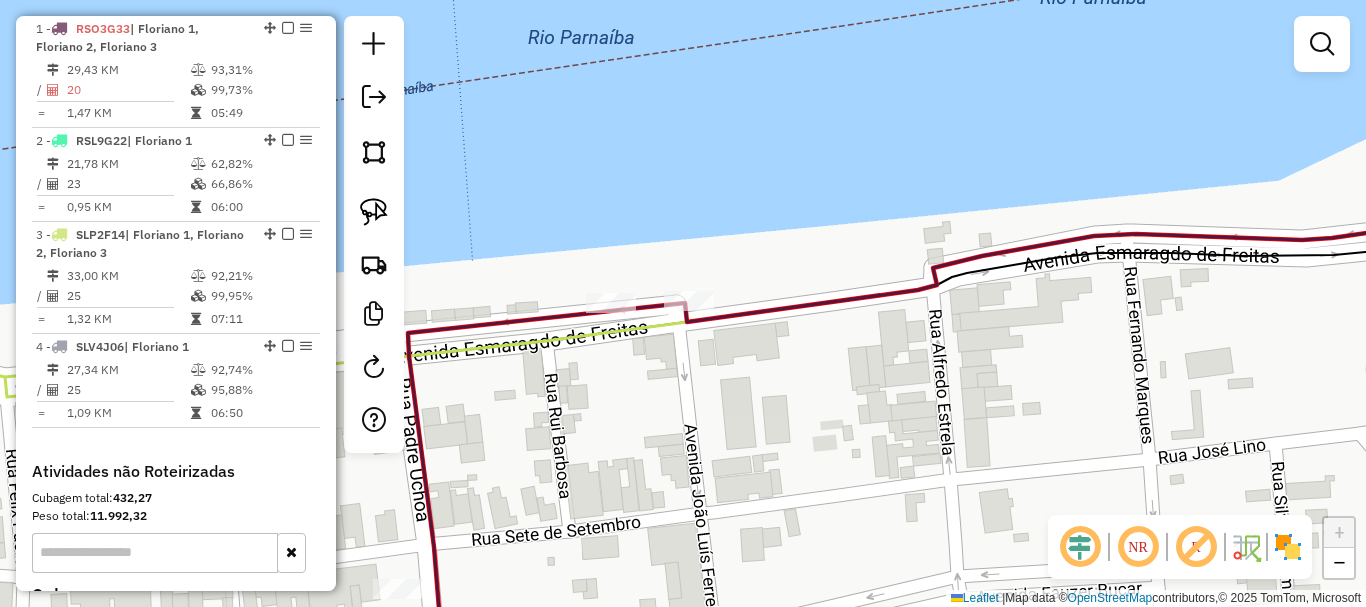 click on "Rota 1 - Placa RSO3G33  1664 - RAIMUNDA P. L. E SILVA Janela de atendimento Grade de atendimento Capacidade Transportadoras Veículos Cliente Pedidos  Rotas Selecione os dias de semana para filtrar as janelas de atendimento  Seg   Ter   Qua   Qui   Sex   Sáb   Dom  Informe o período da janela de atendimento: De: Até:  Filtrar exatamente a janela do cliente  Considerar janela de atendimento padrão  Selecione os dias de semana para filtrar as grades de atendimento  Seg   Ter   Qua   Qui   Sex   Sáb   Dom   Considerar clientes sem dia de atendimento cadastrado  Clientes fora do dia de atendimento selecionado Filtrar as atividades entre os valores definidos abaixo:  Peso mínimo:   Peso máximo:   Cubagem mínima:   Cubagem máxima:   De:   Até:  Filtrar as atividades entre o tempo de atendimento definido abaixo:  De:   Até:   Considerar capacidade total dos clientes não roteirizados Transportadora: Selecione um ou mais itens Tipo de veículo: Selecione um ou mais itens Veículo: Motorista: Nome: Rótulo:" 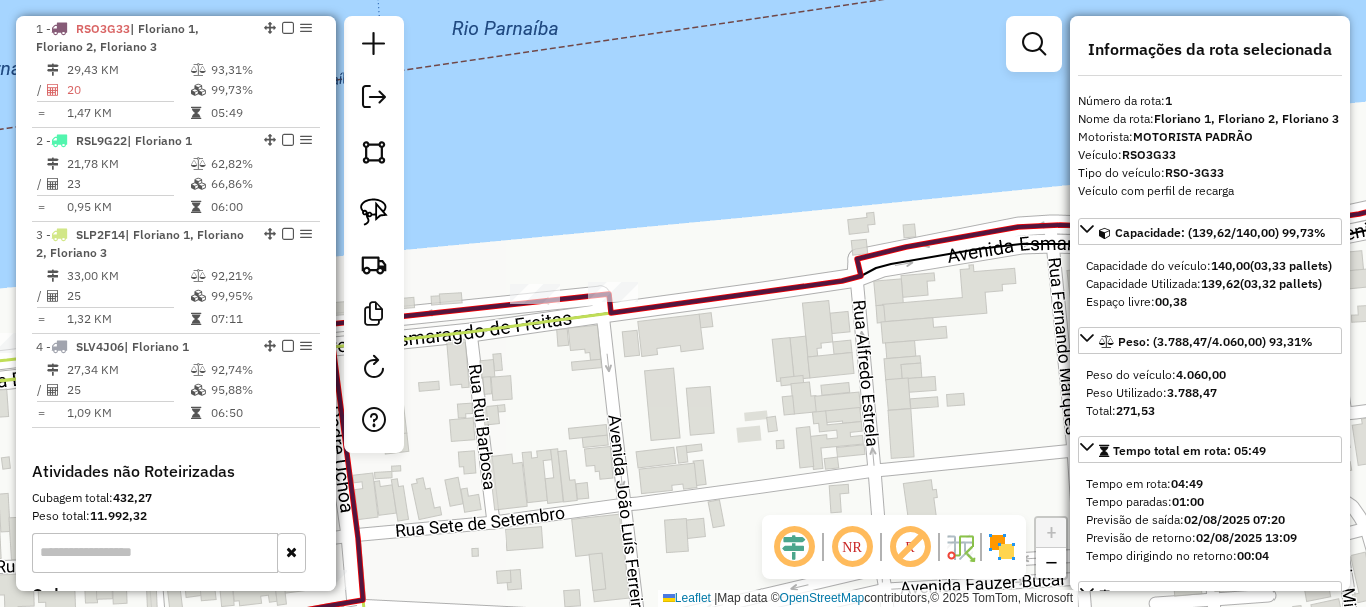 drag, startPoint x: 742, startPoint y: 375, endPoint x: 604, endPoint y: 355, distance: 139.44174 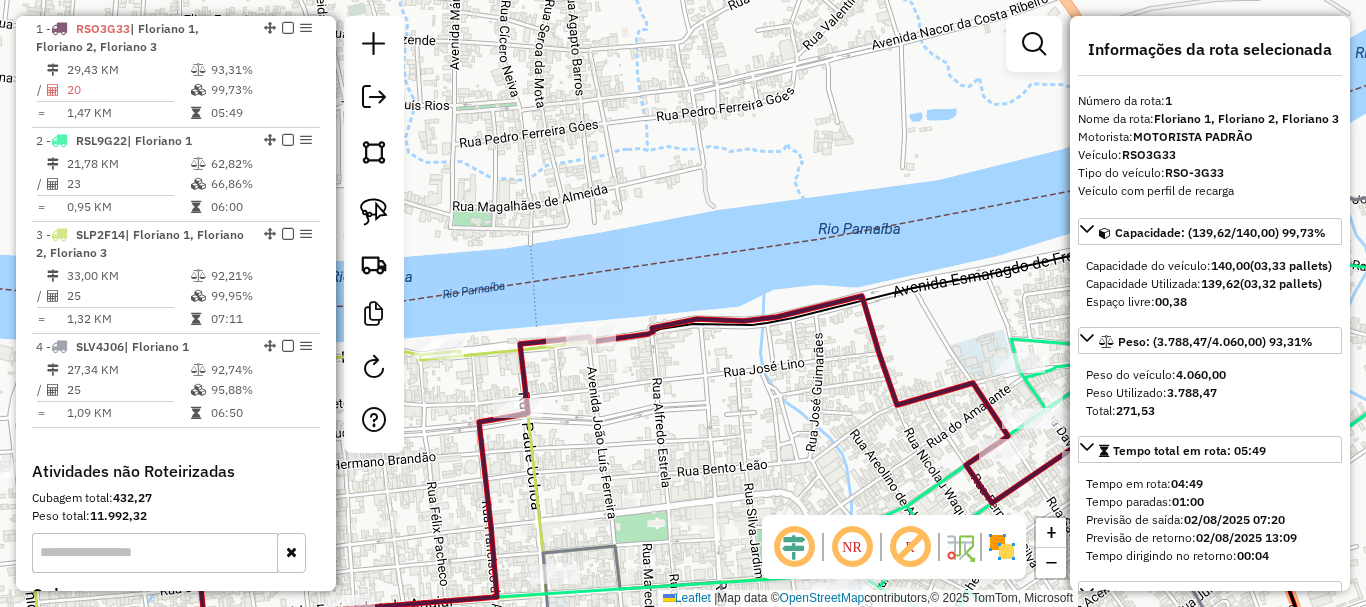 click on "Janela de atendimento Grade de atendimento Capacidade Transportadoras Veículos Cliente Pedidos  Rotas Selecione os dias de semana para filtrar as janelas de atendimento  Seg   Ter   Qua   Qui   Sex   Sáb   Dom  Informe o período da janela de atendimento: De: Até:  Filtrar exatamente a janela do cliente  Considerar janela de atendimento padrão  Selecione os dias de semana para filtrar as grades de atendimento  Seg   Ter   Qua   Qui   Sex   Sáb   Dom   Considerar clientes sem dia de atendimento cadastrado  Clientes fora do dia de atendimento selecionado Filtrar as atividades entre os valores definidos abaixo:  Peso mínimo:   Peso máximo:   Cubagem mínima:   Cubagem máxima:   De:   Até:  Filtrar as atividades entre o tempo de atendimento definido abaixo:  De:   Até:   Considerar capacidade total dos clientes não roteirizados Transportadora: Selecione um ou mais itens Tipo de veículo: Selecione um ou mais itens Veículo: Selecione um ou mais itens Motorista: Selecione um ou mais itens Nome: Rótulo:" 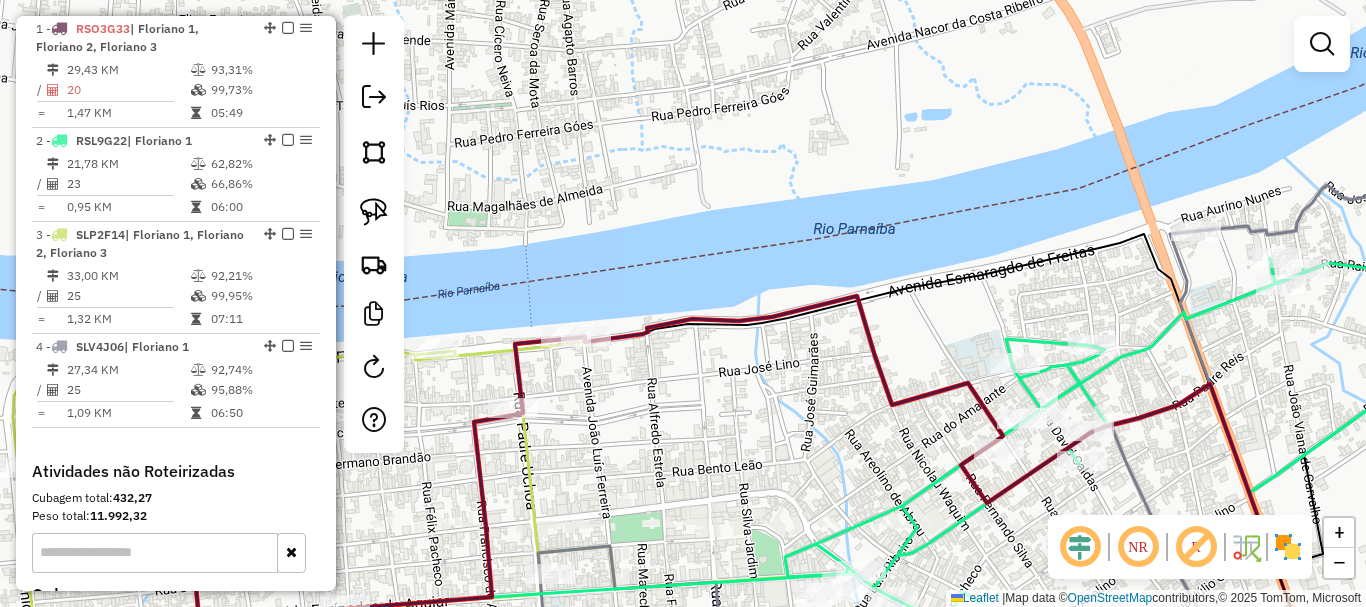 drag, startPoint x: 848, startPoint y: 401, endPoint x: 669, endPoint y: 360, distance: 183.63551 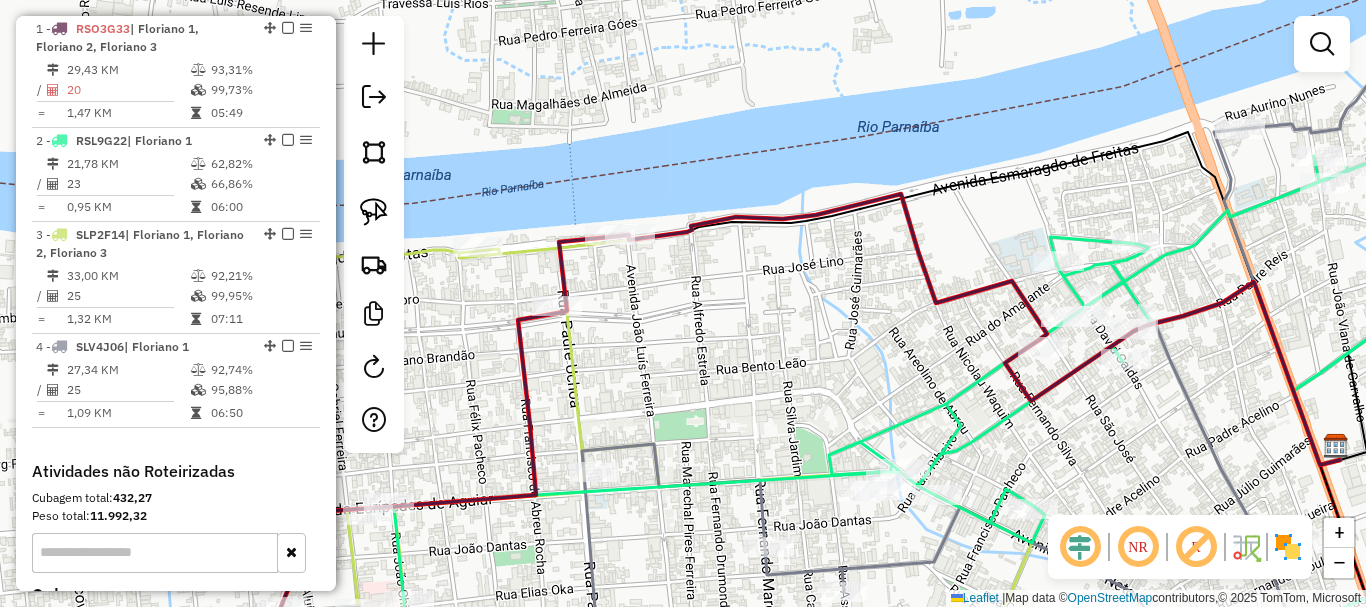 drag, startPoint x: 567, startPoint y: 373, endPoint x: 705, endPoint y: 288, distance: 162.07715 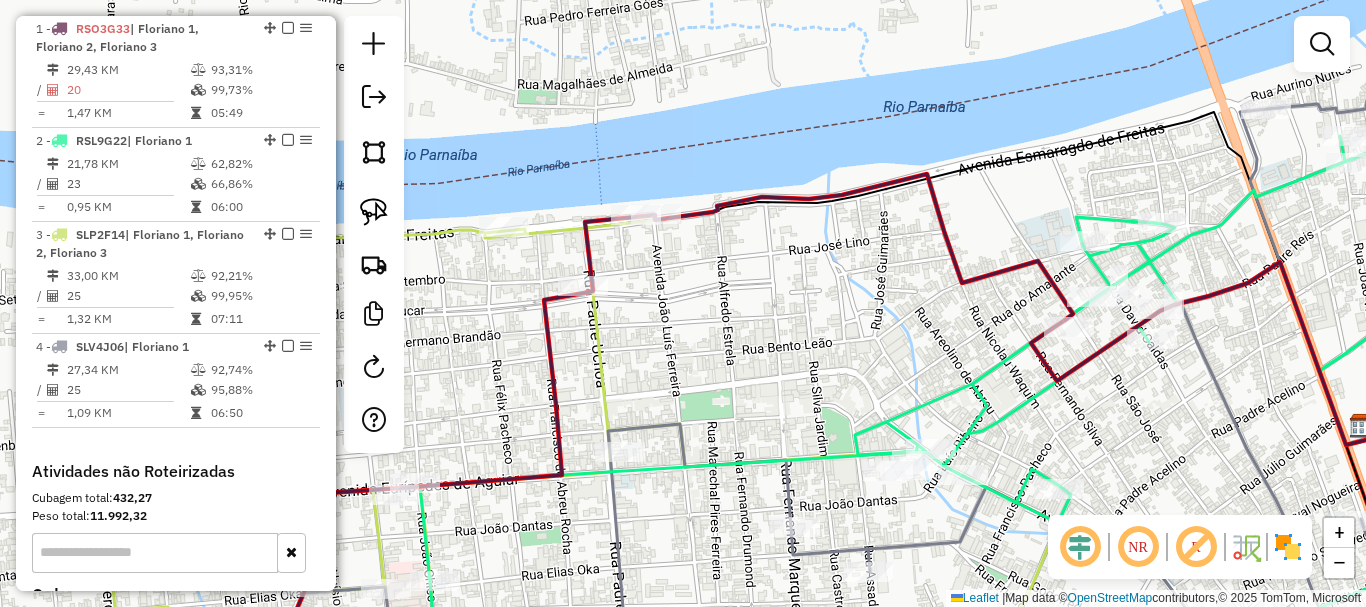 click on "Janela de atendimento Grade de atendimento Capacidade Transportadoras Veículos Cliente Pedidos  Rotas Selecione os dias de semana para filtrar as janelas de atendimento  Seg   Ter   Qua   Qui   Sex   Sáb   Dom  Informe o período da janela de atendimento: De: Até:  Filtrar exatamente a janela do cliente  Considerar janela de atendimento padrão  Selecione os dias de semana para filtrar as grades de atendimento  Seg   Ter   Qua   Qui   Sex   Sáb   Dom   Considerar clientes sem dia de atendimento cadastrado  Clientes fora do dia de atendimento selecionado Filtrar as atividades entre os valores definidos abaixo:  Peso mínimo:   Peso máximo:   Cubagem mínima:   Cubagem máxima:   De:   Até:  Filtrar as atividades entre o tempo de atendimento definido abaixo:  De:   Até:   Considerar capacidade total dos clientes não roteirizados Transportadora: Selecione um ou mais itens Tipo de veículo: Selecione um ou mais itens Veículo: Selecione um ou mais itens Motorista: Selecione um ou mais itens Nome: Rótulo:" 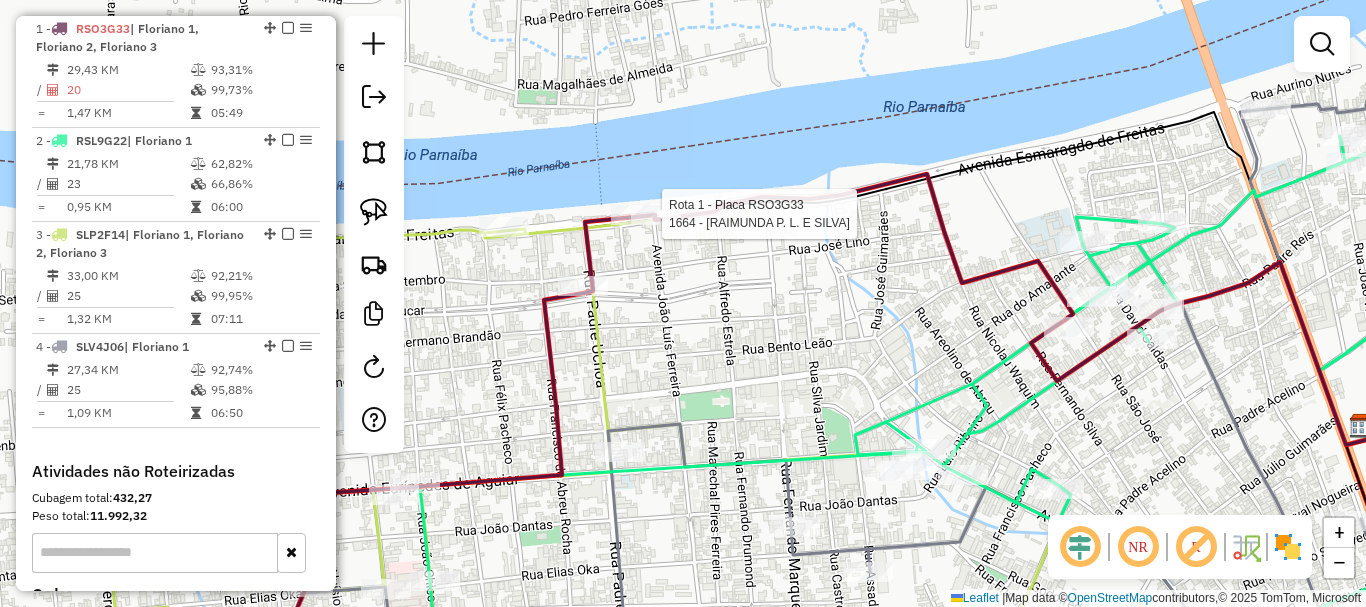 select on "*********" 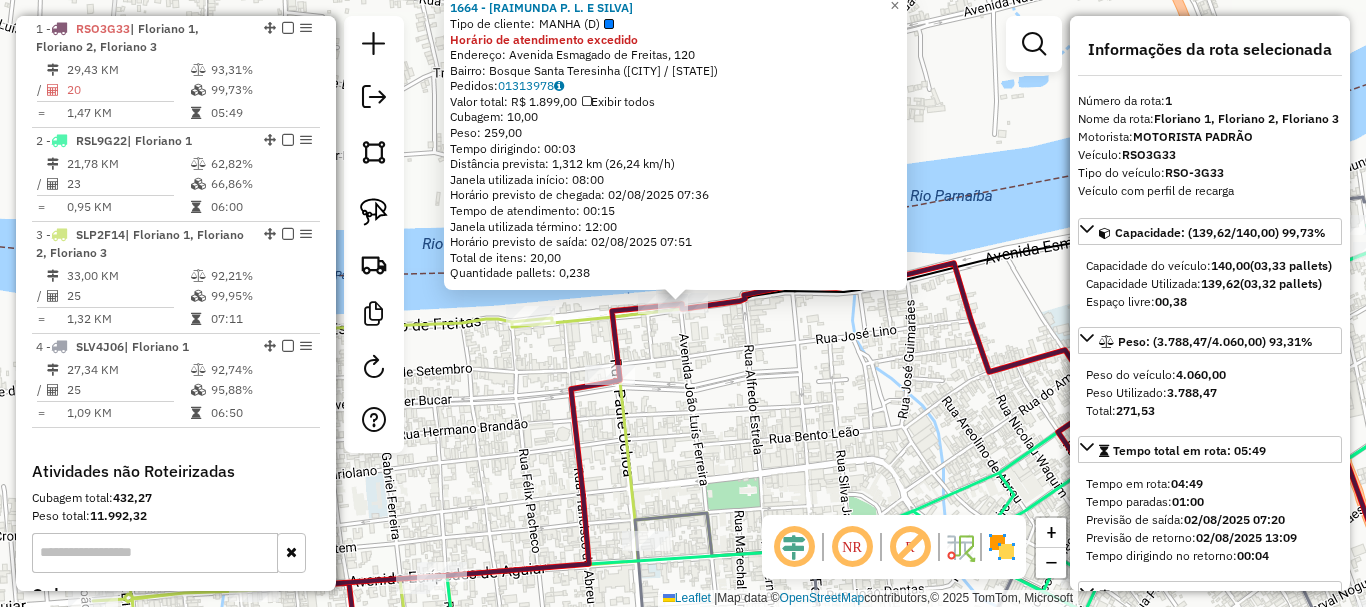 click on "1664 - RAIMUNDA P. L. E SILVA  Tipo de cliente:   MANHA (D)  Horário de atendimento excedido  Endereço: Avenida Esmagado de Freitas, 120   Bairro: Bosque Santa Teresinha (Floriano / PI)   Pedidos:  01313978   Valor total: R$ 1.899,00   Exibir todos   Cubagem: 10,00  Peso: 259,00  Tempo dirigindo: 00:03   Distância prevista: 1,312 km (26,24 km/h)   Janela utilizada início: 08:00   Horário previsto de chegada: 02/08/2025 07:36   Tempo de atendimento: 00:15   Janela utilizada término: 12:00   Horário previsto de saída: 02/08/2025 07:51   Total de itens: 20,00   Quantidade pallets: 0,238  × Janela de atendimento Grade de atendimento Capacidade Transportadoras Veículos Cliente Pedidos  Rotas Selecione os dias de semana para filtrar as janelas de atendimento  Seg   Ter   Qua   Qui   Sex   Sáb   Dom  Informe o período da janela de atendimento: De: Até:  Filtrar exatamente a janela do cliente  Considerar janela de atendimento padrão  Selecione os dias de semana para filtrar as grades de atendimento De:" 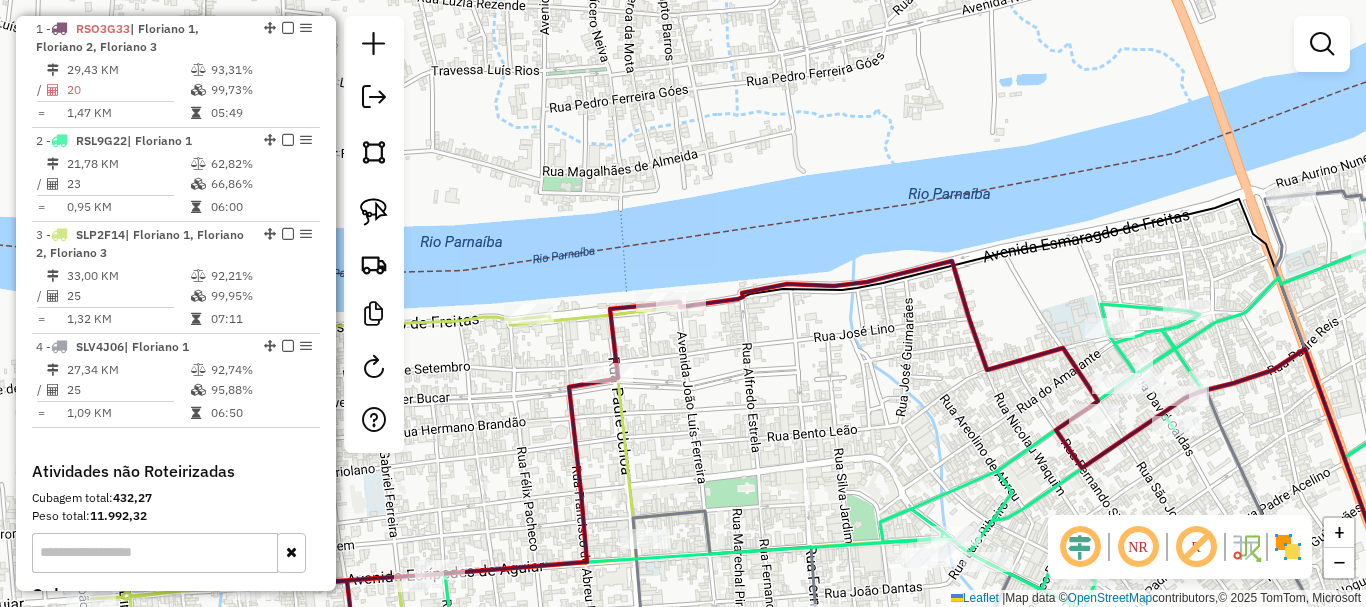 drag, startPoint x: 769, startPoint y: 382, endPoint x: 653, endPoint y: 277, distance: 156.46405 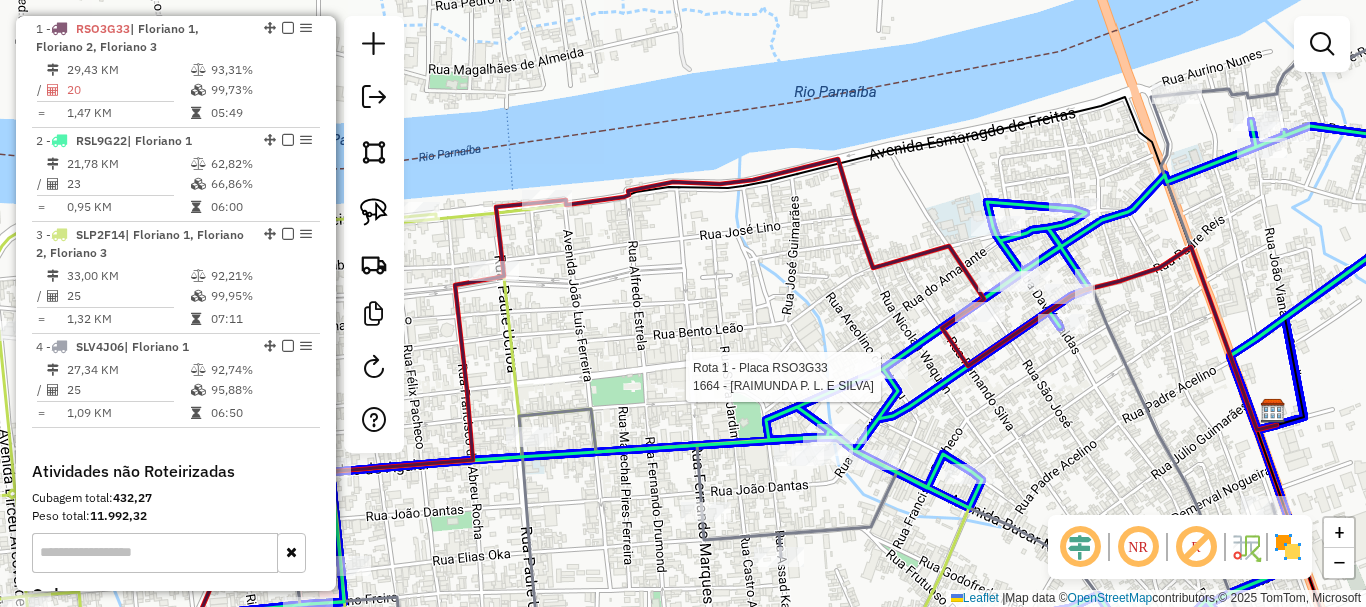 click 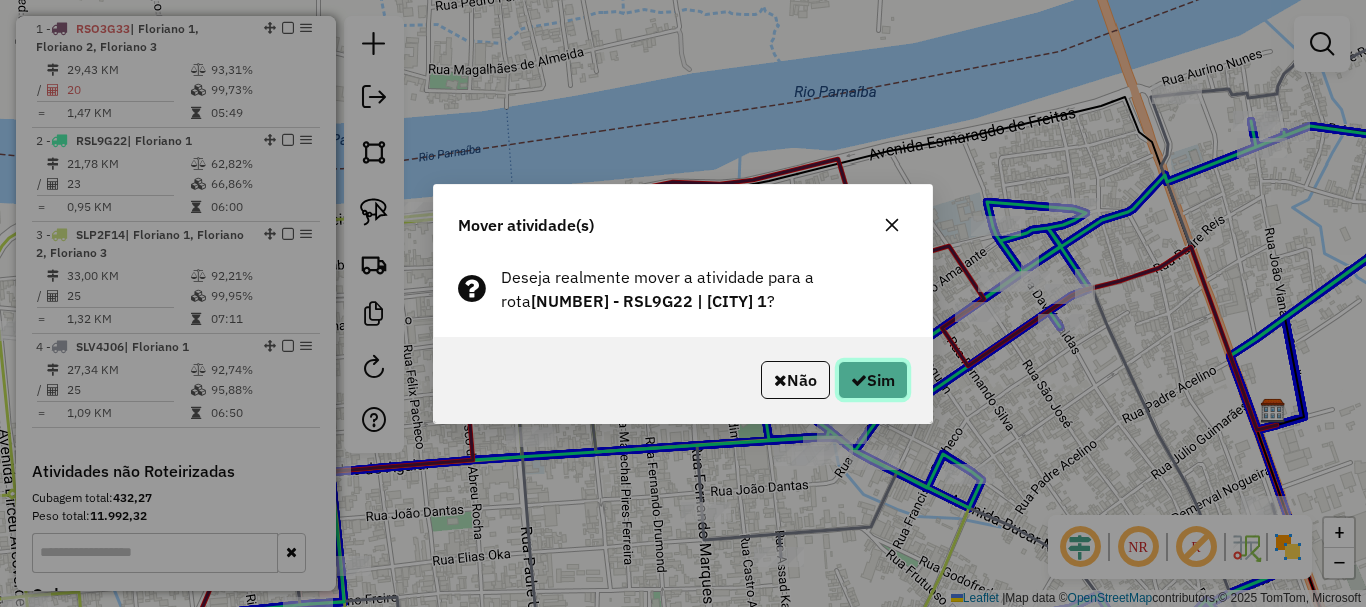 click on "Sim" 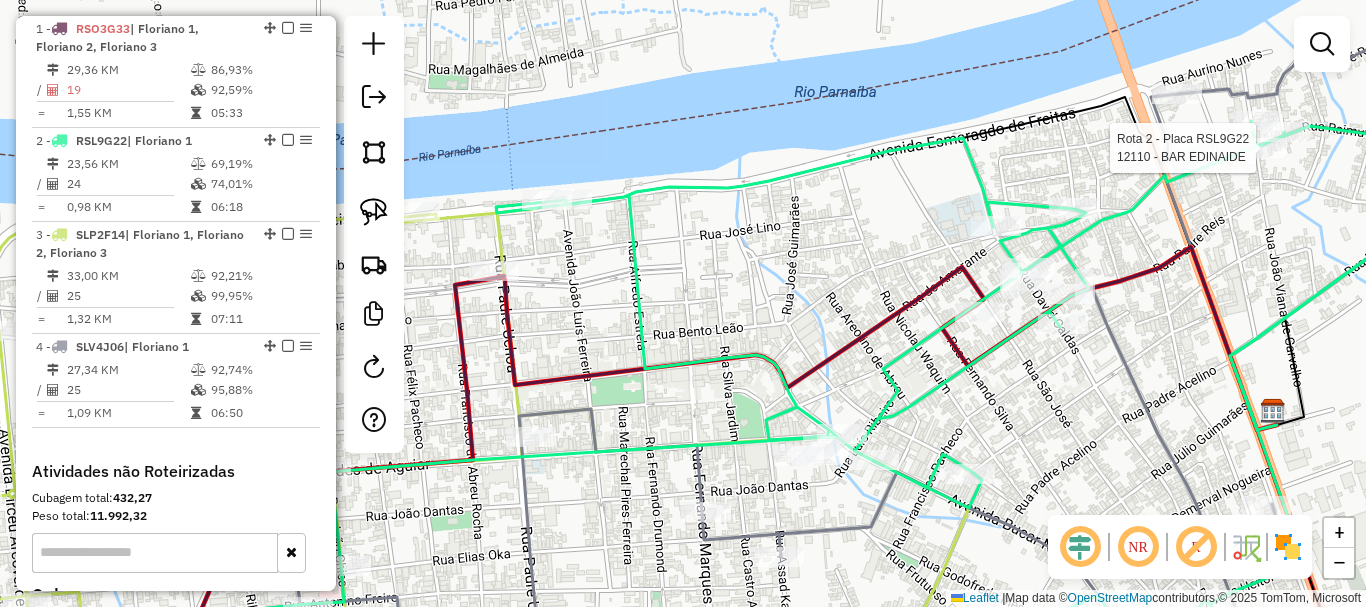 select on "*********" 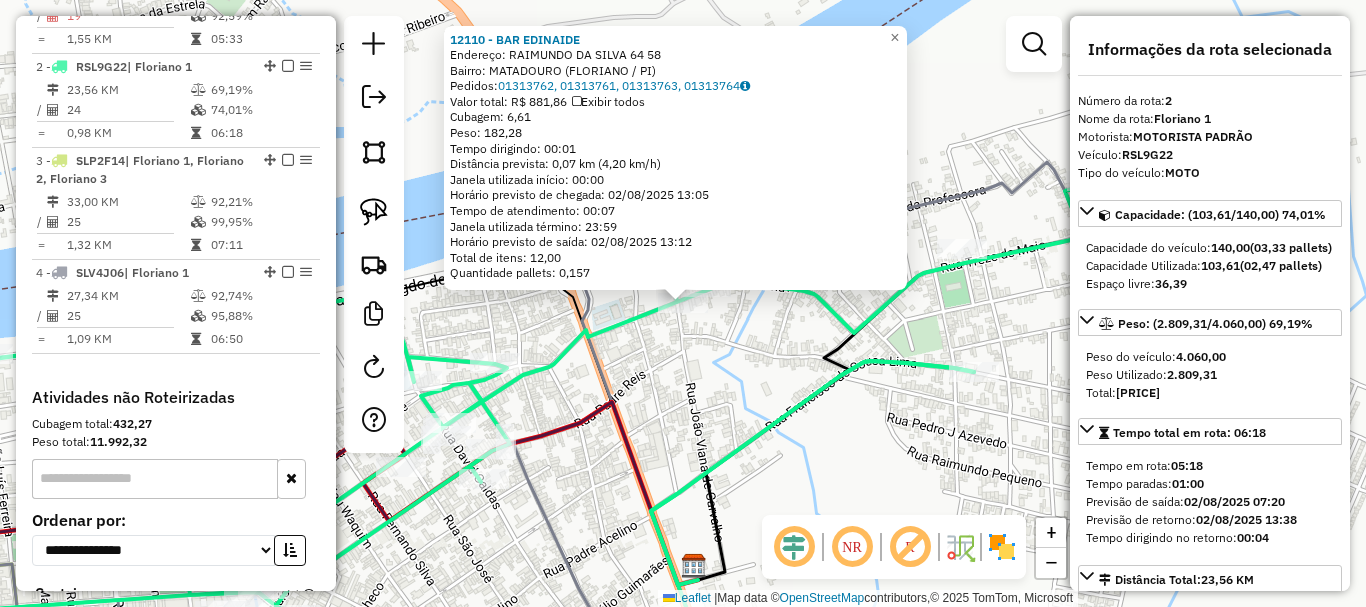 scroll, scrollTop: 862, scrollLeft: 0, axis: vertical 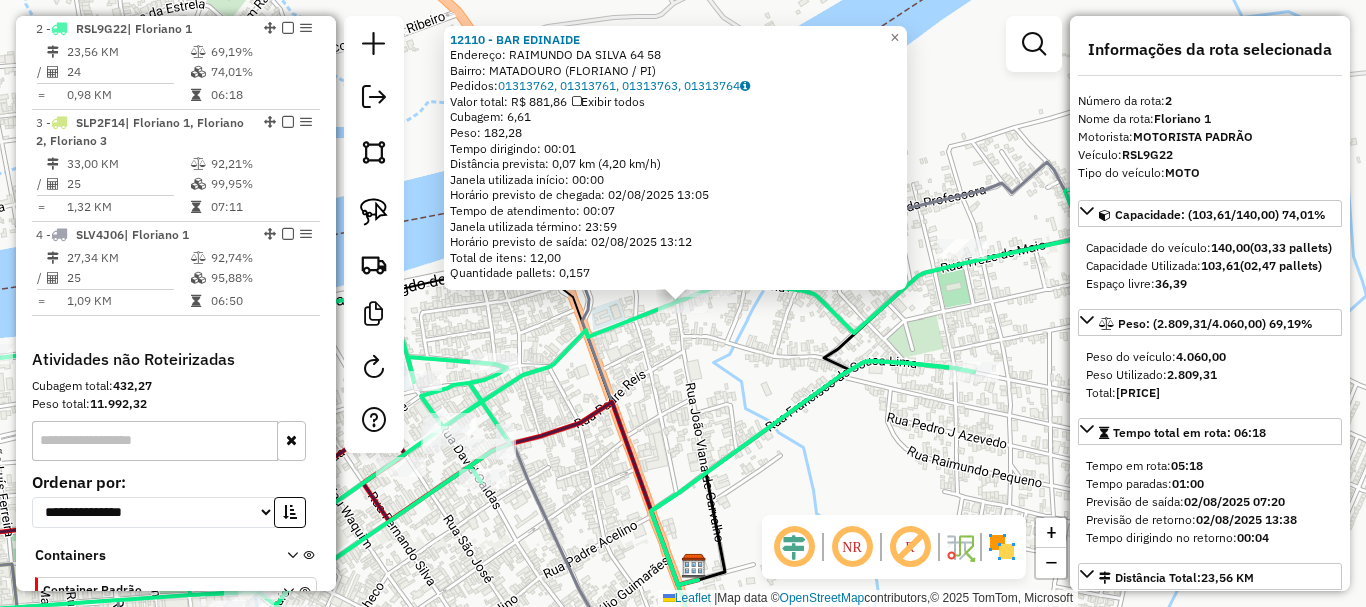 click on "12110 - BAR EDINAIDE  Endereço:  RAIMUNDO DA SILVA 64 58   Bairro: MATADOURO (FLORIANO / PI)   Pedidos:  01313762, 01313761, 01313763, 01313764   Valor total: R$ 881,86   Exibir todos   Cubagem: 6,61  Peso: 182,28  Tempo dirigindo: 00:01   Distância prevista: 0,07 km (4,20 km/h)   Janela utilizada início: 00:00   Horário previsto de chegada: 02/08/2025 13:05   Tempo de atendimento: 00:07   Janela utilizada término: 23:59   Horário previsto de saída: 02/08/2025 13:12   Total de itens: 12,00   Quantidade pallets: 0,157  × Janela de atendimento Grade de atendimento Capacidade Transportadoras Veículos Cliente Pedidos  Rotas Selecione os dias de semana para filtrar as janelas de atendimento  Seg   Ter   Qua   Qui   Sex   Sáb   Dom  Informe o período da janela de atendimento: De: Até:  Filtrar exatamente a janela do cliente  Considerar janela de atendimento padrão  Selecione os dias de semana para filtrar as grades de atendimento  Seg   Ter   Qua   Qui   Sex   Sáb   Dom   Peso mínimo:   De:   Até:" 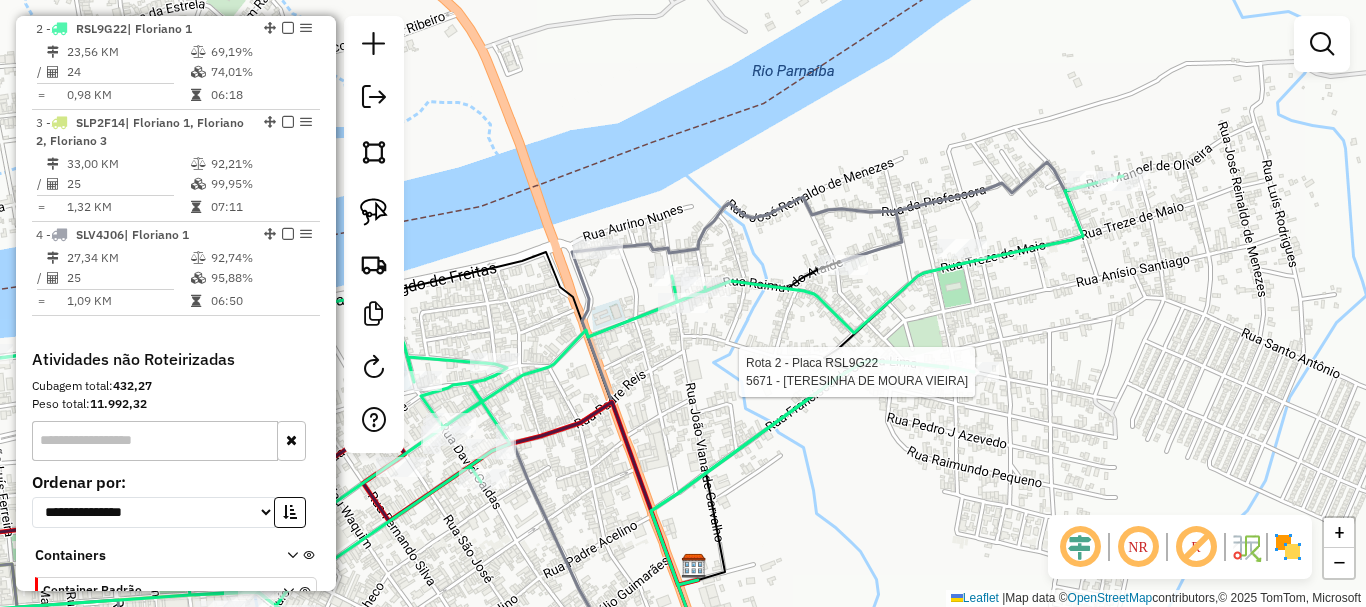 select on "*********" 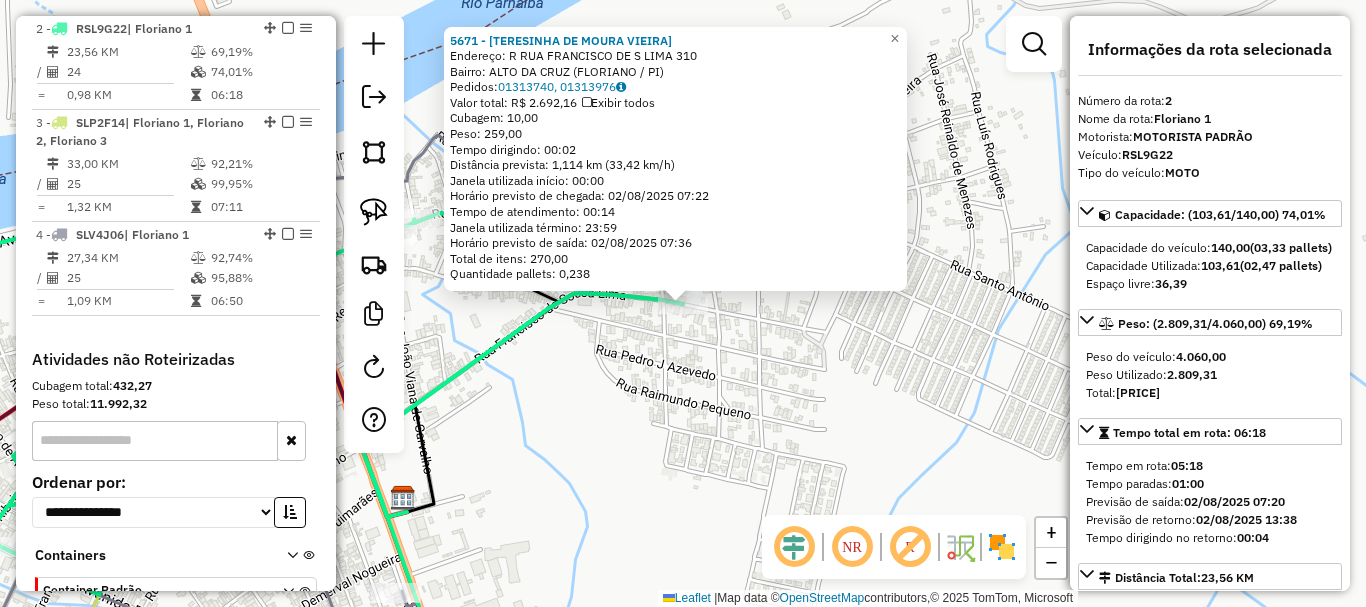click on "5671 - TERESINHA DE MOURA VIEIRA  Endereço: R   RUA FRANCISCO DE S LIMA        310   Bairro: ALTO DA CRUZ (FLORIANO / PI)   Pedidos:  01313740, 01313976   Valor total: R$ 2.692,16   Exibir todos   Cubagem: 10,00  Peso: 259,00  Tempo dirigindo: 00:02   Distância prevista: 1,114 km (33,42 km/h)   Janela utilizada início: 00:00   Horário previsto de chegada: 02/08/2025 07:22   Tempo de atendimento: 00:14   Janela utilizada término: 23:59   Horário previsto de saída: 02/08/2025 07:36   Total de itens: 270,00   Quantidade pallets: 0,238  × Janela de atendimento Grade de atendimento Capacidade Transportadoras Veículos Cliente Pedidos  Rotas Selecione os dias de semana para filtrar as janelas de atendimento  Seg   Ter   Qua   Qui   Sex   Sáb   Dom  Informe o período da janela de atendimento: De: Até:  Filtrar exatamente a janela do cliente  Considerar janela de atendimento padrão  Selecione os dias de semana para filtrar as grades de atendimento  Seg   Ter   Qua   Qui   Sex   Sáb   Dom   Peso mínimo:" 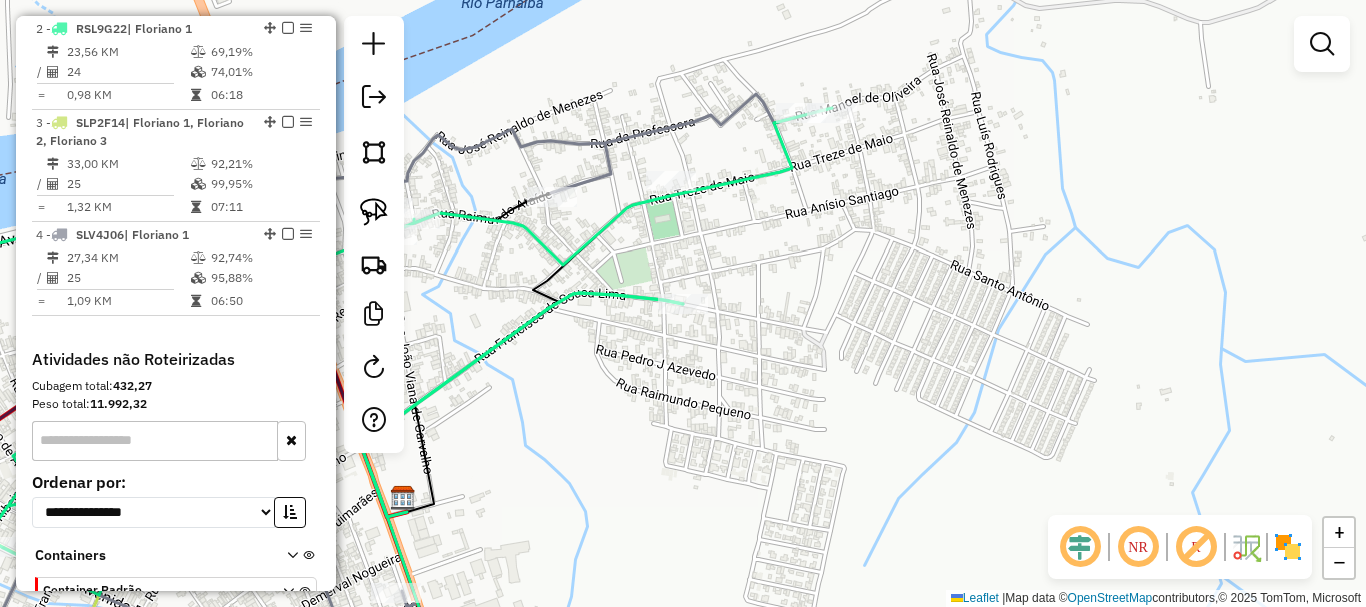 click on "Janela de atendimento Grade de atendimento Capacidade Transportadoras Veículos Cliente Pedidos  Rotas Selecione os dias de semana para filtrar as janelas de atendimento  Seg   Ter   Qua   Qui   Sex   Sáb   Dom  Informe o período da janela de atendimento: De: Até:  Filtrar exatamente a janela do cliente  Considerar janela de atendimento padrão  Selecione os dias de semana para filtrar as grades de atendimento  Seg   Ter   Qua   Qui   Sex   Sáb   Dom   Considerar clientes sem dia de atendimento cadastrado  Clientes fora do dia de atendimento selecionado Filtrar as atividades entre os valores definidos abaixo:  Peso mínimo:   Peso máximo:   Cubagem mínima:   Cubagem máxima:   De:   Até:  Filtrar as atividades entre o tempo de atendimento definido abaixo:  De:   Até:   Considerar capacidade total dos clientes não roteirizados Transportadora: Selecione um ou mais itens Tipo de veículo: Selecione um ou mais itens Veículo: Selecione um ou mais itens Motorista: Selecione um ou mais itens Nome: Rótulo:" 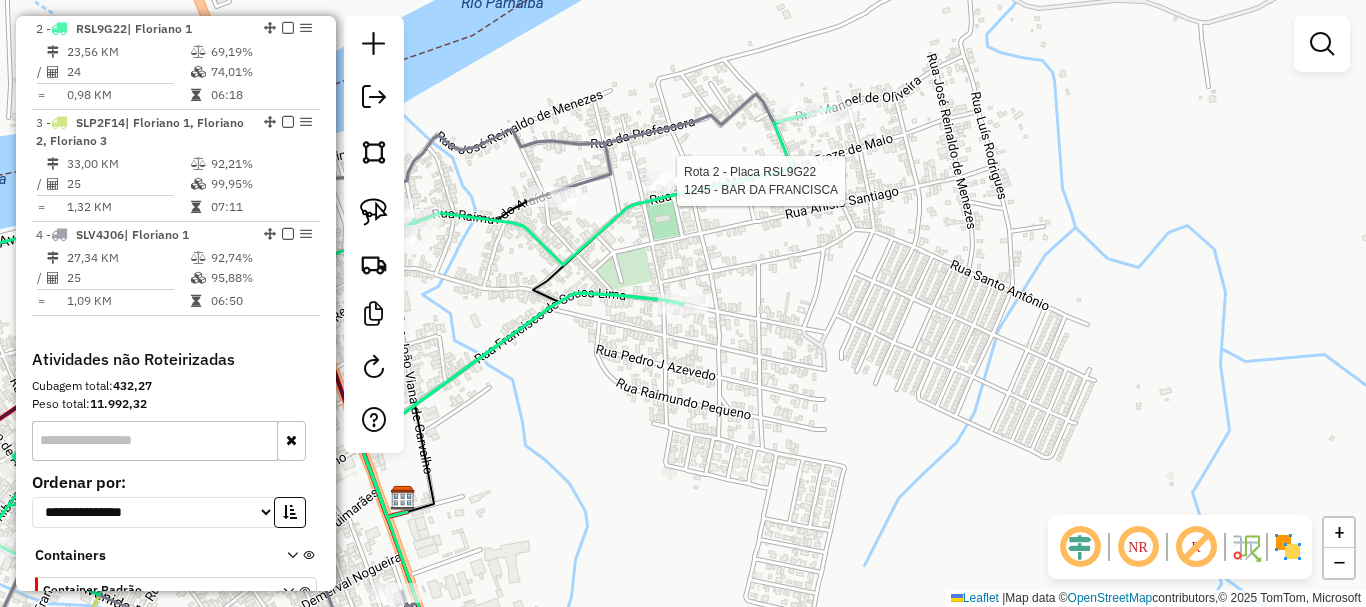 click 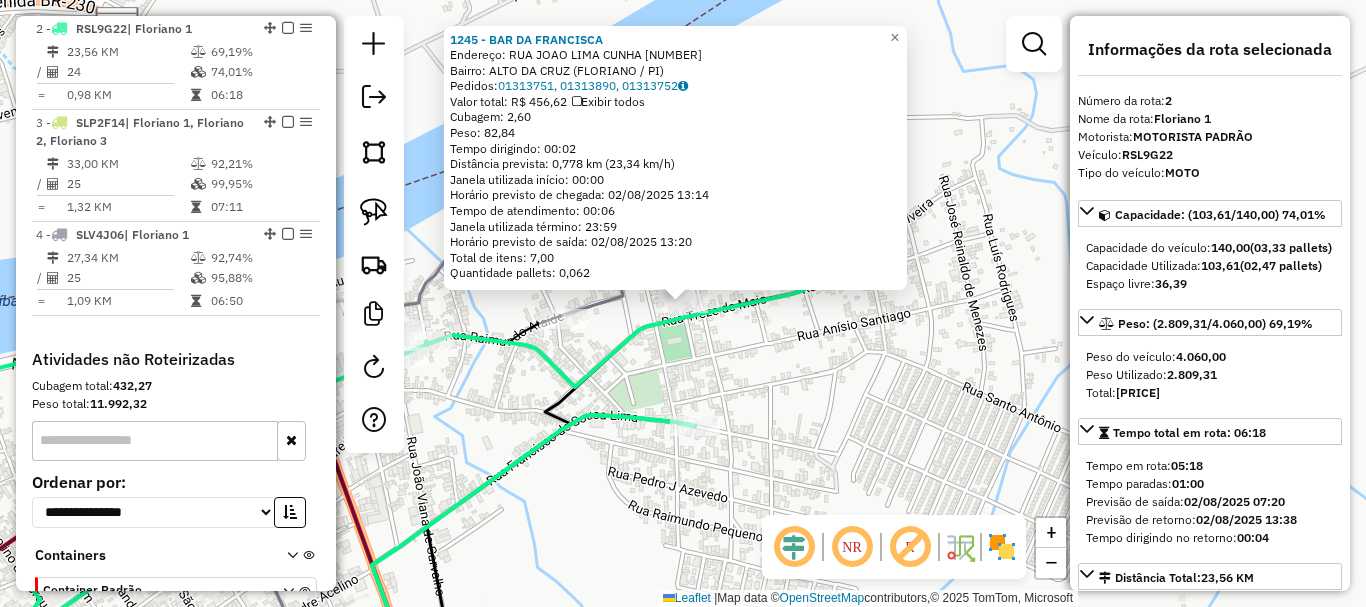 click on "1245 - BAR DA FRANCISCA  Endereço:  RUA JOAO LIMA CUNHA 190   Bairro: ALTO DA CRUZ (FLORIANO / PI)   Pedidos:  01313751, 01313890, 01313752   Valor total: R$ 456,62   Exibir todos   Cubagem: 2,60  Peso: 82,84  Tempo dirigindo: 00:02   Distância prevista: 0,778 km (23,34 km/h)   Janela utilizada início: 00:00   Horário previsto de chegada: 02/08/2025 13:14   Tempo de atendimento: 00:06   Janela utilizada término: 23:59   Horário previsto de saída: 02/08/2025 13:20   Total de itens: 7,00   Quantidade pallets: 0,062  × Janela de atendimento Grade de atendimento Capacidade Transportadoras Veículos Cliente Pedidos  Rotas Selecione os dias de semana para filtrar as janelas de atendimento  Seg   Ter   Qua   Qui   Sex   Sáb   Dom  Informe o período da janela de atendimento: De: Até:  Filtrar exatamente a janela do cliente  Considerar janela de atendimento padrão  Selecione os dias de semana para filtrar as grades de atendimento  Seg   Ter   Qua   Qui   Sex   Sáb   Dom   Peso mínimo:   Peso máximo:  +" 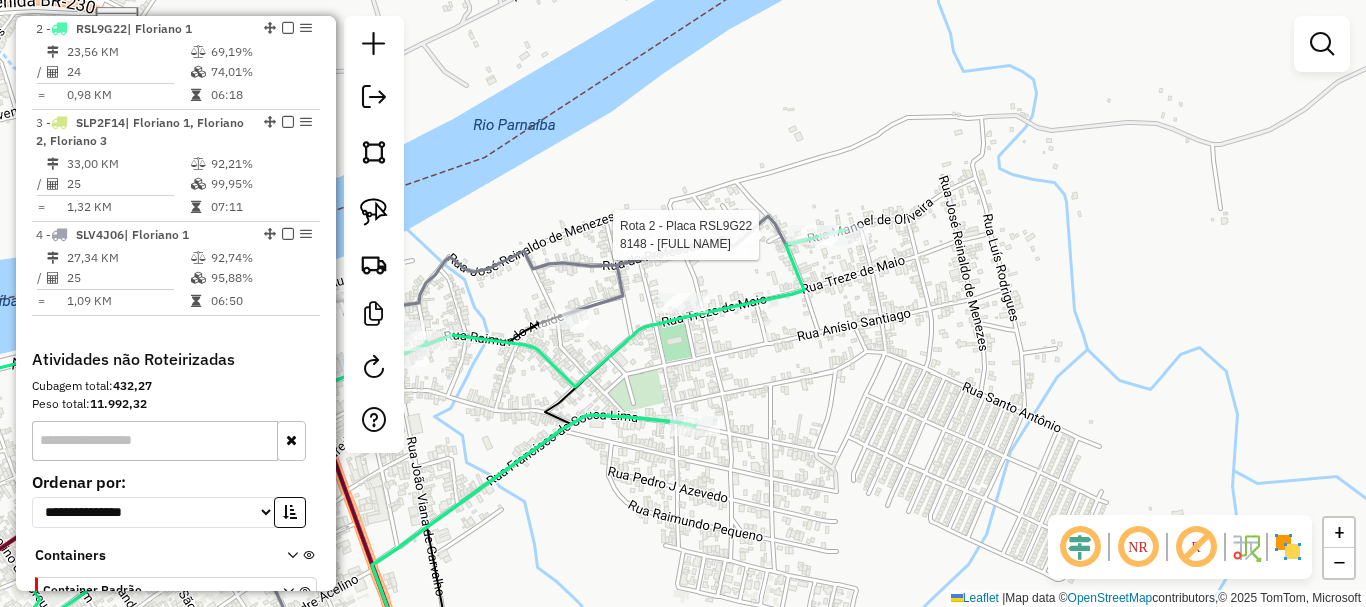 select on "*********" 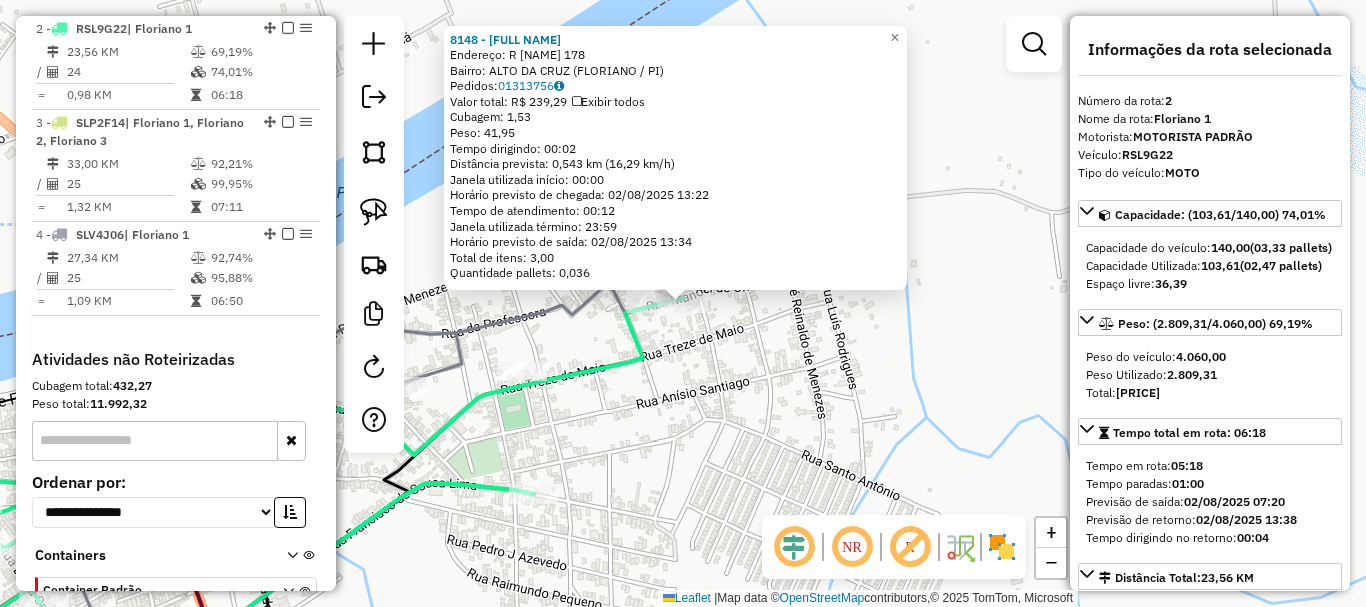 click on "8148 - LUZIMARIO PORTO DA COSTA  Endereço: R   MANOEL OLIVEIRA                178   Bairro: ALTO DA CRUZ (FLORIANO / PI)   Pedidos:  01313756   Valor total: R$ 239,29   Exibir todos   Cubagem: 1,53  Peso: 41,95  Tempo dirigindo: 00:02   Distância prevista: 0,543 km (16,29 km/h)   Janela utilizada início: 00:00   Horário previsto de chegada: 02/08/2025 13:22   Tempo de atendimento: 00:12   Janela utilizada término: 23:59   Horário previsto de saída: 02/08/2025 13:34   Total de itens: 3,00   Quantidade pallets: 0,036  × Janela de atendimento Grade de atendimento Capacidade Transportadoras Veículos Cliente Pedidos  Rotas Selecione os dias de semana para filtrar as janelas de atendimento  Seg   Ter   Qua   Qui   Sex   Sáb   Dom  Informe o período da janela de atendimento: De: Até:  Filtrar exatamente a janela do cliente  Considerar janela de atendimento padrão  Selecione os dias de semana para filtrar as grades de atendimento  Seg   Ter   Qua   Qui   Sex   Sáb   Dom   Peso mínimo:   Peso máximo:" 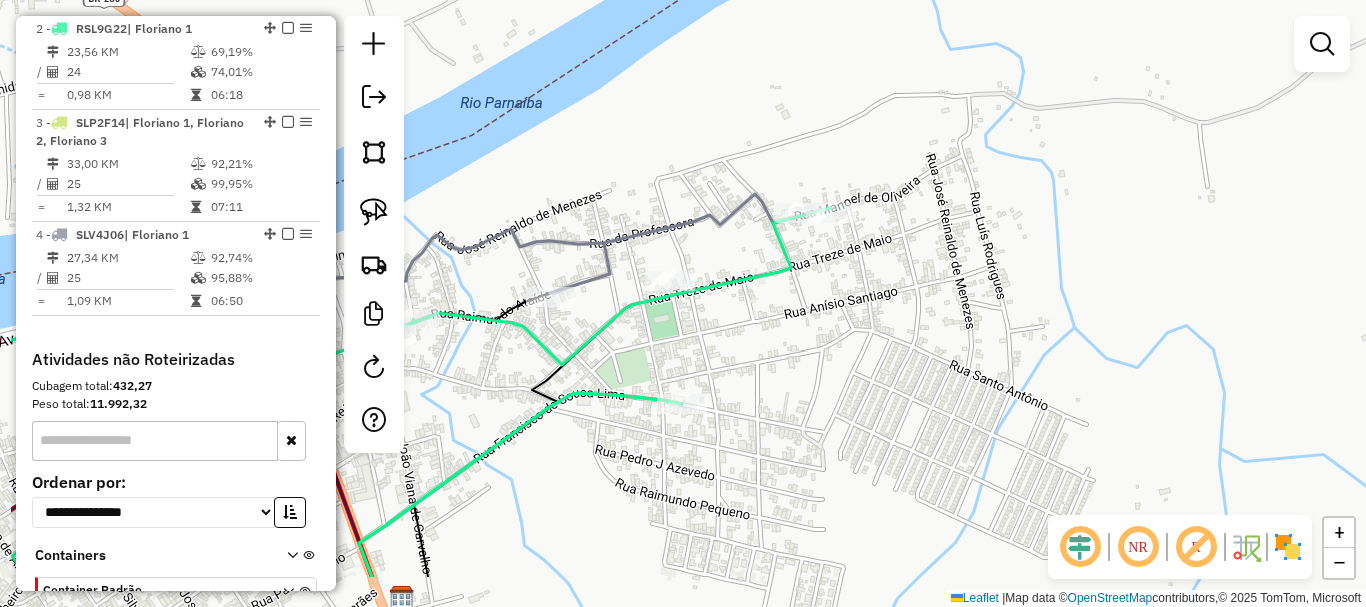 drag, startPoint x: 709, startPoint y: 400, endPoint x: 1007, endPoint y: 229, distance: 343.57678 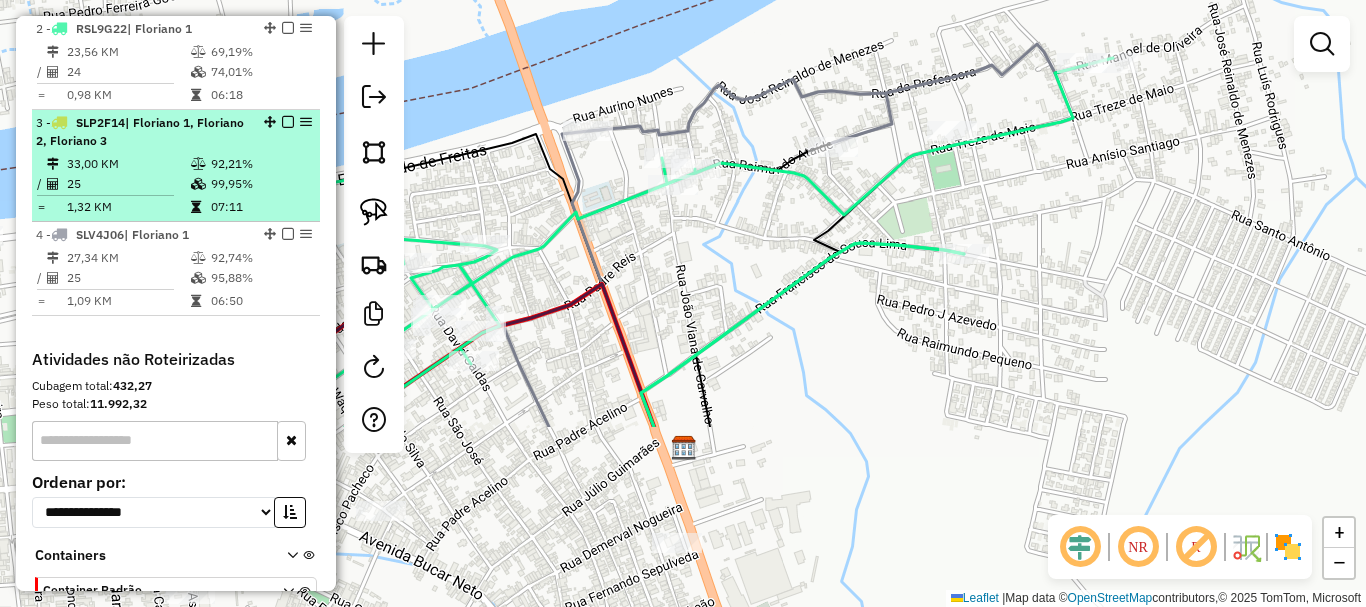 click on "99,95%" at bounding box center [260, 184] 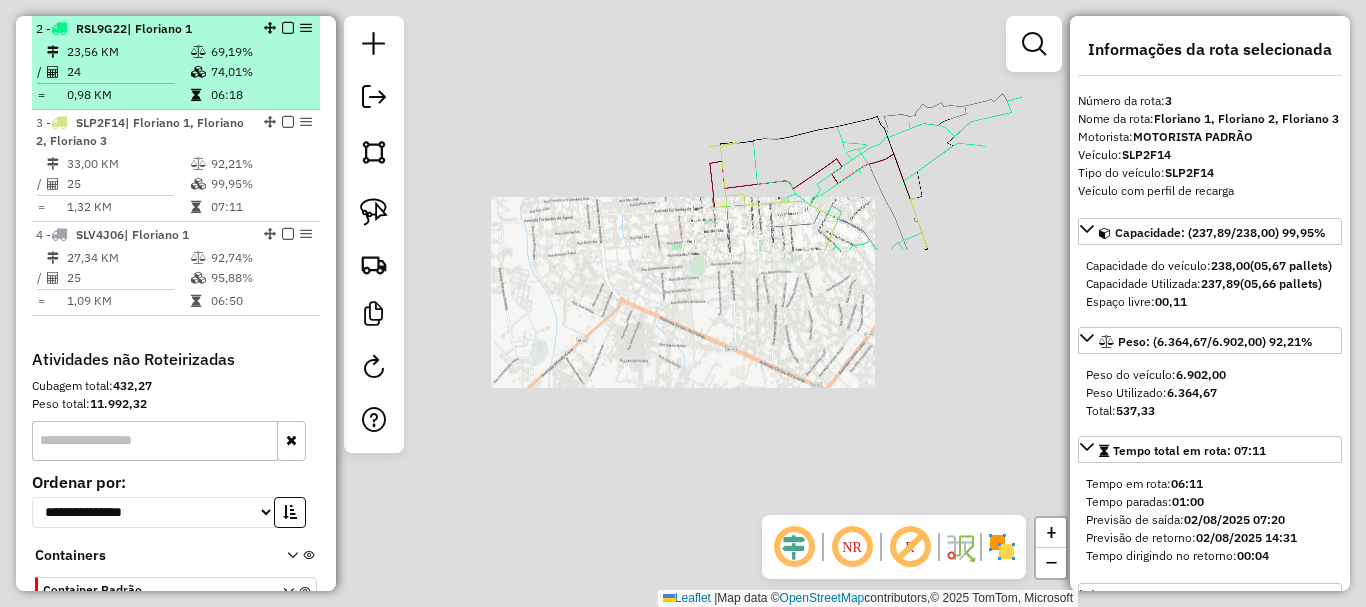 click at bounding box center (200, 72) 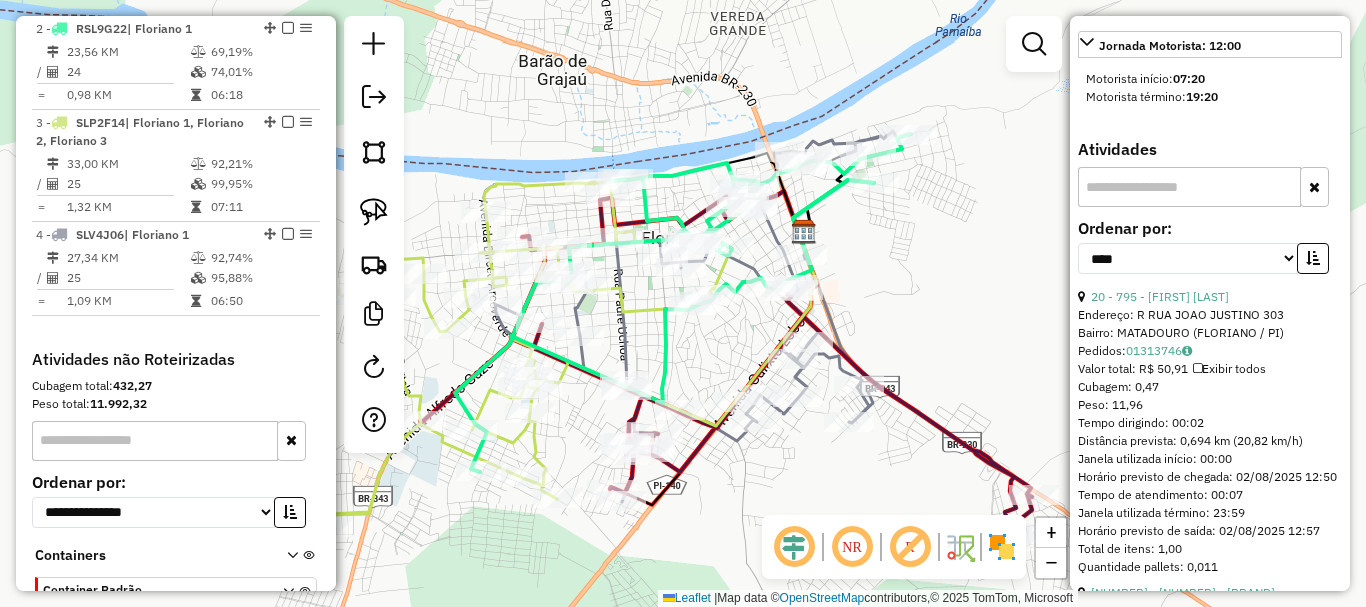 scroll, scrollTop: 1300, scrollLeft: 0, axis: vertical 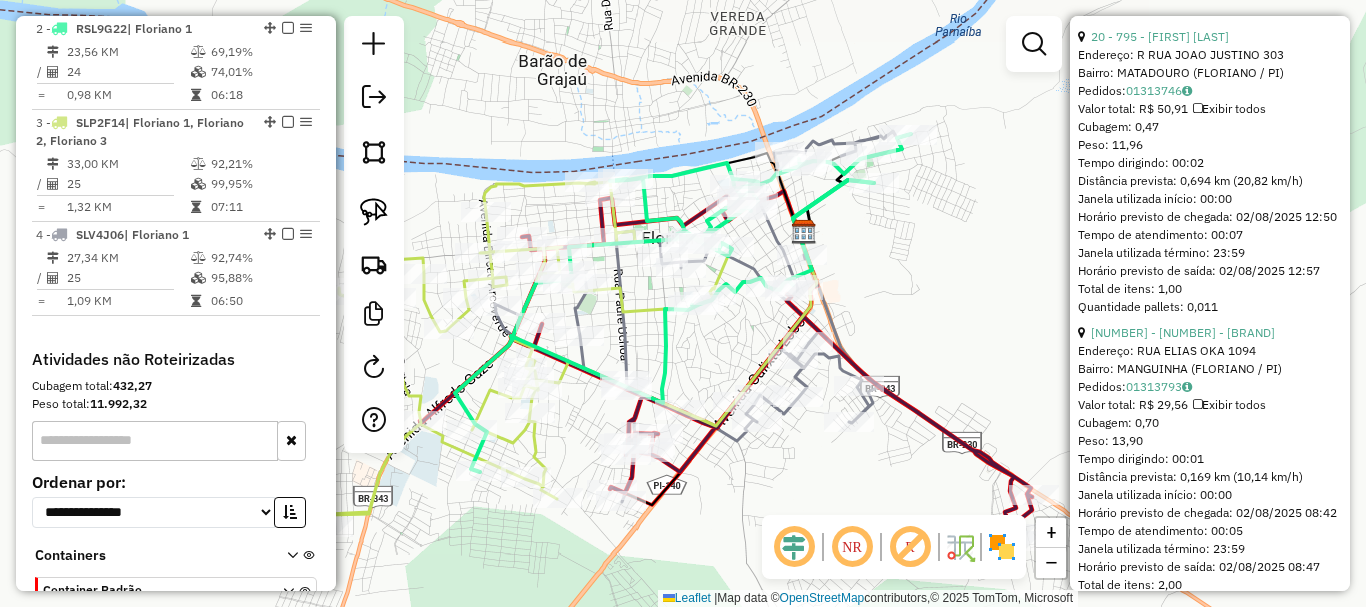 click at bounding box center (1313, -2) 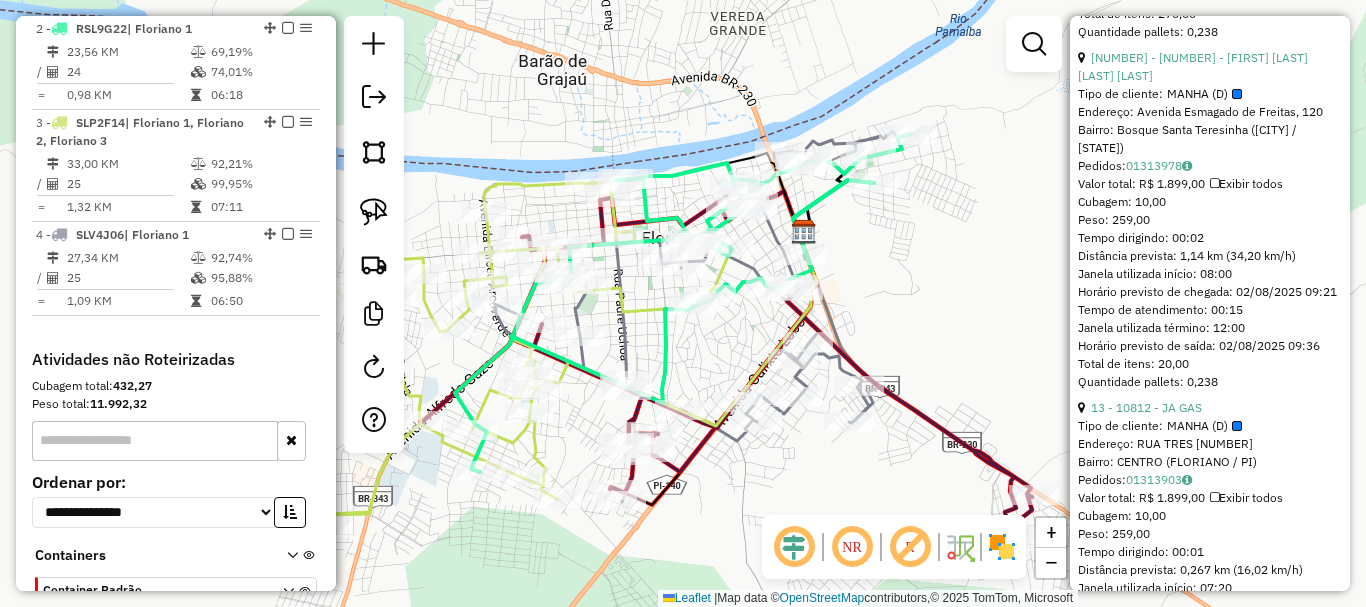 scroll, scrollTop: 1600, scrollLeft: 0, axis: vertical 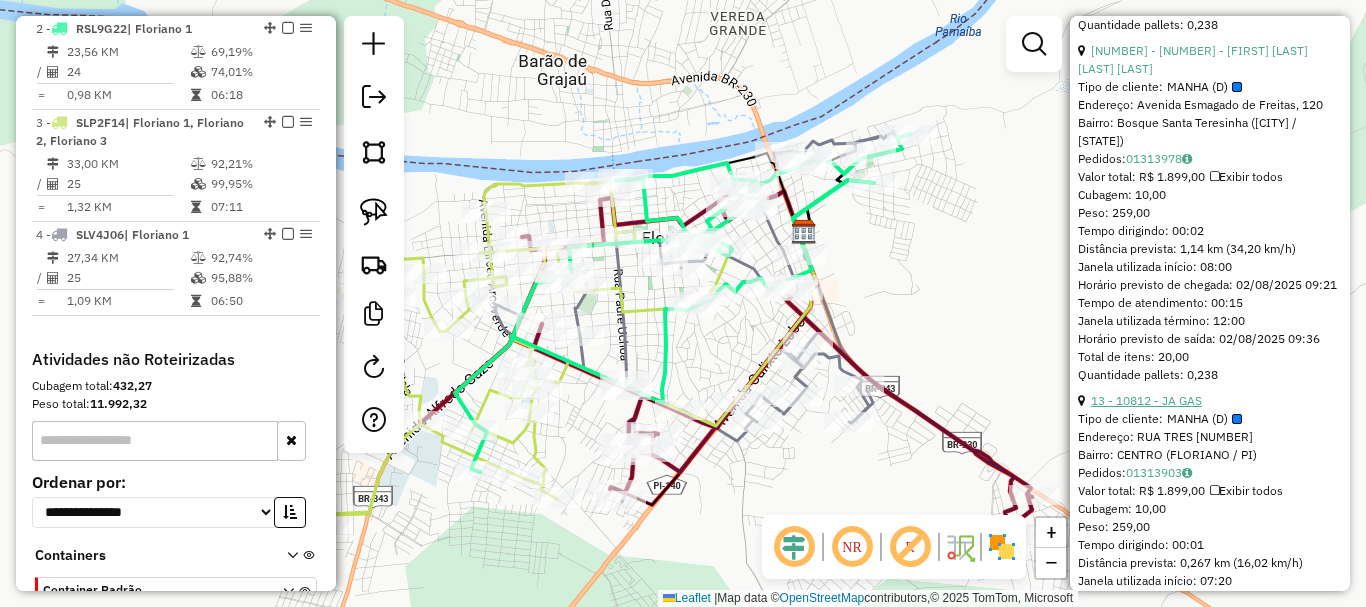 click on "13 - 10812 - JA GAS" at bounding box center (1146, 400) 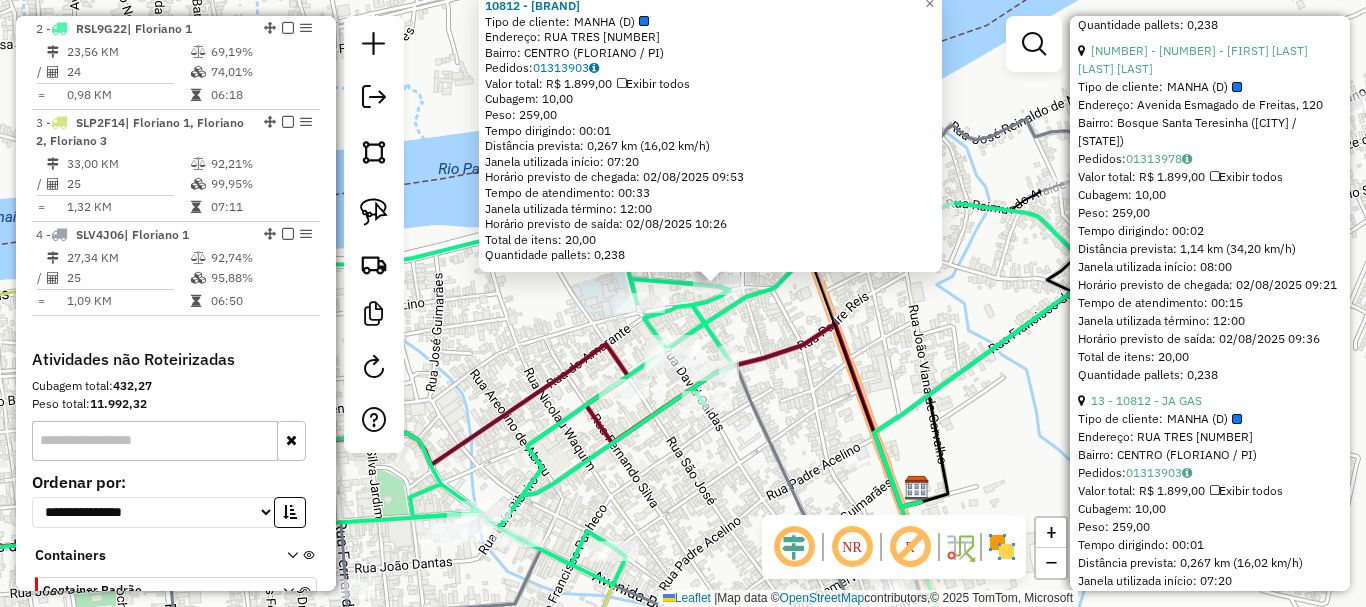 click on "Rota 2 - Placa RSL9G22  7615 - OSEAS PEREIRA PASSOS 10812 - JA GAS  Tipo de cliente:   MANHA (D)   Endereço:  RUA TRES 16   Bairro: CENTRO (FLORIANO / PI)   Pedidos:  01313903   Valor total: R$ 1.899,00   Exibir todos   Cubagem: 10,00  Peso: 259,00  Tempo dirigindo: 00:01   Distância prevista: 0,267 km (16,02 km/h)   Janela utilizada início: 07:20   Horário previsto de chegada: 02/08/2025 09:53   Tempo de atendimento: 00:33   Janela utilizada término: 12:00   Horário previsto de saída: 02/08/2025 10:26   Total de itens: 20,00   Quantidade pallets: 0,238  × Janela de atendimento Grade de atendimento Capacidade Transportadoras Veículos Cliente Pedidos  Rotas Selecione os dias de semana para filtrar as janelas de atendimento  Seg   Ter   Qua   Qui   Sex   Sáb   Dom  Informe o período da janela de atendimento: De: Até:  Filtrar exatamente a janela do cliente  Considerar janela de atendimento padrão  Selecione os dias de semana para filtrar as grades de atendimento  Seg   Ter   Qua   Qui   Sex   Sáb" 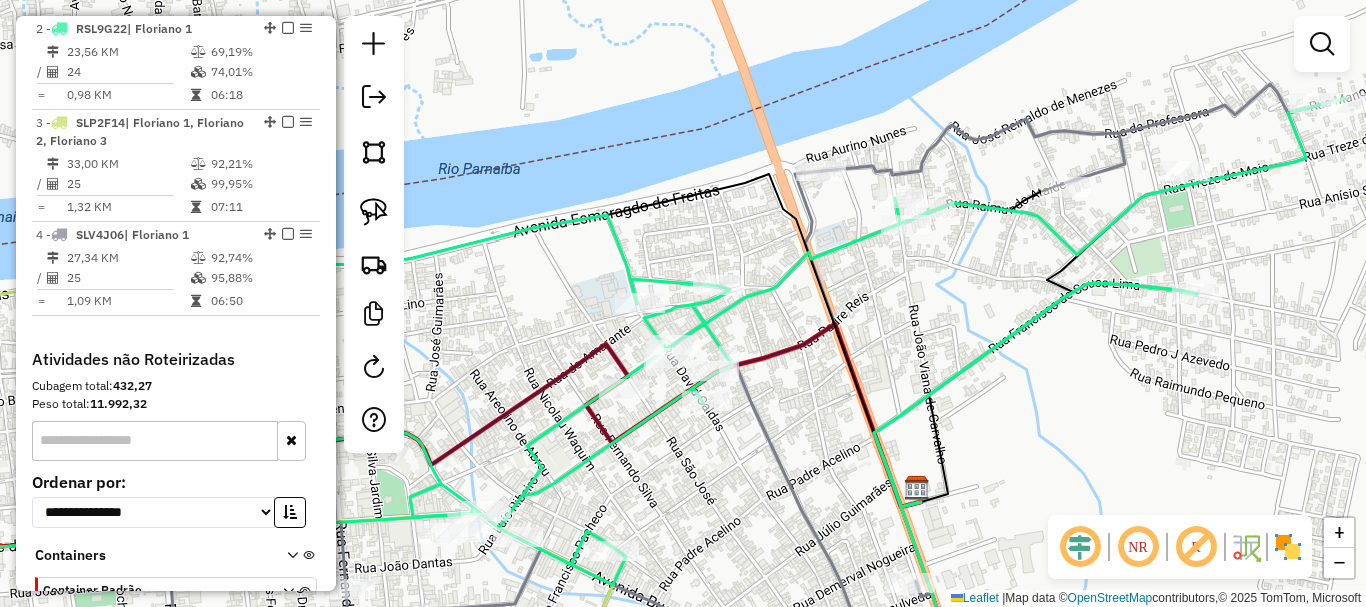 drag, startPoint x: 551, startPoint y: 303, endPoint x: 760, endPoint y: 282, distance: 210.05237 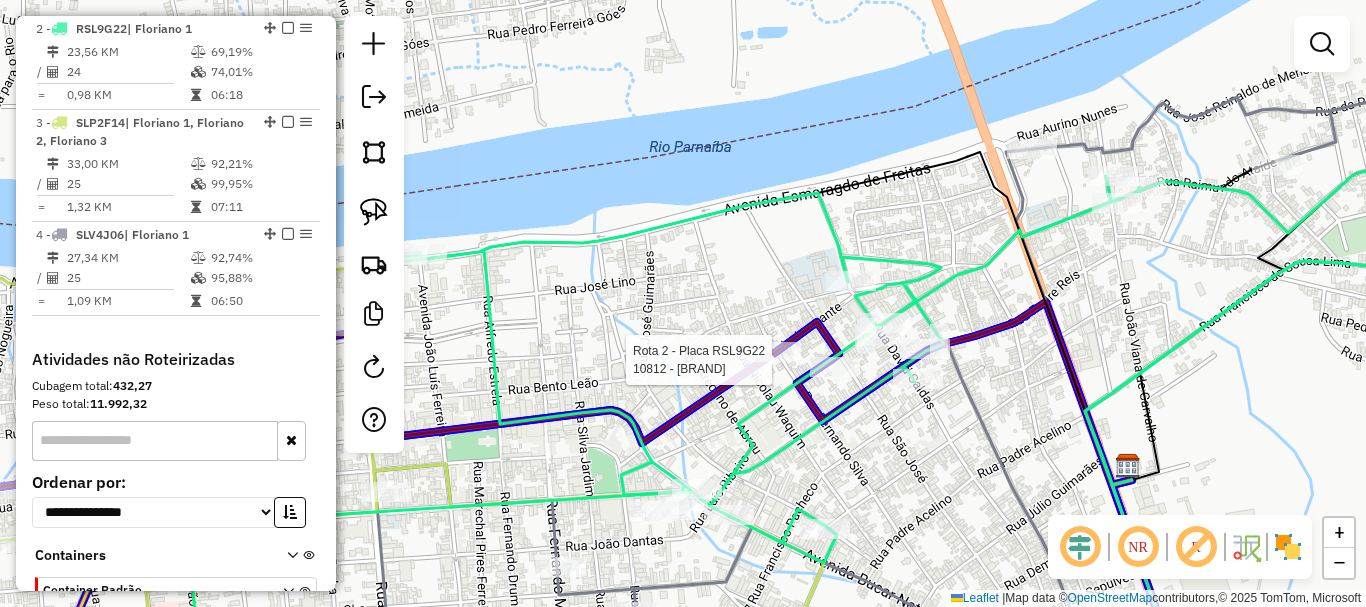 click 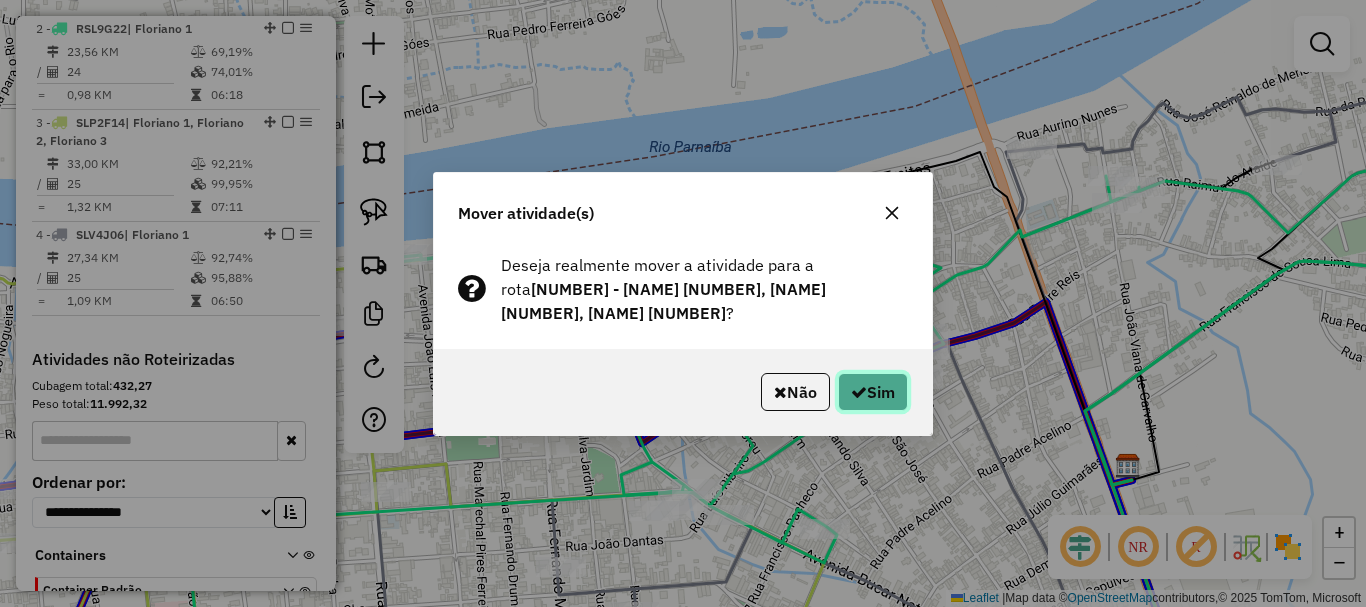 click on "Sim" 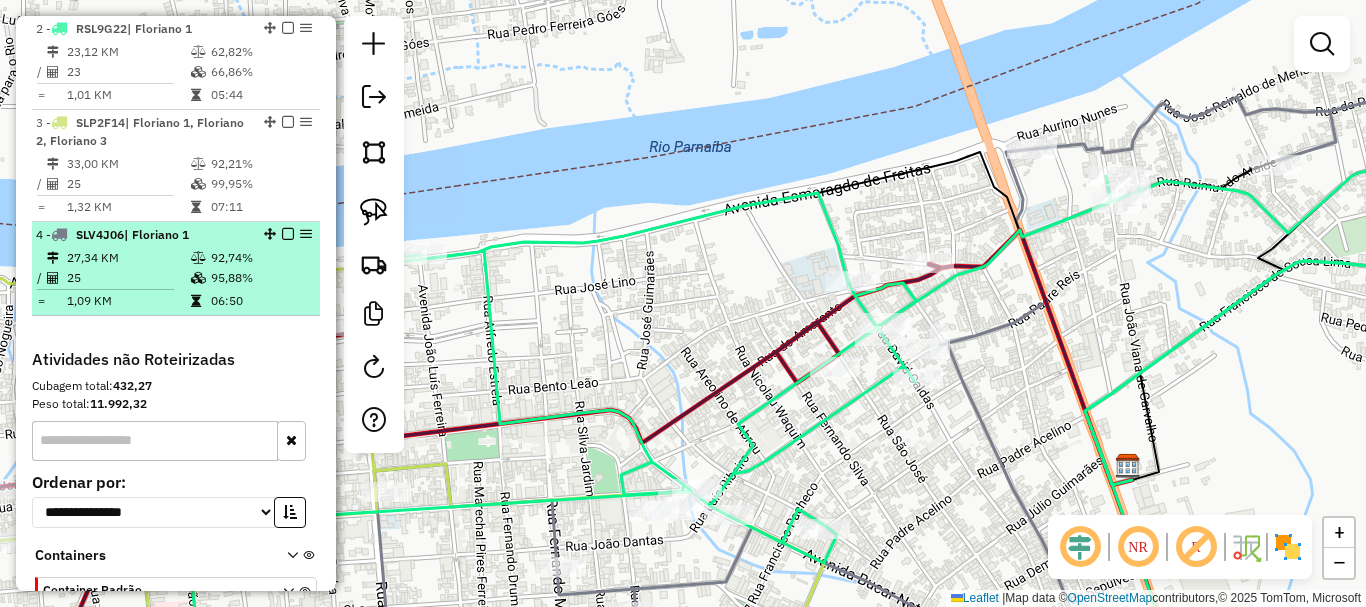 scroll, scrollTop: 562, scrollLeft: 0, axis: vertical 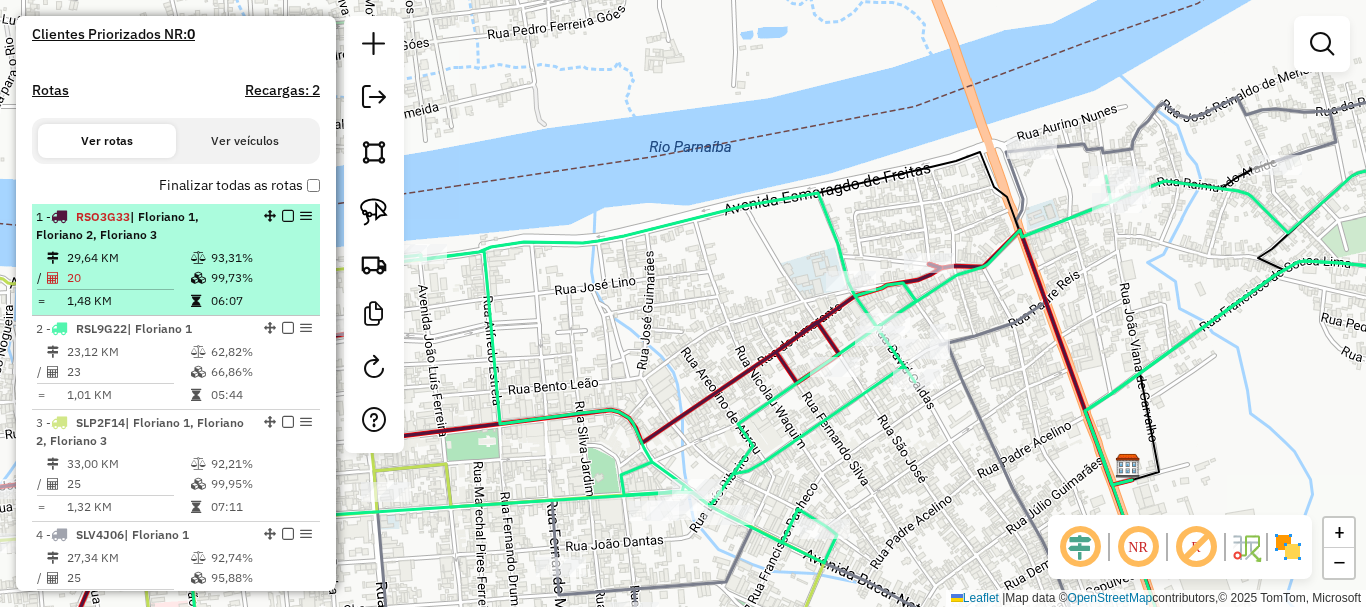 click on "99,73%" at bounding box center (260, 278) 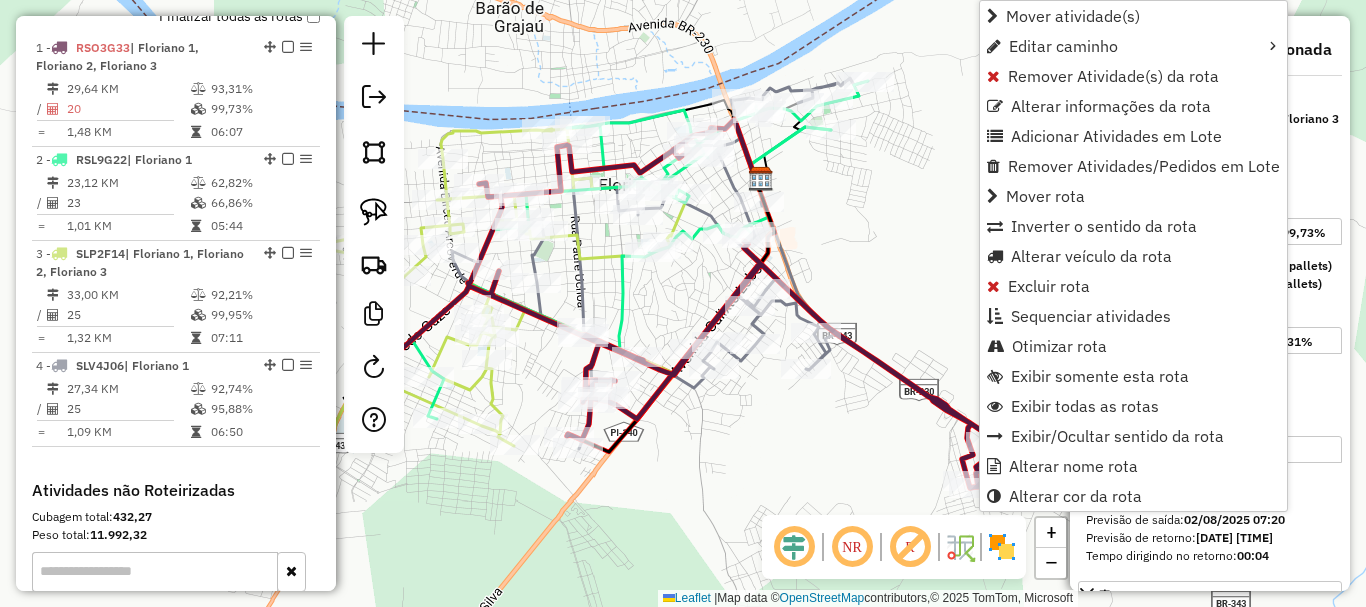 scroll, scrollTop: 750, scrollLeft: 0, axis: vertical 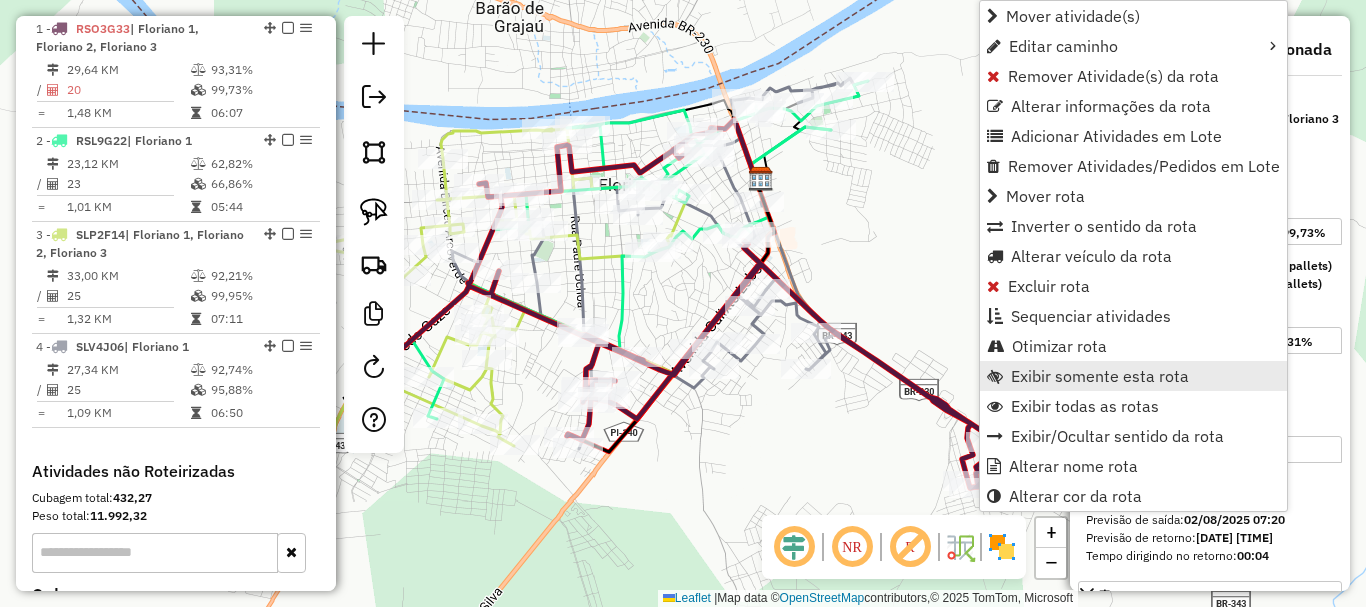click on "Exibir somente esta rota" at bounding box center (1133, 376) 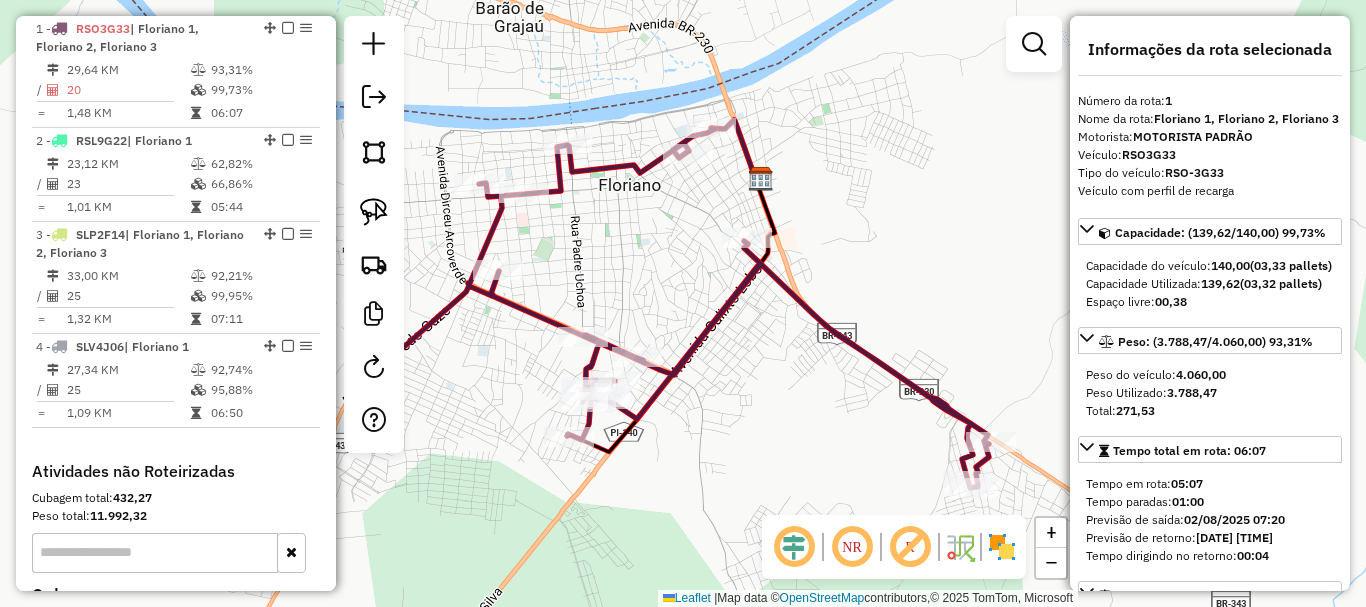 click on "Janela de atendimento Grade de atendimento Capacidade Transportadoras Veículos Cliente Pedidos  Rotas Selecione os dias de semana para filtrar as janelas de atendimento  Seg   Ter   Qua   Qui   Sex   Sáb   Dom  Informe o período da janela de atendimento: De: Até:  Filtrar exatamente a janela do cliente  Considerar janela de atendimento padrão  Selecione os dias de semana para filtrar as grades de atendimento  Seg   Ter   Qua   Qui   Sex   Sáb   Dom   Considerar clientes sem dia de atendimento cadastrado  Clientes fora do dia de atendimento selecionado Filtrar as atividades entre os valores definidos abaixo:  Peso mínimo:   Peso máximo:   Cubagem mínima:   Cubagem máxima:   De:   Até:  Filtrar as atividades entre o tempo de atendimento definido abaixo:  De:   Até:   Considerar capacidade total dos clientes não roteirizados Transportadora: Selecione um ou mais itens Tipo de veículo: Selecione um ou mais itens Veículo: Selecione um ou mais itens Motorista: Selecione um ou mais itens Nome: Rótulo:" 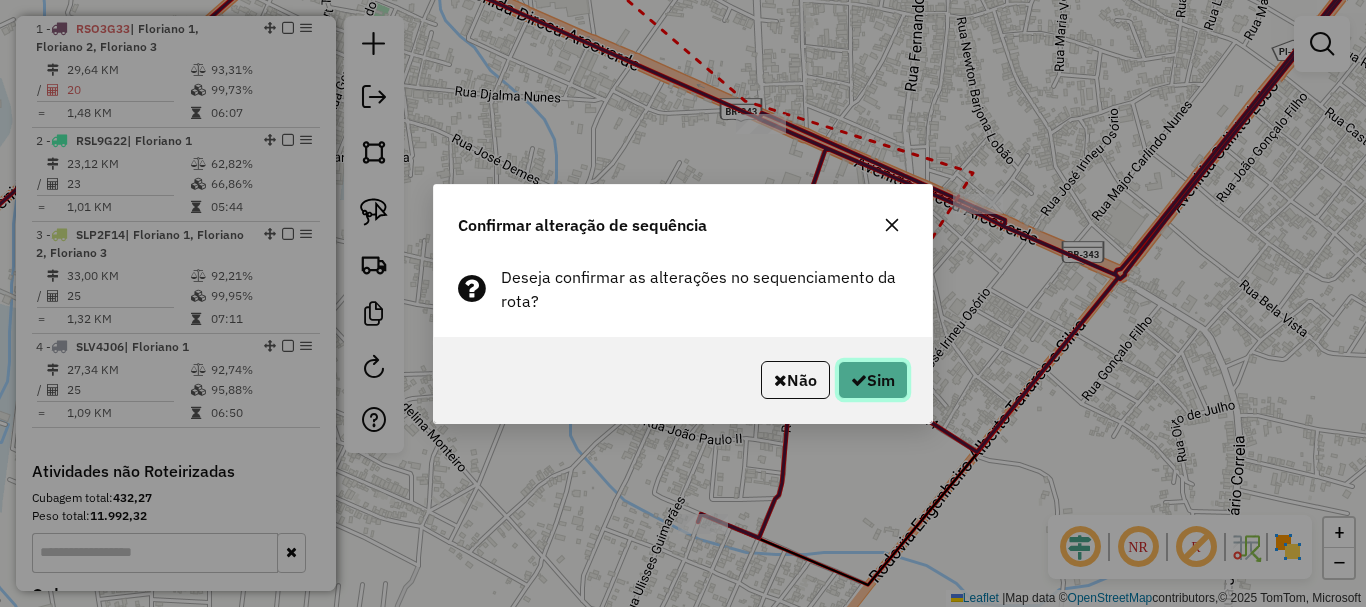 click 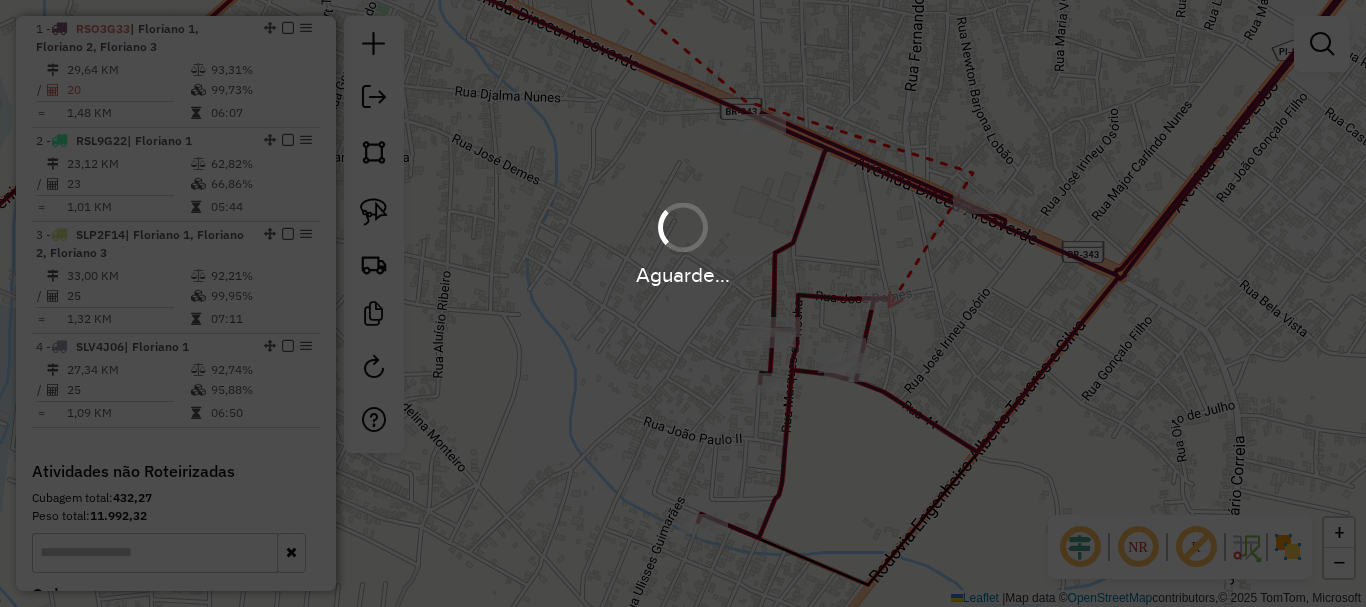 click on "Aguarde..." at bounding box center [683, 303] 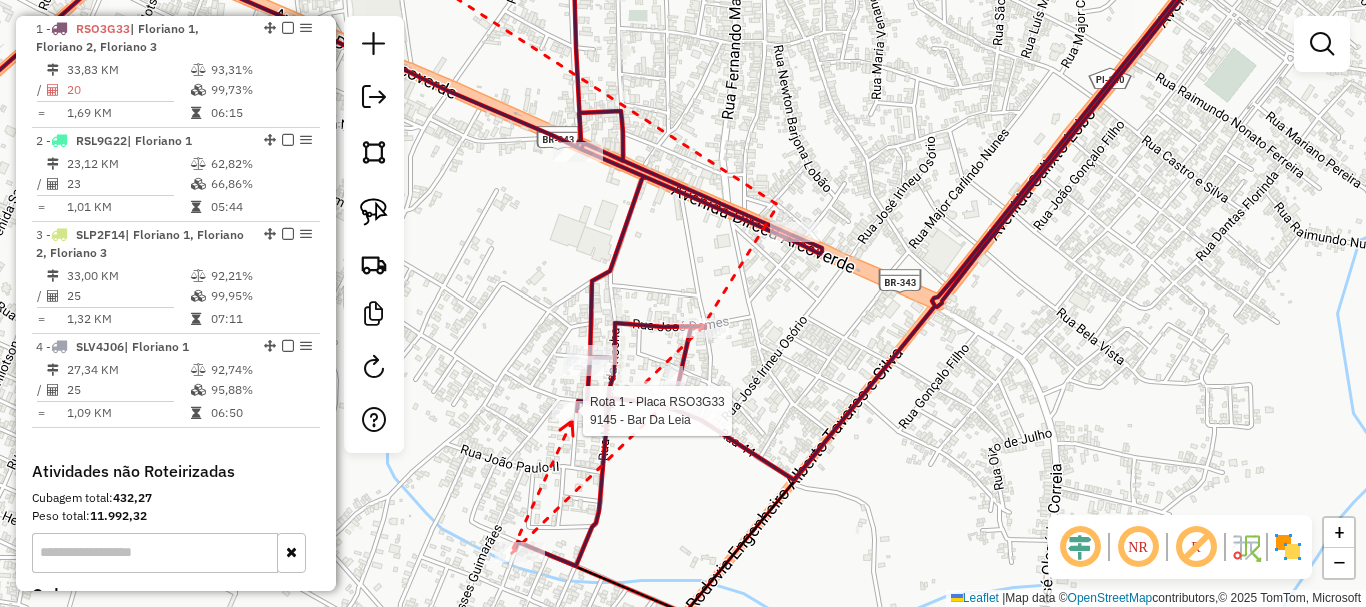 click 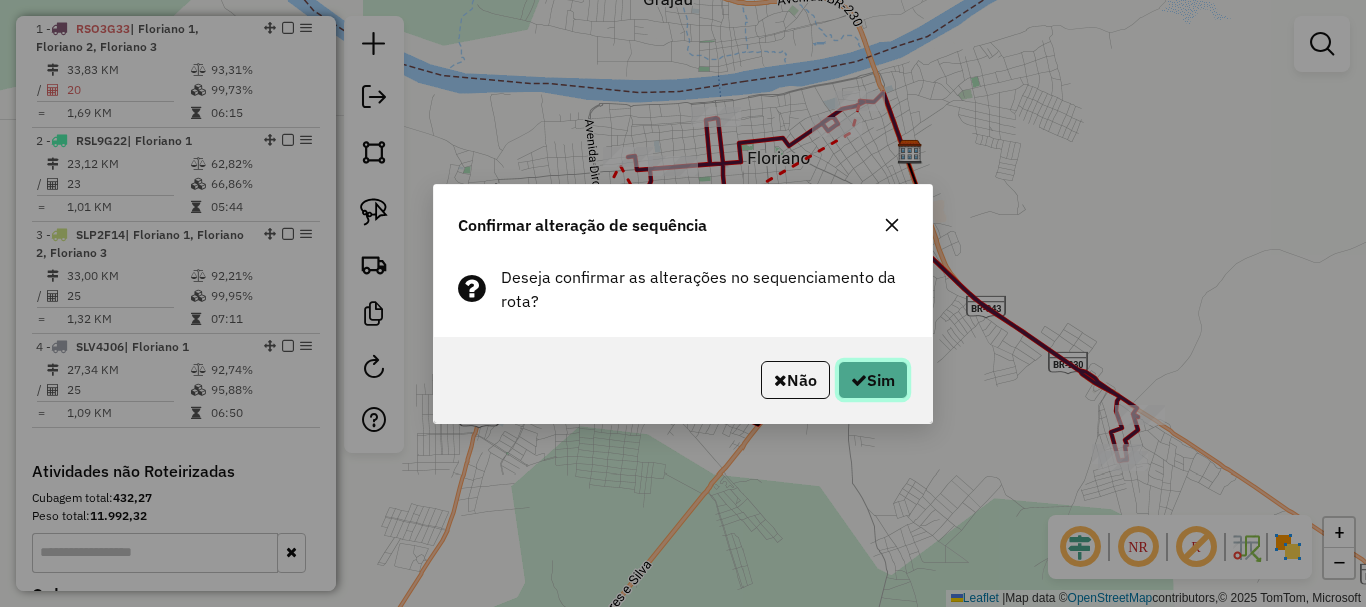 click on "Sim" 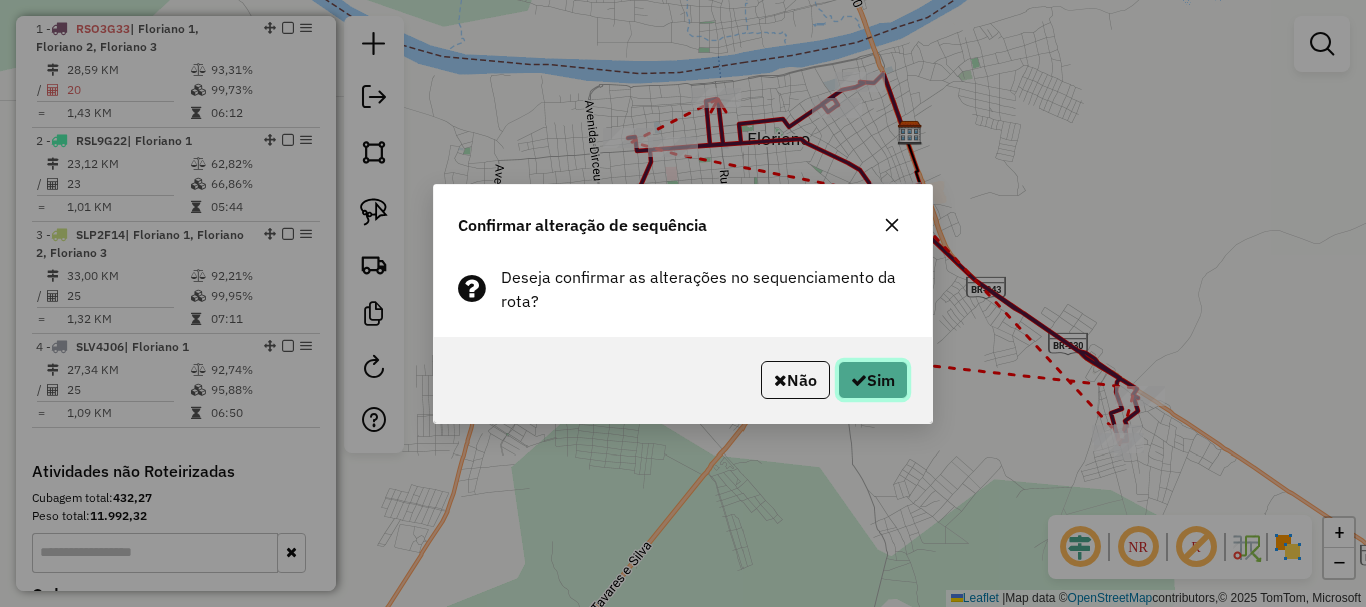 click on "Sim" 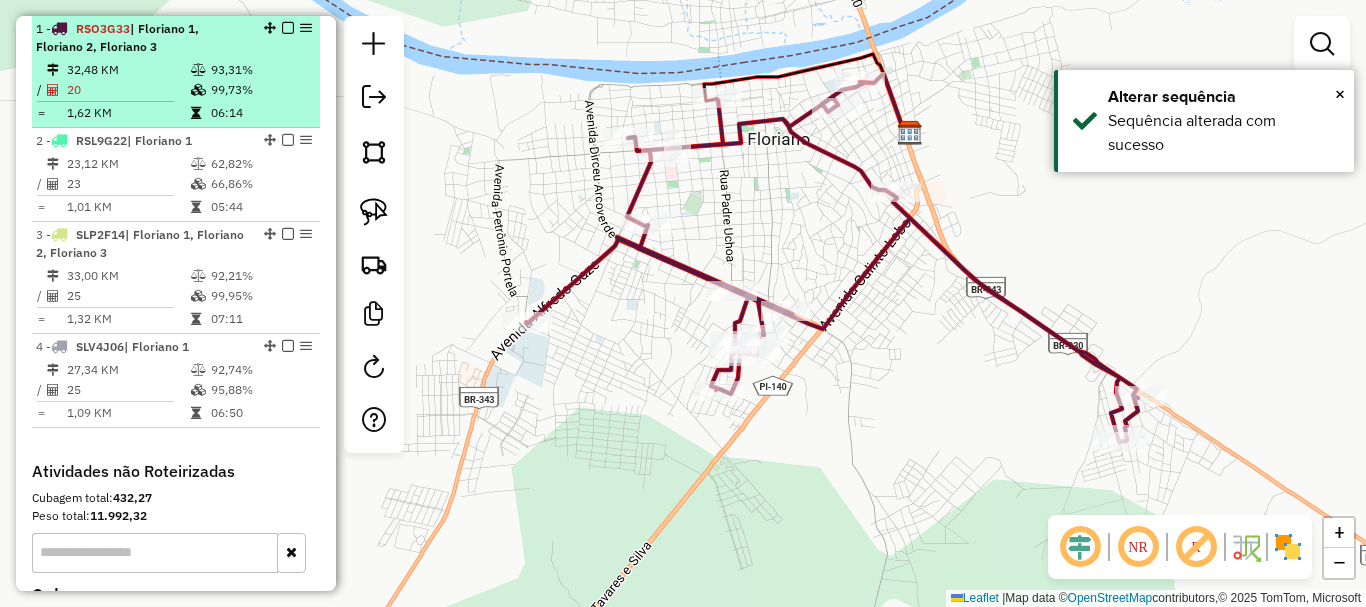 click at bounding box center (288, 28) 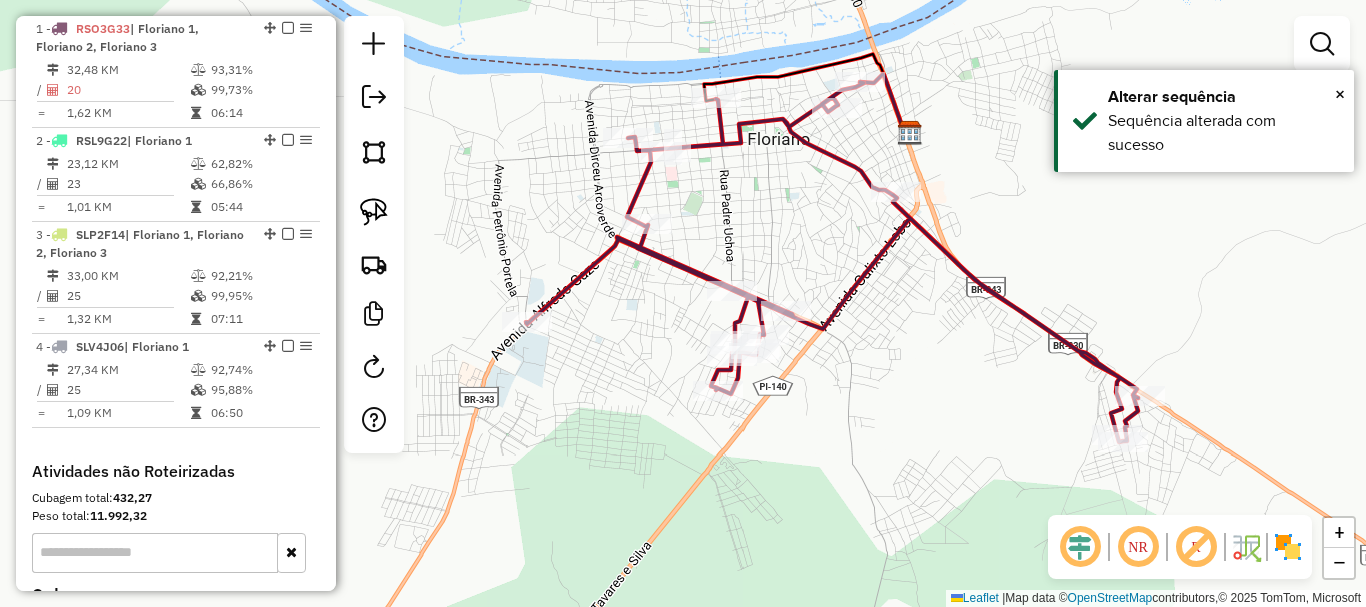 scroll, scrollTop: 665, scrollLeft: 0, axis: vertical 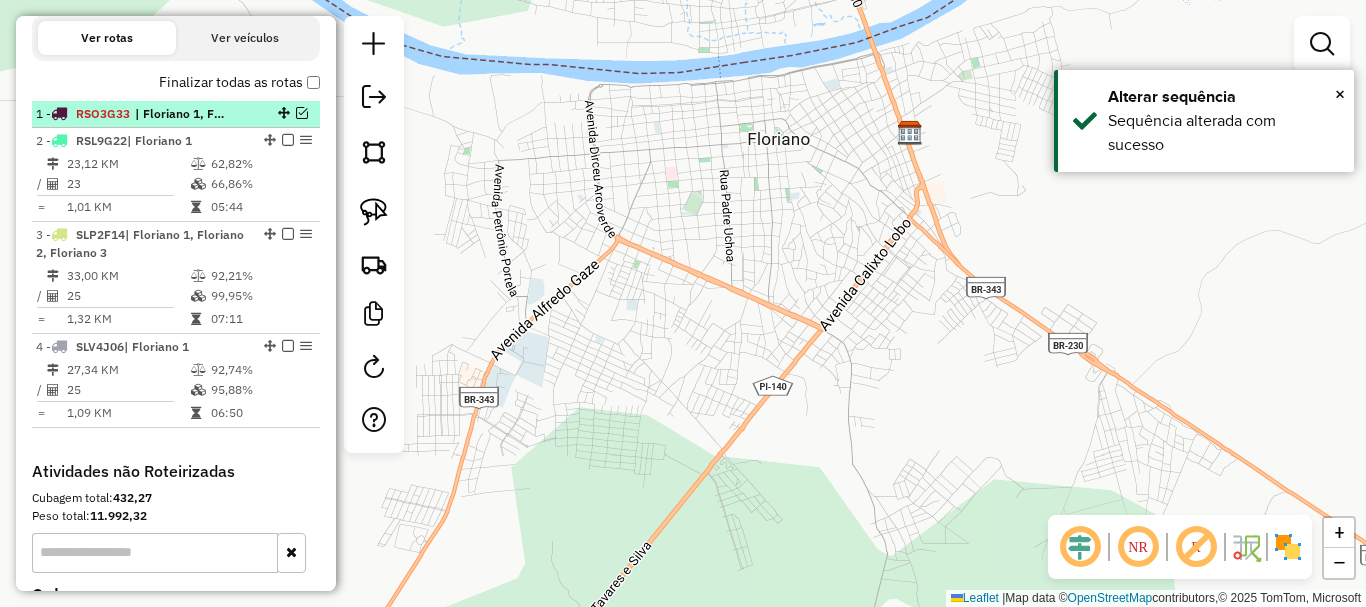 click on "1 -       RSO3G33   | Floriano 1, Floriano 2, Floriano 3" at bounding box center (176, 114) 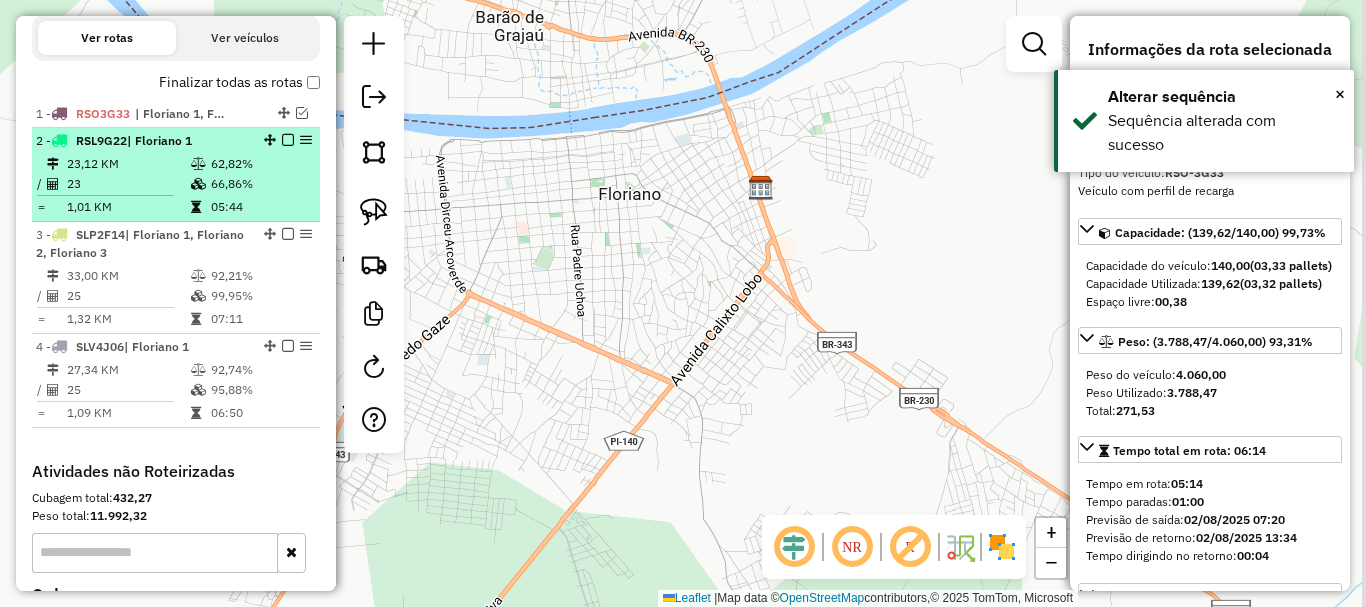 click on "2 -       RSL9G22   | Floriano 1" at bounding box center [142, 141] 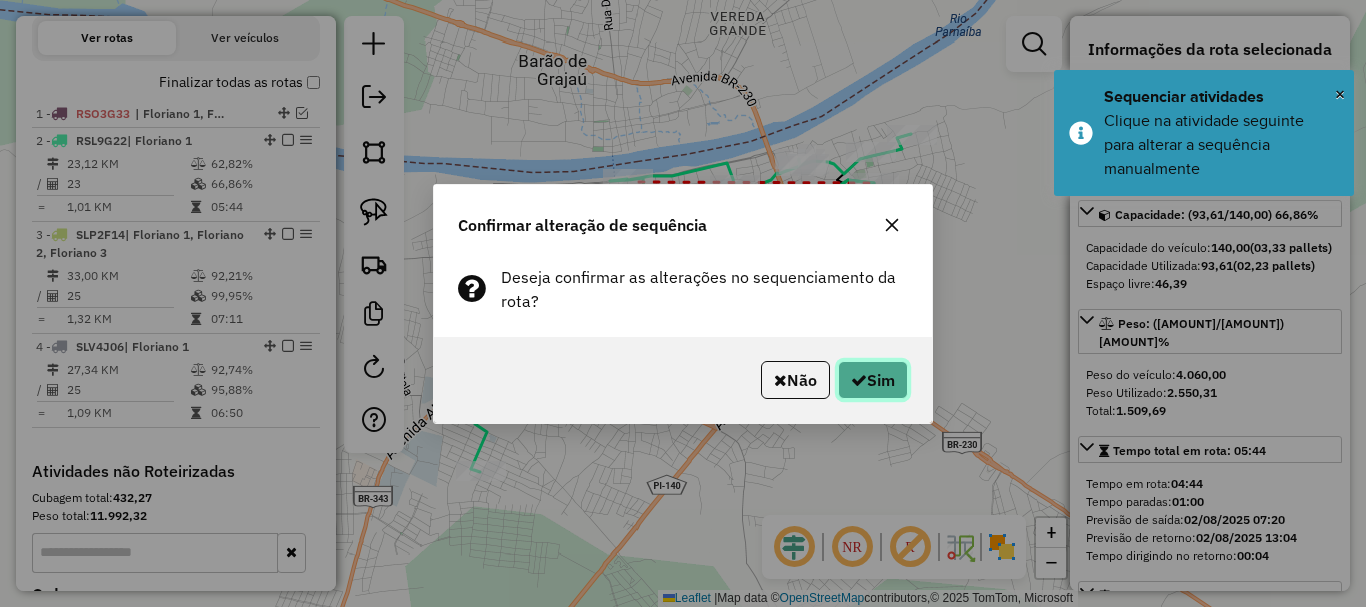 click 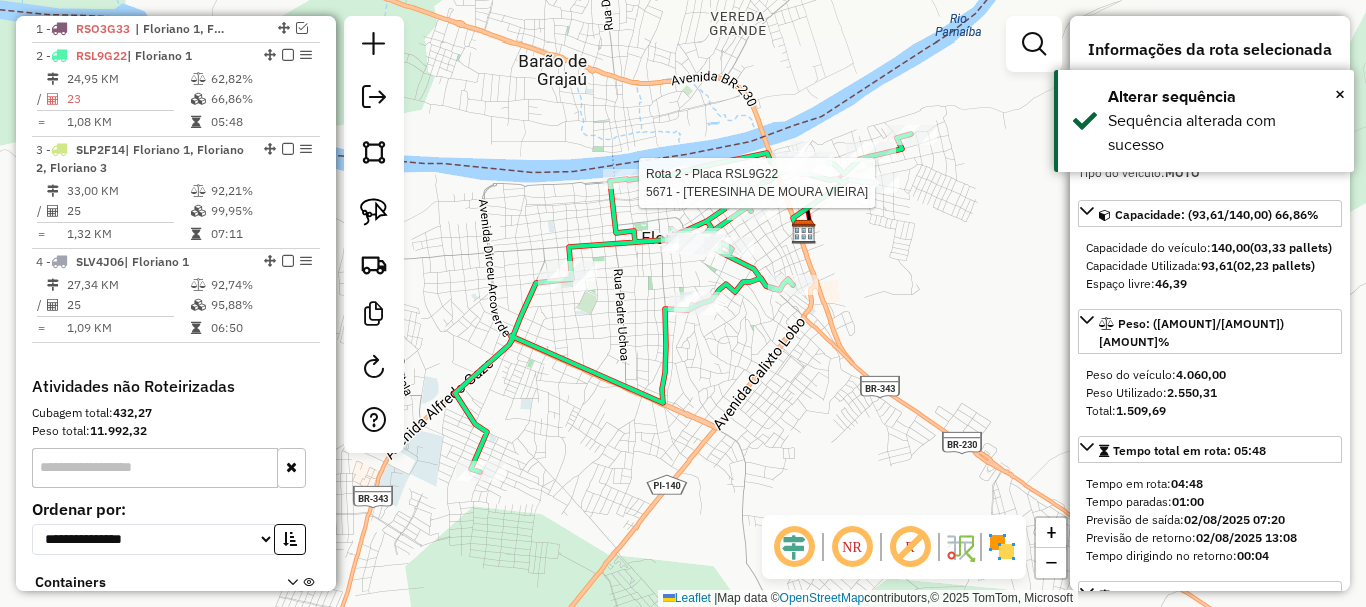 scroll, scrollTop: 777, scrollLeft: 0, axis: vertical 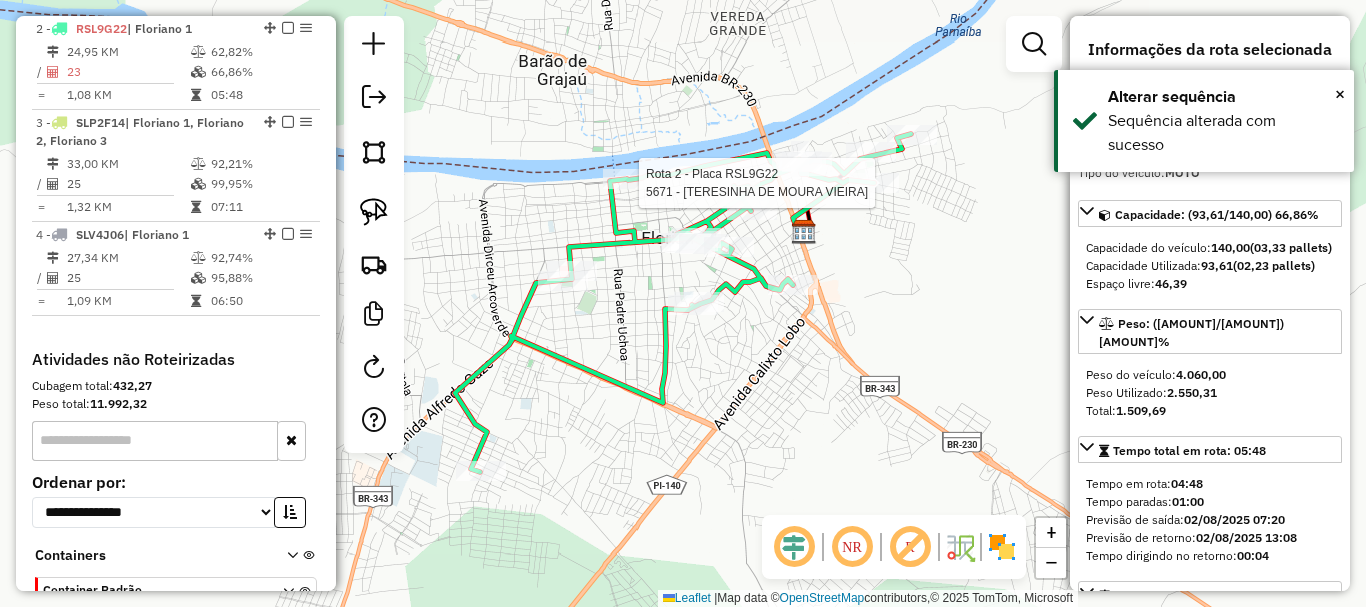 click 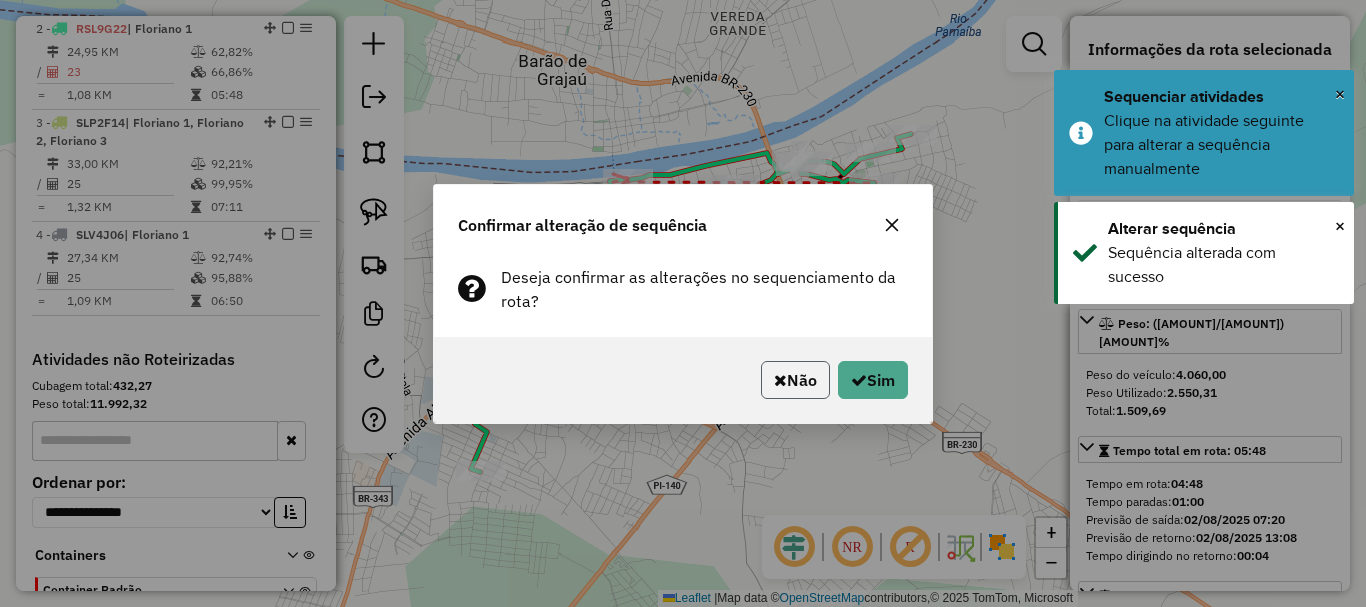 click on "Não" 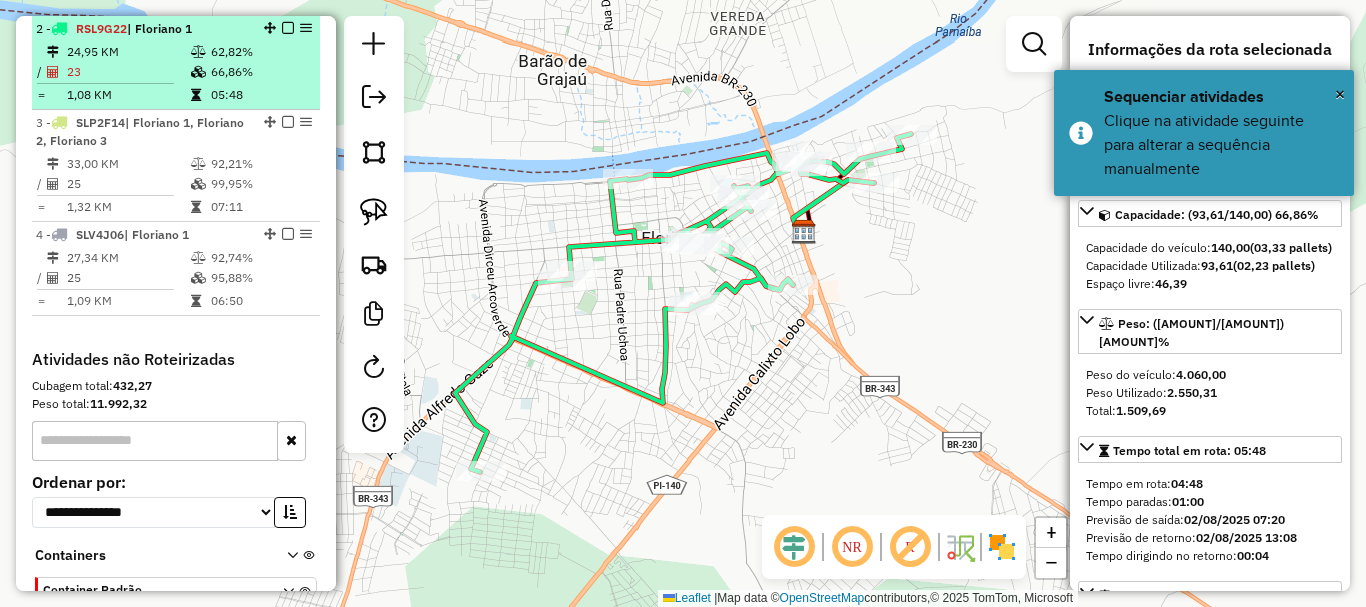 click at bounding box center (288, 28) 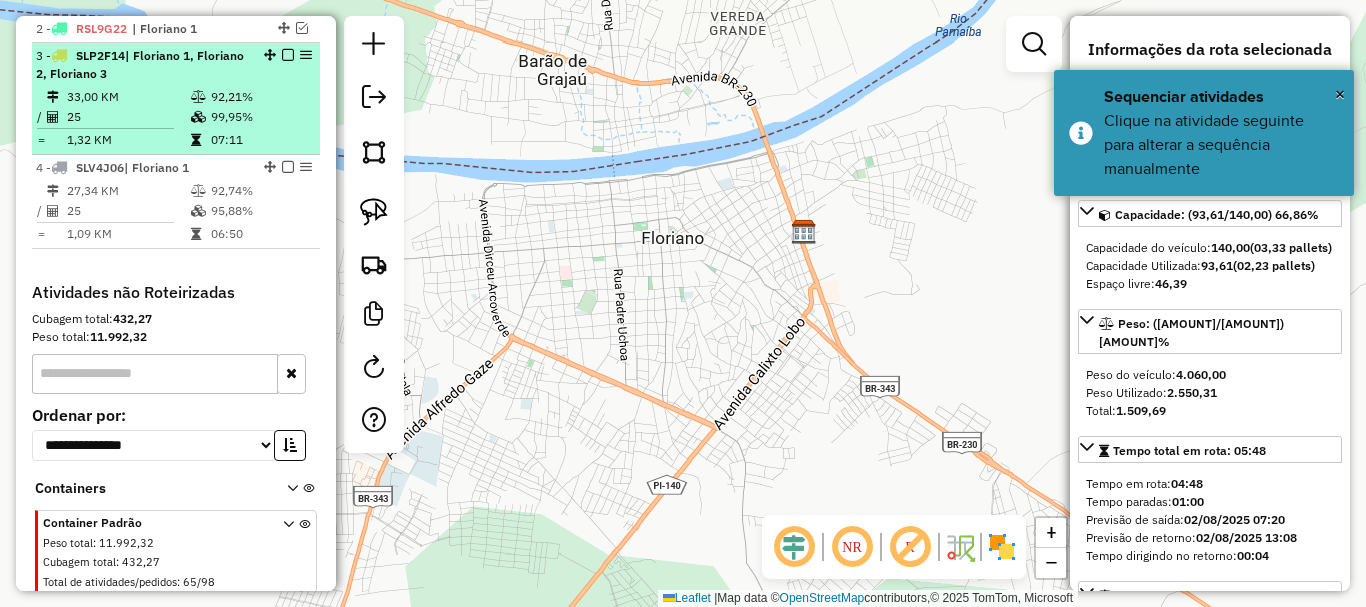 click on "92,21%" at bounding box center (260, 97) 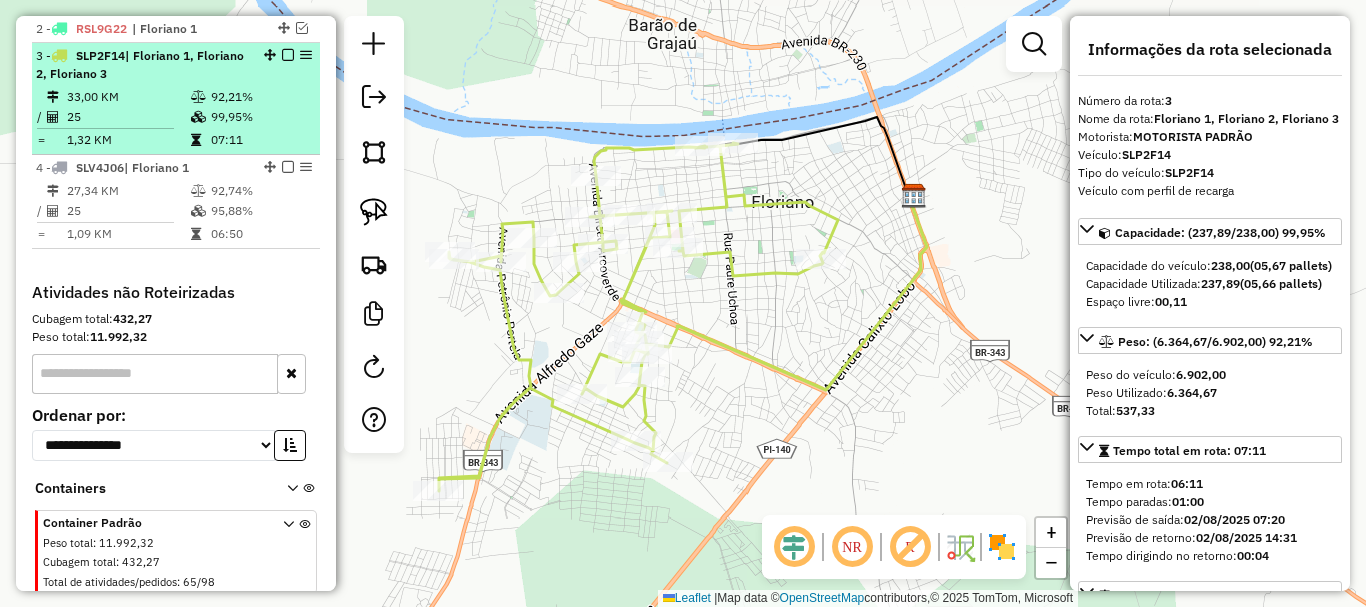 click on "07:11" at bounding box center (260, 140) 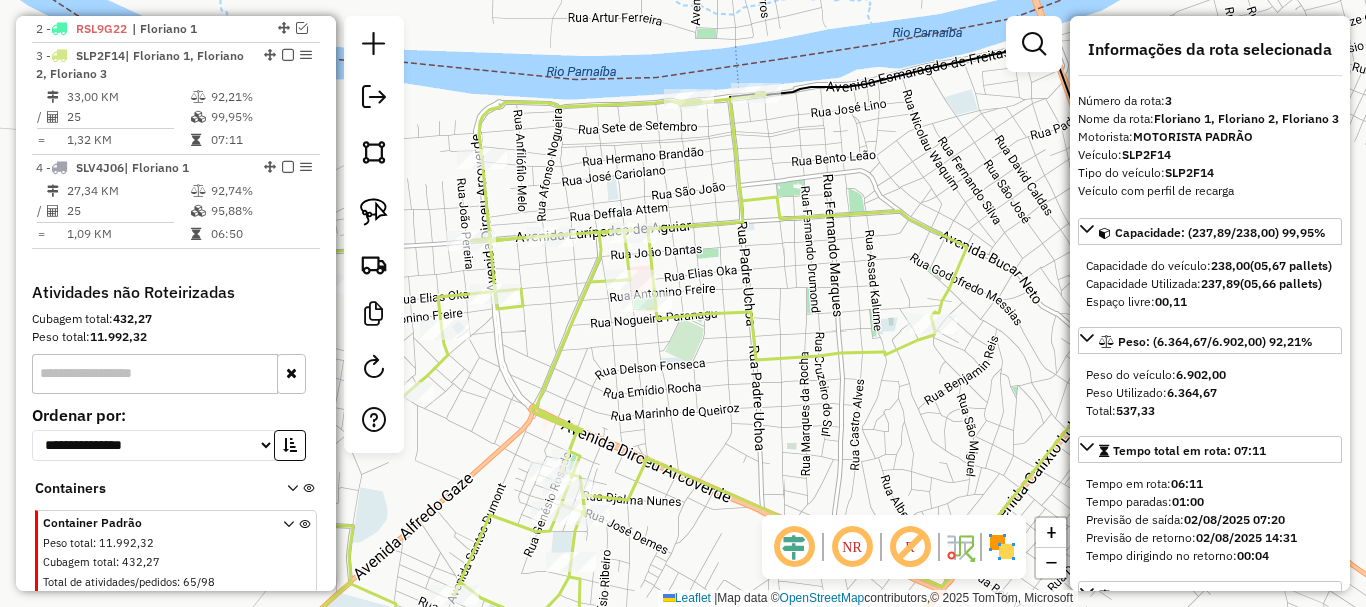 click 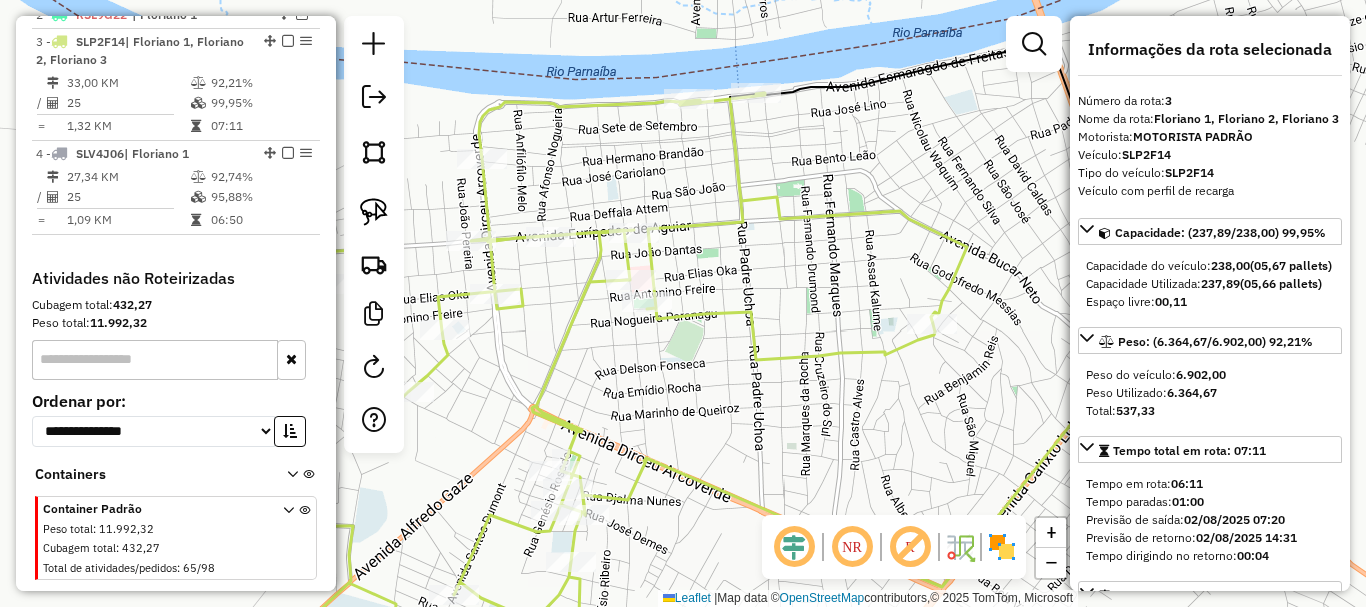 scroll, scrollTop: 804, scrollLeft: 0, axis: vertical 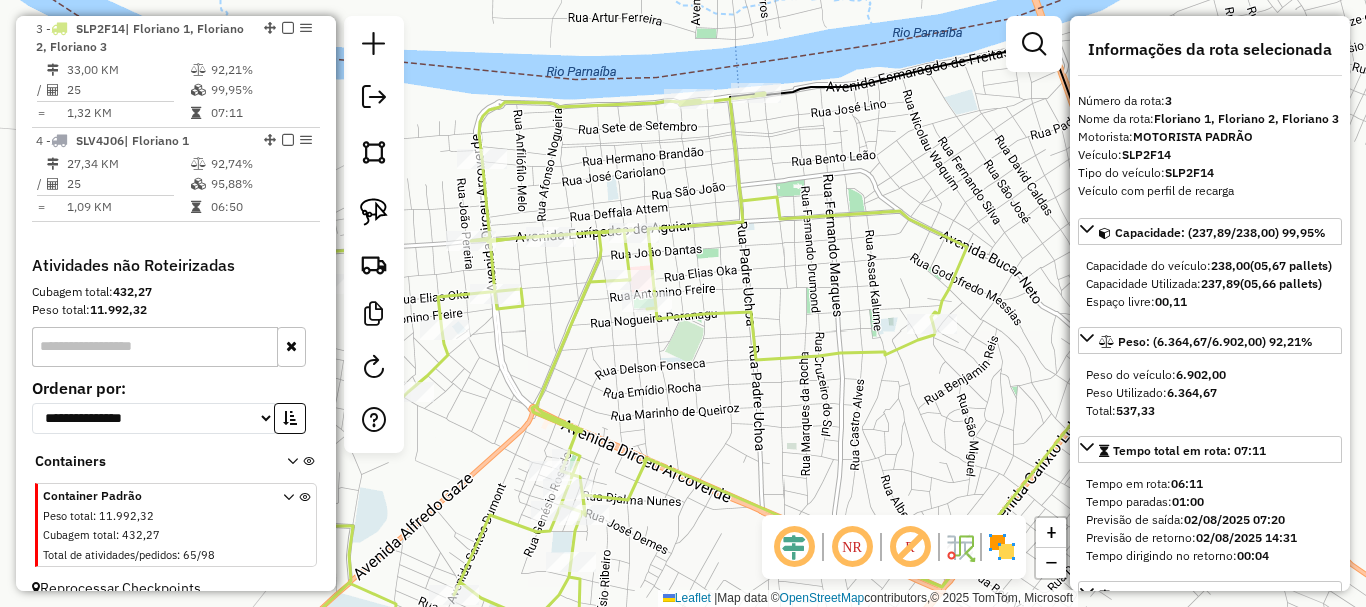 click 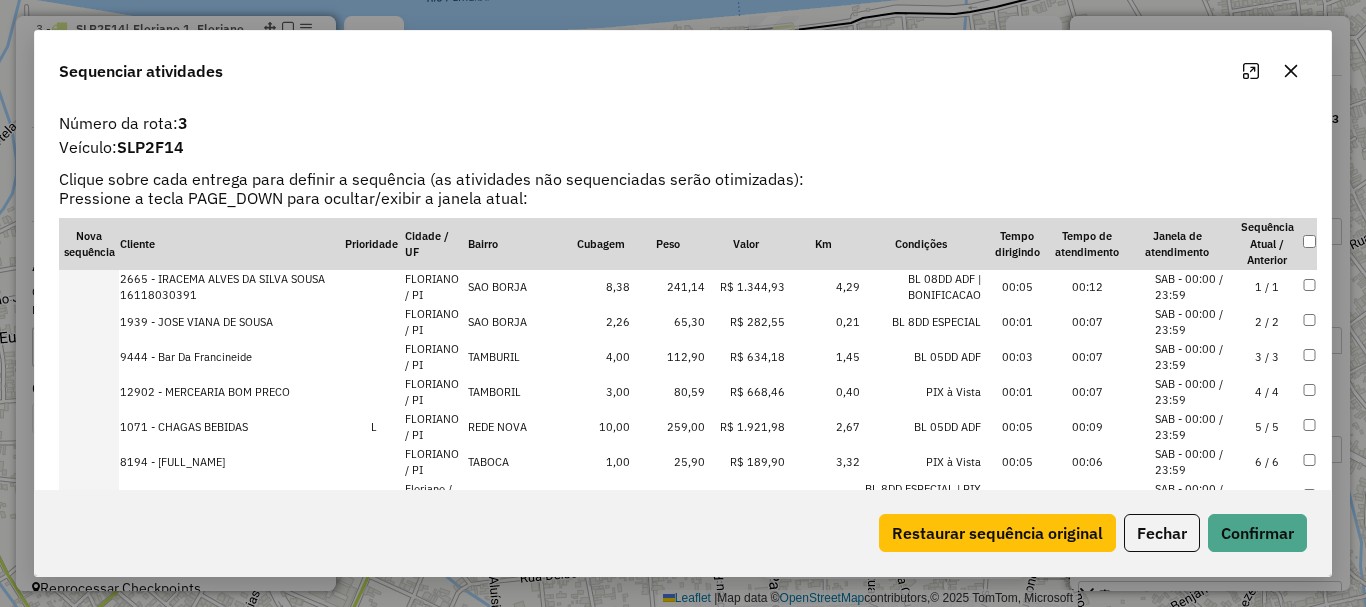 scroll, scrollTop: 644, scrollLeft: 0, axis: vertical 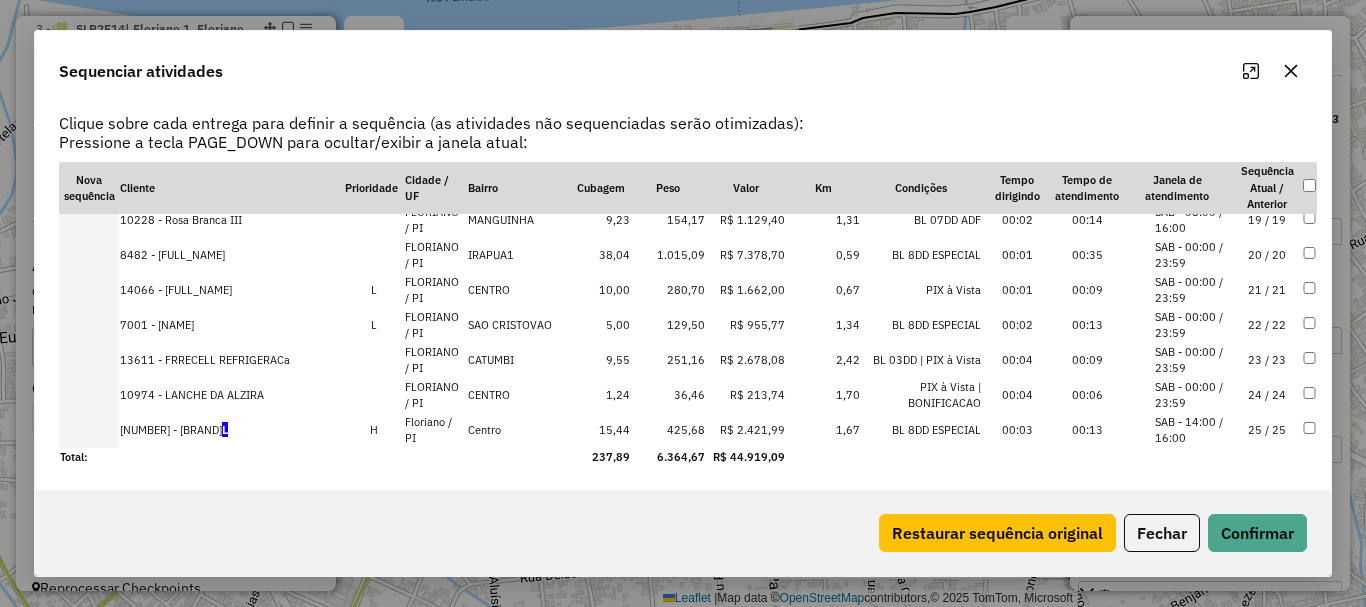 click on "25 / 25" at bounding box center [1267, 430] 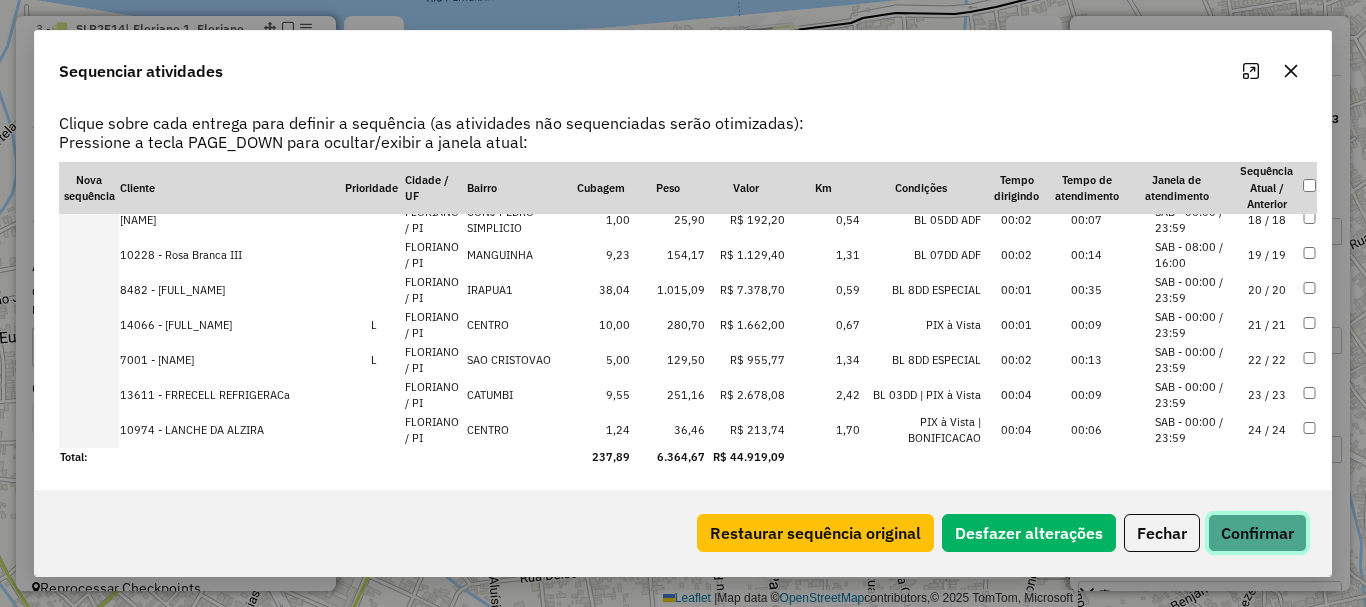 click on "Confirmar" 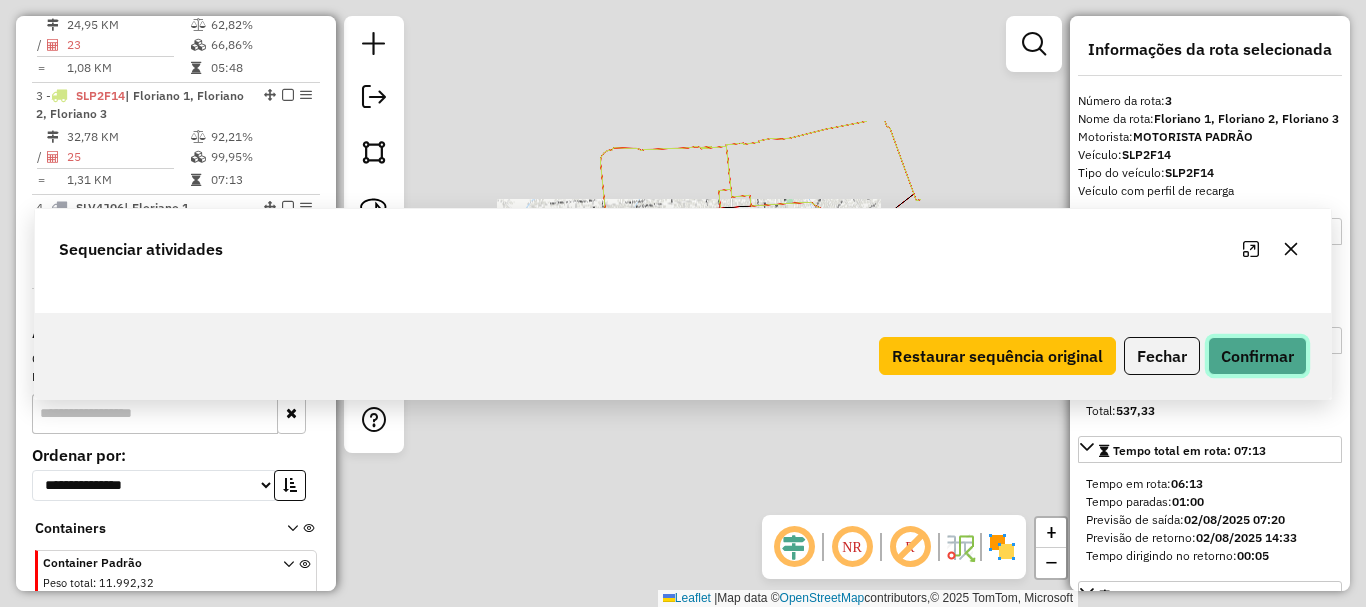 scroll, scrollTop: 0, scrollLeft: 0, axis: both 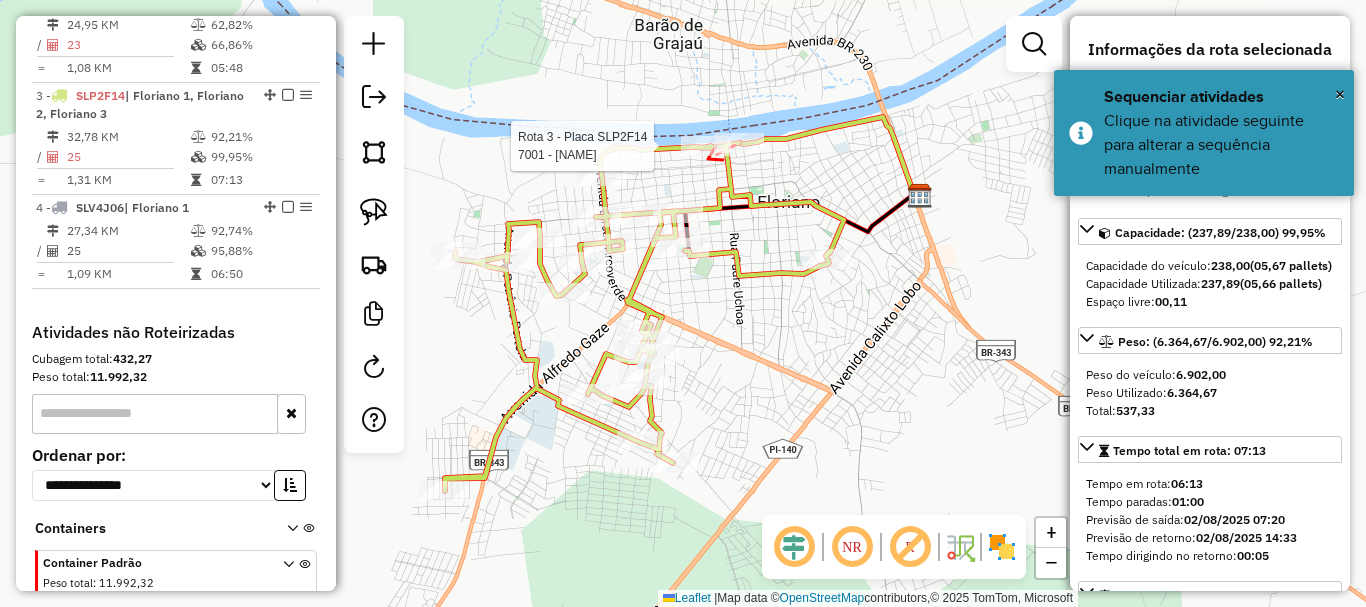 click 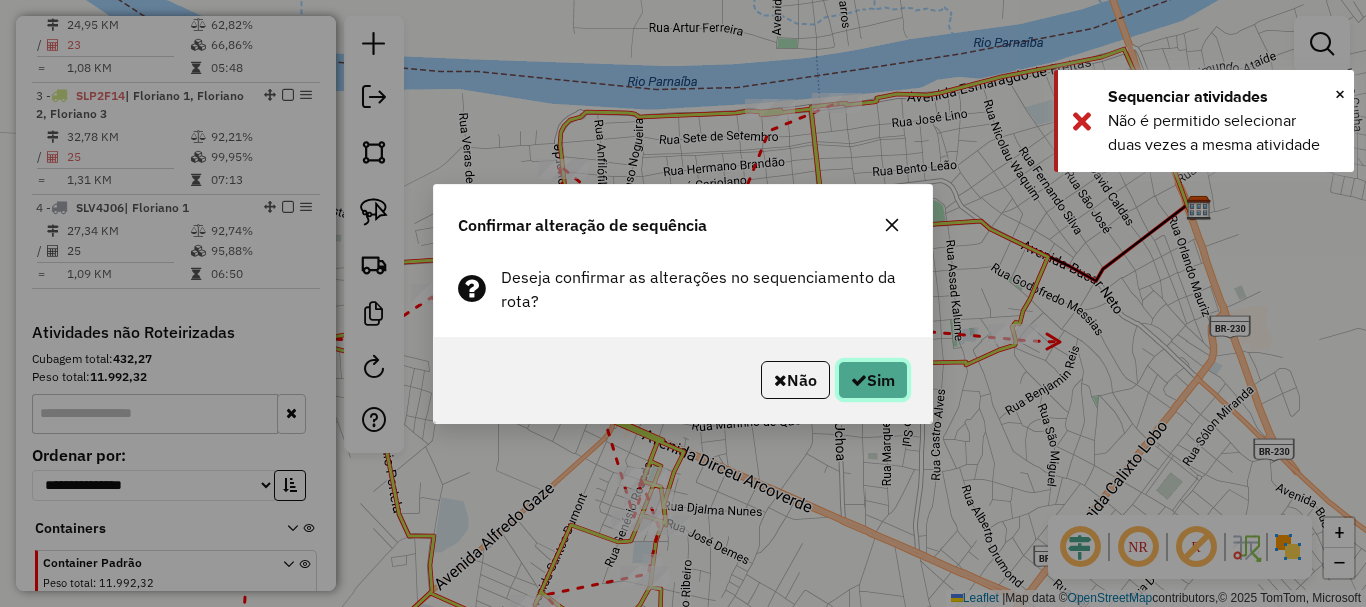 click on "Sim" 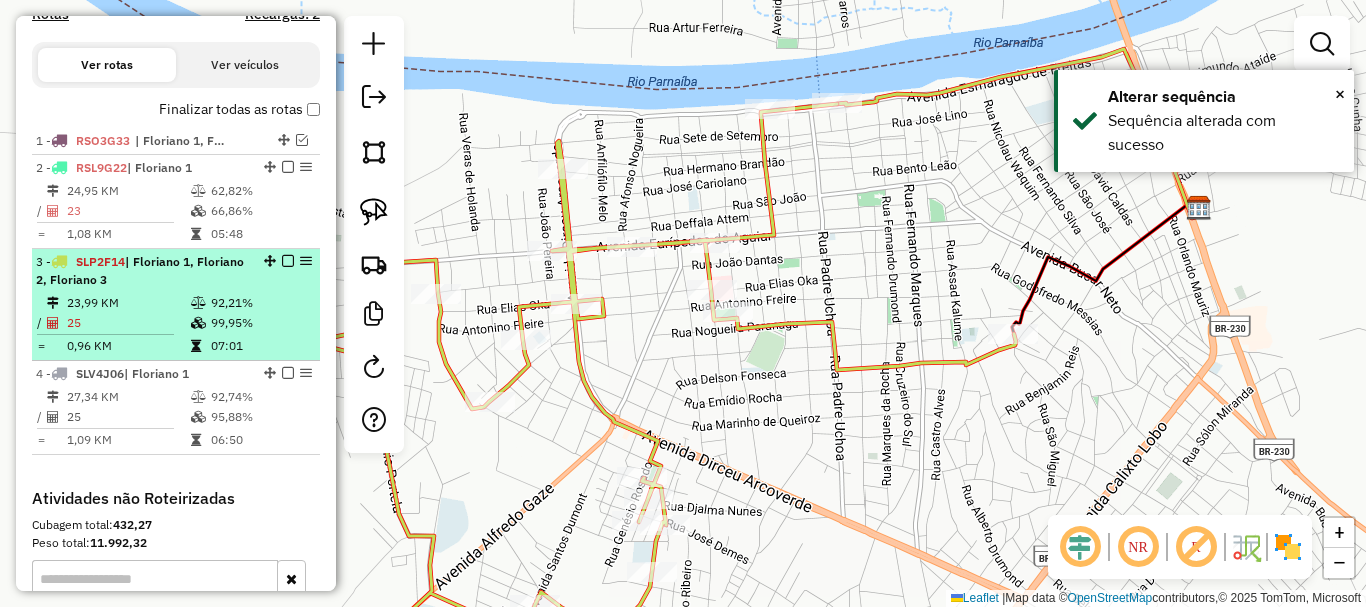 scroll, scrollTop: 604, scrollLeft: 0, axis: vertical 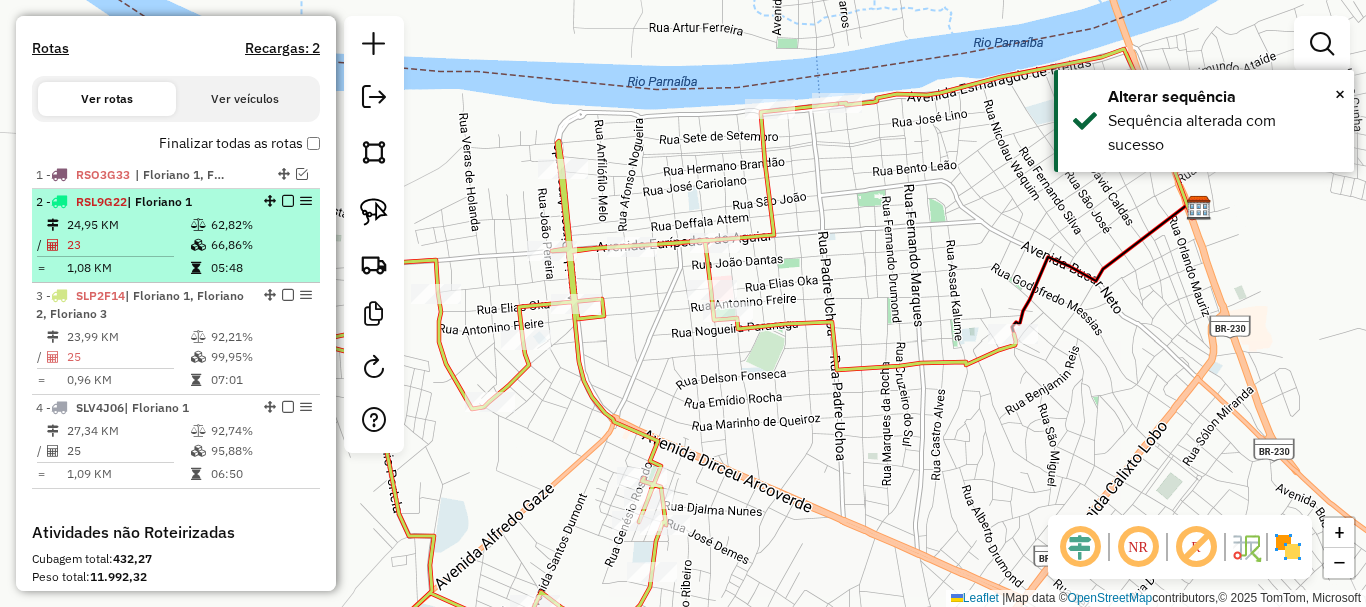 click at bounding box center (288, 201) 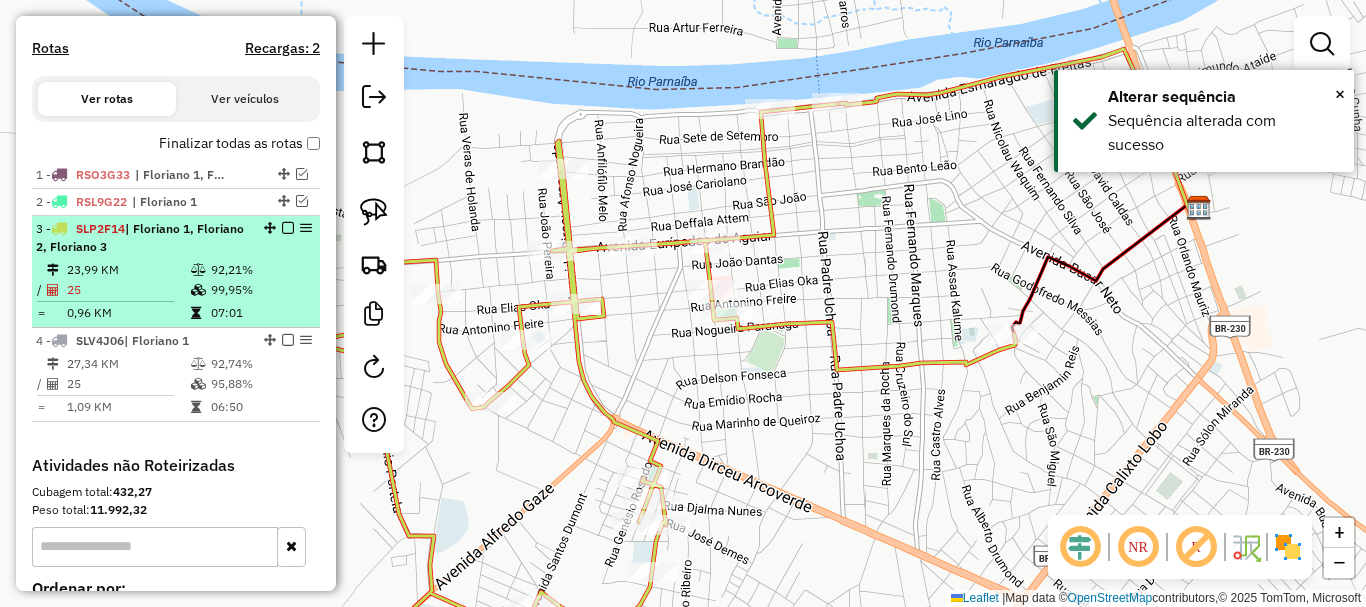 click at bounding box center [288, 228] 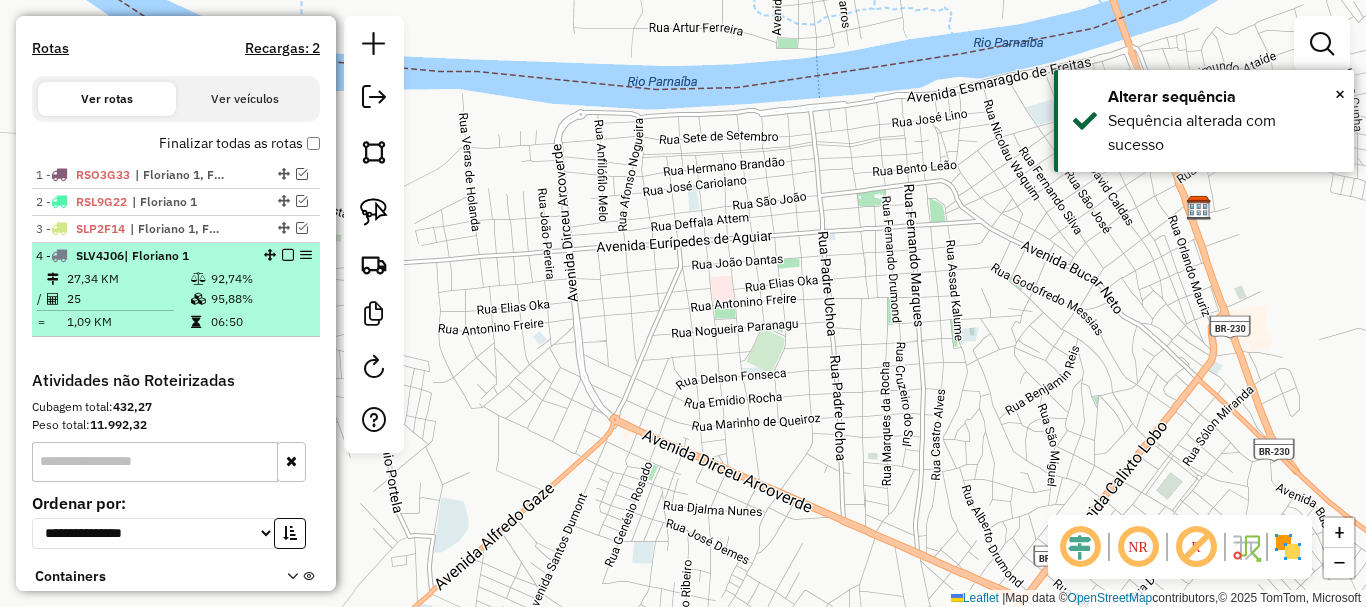 click at bounding box center [270, 255] 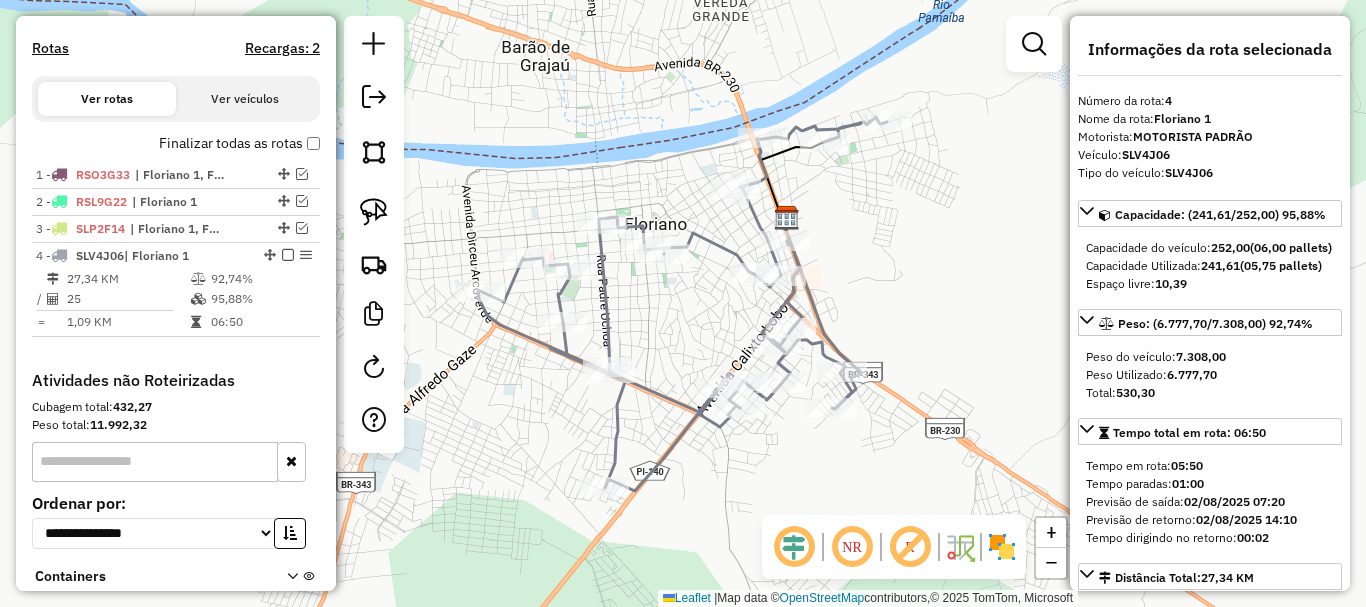 click 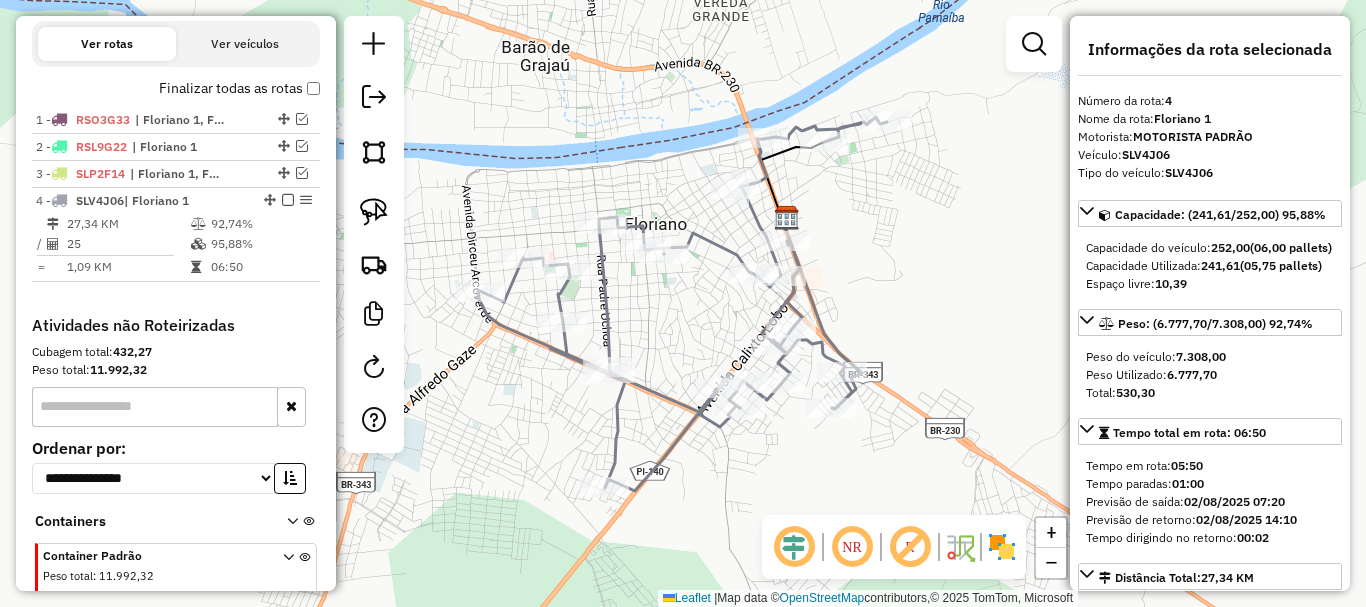 click 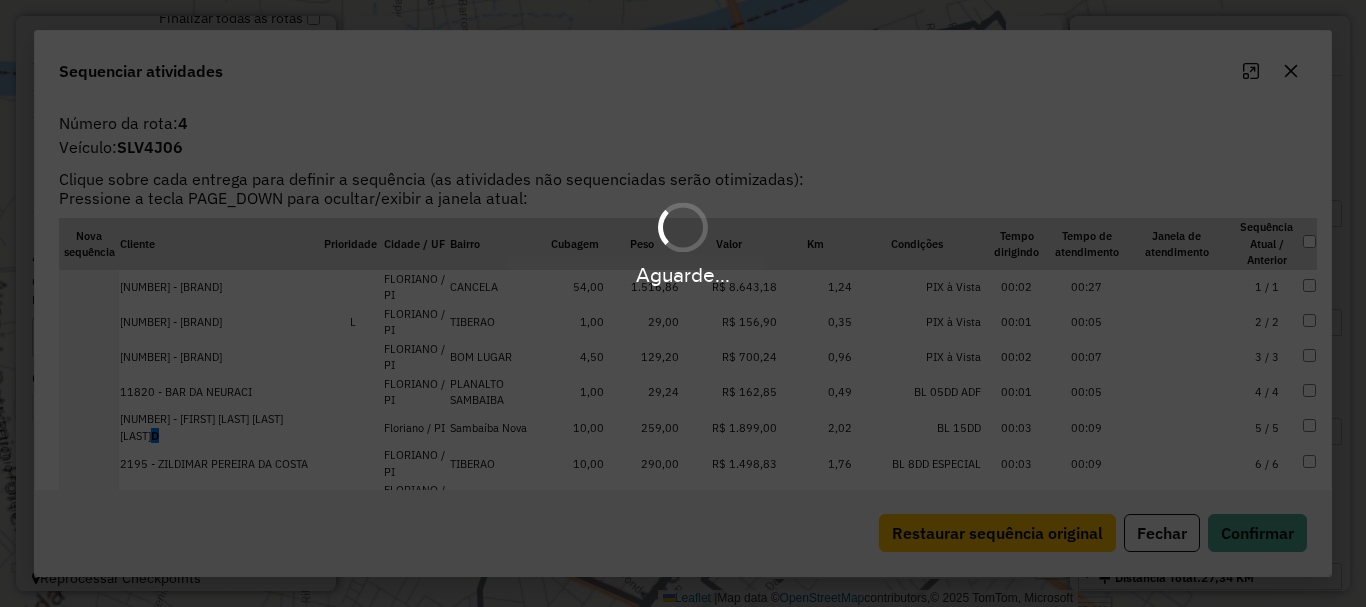 scroll, scrollTop: 743, scrollLeft: 0, axis: vertical 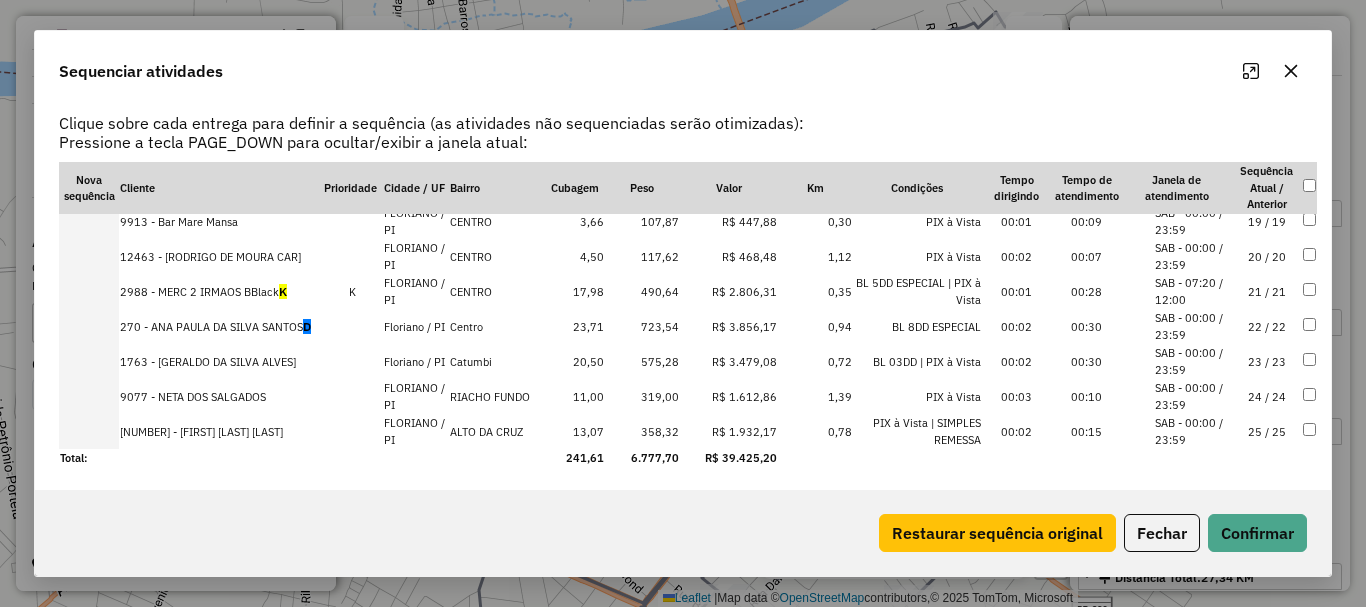 click on "22 / 22" at bounding box center [1267, 326] 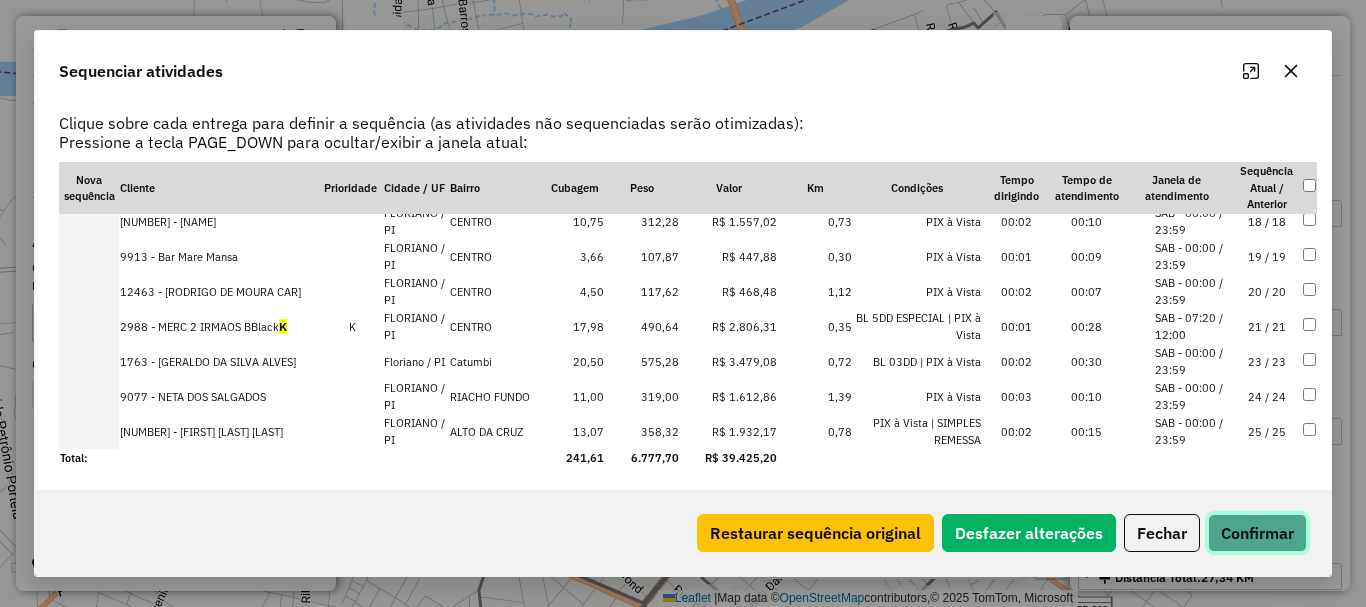 click on "Confirmar" 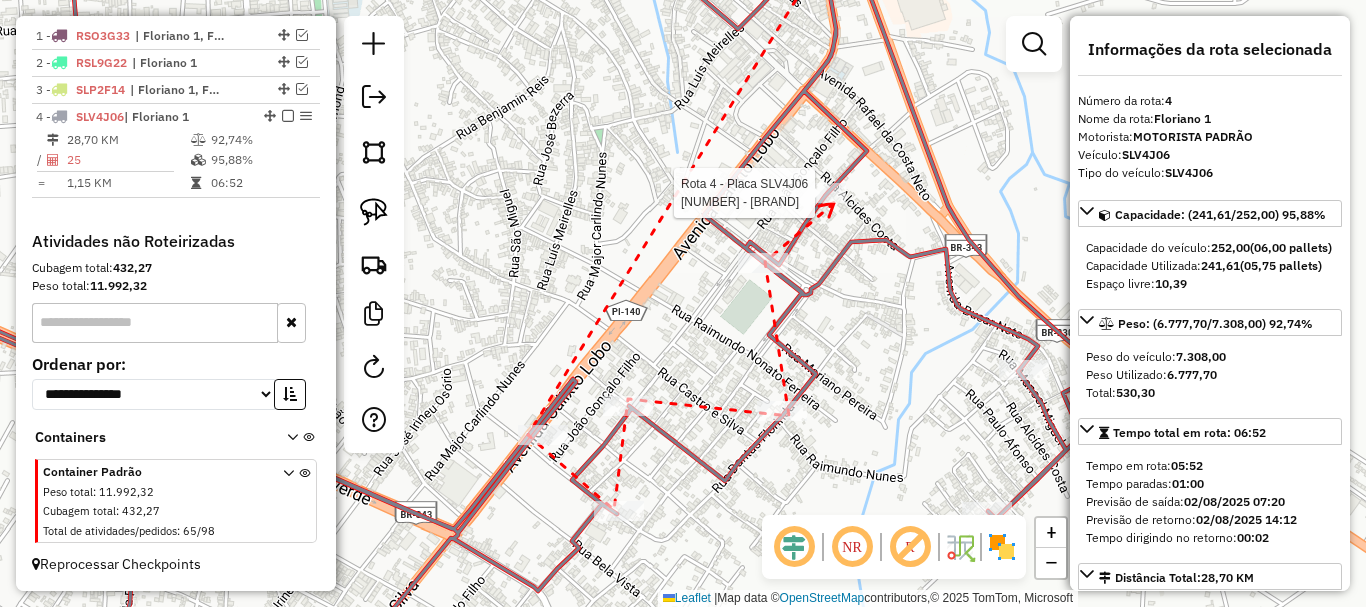click 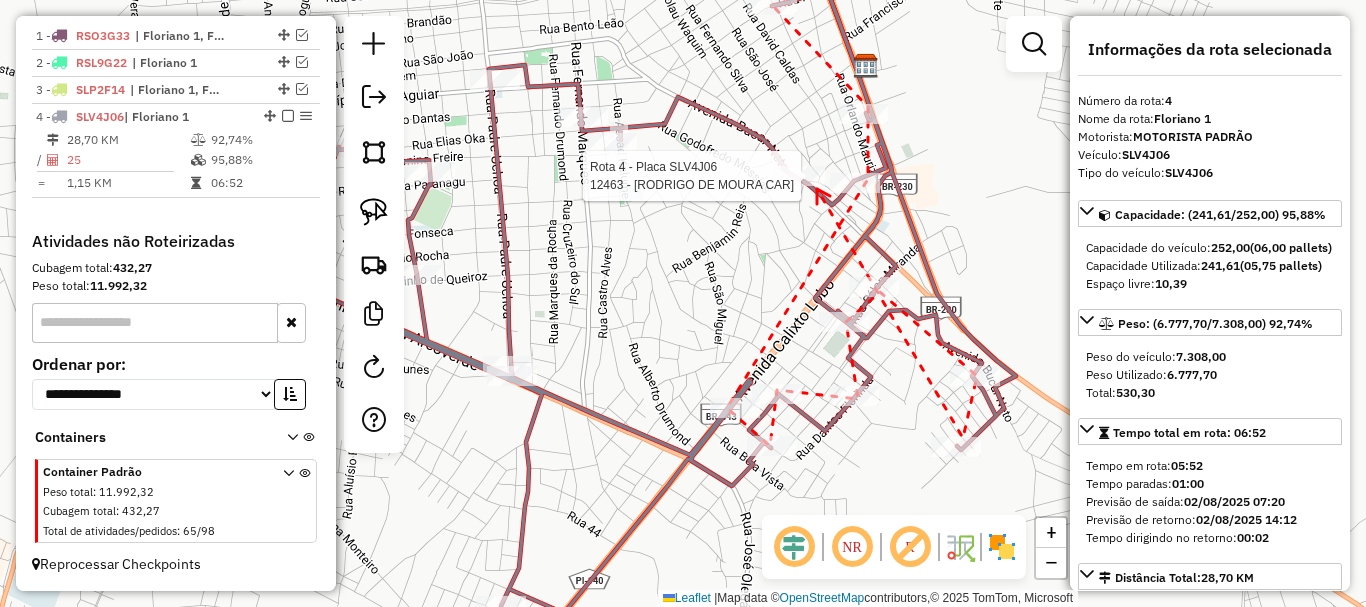 click 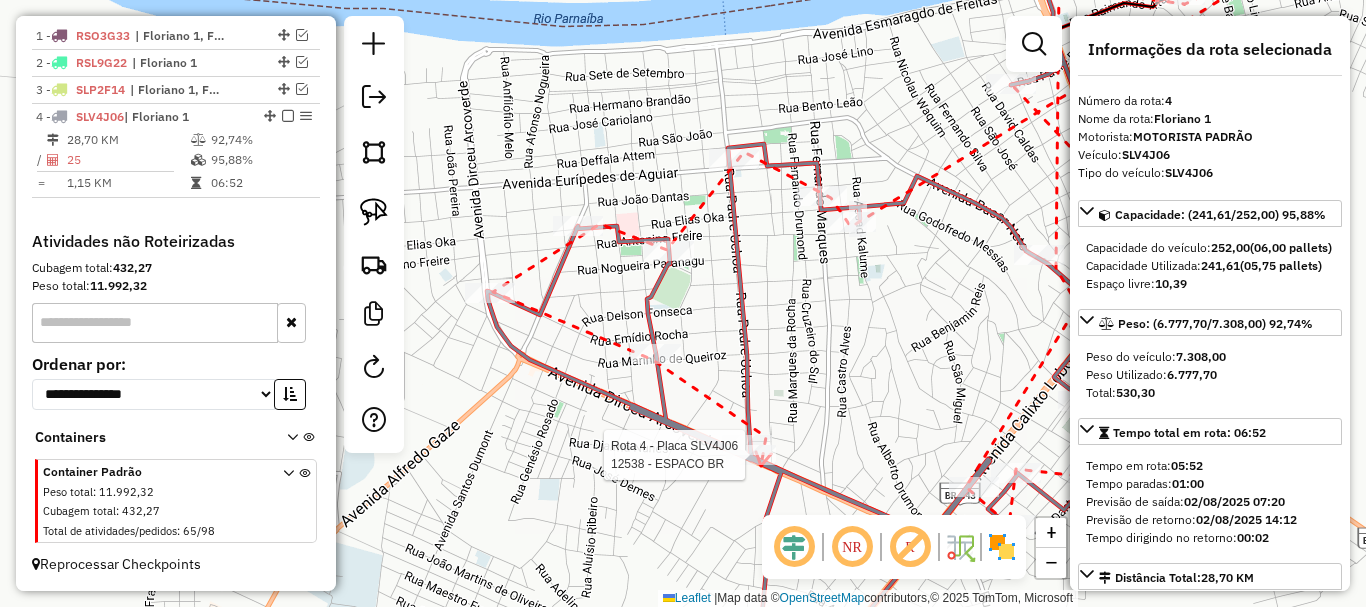 click 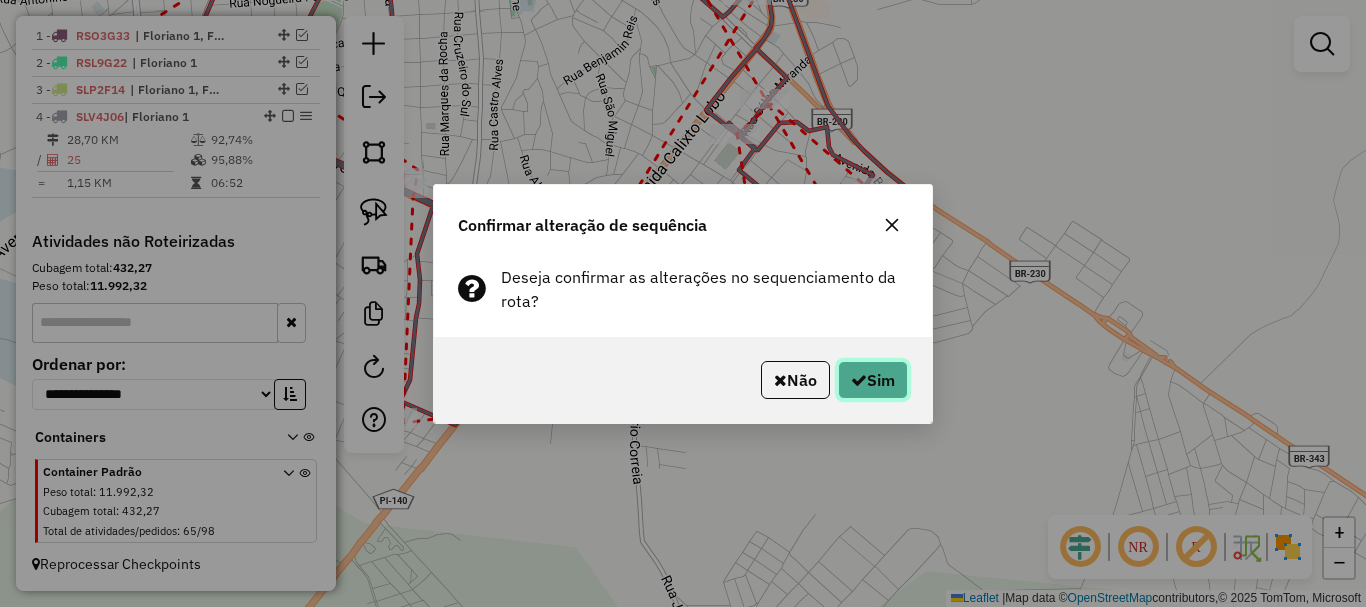 click on "Sim" 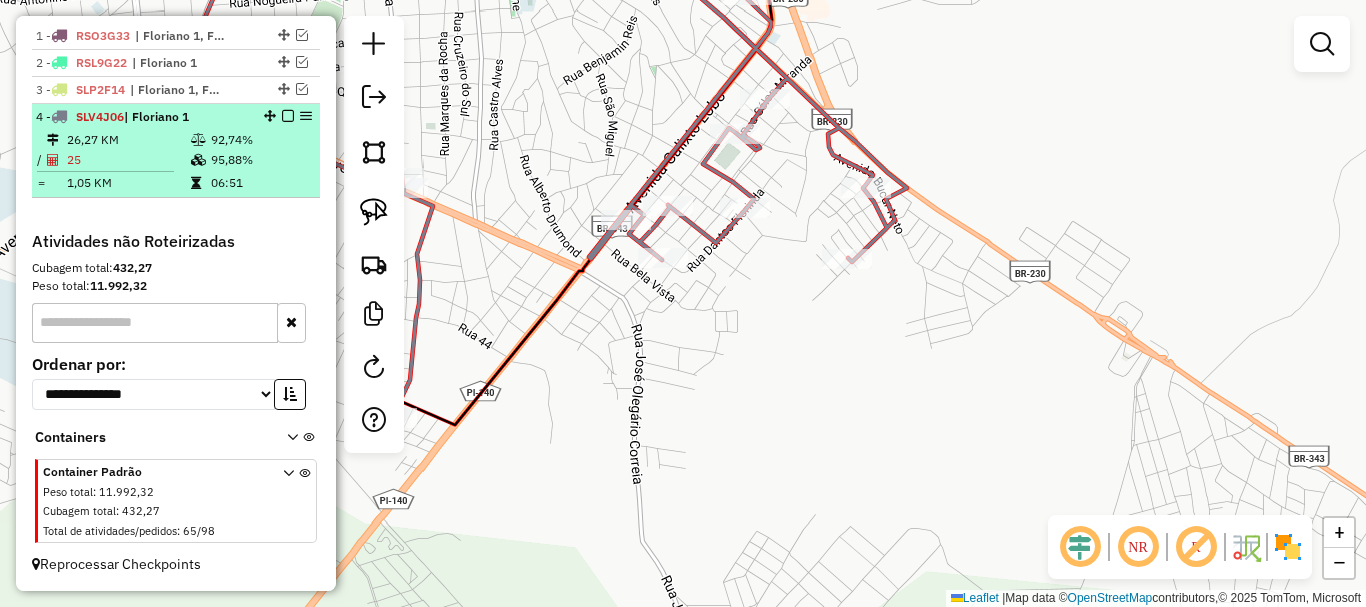 click at bounding box center (288, 116) 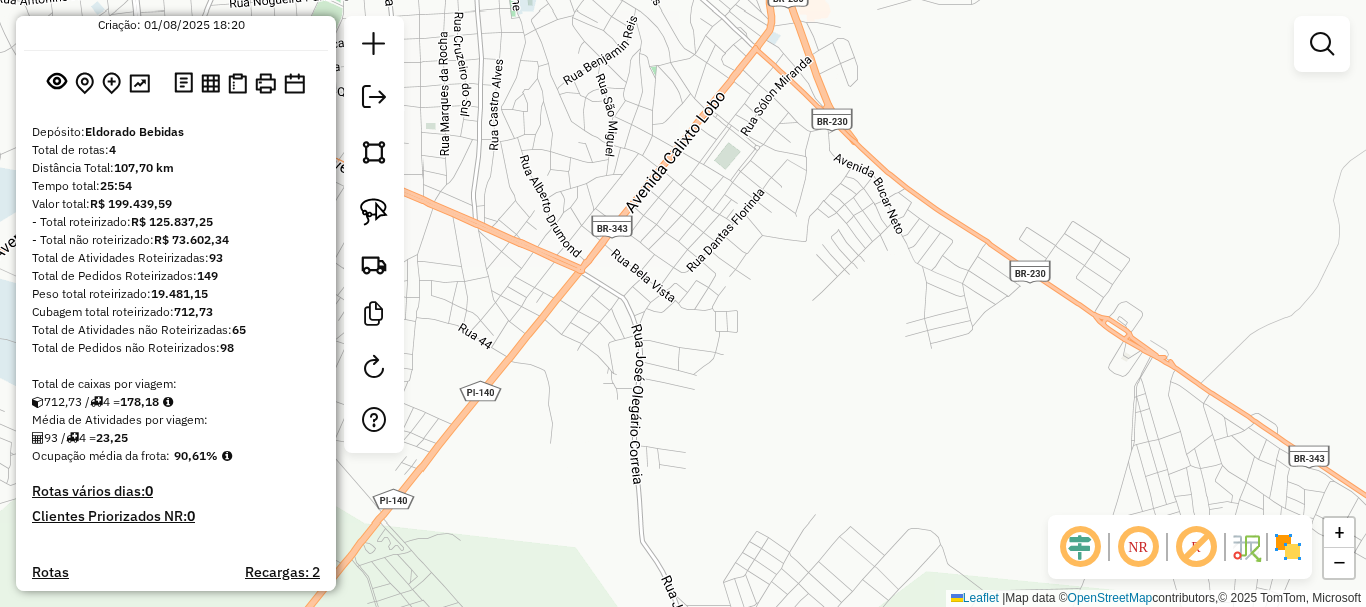 scroll, scrollTop: 76, scrollLeft: 0, axis: vertical 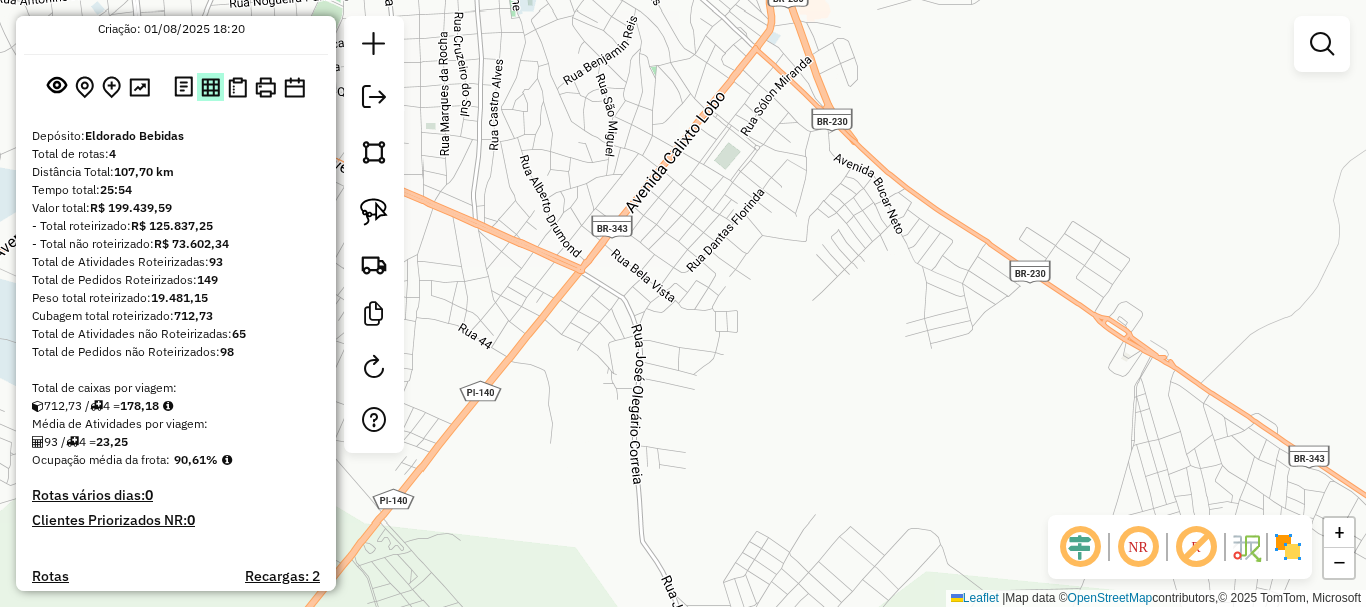 click at bounding box center (210, 87) 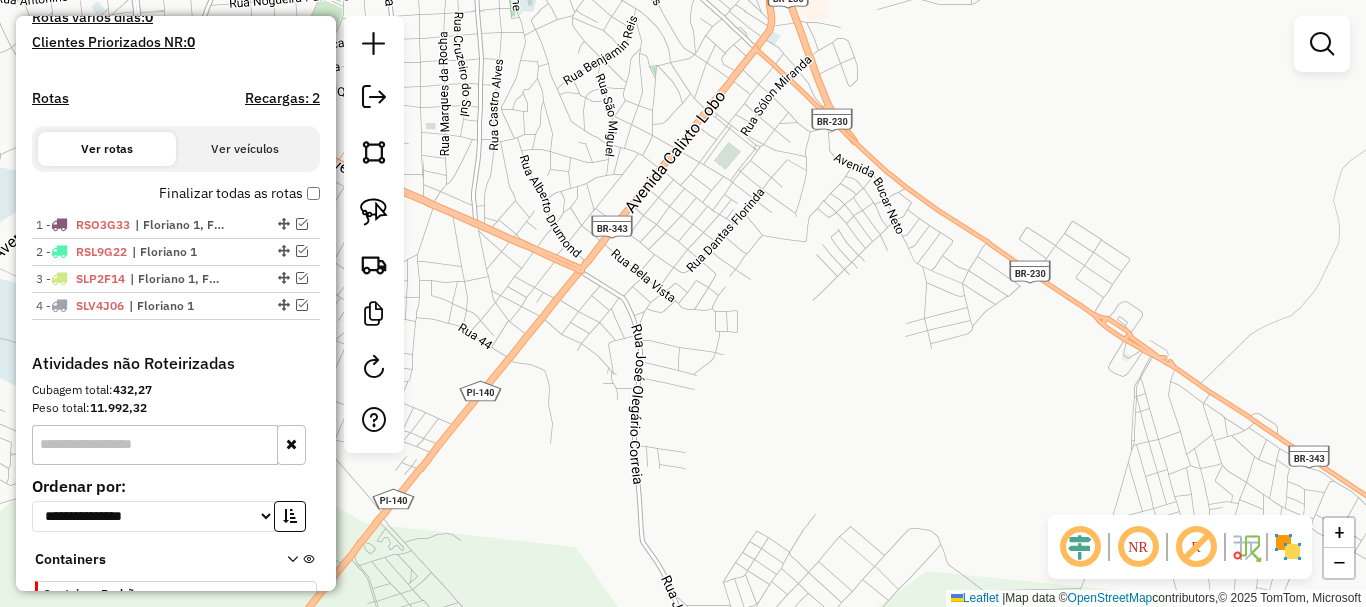 scroll, scrollTop: 600, scrollLeft: 0, axis: vertical 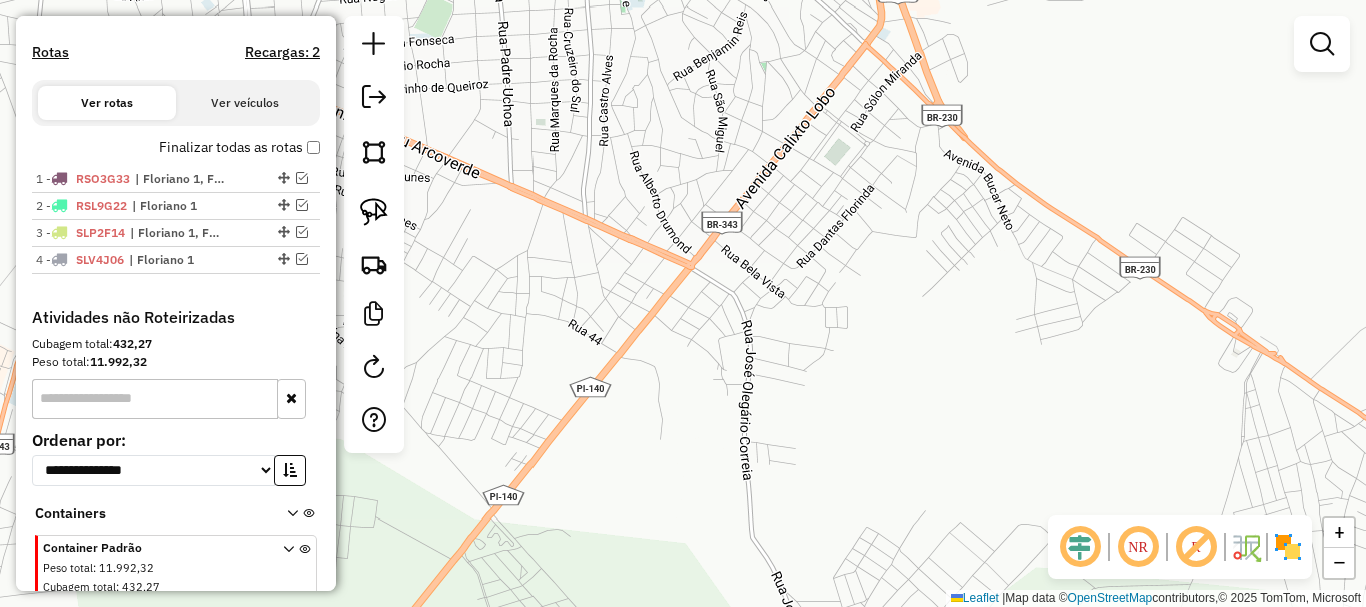 drag, startPoint x: 633, startPoint y: 332, endPoint x: 771, endPoint y: 331, distance: 138.00362 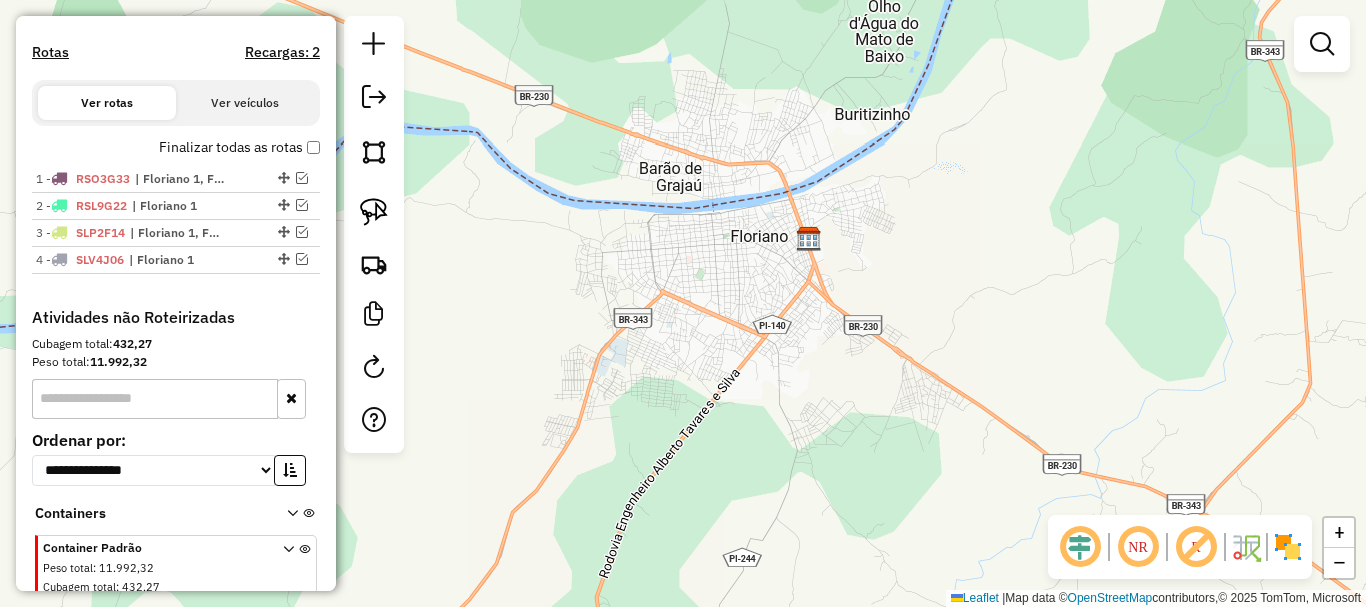 drag, startPoint x: 798, startPoint y: 330, endPoint x: 763, endPoint y: 448, distance: 123.081276 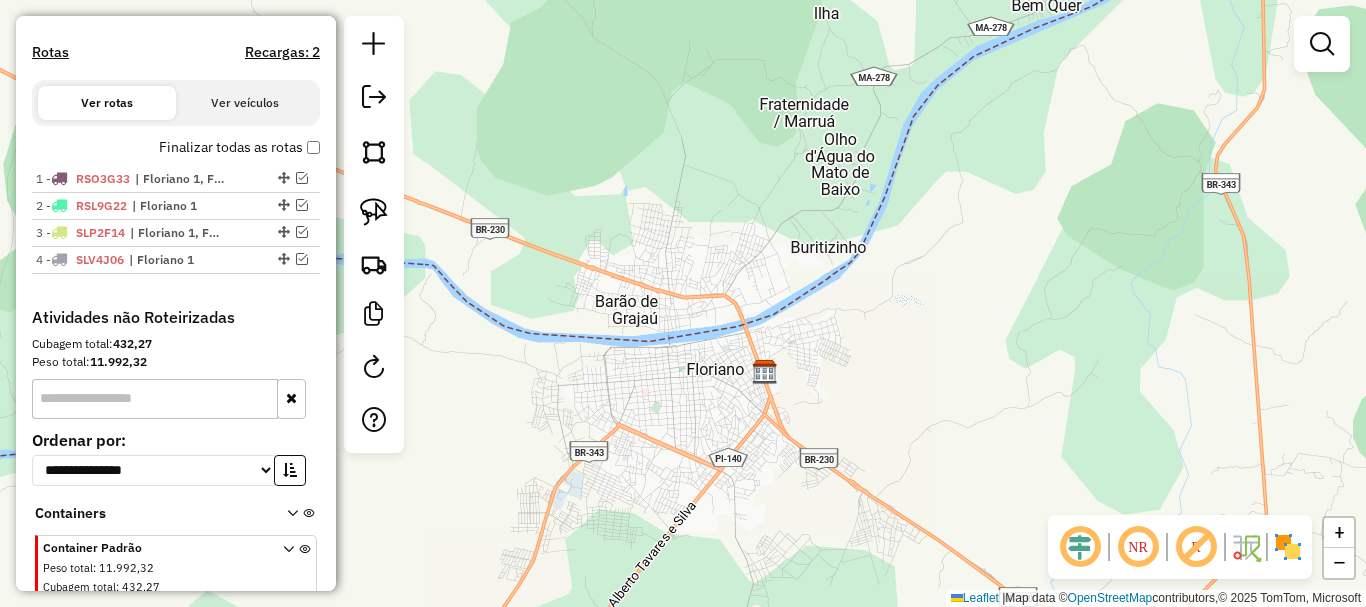 drag, startPoint x: 681, startPoint y: 371, endPoint x: 705, endPoint y: 414, distance: 49.24429 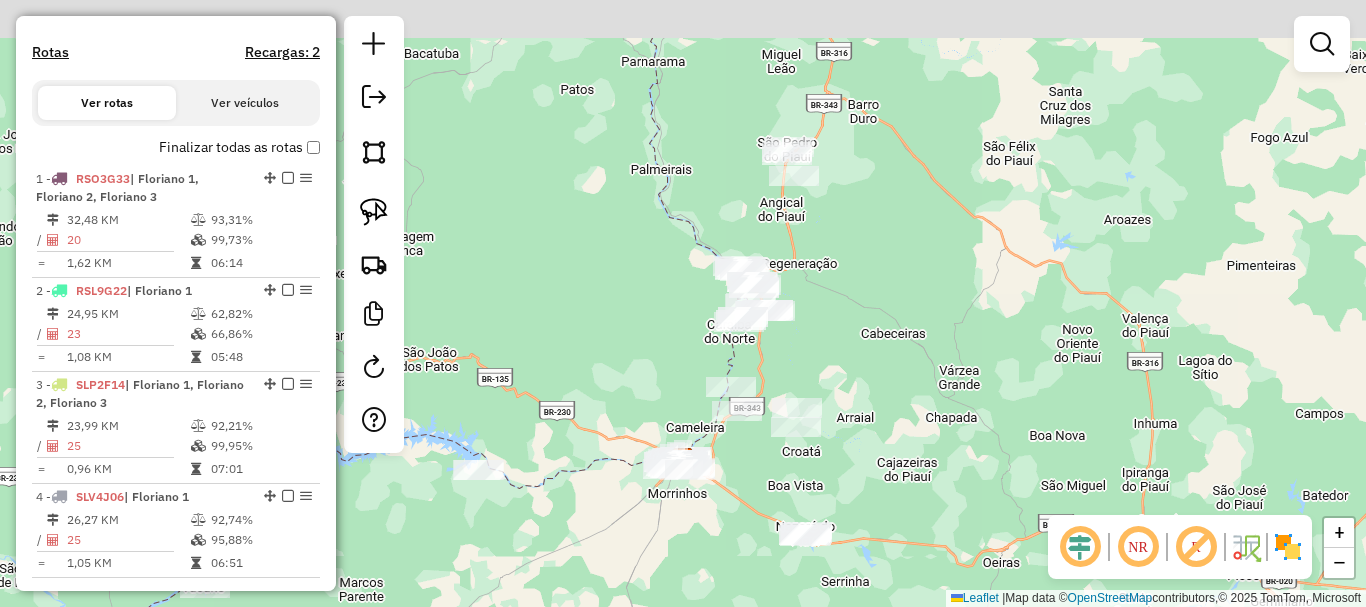 drag, startPoint x: 933, startPoint y: 283, endPoint x: 921, endPoint y: 391, distance: 108.66462 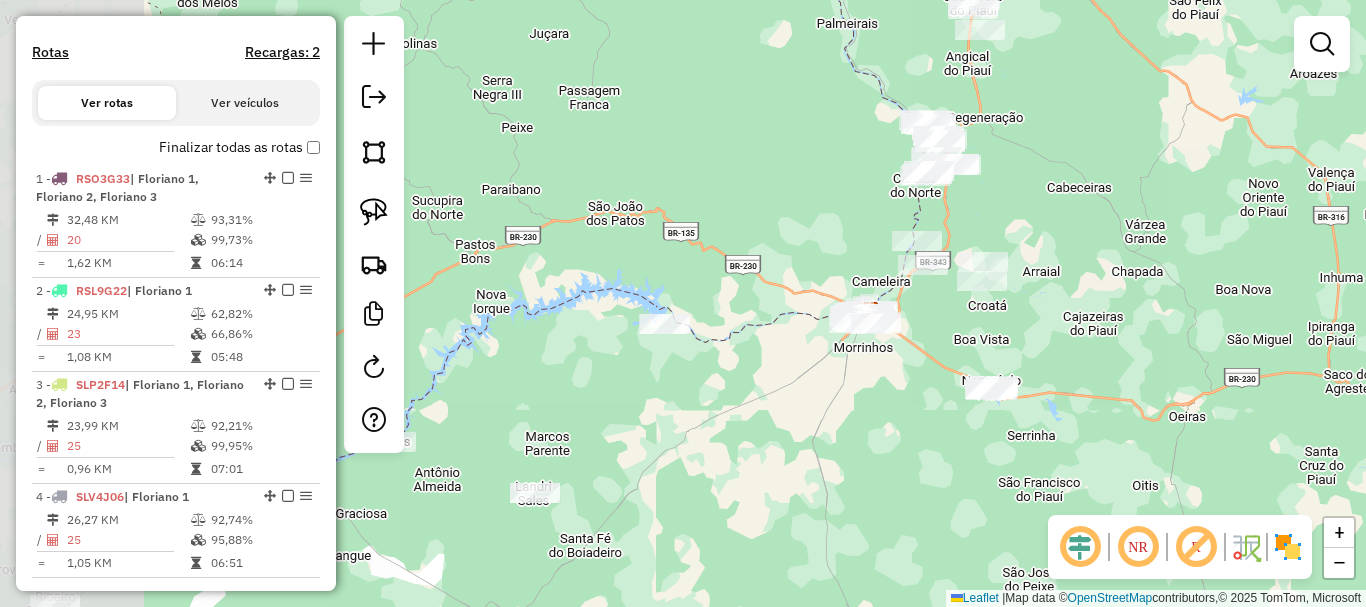 drag, startPoint x: 839, startPoint y: 333, endPoint x: 1079, endPoint y: 125, distance: 317.59094 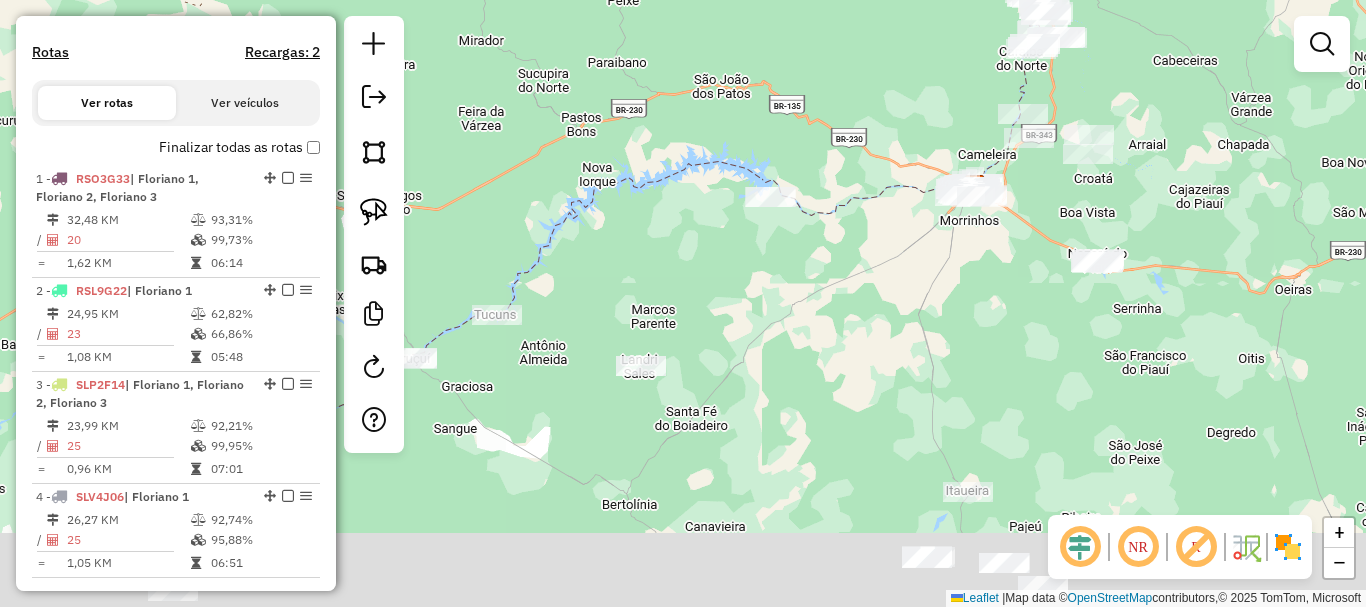 drag, startPoint x: 735, startPoint y: 456, endPoint x: 949, endPoint y: 212, distance: 324.54892 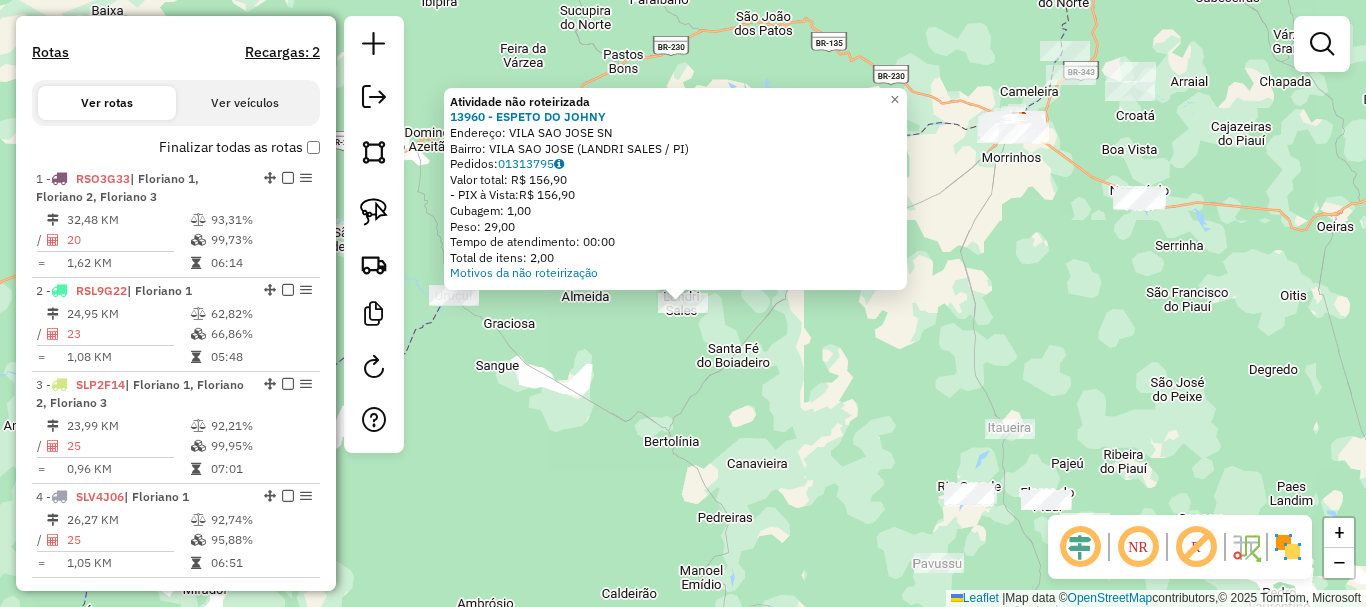 click on "Atividade não roteirizada 13960 - ESPETO DO JOHNY  Endereço:  VILA SAO JOSE SN   Bairro: VILA SAO JOSE (LANDRI SALES / PI)   Pedidos:  01313795   Valor total: R$ 156,90   - PIX à Vista:  R$ 156,90   Cubagem: 1,00   Peso: 29,00   Tempo de atendimento: 00:00   Total de itens: 2,00  Motivos da não roteirização × Janela de atendimento Grade de atendimento Capacidade Transportadoras Veículos Cliente Pedidos  Rotas Selecione os dias de semana para filtrar as janelas de atendimento  Seg   Ter   Qua   Qui   Sex   Sáb   Dom  Informe o período da janela de atendimento: De: Até:  Filtrar exatamente a janela do cliente  Considerar janela de atendimento padrão  Selecione os dias de semana para filtrar as grades de atendimento  Seg   Ter   Qua   Qui   Sex   Sáb   Dom   Considerar clientes sem dia de atendimento cadastrado  Clientes fora do dia de atendimento selecionado Filtrar as atividades entre os valores definidos abaixo:  Peso mínimo:   Peso máximo:   Cubagem mínima:   Cubagem máxima:   De:   Até:  +" 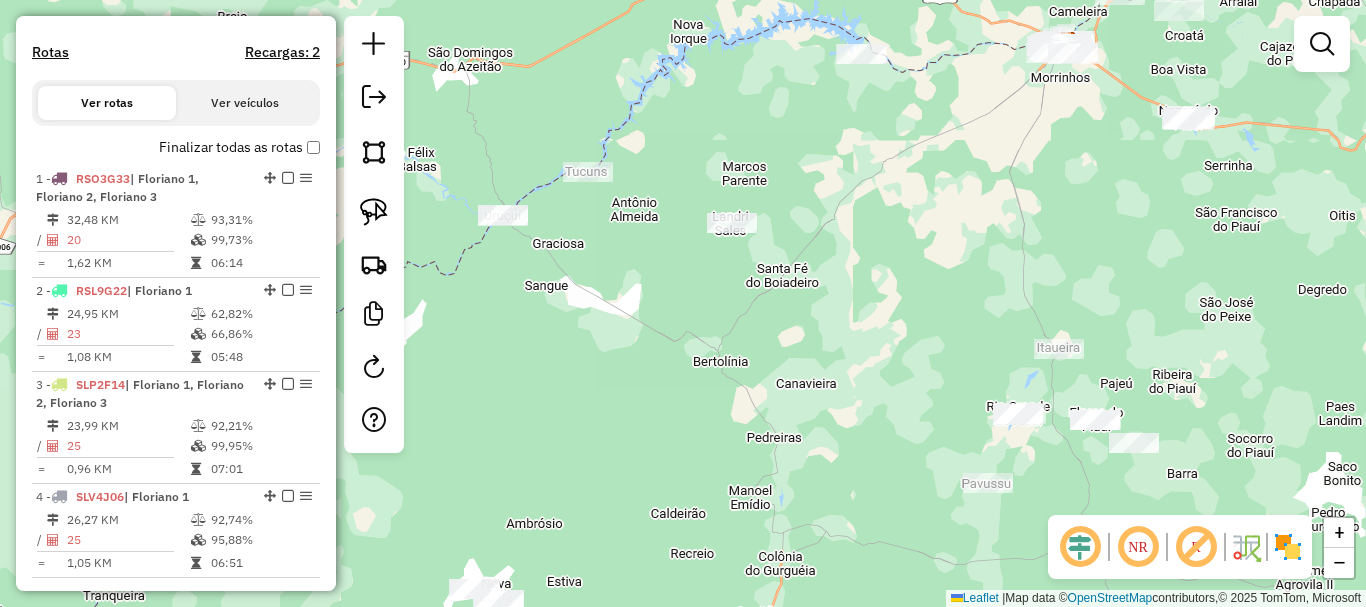 drag, startPoint x: 644, startPoint y: 458, endPoint x: 854, endPoint y: 216, distance: 320.41223 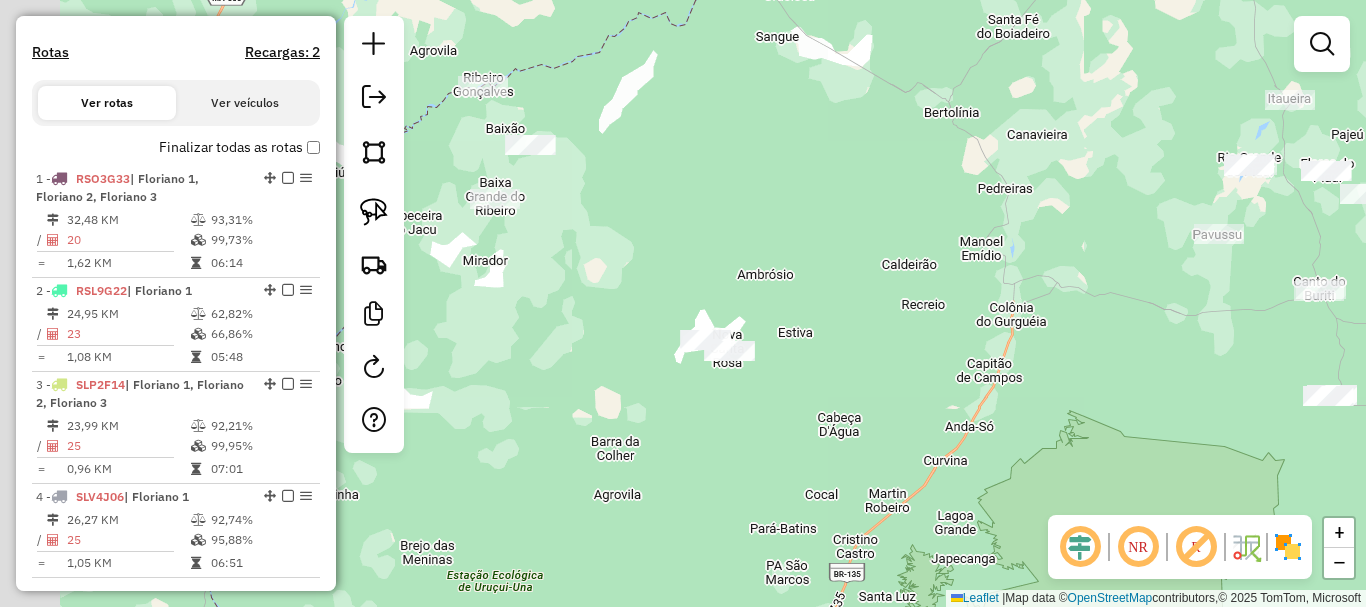 drag, startPoint x: 763, startPoint y: 415, endPoint x: 790, endPoint y: 343, distance: 76.896034 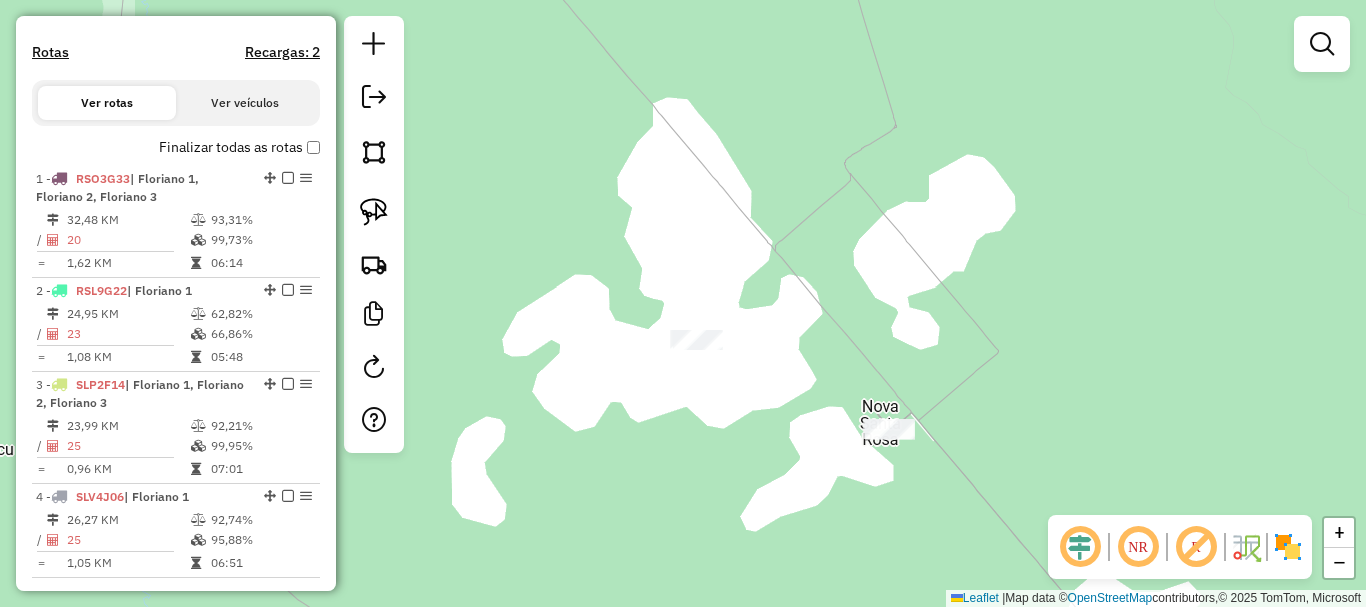 click on "Janela de atendimento Grade de atendimento Capacidade Transportadoras Veículos Cliente Pedidos  Rotas Selecione os dias de semana para filtrar as janelas de atendimento  Seg   Ter   Qua   Qui   Sex   Sáb   Dom  Informe o período da janela de atendimento: De: Até:  Filtrar exatamente a janela do cliente  Considerar janela de atendimento padrão  Selecione os dias de semana para filtrar as grades de atendimento  Seg   Ter   Qua   Qui   Sex   Sáb   Dom   Considerar clientes sem dia de atendimento cadastrado  Clientes fora do dia de atendimento selecionado Filtrar as atividades entre os valores definidos abaixo:  Peso mínimo:   Peso máximo:   Cubagem mínima:   Cubagem máxima:   De:   Até:  Filtrar as atividades entre o tempo de atendimento definido abaixo:  De:   Até:   Considerar capacidade total dos clientes não roteirizados Transportadora: Selecione um ou mais itens Tipo de veículo: Selecione um ou mais itens Veículo: Selecione um ou mais itens Motorista: Selecione um ou mais itens Nome: Rótulo:" 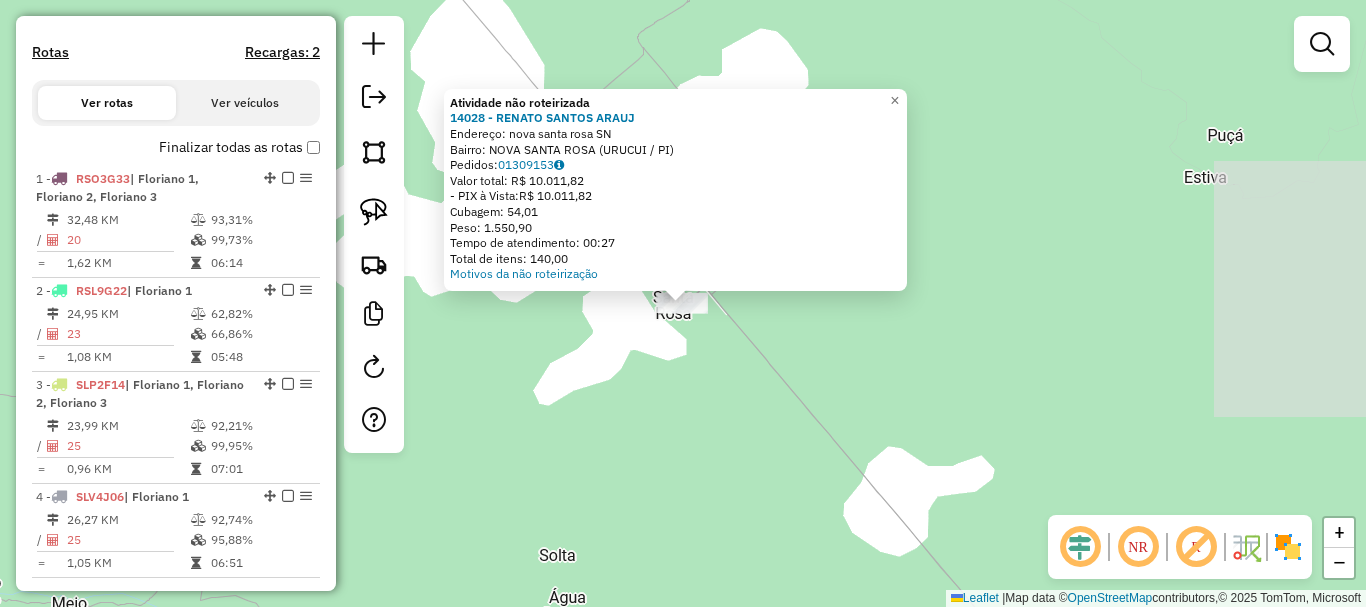 click on "Atividade não roteirizada 14028 - RENATO  SANTOS ARAUJ  Endereço:  nova santa rosa SN   Bairro: NOVA SANTA ROSA (URUCUI / PI)   Pedidos:  01309153   Valor total: R$ 10.011,82   - PIX à Vista:  R$ 10.011,82   Cubagem: 54,01   Peso: 1.550,90   Tempo de atendimento: 00:27   Total de itens: 140,00  Motivos da não roteirização × Janela de atendimento Grade de atendimento Capacidade Transportadoras Veículos Cliente Pedidos  Rotas Selecione os dias de semana para filtrar as janelas de atendimento  Seg   Ter   Qua   Qui   Sex   Sáb   Dom  Informe o período da janela de atendimento: De: Até:  Filtrar exatamente a janela do cliente  Considerar janela de atendimento padrão  Selecione os dias de semana para filtrar as grades de atendimento  Seg   Ter   Qua   Qui   Sex   Sáb   Dom   Considerar clientes sem dia de atendimento cadastrado  Clientes fora do dia de atendimento selecionado Filtrar as atividades entre os valores definidos abaixo:  Peso mínimo:   Peso máximo:   Cubagem mínima:   Cubagem máxima:" 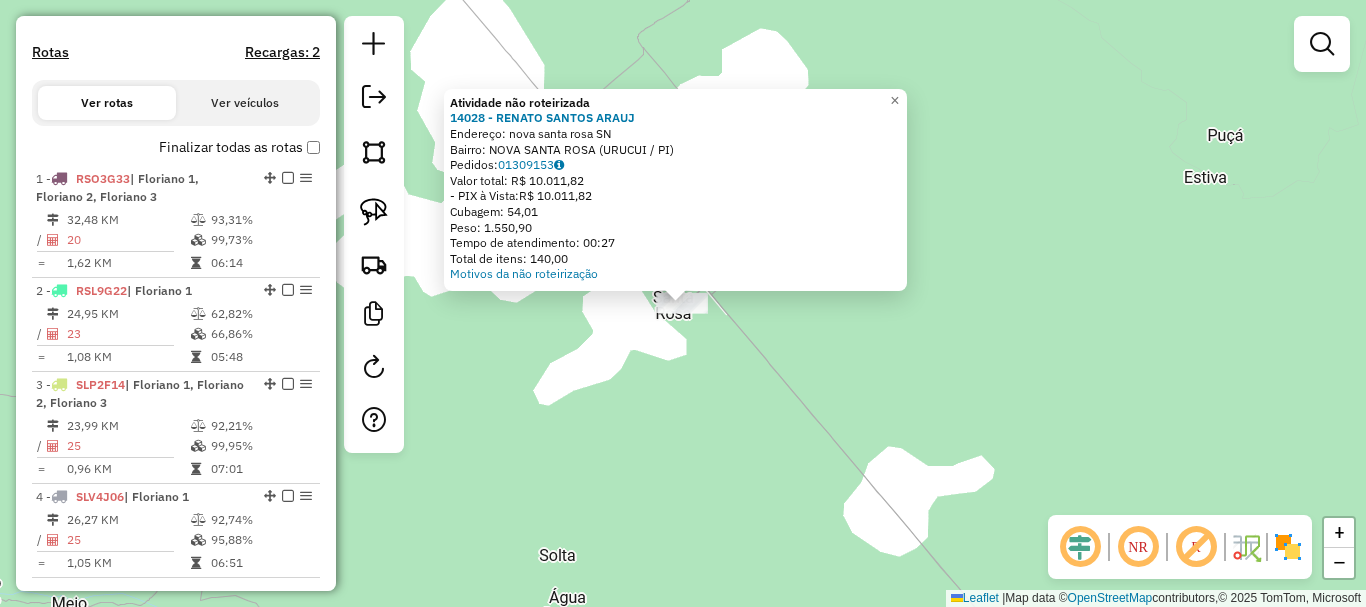 click on "Atividade não roteirizada 14028 - RENATO  SANTOS ARAUJ  Endereço:  nova santa rosa SN   Bairro: NOVA SANTA ROSA (URUCUI / PI)   Pedidos:  01309153   Valor total: R$ 10.011,82   - PIX à Vista:  R$ 10.011,82   Cubagem: 54,01   Peso: 1.550,90   Tempo de atendimento: 00:27   Total de itens: 140,00  Motivos da não roteirização × Janela de atendimento Grade de atendimento Capacidade Transportadoras Veículos Cliente Pedidos  Rotas Selecione os dias de semana para filtrar as janelas de atendimento  Seg   Ter   Qua   Qui   Sex   Sáb   Dom  Informe o período da janela de atendimento: De: Até:  Filtrar exatamente a janela do cliente  Considerar janela de atendimento padrão  Selecione os dias de semana para filtrar as grades de atendimento  Seg   Ter   Qua   Qui   Sex   Sáb   Dom   Considerar clientes sem dia de atendimento cadastrado  Clientes fora do dia de atendimento selecionado Filtrar as atividades entre os valores definidos abaixo:  Peso mínimo:   Peso máximo:   Cubagem mínima:   Cubagem máxima:" 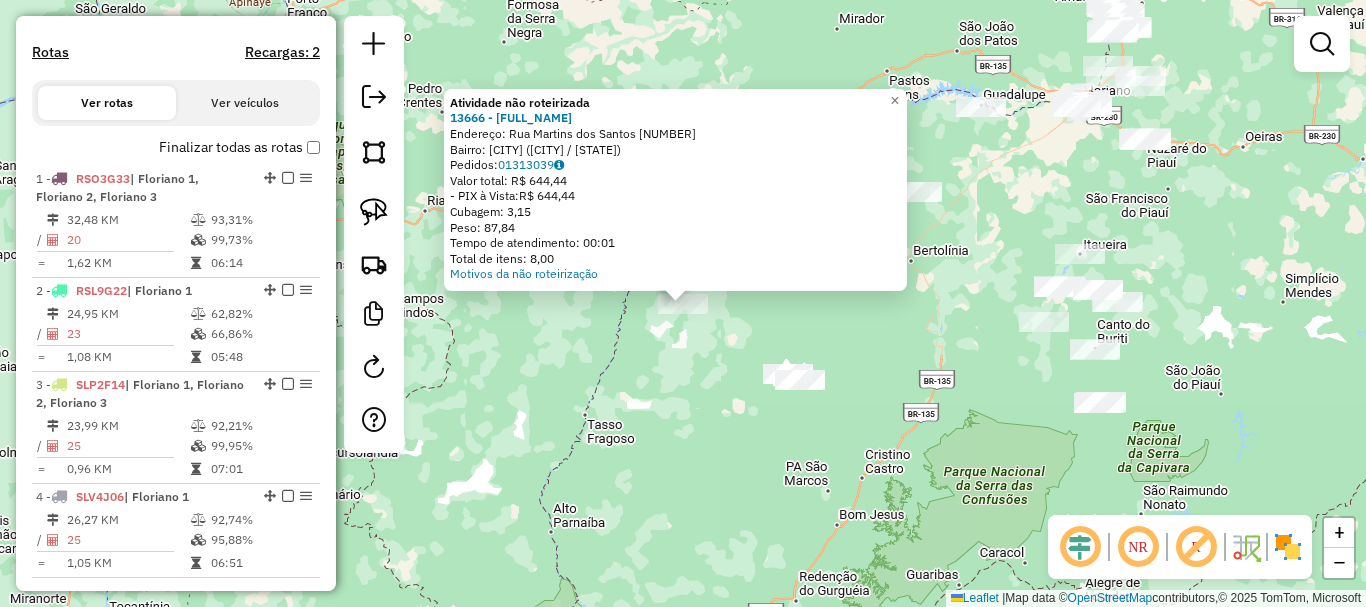 click on "Atividade não roteirizada 13666 - MARCELA SANTOS  Endereço:  Rua Martins dos Santos 668   Bairro: CENTRO (BAIXA GRANDE DO RIBEIRO / PI)   Pedidos:  01313039   Valor total: R$ 644,44   - PIX à Vista:  R$ 644,44   Cubagem: 3,15   Peso: 87,84   Tempo de atendimento: 00:01   Total de itens: 8,00  Motivos da não roteirização × Janela de atendimento Grade de atendimento Capacidade Transportadoras Veículos Cliente Pedidos  Rotas Selecione os dias de semana para filtrar as janelas de atendimento  Seg   Ter   Qua   Qui   Sex   Sáb   Dom  Informe o período da janela de atendimento: De: Até:  Filtrar exatamente a janela do cliente  Considerar janela de atendimento padrão  Selecione os dias de semana para filtrar as grades de atendimento  Seg   Ter   Qua   Qui   Sex   Sáb   Dom   Considerar clientes sem dia de atendimento cadastrado  Clientes fora do dia de atendimento selecionado Filtrar as atividades entre os valores definidos abaixo:  Peso mínimo:   Peso máximo:   Cubagem mínima:   Cubagem máxima:  +" 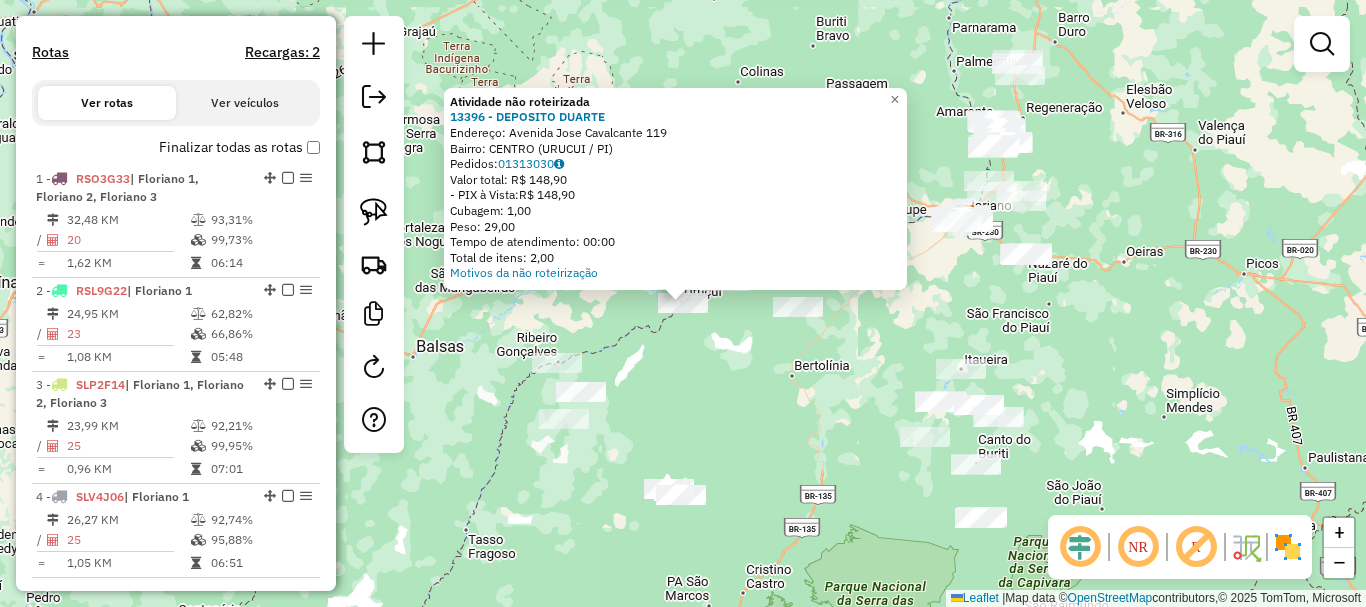 click on "Atividade não roteirizada 13396 - DEPOSITO DUARTE  Endereço:  Avenida Jose Cavalcante 119   Bairro: CENTRO (URUCUI / PI)   Pedidos:  01313030   Valor total: R$ 148,90   - PIX à Vista:  R$ 148,90   Cubagem: 1,00   Peso: 29,00   Tempo de atendimento: 00:00   Total de itens: 2,00  Motivos da não roteirização × Janela de atendimento Grade de atendimento Capacidade Transportadoras Veículos Cliente Pedidos  Rotas Selecione os dias de semana para filtrar as janelas de atendimento  Seg   Ter   Qua   Qui   Sex   Sáb   Dom  Informe o período da janela de atendimento: De: Até:  Filtrar exatamente a janela do cliente  Considerar janela de atendimento padrão  Selecione os dias de semana para filtrar as grades de atendimento  Seg   Ter   Qua   Qui   Sex   Sáb   Dom   Considerar clientes sem dia de atendimento cadastrado  Clientes fora do dia de atendimento selecionado Filtrar as atividades entre os valores definidos abaixo:  Peso mínimo:   Peso máximo:   Cubagem mínima:   Cubagem máxima:   De:   Até:  De:" 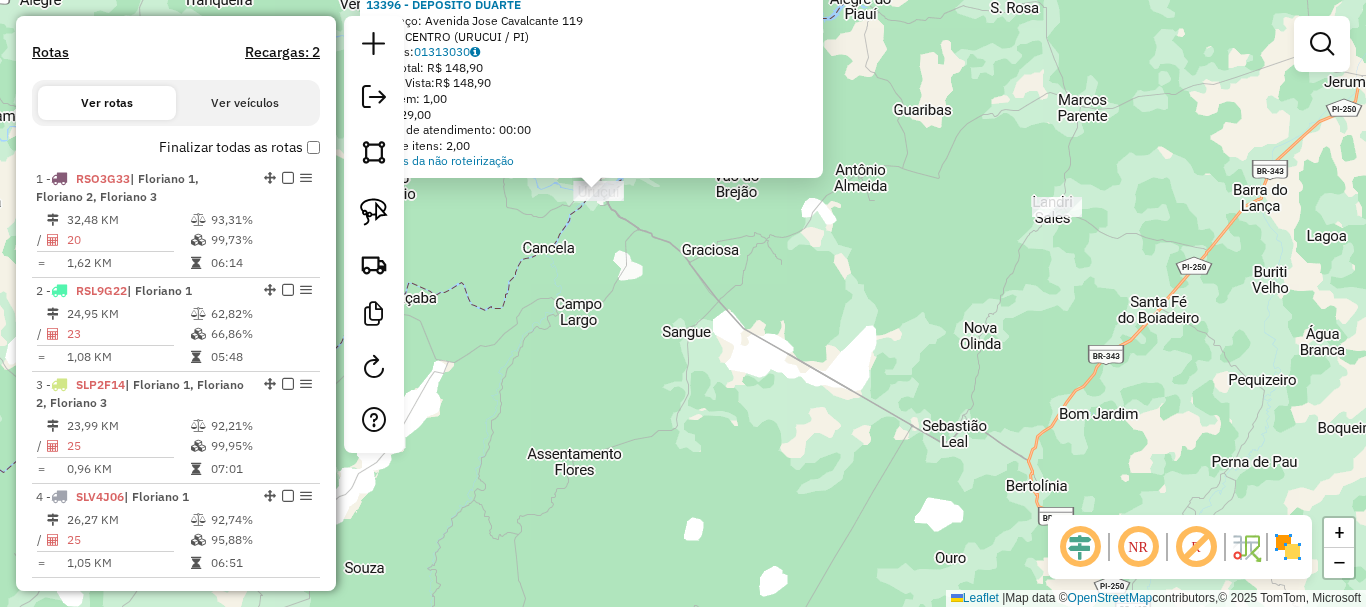 drag, startPoint x: 709, startPoint y: 335, endPoint x: 651, endPoint y: 260, distance: 94.81033 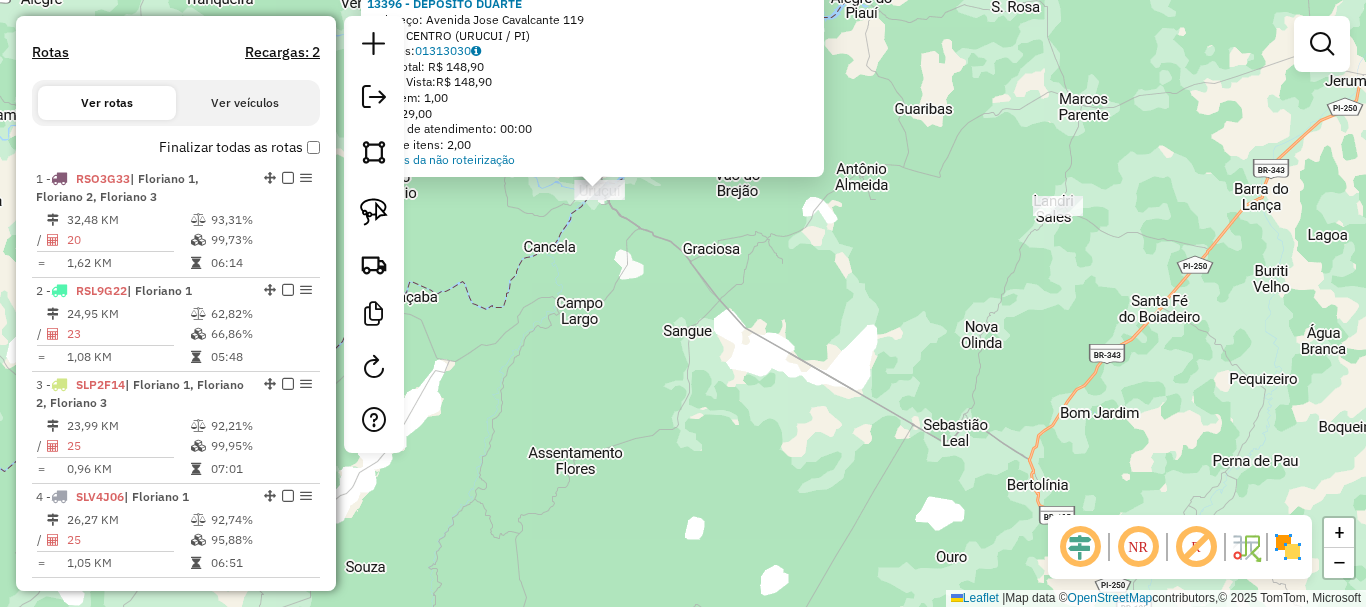 drag, startPoint x: 656, startPoint y: 240, endPoint x: 699, endPoint y: 324, distance: 94.36631 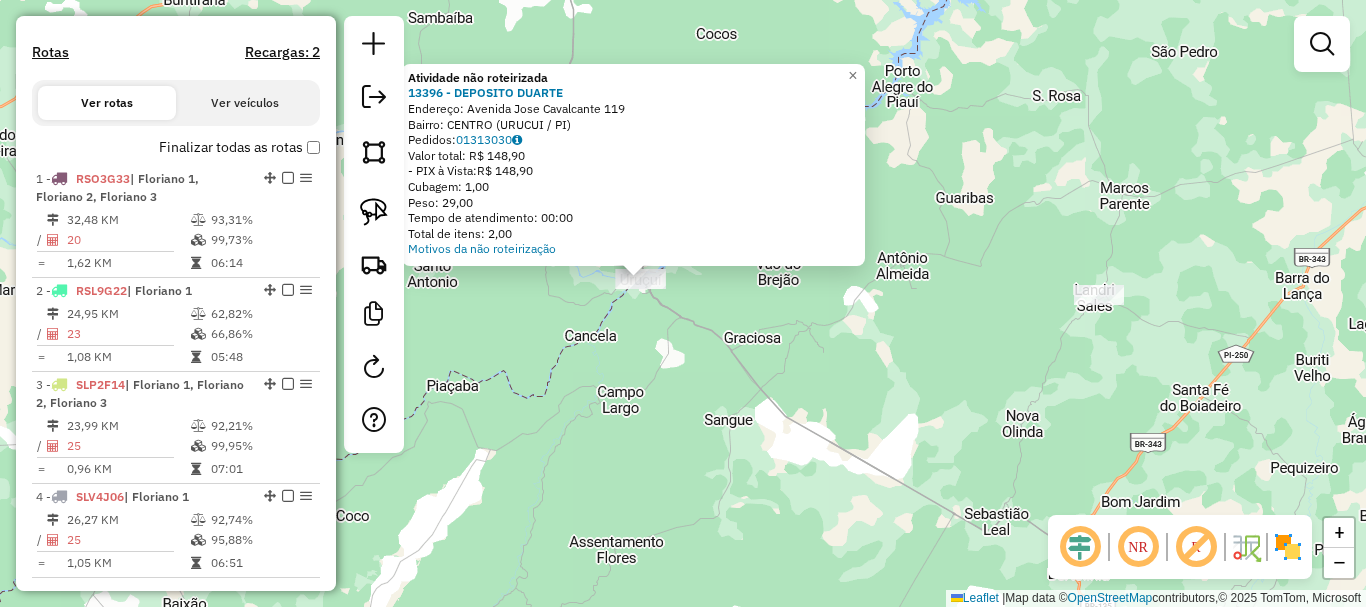 click on "Atividade não roteirizada 13396 - DEPOSITO DUARTE  Endereço:  Avenida Jose Cavalcante 119   Bairro: CENTRO (URUCUI / PI)   Pedidos:  01313030   Valor total: R$ 148,90   - PIX à Vista:  R$ 148,90   Cubagem: 1,00   Peso: 29,00   Tempo de atendimento: 00:00   Total de itens: 2,00  Motivos da não roteirização × Janela de atendimento Grade de atendimento Capacidade Transportadoras Veículos Cliente Pedidos  Rotas Selecione os dias de semana para filtrar as janelas de atendimento  Seg   Ter   Qua   Qui   Sex   Sáb   Dom  Informe o período da janela de atendimento: De: Até:  Filtrar exatamente a janela do cliente  Considerar janela de atendimento padrão  Selecione os dias de semana para filtrar as grades de atendimento  Seg   Ter   Qua   Qui   Sex   Sáb   Dom   Considerar clientes sem dia de atendimento cadastrado  Clientes fora do dia de atendimento selecionado Filtrar as atividades entre os valores definidos abaixo:  Peso mínimo:   Peso máximo:   Cubagem mínima:   Cubagem máxima:   De:   Até:  De:" 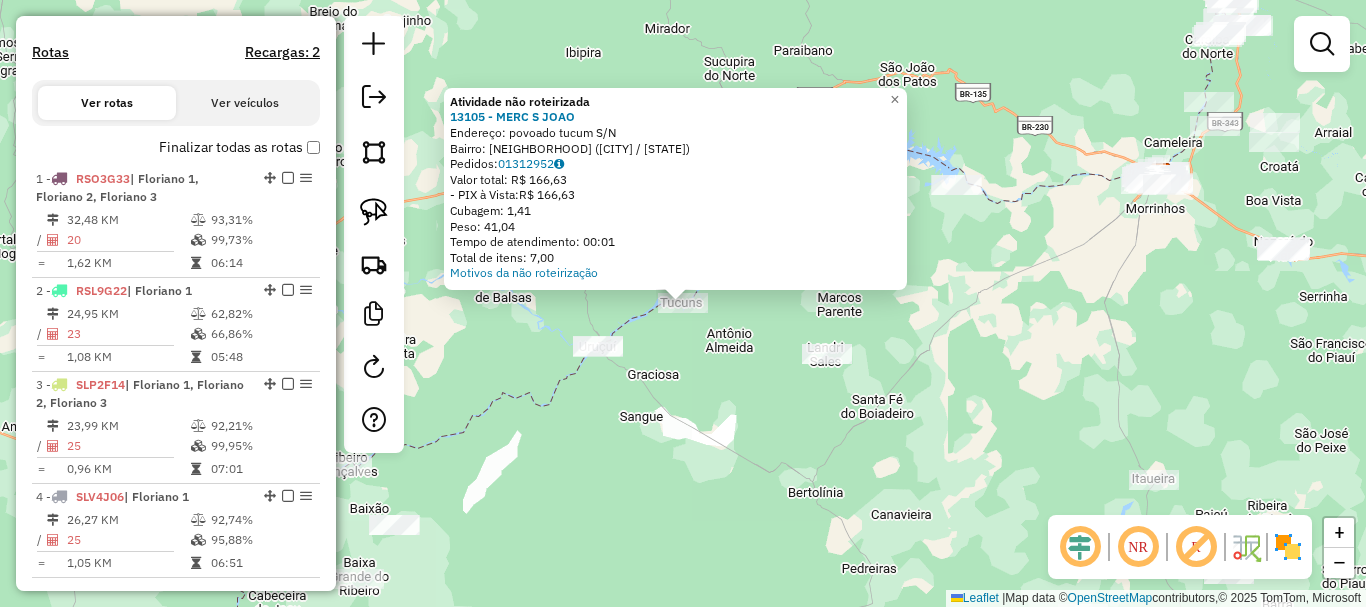 click on "Atividade não roteirizada 13105 - MERC S JOAO  Endereço:  povoado tucum S/N   Bairro: RURAL (URUCUI / PI)   Pedidos:  01312952   Valor total: R$ 166,63   - PIX à Vista:  R$ 166,63   Cubagem: 1,41   Peso: 41,04   Tempo de atendimento: 00:01   Total de itens: 7,00  Motivos da não roteirização × Janela de atendimento Grade de atendimento Capacidade Transportadoras Veículos Cliente Pedidos  Rotas Selecione os dias de semana para filtrar as janelas de atendimento  Seg   Ter   Qua   Qui   Sex   Sáb   Dom  Informe o período da janela de atendimento: De: Até:  Filtrar exatamente a janela do cliente  Considerar janela de atendimento padrão  Selecione os dias de semana para filtrar as grades de atendimento  Seg   Ter   Qua   Qui   Sex   Sáb   Dom   Considerar clientes sem dia de atendimento cadastrado  Clientes fora do dia de atendimento selecionado Filtrar as atividades entre os valores definidos abaixo:  Peso mínimo:   Peso máximo:   Cubagem mínima:   Cubagem máxima:   De:   Até:   De:   Até:  De:" 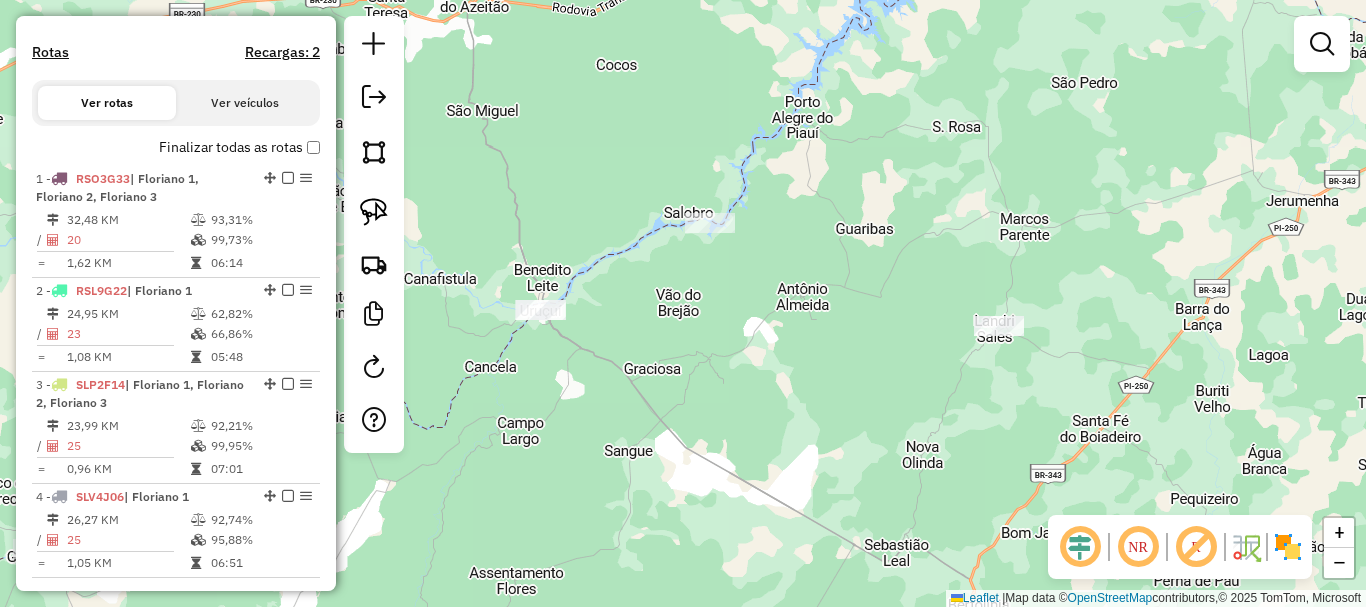 click on "Janela de atendimento Grade de atendimento Capacidade Transportadoras Veículos Cliente Pedidos  Rotas Selecione os dias de semana para filtrar as janelas de atendimento  Seg   Ter   Qua   Qui   Sex   Sáb   Dom  Informe o período da janela de atendimento: De: Até:  Filtrar exatamente a janela do cliente  Considerar janela de atendimento padrão  Selecione os dias de semana para filtrar as grades de atendimento  Seg   Ter   Qua   Qui   Sex   Sáb   Dom   Considerar clientes sem dia de atendimento cadastrado  Clientes fora do dia de atendimento selecionado Filtrar as atividades entre os valores definidos abaixo:  Peso mínimo:   Peso máximo:   Cubagem mínima:   Cubagem máxima:   De:   Até:  Filtrar as atividades entre o tempo de atendimento definido abaixo:  De:   Até:   Considerar capacidade total dos clientes não roteirizados Transportadora: Selecione um ou mais itens Tipo de veículo: Selecione um ou mais itens Veículo: Selecione um ou mais itens Motorista: Selecione um ou mais itens Nome: Rótulo:" 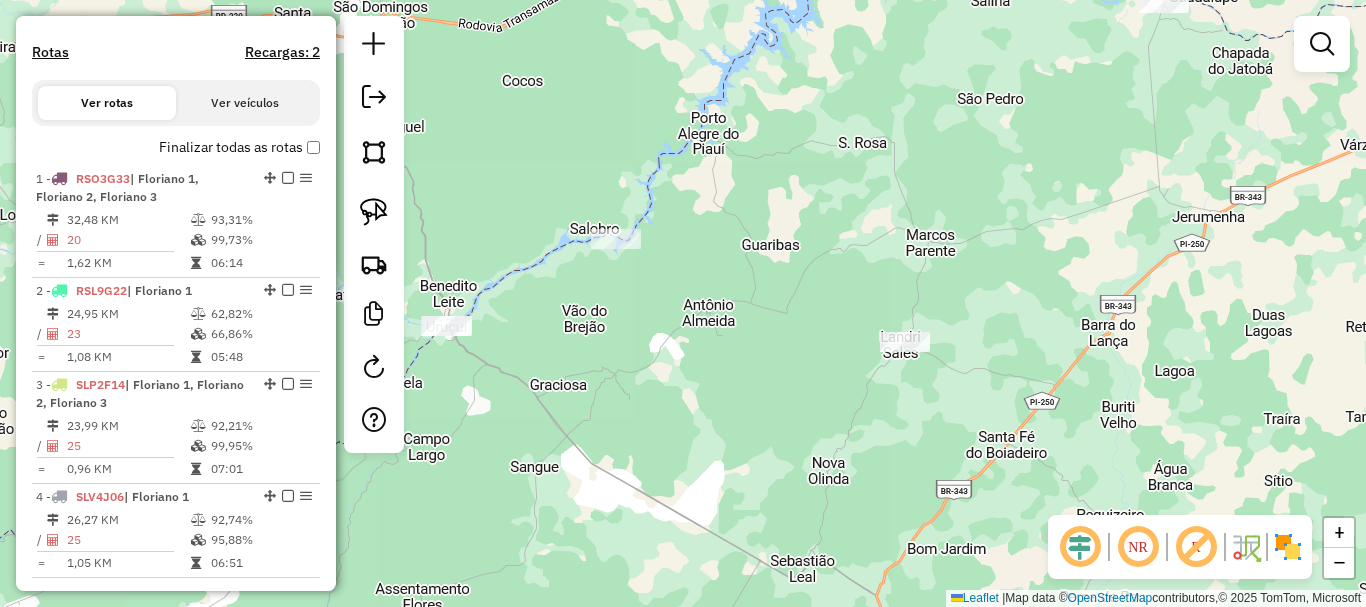 drag, startPoint x: 962, startPoint y: 399, endPoint x: 789, endPoint y: 424, distance: 174.79703 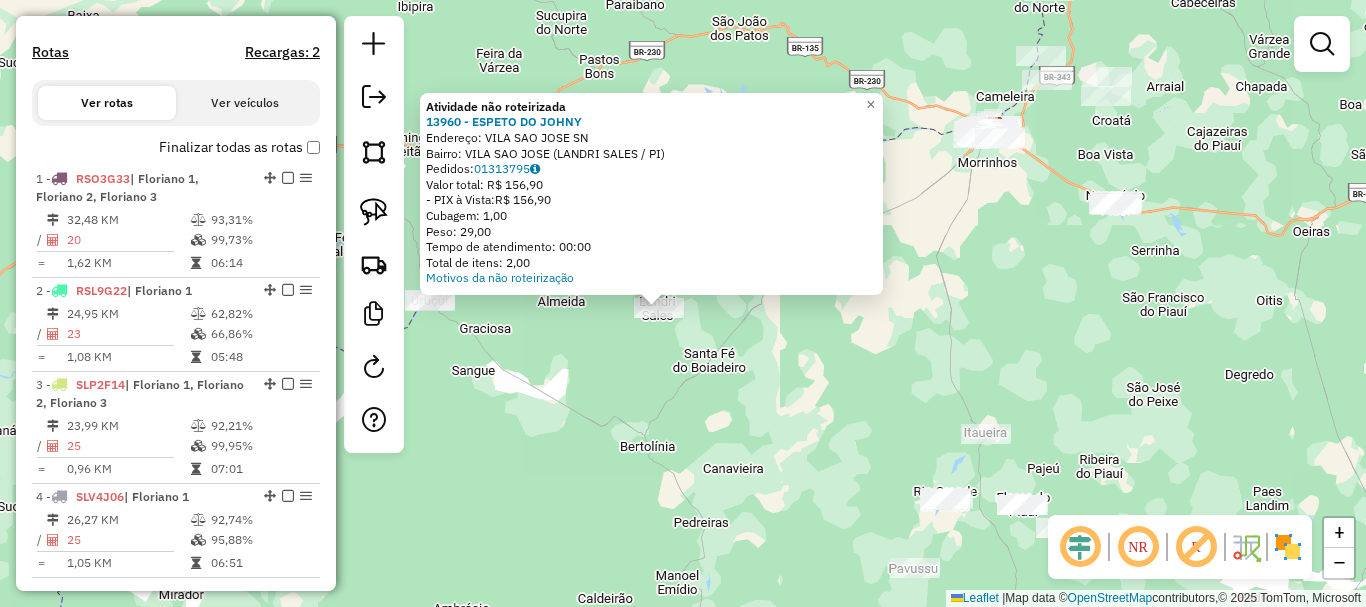 drag, startPoint x: 858, startPoint y: 416, endPoint x: 720, endPoint y: 282, distance: 192.35384 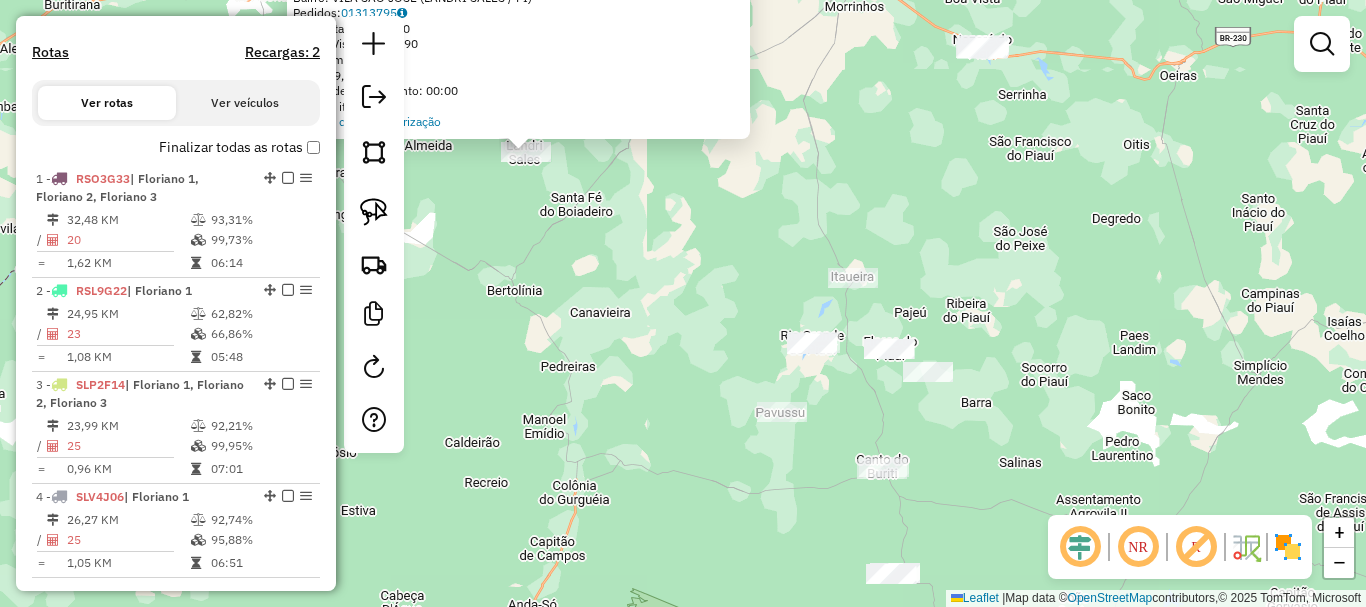 click on "Atividade não roteirizada 13960 - ESPETO DO JOHNY  Endereço:  VILA SAO JOSE SN   Bairro: VILA SAO JOSE (LANDRI SALES / PI)   Pedidos:  01313795   Valor total: R$ 156,90   - PIX à Vista:  R$ 156,90   Cubagem: 1,00   Peso: 29,00   Tempo de atendimento: 00:00   Total de itens: 2,00  Motivos da não roteirização × Janela de atendimento Grade de atendimento Capacidade Transportadoras Veículos Cliente Pedidos  Rotas Selecione os dias de semana para filtrar as janelas de atendimento  Seg   Ter   Qua   Qui   Sex   Sáb   Dom  Informe o período da janela de atendimento: De: Até:  Filtrar exatamente a janela do cliente  Considerar janela de atendimento padrão  Selecione os dias de semana para filtrar as grades de atendimento  Seg   Ter   Qua   Qui   Sex   Sáb   Dom   Considerar clientes sem dia de atendimento cadastrado  Clientes fora do dia de atendimento selecionado Filtrar as atividades entre os valores definidos abaixo:  Peso mínimo:   Peso máximo:   Cubagem mínima:   Cubagem máxima:   De:   Até:  +" 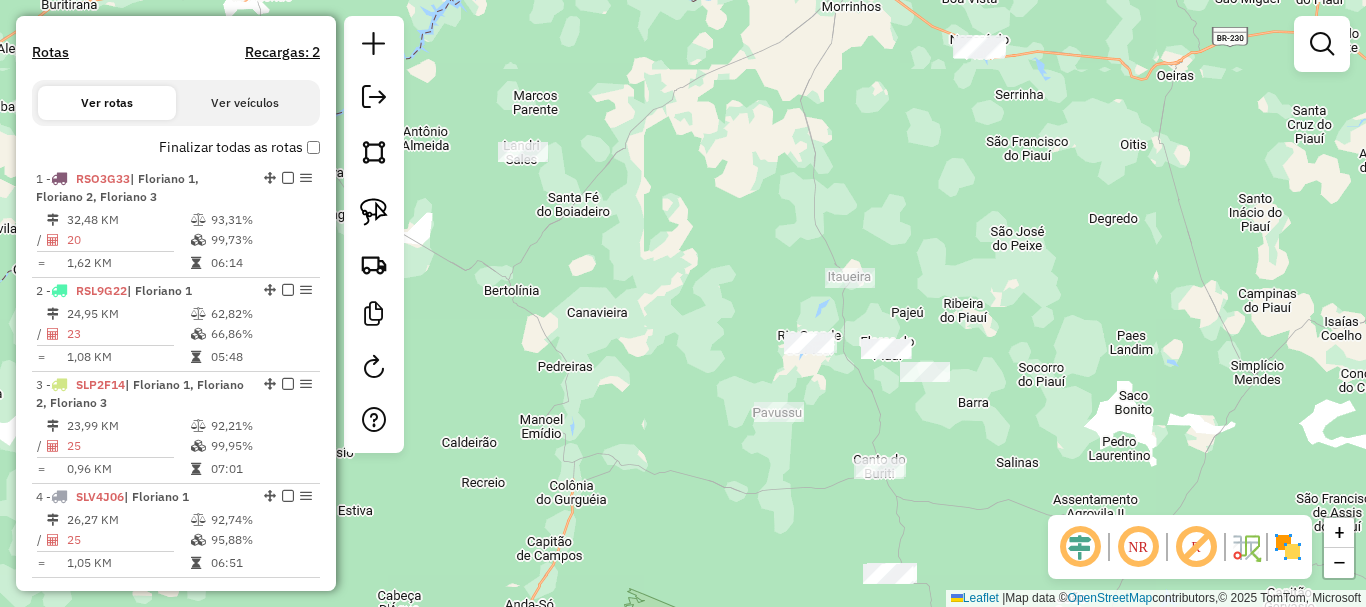 drag, startPoint x: 731, startPoint y: 357, endPoint x: 640, endPoint y: 268, distance: 127.28708 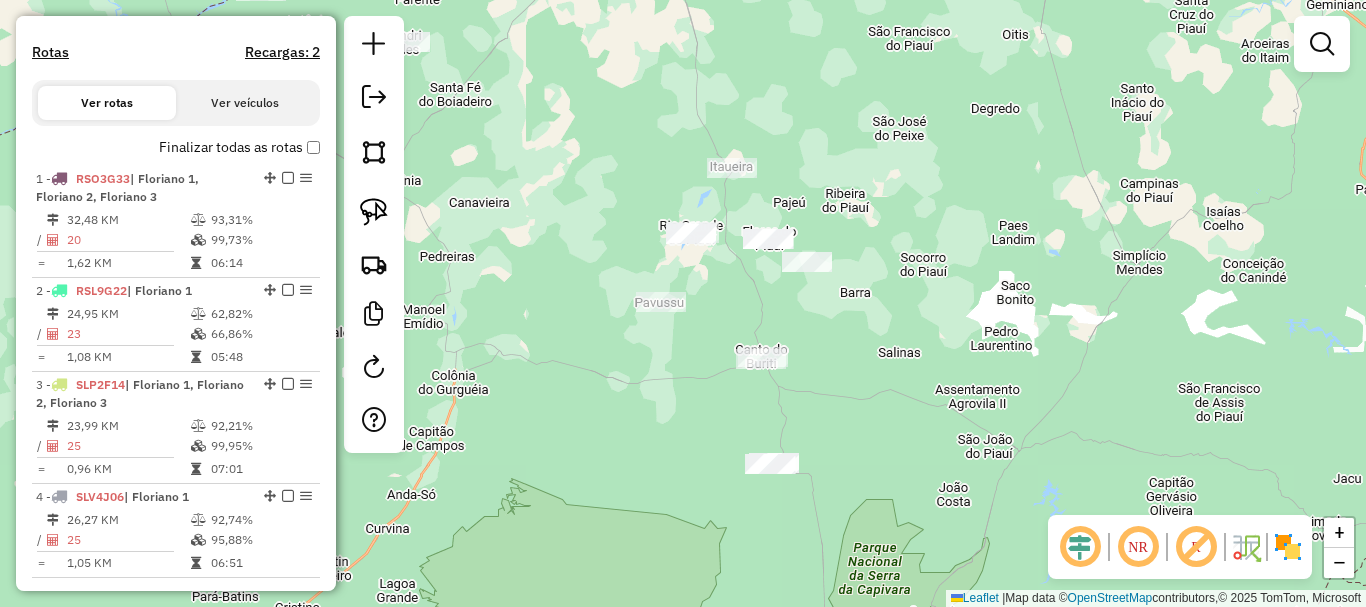 click on "Janela de atendimento Grade de atendimento Capacidade Transportadoras Veículos Cliente Pedidos  Rotas Selecione os dias de semana para filtrar as janelas de atendimento  Seg   Ter   Qua   Qui   Sex   Sáb   Dom  Informe o período da janela de atendimento: De: Até:  Filtrar exatamente a janela do cliente  Considerar janela de atendimento padrão  Selecione os dias de semana para filtrar as grades de atendimento  Seg   Ter   Qua   Qui   Sex   Sáb   Dom   Considerar clientes sem dia de atendimento cadastrado  Clientes fora do dia de atendimento selecionado Filtrar as atividades entre os valores definidos abaixo:  Peso mínimo:   Peso máximo:   Cubagem mínima:   Cubagem máxima:   De:   Até:  Filtrar as atividades entre o tempo de atendimento definido abaixo:  De:   Até:   Considerar capacidade total dos clientes não roteirizados Transportadora: Selecione um ou mais itens Tipo de veículo: Selecione um ou mais itens Veículo: Selecione um ou mais itens Motorista: Selecione um ou mais itens Nome: Rótulo:" 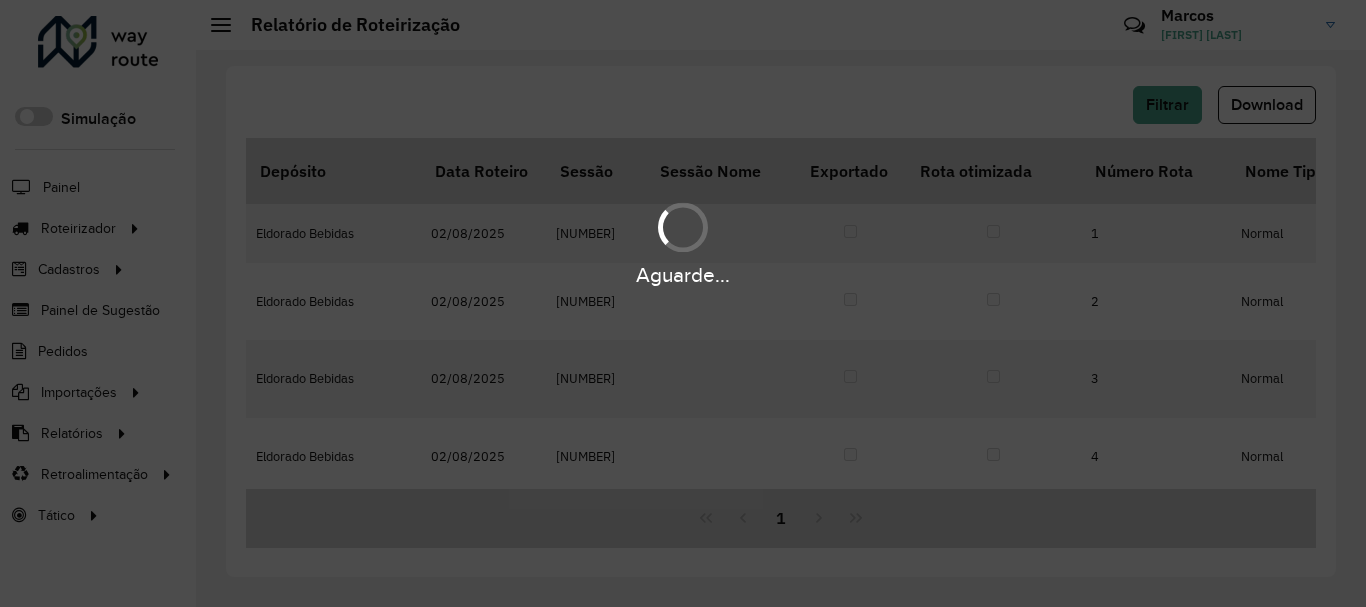 scroll, scrollTop: 0, scrollLeft: 0, axis: both 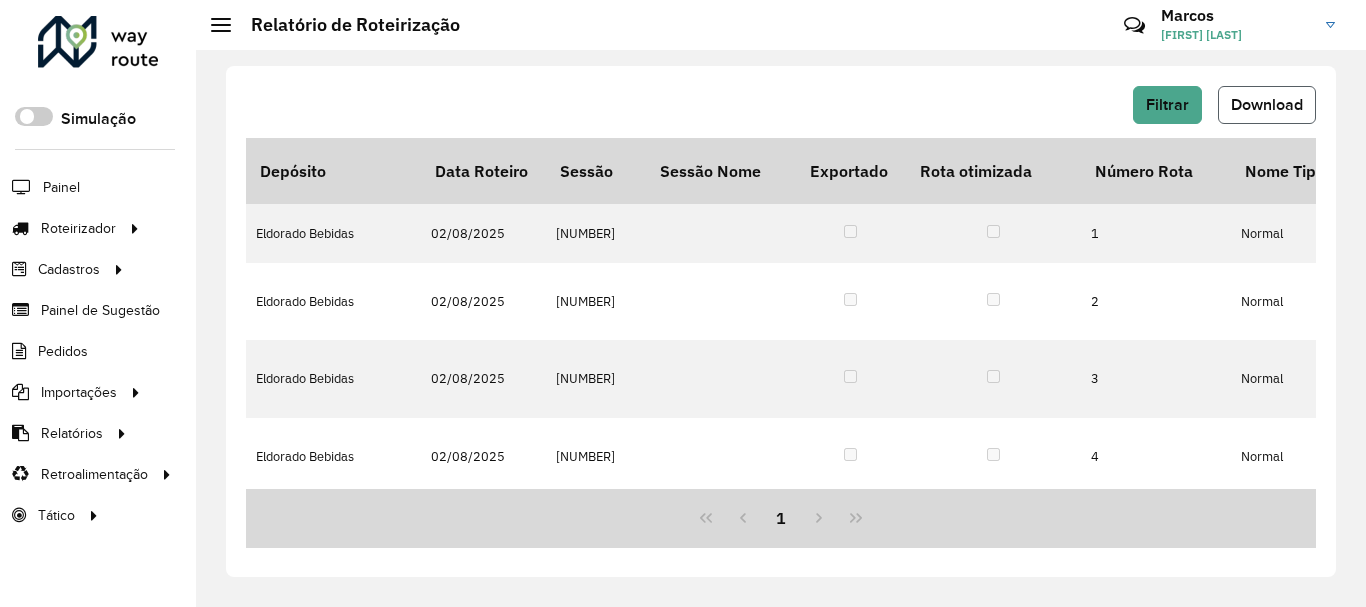click on "Download" 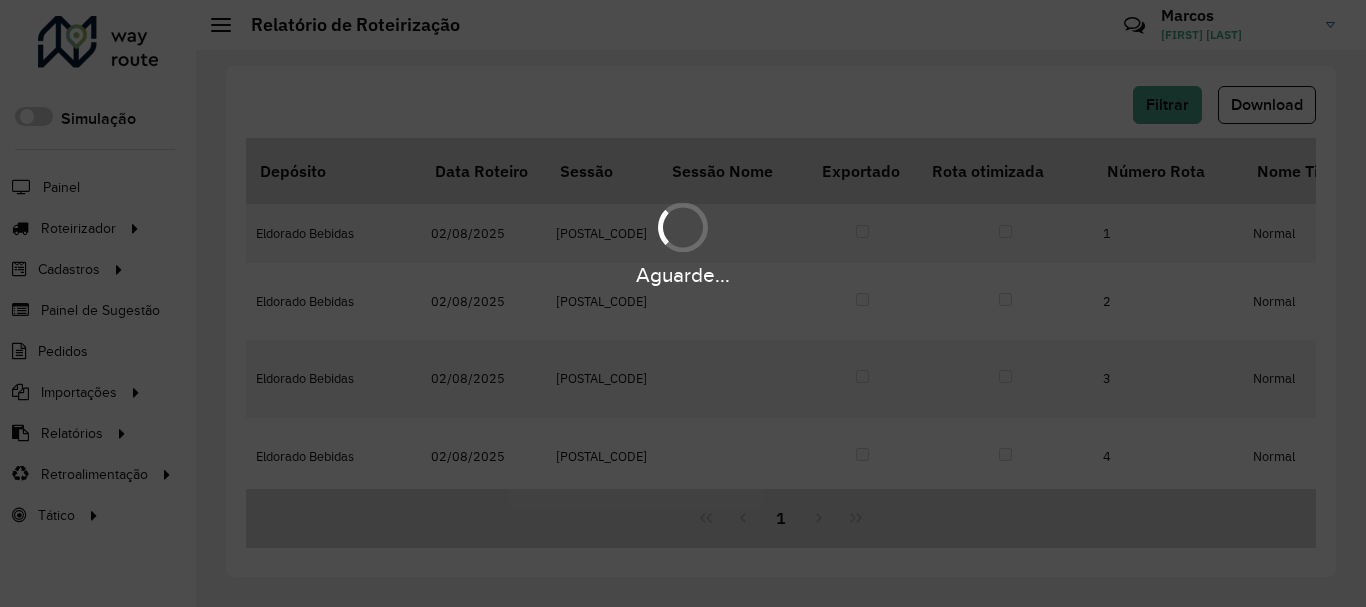 scroll, scrollTop: 0, scrollLeft: 0, axis: both 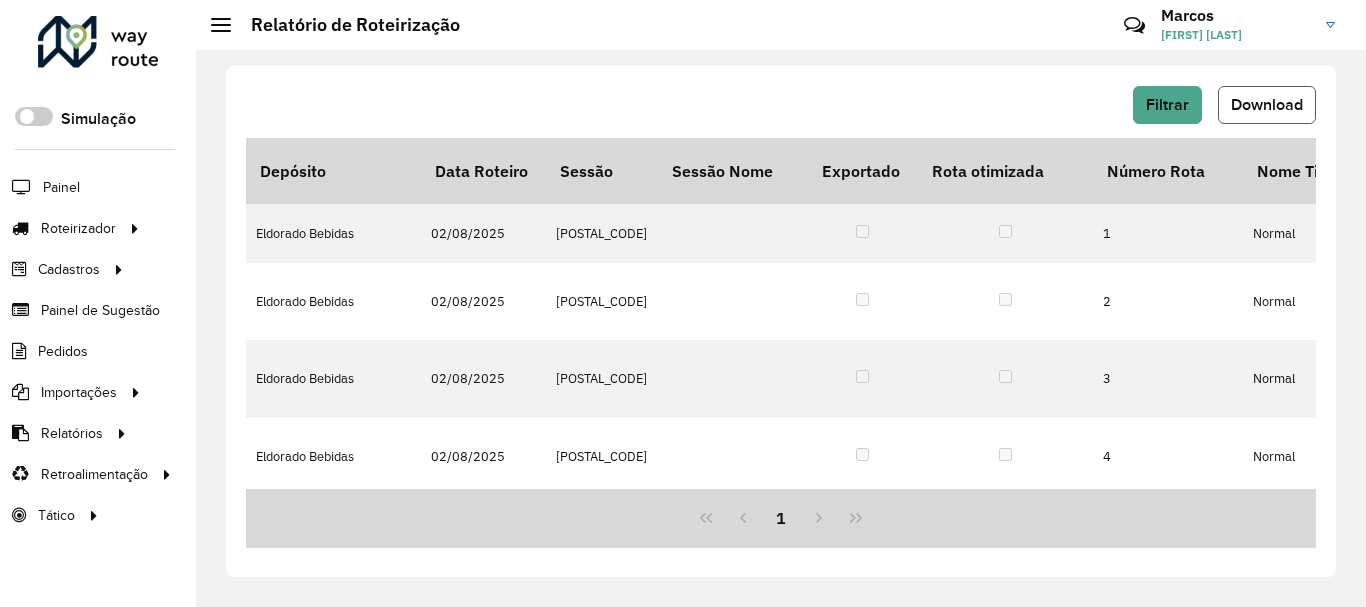 click on "Download" 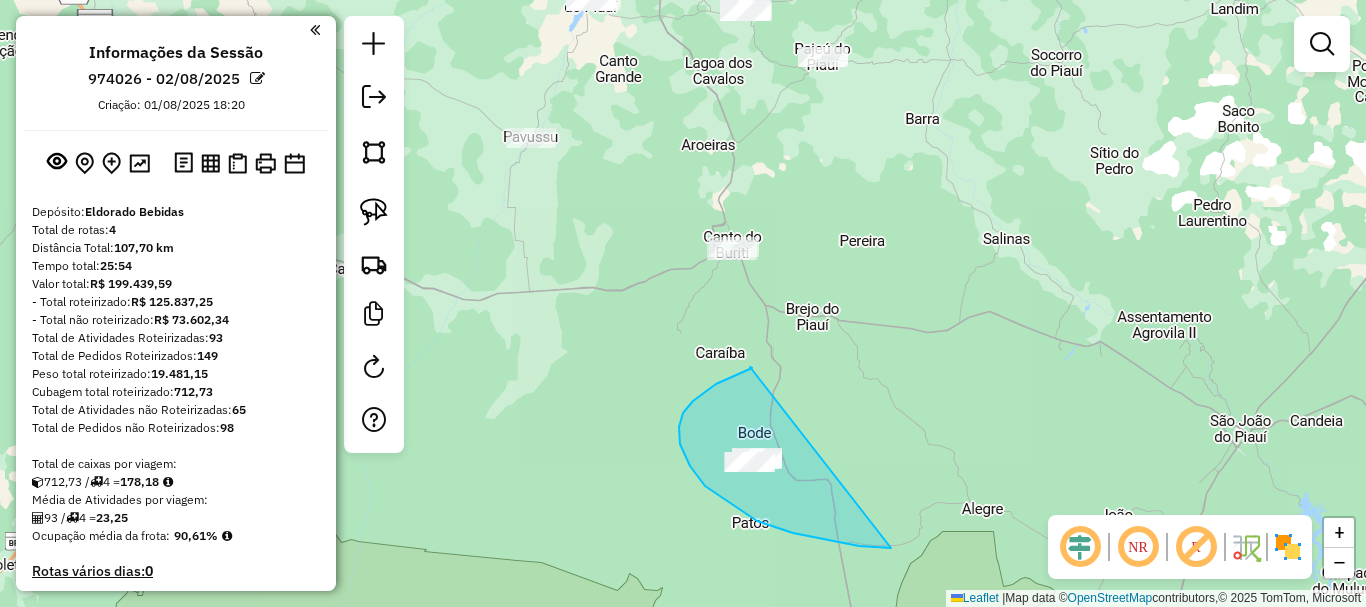 scroll, scrollTop: 0, scrollLeft: 0, axis: both 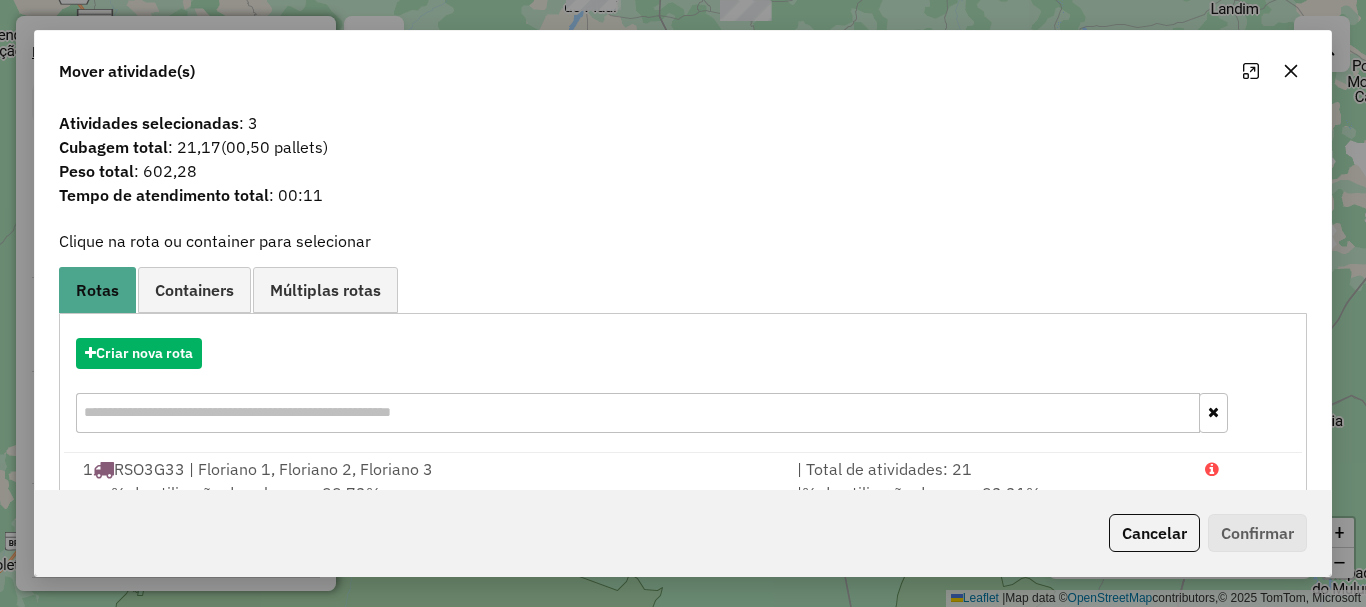 click on "Cancelar   Confirmar" 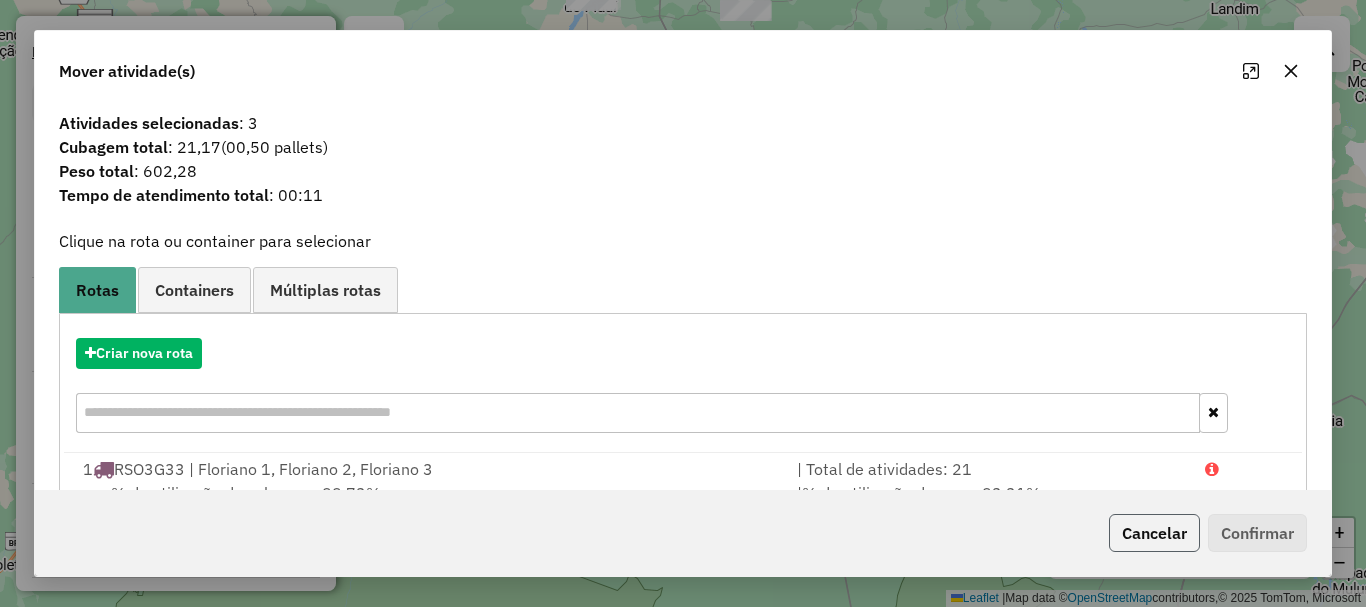 click on "Cancelar" 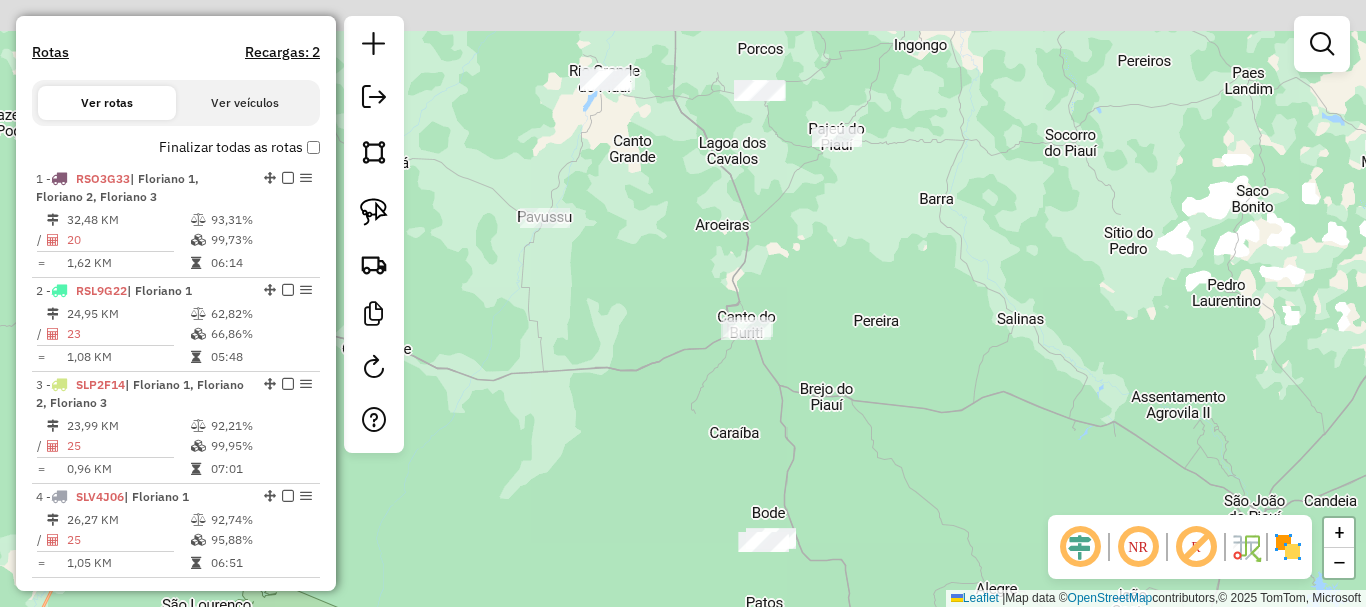 drag, startPoint x: 749, startPoint y: 192, endPoint x: 789, endPoint y: 392, distance: 203.96078 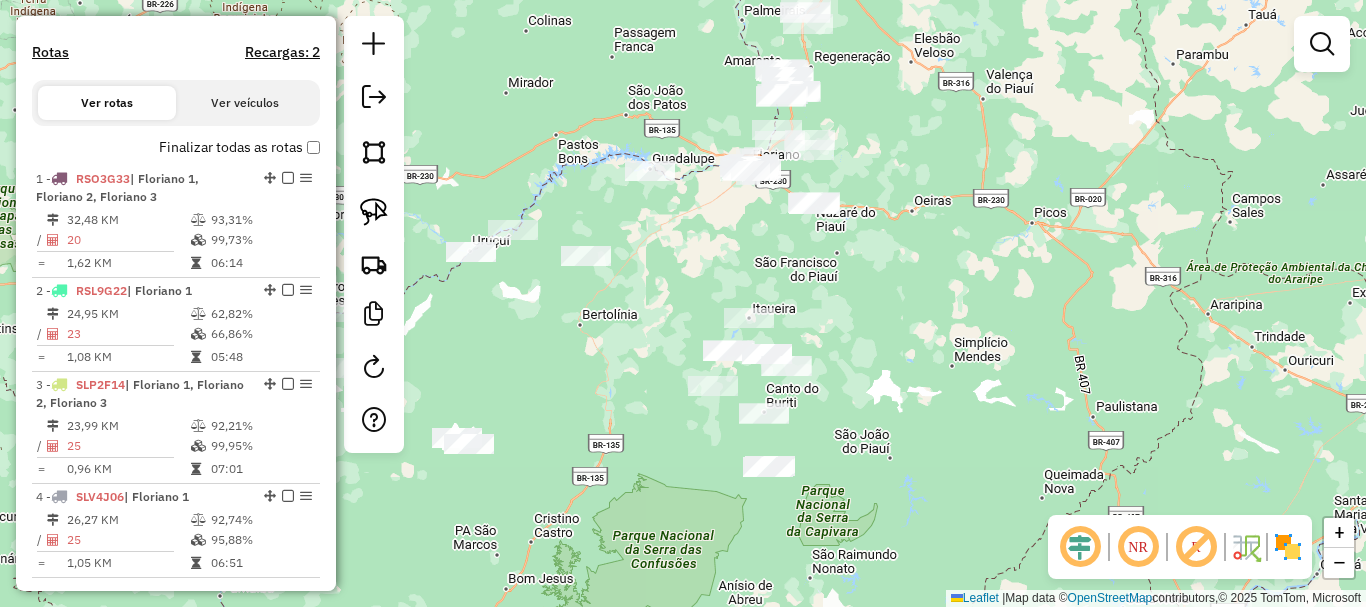 drag, startPoint x: 741, startPoint y: 210, endPoint x: 771, endPoint y: 268, distance: 65.29931 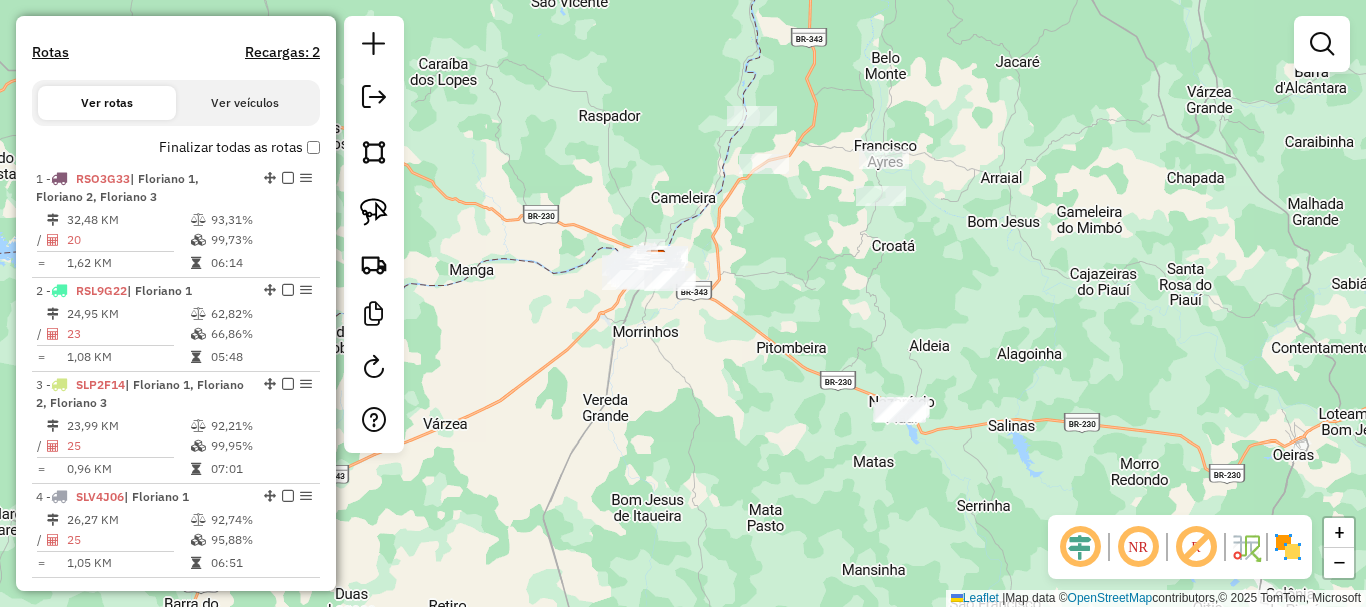 drag, startPoint x: 774, startPoint y: 285, endPoint x: 817, endPoint y: 457, distance: 177.29355 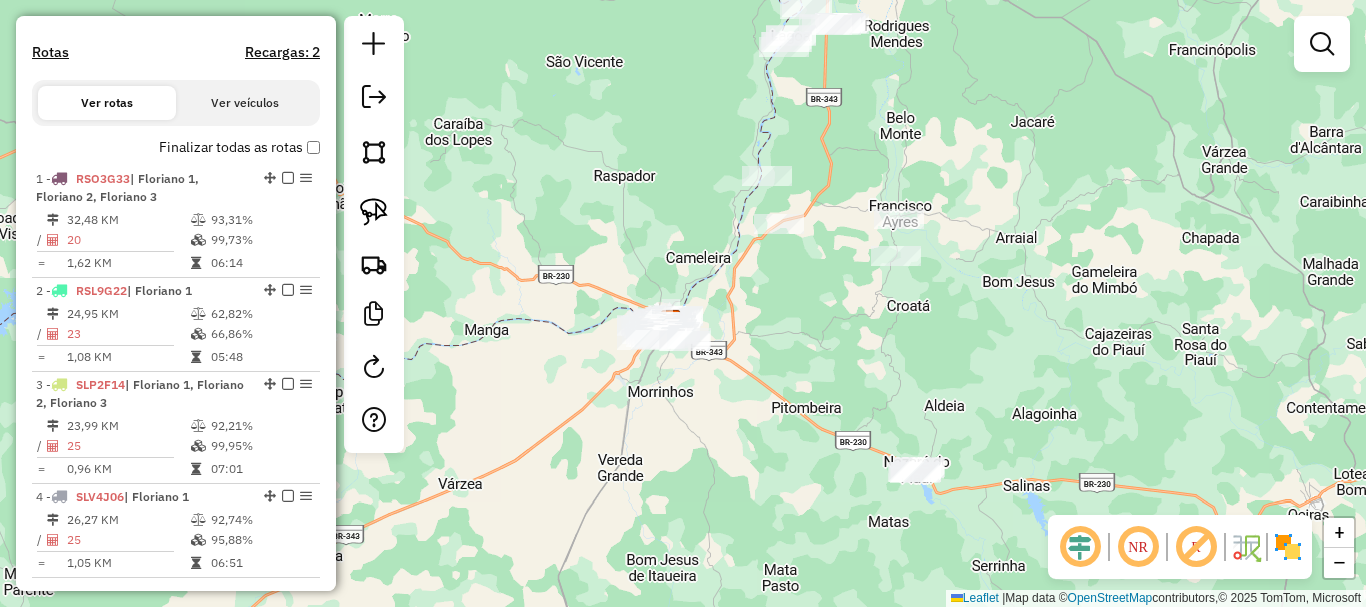 drag, startPoint x: 822, startPoint y: 343, endPoint x: 825, endPoint y: 456, distance: 113.03982 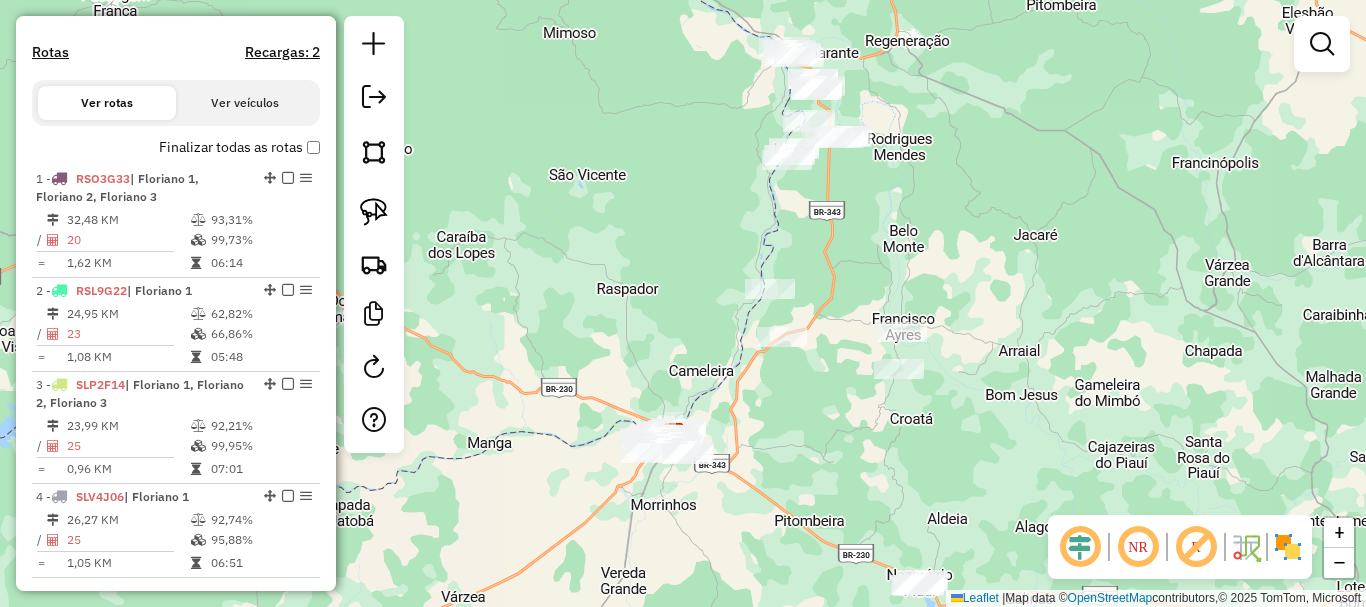 drag, startPoint x: 829, startPoint y: 329, endPoint x: 831, endPoint y: 466, distance: 137.0146 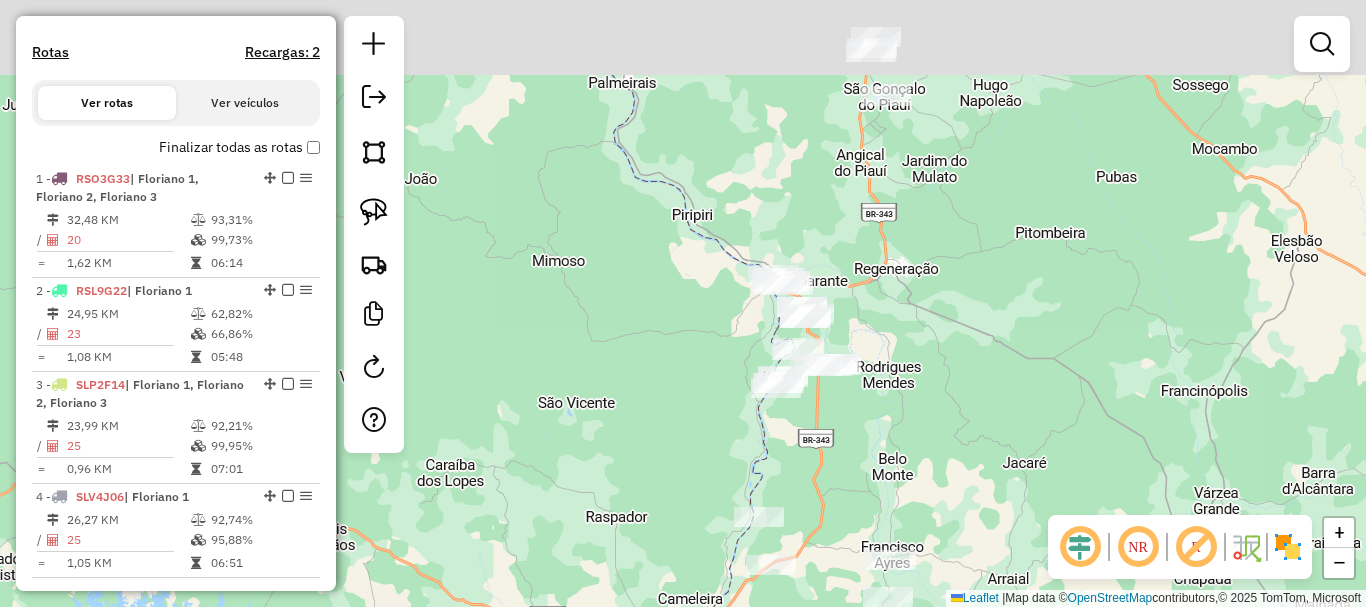drag, startPoint x: 843, startPoint y: 353, endPoint x: 830, endPoint y: 444, distance: 91.92388 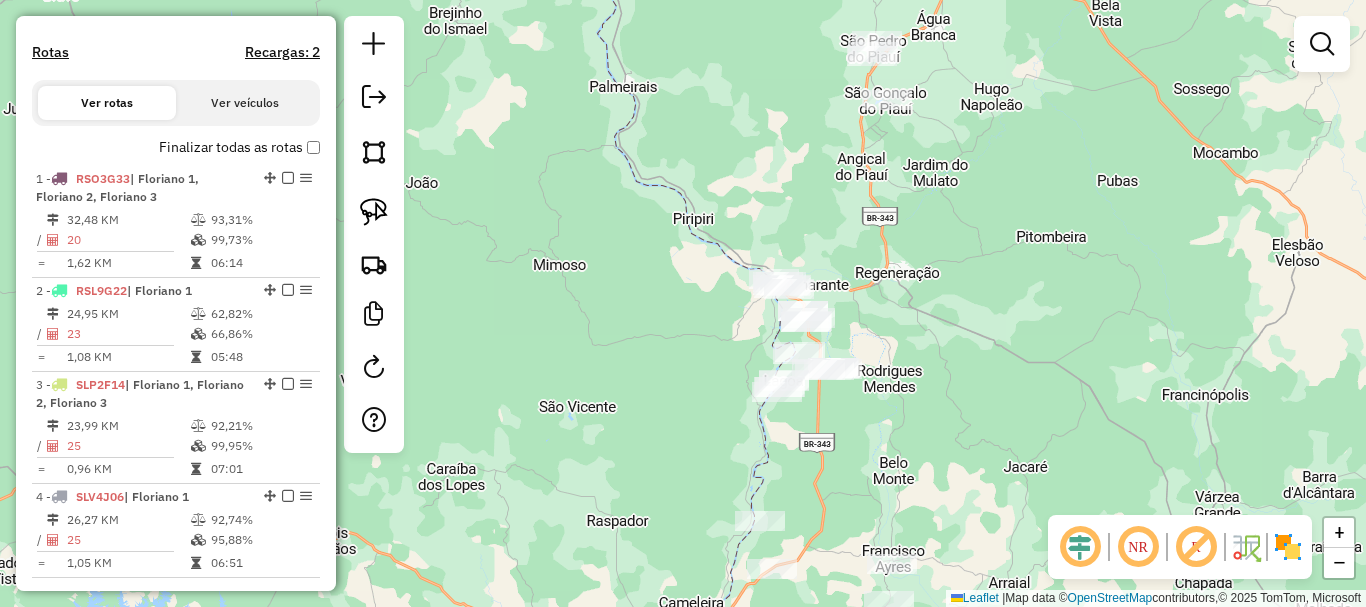 drag, startPoint x: 921, startPoint y: 300, endPoint x: 878, endPoint y: 480, distance: 185.06485 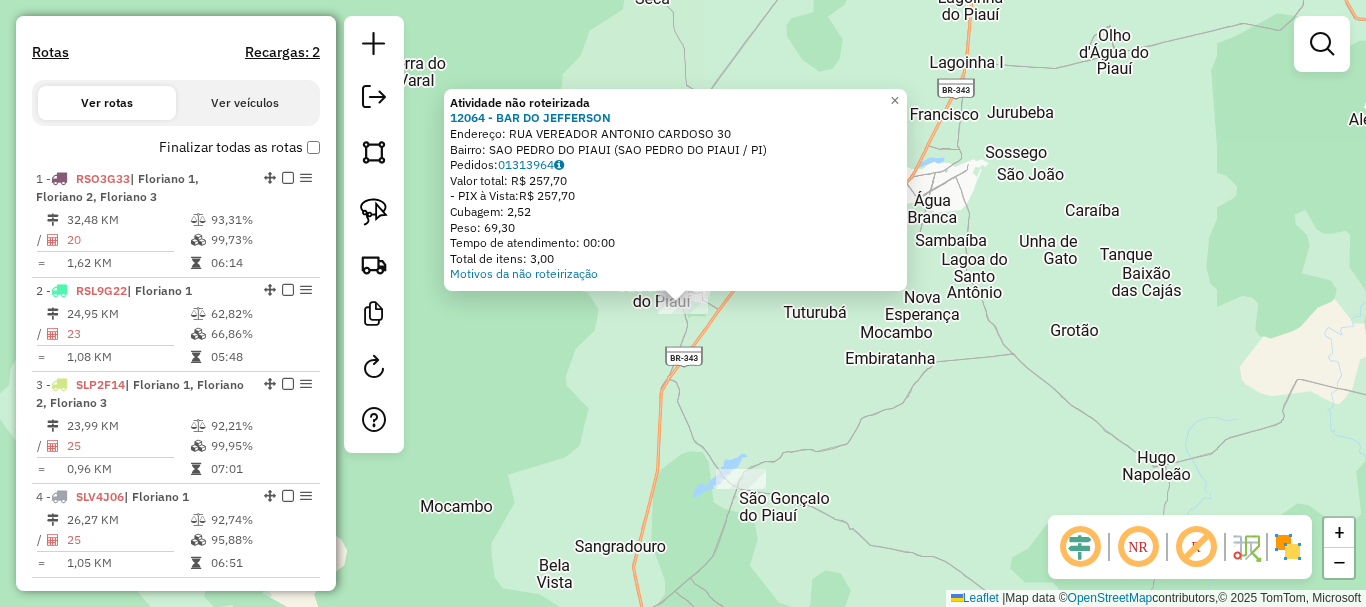click on "Atividade não roteirizada 12064 - BAR DO JEFFERSON  Endereço:  RUA VEREADOR ANTONIO CARDOSO 30   Bairro: SAO PEDRO DO PIAUI (SAO PEDRO DO PIAUI / PI)   Pedidos:  01313964   Valor total: R$ 257,70   - PIX à Vista:  R$ 257,70   Cubagem: 2,52   Peso: 69,30   Tempo de atendimento: 00:00   Total de itens: 3,00  Motivos da não roteirização × Janela de atendimento Grade de atendimento Capacidade Transportadoras Veículos Cliente Pedidos  Rotas Selecione os dias de semana para filtrar as janelas de atendimento  Seg   Ter   Qua   Qui   Sex   Sáb   Dom  Informe o período da janela de atendimento: De: Até:  Filtrar exatamente a janela do cliente  Considerar janela de atendimento padrão  Selecione os dias de semana para filtrar as grades de atendimento  Seg   Ter   Qua   Qui   Sex   Sáb   Dom   Considerar clientes sem dia de atendimento cadastrado  Clientes fora do dia de atendimento selecionado Filtrar as atividades entre os valores definidos abaixo:  Peso mínimo:   Peso máximo:   Cubagem mínima:   De:  +" 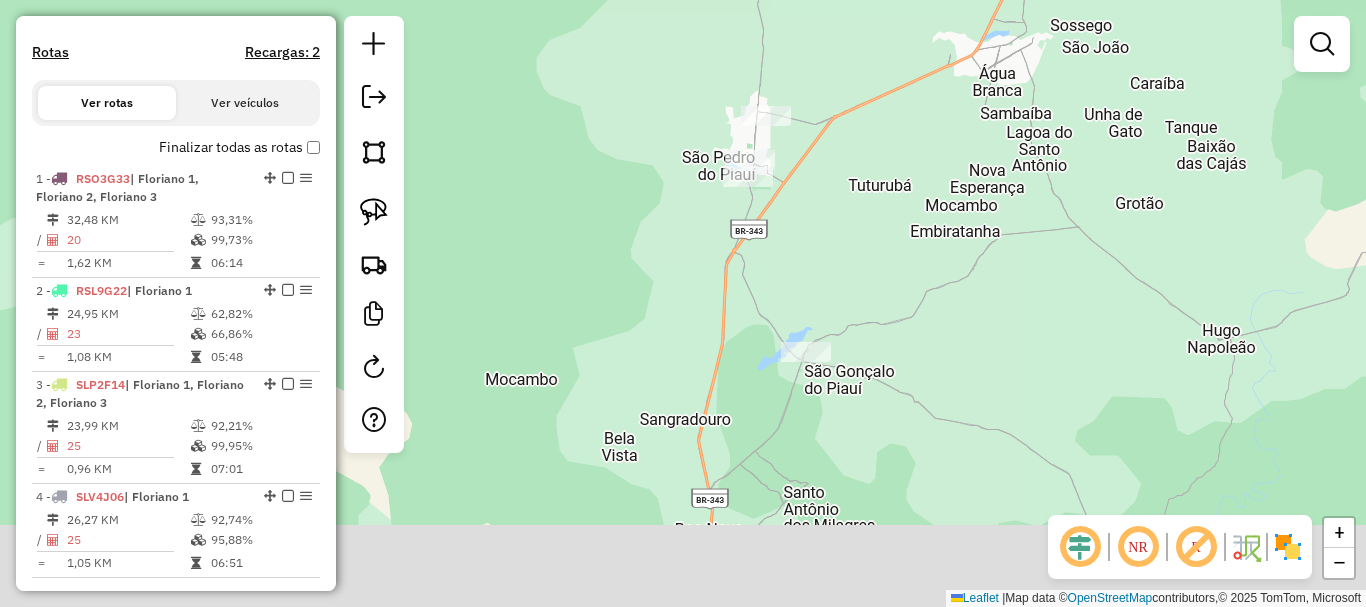 drag, startPoint x: 650, startPoint y: 424, endPoint x: 796, endPoint y: 231, distance: 242.00206 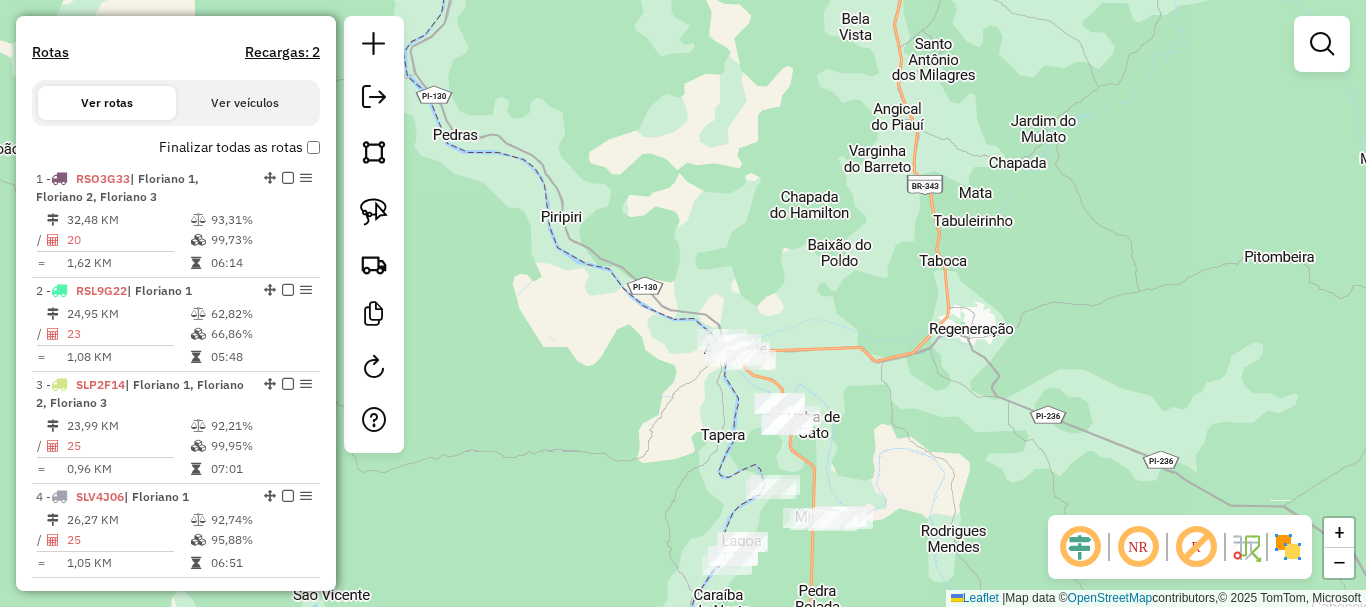 drag, startPoint x: 740, startPoint y: 439, endPoint x: 711, endPoint y: 286, distance: 155.72412 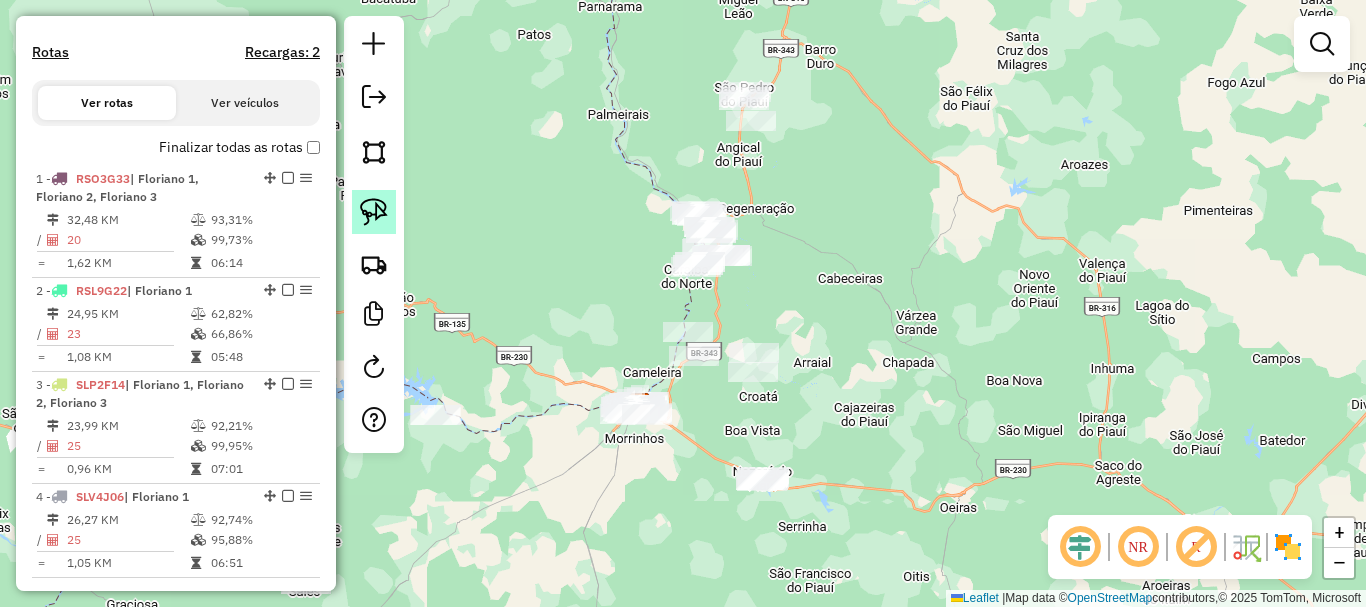 click 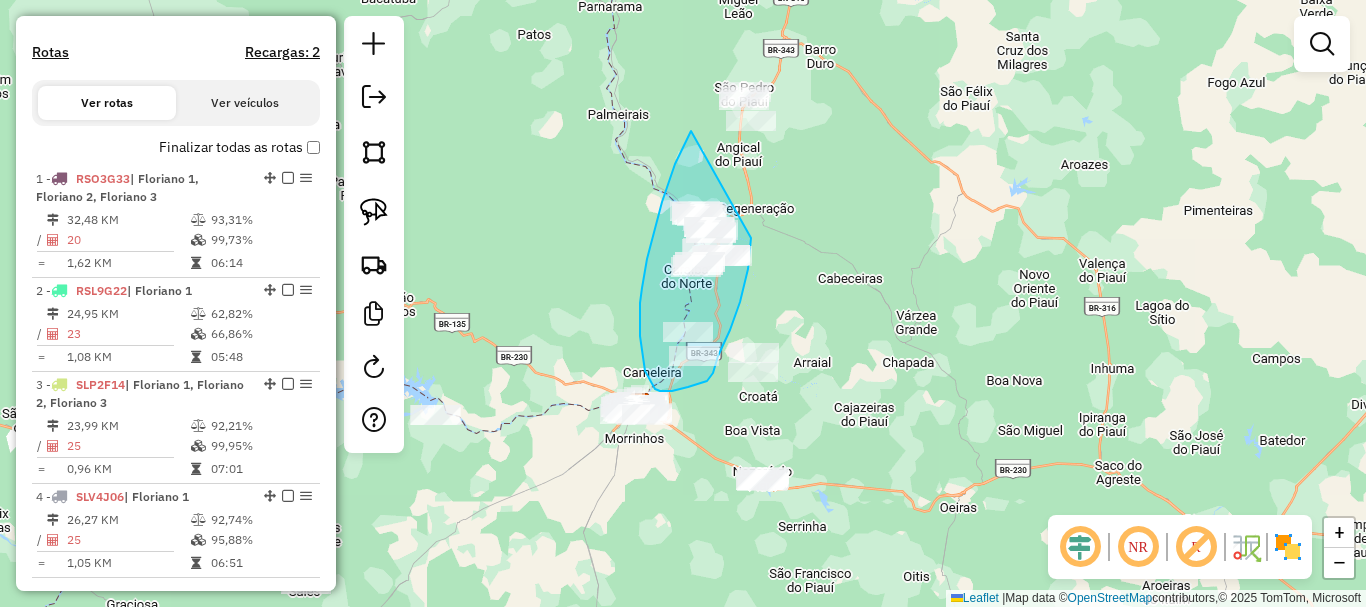 drag, startPoint x: 691, startPoint y: 131, endPoint x: 751, endPoint y: 235, distance: 120.06665 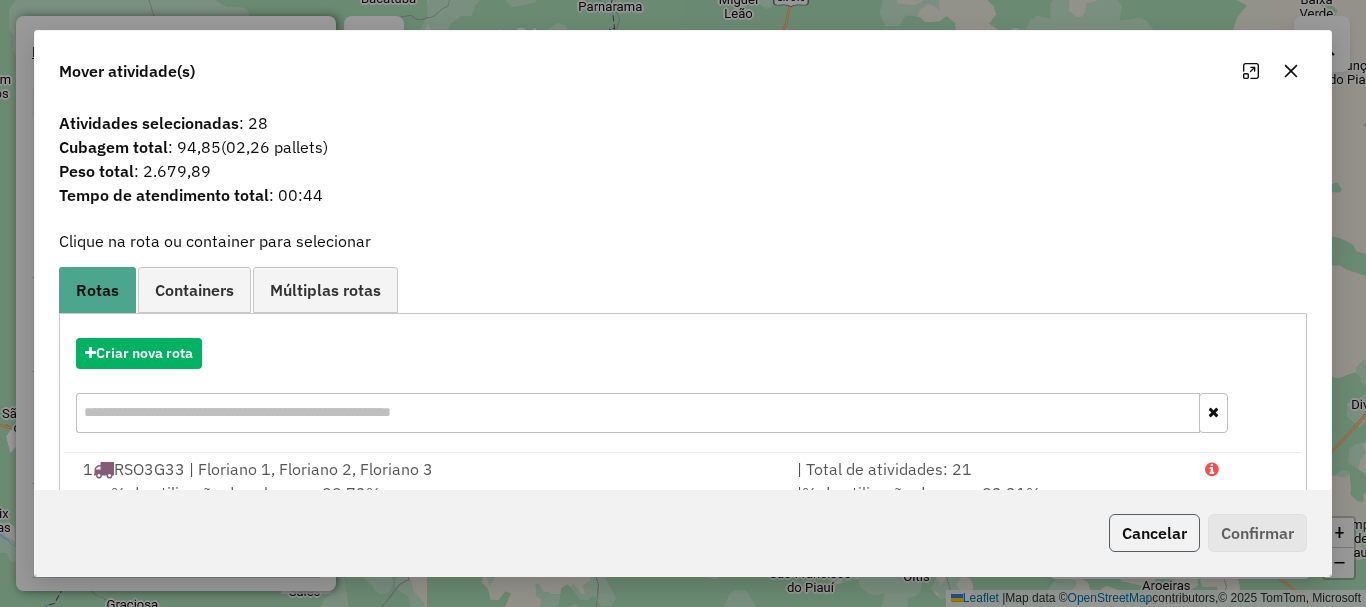 click on "Cancelar" 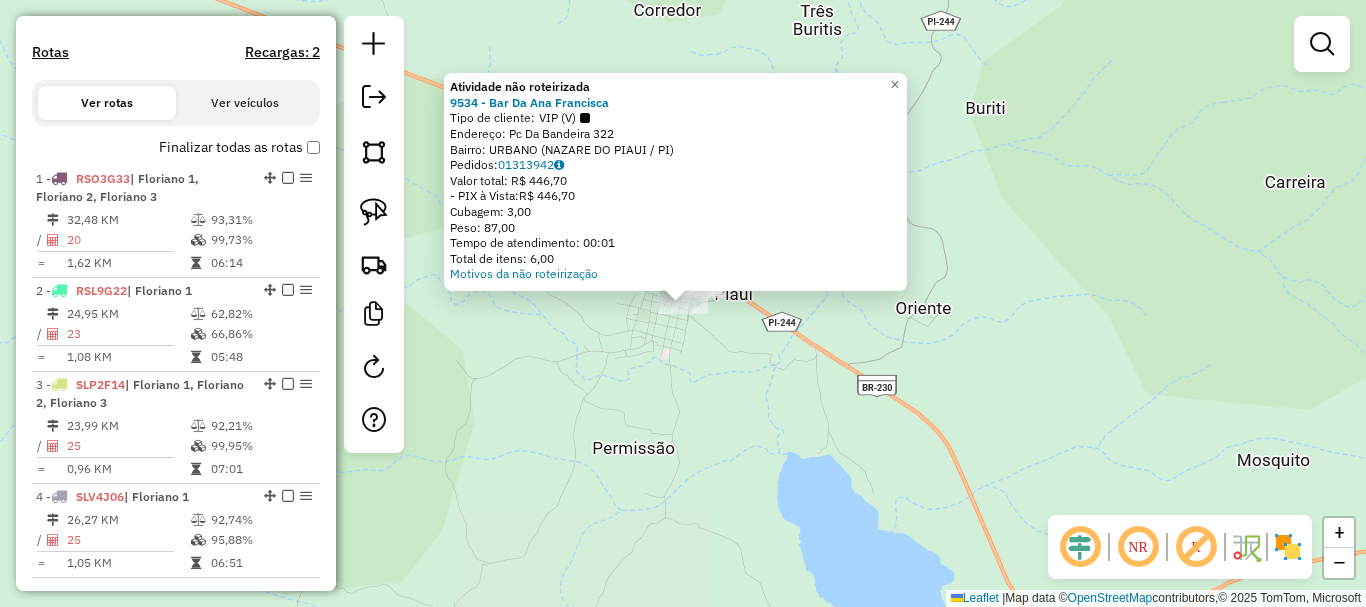 click on "Atividade não roteirizada 9534 - Bar Da Ana Francisca  Tipo de cliente:   VIP (V)   Endereço:  Pc Da Bandeira 322   Bairro: URBANO (NAZARE DO PIAUI / PI)   Pedidos:  01313942   Valor total: R$ 446,70   - PIX à Vista:  R$ 446,70   Cubagem: 3,00   Peso: 87,00   Tempo de atendimento: 00:01   Total de itens: 6,00  Motivos da não roteirização × Janela de atendimento Grade de atendimento Capacidade Transportadoras Veículos Cliente Pedidos  Rotas Selecione os dias de semana para filtrar as janelas de atendimento  Seg   Ter   Qua   Qui   Sex   Sáb   Dom  Informe o período da janela de atendimento: De: Até:  Filtrar exatamente a janela do cliente  Considerar janela de atendimento padrão  Selecione os dias de semana para filtrar as grades de atendimento  Seg   Ter   Qua   Qui   Sex   Sáb   Dom   Considerar clientes sem dia de atendimento cadastrado  Clientes fora do dia de atendimento selecionado Filtrar as atividades entre os valores definidos abaixo:  Peso mínimo:   Peso máximo:   Cubagem mínima:  De:" 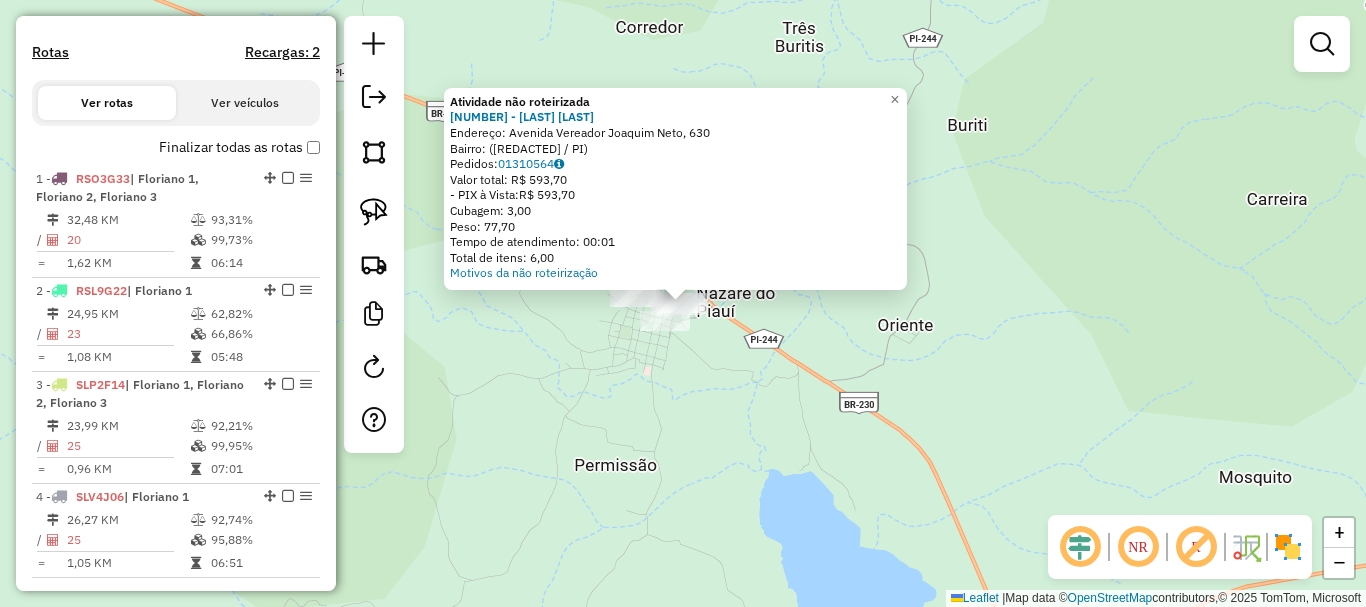 click on "Atividade não roteirizada 267 - LA MURALHA  Endereço: Avenida Vereador Joaquim Neto, 630   Bairro:  (Nazaré do Piauí / PI)   Pedidos:  01310564   Valor total: R$ 593,70   - PIX à Vista:  R$ 593,70   Cubagem: 3,00   Peso: 77,70   Tempo de atendimento: 00:01   Total de itens: 6,00  Motivos da não roteirização × Janela de atendimento Grade de atendimento Capacidade Transportadoras Veículos Cliente Pedidos  Rotas Selecione os dias de semana para filtrar as janelas de atendimento  Seg   Ter   Qua   Qui   Sex   Sáb   Dom  Informe o período da janela de atendimento: De: Até:  Filtrar exatamente a janela do cliente  Considerar janela de atendimento padrão  Selecione os dias de semana para filtrar as grades de atendimento  Seg   Ter   Qua   Qui   Sex   Sáb   Dom   Considerar clientes sem dia de atendimento cadastrado  Clientes fora do dia de atendimento selecionado Filtrar as atividades entre os valores definidos abaixo:  Peso mínimo:   Peso máximo:   Cubagem mínima:   Cubagem máxima:   De:   Até:" 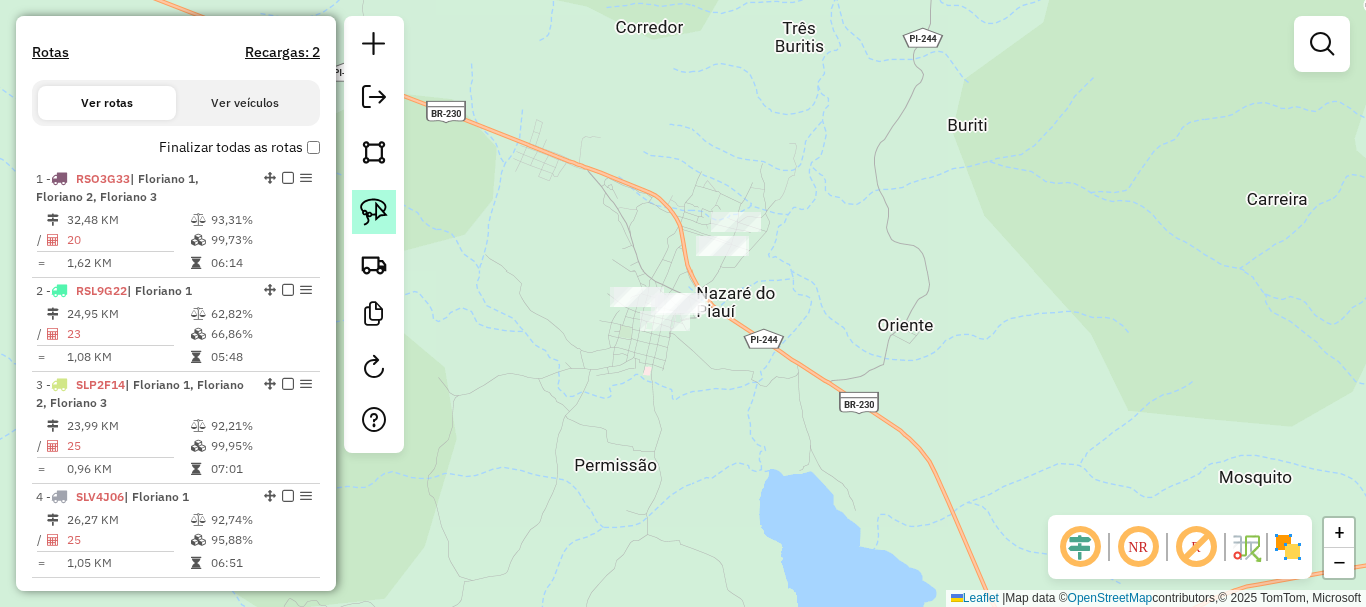 click 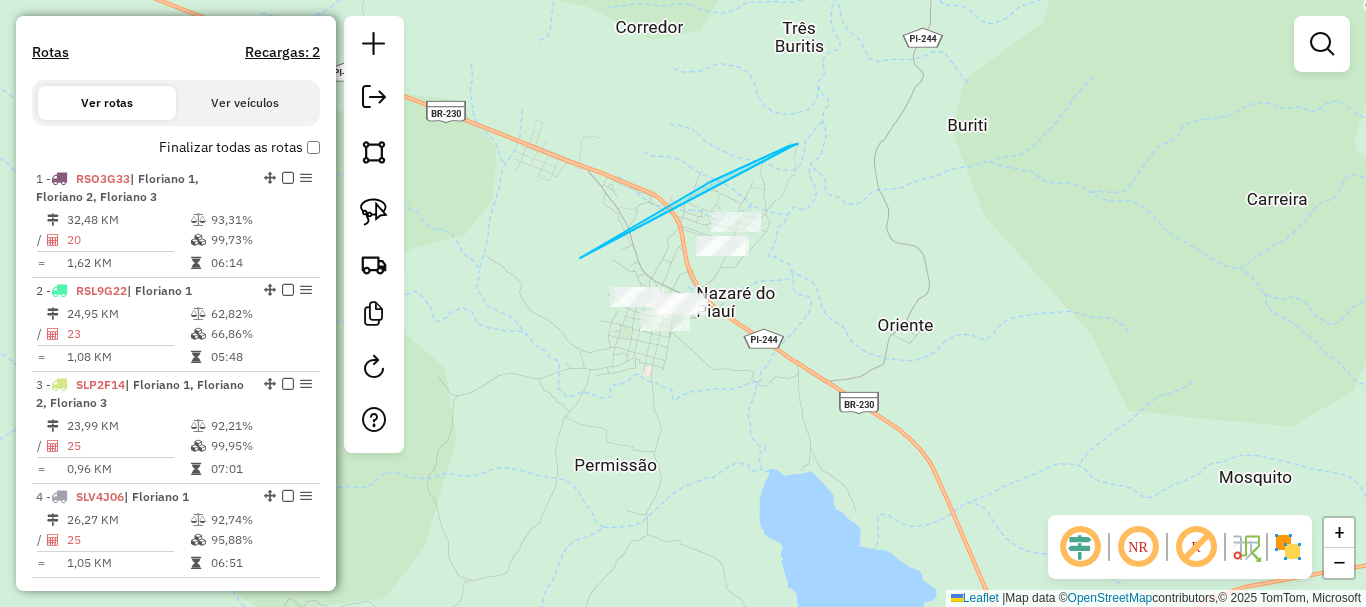 drag, startPoint x: 796, startPoint y: 144, endPoint x: 667, endPoint y: 361, distance: 252.44801 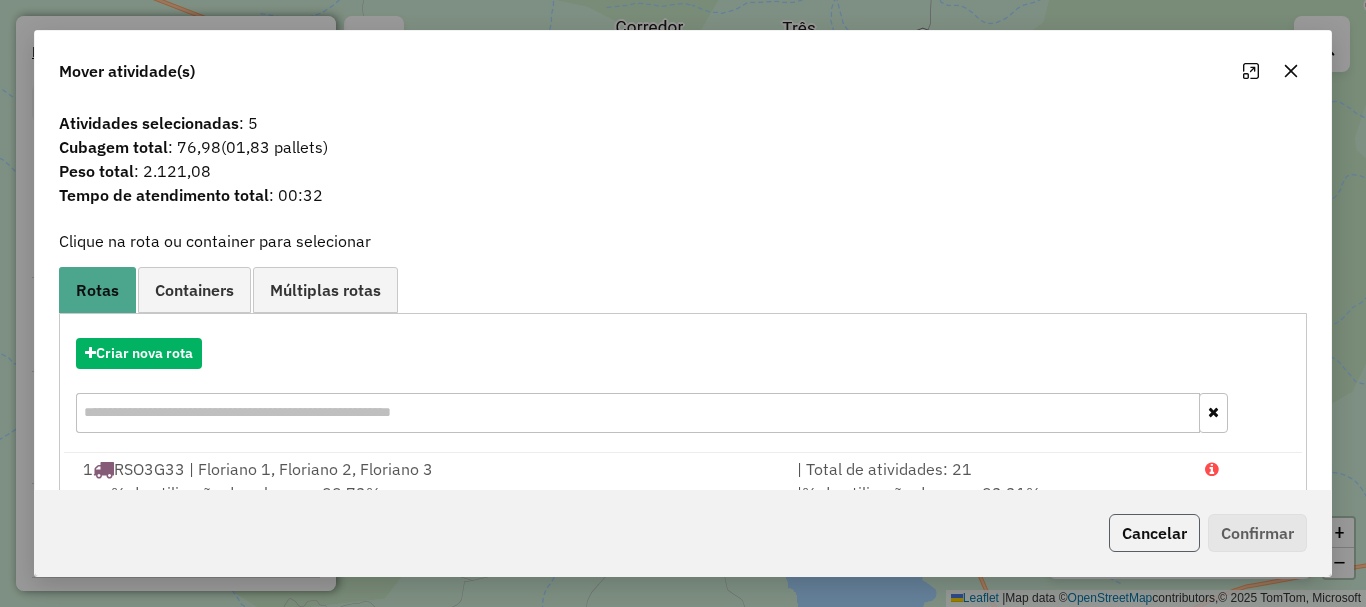 click on "Cancelar" 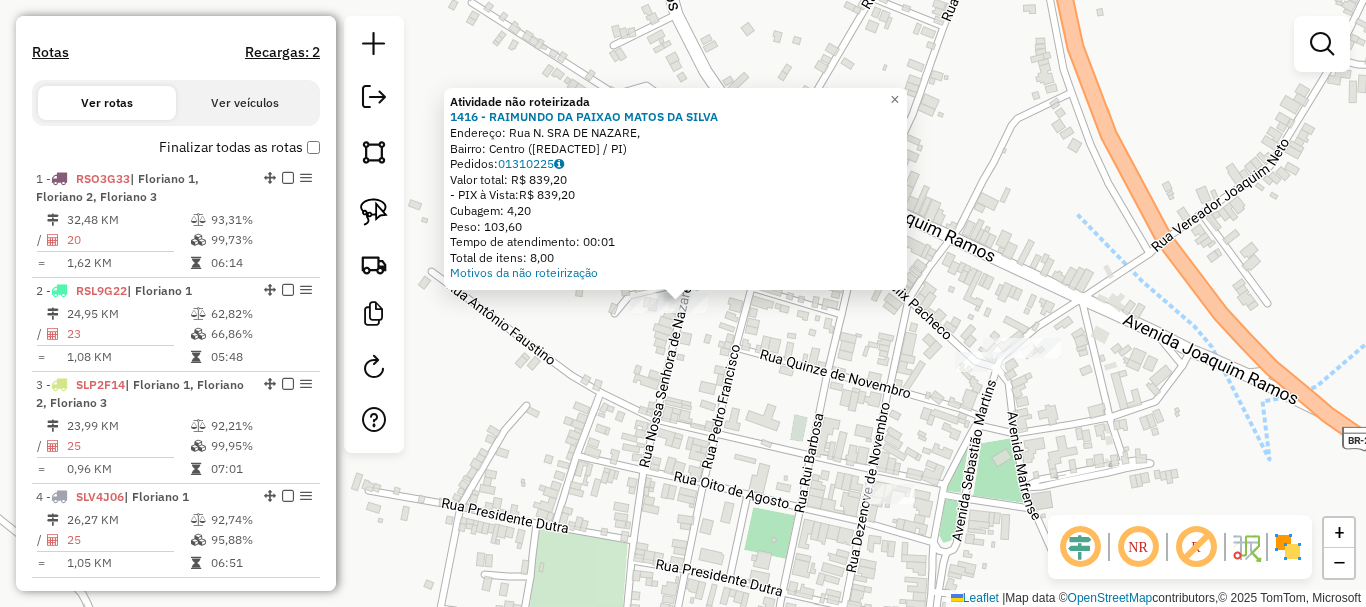 click on "Atividade não roteirizada 1416 - RAIMUNDO DA PAIXAO MATOS DA SILVA  Endereço: Rua N. SRA DE NAZARE,    Bairro: Centro (Nazaré do Piauí / PI)   Pedidos:  01310225   Valor total: R$ 839,20   - PIX à Vista:  R$ 839,20   Cubagem: 4,20   Peso: 103,60   Tempo de atendimento: 00:01   Total de itens: 8,00  Motivos da não roteirização × Janela de atendimento Grade de atendimento Capacidade Transportadoras Veículos Cliente Pedidos  Rotas Selecione os dias de semana para filtrar as janelas de atendimento  Seg   Ter   Qua   Qui   Sex   Sáb   Dom  Informe o período da janela de atendimento: De: Até:  Filtrar exatamente a janela do cliente  Considerar janela de atendimento padrão  Selecione os dias de semana para filtrar as grades de atendimento  Seg   Ter   Qua   Qui   Sex   Sáb   Dom   Considerar clientes sem dia de atendimento cadastrado  Clientes fora do dia de atendimento selecionado Filtrar as atividades entre os valores definidos abaixo:  Peso mínimo:   Peso máximo:   Cubagem mínima:   De:   Até:" 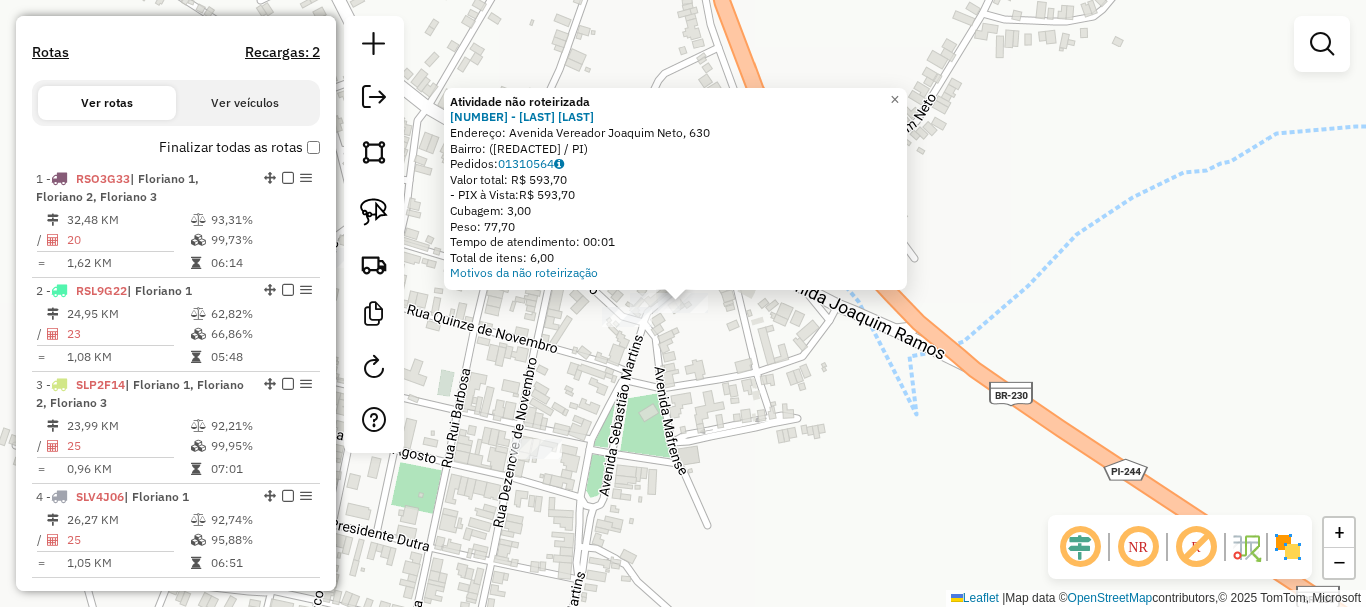 drag, startPoint x: 728, startPoint y: 351, endPoint x: 705, endPoint y: 336, distance: 27.45906 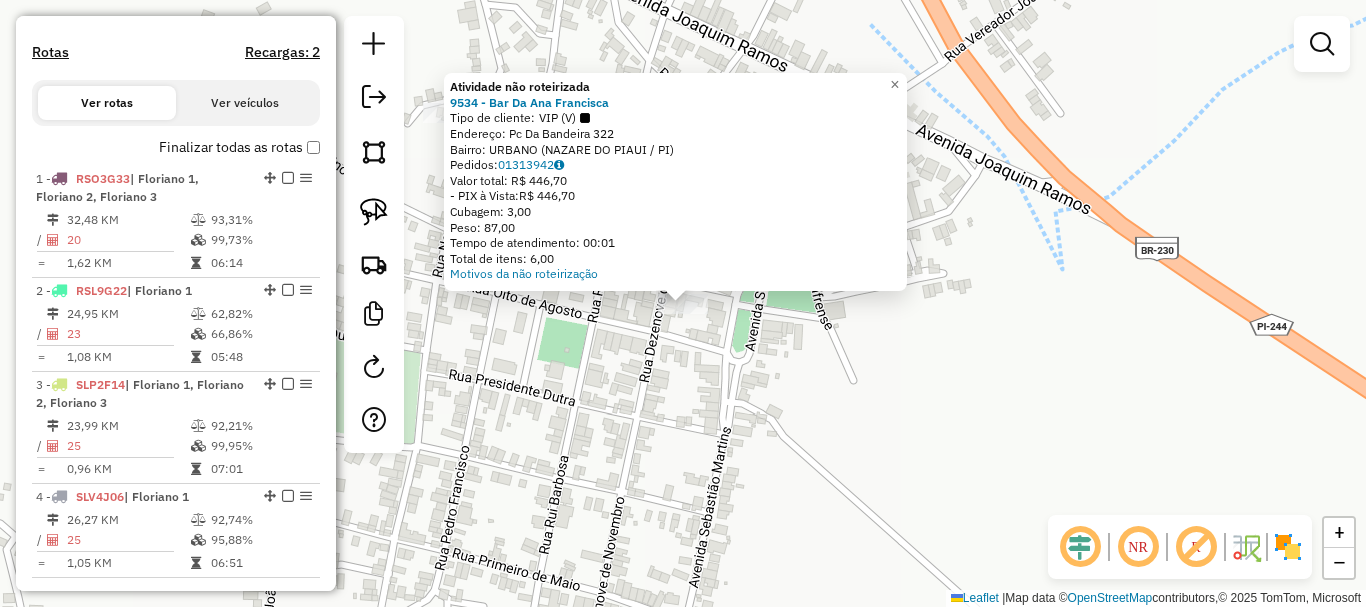 click on "Atividade não roteirizada 9534 - Bar Da Ana Francisca  Tipo de cliente:   VIP (V)   Endereço:  Pc Da Bandeira 322   Bairro: URBANO (NAZARE DO PIAUI / PI)   Pedidos:  01313942   Valor total: R$ 446,70   - PIX à Vista:  R$ 446,70   Cubagem: 3,00   Peso: 87,00   Tempo de atendimento: 00:01   Total de itens: 6,00  Motivos da não roteirização × Janela de atendimento Grade de atendimento Capacidade Transportadoras Veículos Cliente Pedidos  Rotas Selecione os dias de semana para filtrar as janelas de atendimento  Seg   Ter   Qua   Qui   Sex   Sáb   Dom  Informe o período da janela de atendimento: De: Até:  Filtrar exatamente a janela do cliente  Considerar janela de atendimento padrão  Selecione os dias de semana para filtrar as grades de atendimento  Seg   Ter   Qua   Qui   Sex   Sáb   Dom   Considerar clientes sem dia de atendimento cadastrado  Clientes fora do dia de atendimento selecionado Filtrar as atividades entre os valores definidos abaixo:  Peso mínimo:   Peso máximo:   Cubagem mínima:  De:" 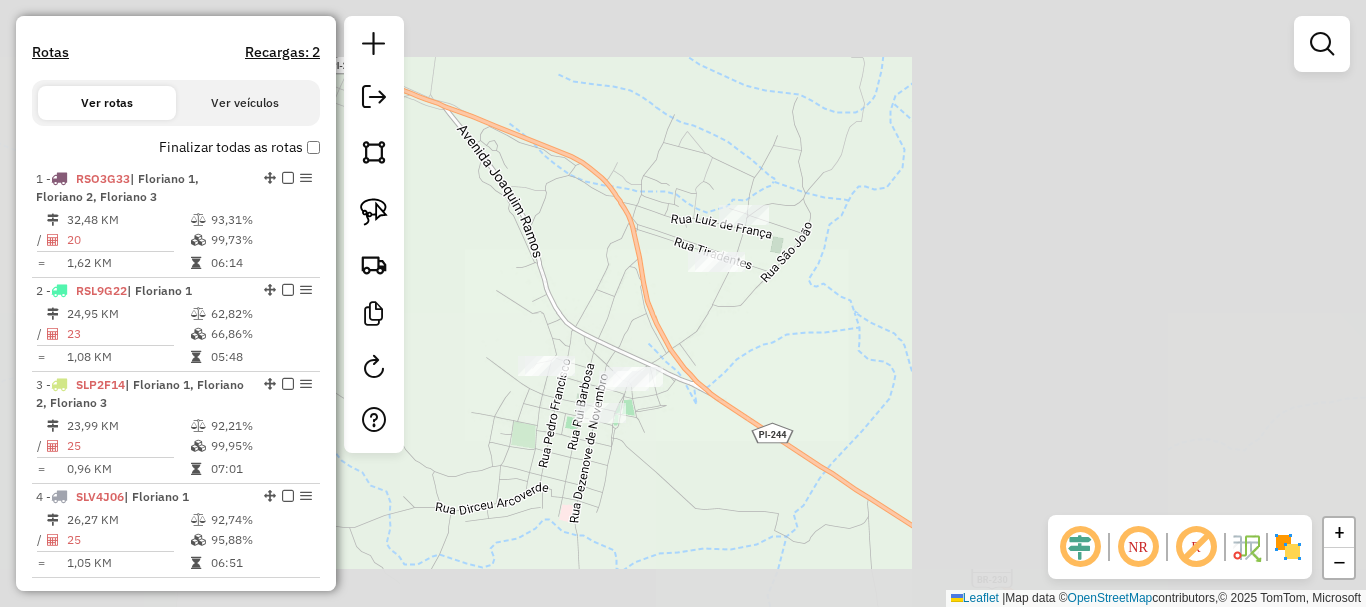 drag, startPoint x: 737, startPoint y: 406, endPoint x: 731, endPoint y: 397, distance: 10.816654 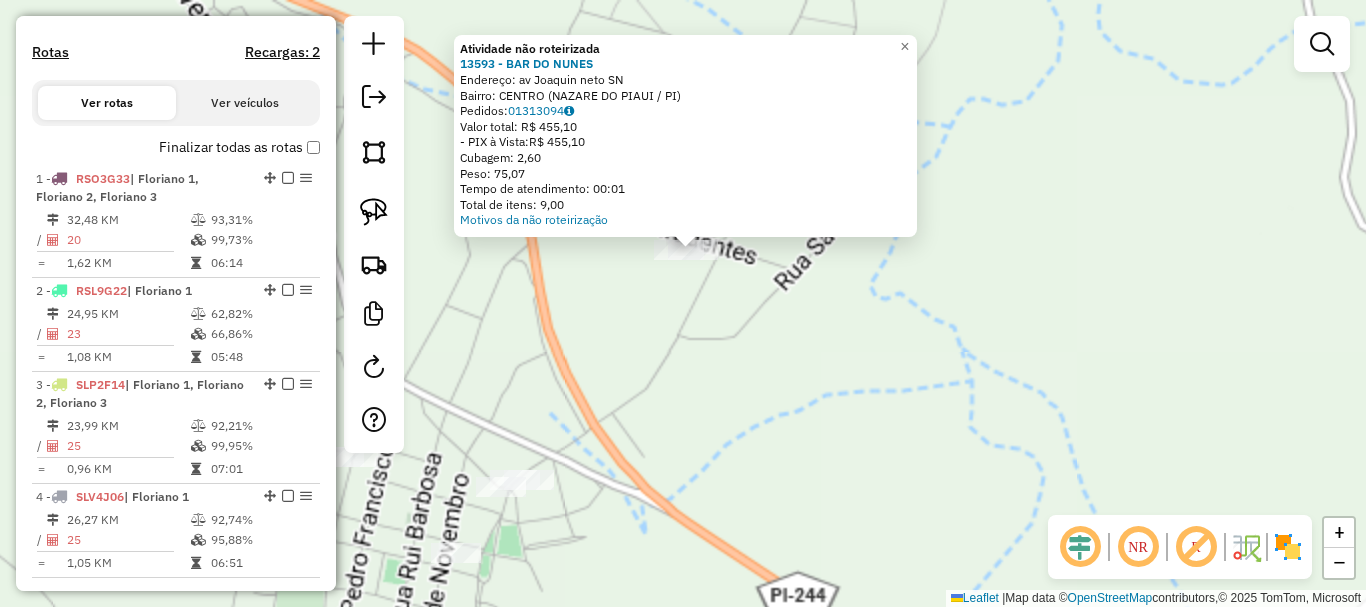 click on "Atividade não roteirizada 13593 - BAR DO NUNES  Endereço:  av Joaquin neto SN   Bairro: CENTRO (NAZARE DO PIAUI / PI)   Pedidos:  01313094   Valor total: R$ 455,10   - PIX à Vista:  R$ 455,10   Cubagem: 2,60   Peso: 75,07   Tempo de atendimento: 00:01   Total de itens: 9,00  Motivos da não roteirização × Janela de atendimento Grade de atendimento Capacidade Transportadoras Veículos Cliente Pedidos  Rotas Selecione os dias de semana para filtrar as janelas de atendimento  Seg   Ter   Qua   Qui   Sex   Sáb   Dom  Informe o período da janela de atendimento: De: Até:  Filtrar exatamente a janela do cliente  Considerar janela de atendimento padrão  Selecione os dias de semana para filtrar as grades de atendimento  Seg   Ter   Qua   Qui   Sex   Sáb   Dom   Considerar clientes sem dia de atendimento cadastrado  Clientes fora do dia de atendimento selecionado Filtrar as atividades entre os valores definidos abaixo:  Peso mínimo:   Peso máximo:   Cubagem mínima:   Cubagem máxima:   De:   Até:   De:" 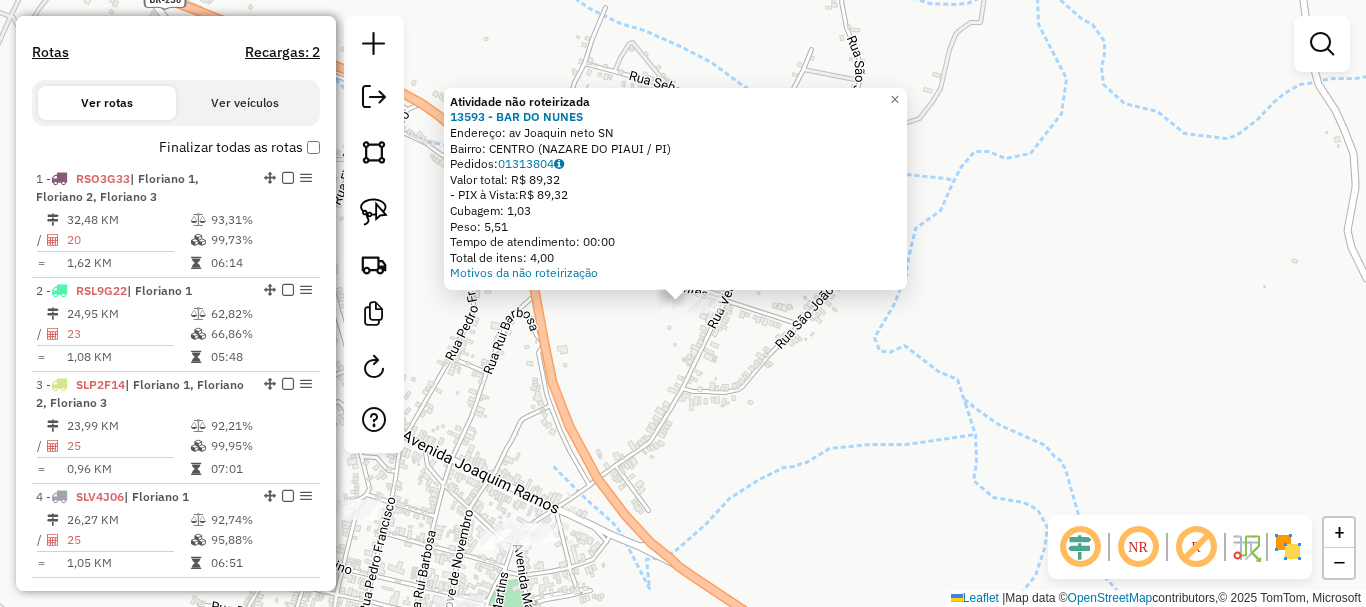 click on "Atividade não roteirizada 13593 - BAR DO NUNES  Endereço:  av Joaquin neto SN   Bairro: CENTRO (NAZARE DO PIAUI / PI)   Pedidos:  01313804   Valor total: R$ 89,32   - PIX à Vista:  R$ 89,32   Cubagem: 1,03   Peso: 5,51   Tempo de atendimento: 00:00   Total de itens: 4,00  Motivos da não roteirização × Janela de atendimento Grade de atendimento Capacidade Transportadoras Veículos Cliente Pedidos  Rotas Selecione os dias de semana para filtrar as janelas de atendimento  Seg   Ter   Qua   Qui   Sex   Sáb   Dom  Informe o período da janela de atendimento: De: Até:  Filtrar exatamente a janela do cliente  Considerar janela de atendimento padrão  Selecione os dias de semana para filtrar as grades de atendimento  Seg   Ter   Qua   Qui   Sex   Sáb   Dom   Considerar clientes sem dia de atendimento cadastrado  Clientes fora do dia de atendimento selecionado Filtrar as atividades entre os valores definidos abaixo:  Peso mínimo:   Peso máximo:   Cubagem mínima:   Cubagem máxima:   De:   Até:   De:  De:" 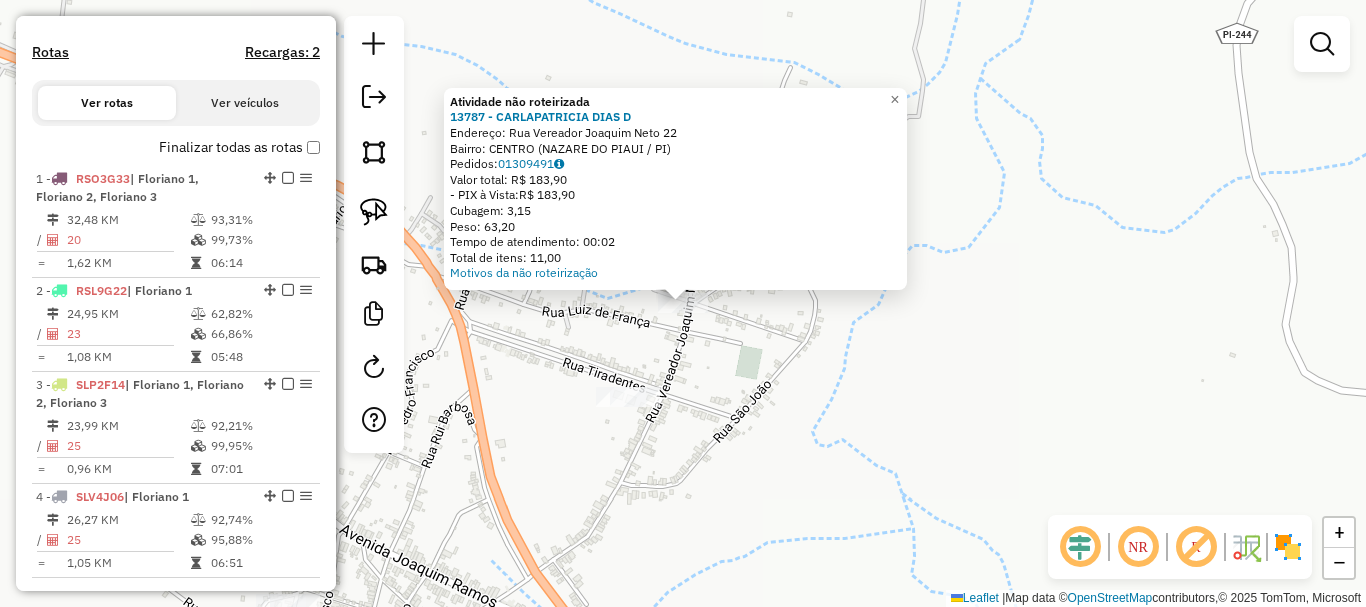 click on "Atividade não roteirizada 13787 - CARLAPATRICIA DIAS D  Endereço:  Rua Vereador Joaquim Neto 22   Bairro: CENTRO (NAZARE DO PIAUI / PI)   Pedidos:  01309491   Valor total: R$ 183,90   - PIX à Vista:  R$ 183,90   Cubagem: 3,15   Peso: 63,20   Tempo de atendimento: 00:02   Total de itens: 11,00  Motivos da não roteirização × Janela de atendimento Grade de atendimento Capacidade Transportadoras Veículos Cliente Pedidos  Rotas Selecione os dias de semana para filtrar as janelas de atendimento  Seg   Ter   Qua   Qui   Sex   Sáb   Dom  Informe o período da janela de atendimento: De: Até:  Filtrar exatamente a janela do cliente  Considerar janela de atendimento padrão  Selecione os dias de semana para filtrar as grades de atendimento  Seg   Ter   Qua   Qui   Sex   Sáb   Dom   Considerar clientes sem dia de atendimento cadastrado  Clientes fora do dia de atendimento selecionado Filtrar as atividades entre os valores definidos abaixo:  Peso mínimo:   Peso máximo:   Cubagem mínima:   Cubagem máxima:  +" 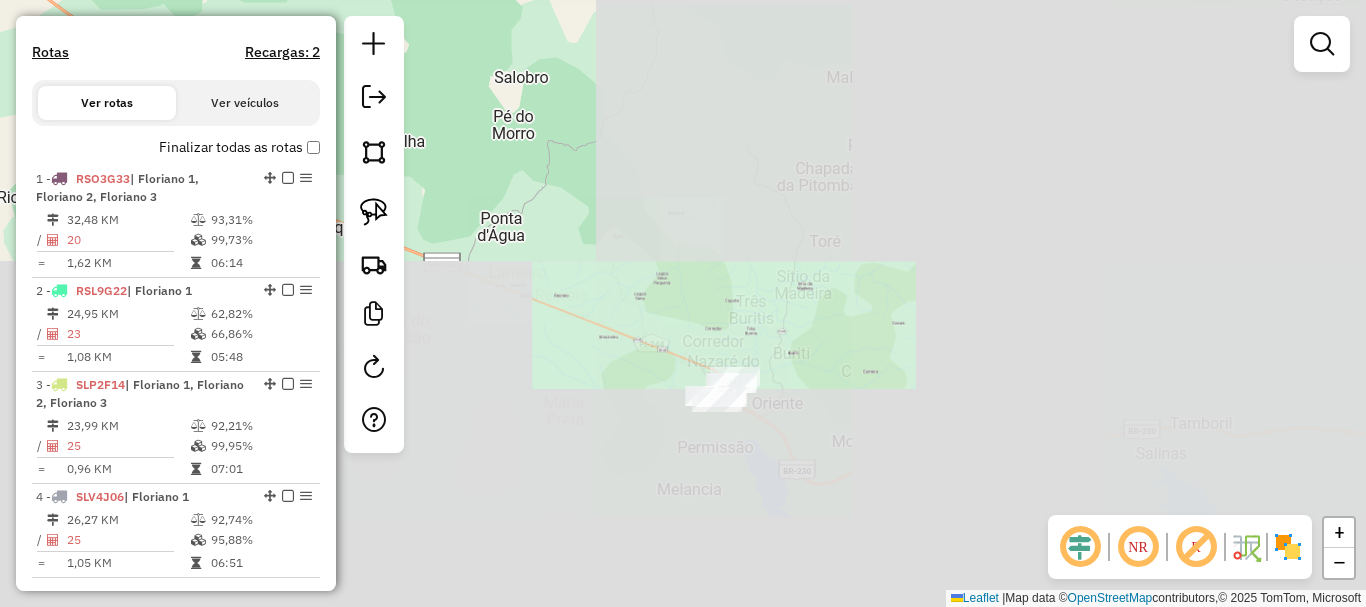 click on "Janela de atendimento Grade de atendimento Capacidade Transportadoras Veículos Cliente Pedidos  Rotas Selecione os dias de semana para filtrar as janelas de atendimento  Seg   Ter   Qua   Qui   Sex   Sáb   Dom  Informe o período da janela de atendimento: De: Até:  Filtrar exatamente a janela do cliente  Considerar janela de atendimento padrão  Selecione os dias de semana para filtrar as grades de atendimento  Seg   Ter   Qua   Qui   Sex   Sáb   Dom   Considerar clientes sem dia de atendimento cadastrado  Clientes fora do dia de atendimento selecionado Filtrar as atividades entre os valores definidos abaixo:  Peso mínimo:   Peso máximo:   Cubagem mínima:   Cubagem máxima:   De:   Até:  Filtrar as atividades entre o tempo de atendimento definido abaixo:  De:   Até:   Considerar capacidade total dos clientes não roteirizados Transportadora: Selecione um ou mais itens Tipo de veículo: Selecione um ou mais itens Veículo: Selecione um ou mais itens Motorista: Selecione um ou mais itens Nome: Rótulo:" 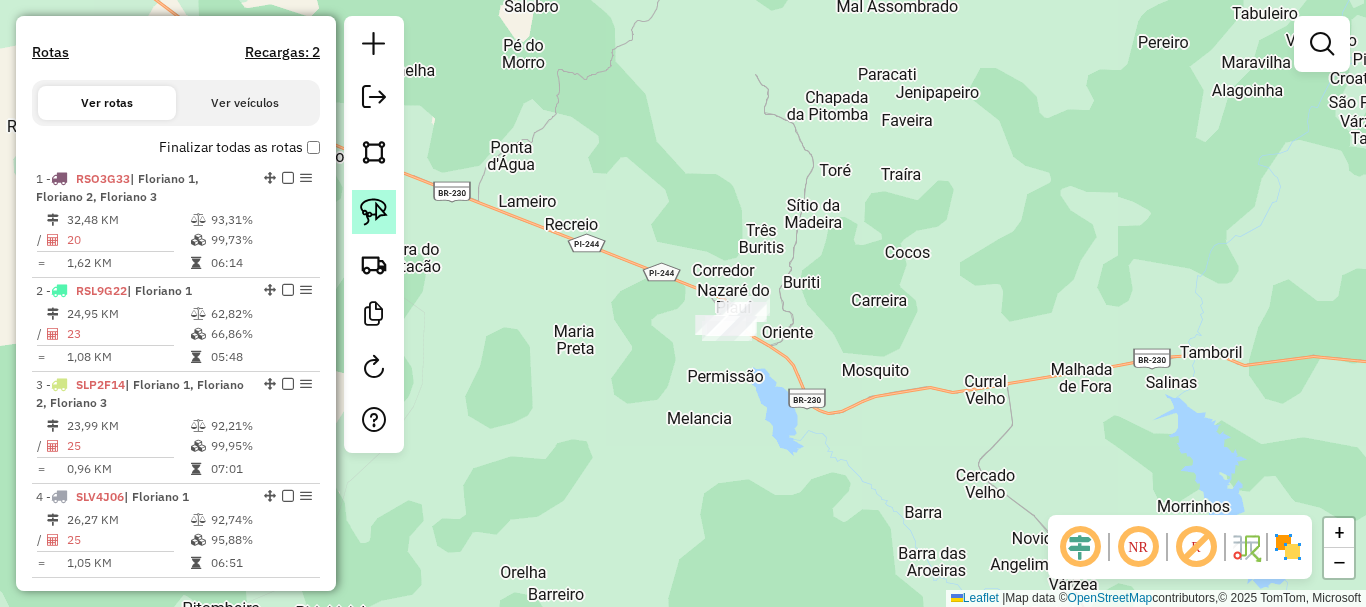 click 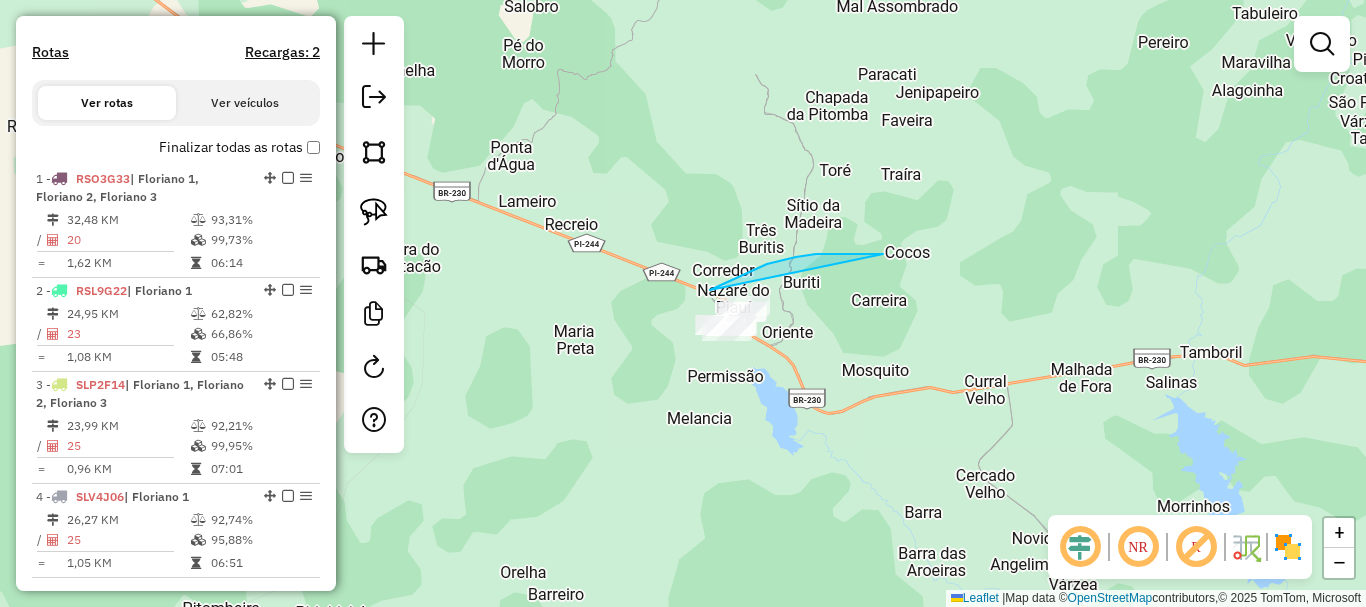 drag, startPoint x: 747, startPoint y: 273, endPoint x: 736, endPoint y: 382, distance: 109.55364 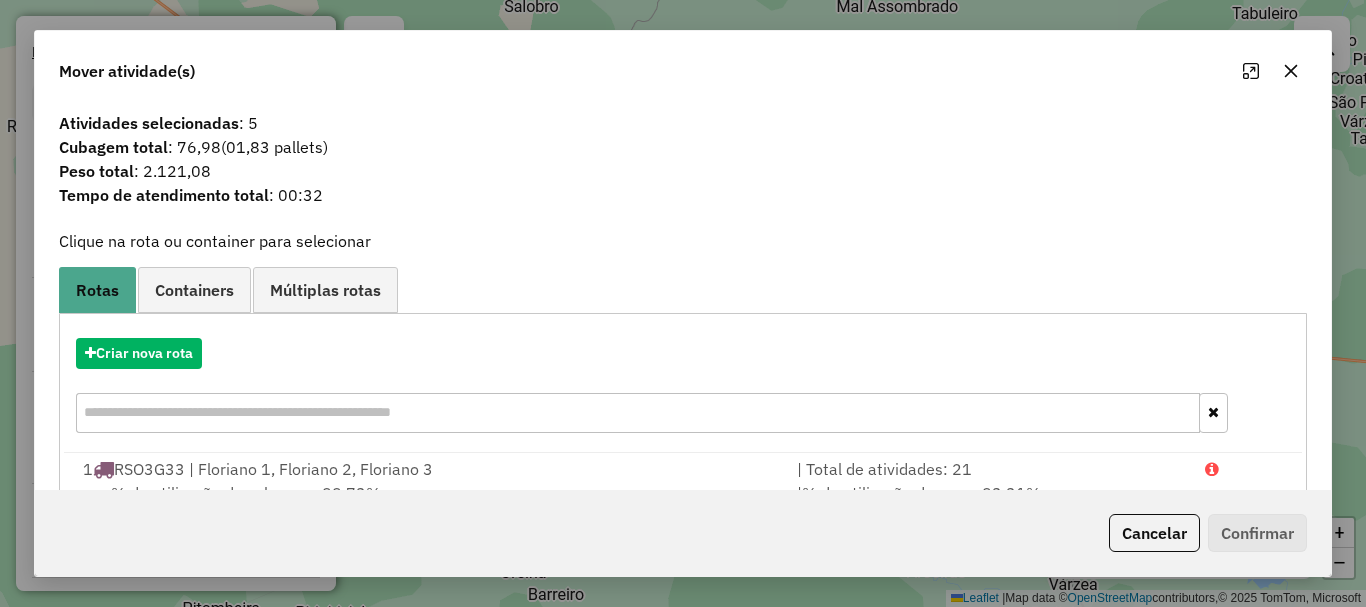 click on "Cancelar" 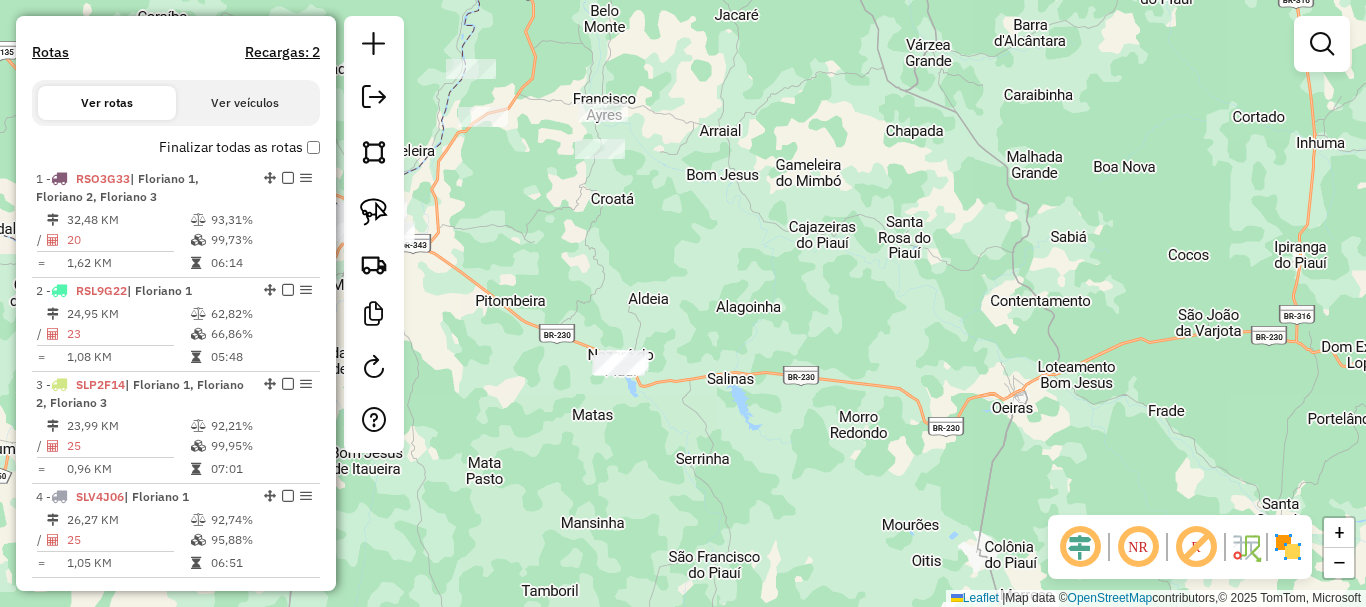 drag, startPoint x: 667, startPoint y: 464, endPoint x: 705, endPoint y: 296, distance: 172.24402 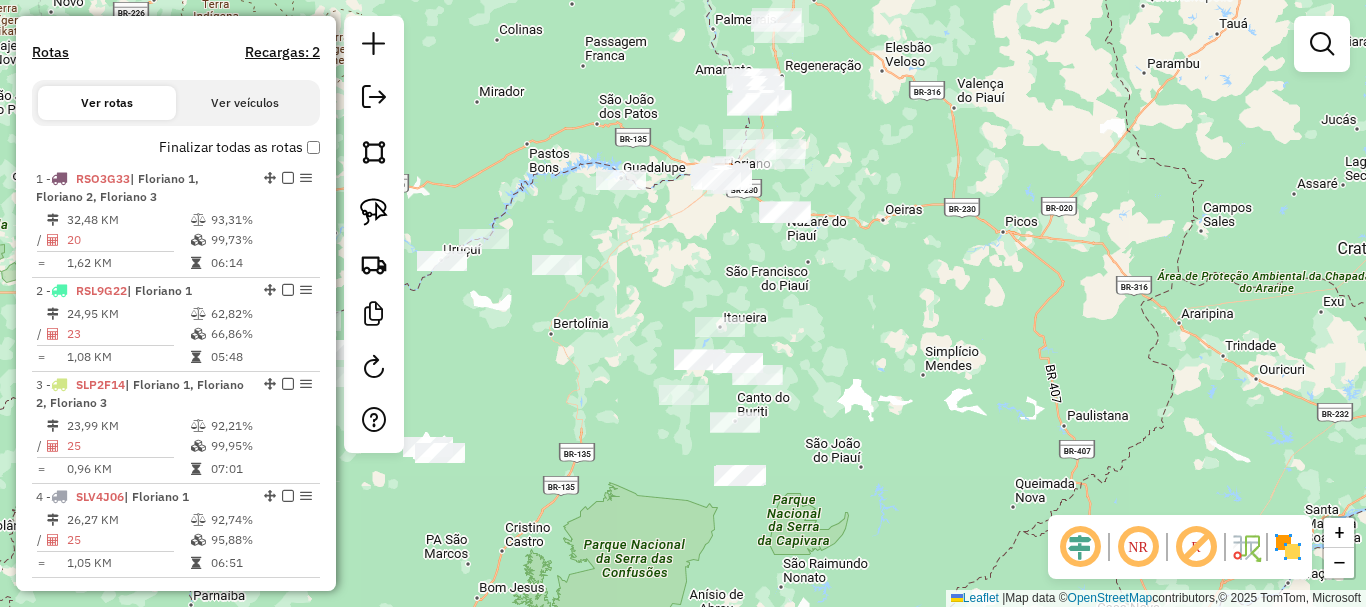 drag, startPoint x: 879, startPoint y: 463, endPoint x: 919, endPoint y: 362, distance: 108.63241 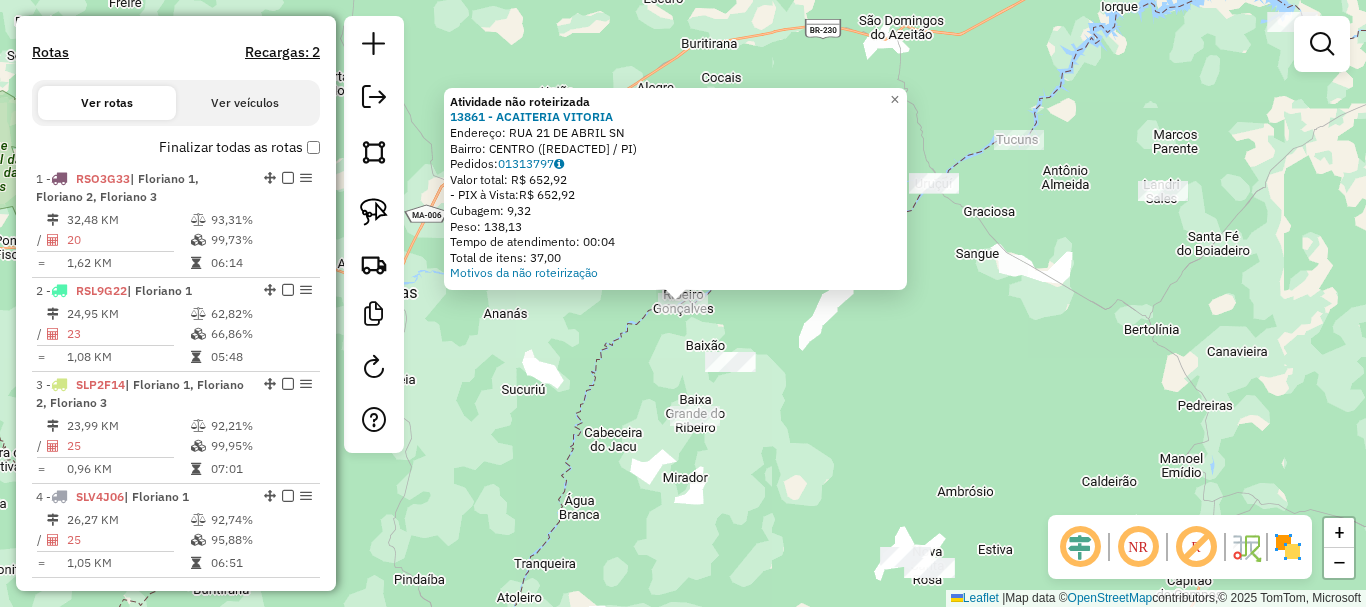 click on "Atividade não roteirizada 13861 - ACAITERIA VITORIA  Endereço:  RUA 21 DE ABRIL SN   Bairro: CENTRO ([RIBEIRO GONCALVES] / [STATE])   Pedidos:  01313797   Valor total: R$ 652,92   - PIX à Vista:  R$ 652,92   Cubagem: 9,32   Peso: 138,13   Tempo de atendimento: 00:04   Total de itens: 37,00  Motivos da não roteirização × Janela de atendimento Grade de atendimento Capacidade Transportadoras Veículos Cliente Pedidos  Rotas Selecione os dias de semana para filtrar as janelas de atendimento  Seg   Ter   Qua   Qui   Sex   Sáb   Dom  Informe o período da janela de atendimento: De: Até:  Filtrar exatamente a janela do cliente  Considerar janela de atendimento padrão  Selecione os dias de semana para filtrar as grades de atendimento  Seg   Ter   Qua   Qui   Sex   Sáb   Dom   Considerar clientes sem dia de atendimento cadastrado  Clientes fora do dia de atendimento selecionado Filtrar as atividades entre os valores definidos abaixo:  Peso mínimo:   Peso máximo:   Cubagem mínima:   Cubagem máxima:   De:   De:" 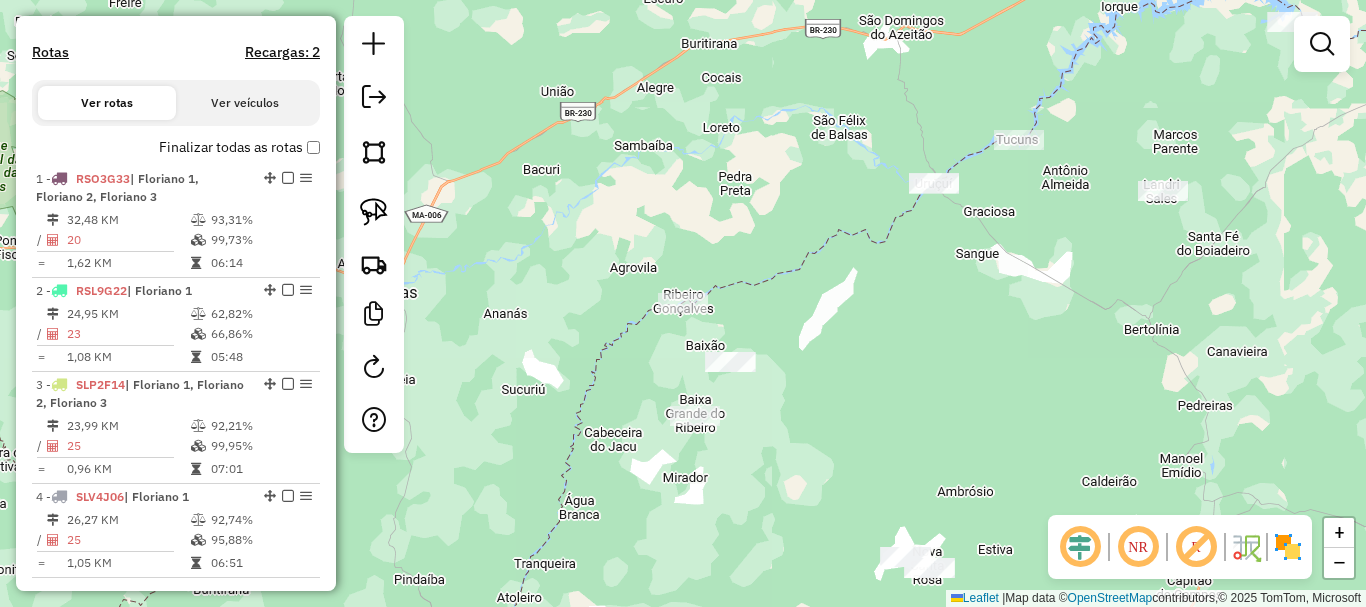 drag, startPoint x: 992, startPoint y: 370, endPoint x: 775, endPoint y: 436, distance: 226.8149 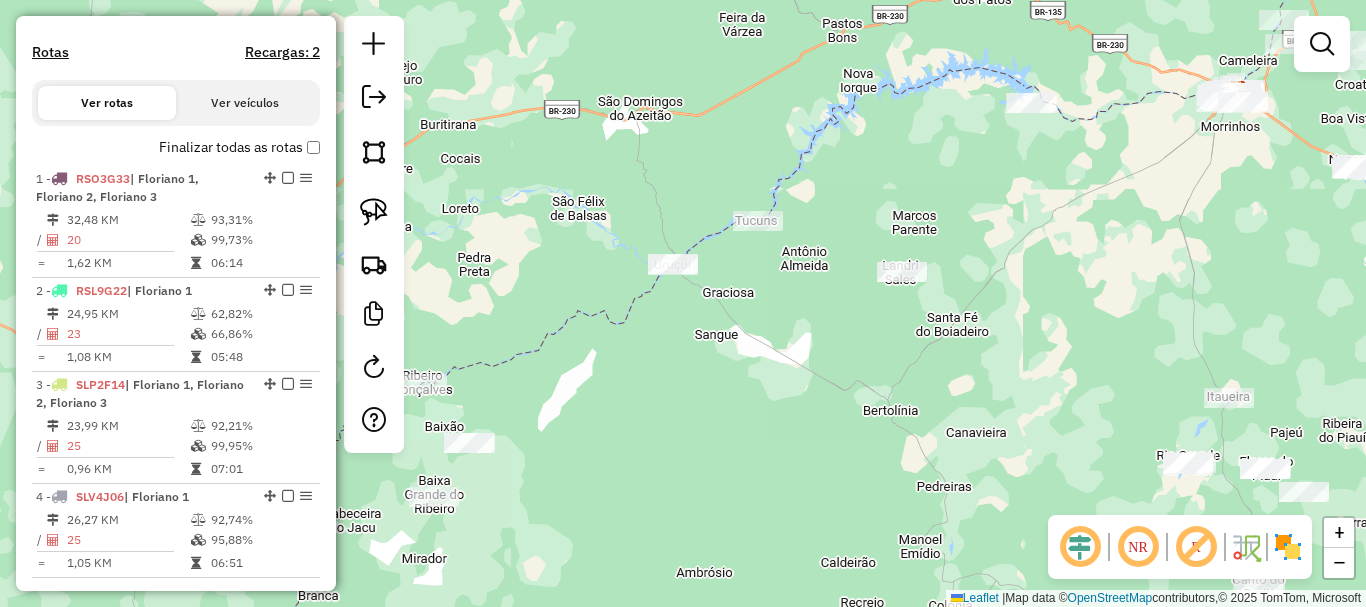 drag, startPoint x: 844, startPoint y: 354, endPoint x: 998, endPoint y: 317, distance: 158.38245 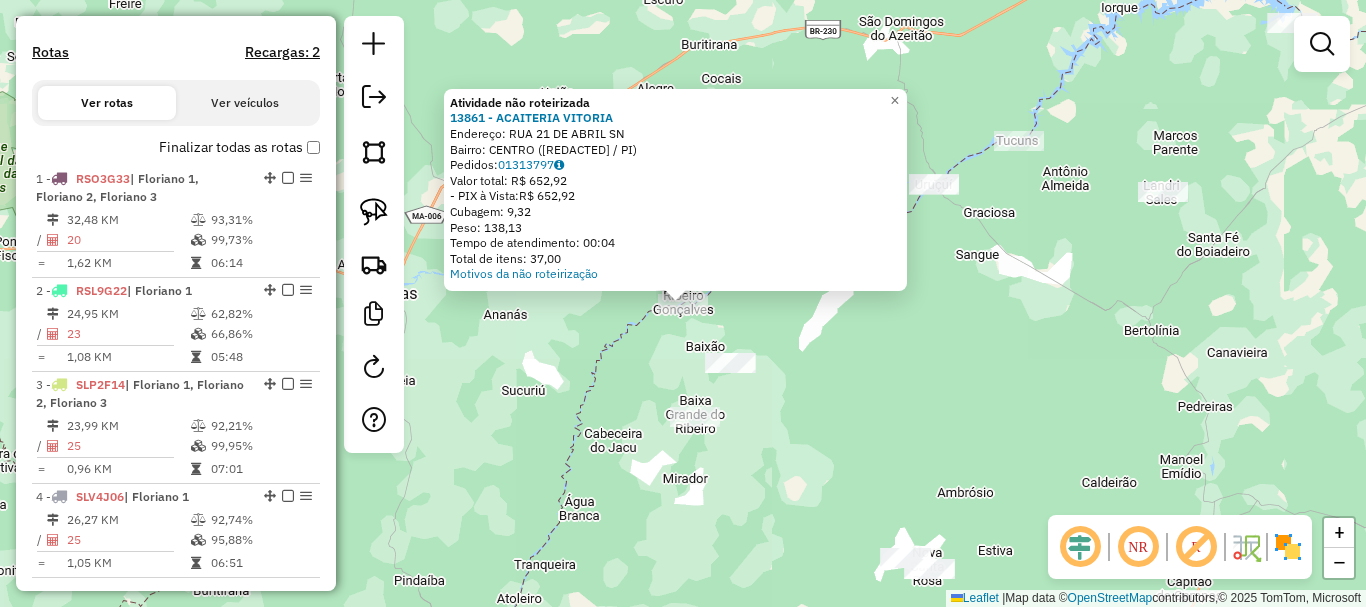 click on "Atividade não roteirizada 13861 - ACAITERIA VITORIA  Endereço:  RUA 21 DE ABRIL SN   Bairro: CENTRO ([RIBEIRO GONCALVES] / [STATE])   Pedidos:  01313797   Valor total: R$ 652,92   - PIX à Vista:  R$ 652,92   Cubagem: 9,32   Peso: 138,13   Tempo de atendimento: 00:04   Total de itens: 37,00  Motivos da não roteirização × Janela de atendimento Grade de atendimento Capacidade Transportadoras Veículos Cliente Pedidos  Rotas Selecione os dias de semana para filtrar as janelas de atendimento  Seg   Ter   Qua   Qui   Sex   Sáb   Dom  Informe o período da janela de atendimento: De: Até:  Filtrar exatamente a janela do cliente  Considerar janela de atendimento padrão  Selecione os dias de semana para filtrar as grades de atendimento  Seg   Ter   Qua   Qui   Sex   Sáb   Dom   Considerar clientes sem dia de atendimento cadastrado  Clientes fora do dia de atendimento selecionado Filtrar as atividades entre os valores definidos abaixo:  Peso mínimo:   Peso máximo:   Cubagem mínima:   Cubagem máxima:   De:   De:" 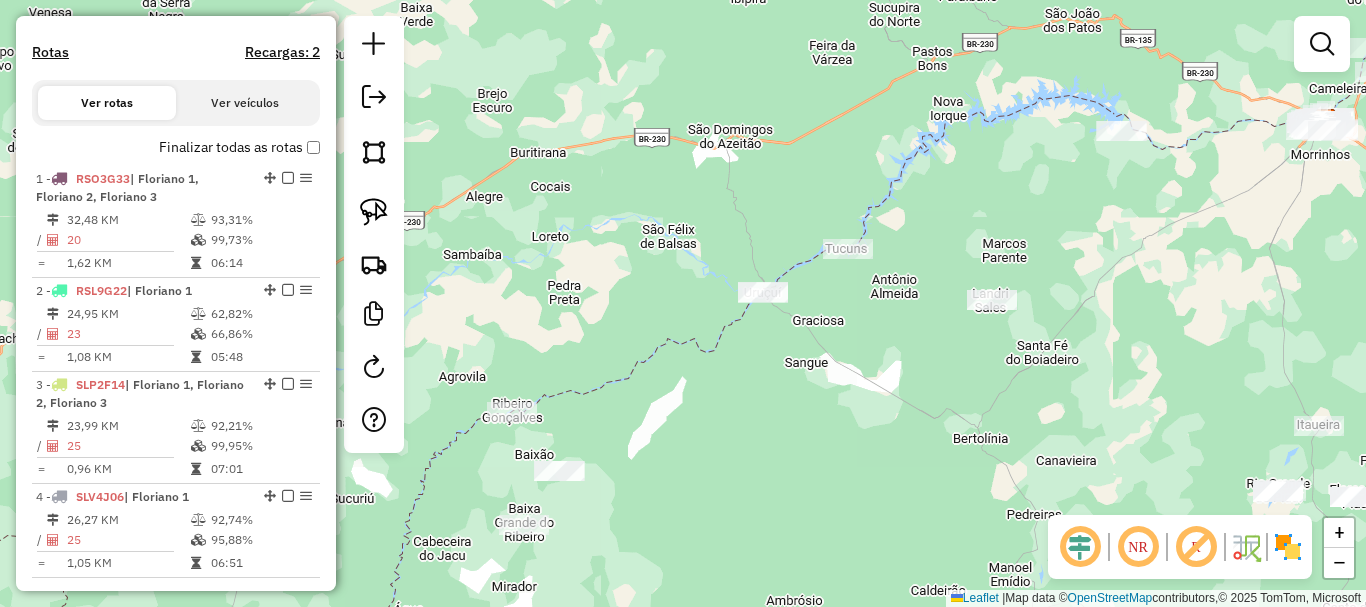 drag, startPoint x: 877, startPoint y: 440, endPoint x: 695, endPoint y: 469, distance: 184.29596 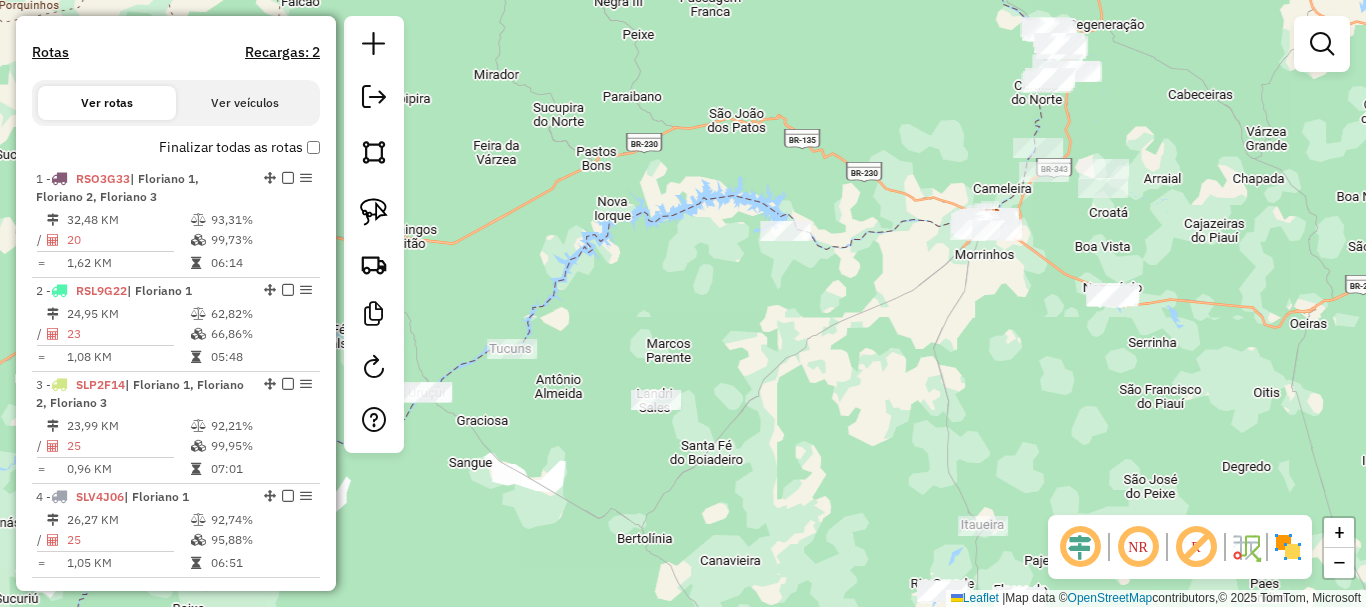 drag, startPoint x: 1009, startPoint y: 283, endPoint x: 922, endPoint y: 373, distance: 125.17587 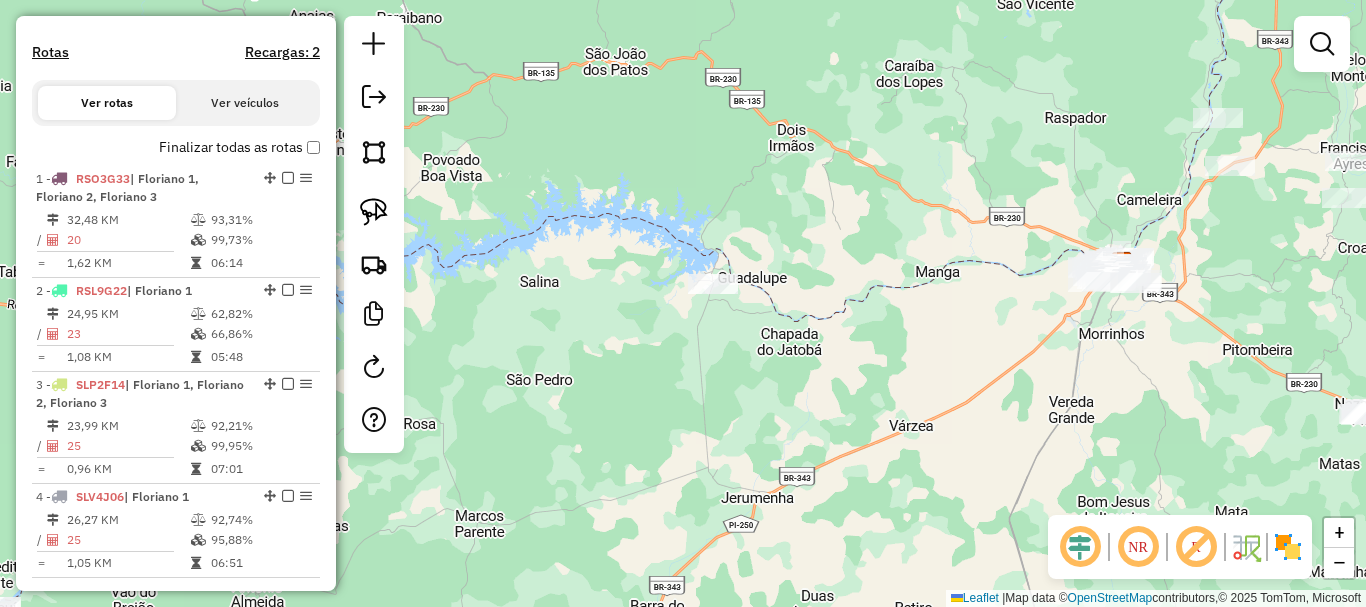 click on "Janela de atendimento Grade de atendimento Capacidade Transportadoras Veículos Cliente Pedidos  Rotas Selecione os dias de semana para filtrar as janelas de atendimento  Seg   Ter   Qua   Qui   Sex   Sáb   Dom  Informe o período da janela de atendimento: De: Até:  Filtrar exatamente a janela do cliente  Considerar janela de atendimento padrão  Selecione os dias de semana para filtrar as grades de atendimento  Seg   Ter   Qua   Qui   Sex   Sáb   Dom   Considerar clientes sem dia de atendimento cadastrado  Clientes fora do dia de atendimento selecionado Filtrar as atividades entre os valores definidos abaixo:  Peso mínimo:   Peso máximo:   Cubagem mínima:   Cubagem máxima:   De:   Até:  Filtrar as atividades entre o tempo de atendimento definido abaixo:  De:   Até:   Considerar capacidade total dos clientes não roteirizados Transportadora: Selecione um ou mais itens Tipo de veículo: Selecione um ou mais itens Veículo: Selecione um ou mais itens Motorista: Selecione um ou mais itens Nome: Rótulo:" 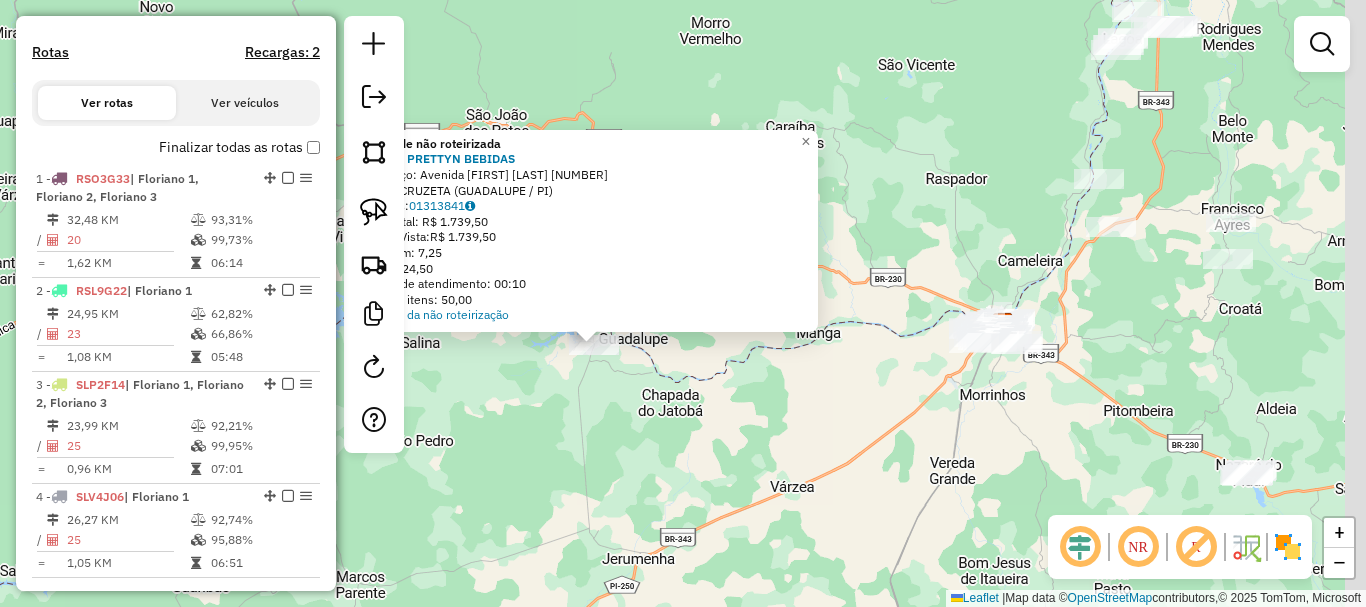 drag, startPoint x: 920, startPoint y: 409, endPoint x: 796, endPoint y: 457, distance: 132.96616 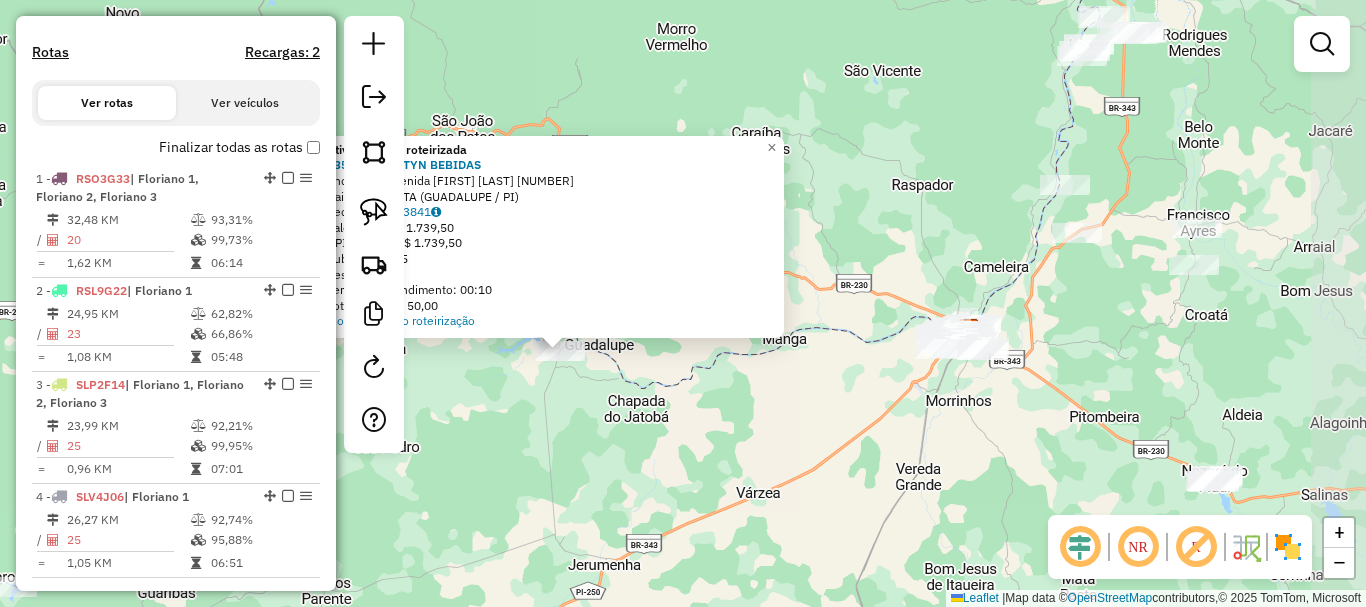 click on "Atividade não roteirizada 13591 - PRETTYN BEBIDAS  Endereço:  Avenida Manoel Ribeiro da Fons 1956   Bairro: CRUZETA (GUADALUPE / PI)   Pedidos:  01313841   Valor total: R$ 1.739,50   - PIX à Vista:  R$ 1.739,50   Cubagem: 7,25   Peso: 224,50   Tempo de atendimento: 00:10   Total de itens: 50,00  Motivos da não roteirização × Janela de atendimento Grade de atendimento Capacidade Transportadoras Veículos Cliente Pedidos  Rotas Selecione os dias de semana para filtrar as janelas de atendimento  Seg   Ter   Qua   Qui   Sex   Sáb   Dom  Informe o período da janela de atendimento: De: Até:  Filtrar exatamente a janela do cliente  Considerar janela de atendimento padrão  Selecione os dias de semana para filtrar as grades de atendimento  Seg   Ter   Qua   Qui   Sex   Sáb   Dom   Considerar clientes sem dia de atendimento cadastrado  Clientes fora do dia de atendimento selecionado Filtrar as atividades entre os valores definidos abaixo:  Peso mínimo:   Peso máximo:   Cubagem mínima:   Cubagem máxima:" 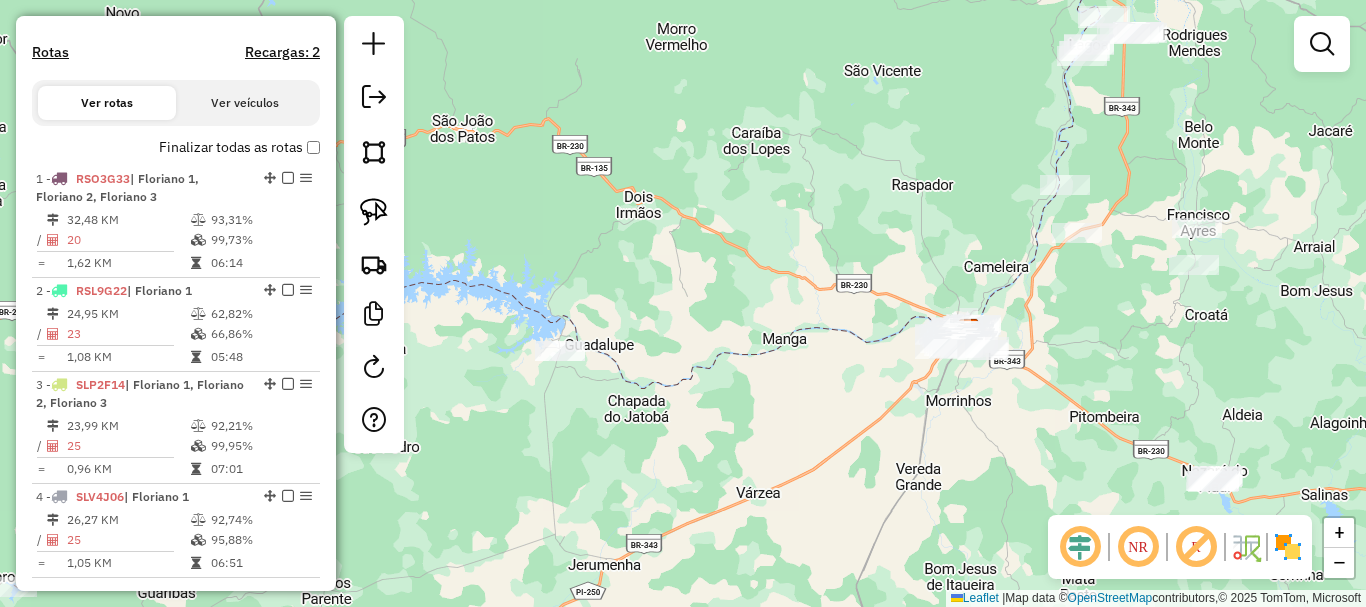 drag, startPoint x: 1014, startPoint y: 332, endPoint x: 905, endPoint y: 415, distance: 137.00365 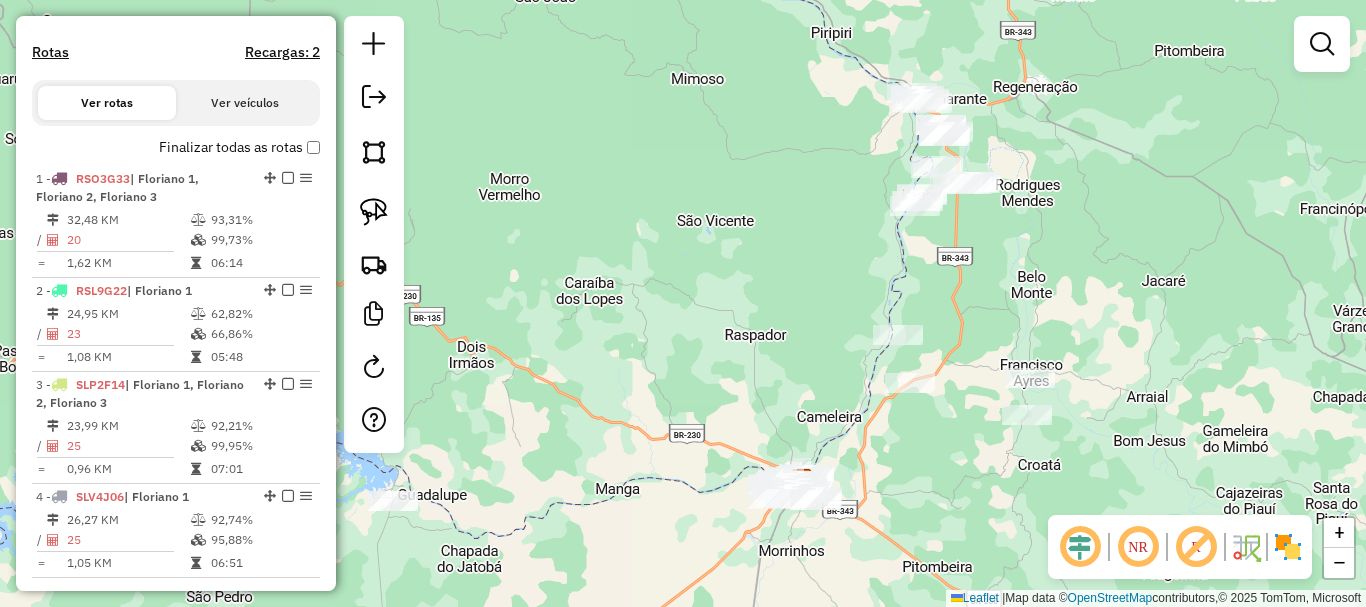 click on "Janela de atendimento Grade de atendimento Capacidade Transportadoras Veículos Cliente Pedidos  Rotas Selecione os dias de semana para filtrar as janelas de atendimento  Seg   Ter   Qua   Qui   Sex   Sáb   Dom  Informe o período da janela de atendimento: De: Até:  Filtrar exatamente a janela do cliente  Considerar janela de atendimento padrão  Selecione os dias de semana para filtrar as grades de atendimento  Seg   Ter   Qua   Qui   Sex   Sáb   Dom   Considerar clientes sem dia de atendimento cadastrado  Clientes fora do dia de atendimento selecionado Filtrar as atividades entre os valores definidos abaixo:  Peso mínimo:   Peso máximo:   Cubagem mínima:   Cubagem máxima:   De:   Até:  Filtrar as atividades entre o tempo de atendimento definido abaixo:  De:   Até:   Considerar capacidade total dos clientes não roteirizados Transportadora: Selecione um ou mais itens Tipo de veículo: Selecione um ou mais itens Veículo: Selecione um ou mais itens Motorista: Selecione um ou mais itens Nome: Rótulo:" 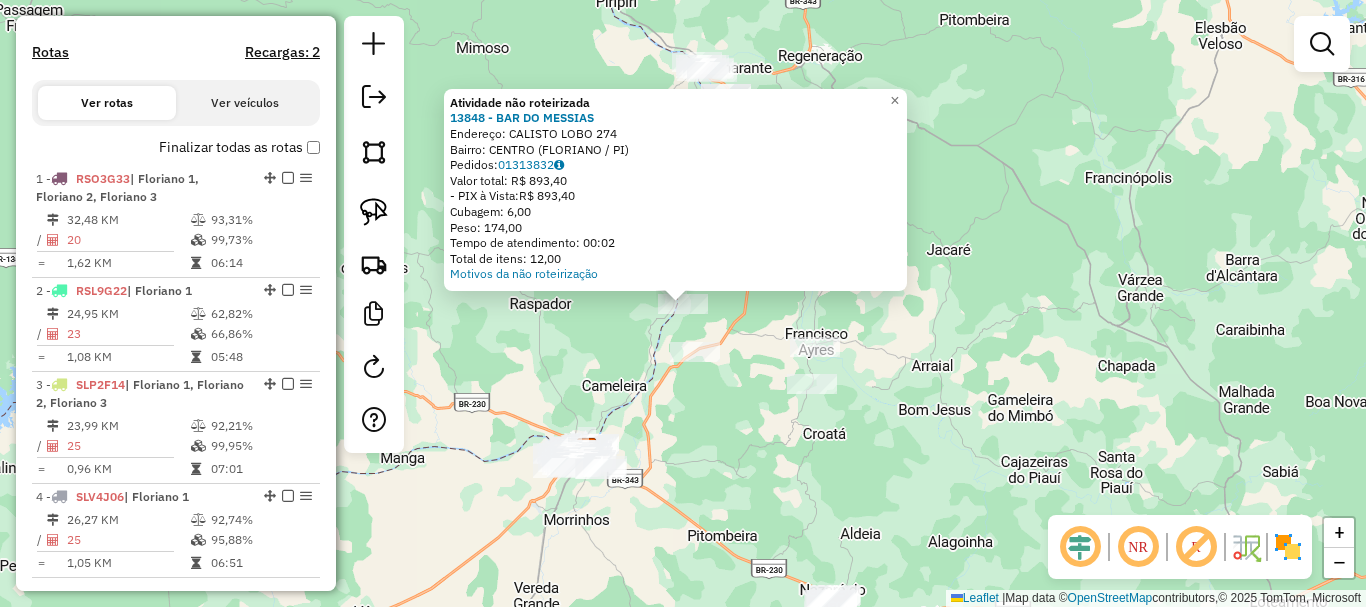click on "Atividade não roteirizada 13848 - BAR DO MESSIAS  Endereço:  CALISTO LOBO 274   Bairro: CENTRO (FLORIANO / PI)   Pedidos:  01313832   Valor total: R$ 893,40   - PIX à Vista:  R$ 893,40   Cubagem: 6,00   Peso: 174,00   Tempo de atendimento: 00:02   Total de itens: 12,00  Motivos da não roteirização × Janela de atendimento Grade de atendimento Capacidade Transportadoras Veículos Cliente Pedidos  Rotas Selecione os dias de semana para filtrar as janelas de atendimento  Seg   Ter   Qua   Qui   Sex   Sáb   Dom  Informe o período da janela de atendimento: De: Até:  Filtrar exatamente a janela do cliente  Considerar janela de atendimento padrão  Selecione os dias de semana para filtrar as grades de atendimento  Seg   Ter   Qua   Qui   Sex   Sáb   Dom   Considerar clientes sem dia de atendimento cadastrado  Clientes fora do dia de atendimento selecionado Filtrar as atividades entre os valores definidos abaixo:  Peso mínimo:   Peso máximo:   Cubagem mínima:   Cubagem máxima:   De:   Até:   De:  Nome:" 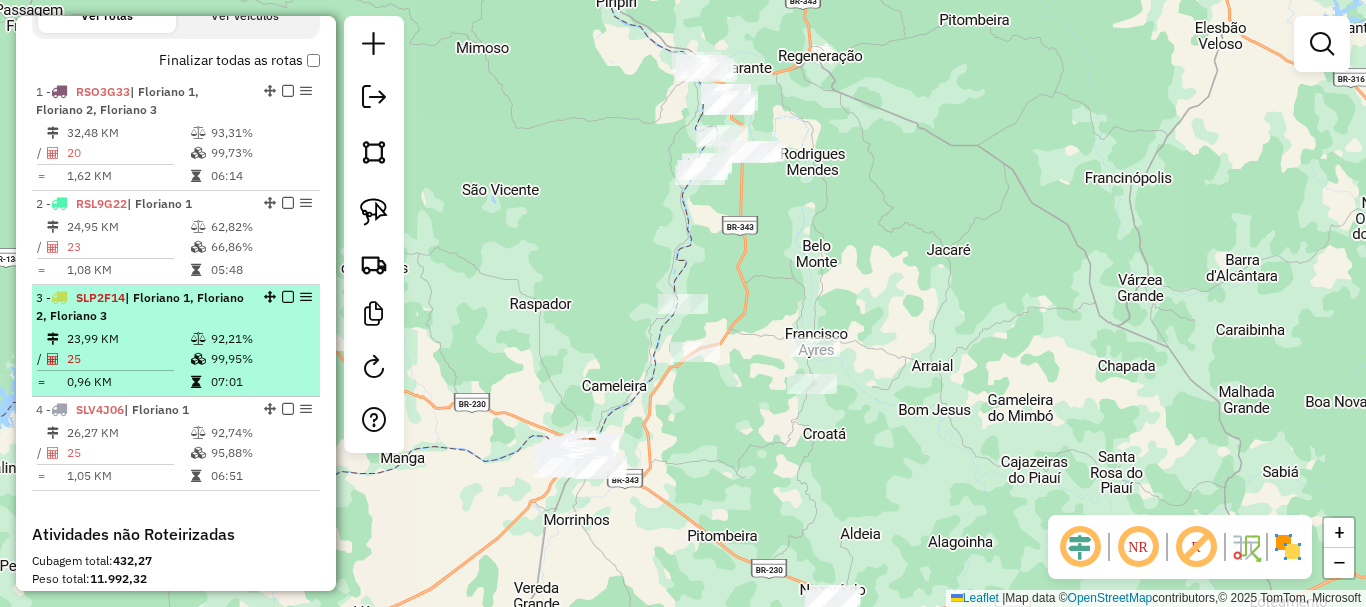 scroll, scrollTop: 700, scrollLeft: 0, axis: vertical 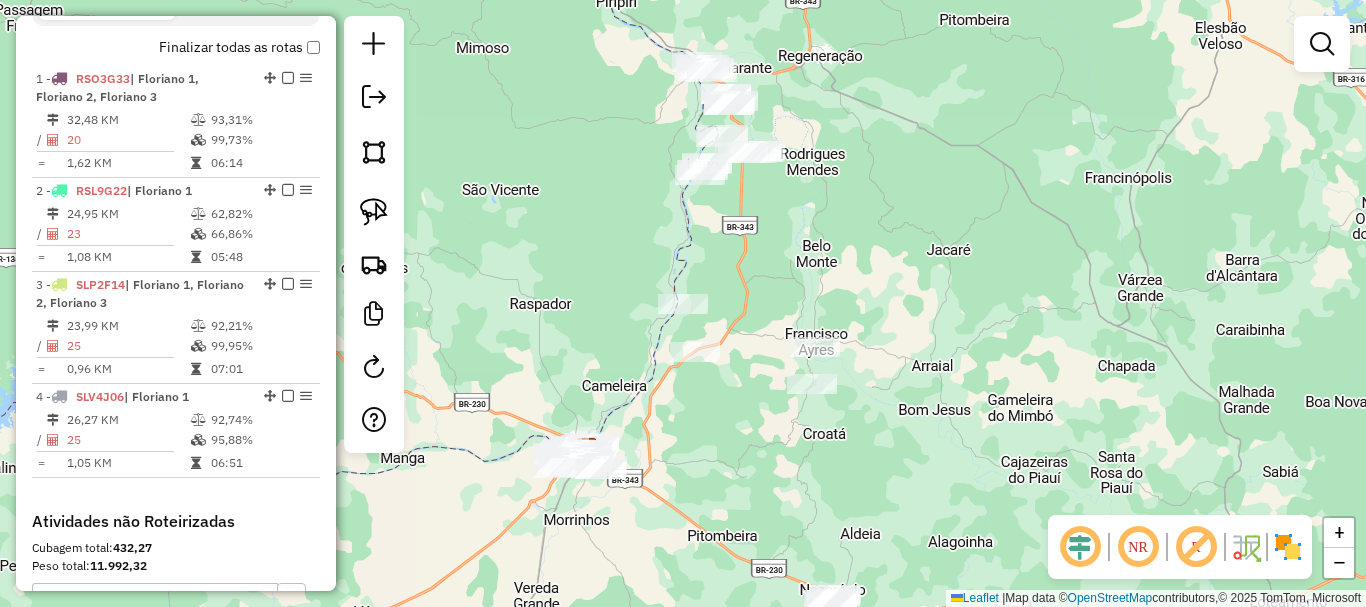click on "Janela de atendimento Grade de atendimento Capacidade Transportadoras Veículos Cliente Pedidos  Rotas Selecione os dias de semana para filtrar as janelas de atendimento  Seg   Ter   Qua   Qui   Sex   Sáb   Dom  Informe o período da janela de atendimento: De: Até:  Filtrar exatamente a janela do cliente  Considerar janela de atendimento padrão  Selecione os dias de semana para filtrar as grades de atendimento  Seg   Ter   Qua   Qui   Sex   Sáb   Dom   Considerar clientes sem dia de atendimento cadastrado  Clientes fora do dia de atendimento selecionado Filtrar as atividades entre os valores definidos abaixo:  Peso mínimo:   Peso máximo:   Cubagem mínima:   Cubagem máxima:   De:   Até:  Filtrar as atividades entre o tempo de atendimento definido abaixo:  De:   Até:   Considerar capacidade total dos clientes não roteirizados Transportadora: Selecione um ou mais itens Tipo de veículo: Selecione um ou mais itens Veículo: Selecione um ou mais itens Motorista: Selecione um ou mais itens Nome: Rótulo:" 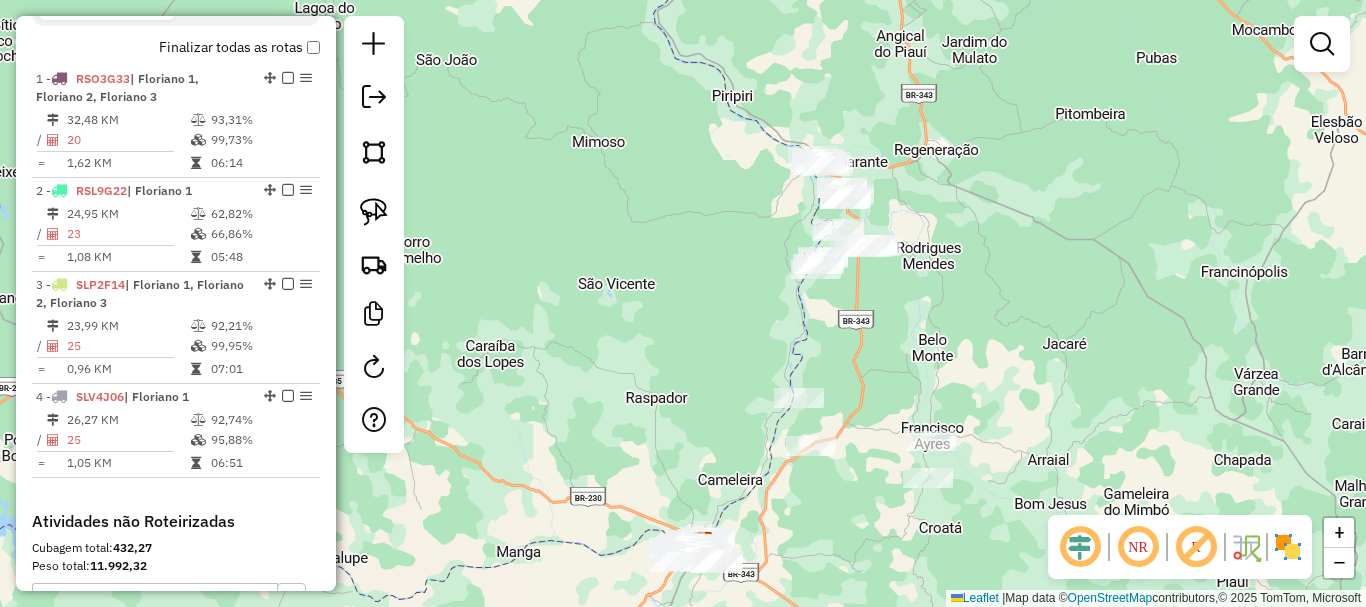 drag, startPoint x: 714, startPoint y: 321, endPoint x: 744, endPoint y: 379, distance: 65.29931 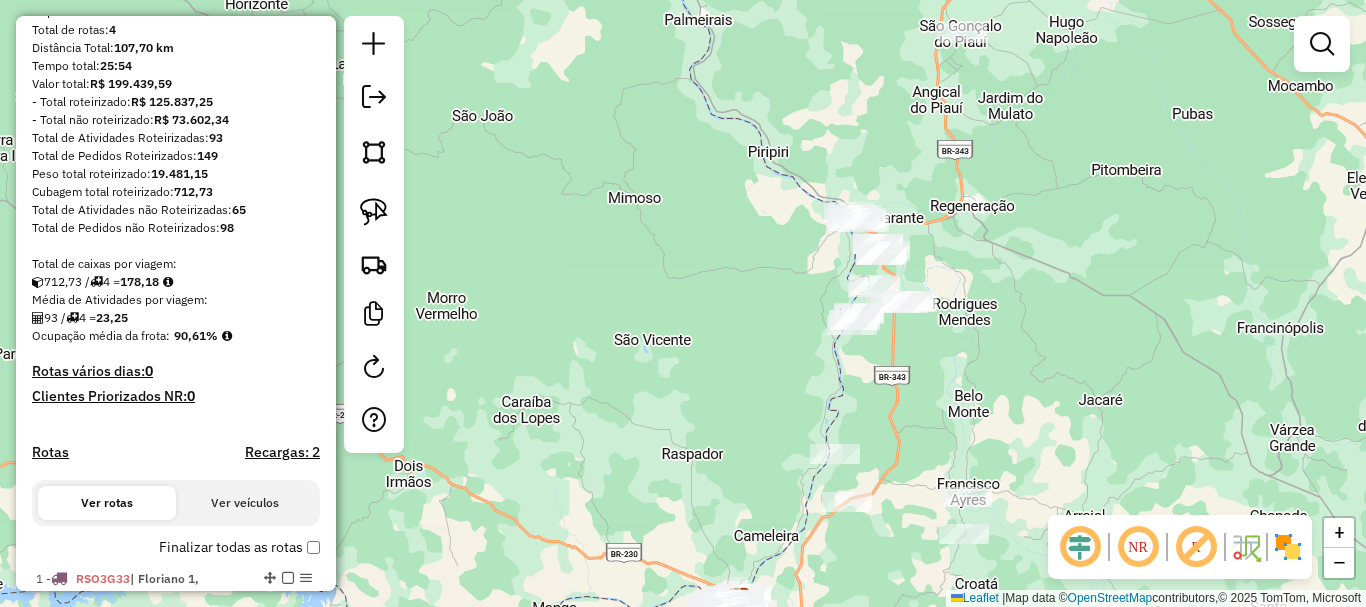 scroll, scrollTop: 400, scrollLeft: 0, axis: vertical 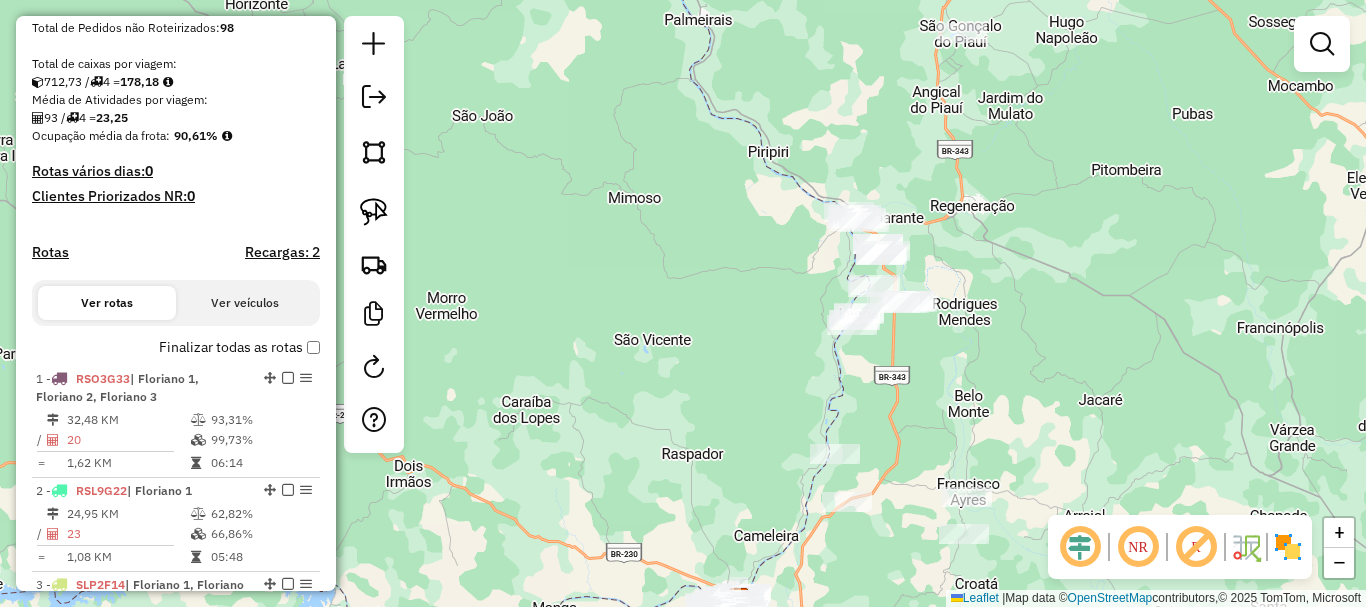 click 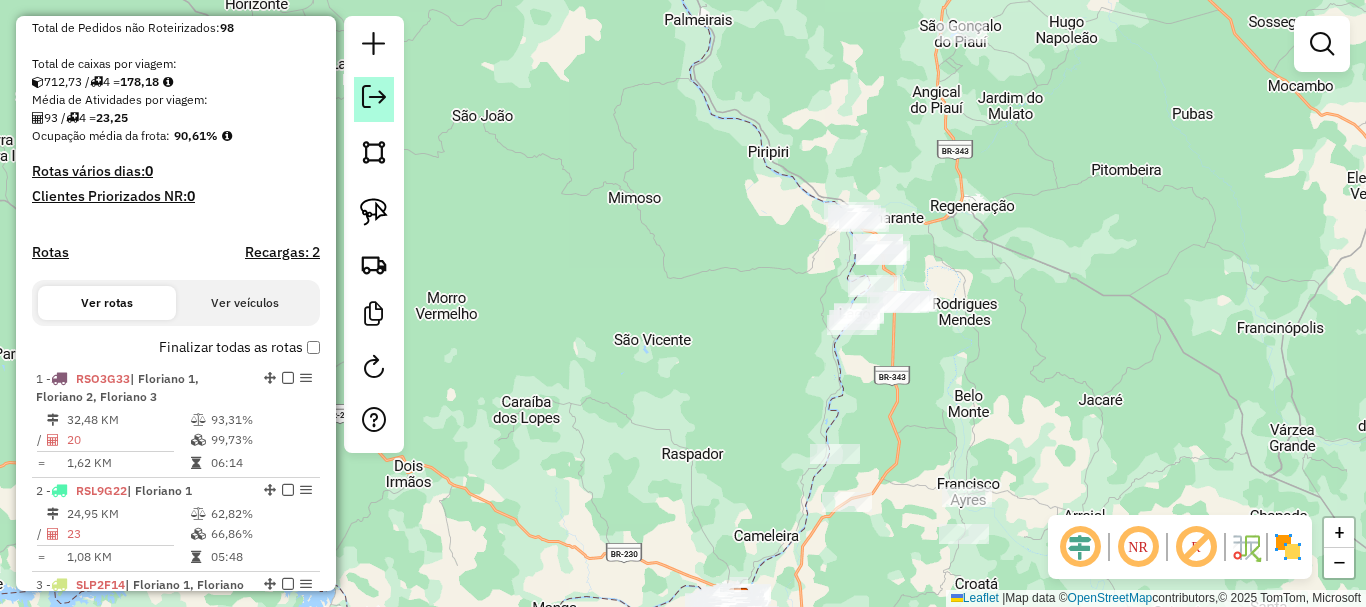 click 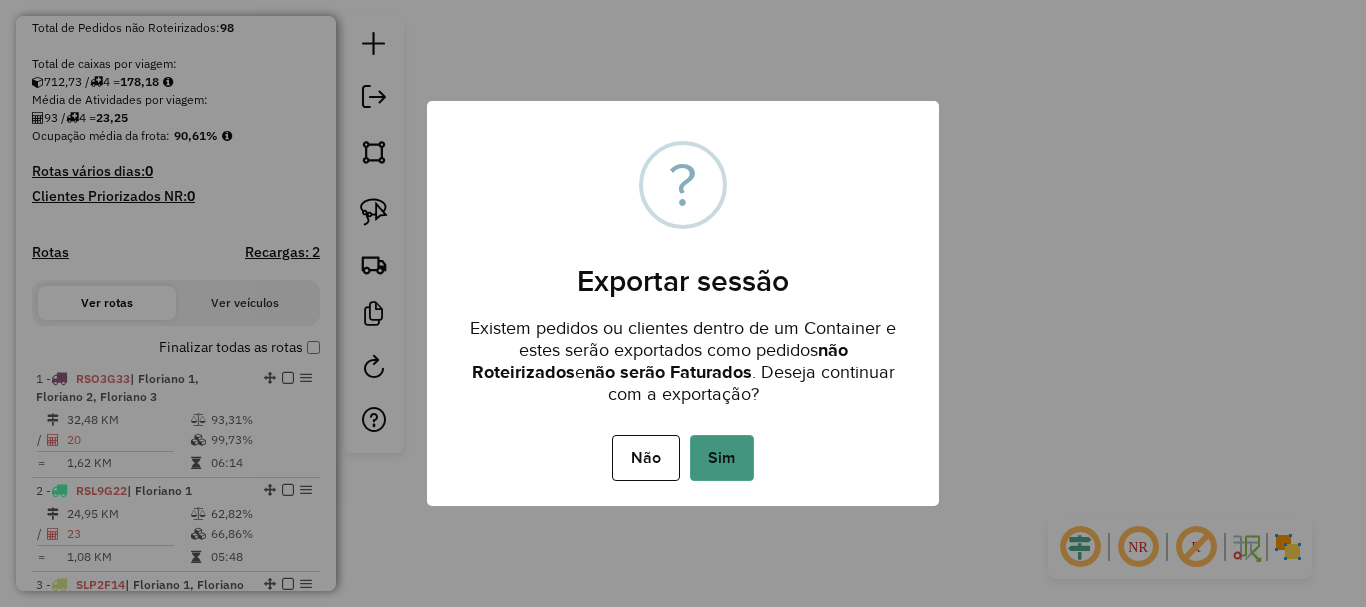 click on "Sim" at bounding box center [722, 458] 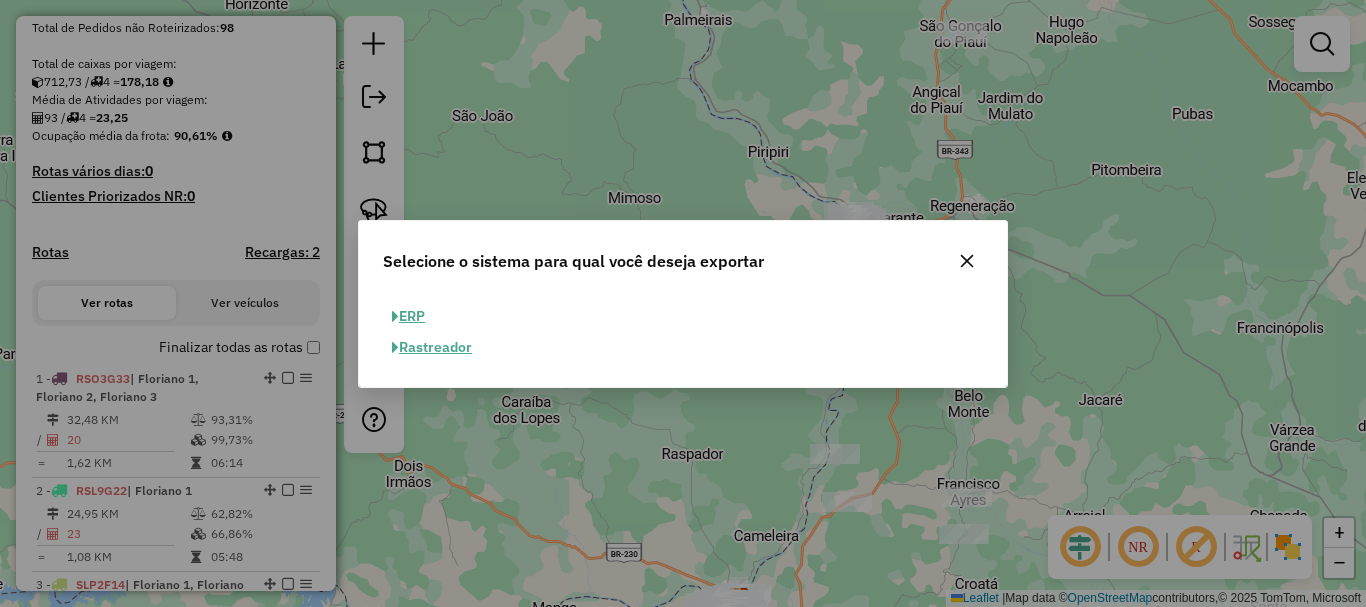 click on "ERP" 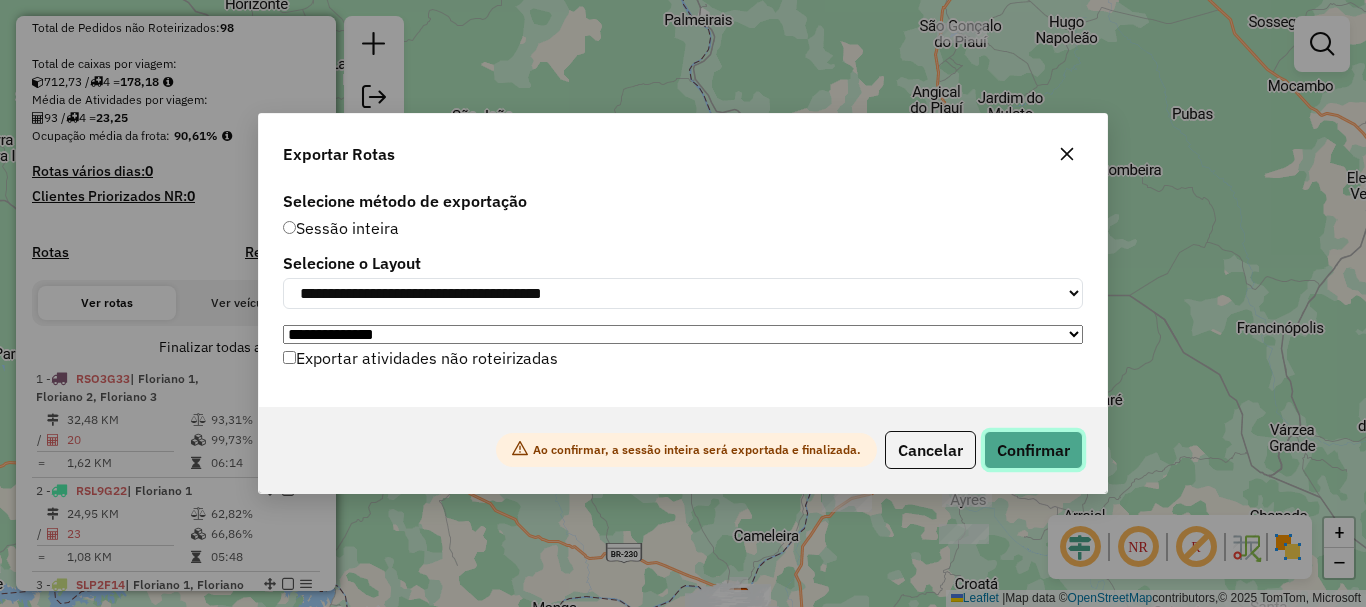 click on "Confirmar" 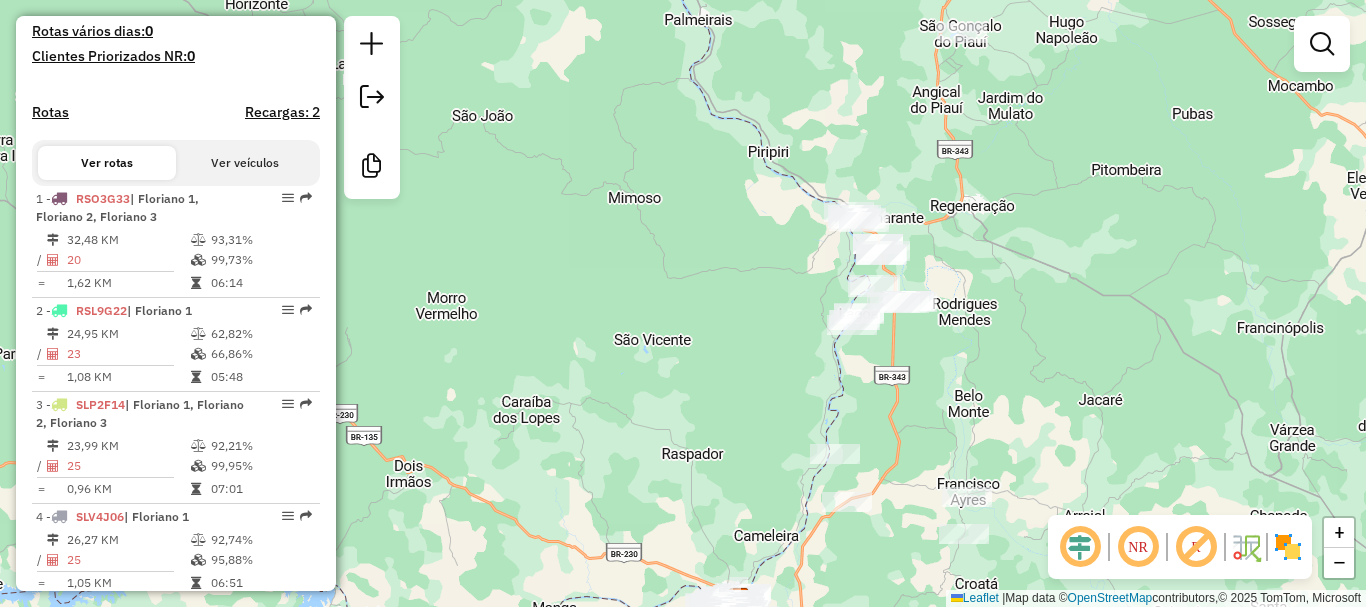 scroll, scrollTop: 454, scrollLeft: 0, axis: vertical 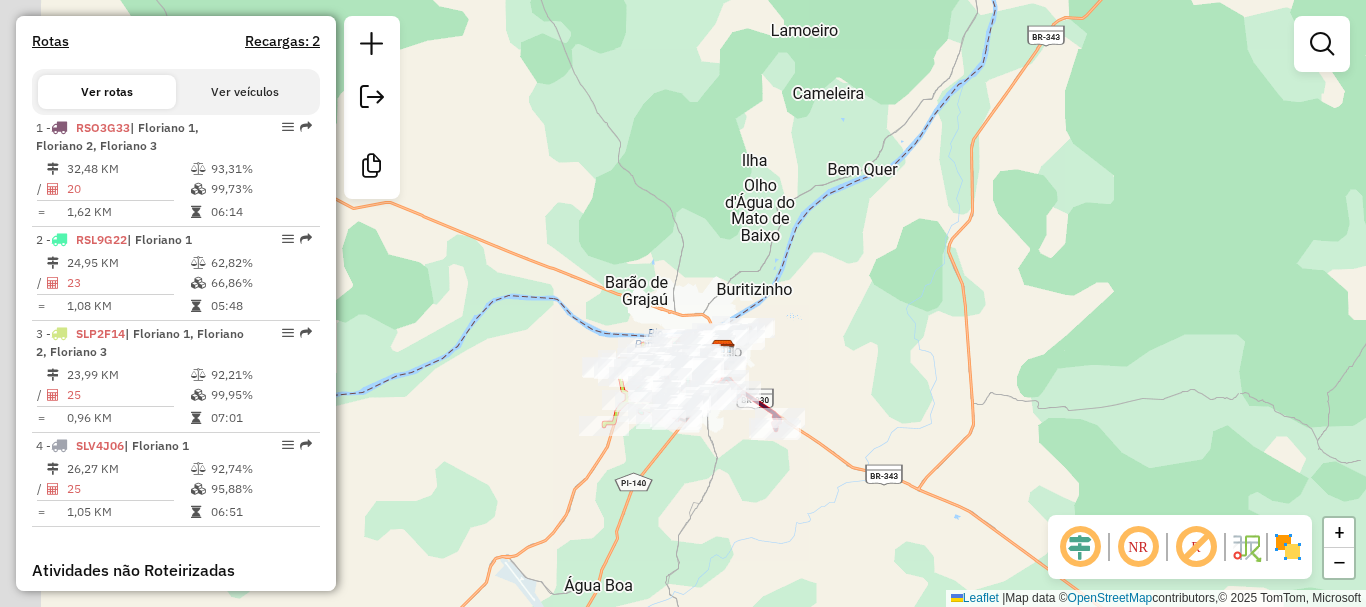 drag, startPoint x: 505, startPoint y: 483, endPoint x: 726, endPoint y: 435, distance: 226.1526 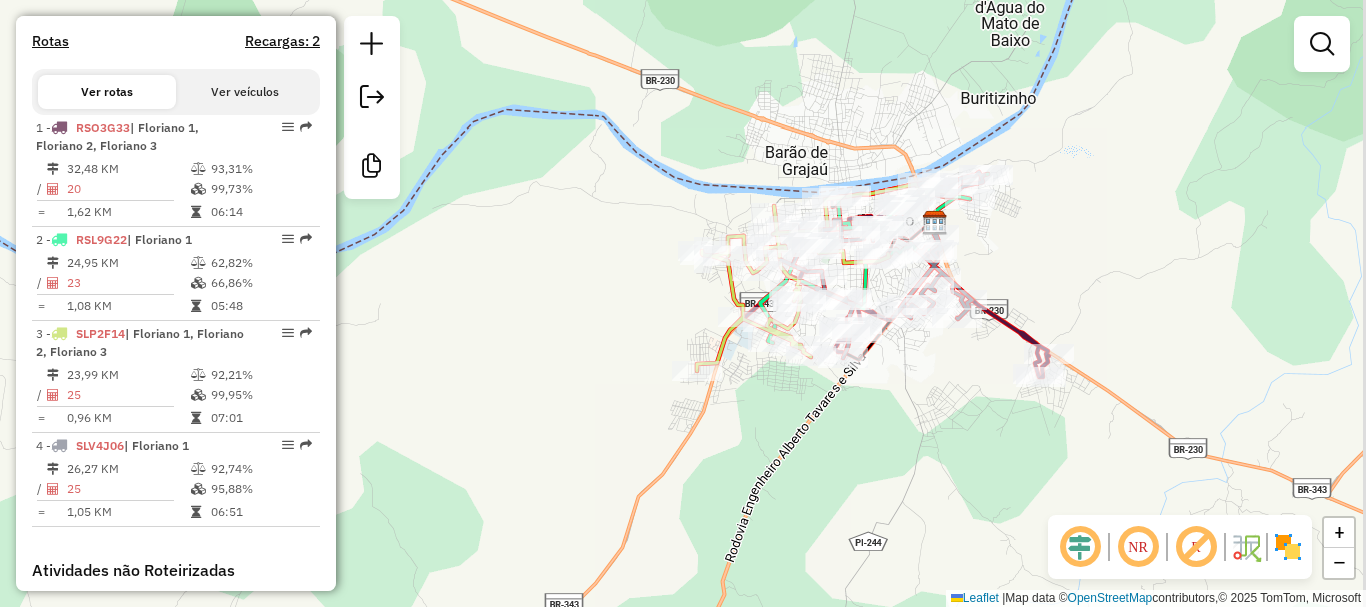 drag, startPoint x: 899, startPoint y: 447, endPoint x: 877, endPoint y: 479, distance: 38.832977 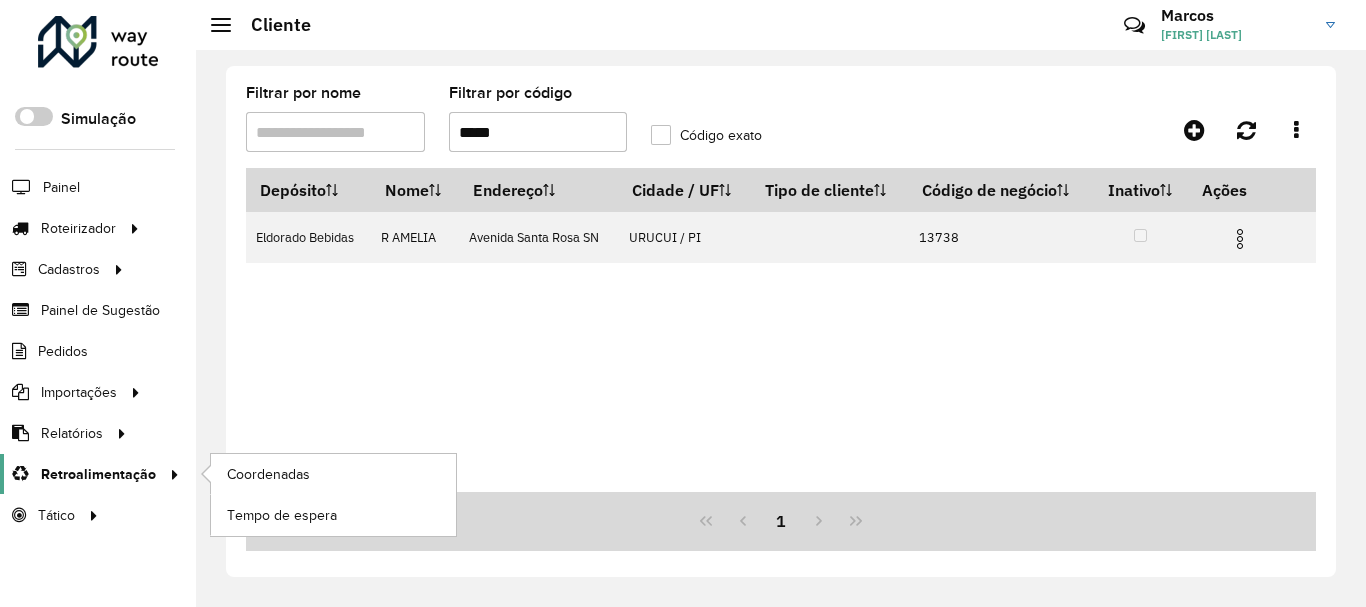 scroll, scrollTop: 0, scrollLeft: 0, axis: both 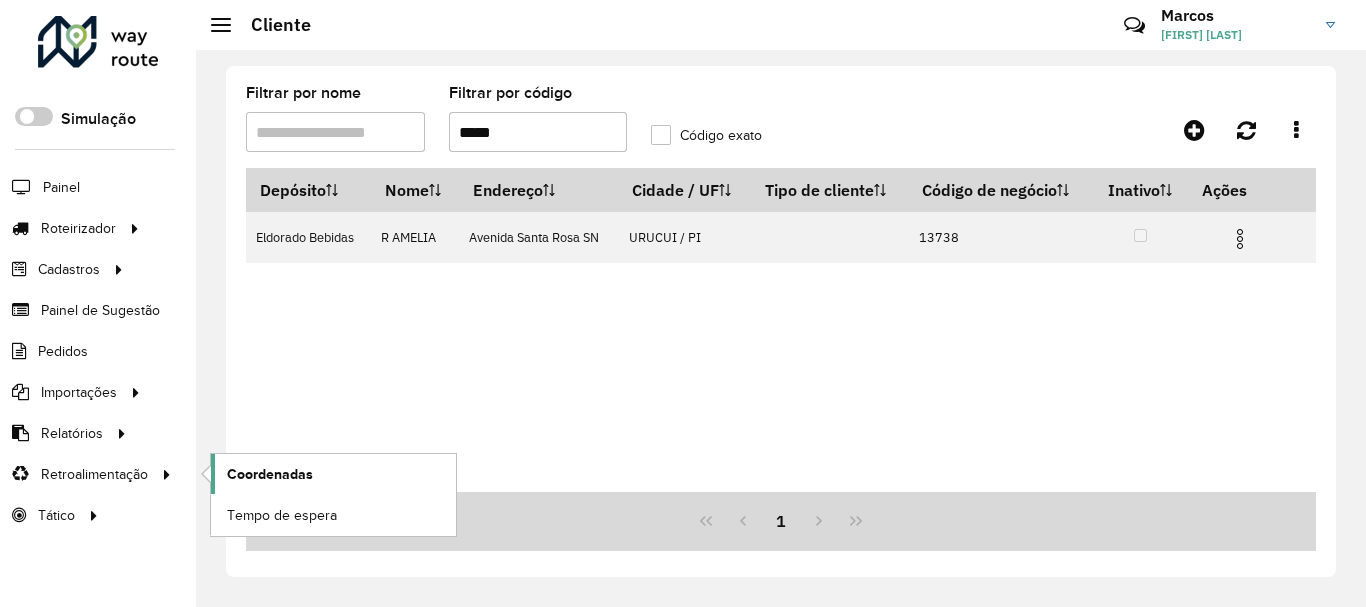 click on "Coordenadas" 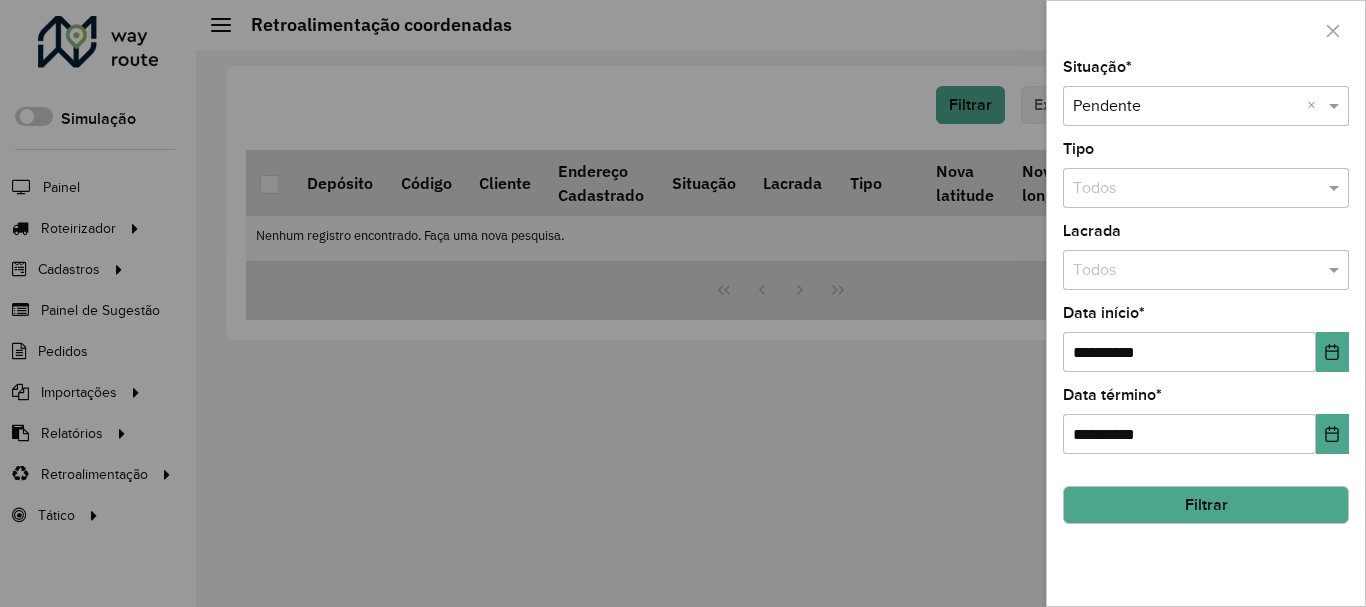 click at bounding box center [1186, 107] 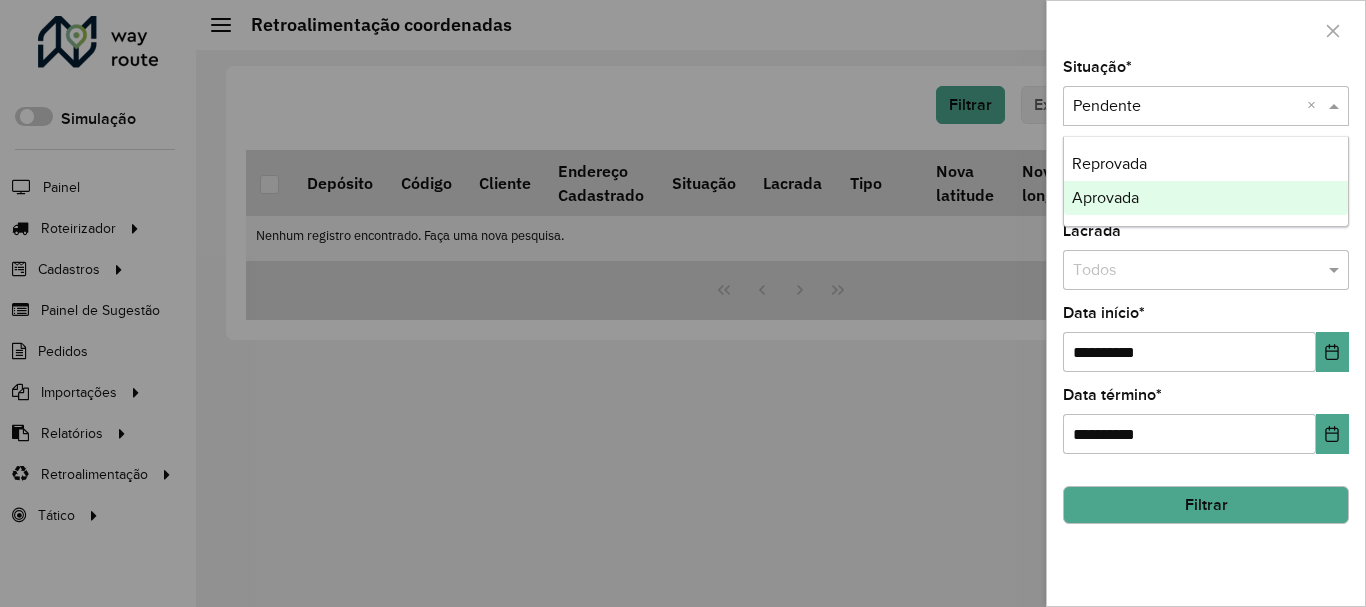 click on "**********" 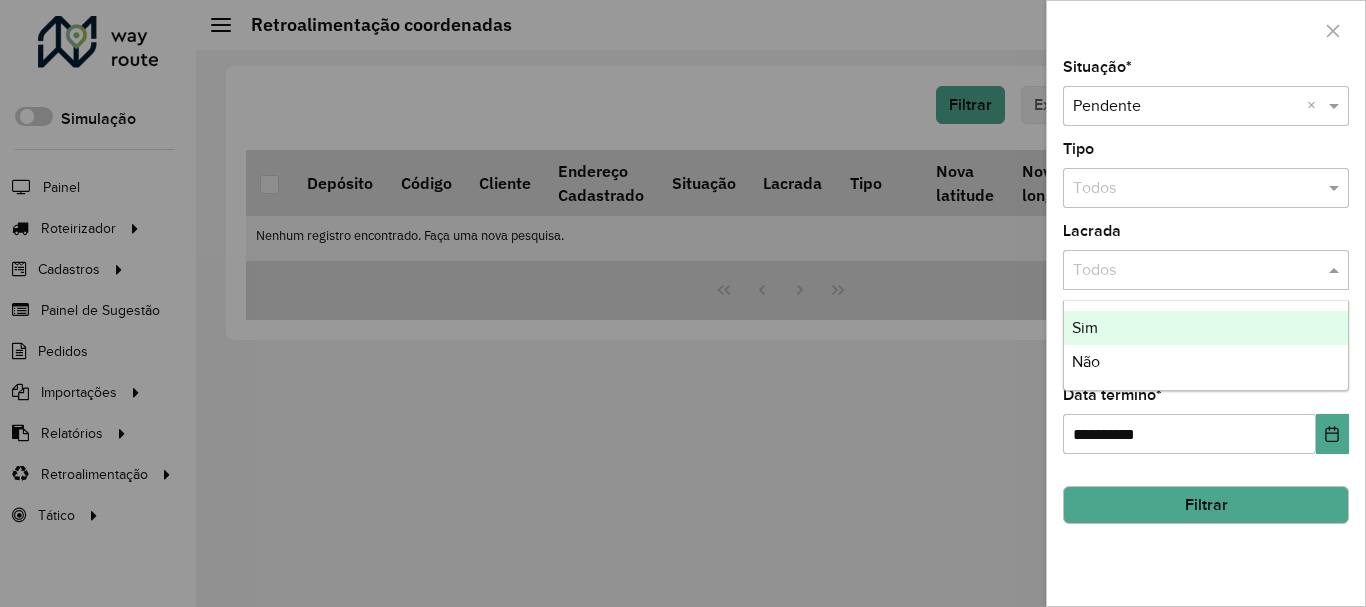 click at bounding box center [1186, 271] 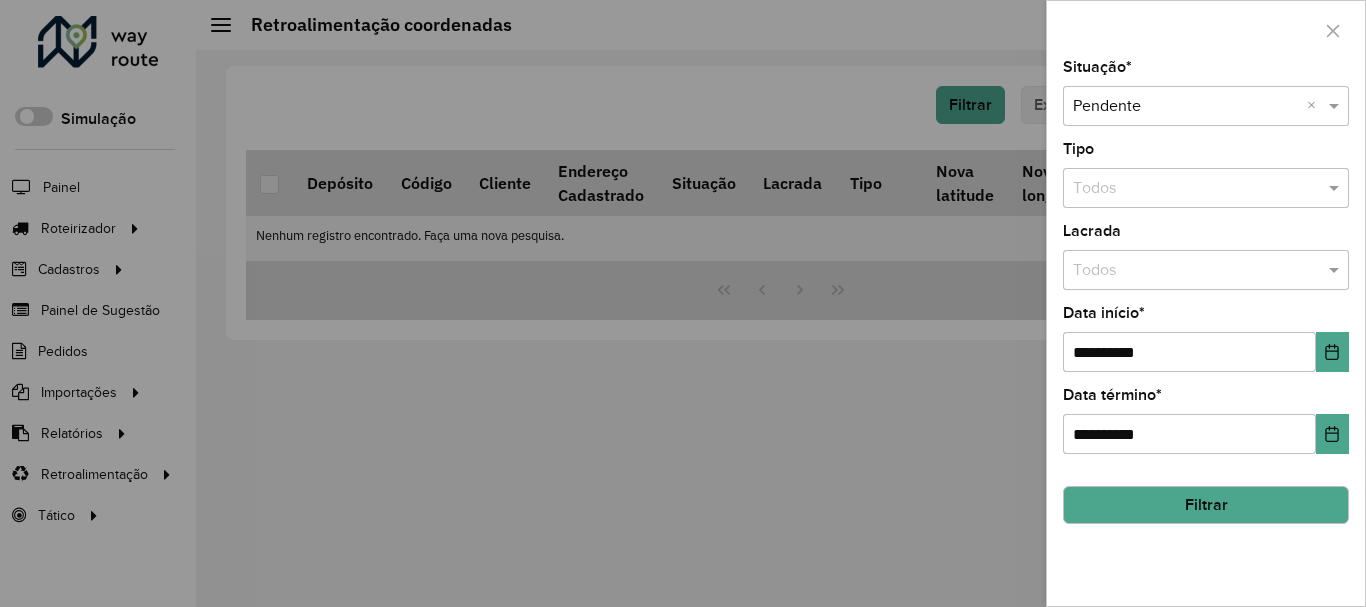 click at bounding box center (1186, 107) 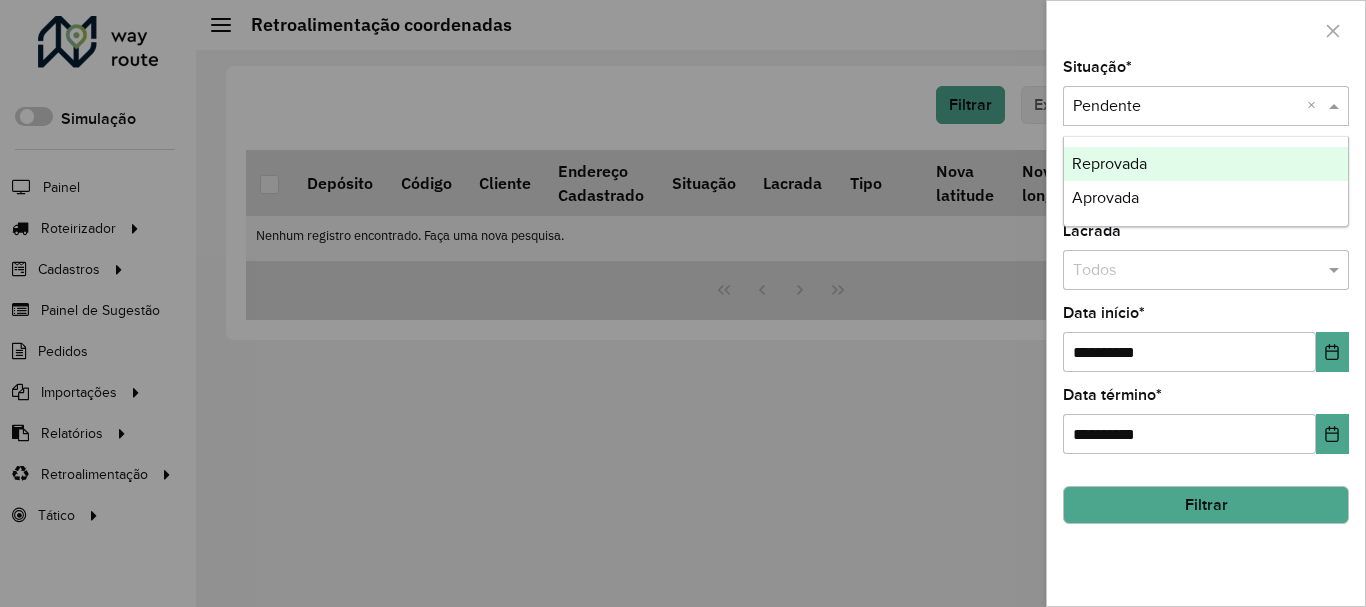 click on "**********" 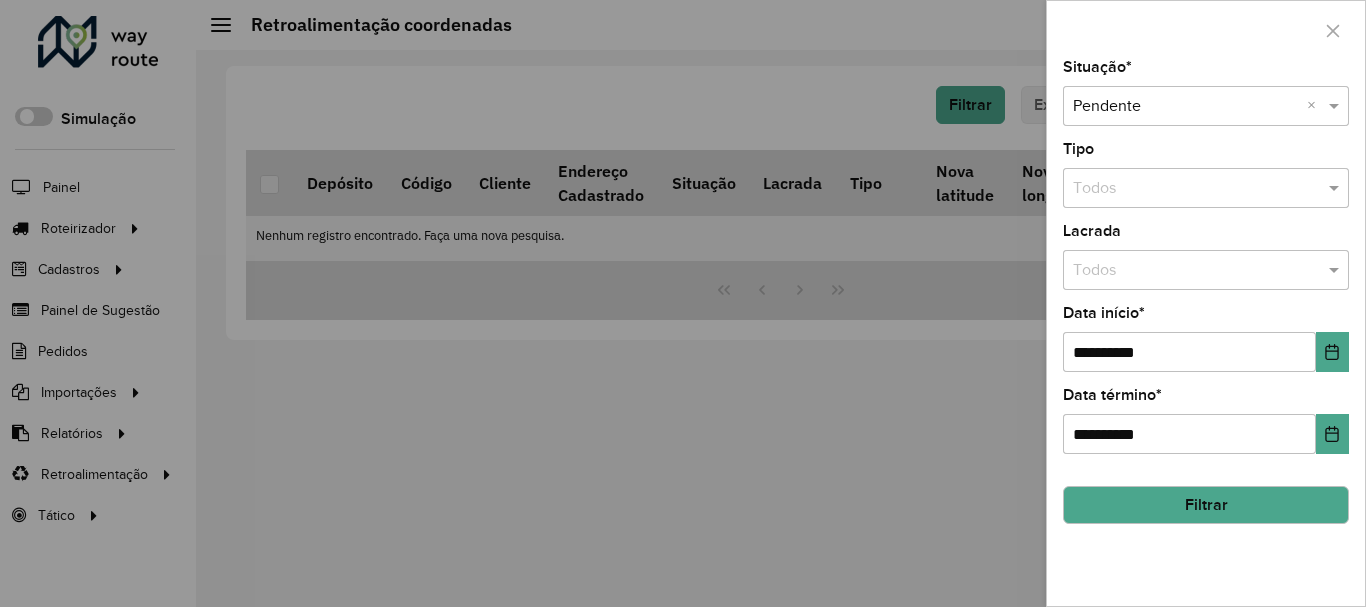 drag, startPoint x: 1206, startPoint y: 505, endPoint x: 1253, endPoint y: 405, distance: 110.49435 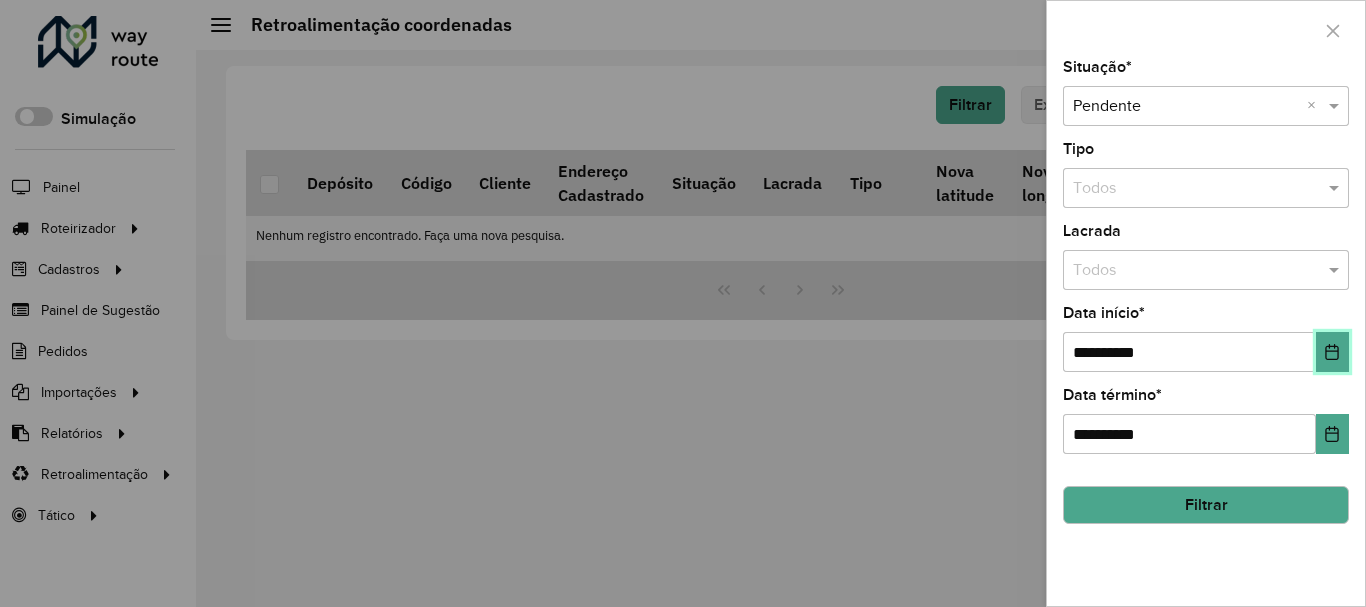 click 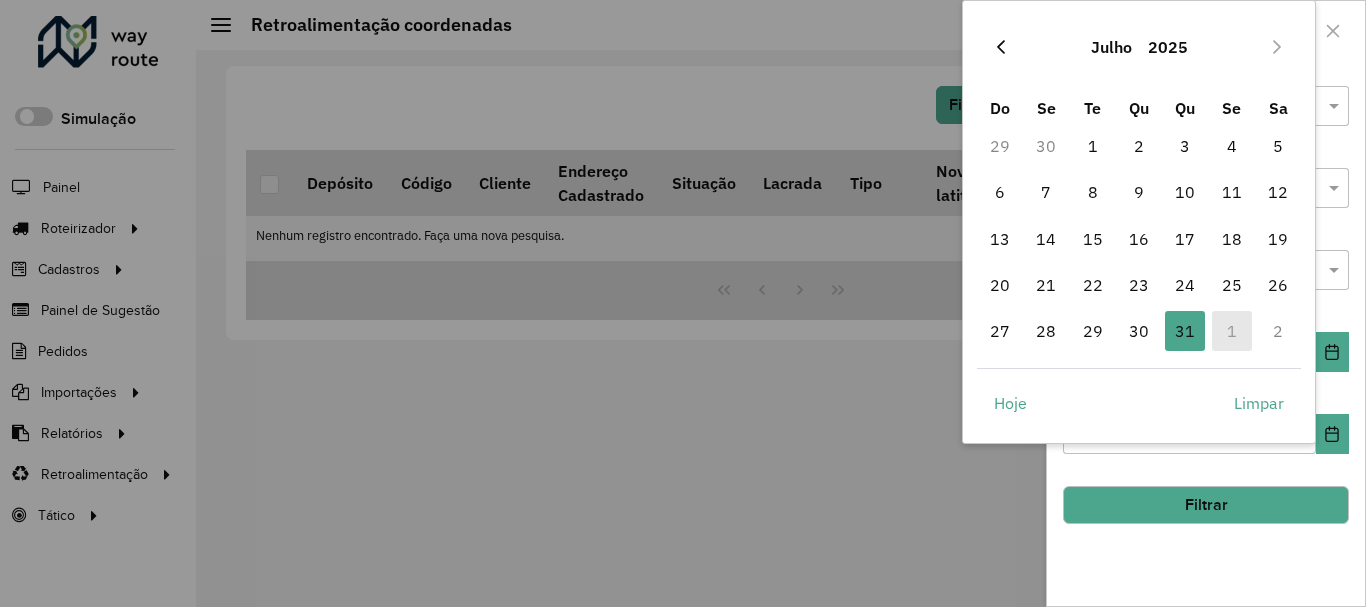 click at bounding box center [1001, 47] 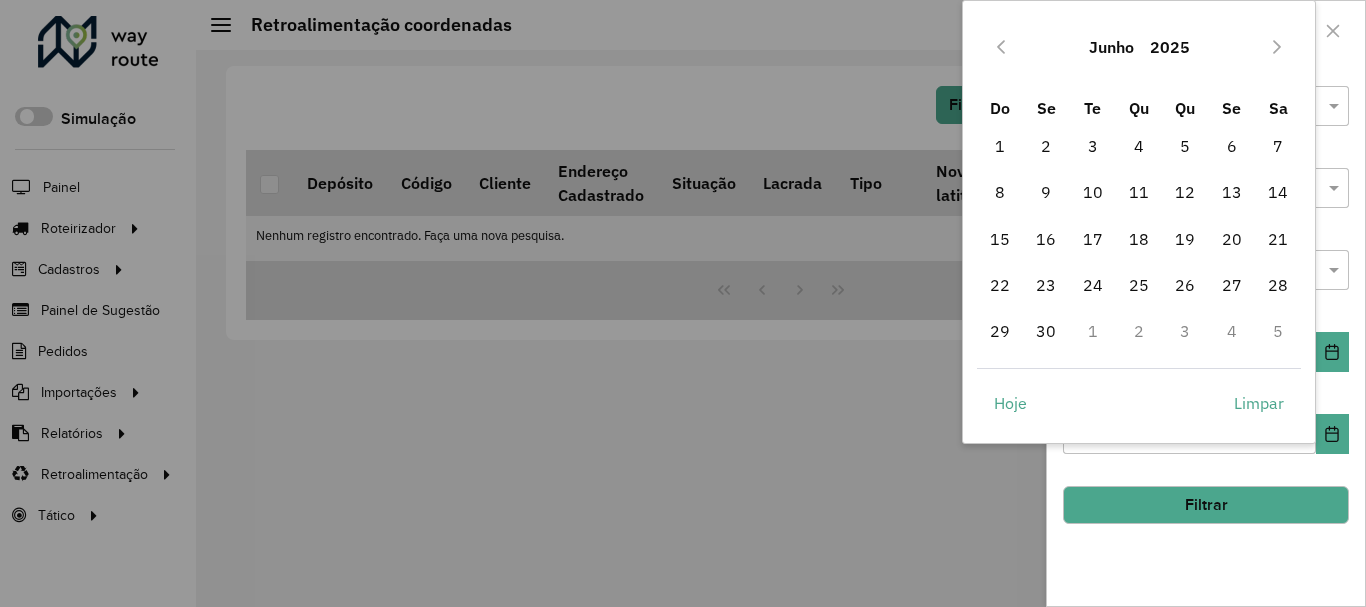 click at bounding box center [1001, 47] 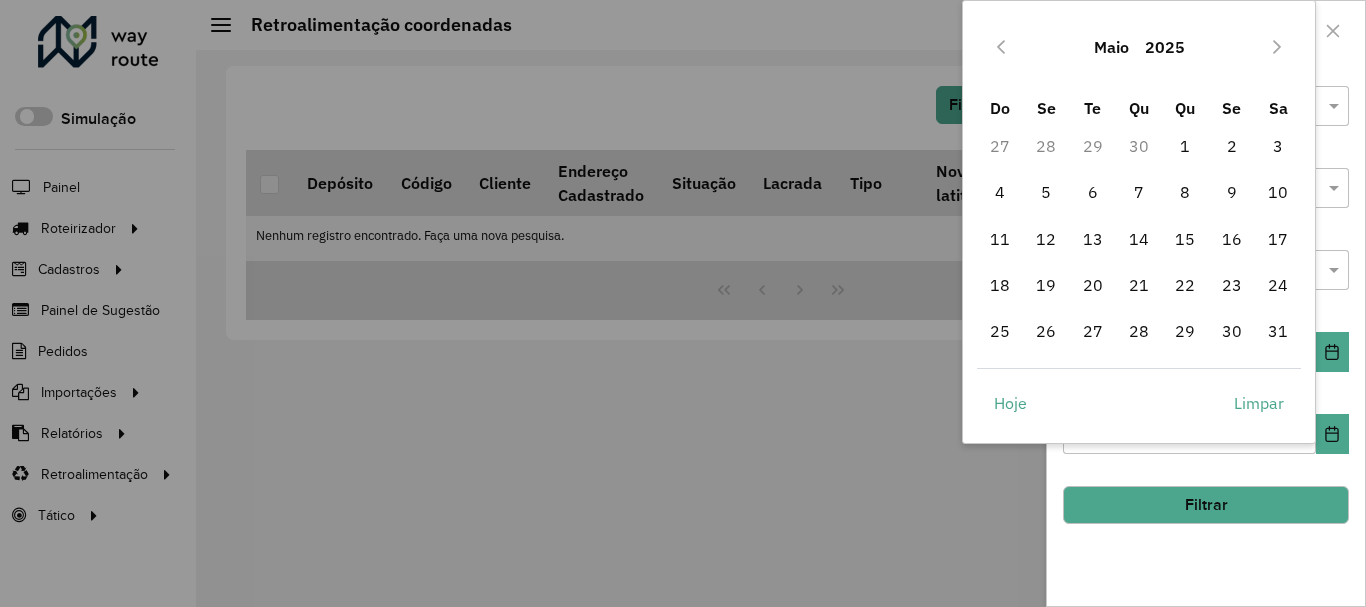 click at bounding box center (1001, 47) 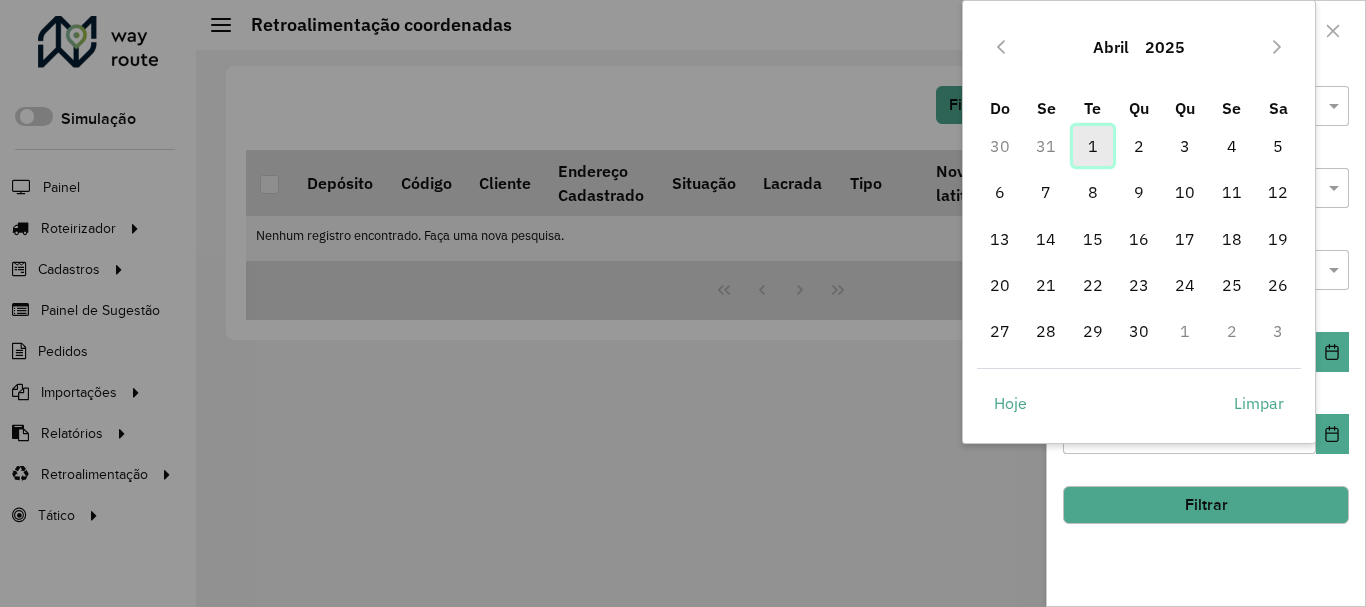 click on "1" at bounding box center [1093, 146] 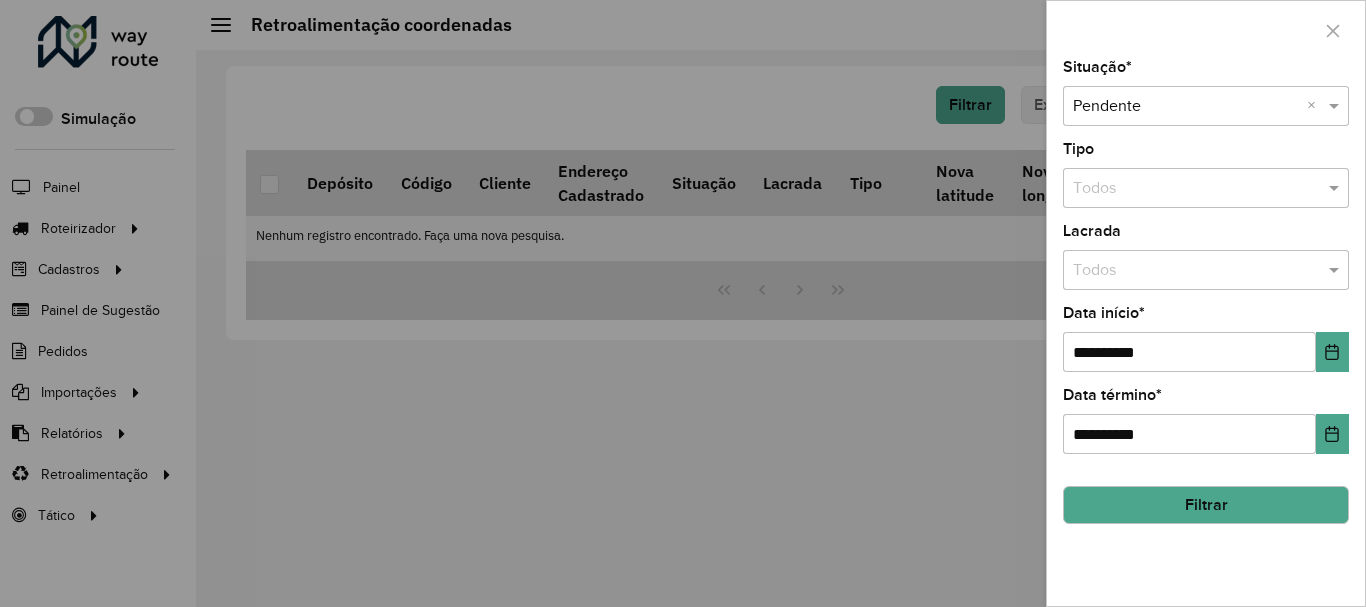 click on "Filtrar" 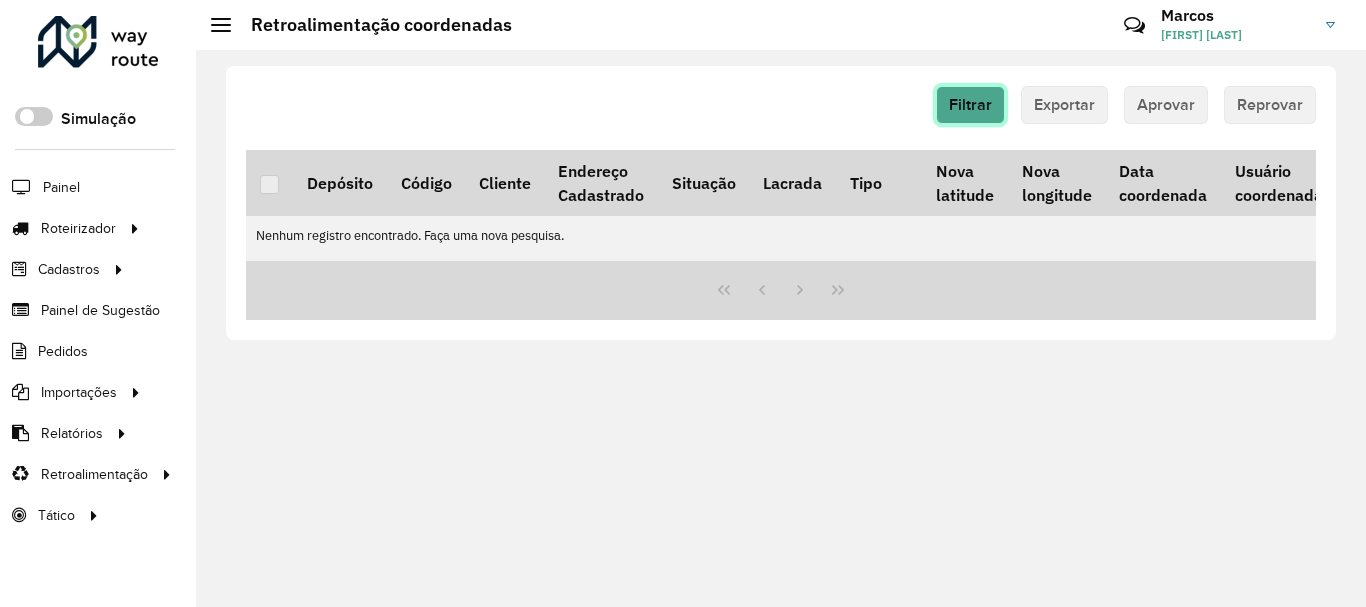 click on "Filtrar" 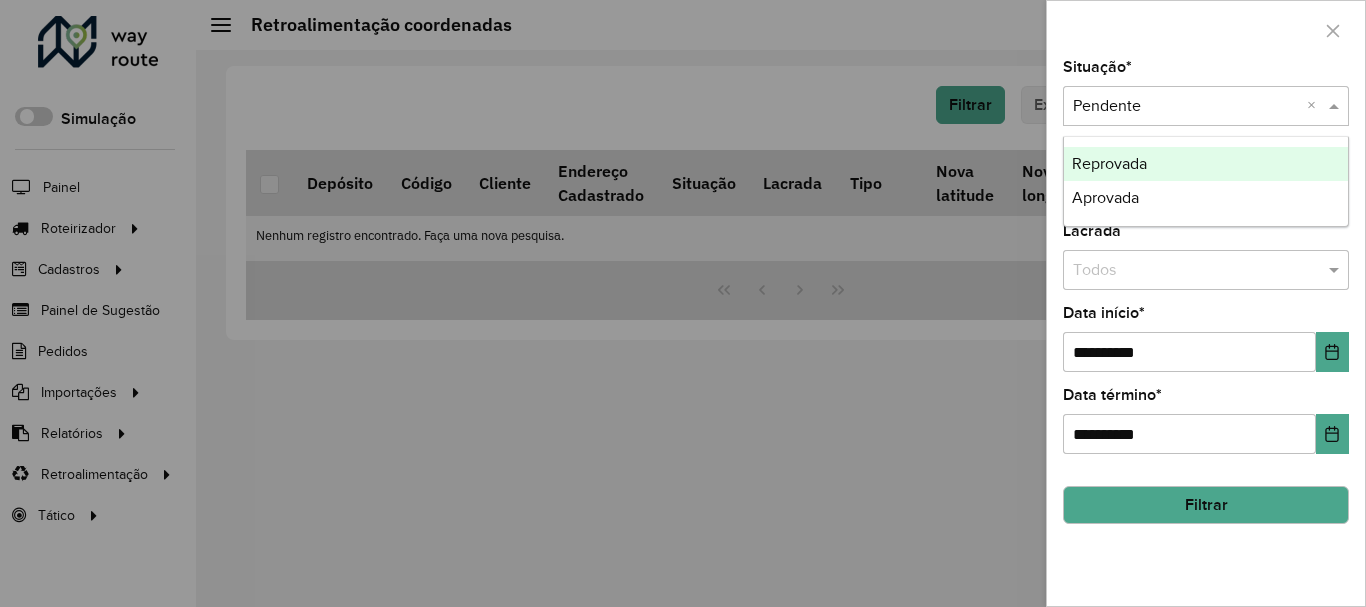 click at bounding box center (1186, 107) 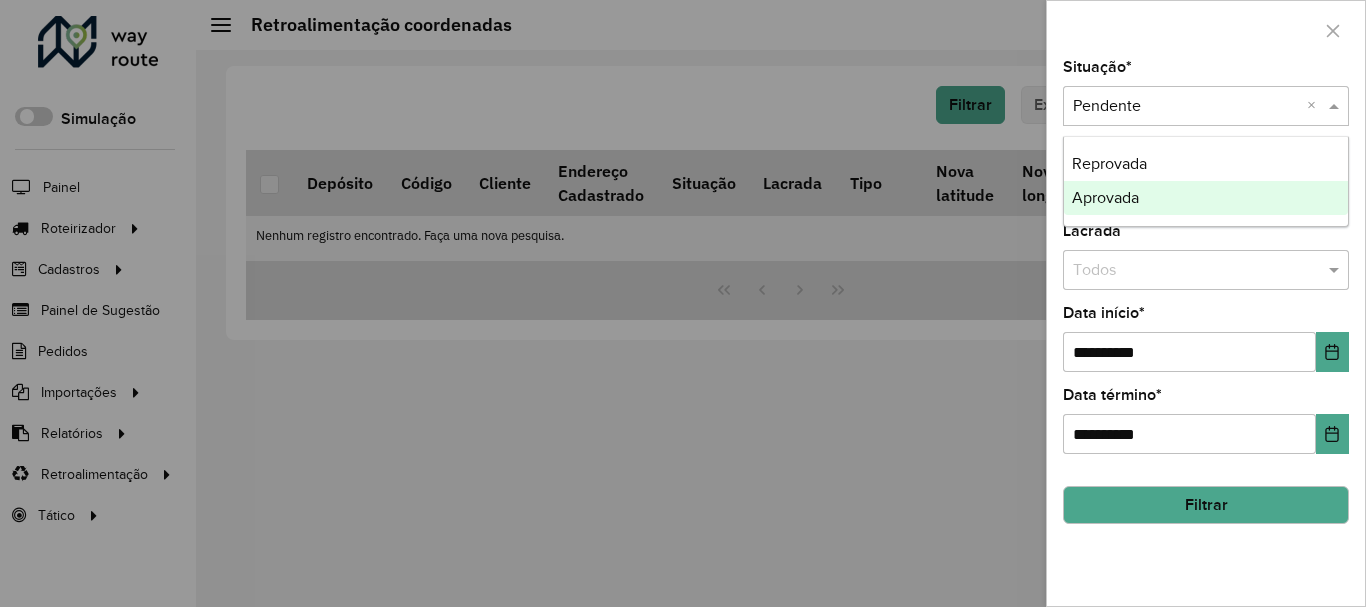 click on "Aprovada" at bounding box center [1105, 197] 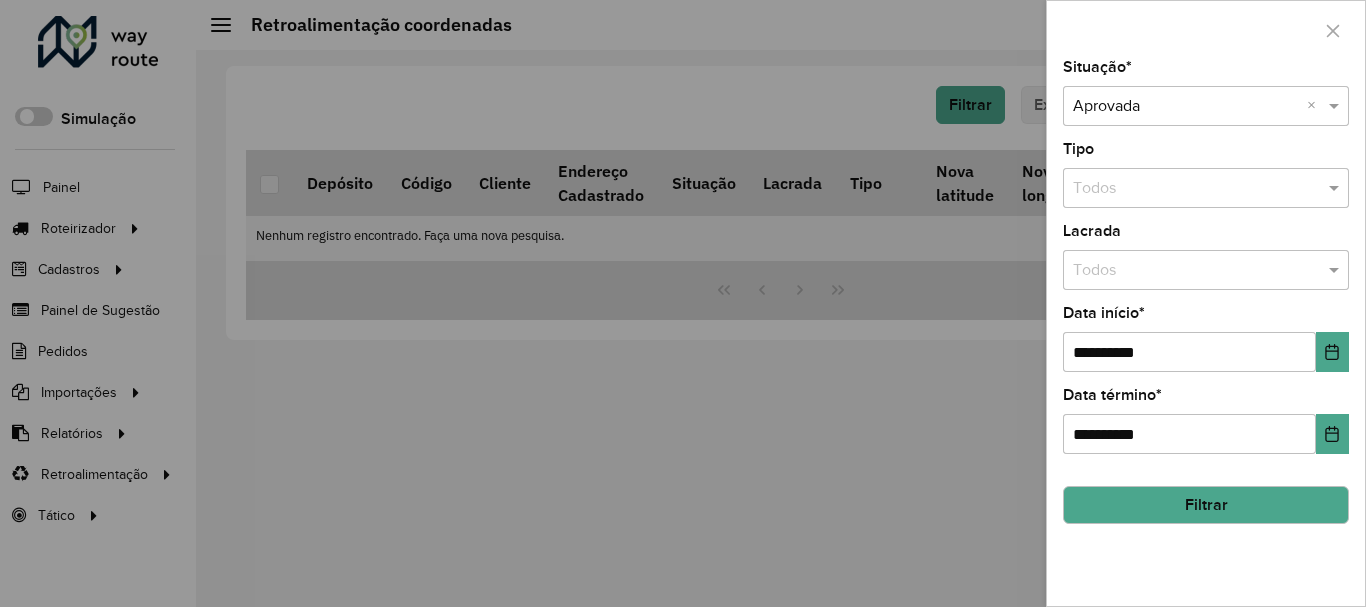 click on "Filtrar" 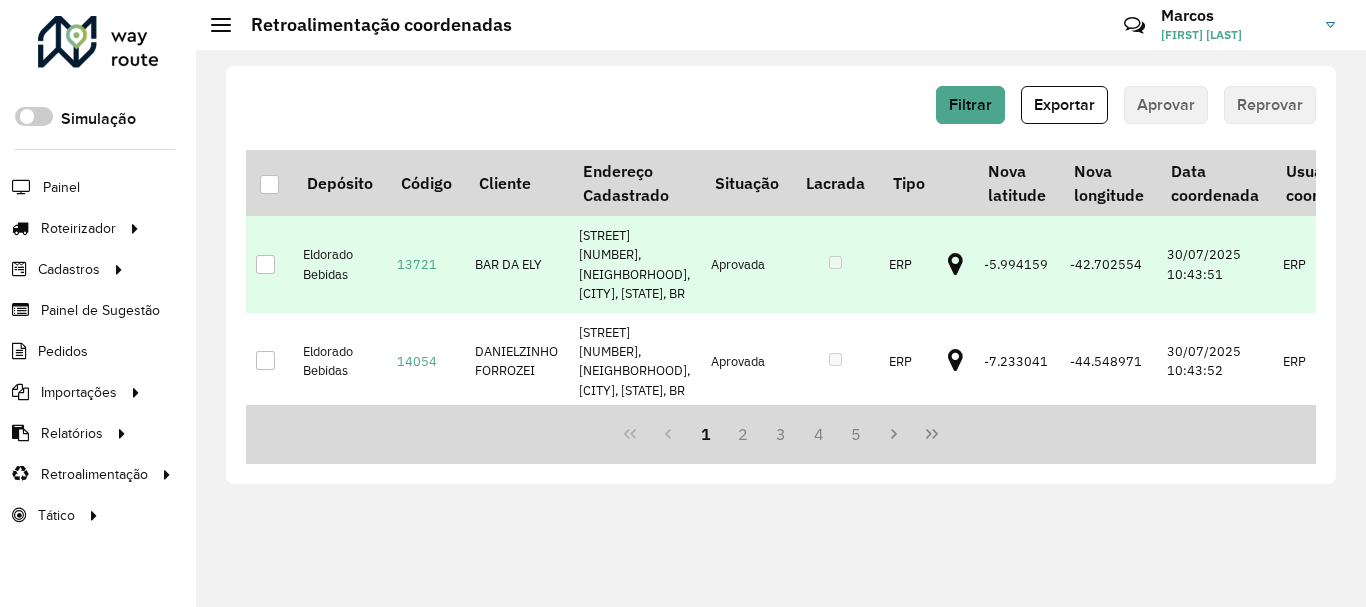 click at bounding box center (955, 265) 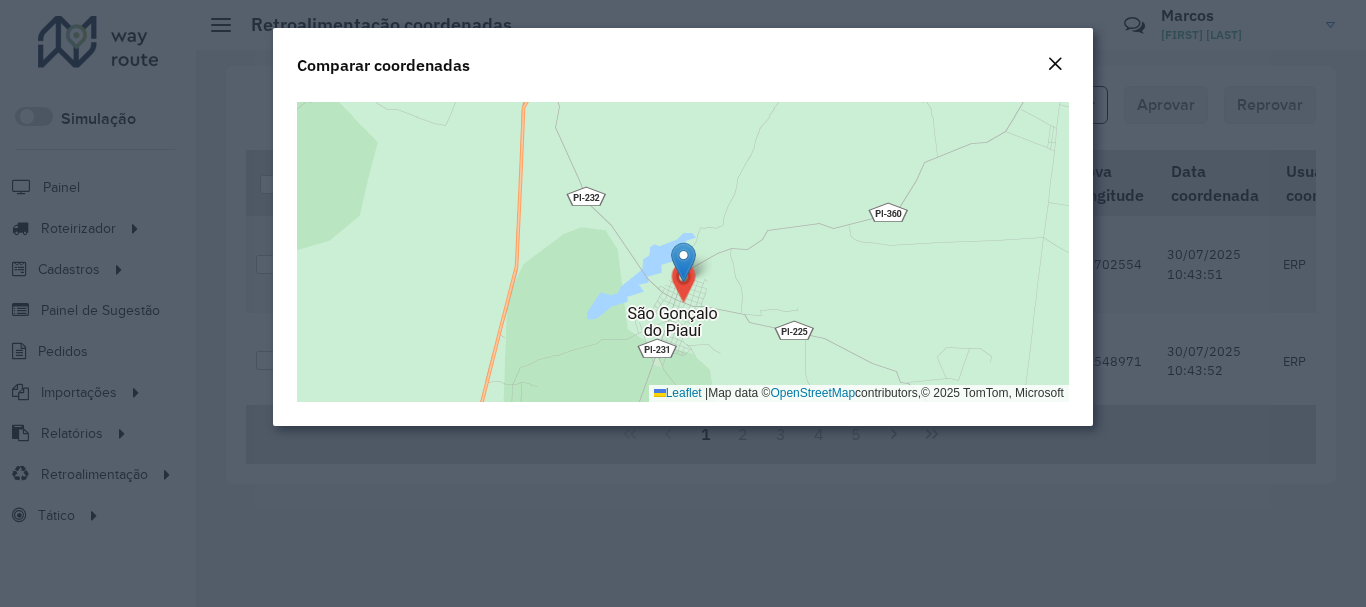 click 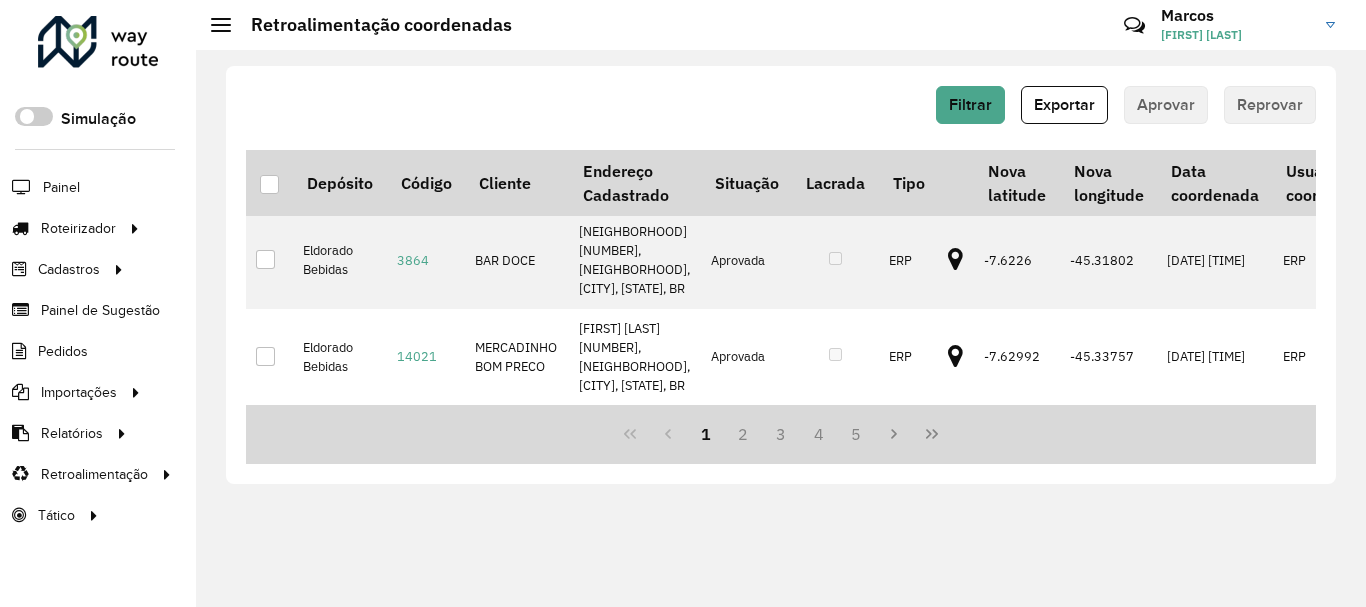 scroll, scrollTop: 2059, scrollLeft: 0, axis: vertical 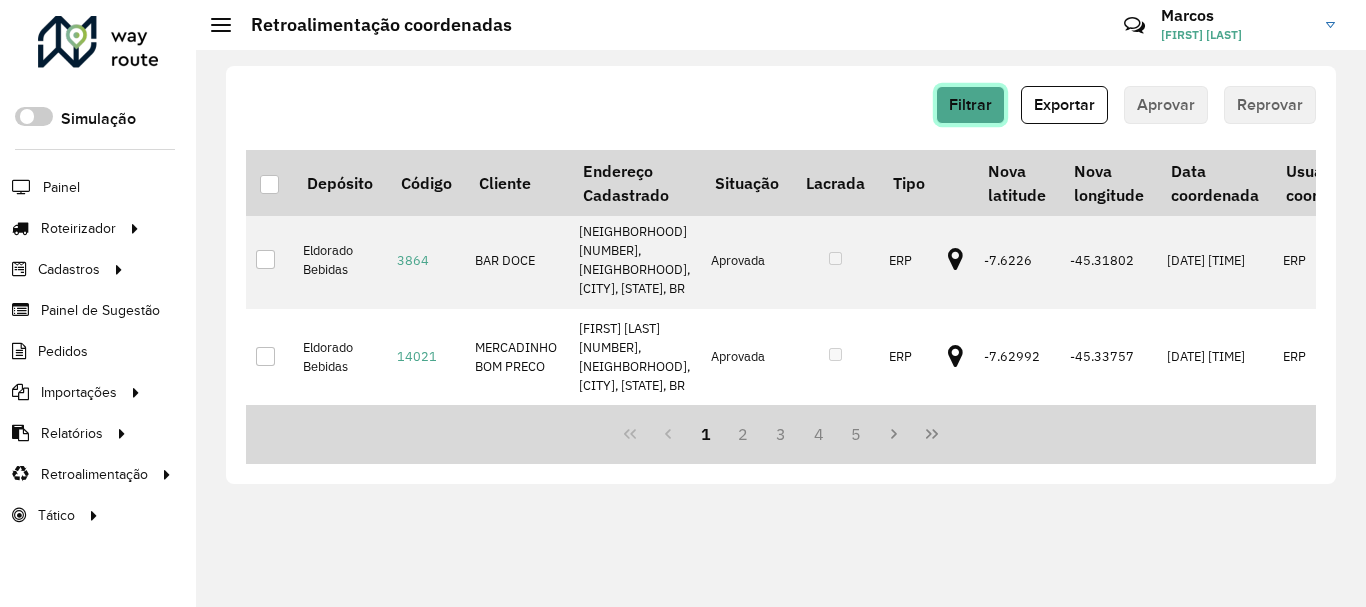 click on "Filtrar" 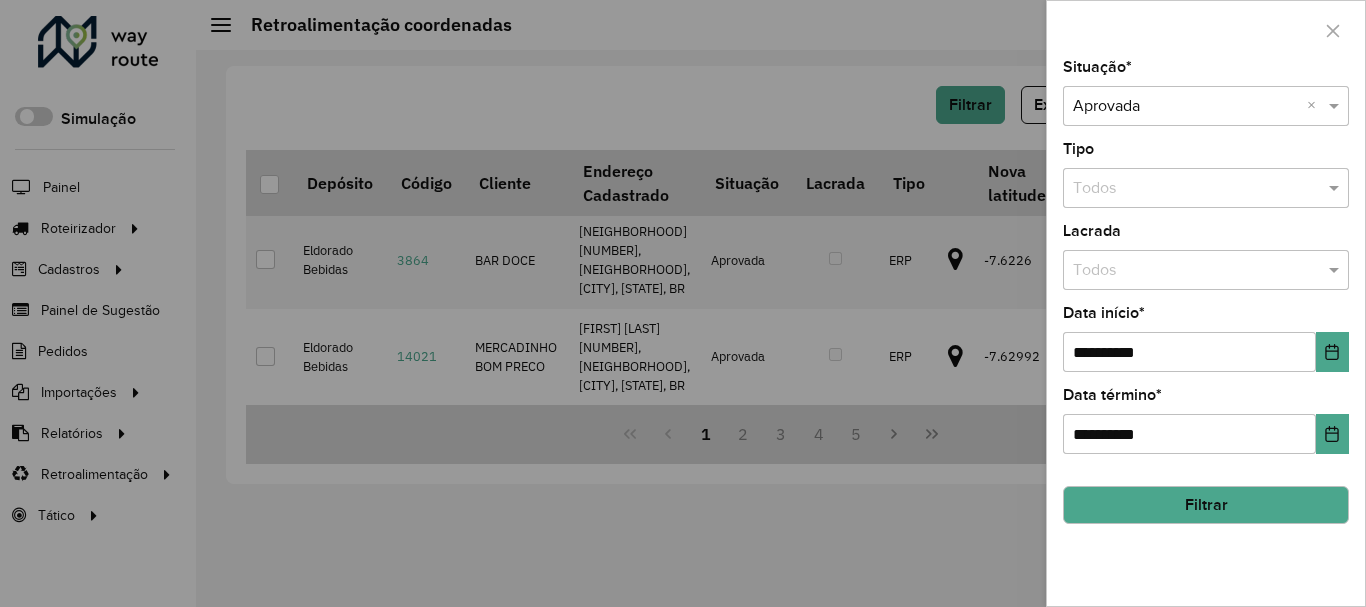 click at bounding box center (683, 303) 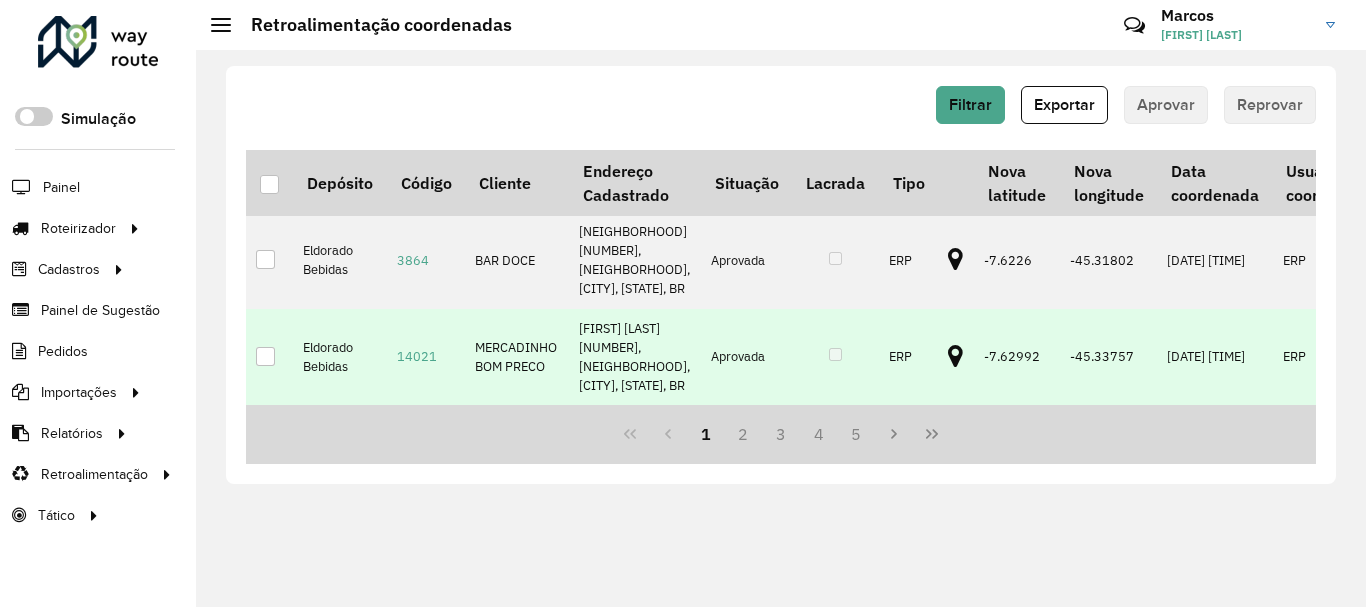 scroll, scrollTop: 2059, scrollLeft: 0, axis: vertical 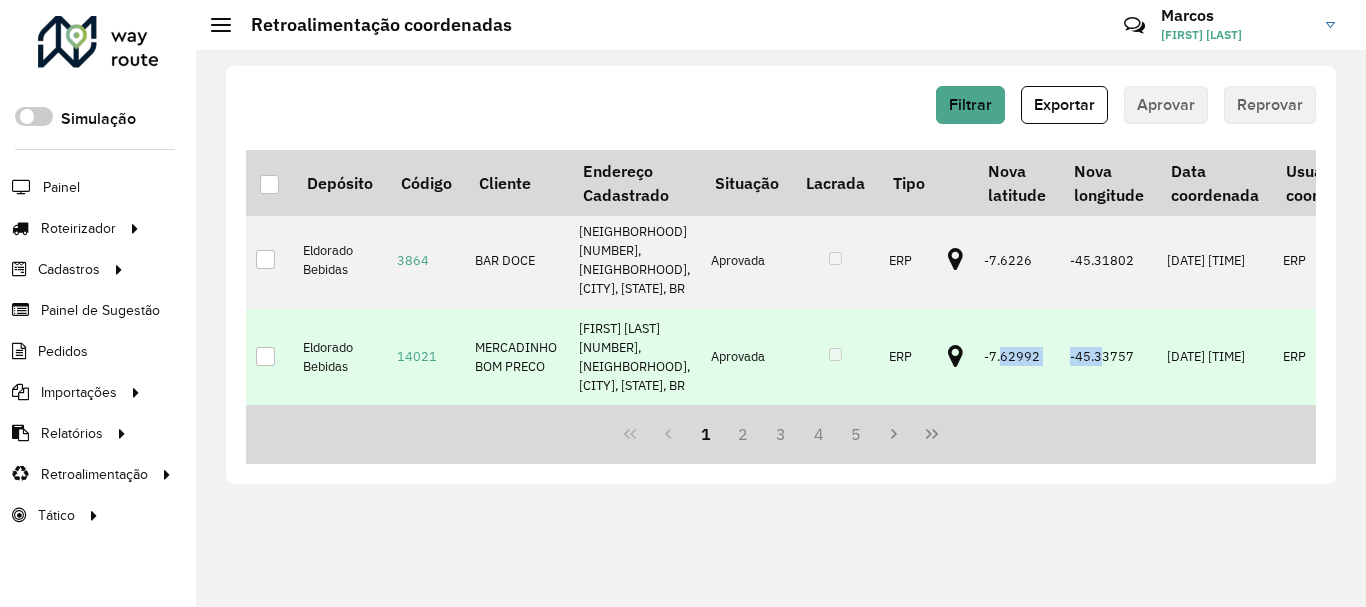 drag, startPoint x: 992, startPoint y: 397, endPoint x: 1089, endPoint y: 394, distance: 97.04638 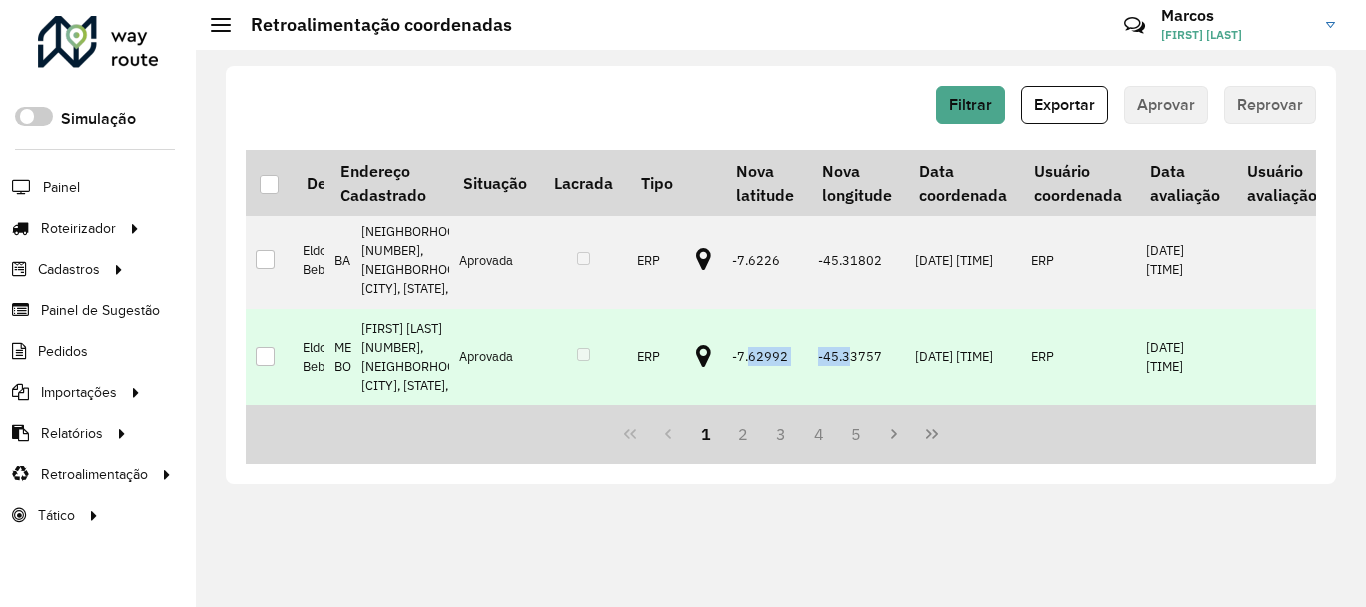 scroll, scrollTop: 2059, scrollLeft: 252, axis: both 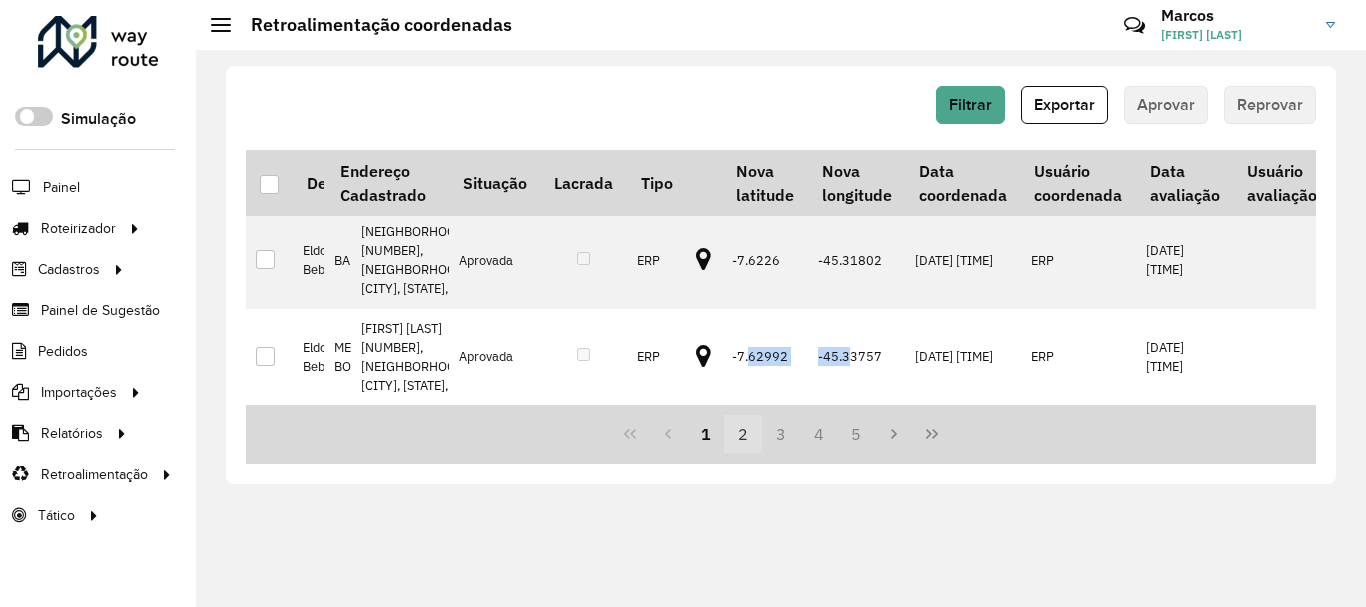 click on "2" at bounding box center (743, 434) 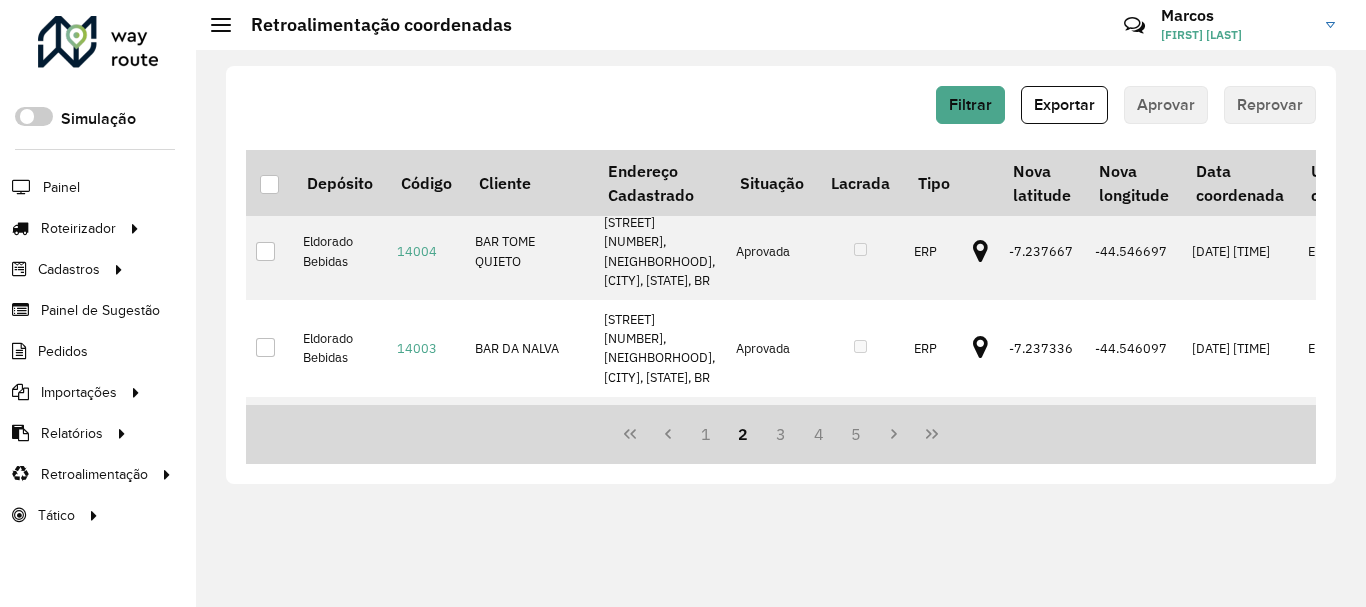 scroll, scrollTop: 500, scrollLeft: 0, axis: vertical 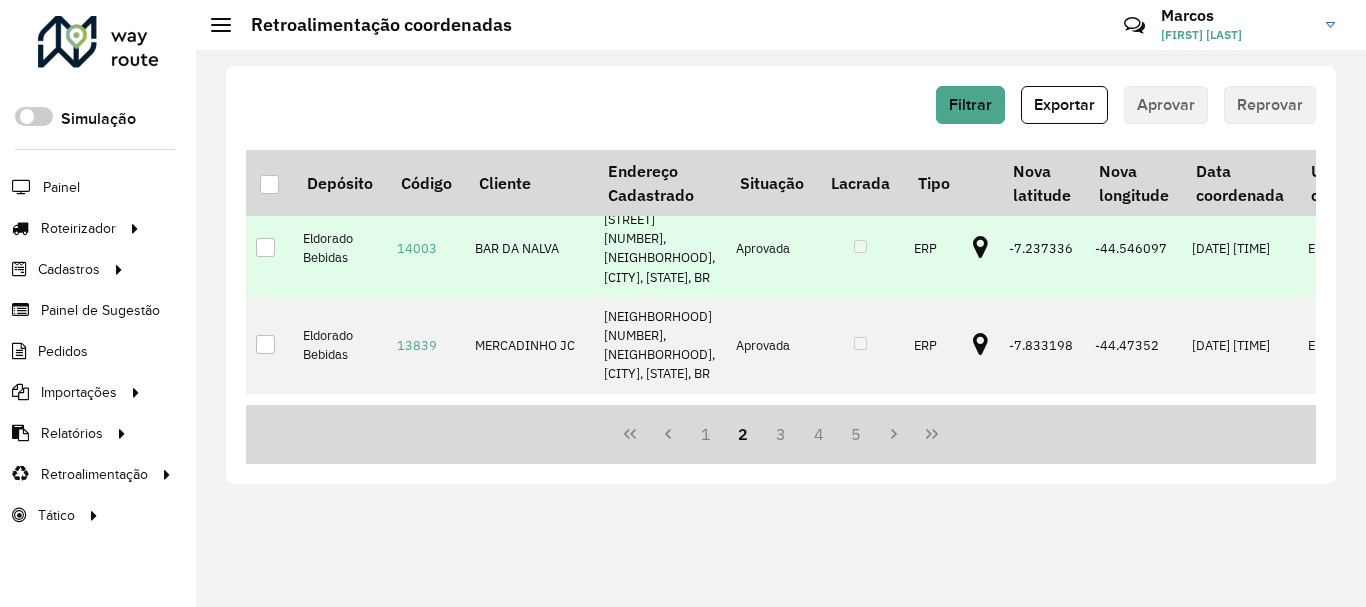 click at bounding box center (980, 248) 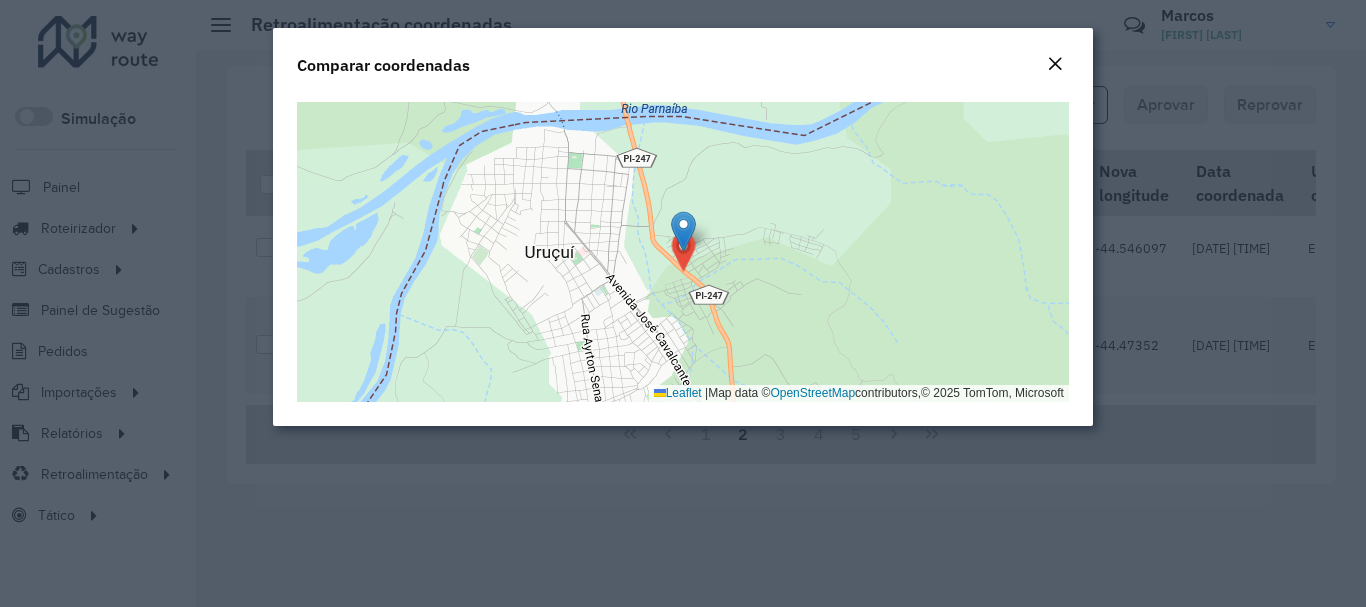 click 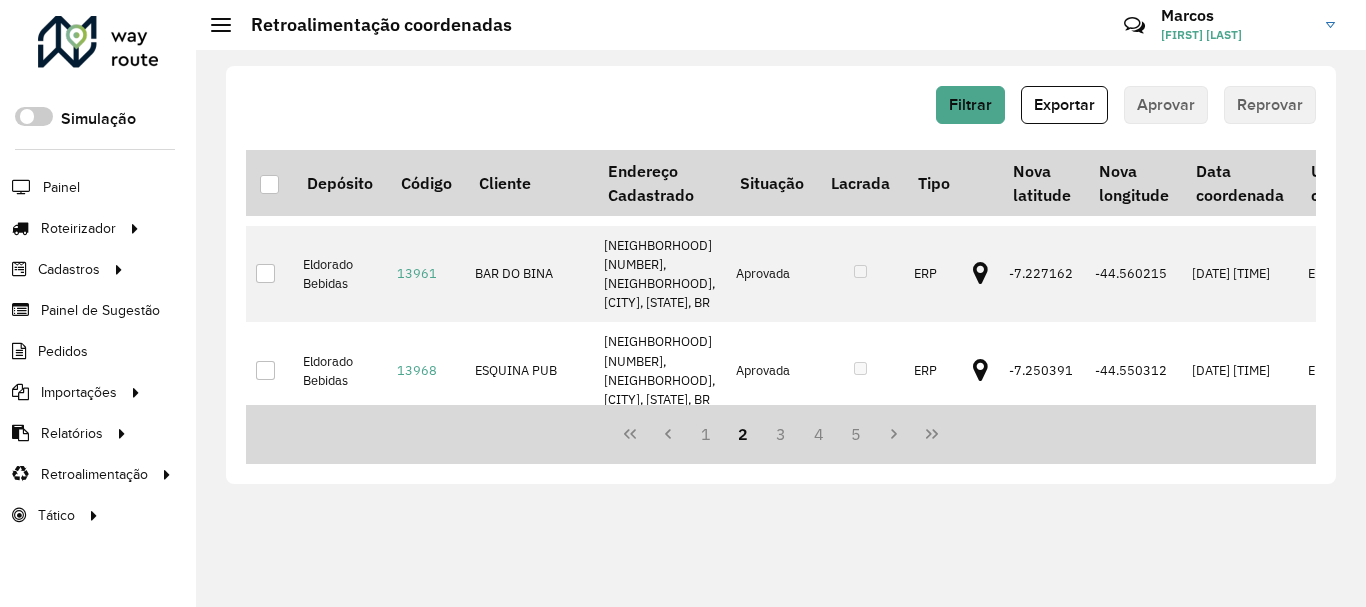 scroll, scrollTop: 1300, scrollLeft: 0, axis: vertical 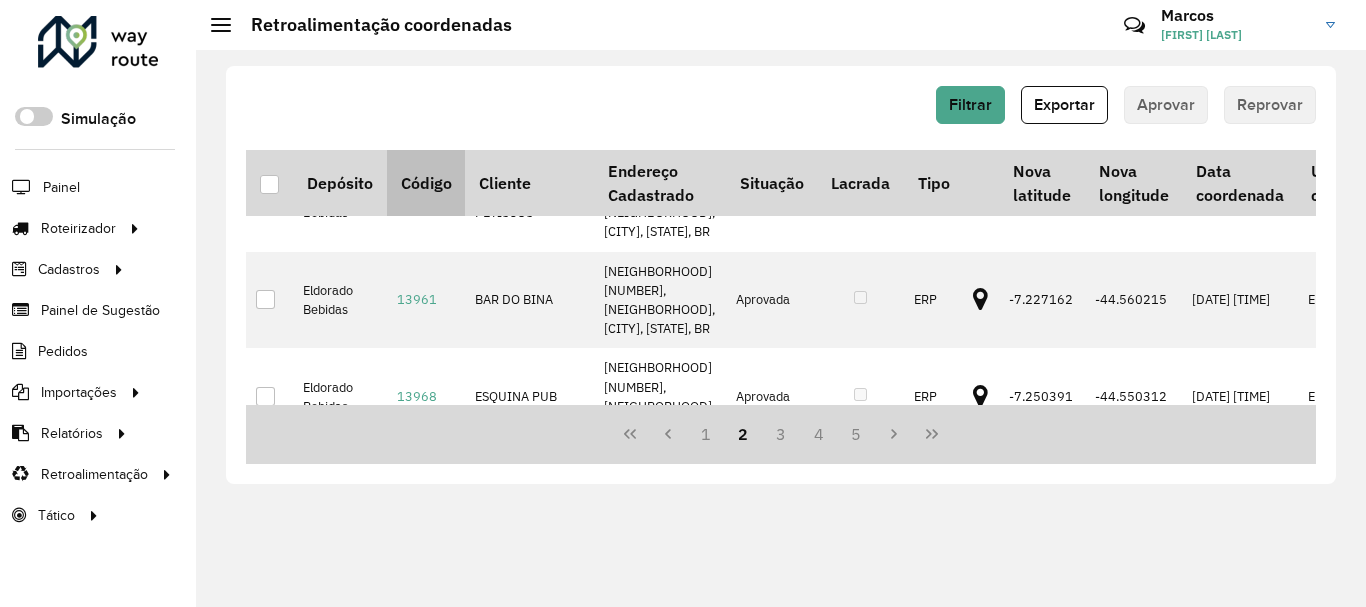 click on "Código" at bounding box center (426, 183) 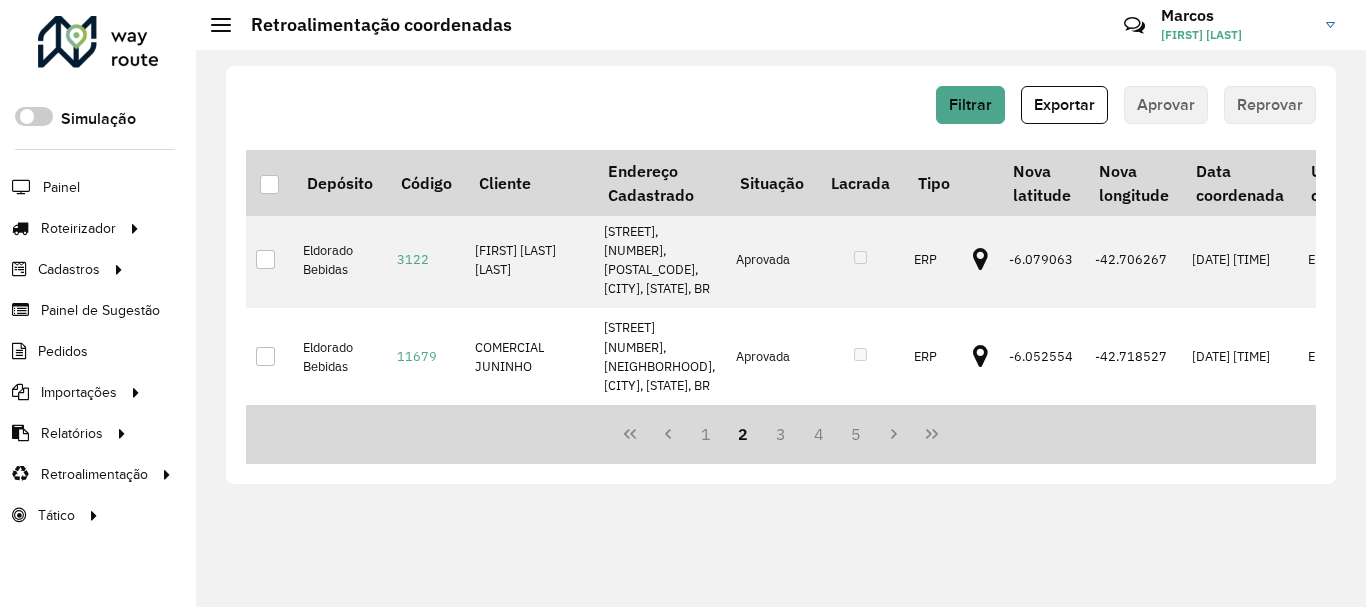 scroll, scrollTop: 1944, scrollLeft: 0, axis: vertical 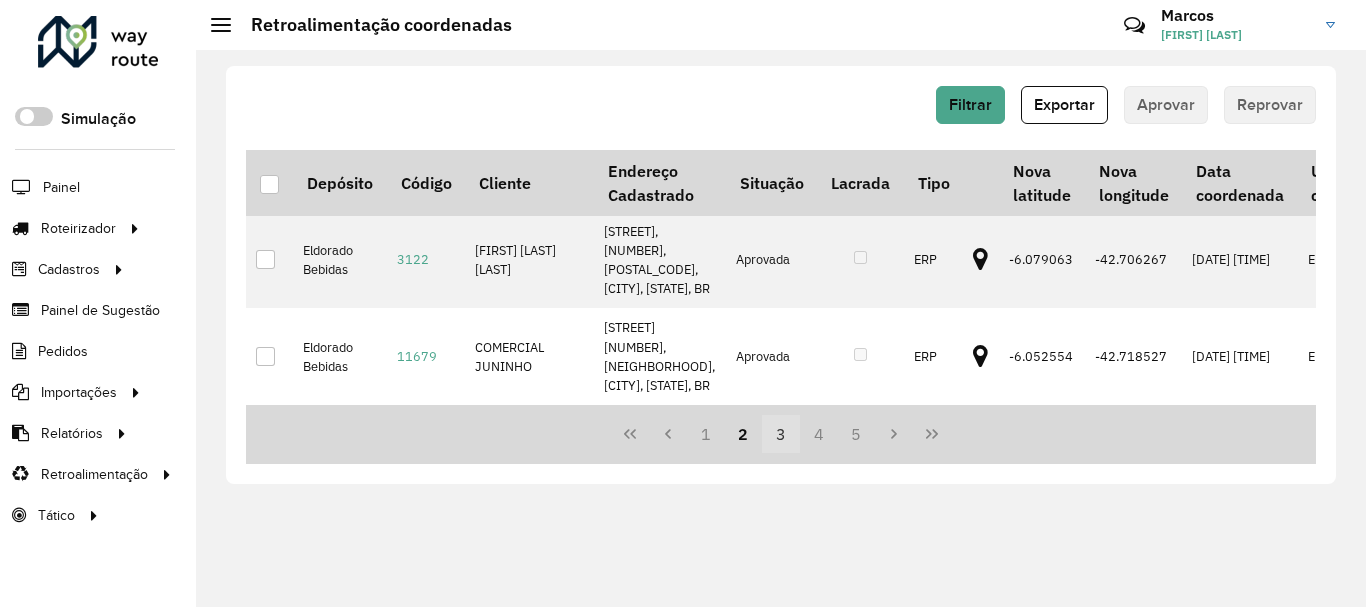 click on "3" at bounding box center [781, 434] 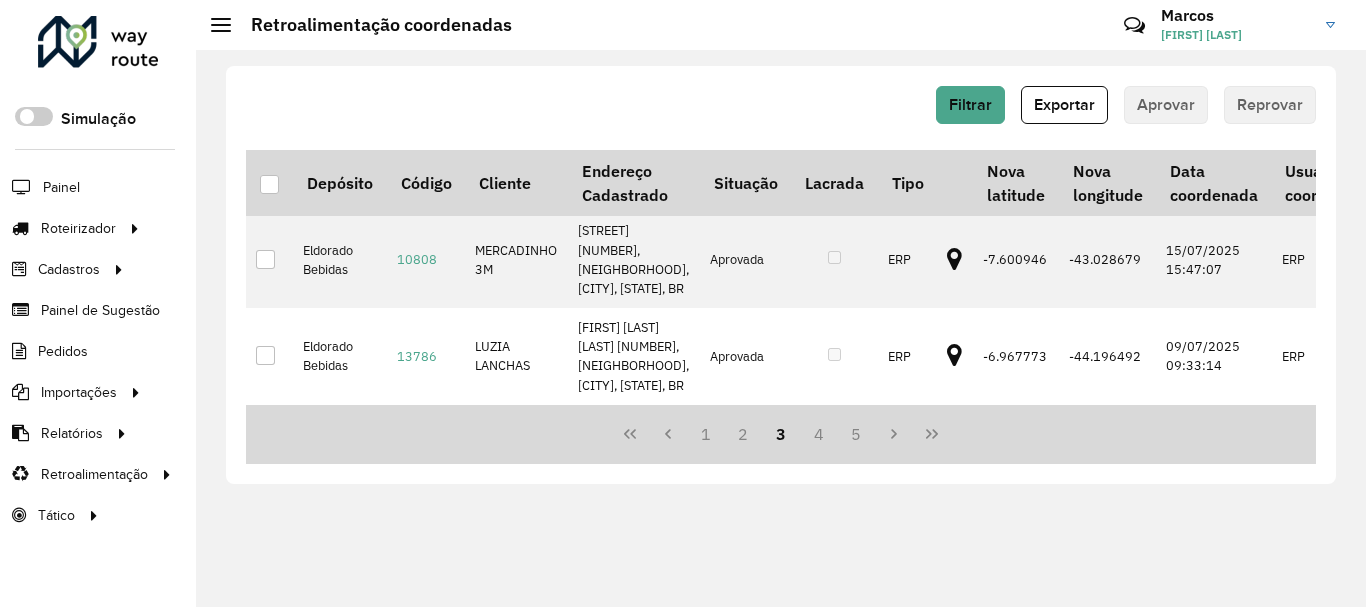 scroll, scrollTop: 2136, scrollLeft: 0, axis: vertical 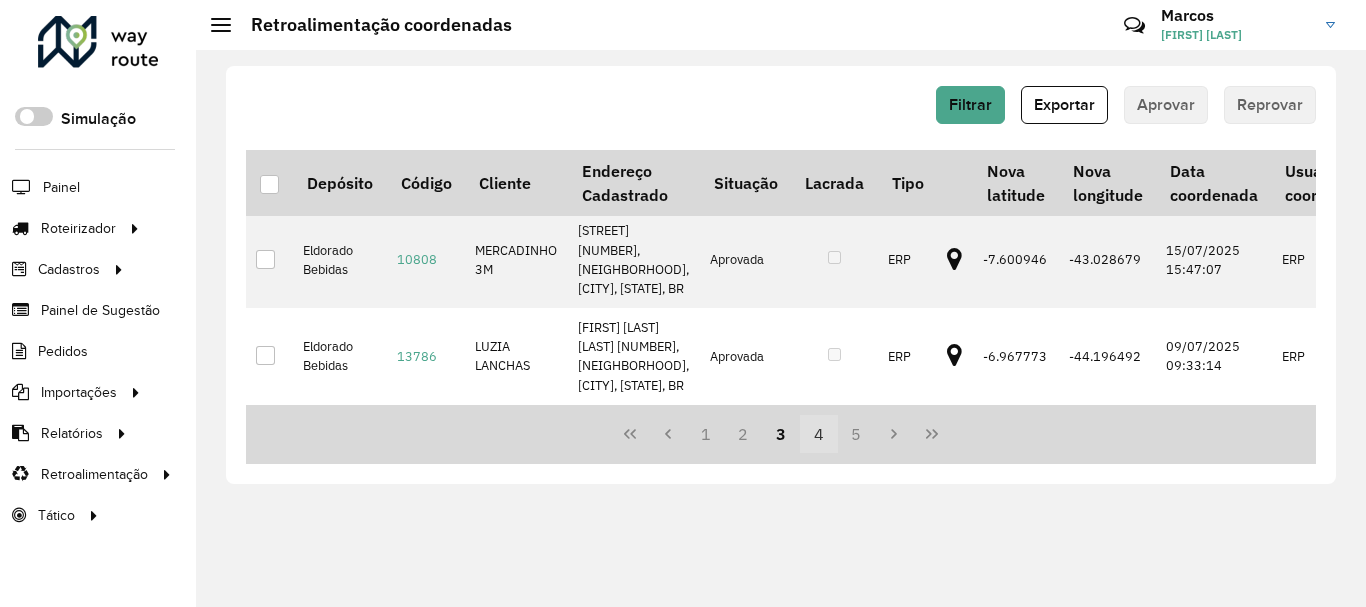 click on "4" at bounding box center (819, 434) 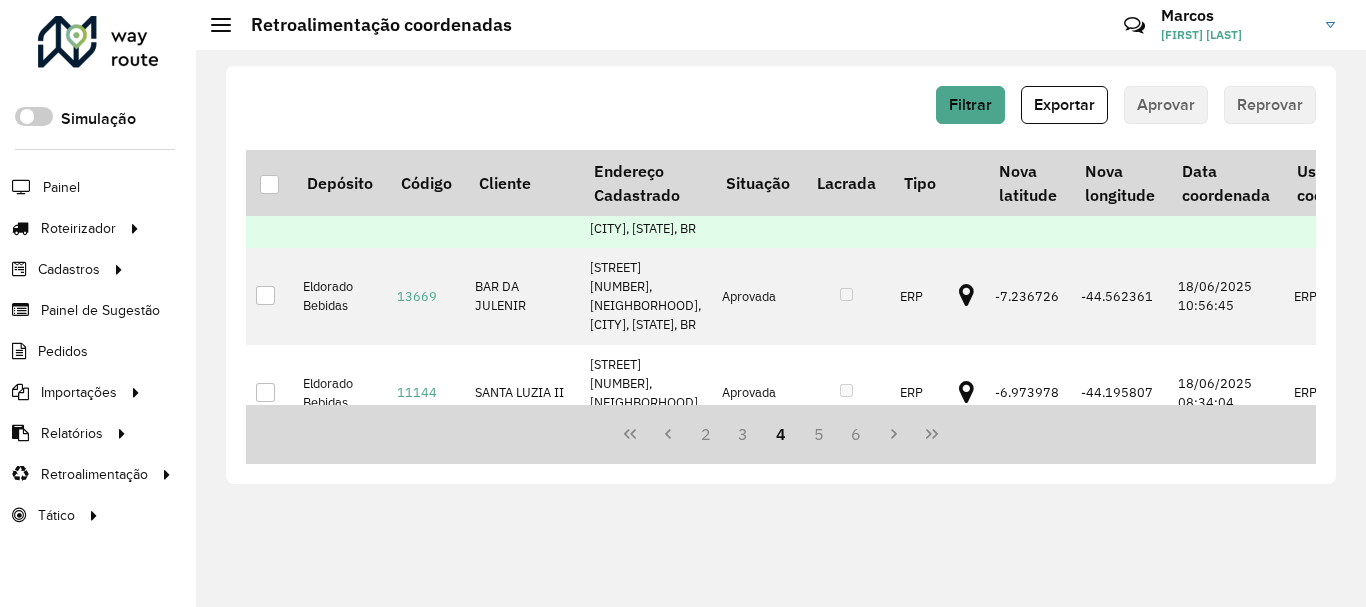scroll, scrollTop: 900, scrollLeft: 0, axis: vertical 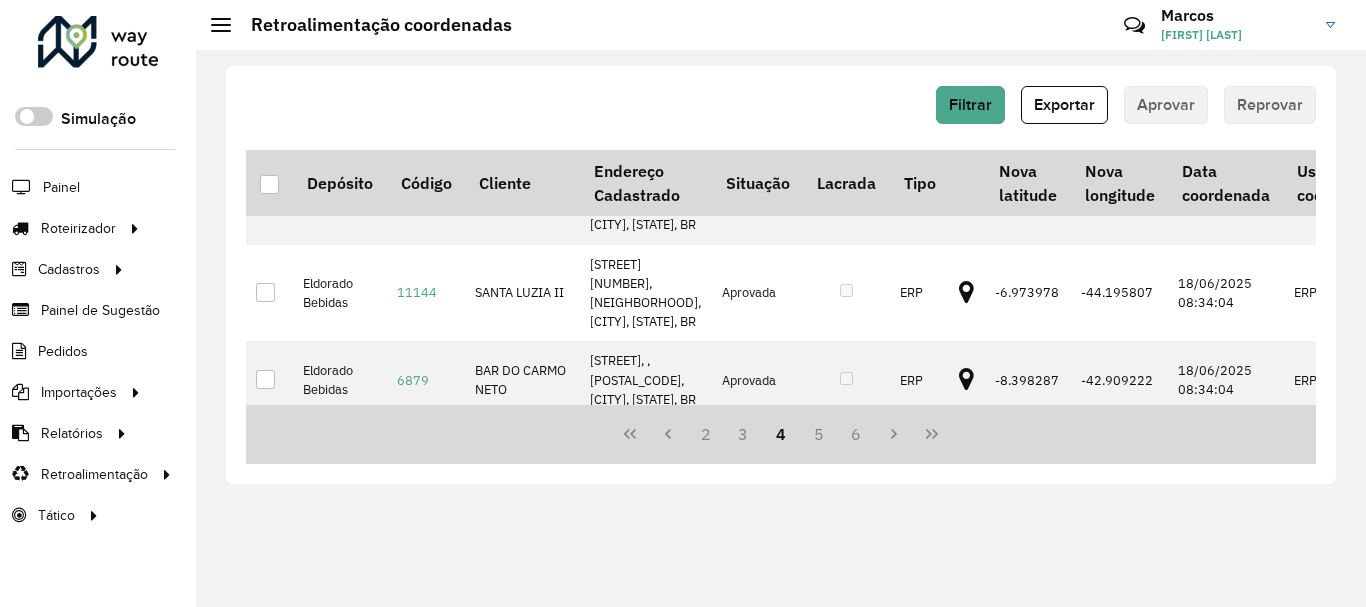 click at bounding box center (966, 90) 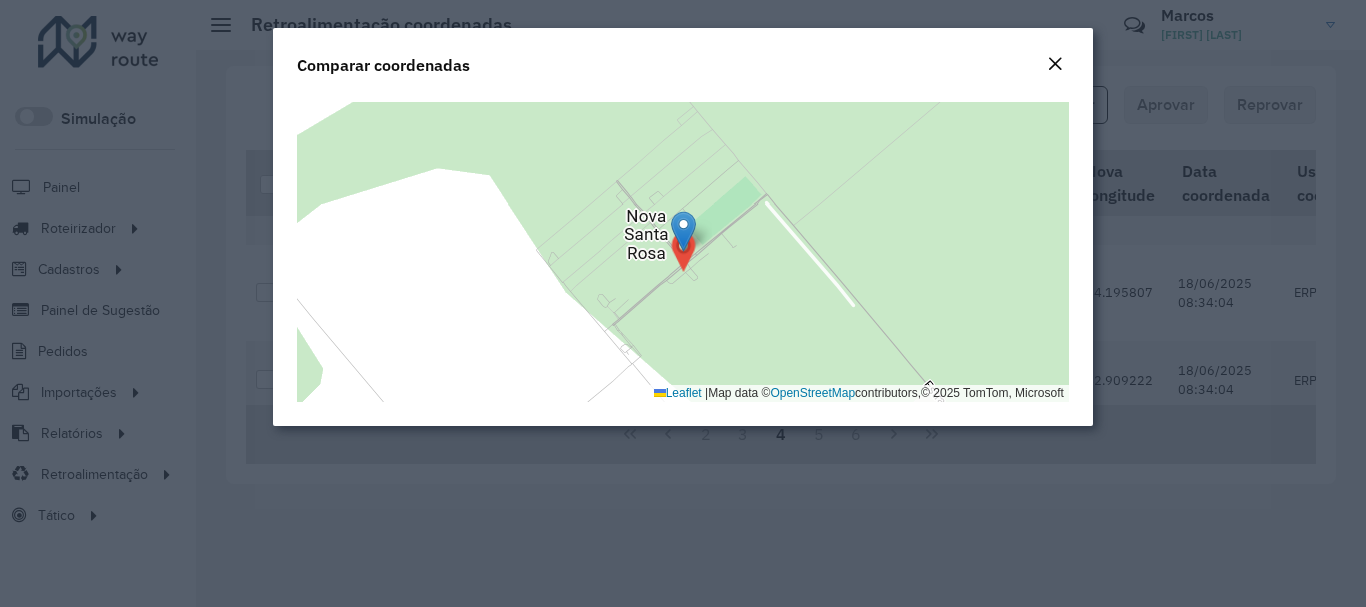 click 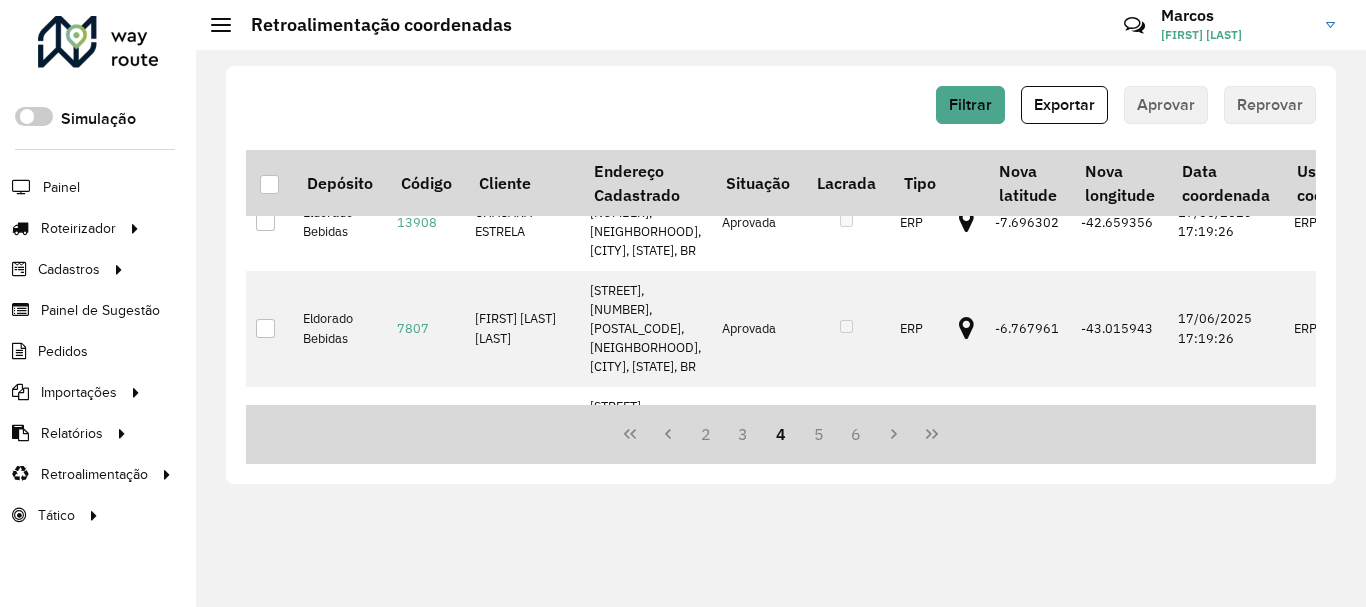 scroll, scrollTop: 1300, scrollLeft: 0, axis: vertical 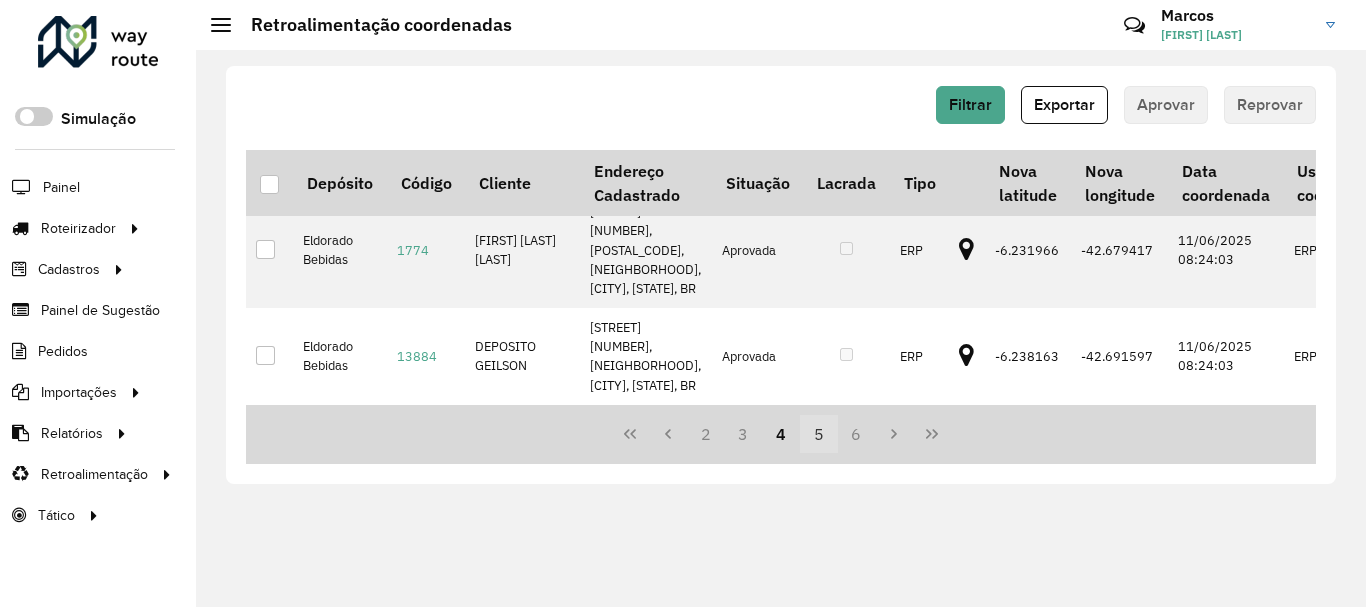 click on "5" at bounding box center [819, 434] 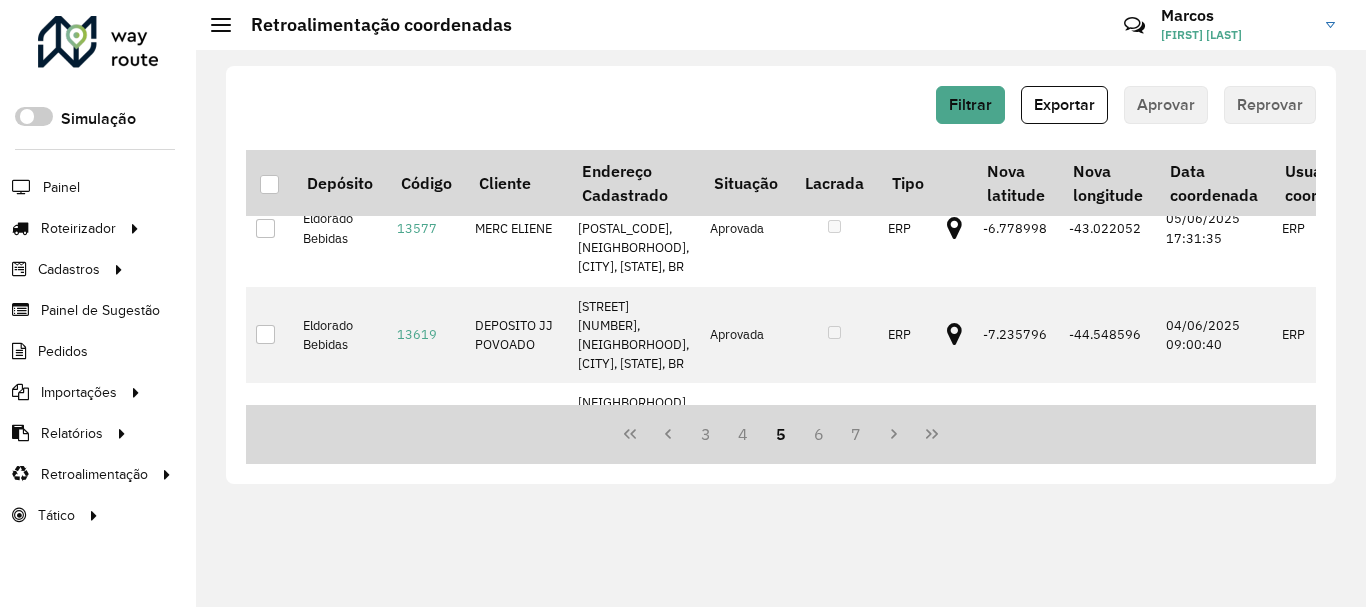 scroll, scrollTop: 1155, scrollLeft: 0, axis: vertical 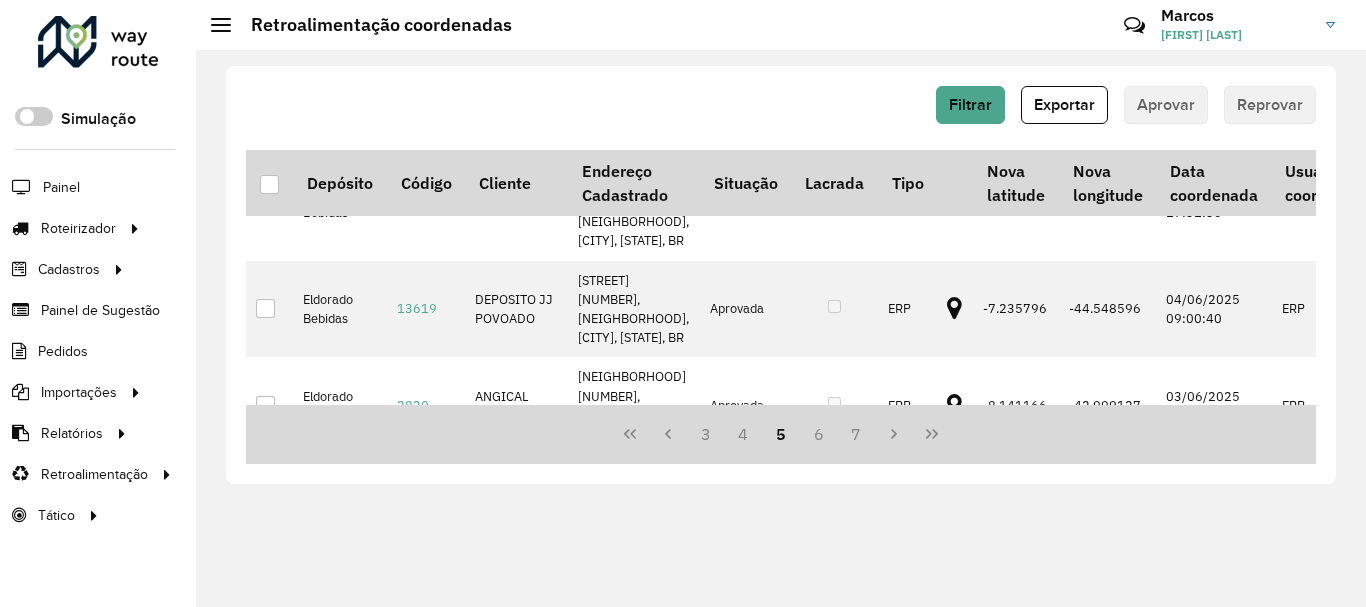 click 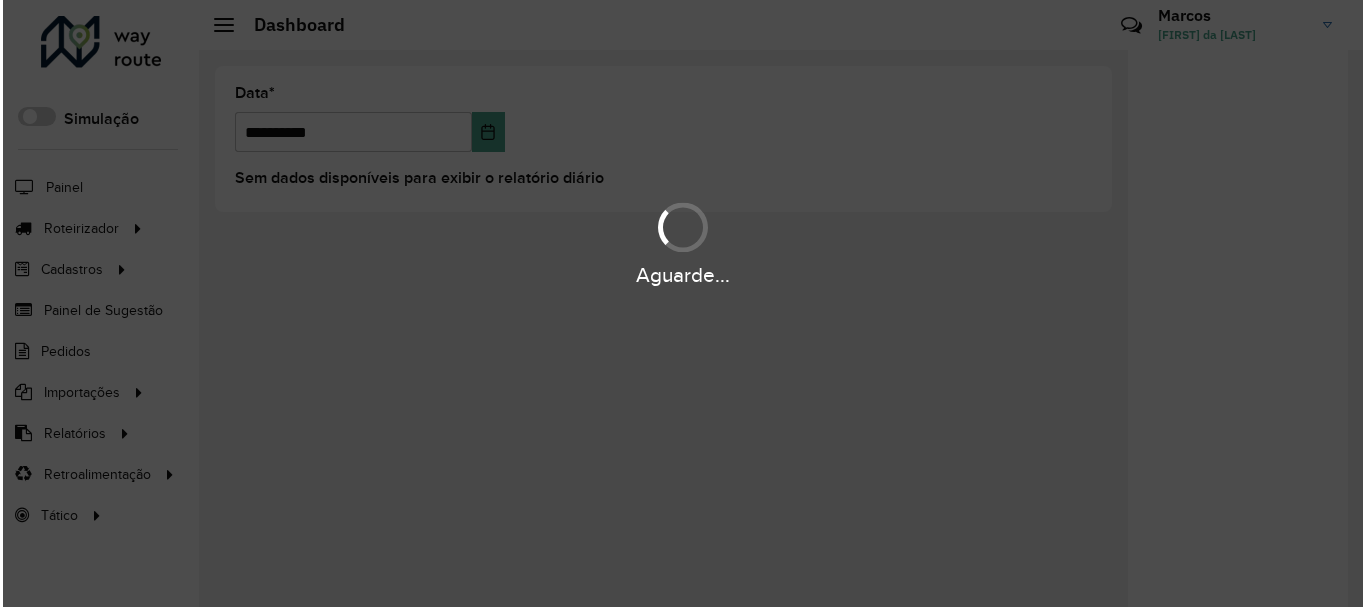 scroll, scrollTop: 0, scrollLeft: 0, axis: both 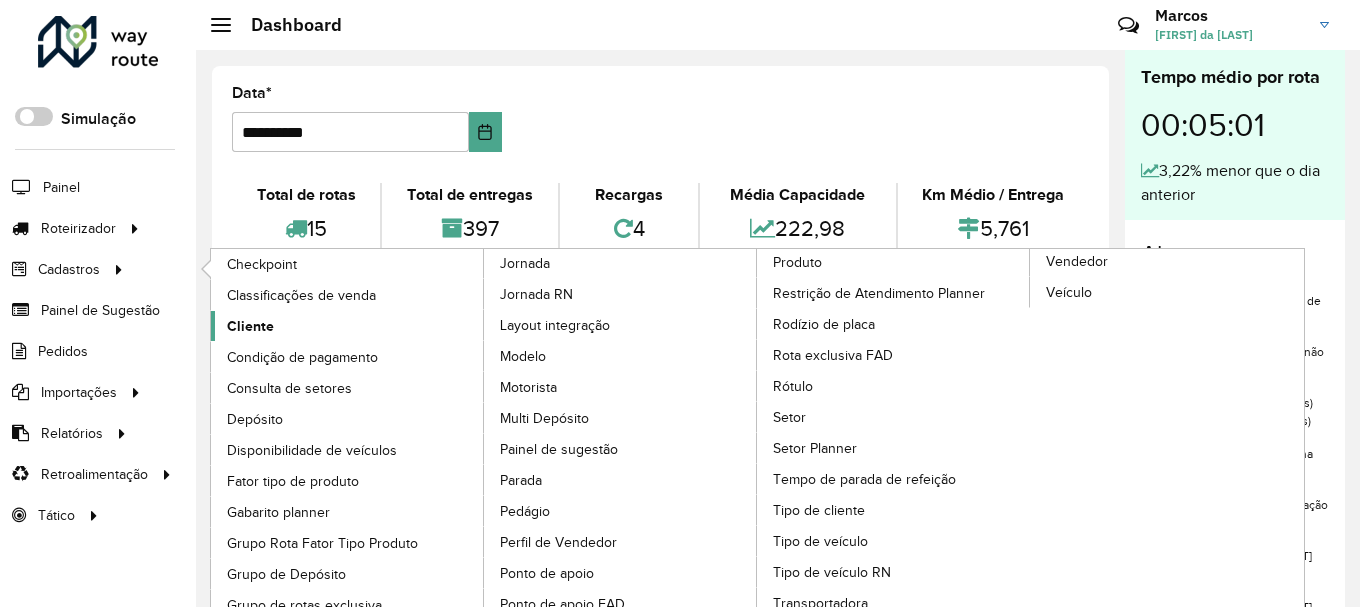click on "Cliente" 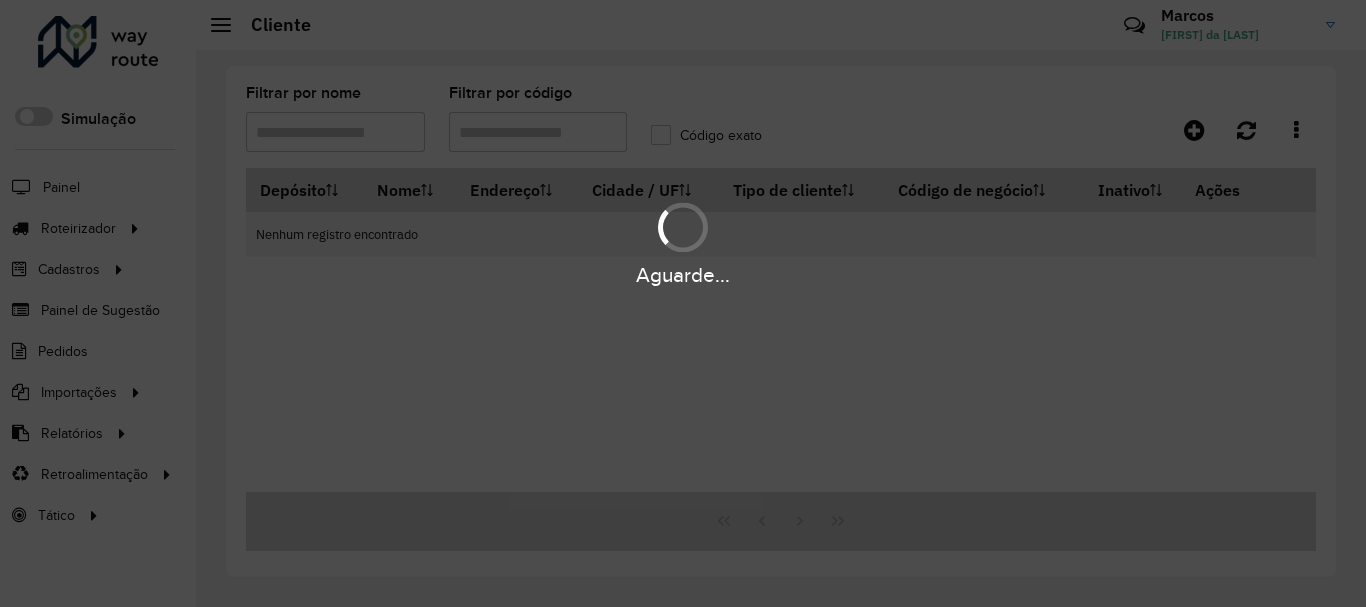 type on "*****" 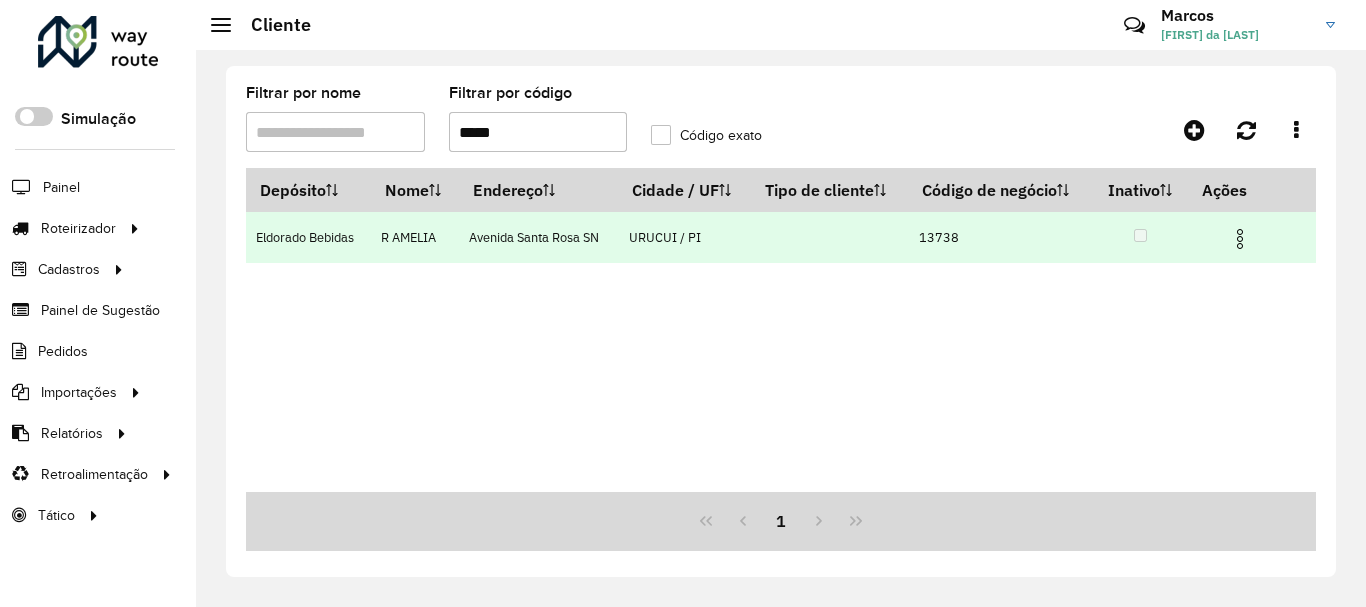 click at bounding box center [1240, 239] 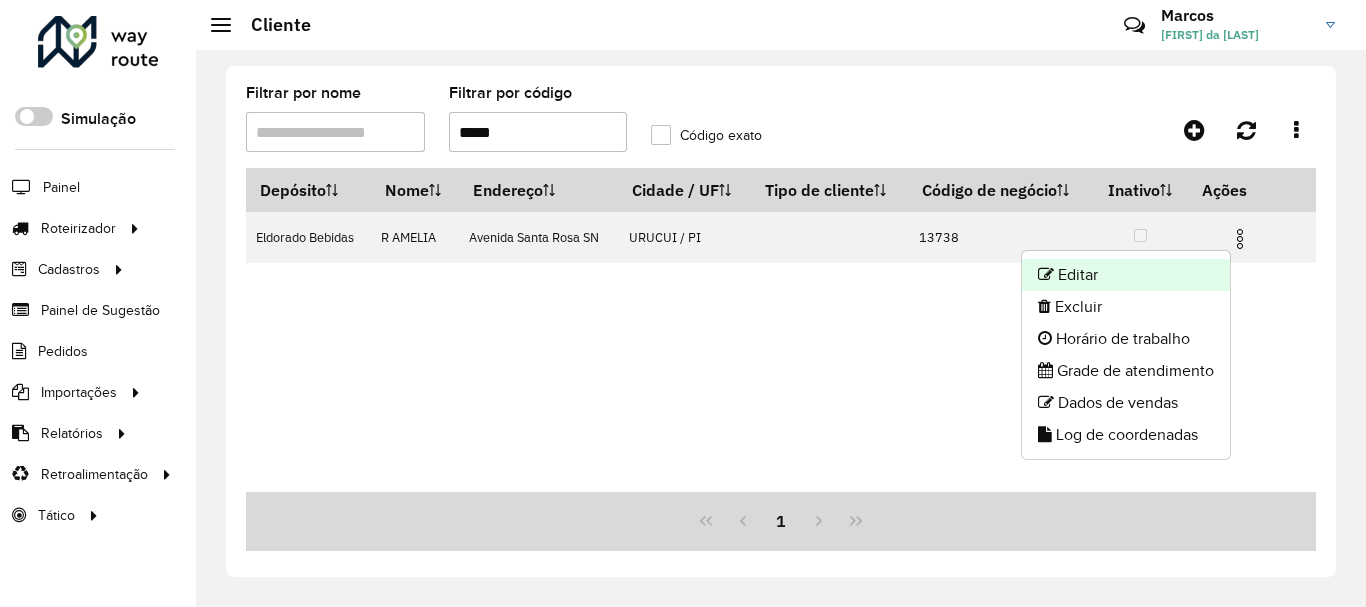 click on "Editar" 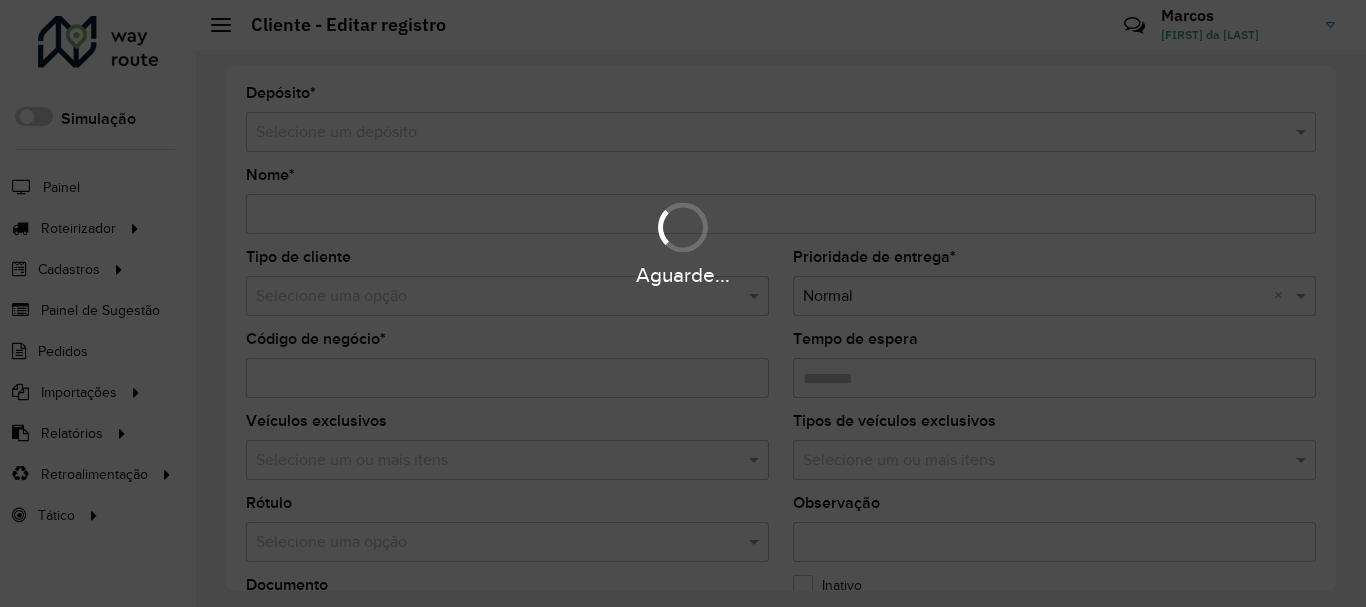 type on "********" 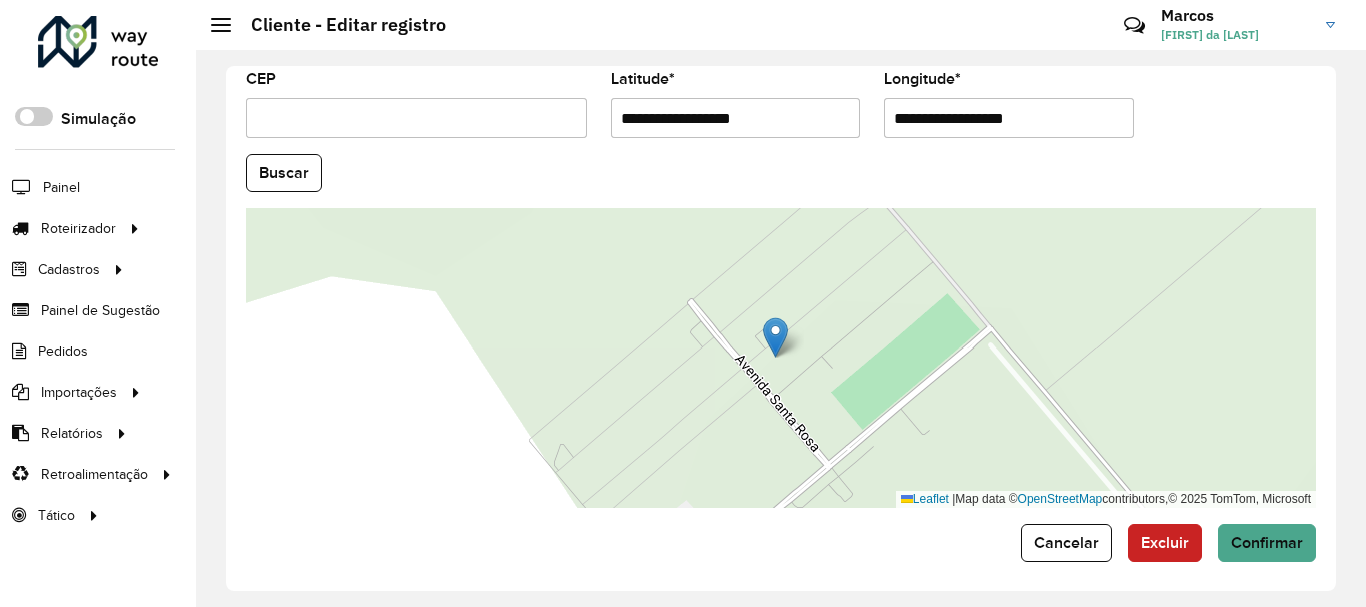 scroll, scrollTop: 881, scrollLeft: 0, axis: vertical 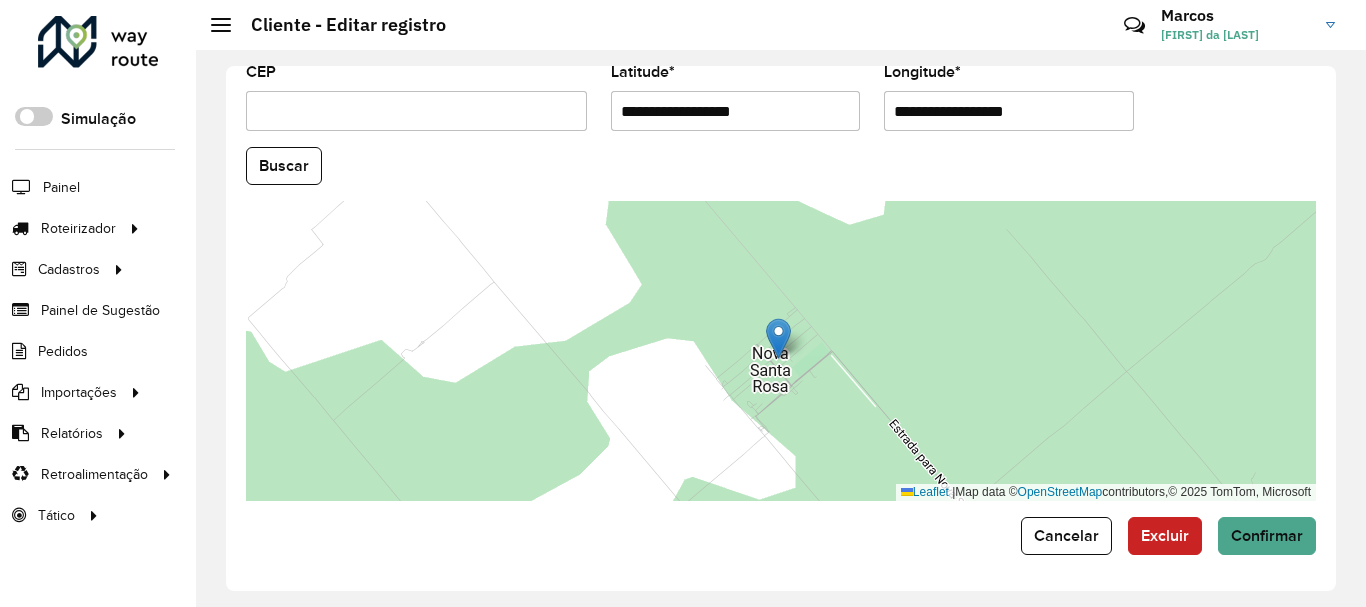 click 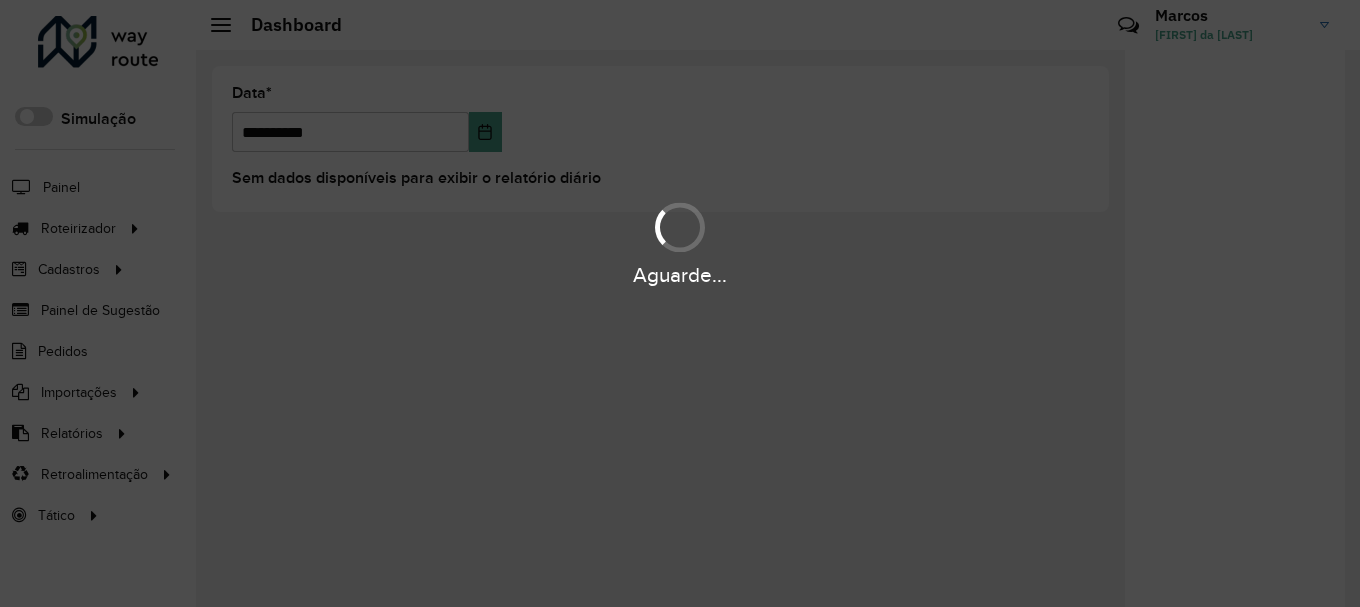 scroll, scrollTop: 0, scrollLeft: 0, axis: both 